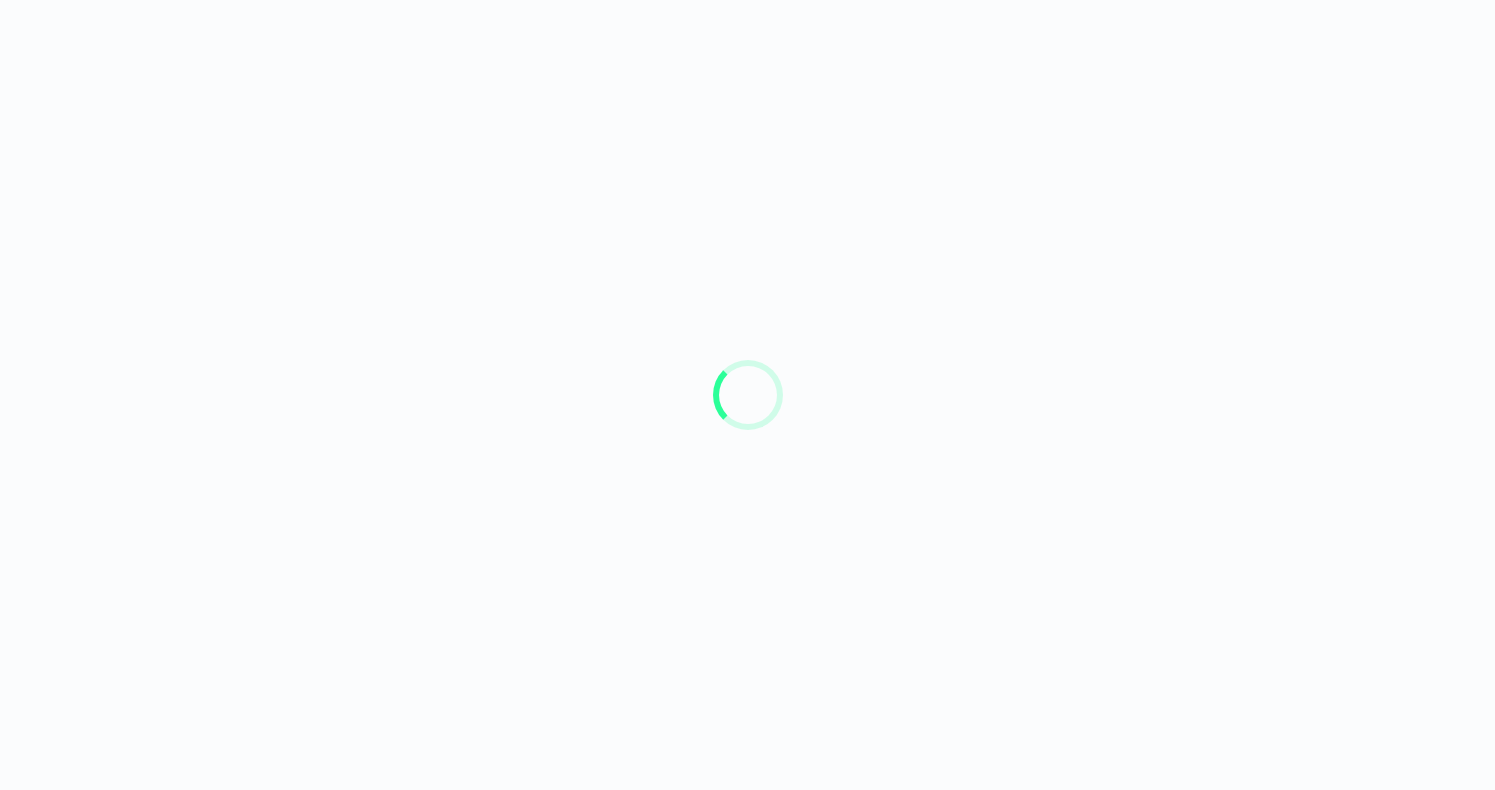 scroll, scrollTop: 0, scrollLeft: 0, axis: both 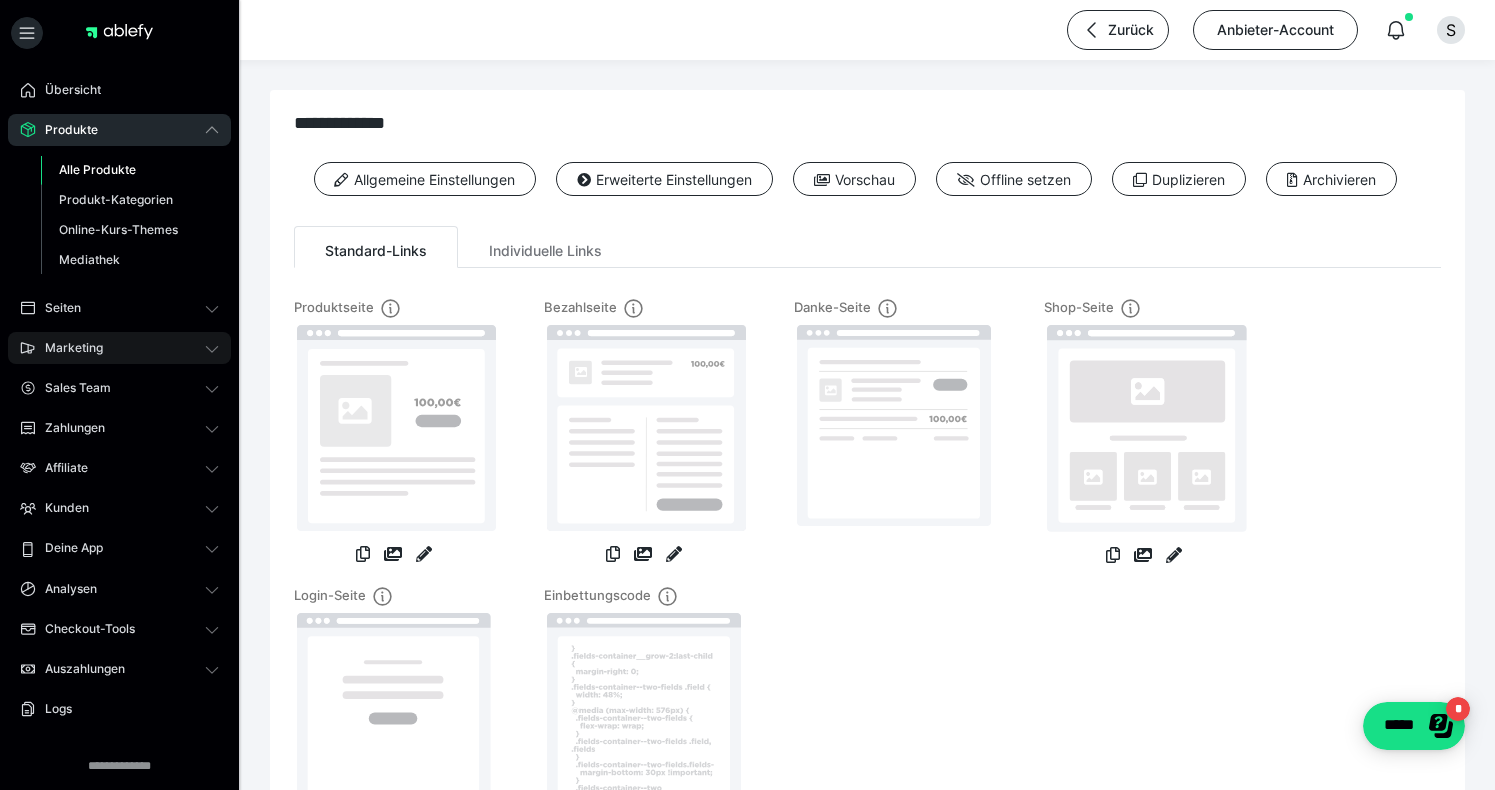 click on "Marketing" at bounding box center [119, 348] 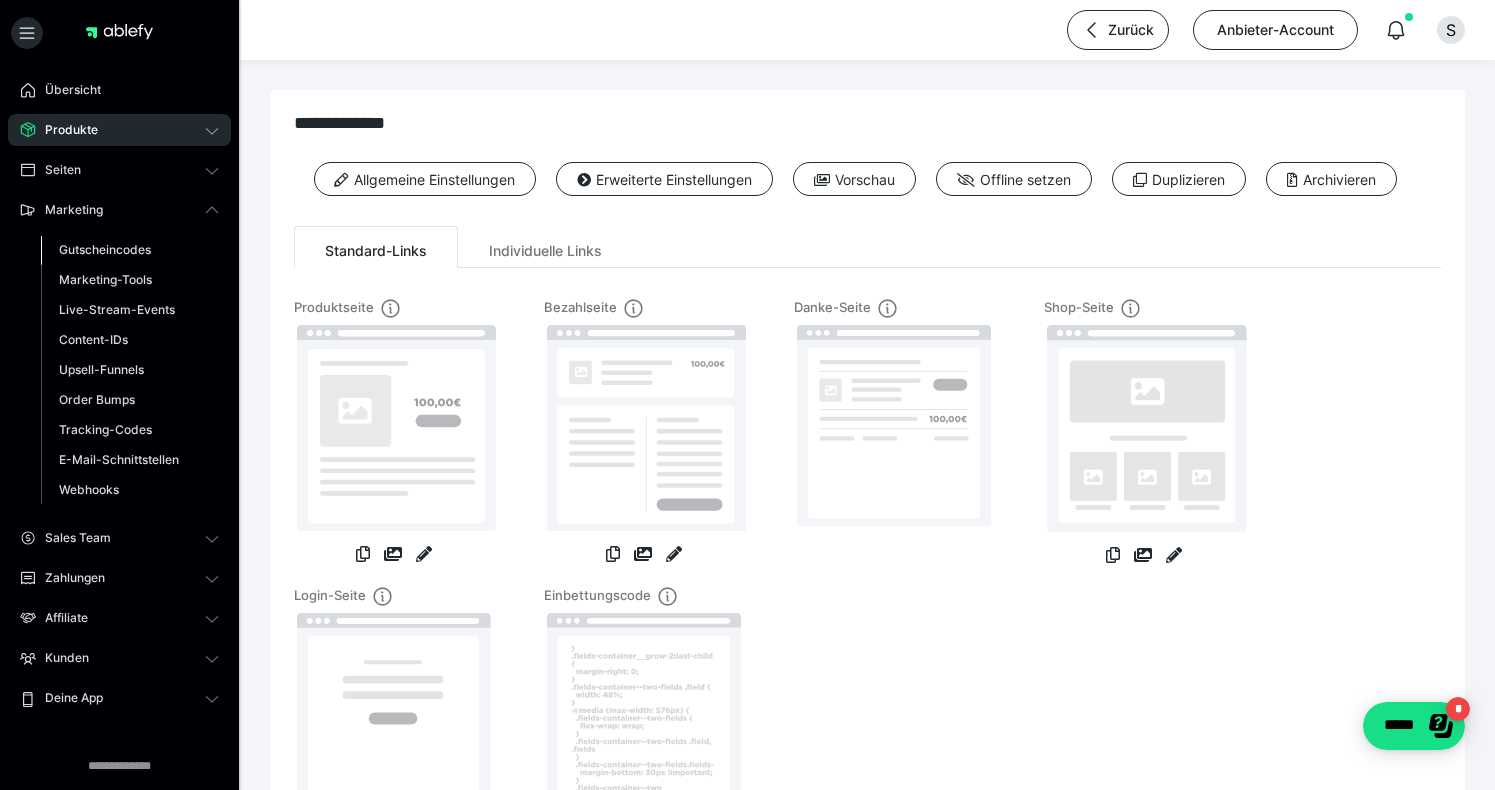 click on "Gutscheincodes" at bounding box center (105, 249) 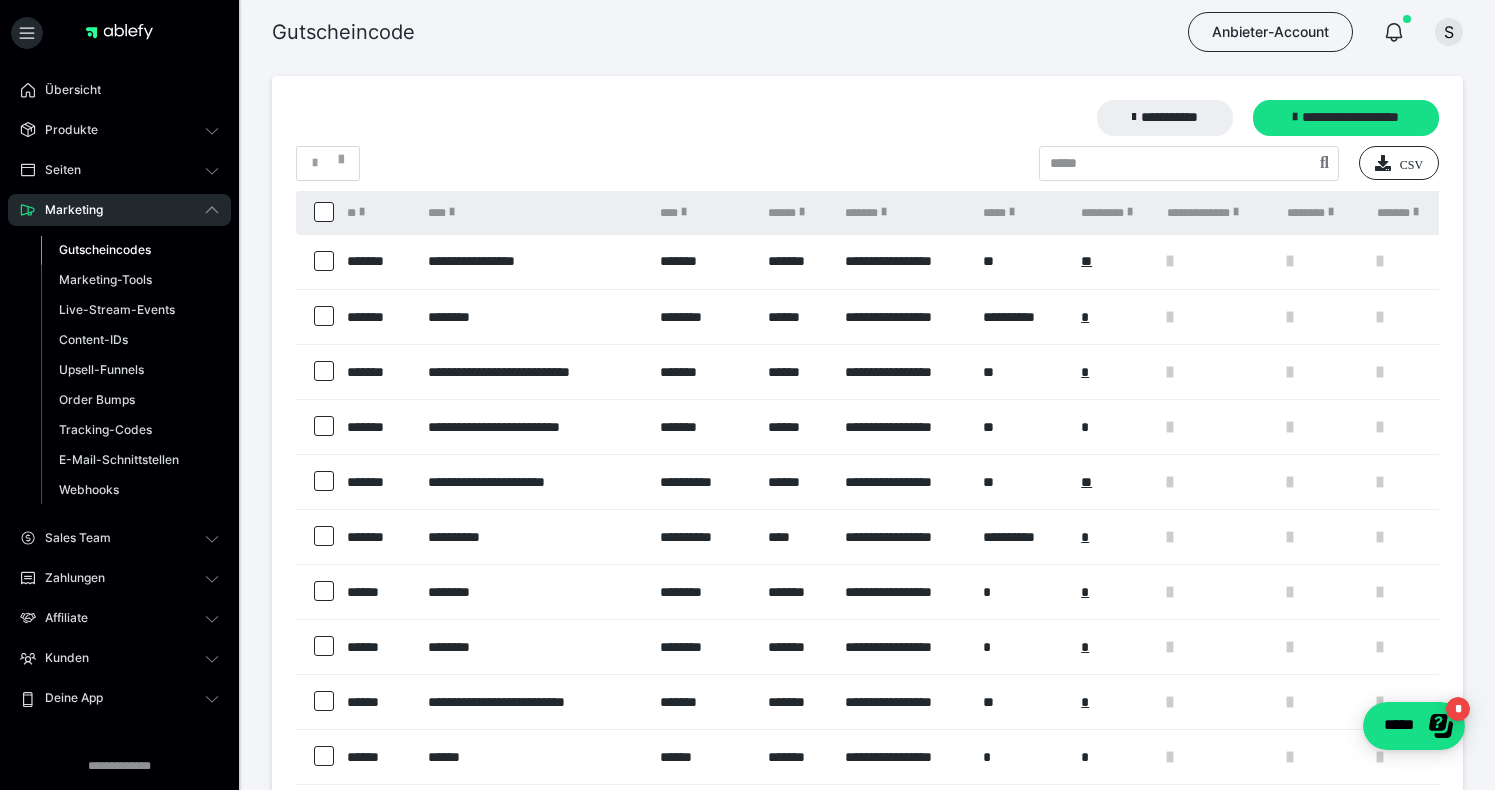 scroll, scrollTop: 0, scrollLeft: 0, axis: both 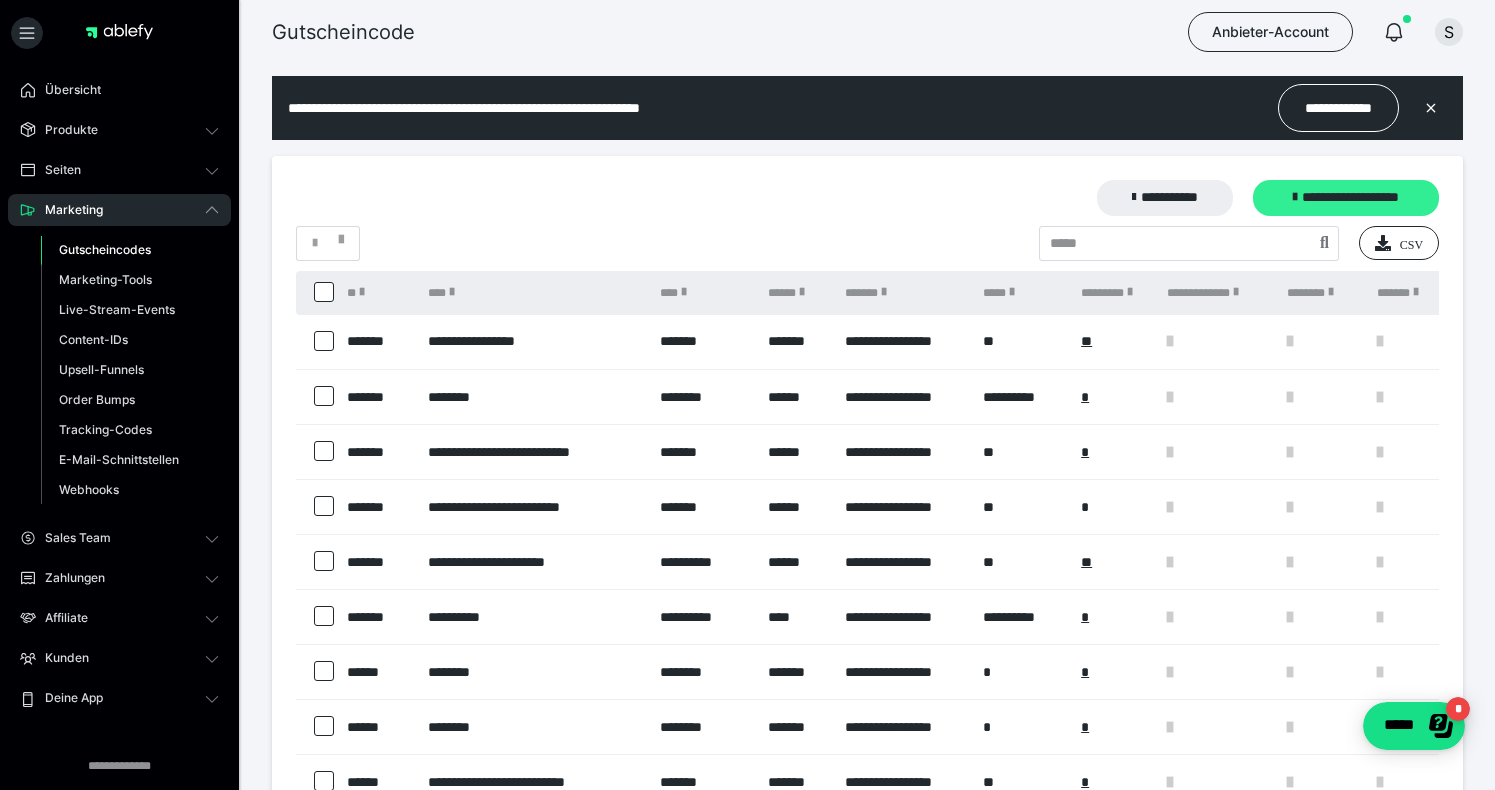 click on "**********" at bounding box center (1346, 198) 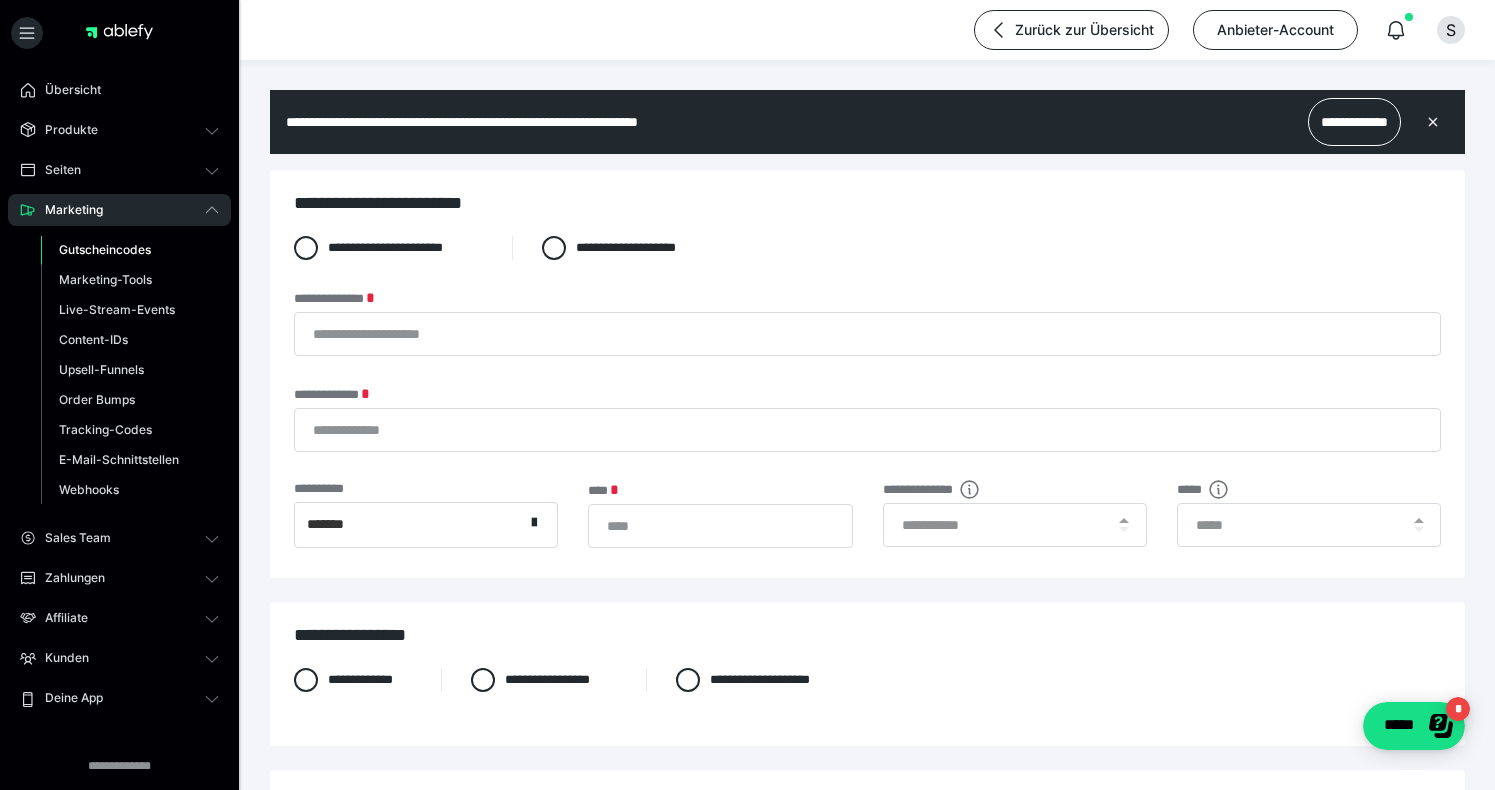 scroll, scrollTop: 0, scrollLeft: 0, axis: both 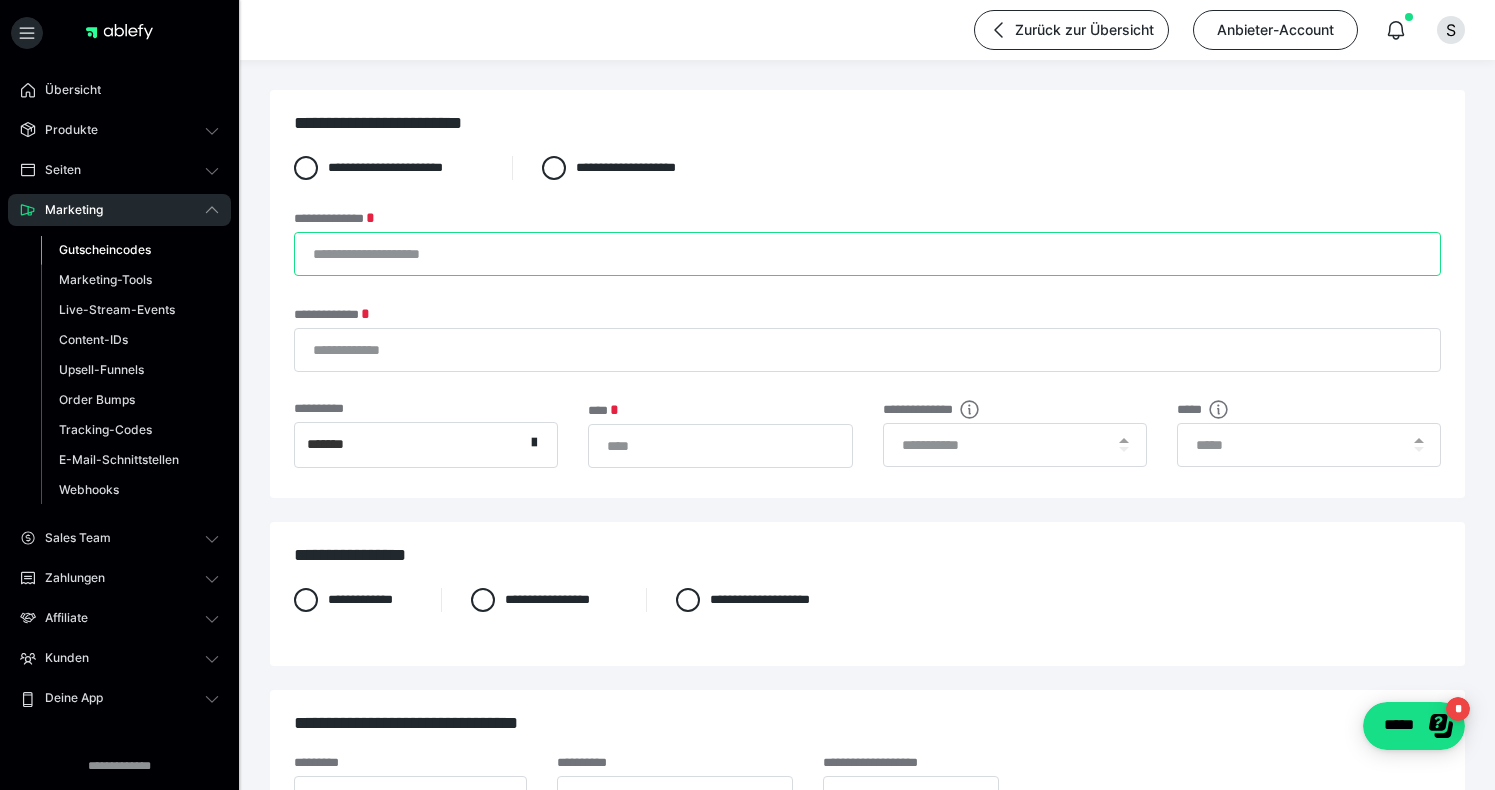 click on "**********" at bounding box center (867, 254) 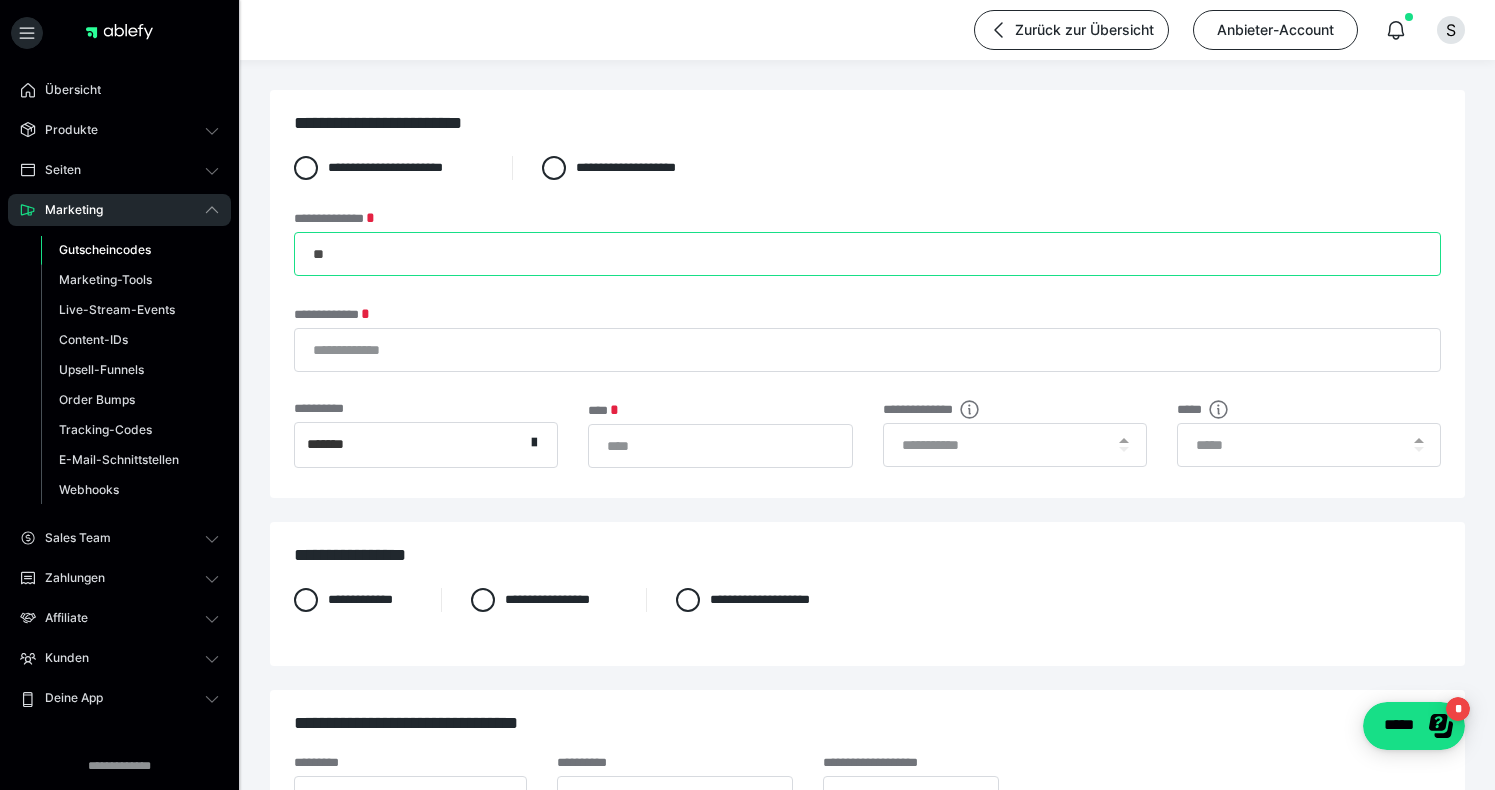 type on "*" 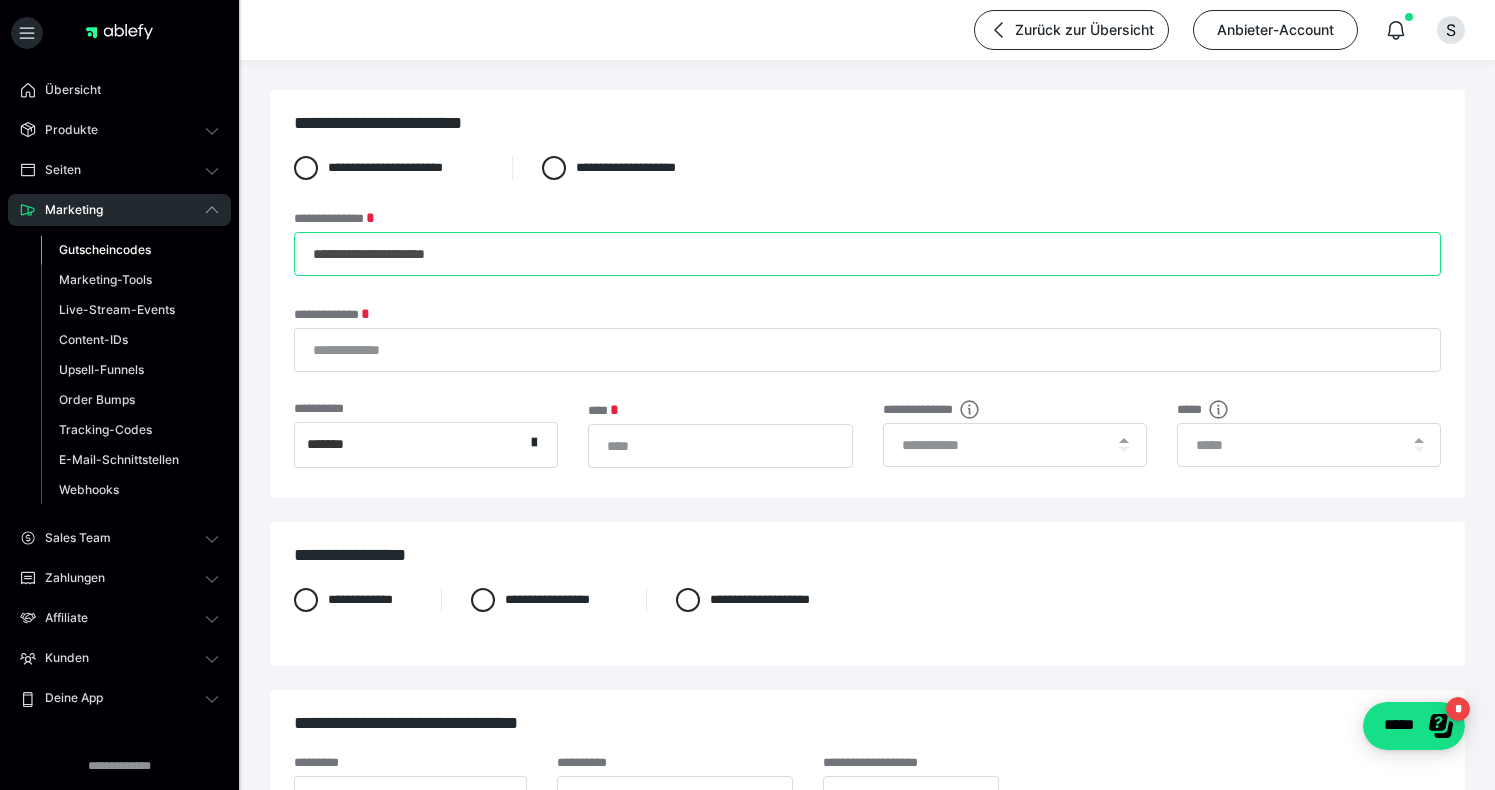 type on "**********" 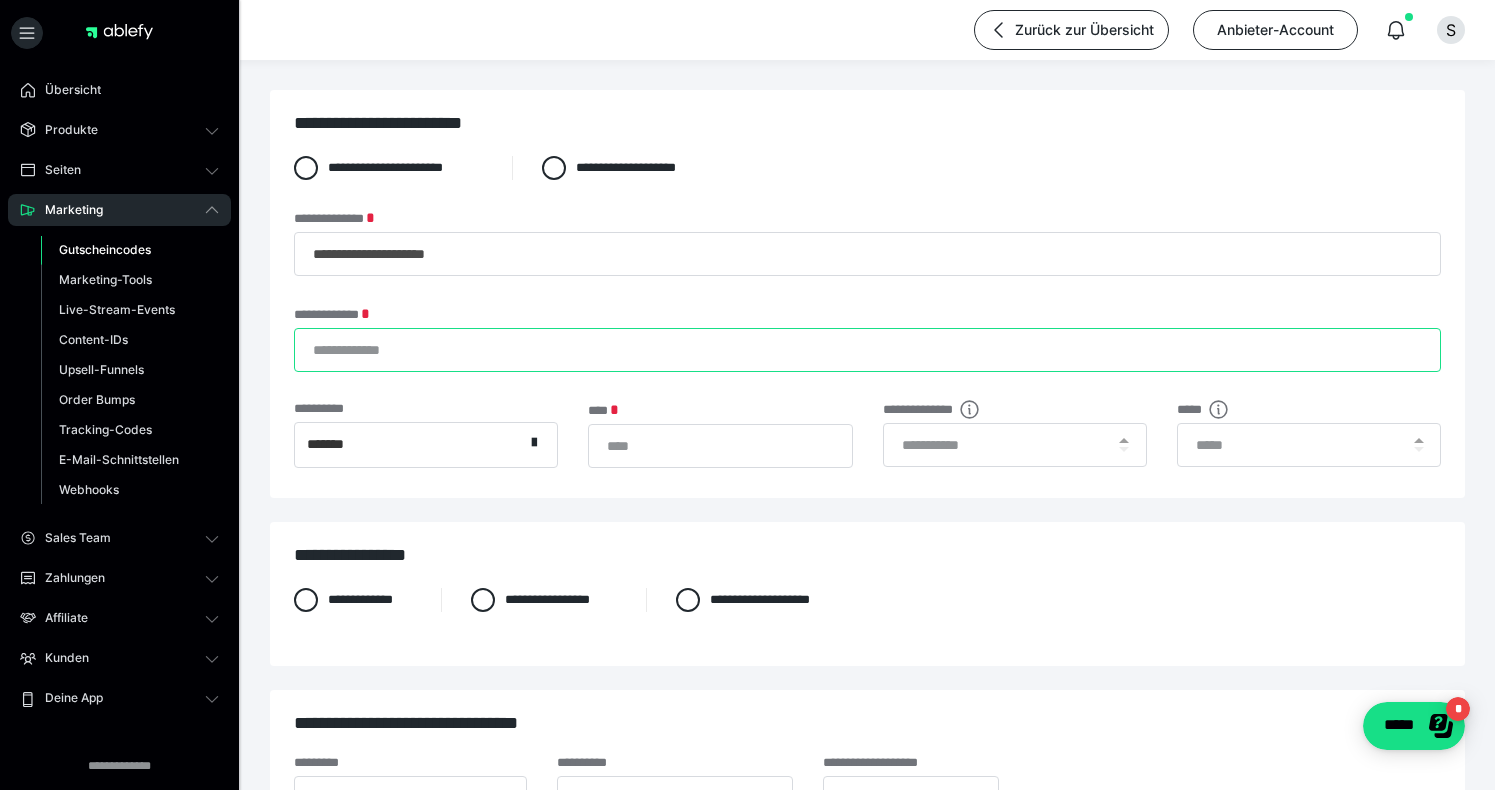 click on "**********" at bounding box center (867, 350) 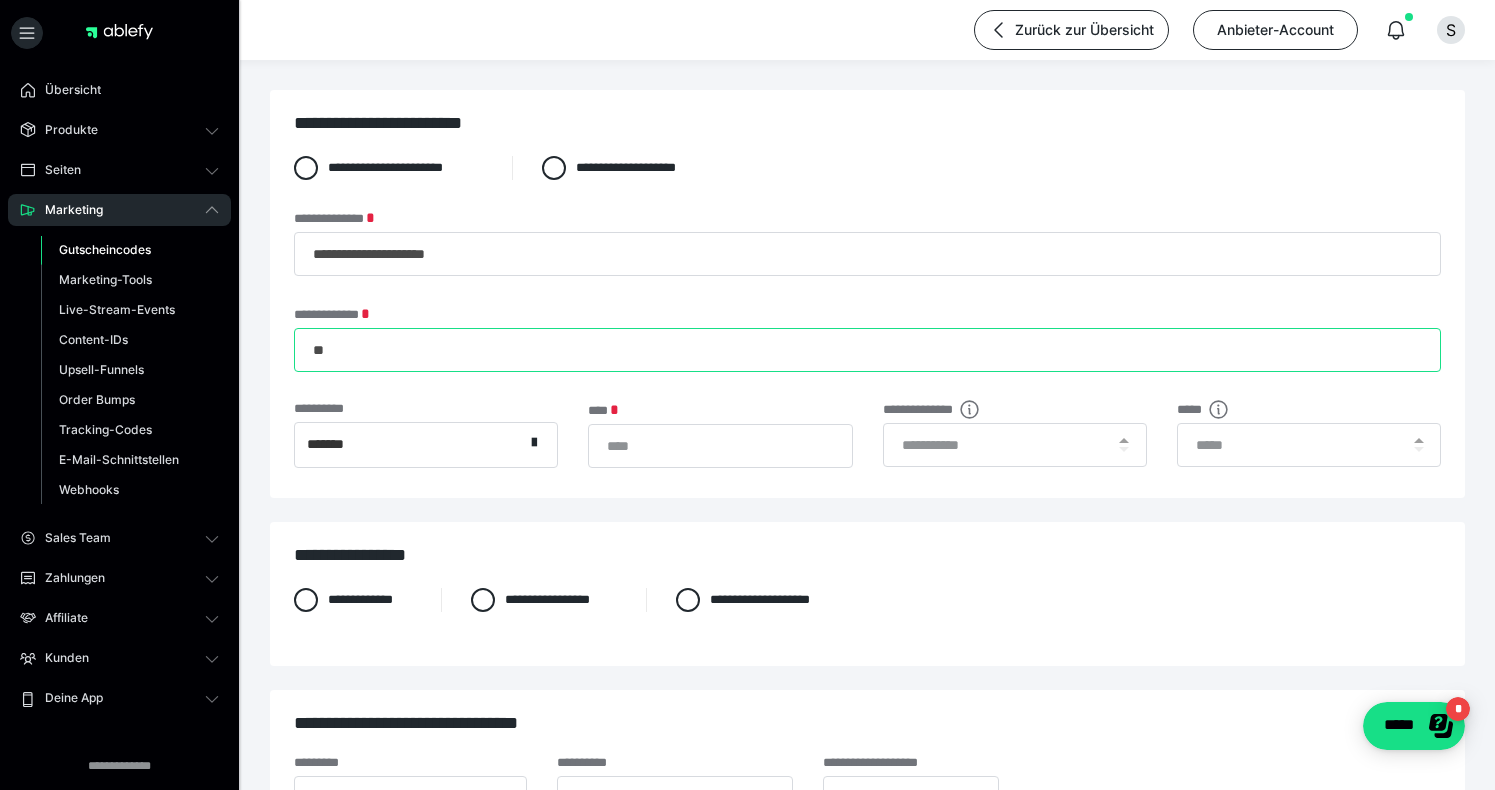 type on "*" 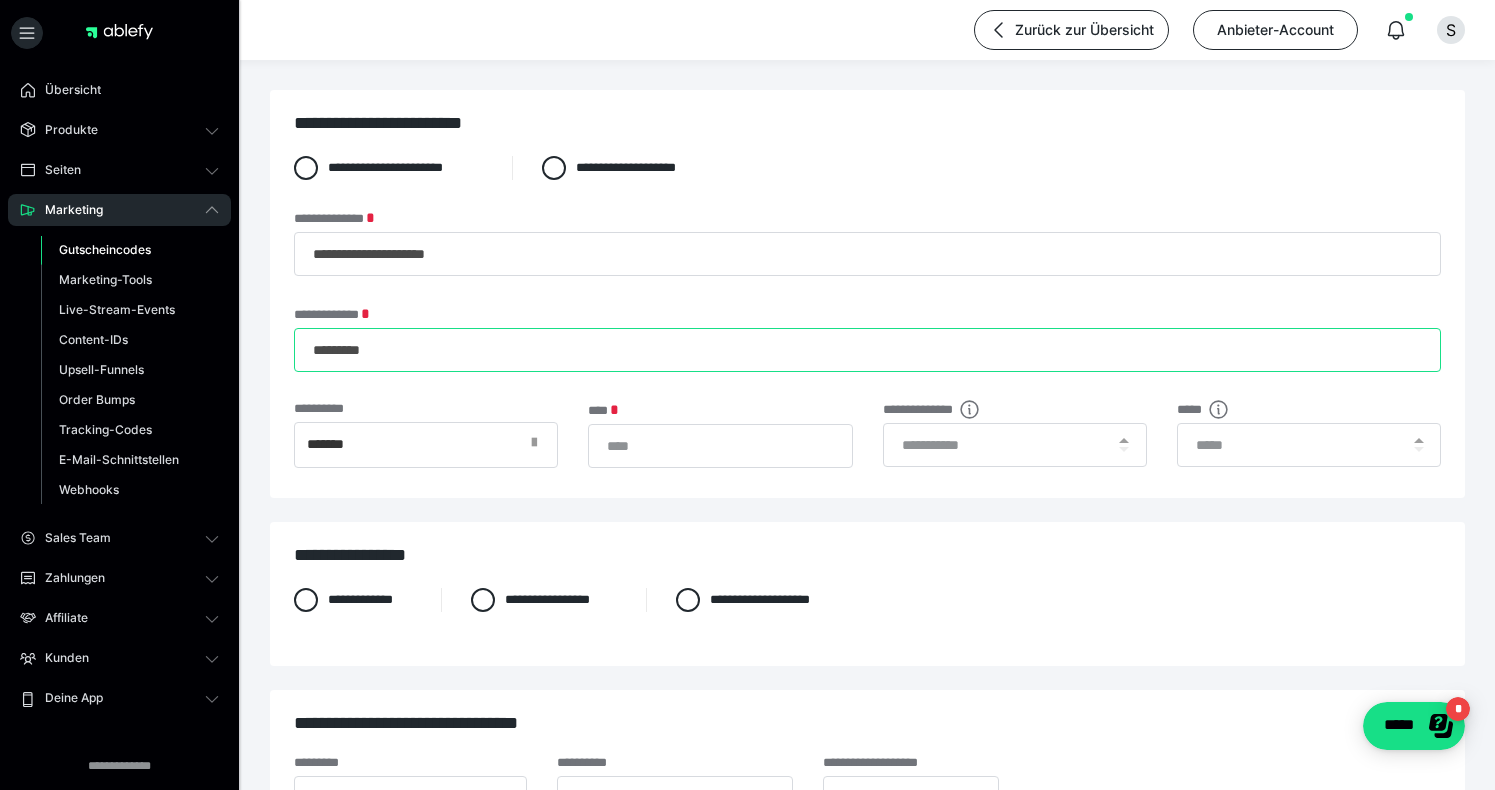type on "*********" 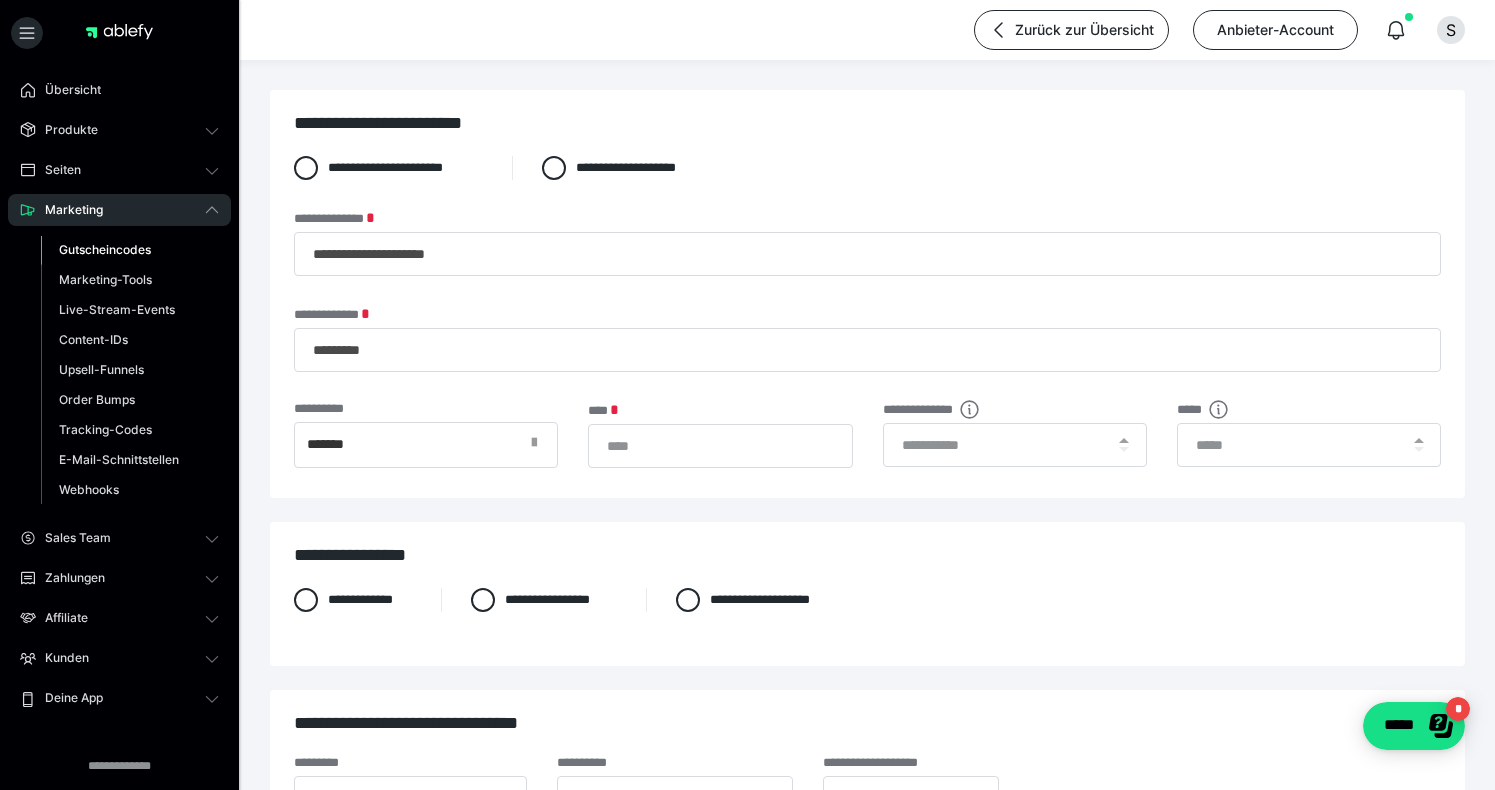 click at bounding box center [540, 445] 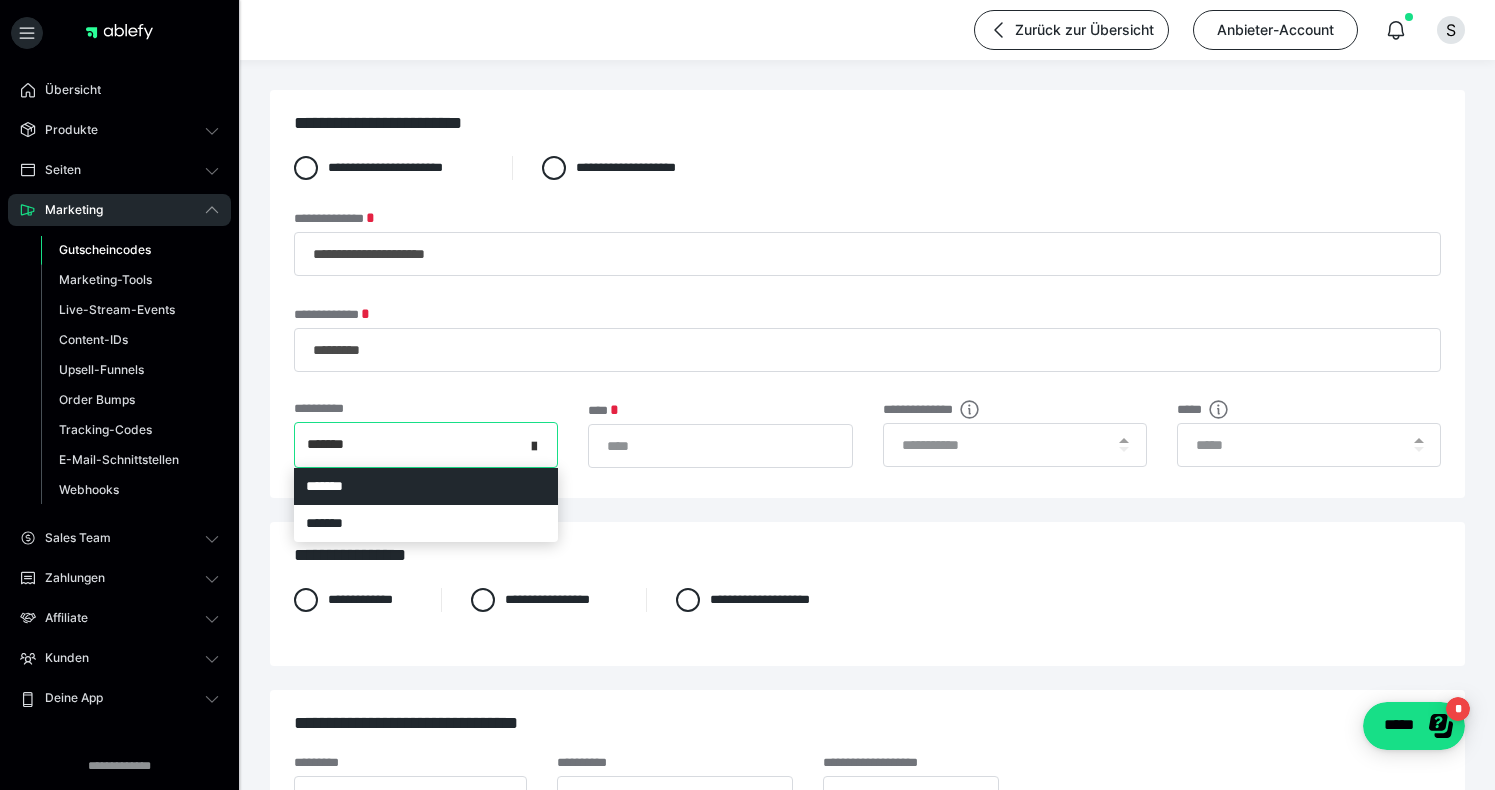 click at bounding box center [534, 443] 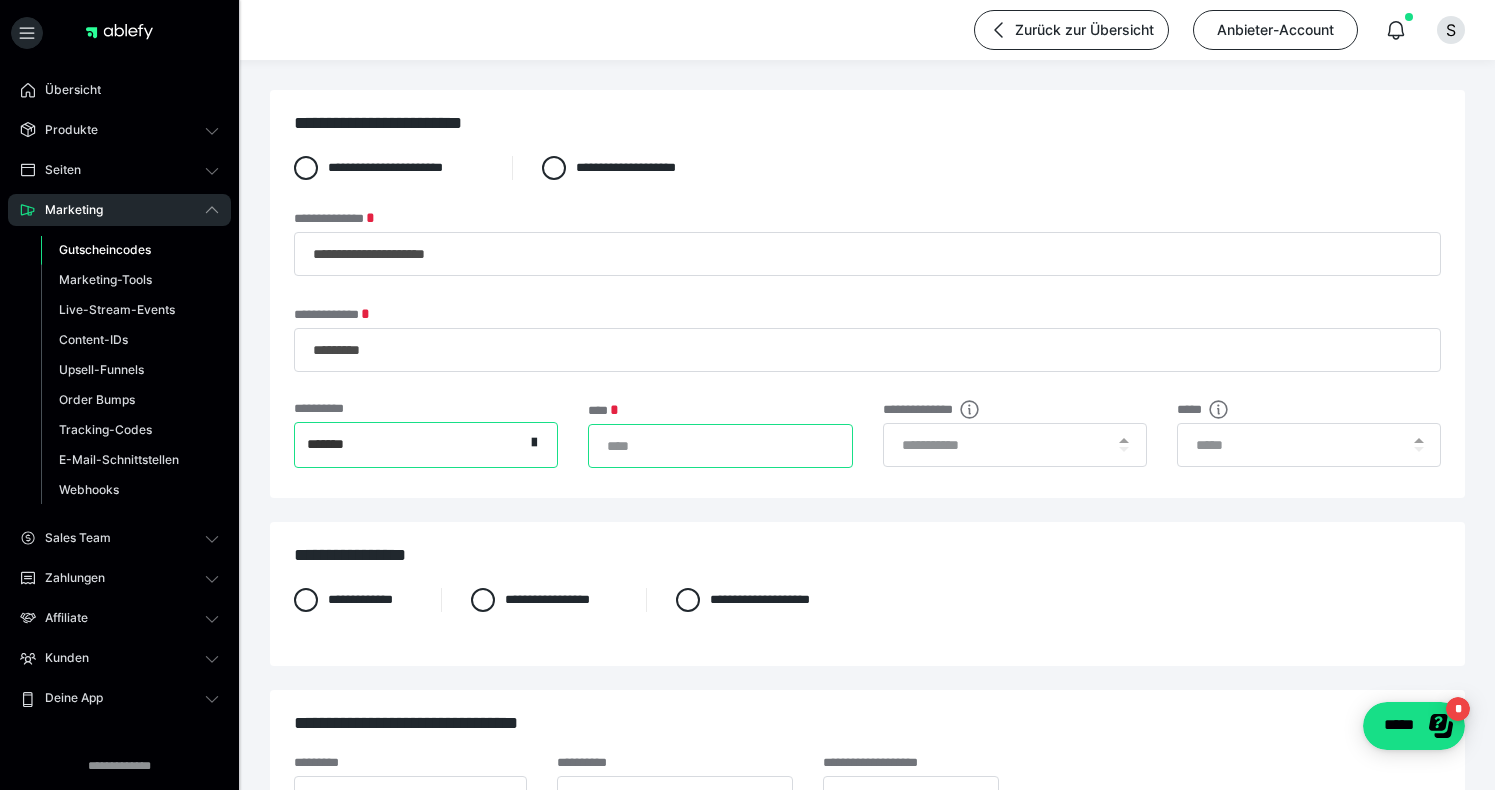 click on "*" at bounding box center [720, 446] 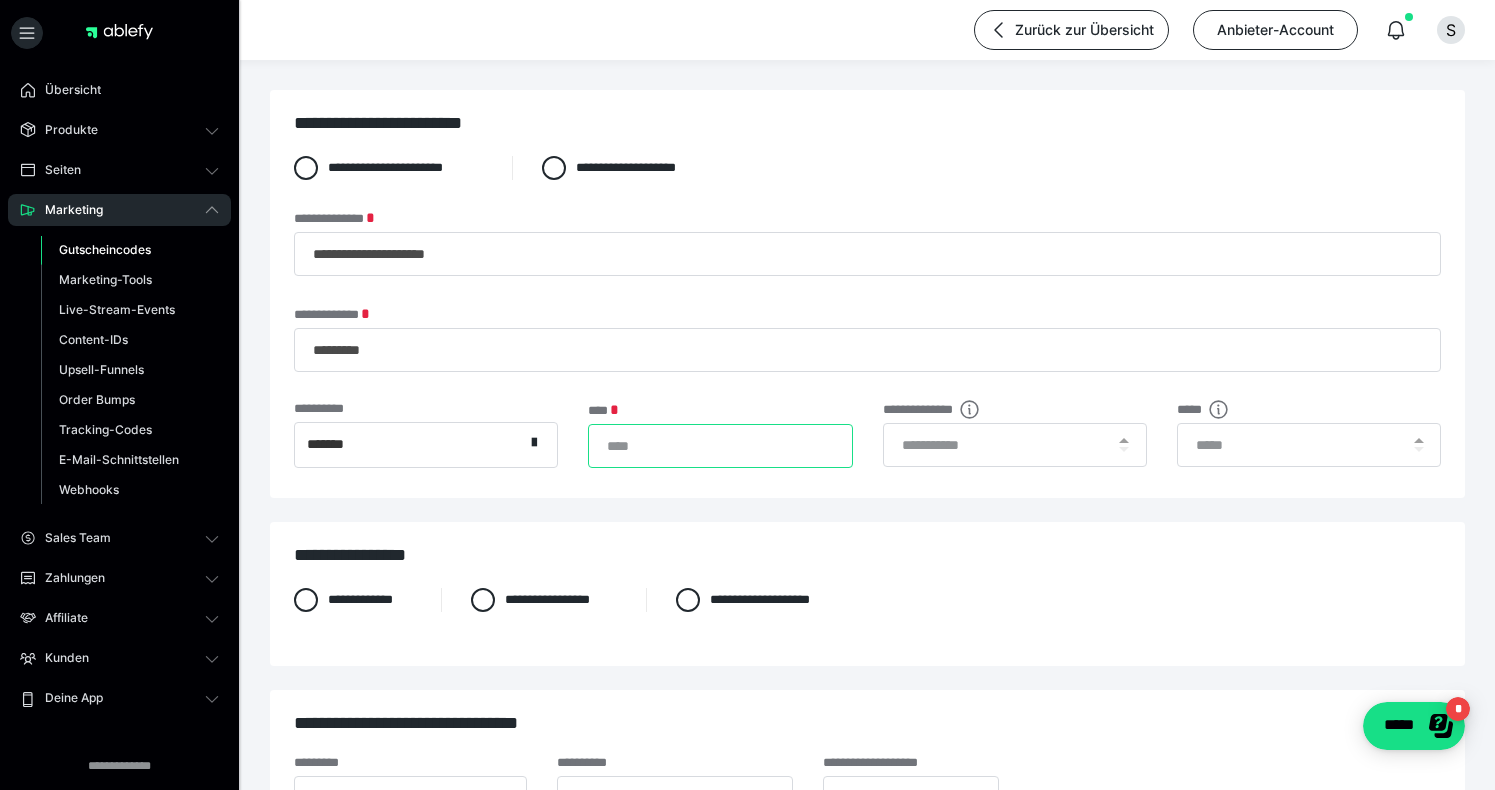 type on "**" 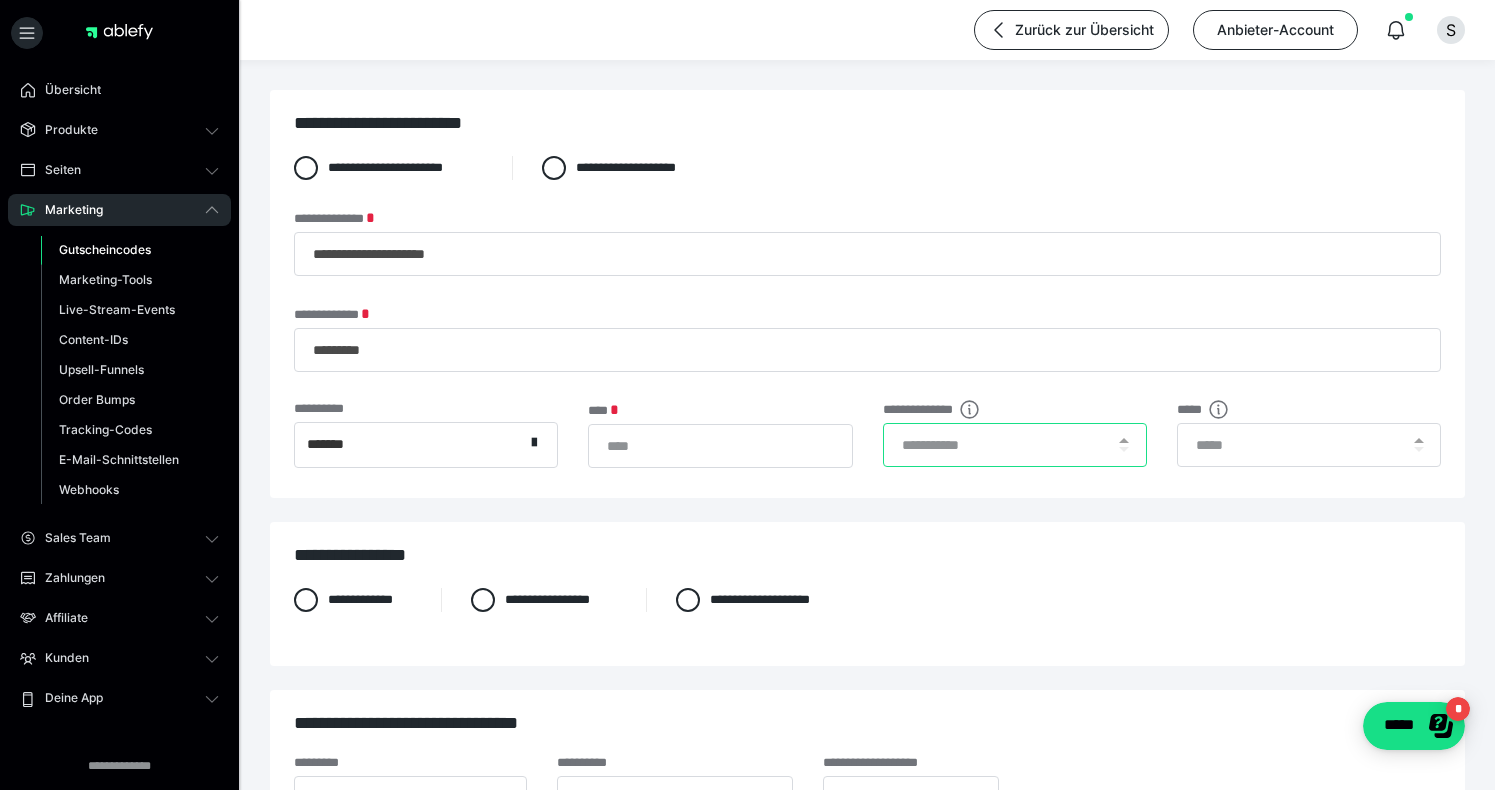 click at bounding box center (1015, 445) 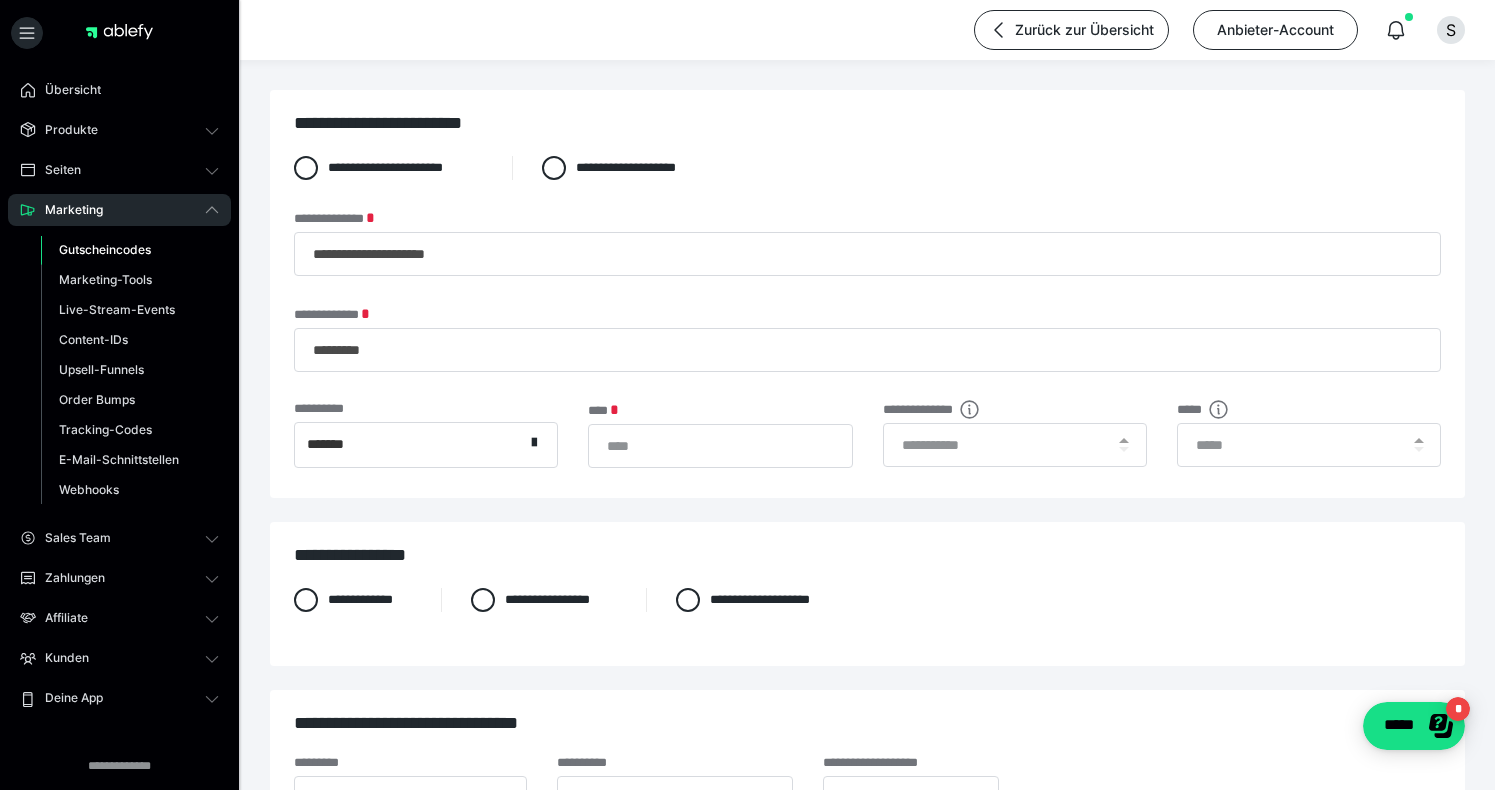 click on "**********" at bounding box center [867, 450] 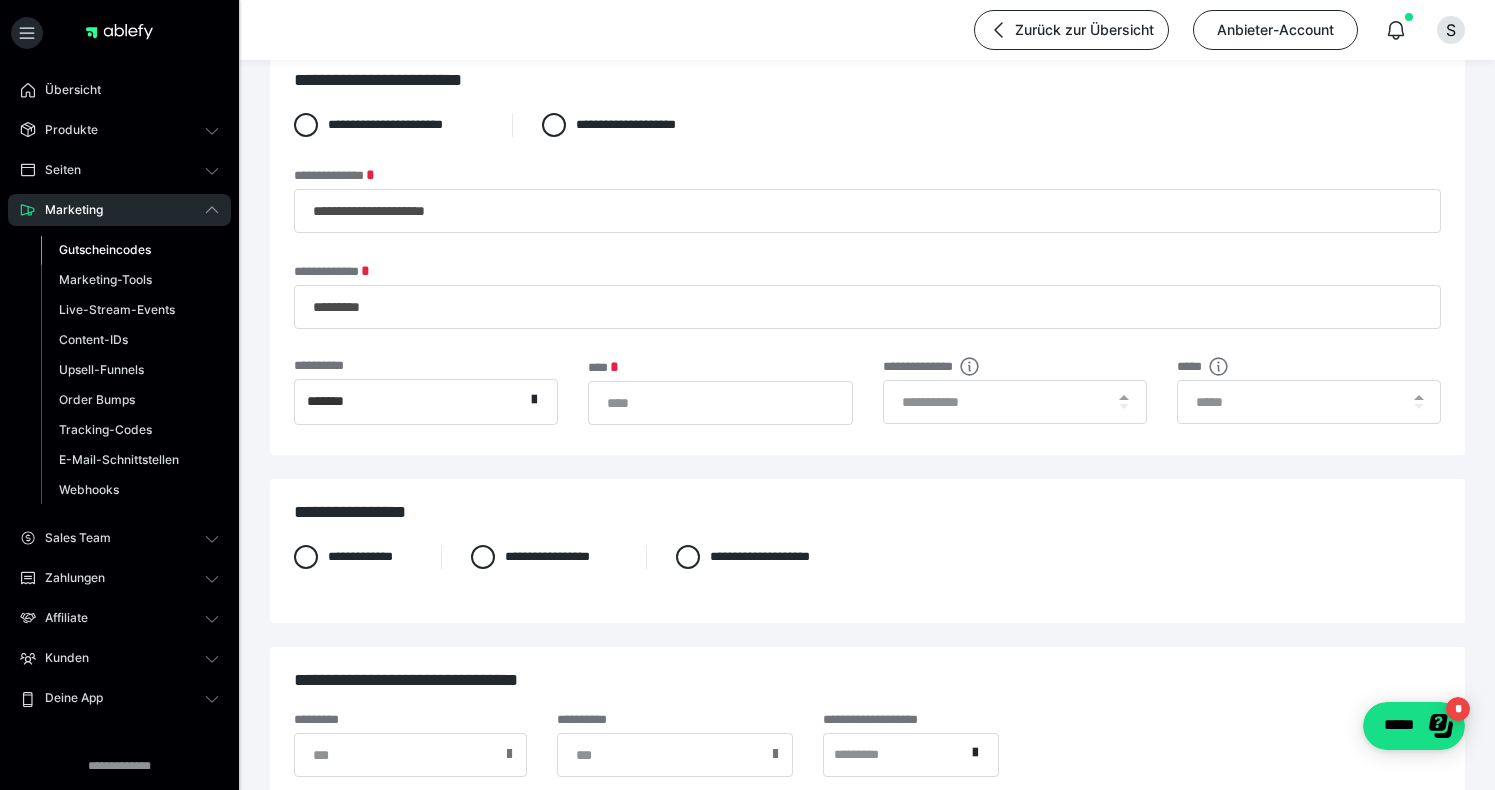 scroll, scrollTop: 62, scrollLeft: 0, axis: vertical 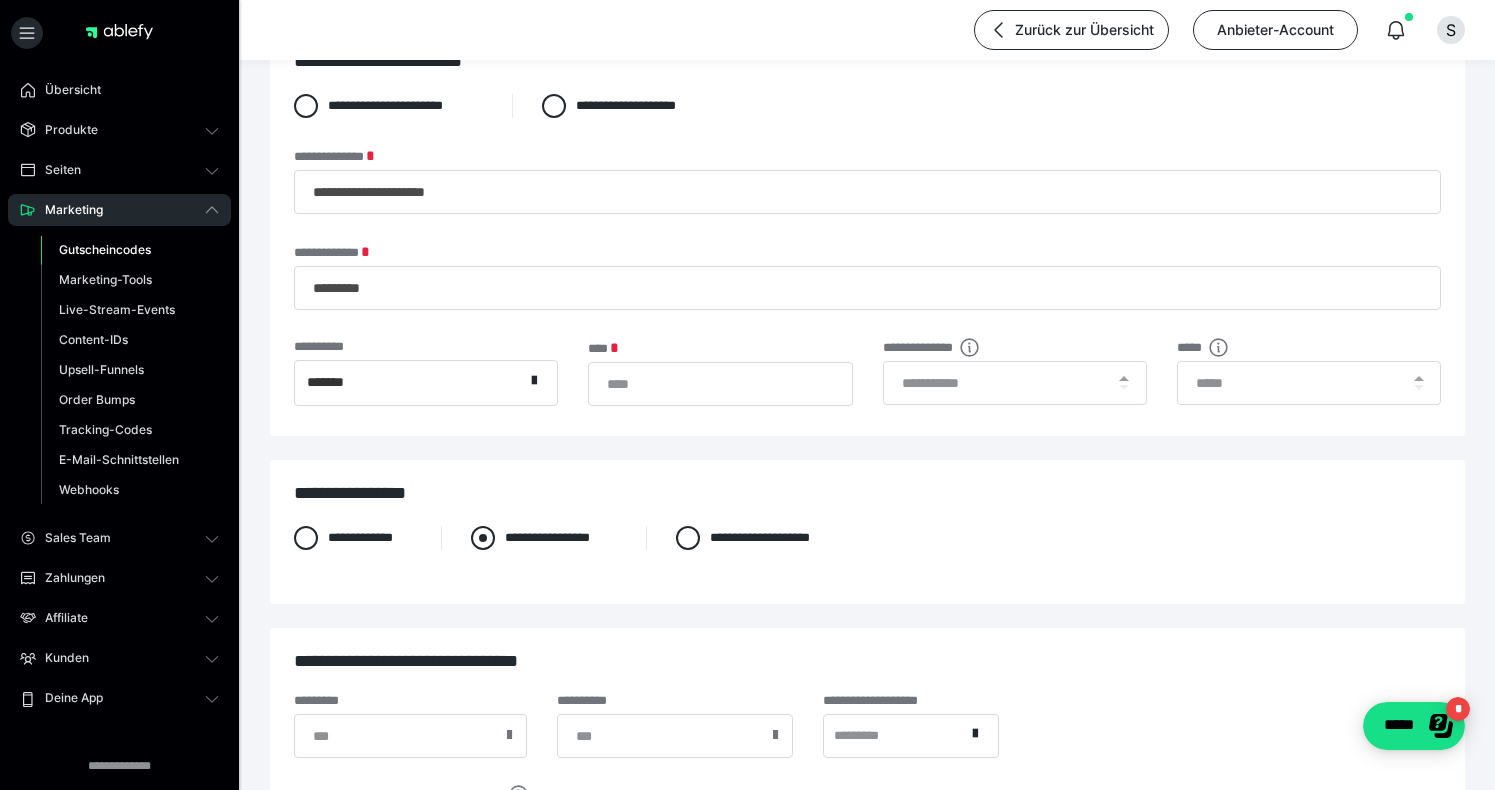 click on "**********" at bounding box center (543, 538) 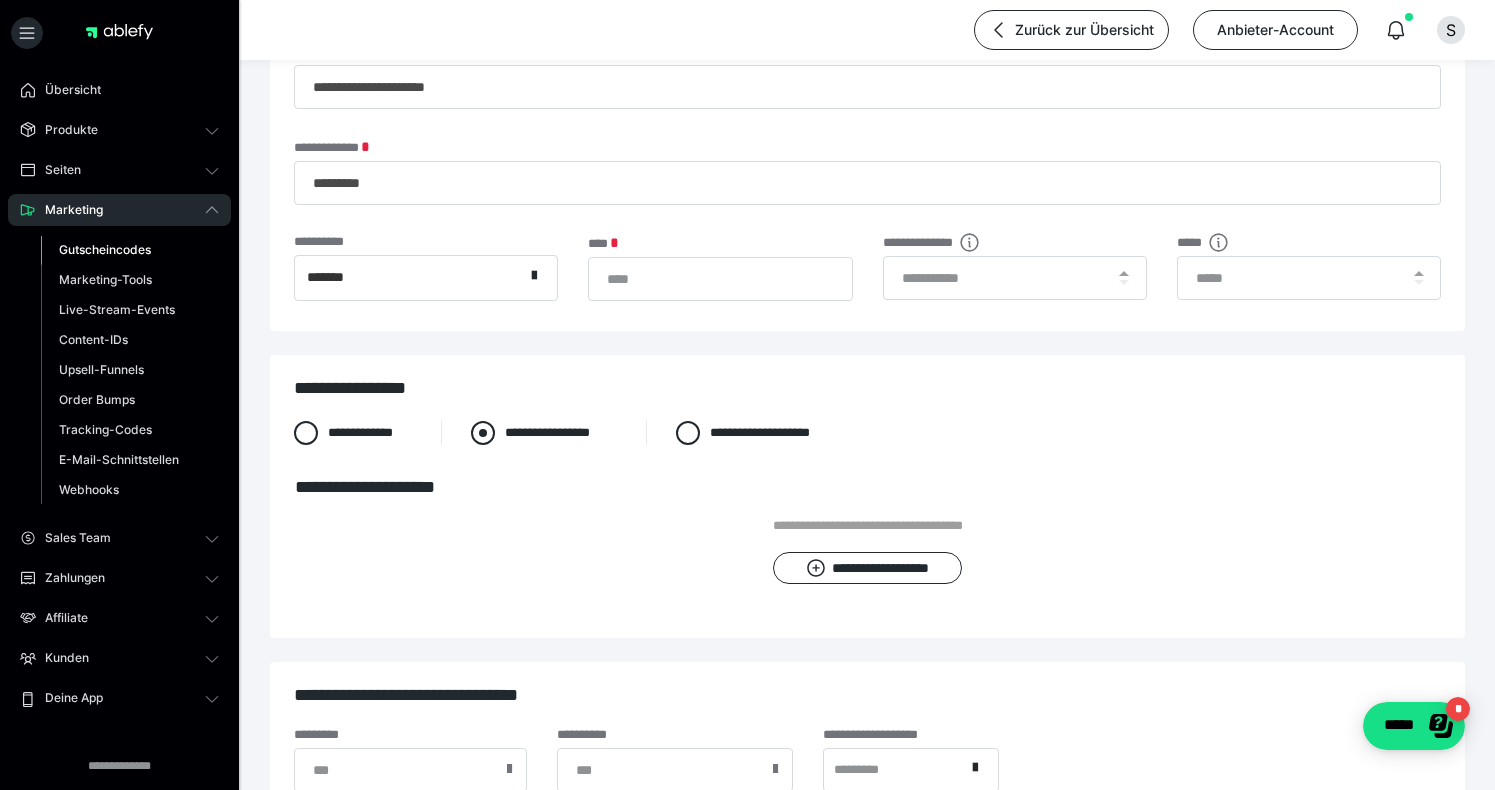 scroll, scrollTop: 218, scrollLeft: 0, axis: vertical 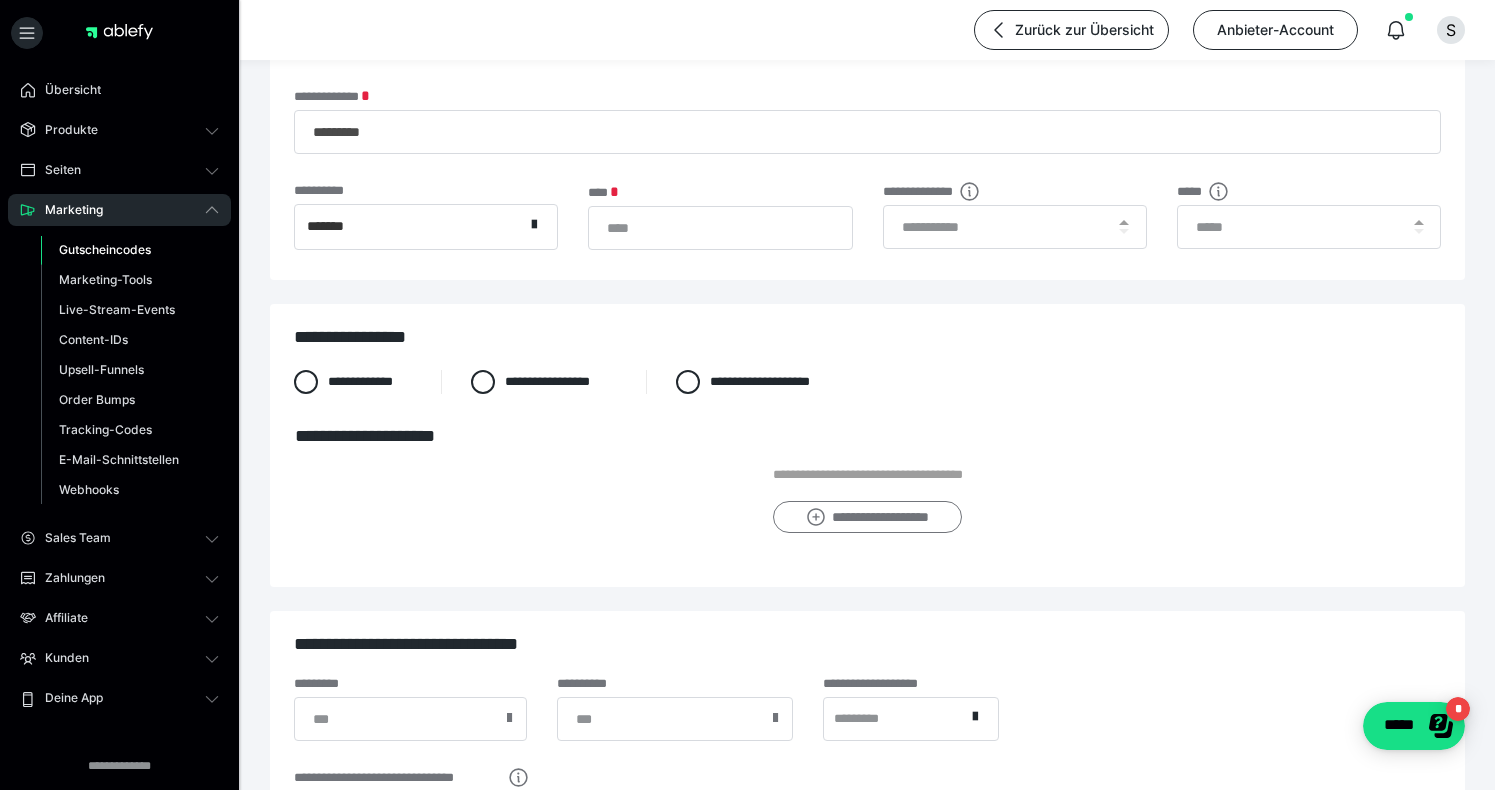 click on "**********" at bounding box center (867, 517) 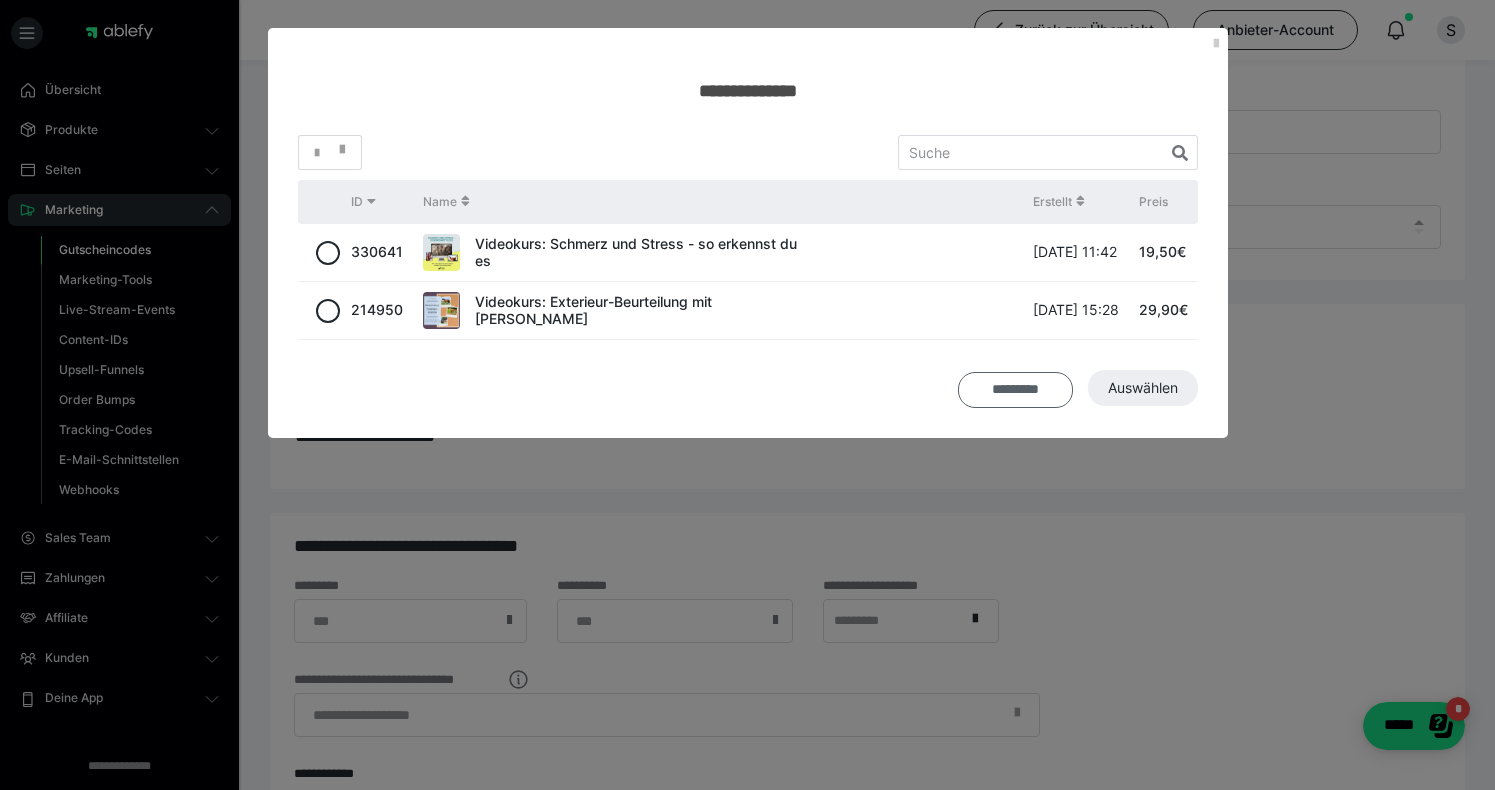 click on "*********" at bounding box center (1015, 390) 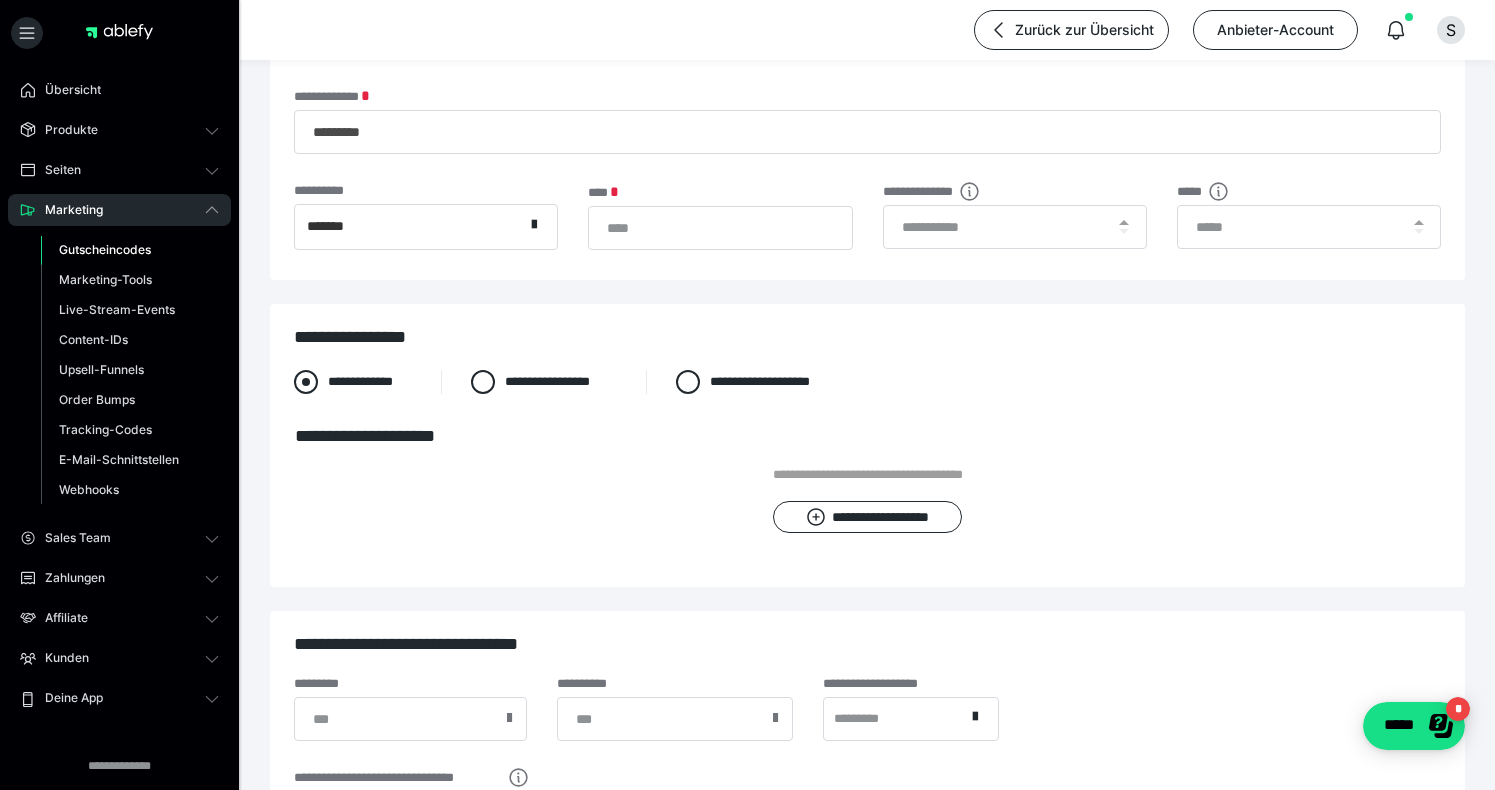 click on "**********" at bounding box center [352, 382] 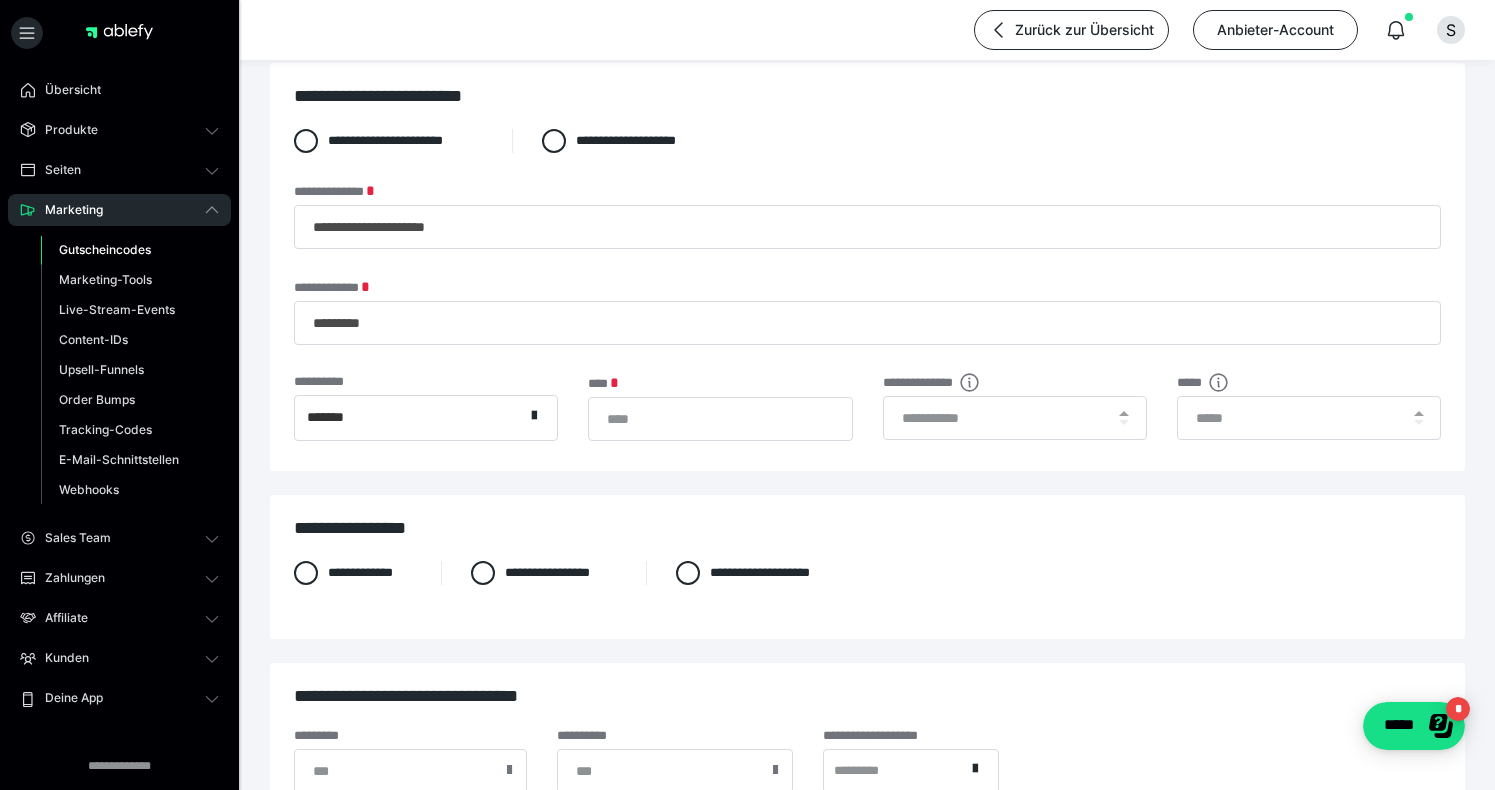 scroll, scrollTop: 28, scrollLeft: 0, axis: vertical 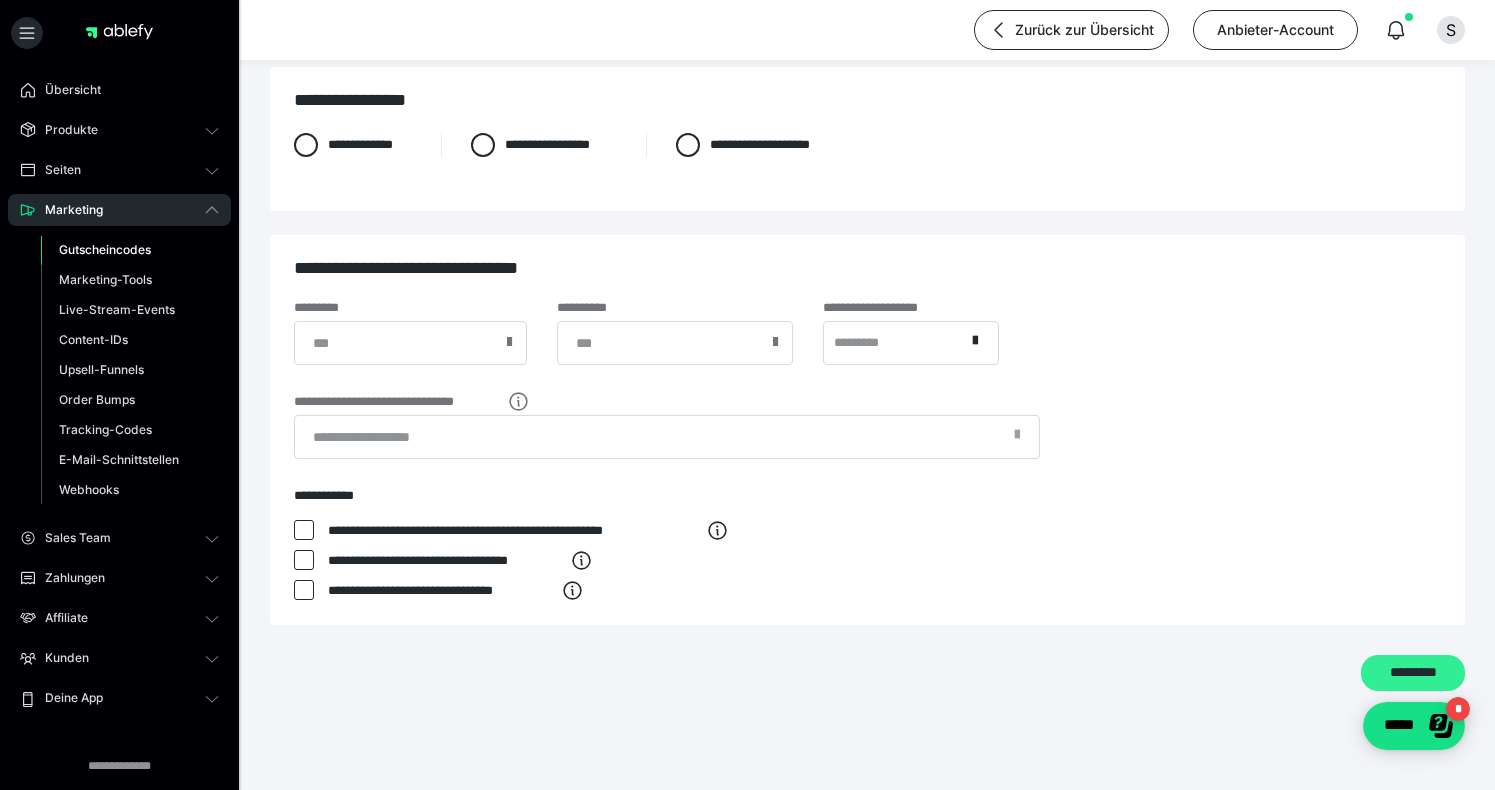 click on "*********" at bounding box center (1413, 673) 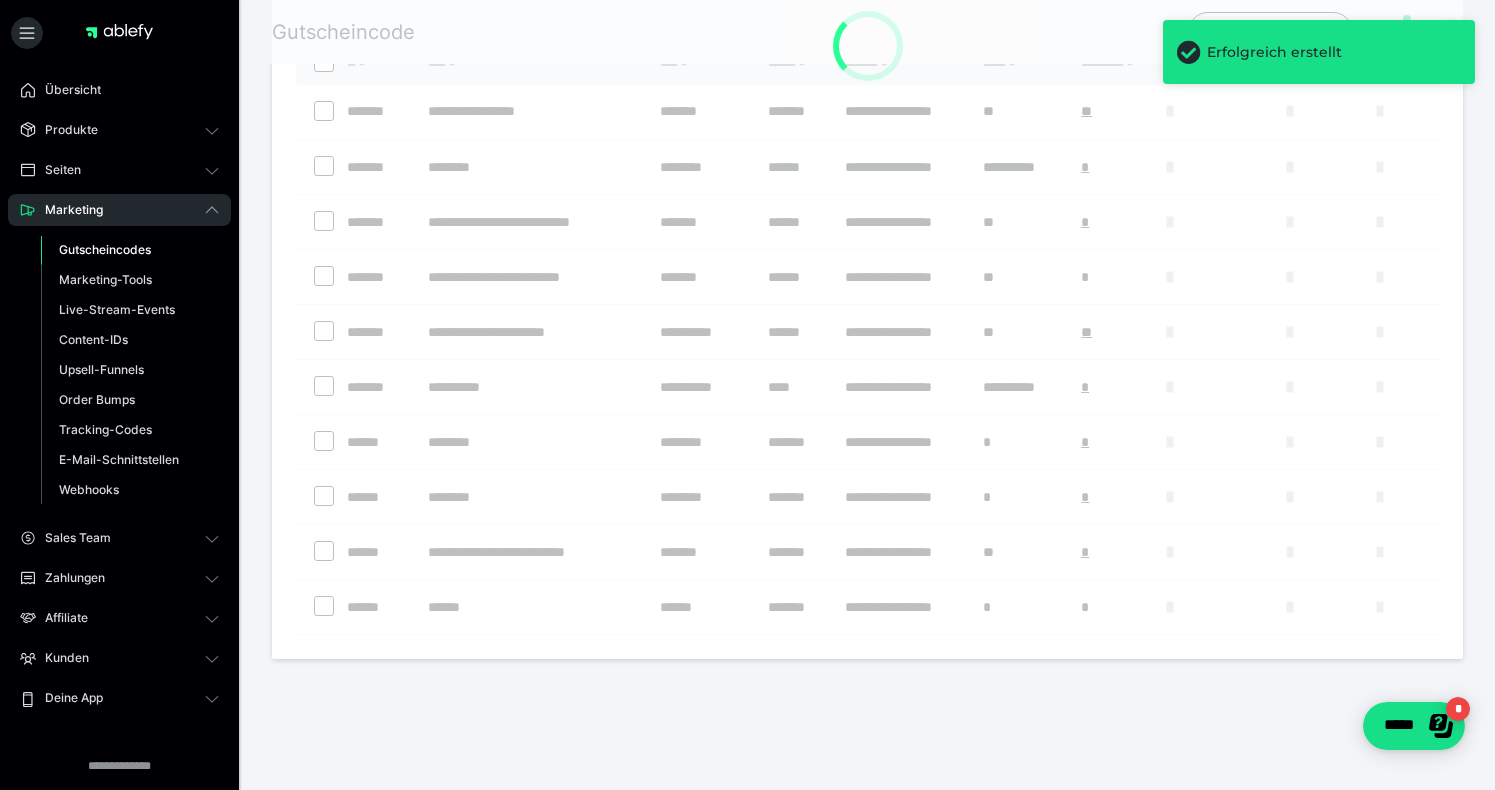 scroll, scrollTop: 0, scrollLeft: 0, axis: both 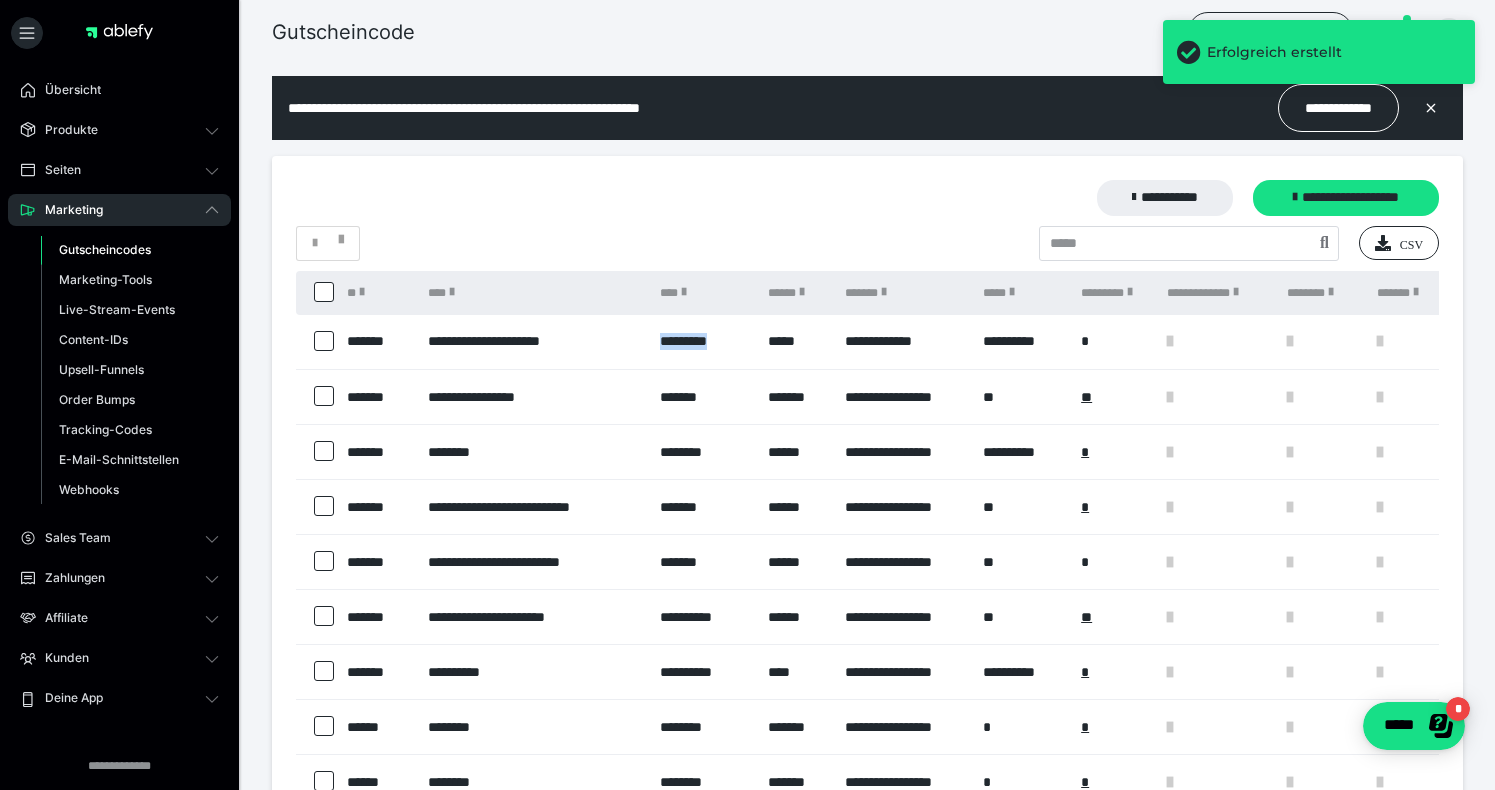 drag, startPoint x: 715, startPoint y: 337, endPoint x: 655, endPoint y: 340, distance: 60.074955 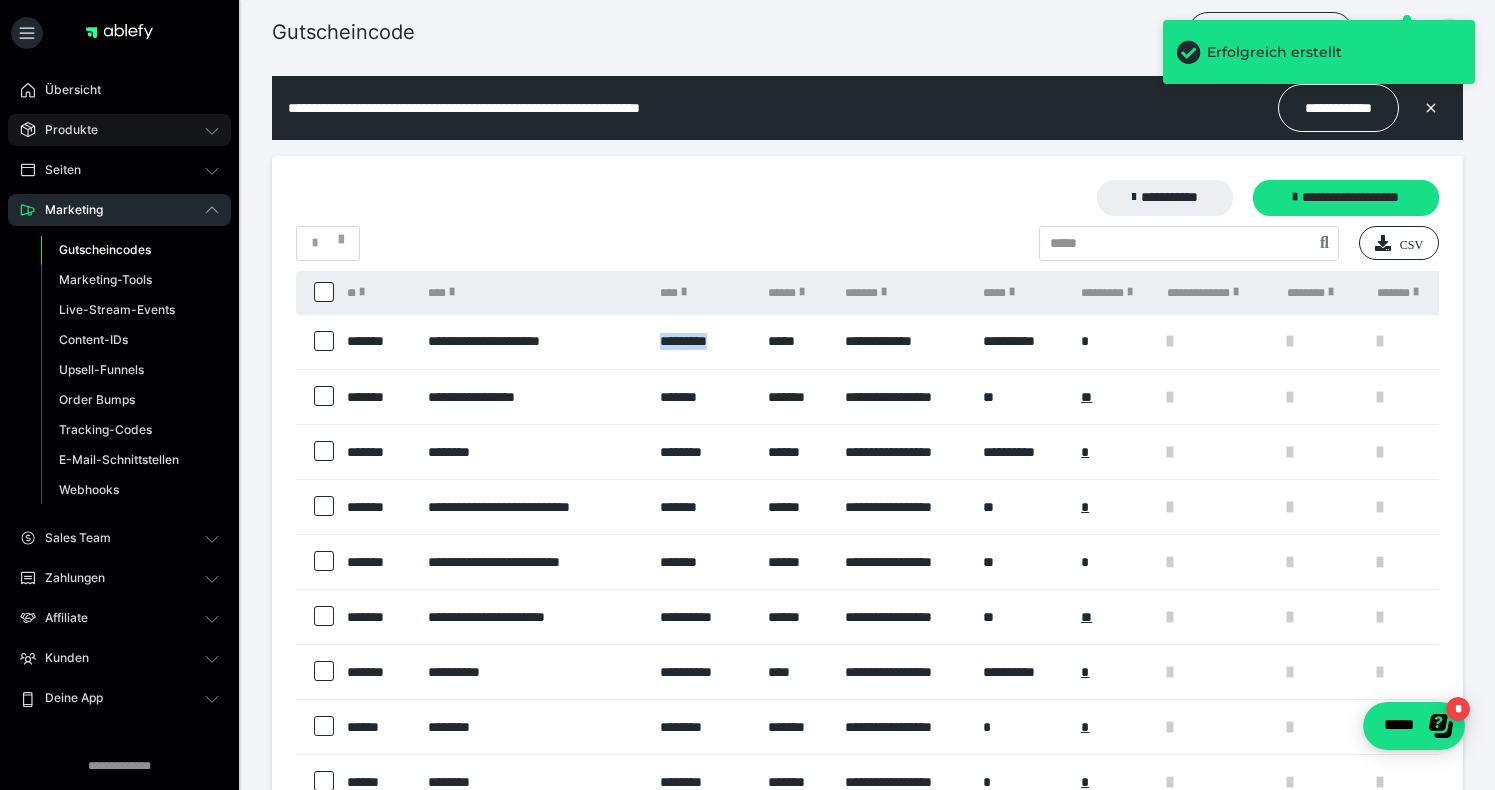 click on "Produkte" at bounding box center [64, 130] 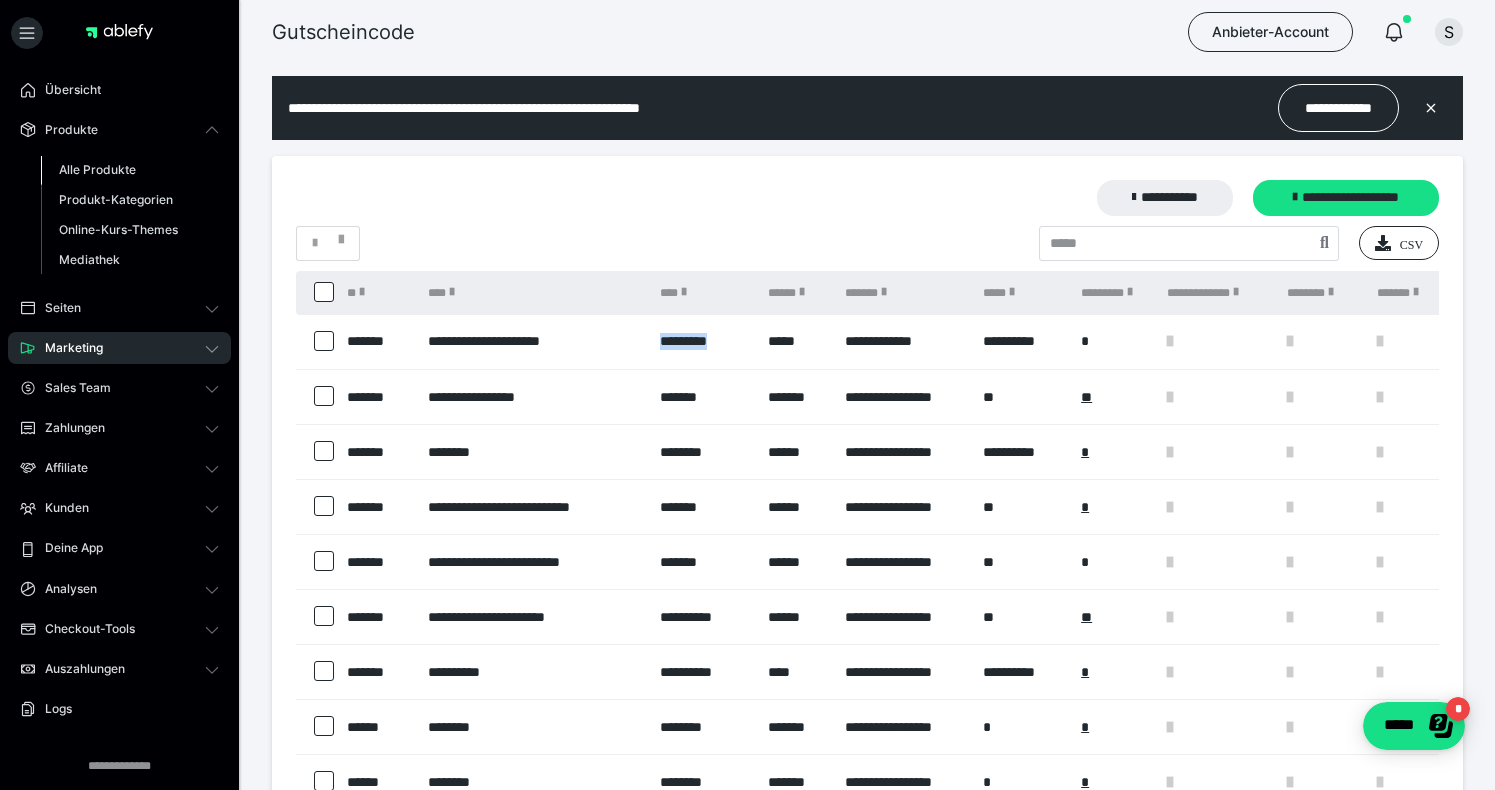 click on "Alle Produkte" at bounding box center [97, 169] 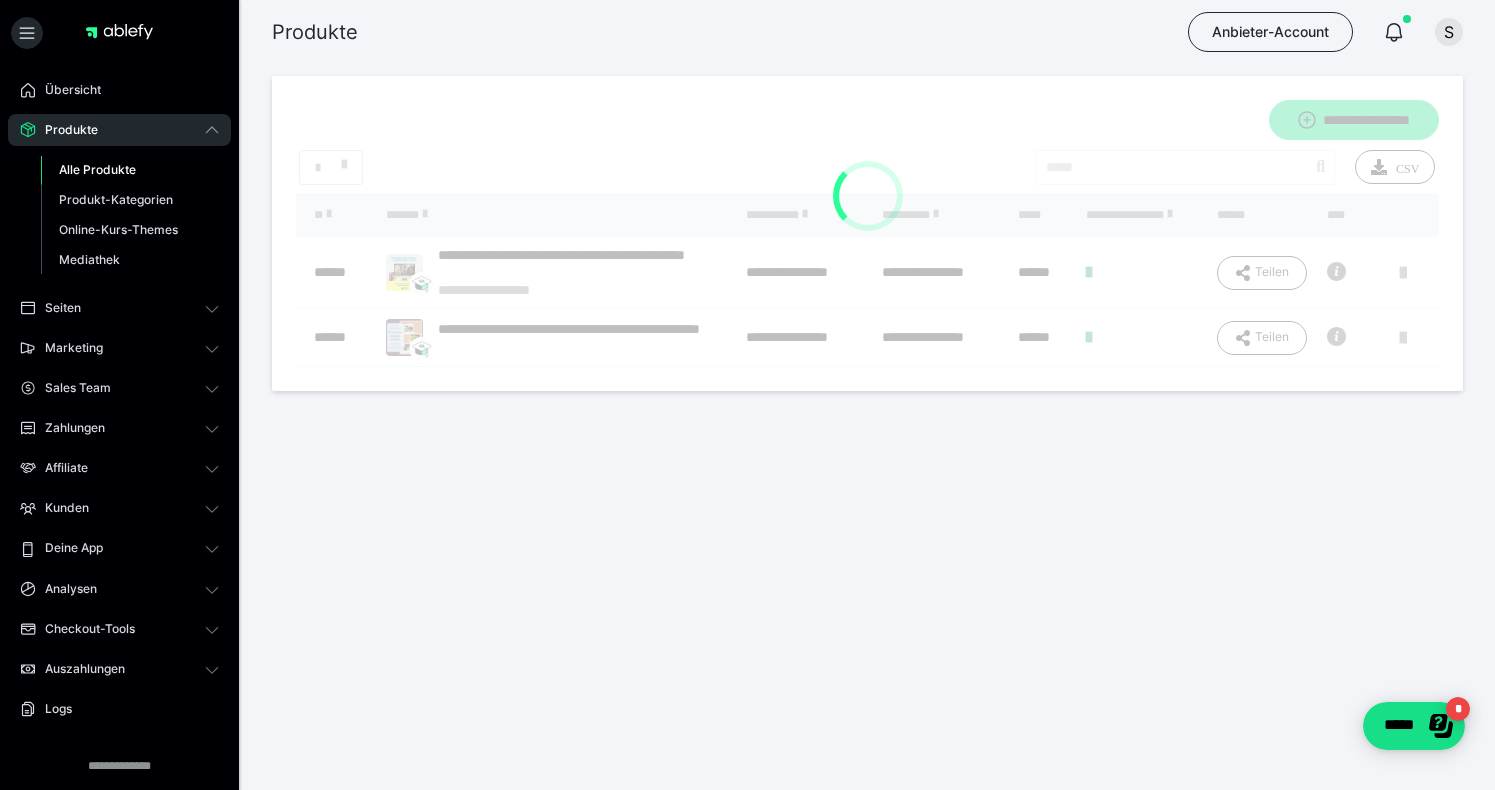 scroll, scrollTop: 0, scrollLeft: 0, axis: both 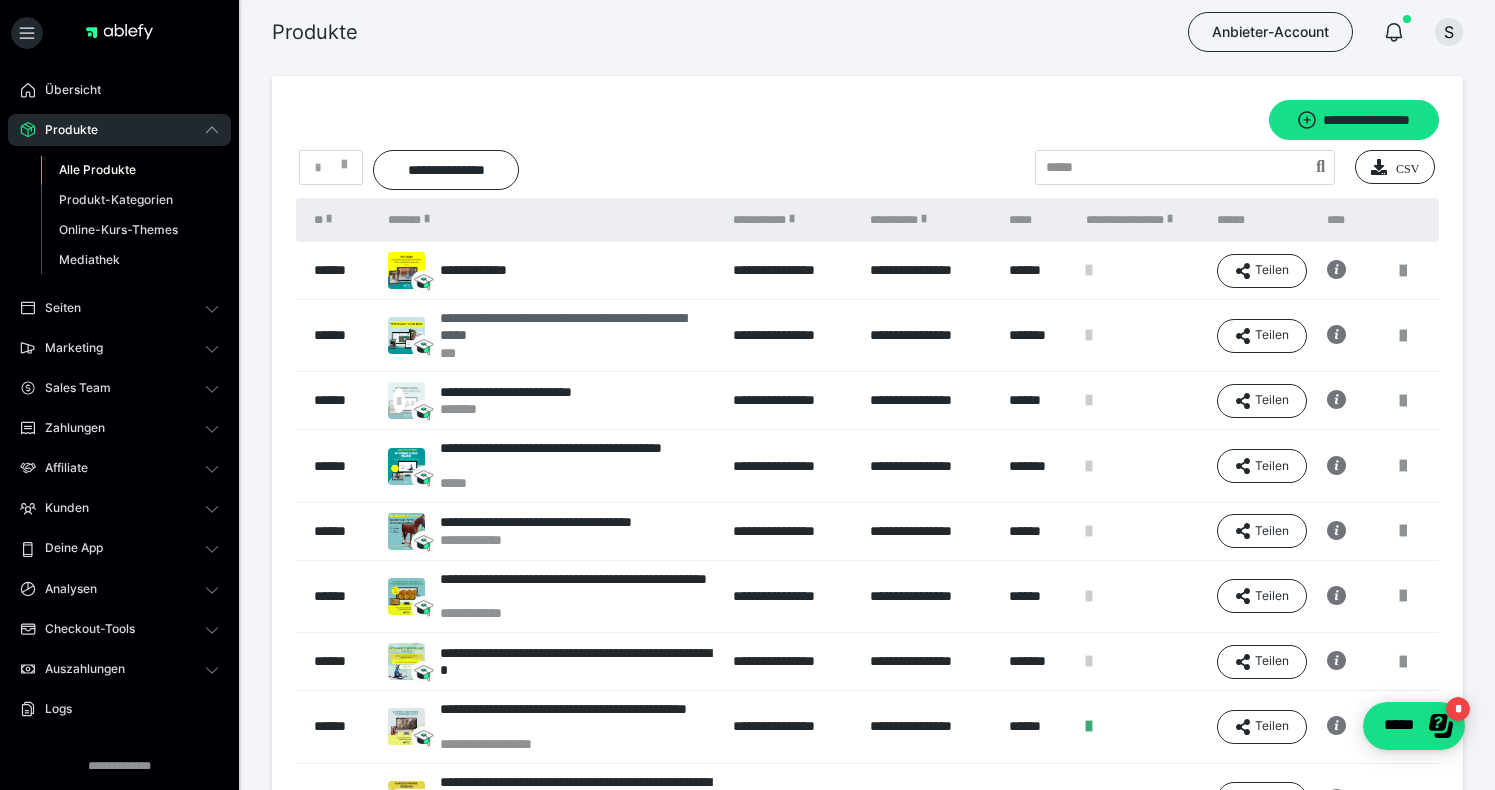 click on "**********" at bounding box center (576, 327) 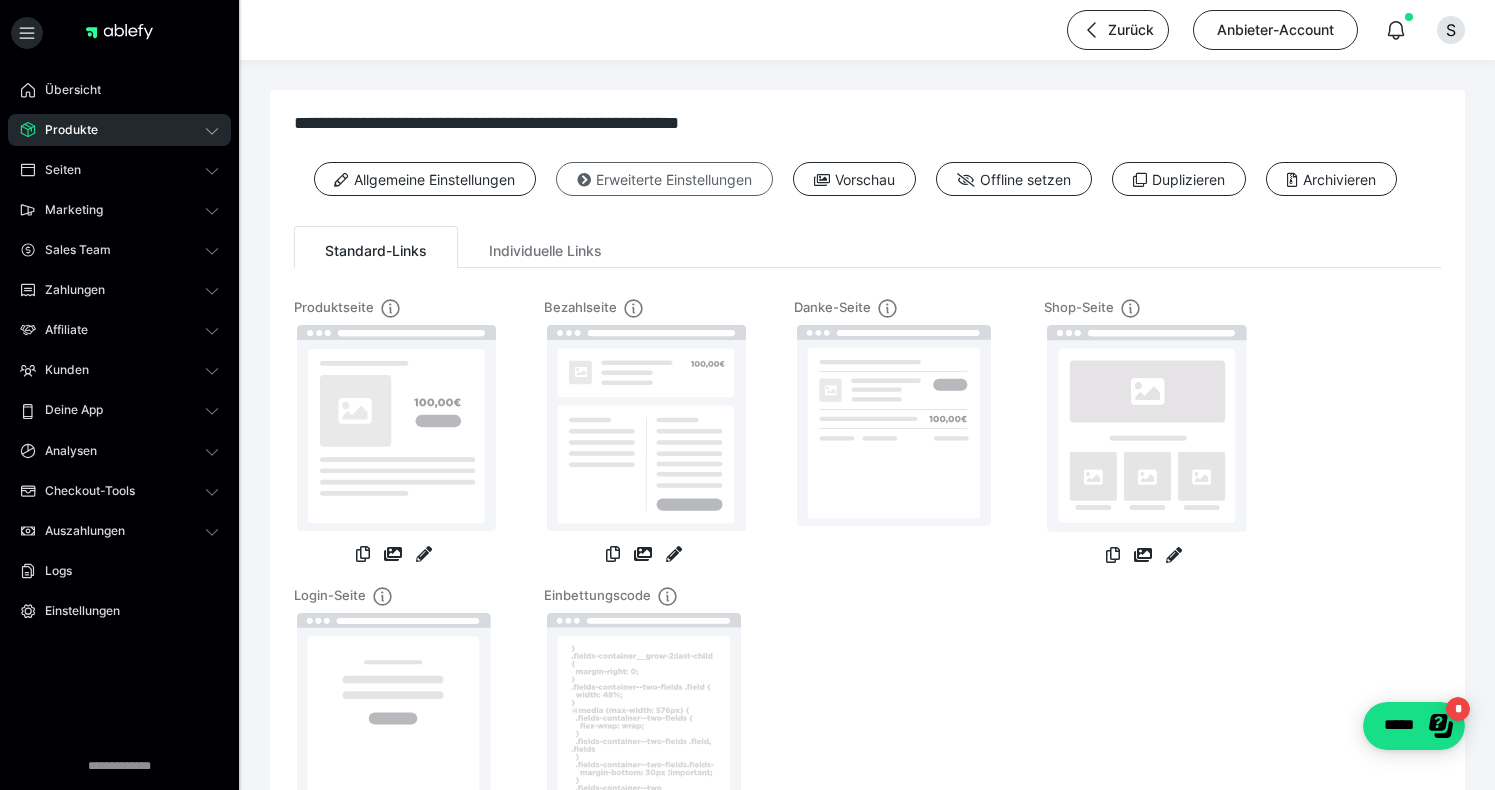 click on "Erweiterte Einstellungen" at bounding box center (664, 179) 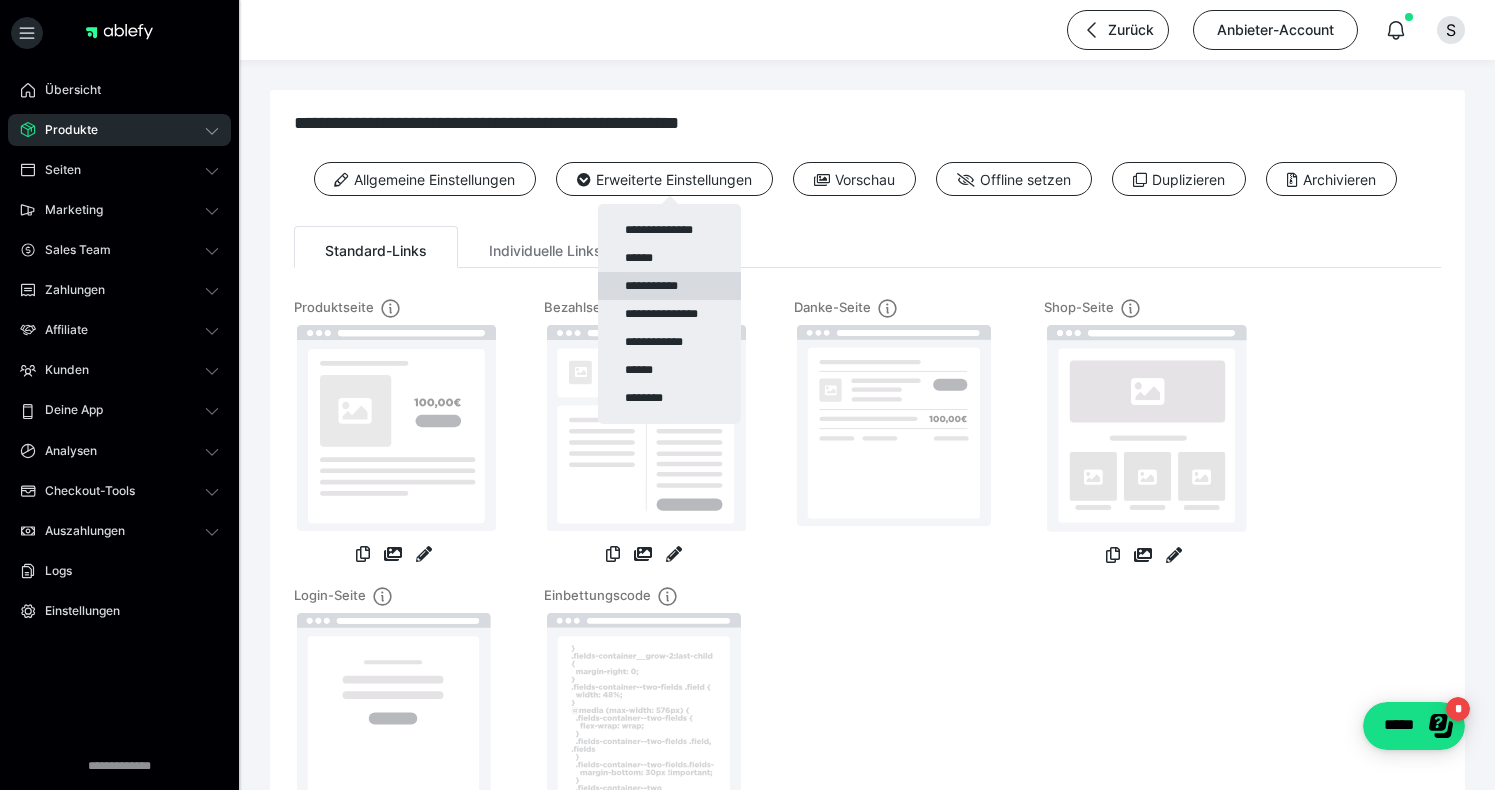 click on "**********" at bounding box center (669, 286) 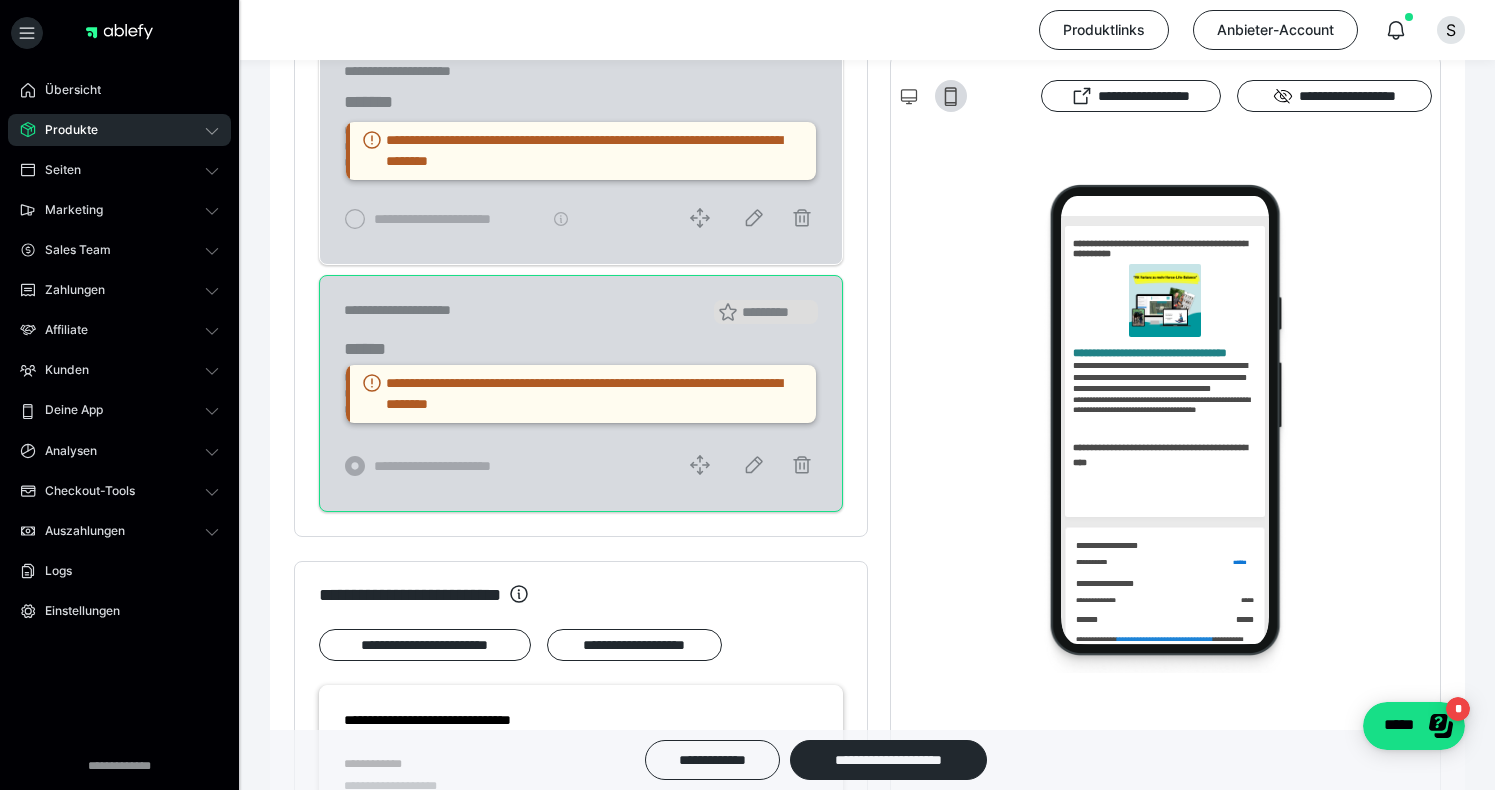scroll, scrollTop: 1117, scrollLeft: 0, axis: vertical 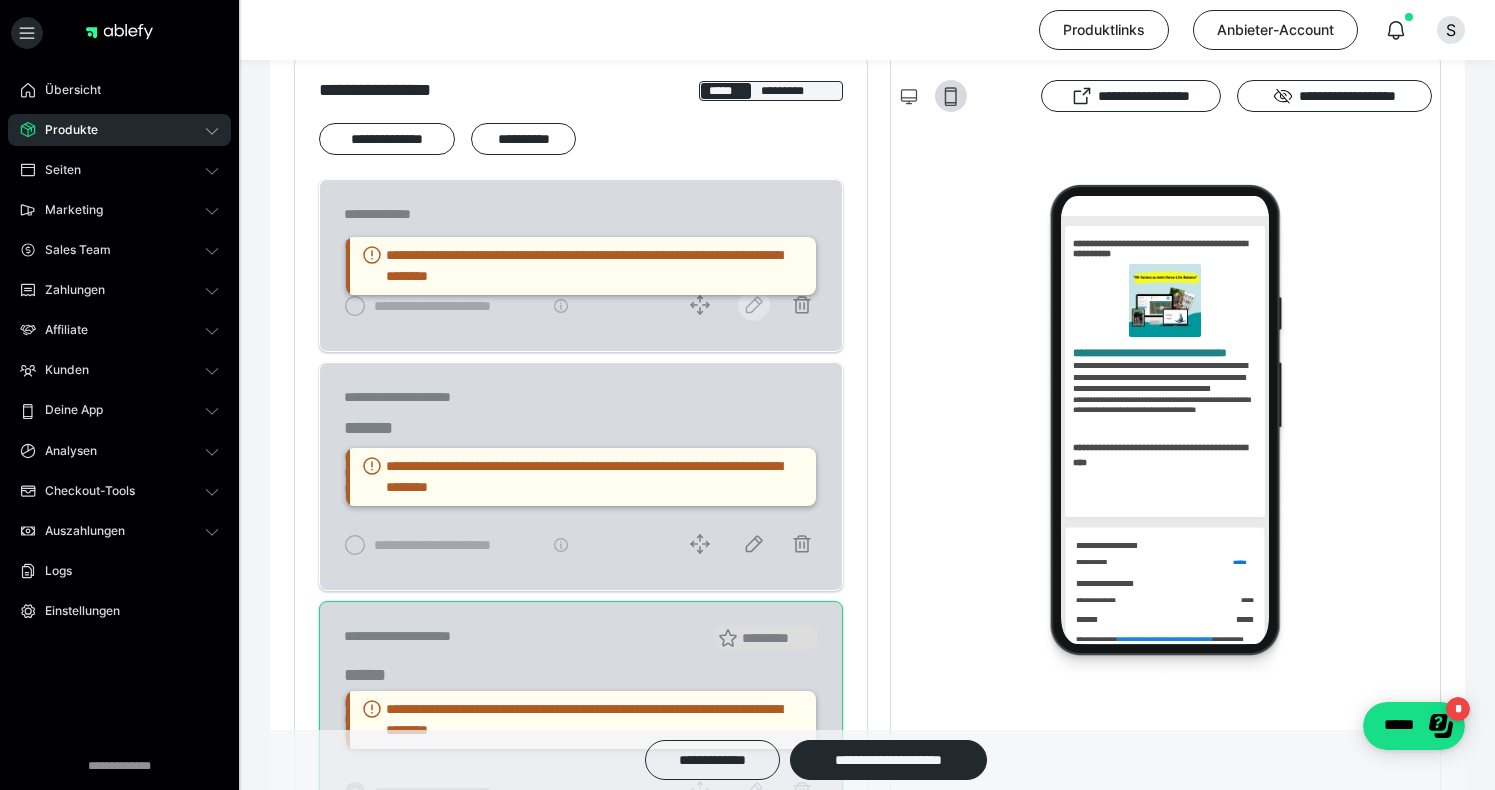 click 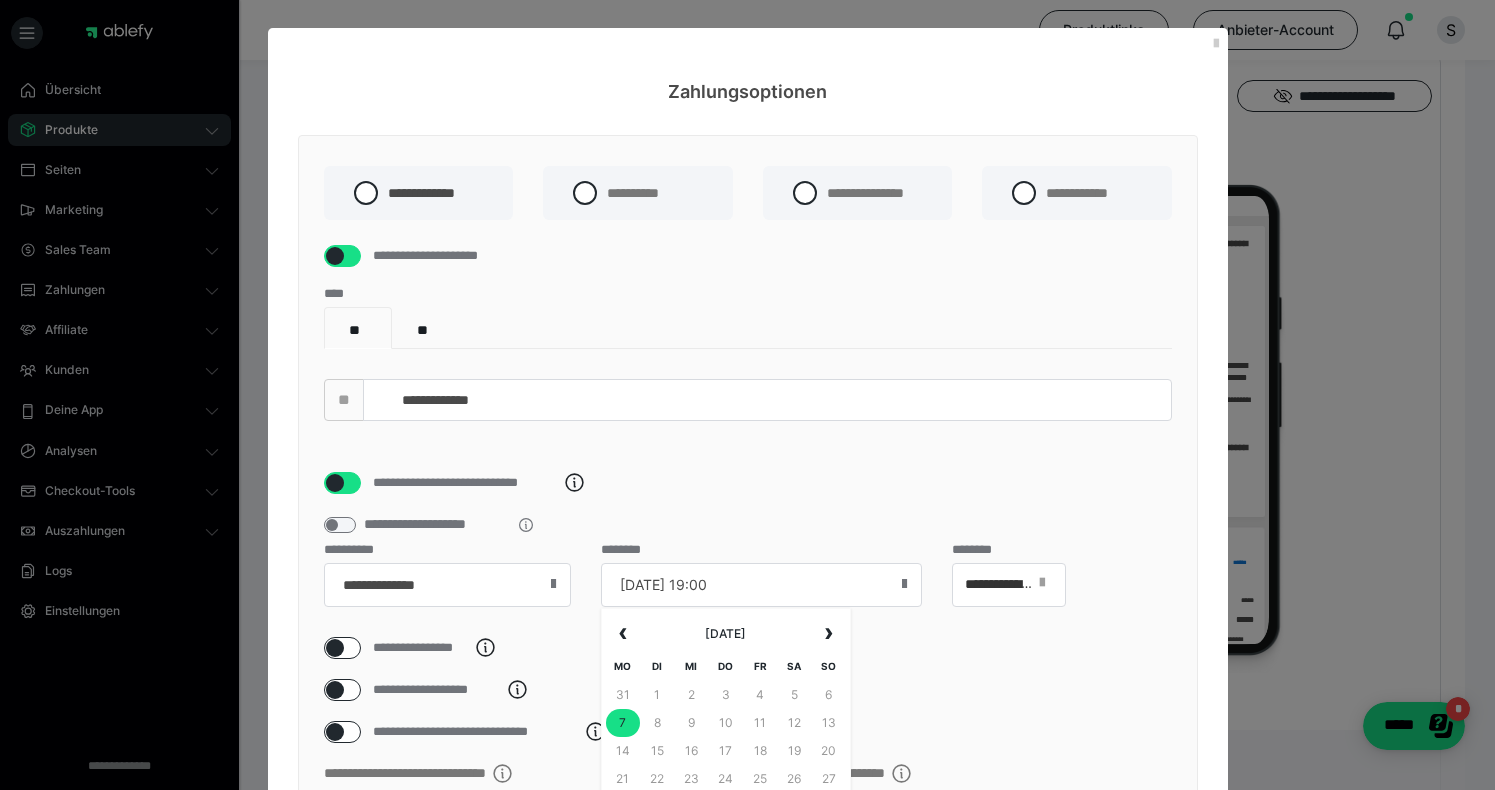 click on "07.04.25 19:00" at bounding box center [761, 585] 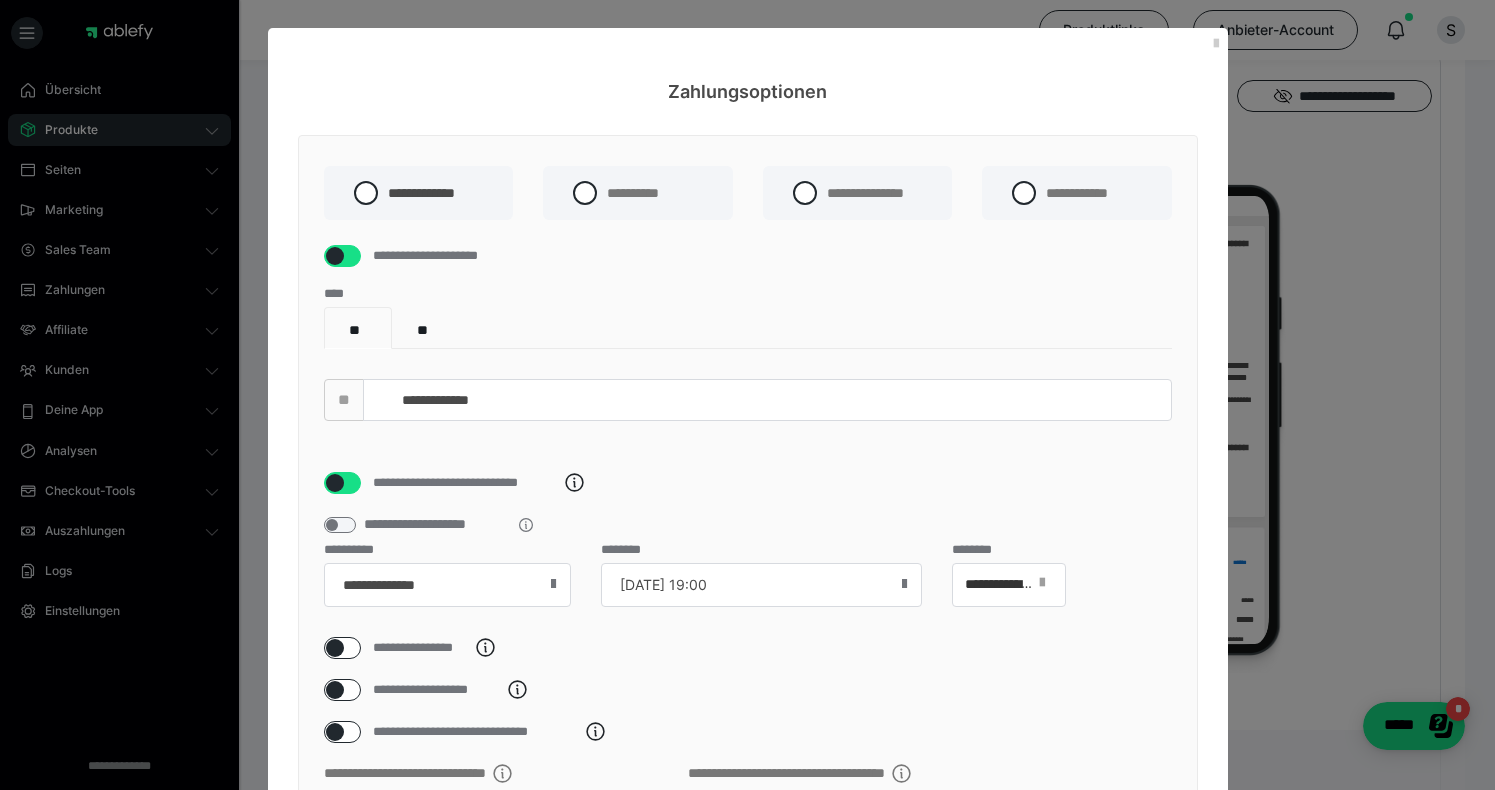 click at bounding box center (553, 584) 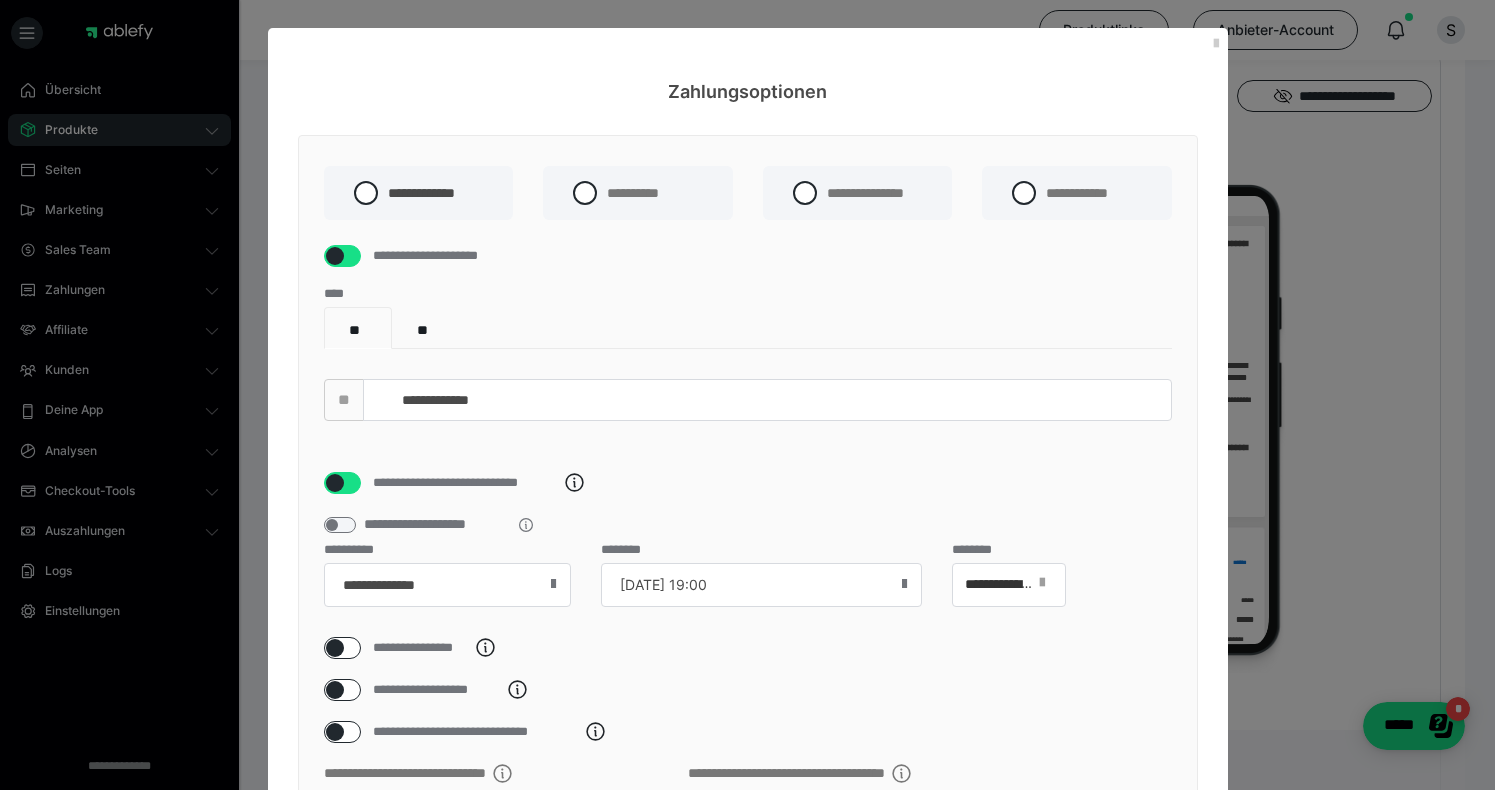 click at bounding box center (904, 584) 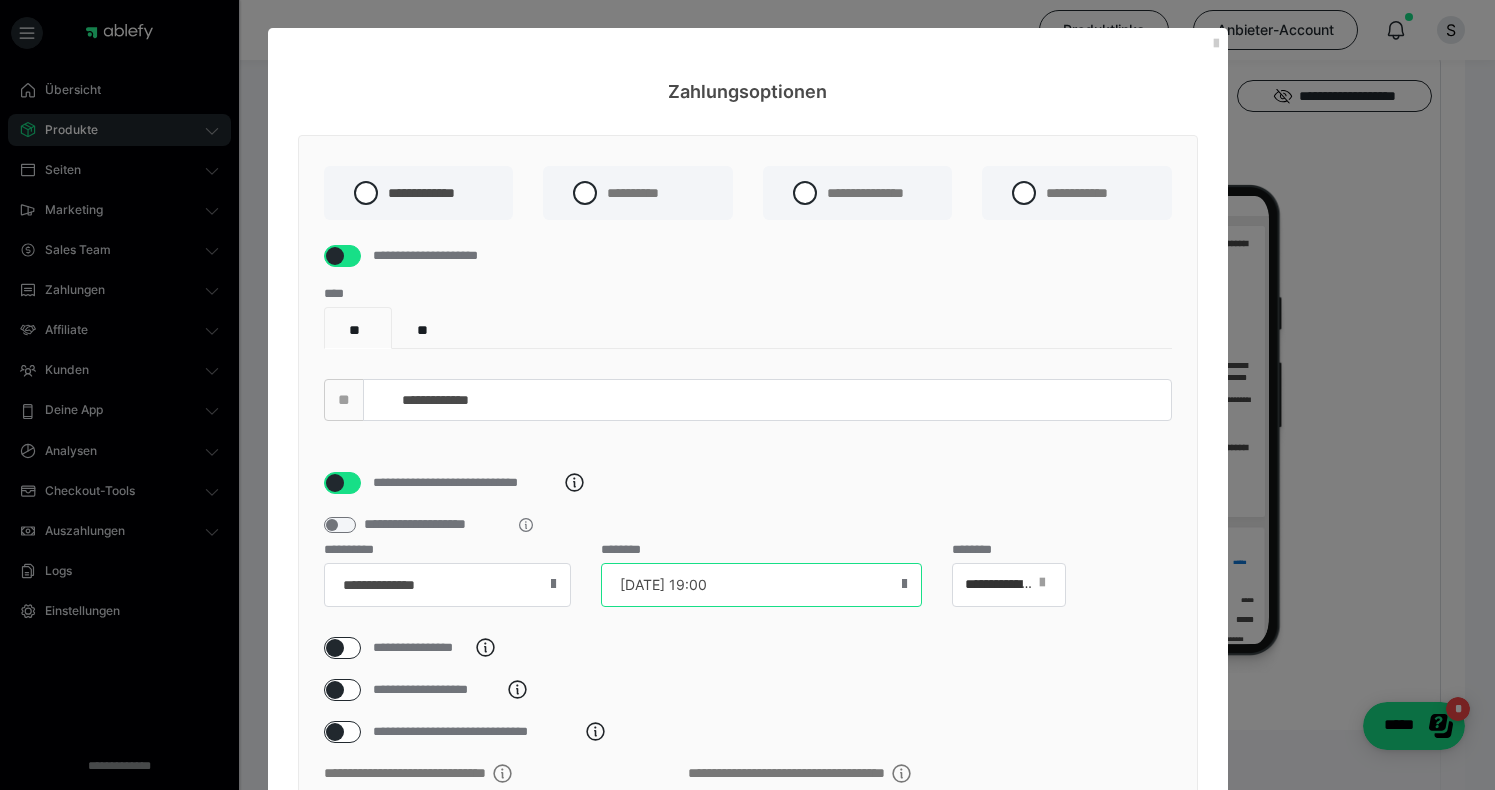 click on "07.04.25 19:00" at bounding box center (761, 585) 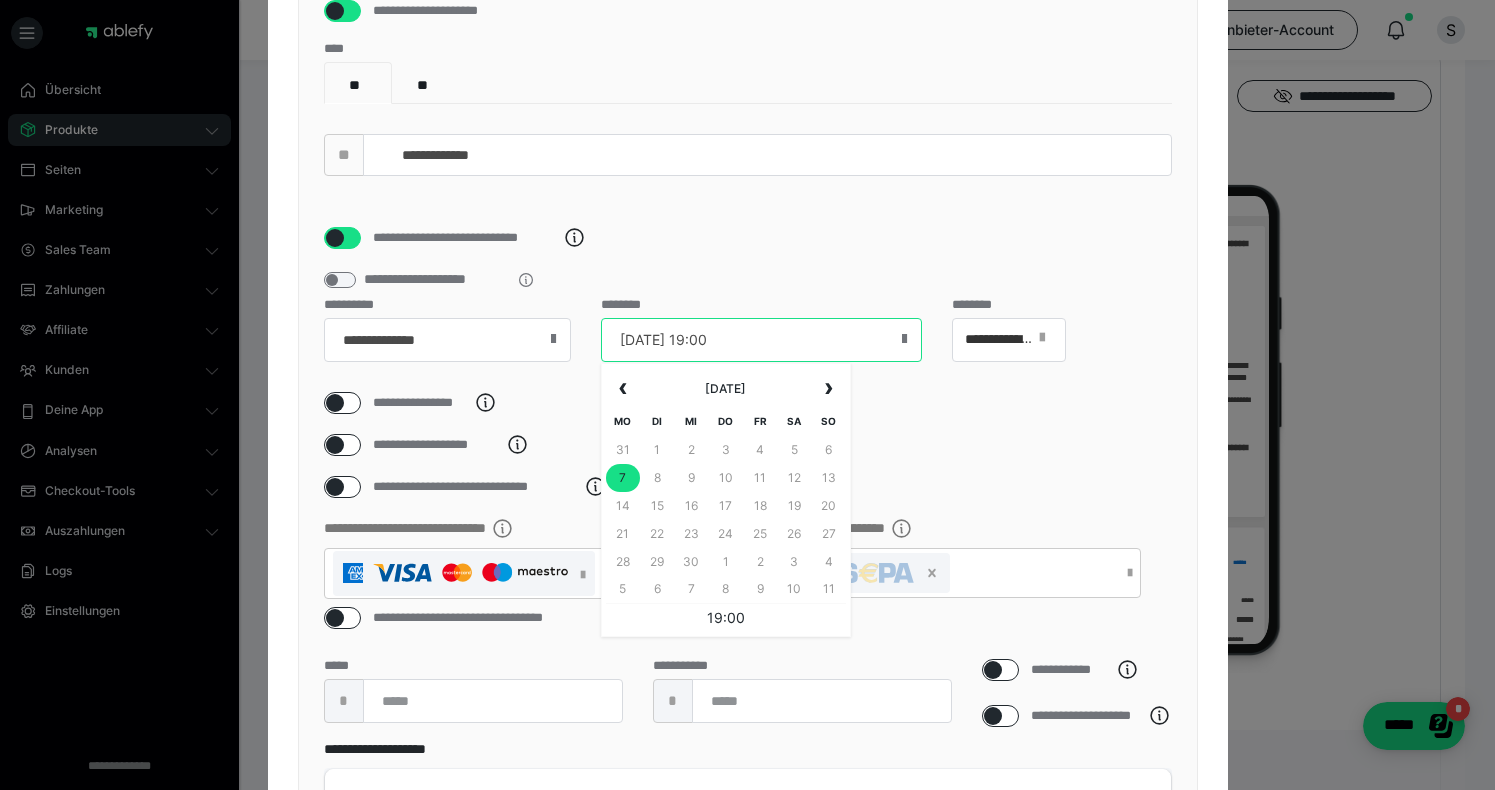 scroll, scrollTop: 419, scrollLeft: 0, axis: vertical 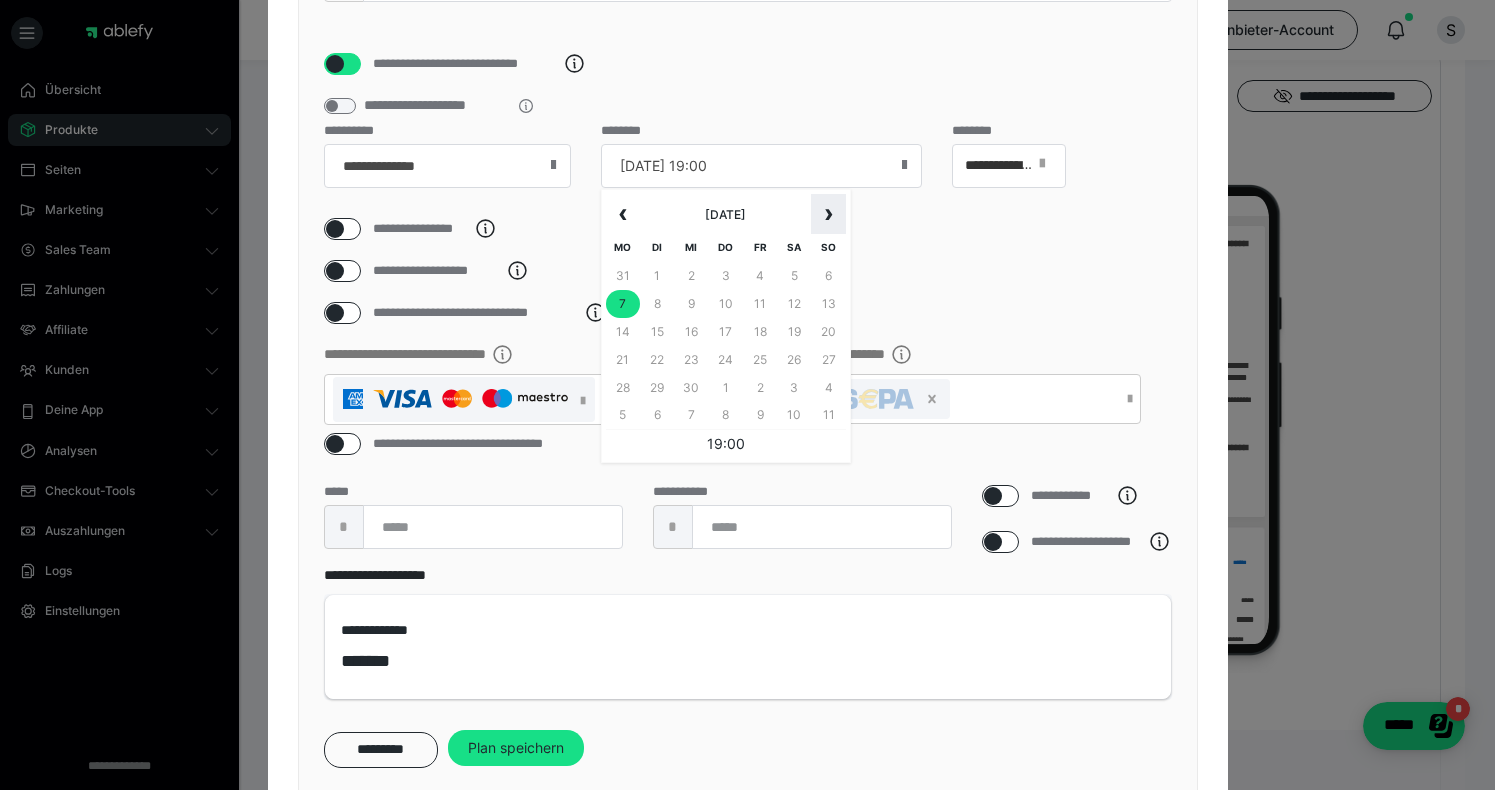 click on "›" at bounding box center [828, 214] 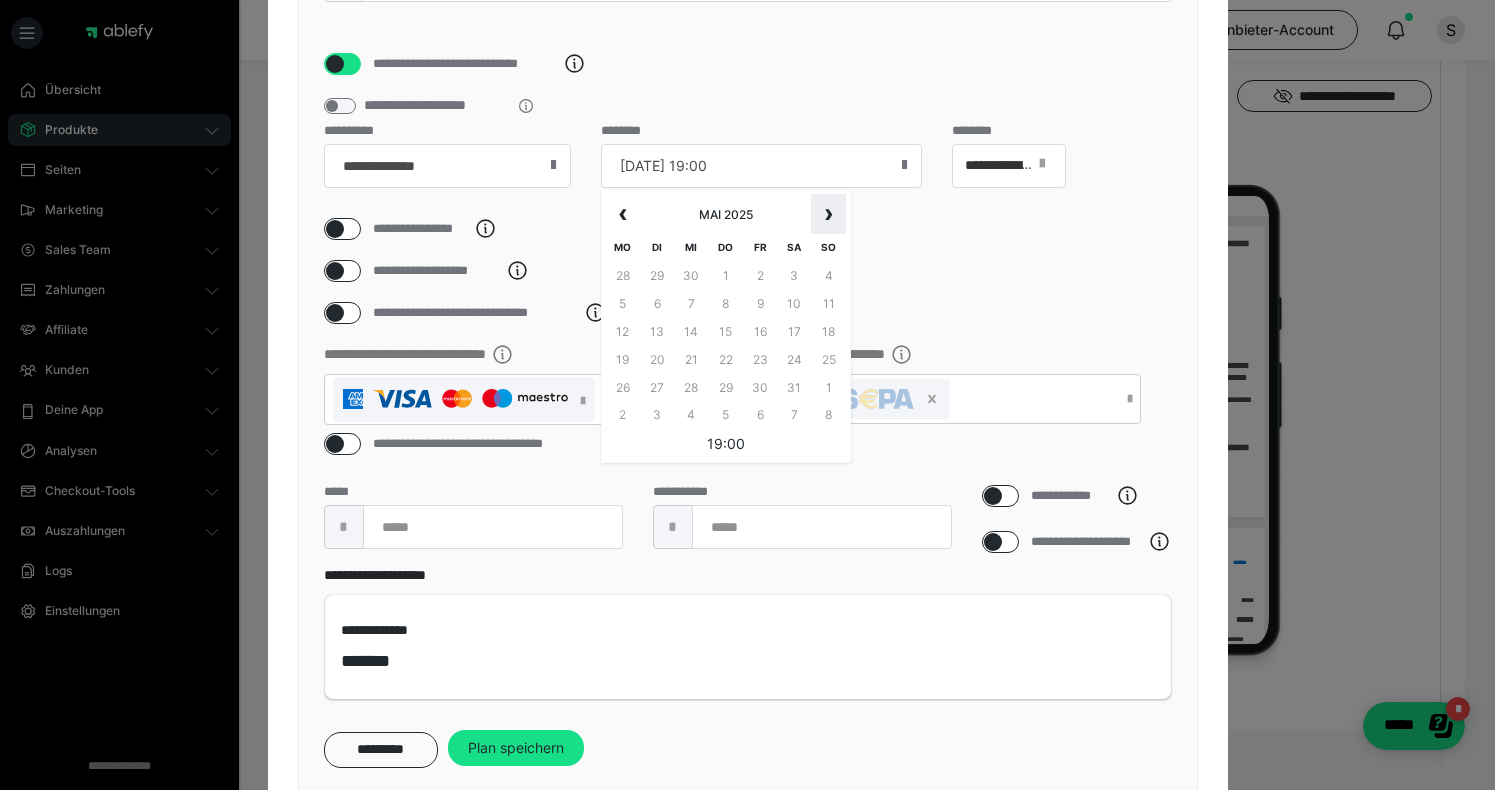 click on "›" at bounding box center [828, 214] 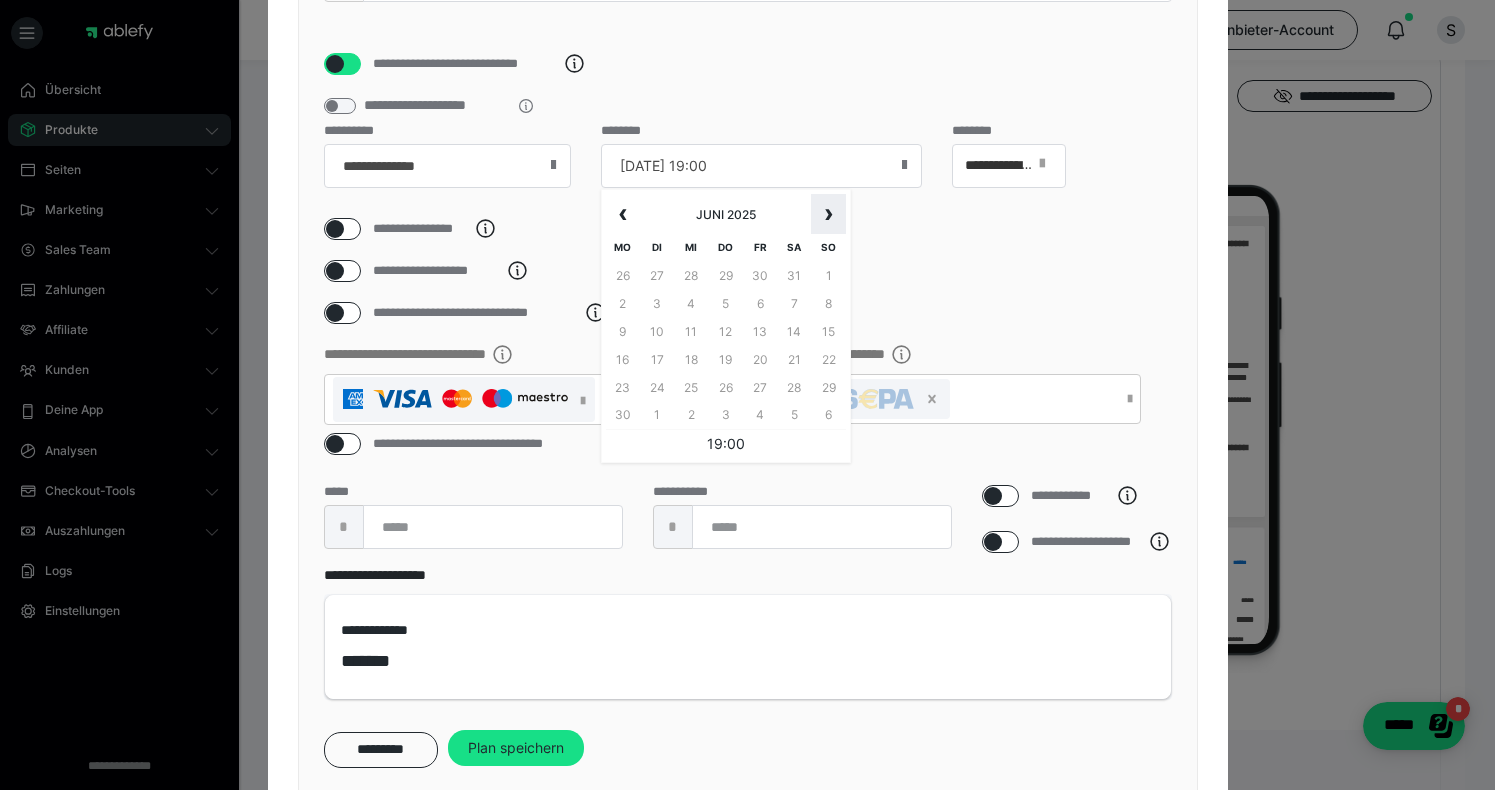 click on "›" at bounding box center (828, 214) 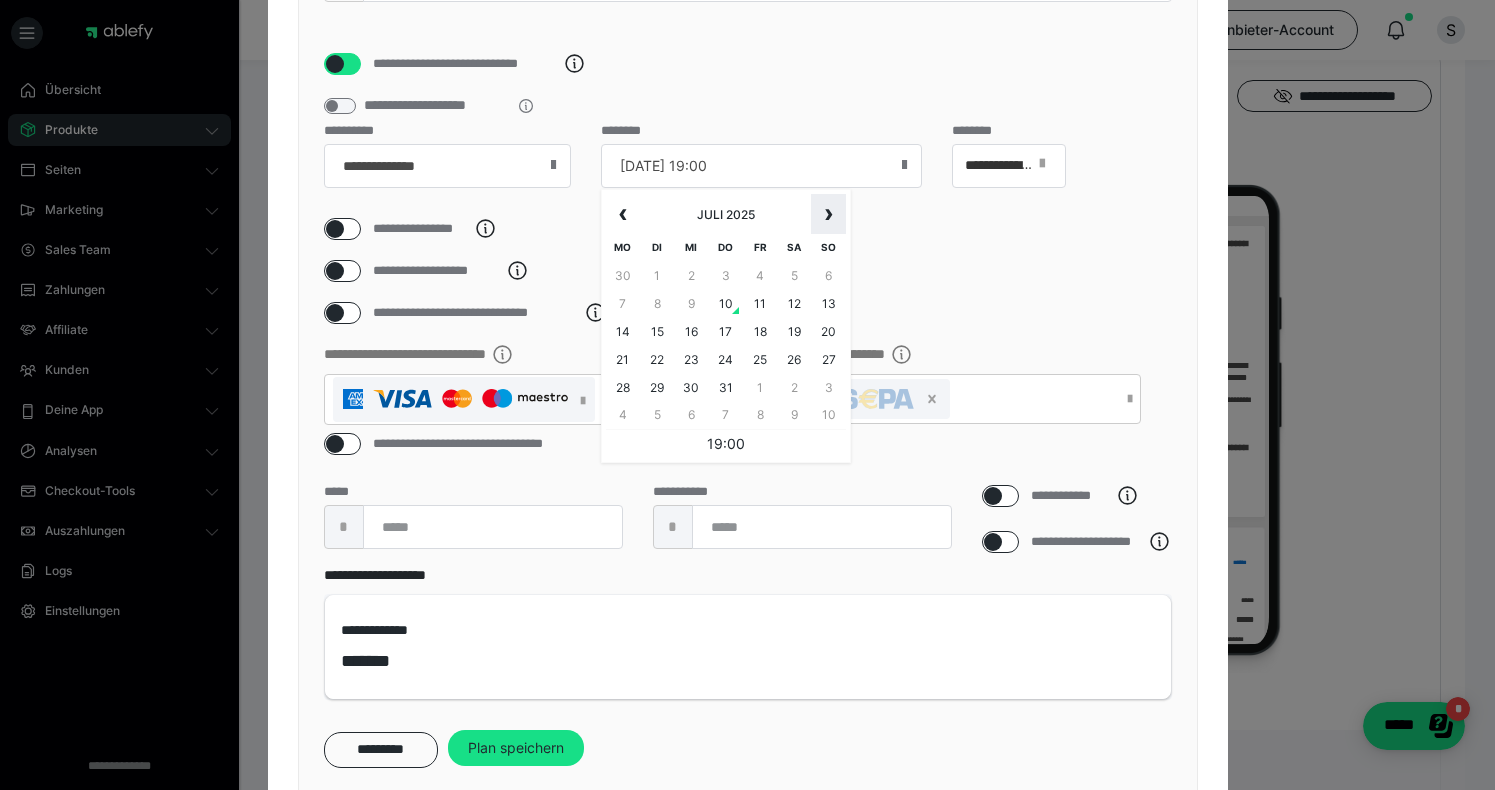 click on "›" at bounding box center [828, 214] 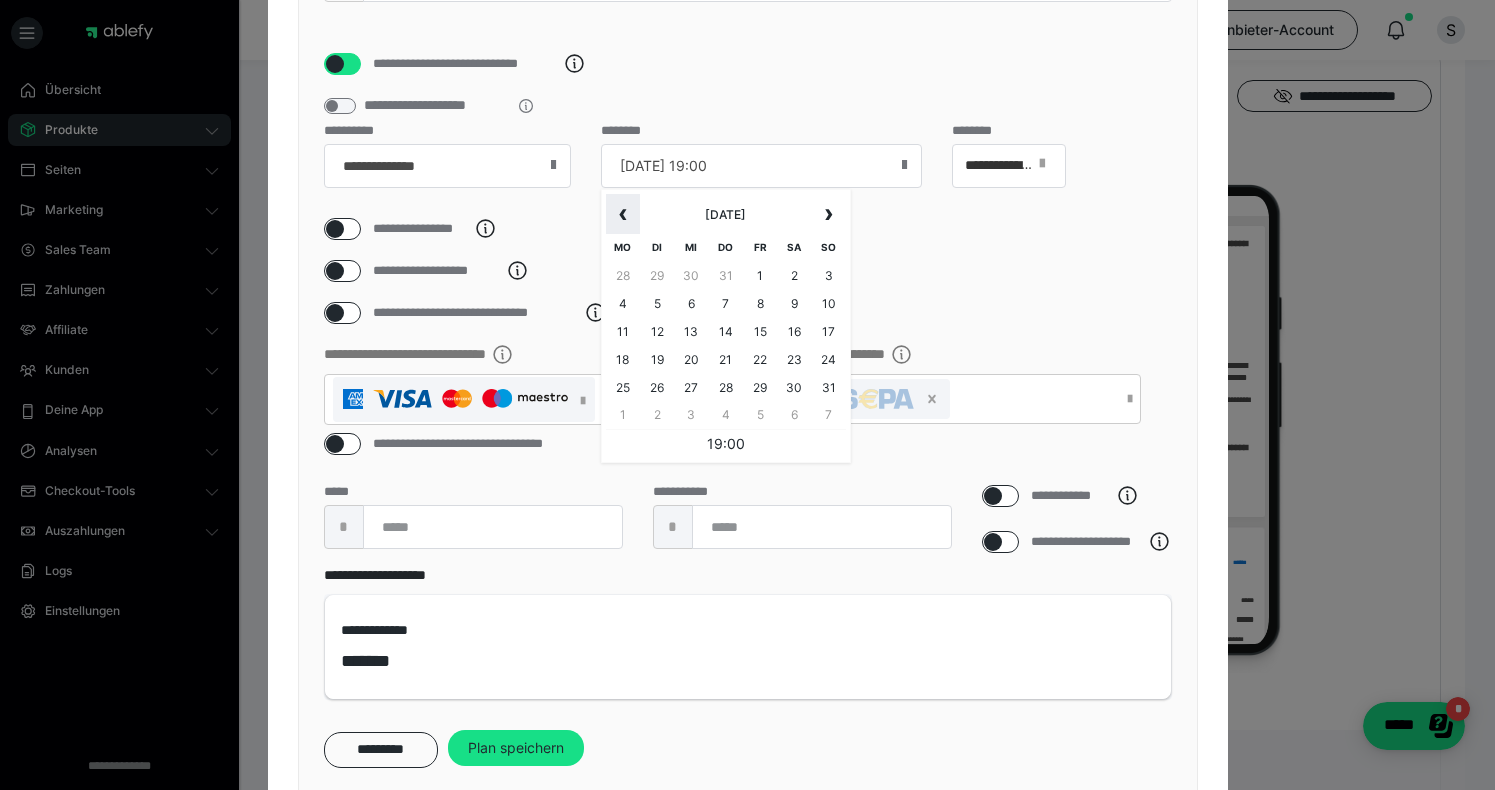 click on "‹" at bounding box center (623, 214) 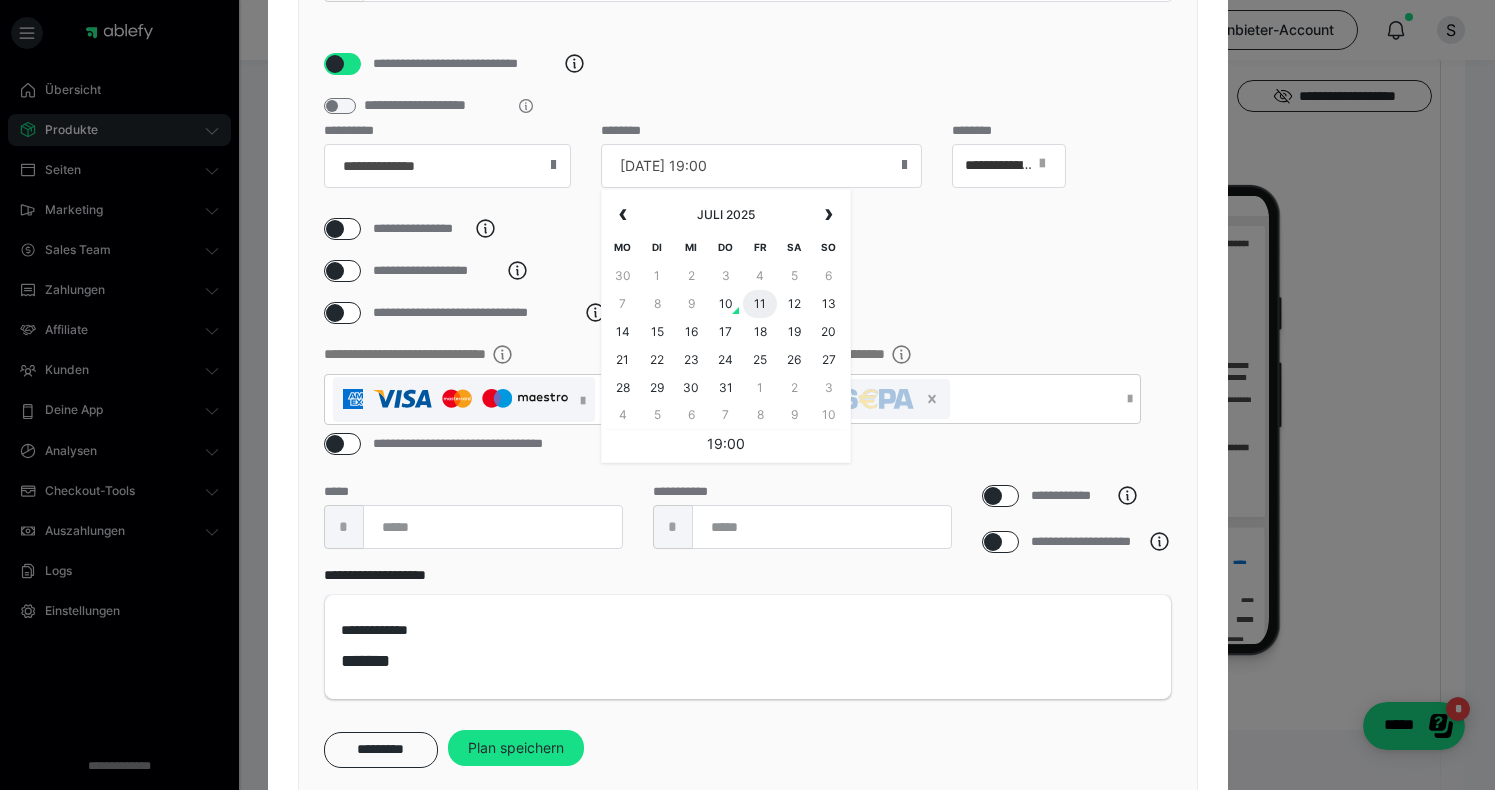 click on "11" at bounding box center [760, 304] 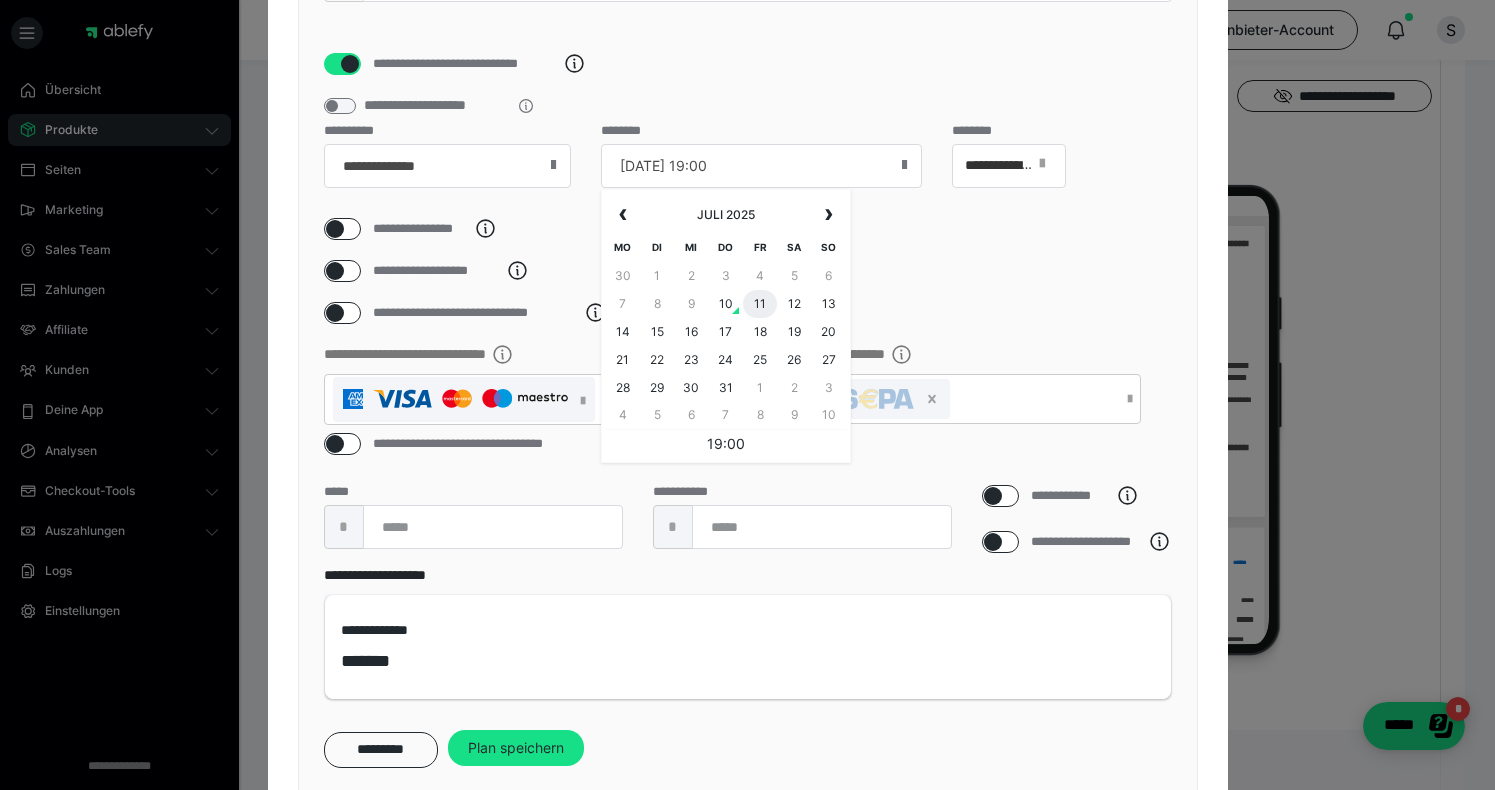 type on "11.07.25 19:00" 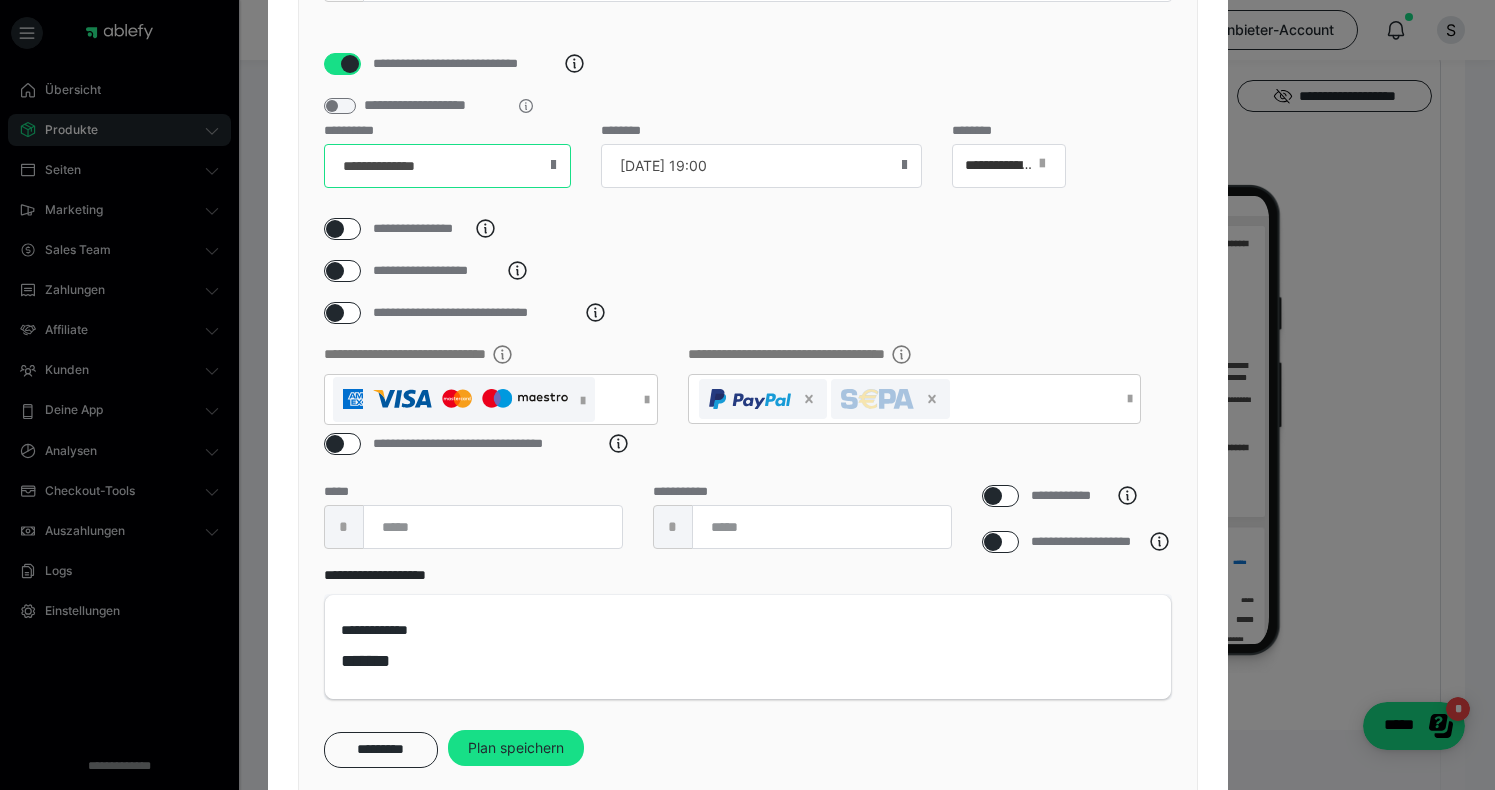 click on "**********" at bounding box center (447, 166) 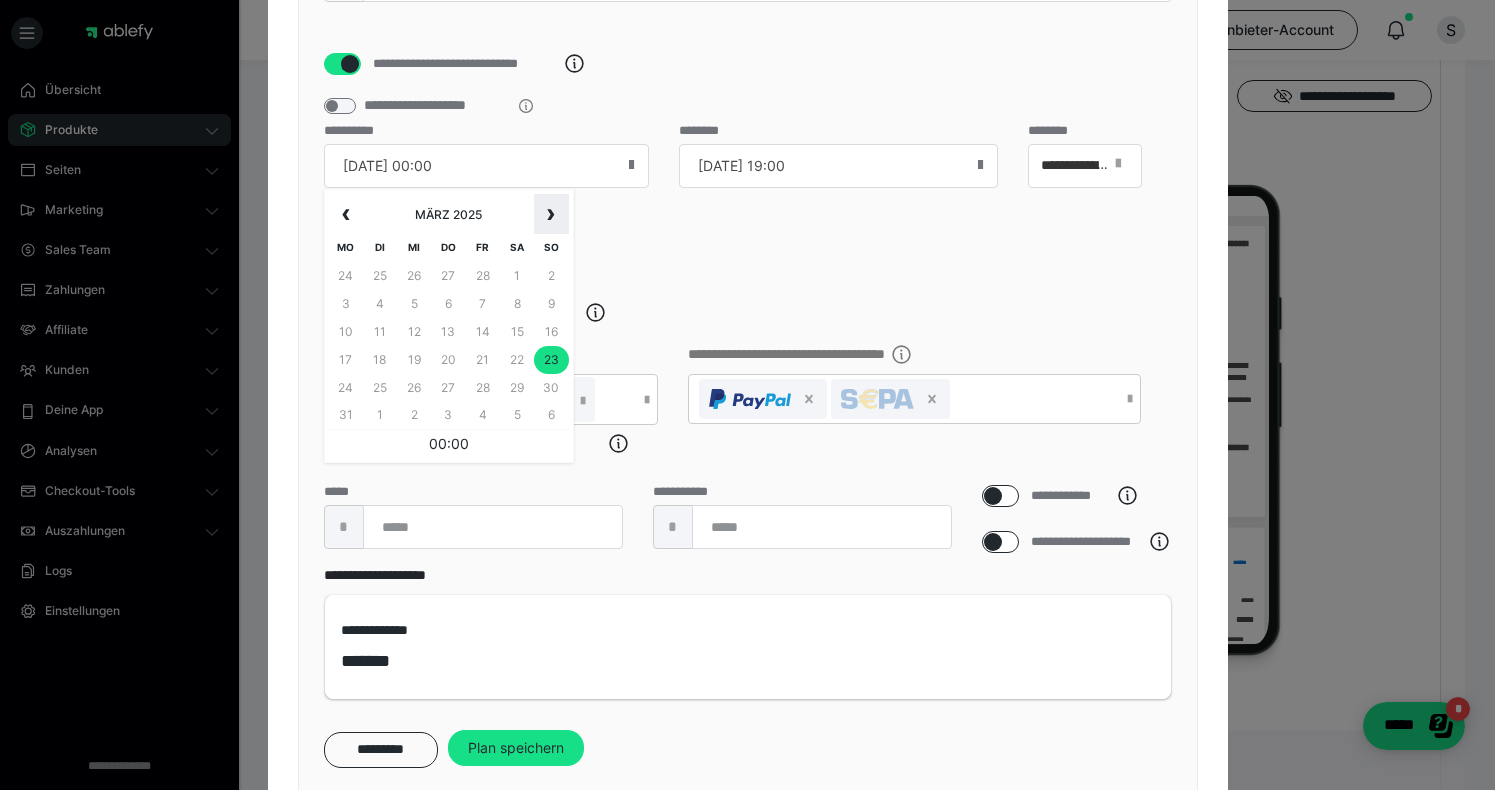 click on "›" at bounding box center [551, 214] 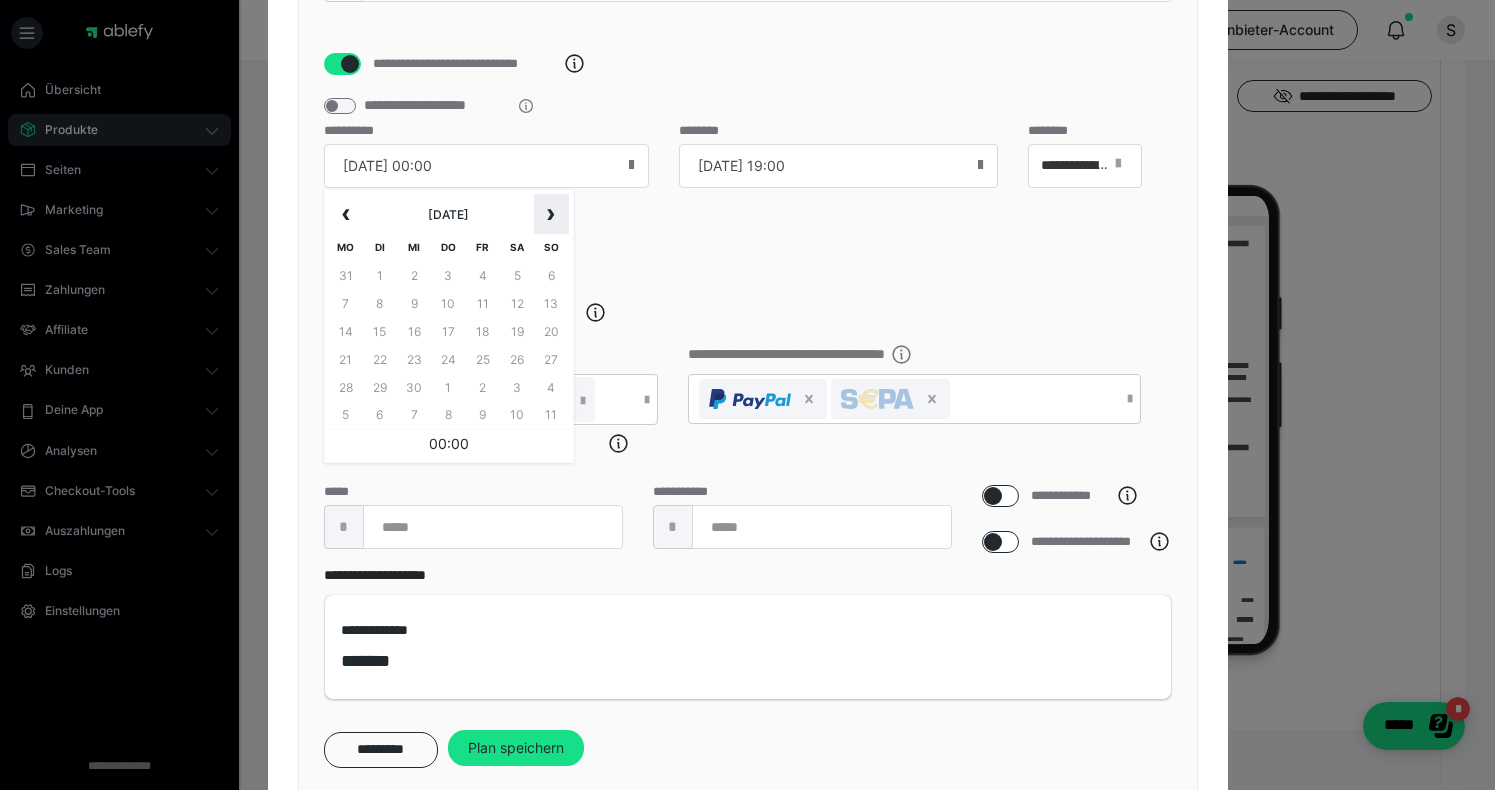 click on "›" at bounding box center [551, 214] 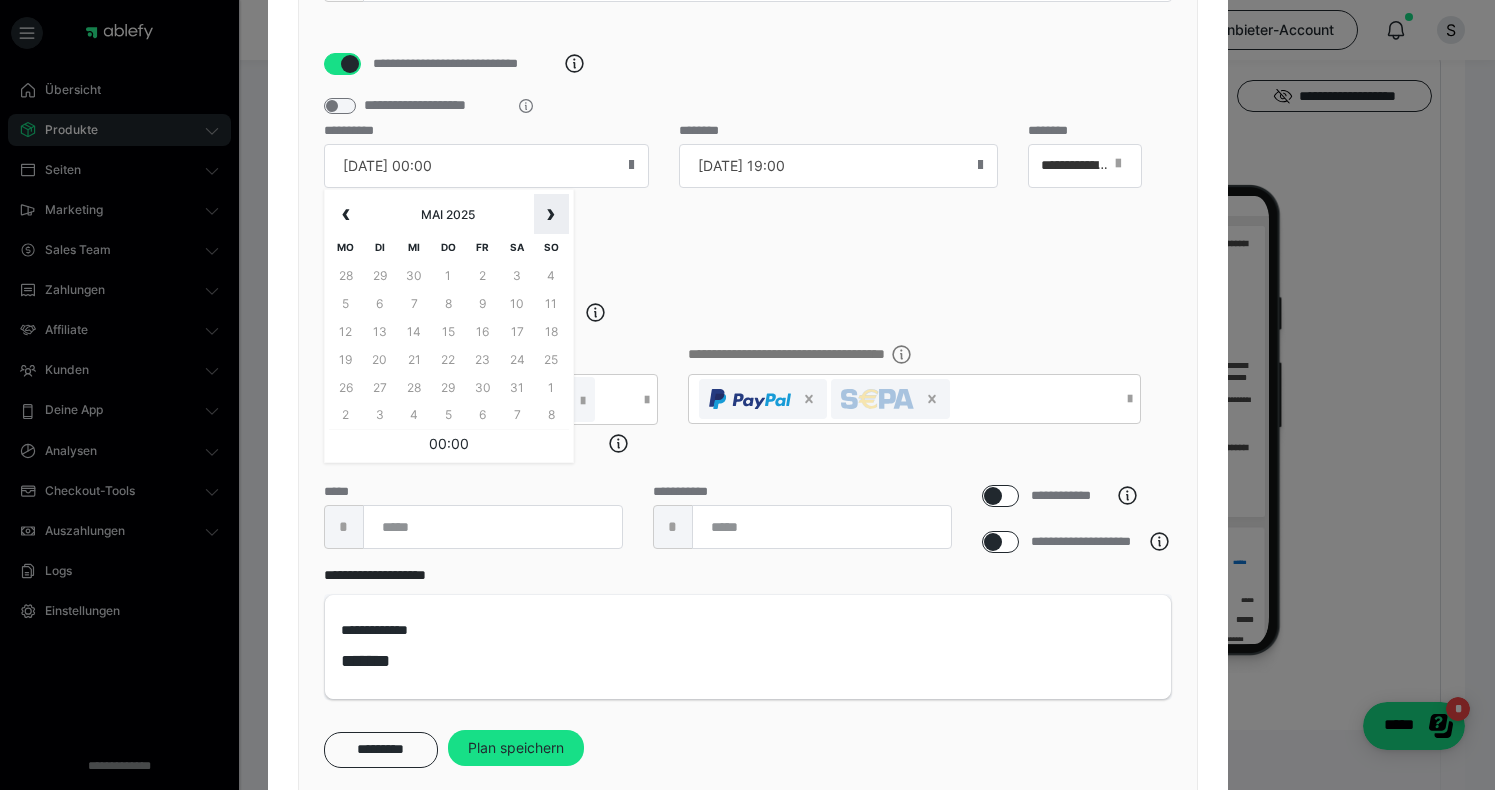 click on "›" at bounding box center (551, 214) 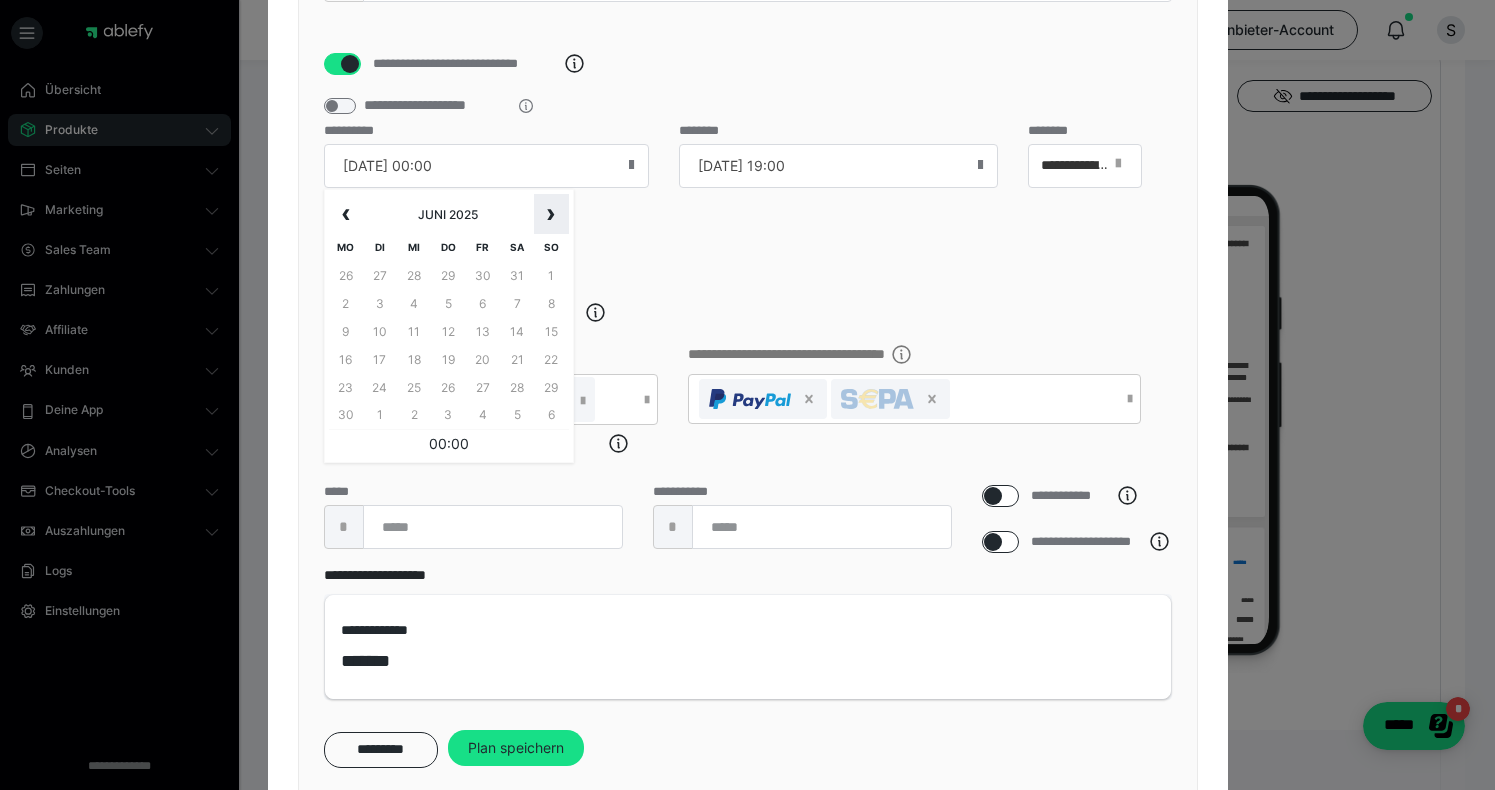 click on "›" at bounding box center [551, 214] 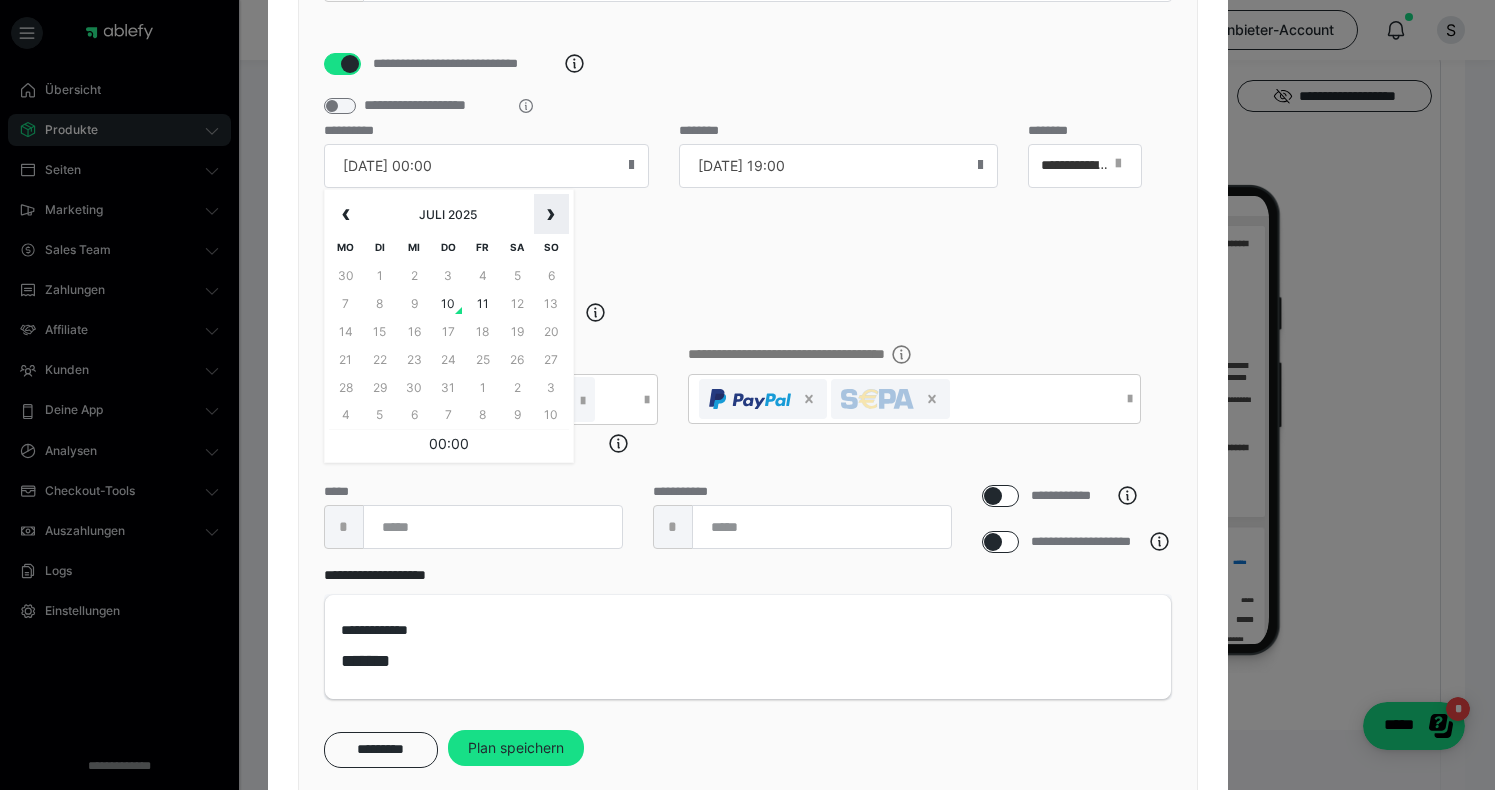 click on "›" at bounding box center (551, 214) 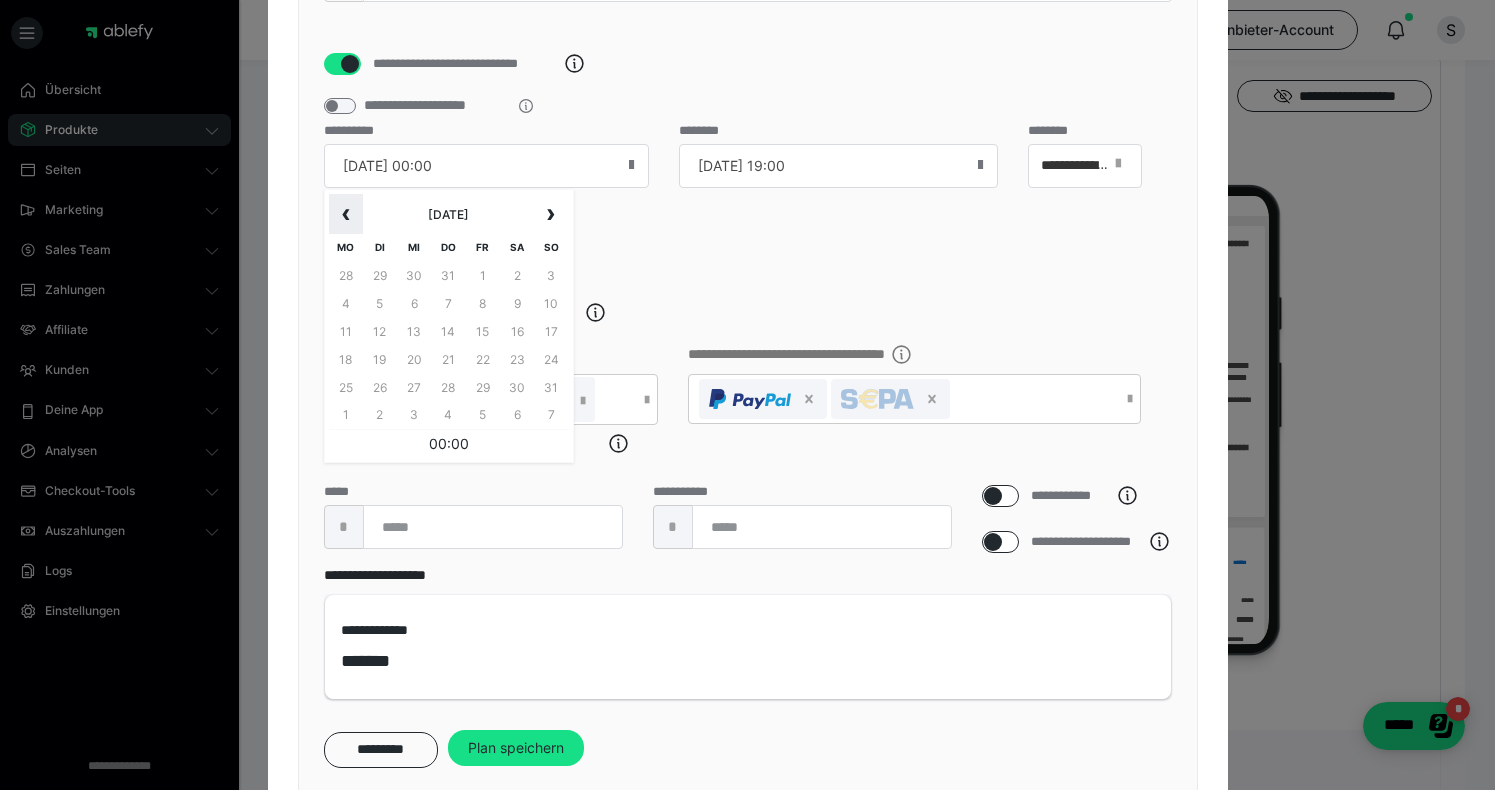 click on "‹" at bounding box center (346, 214) 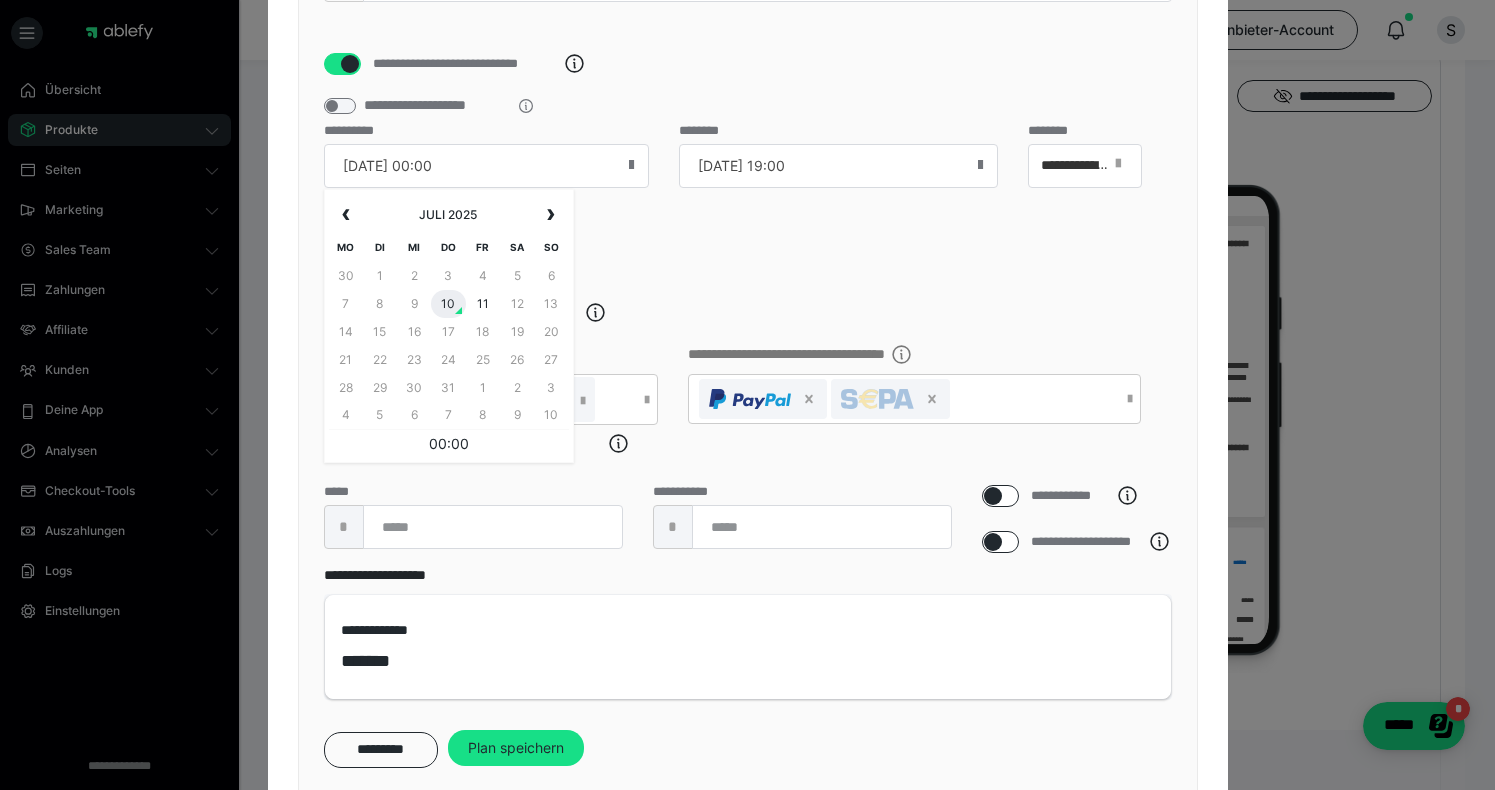 click on "10" at bounding box center [448, 304] 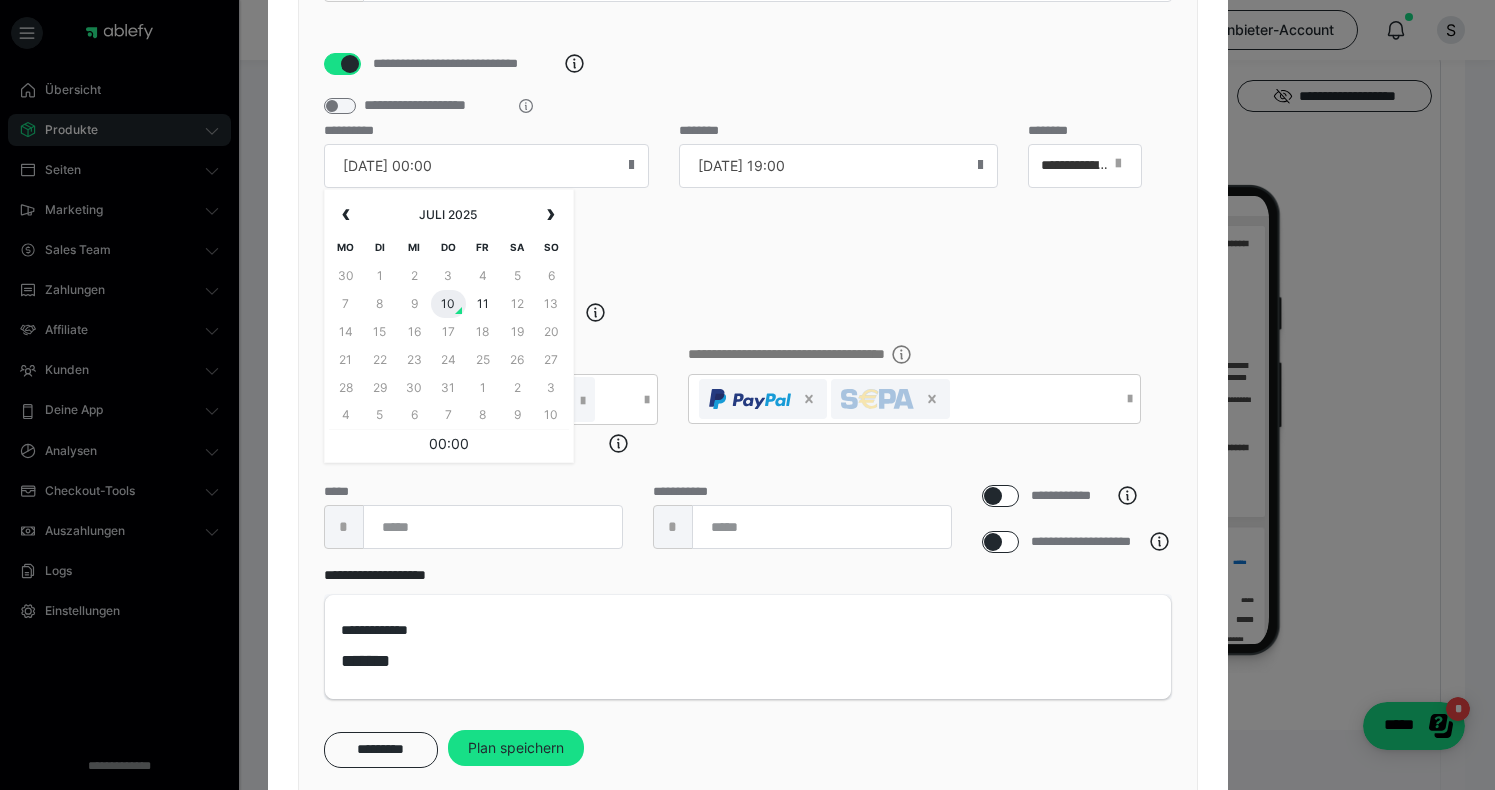 type on "10.07.25 00:00" 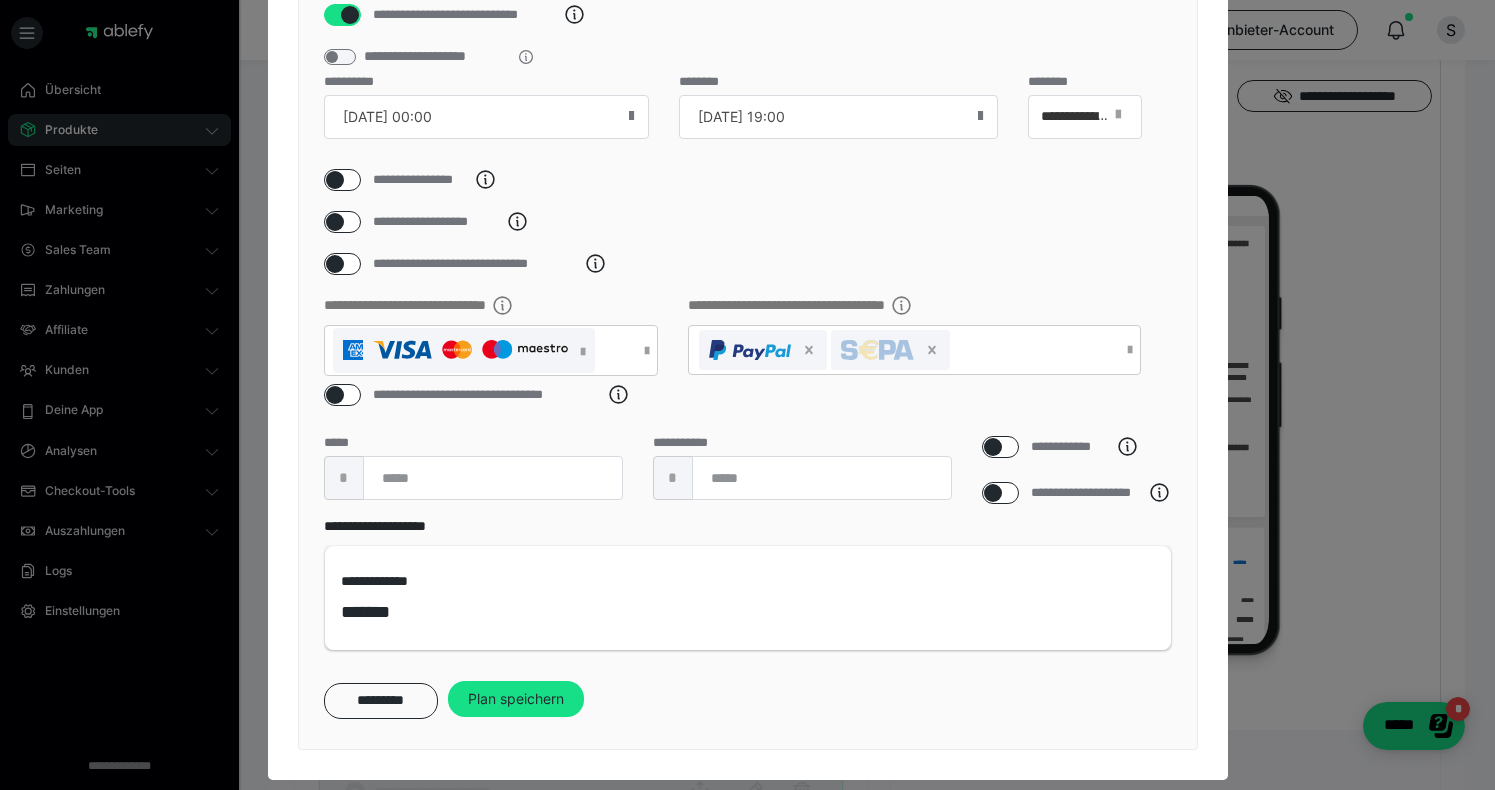scroll, scrollTop: 476, scrollLeft: 0, axis: vertical 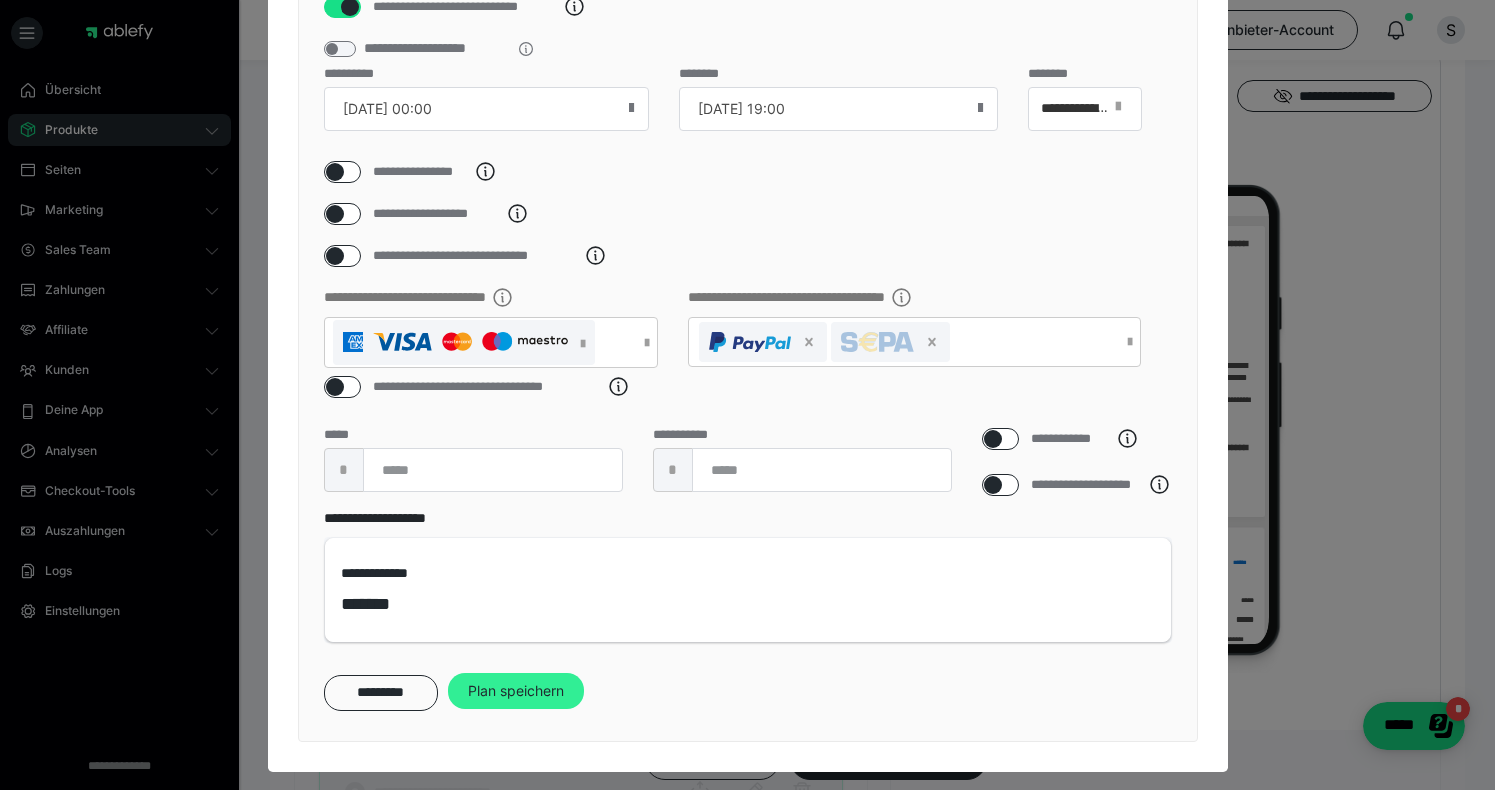 click on "Plan speichern" at bounding box center (516, 691) 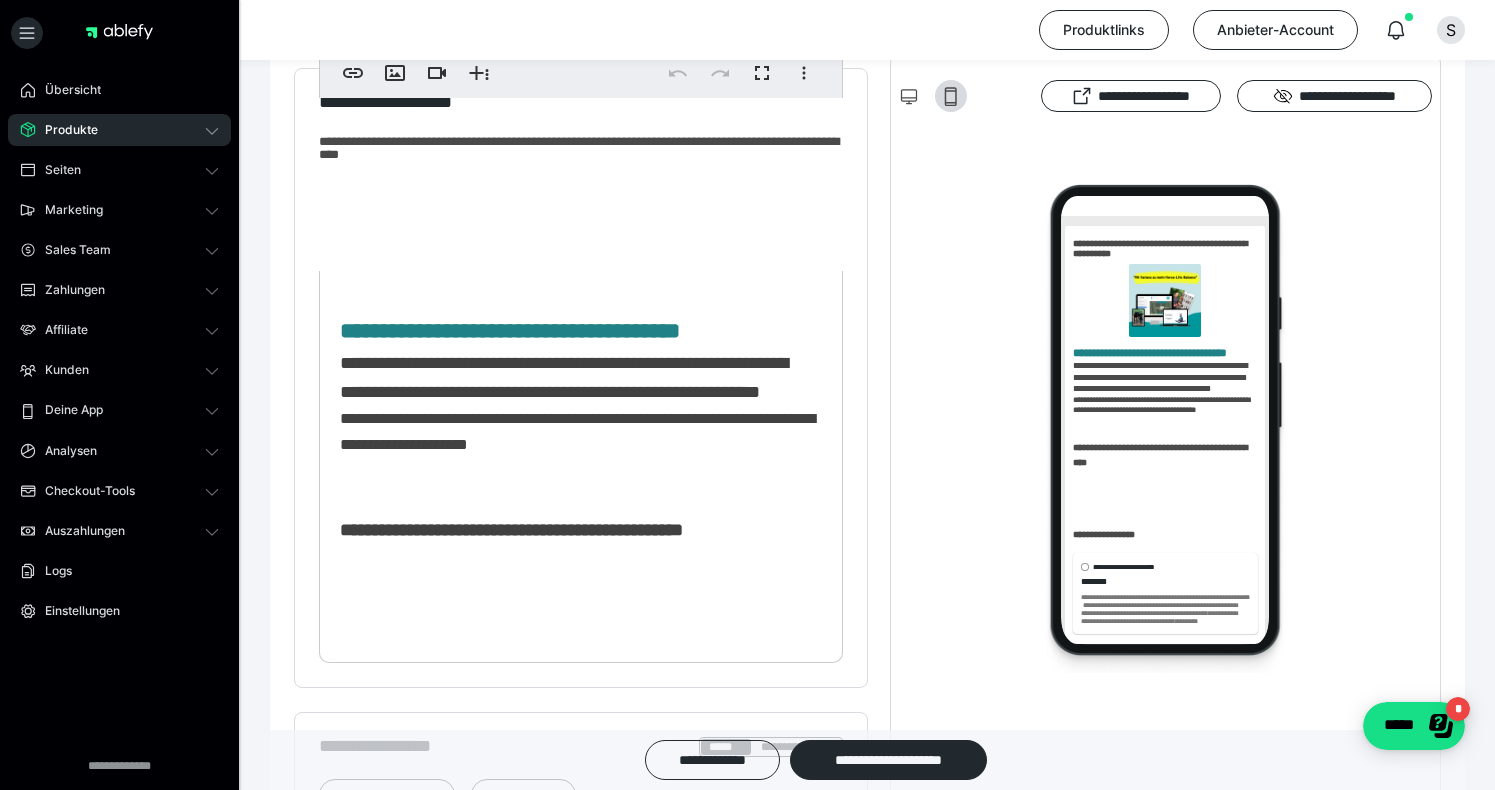 scroll, scrollTop: 410, scrollLeft: 0, axis: vertical 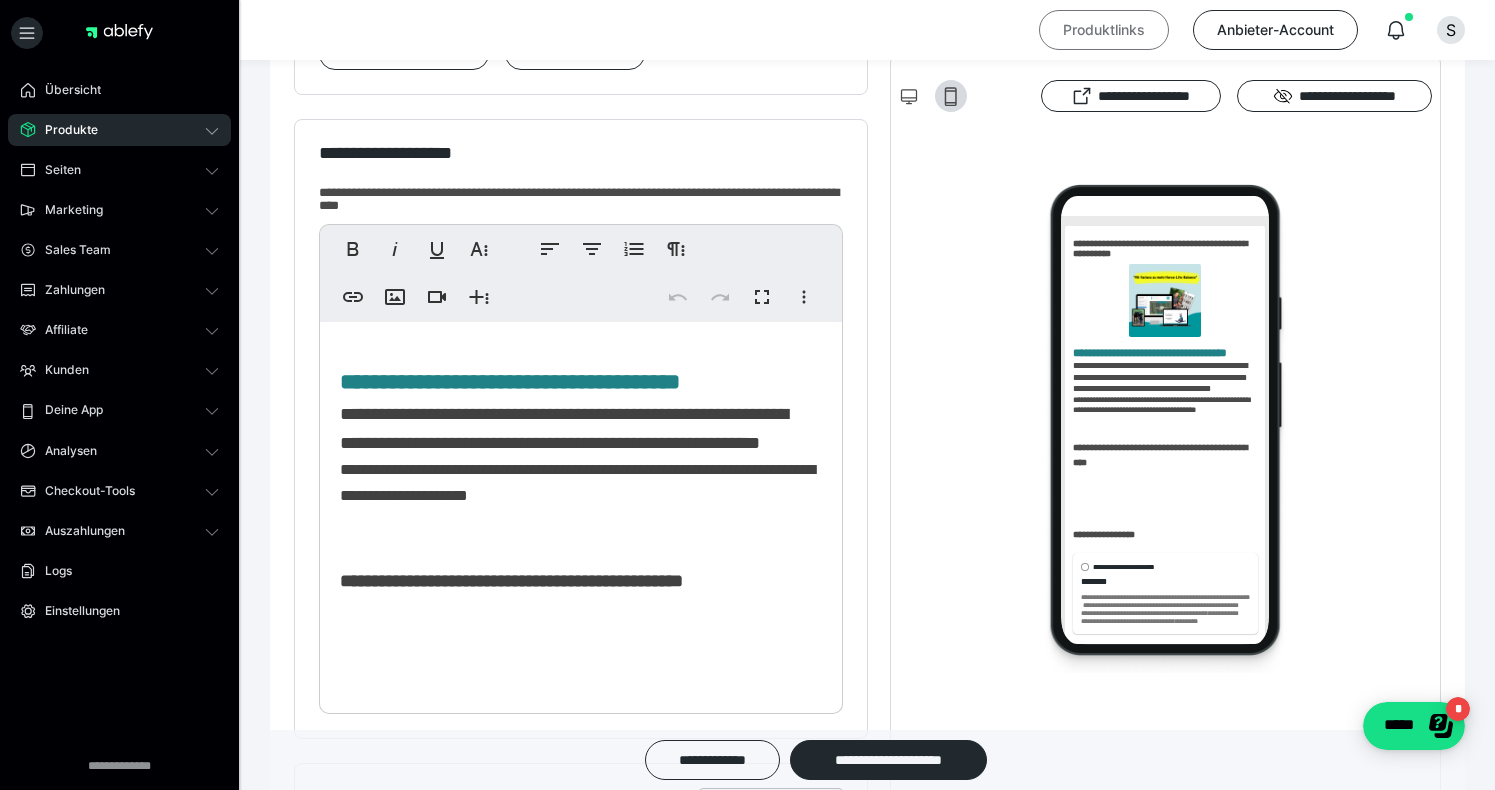click on "Produktlinks" at bounding box center [1104, 30] 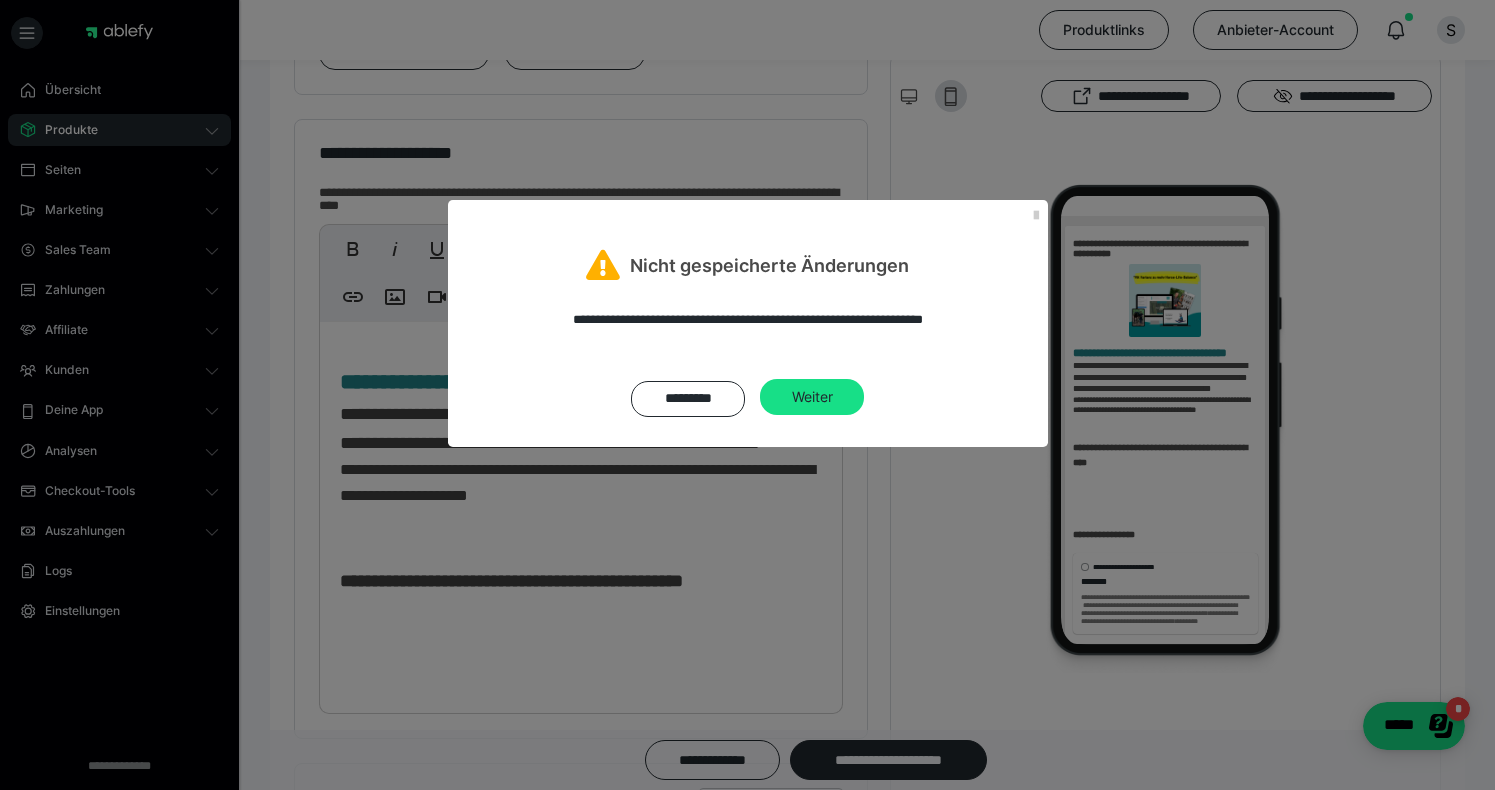 click on "**********" at bounding box center [747, 395] 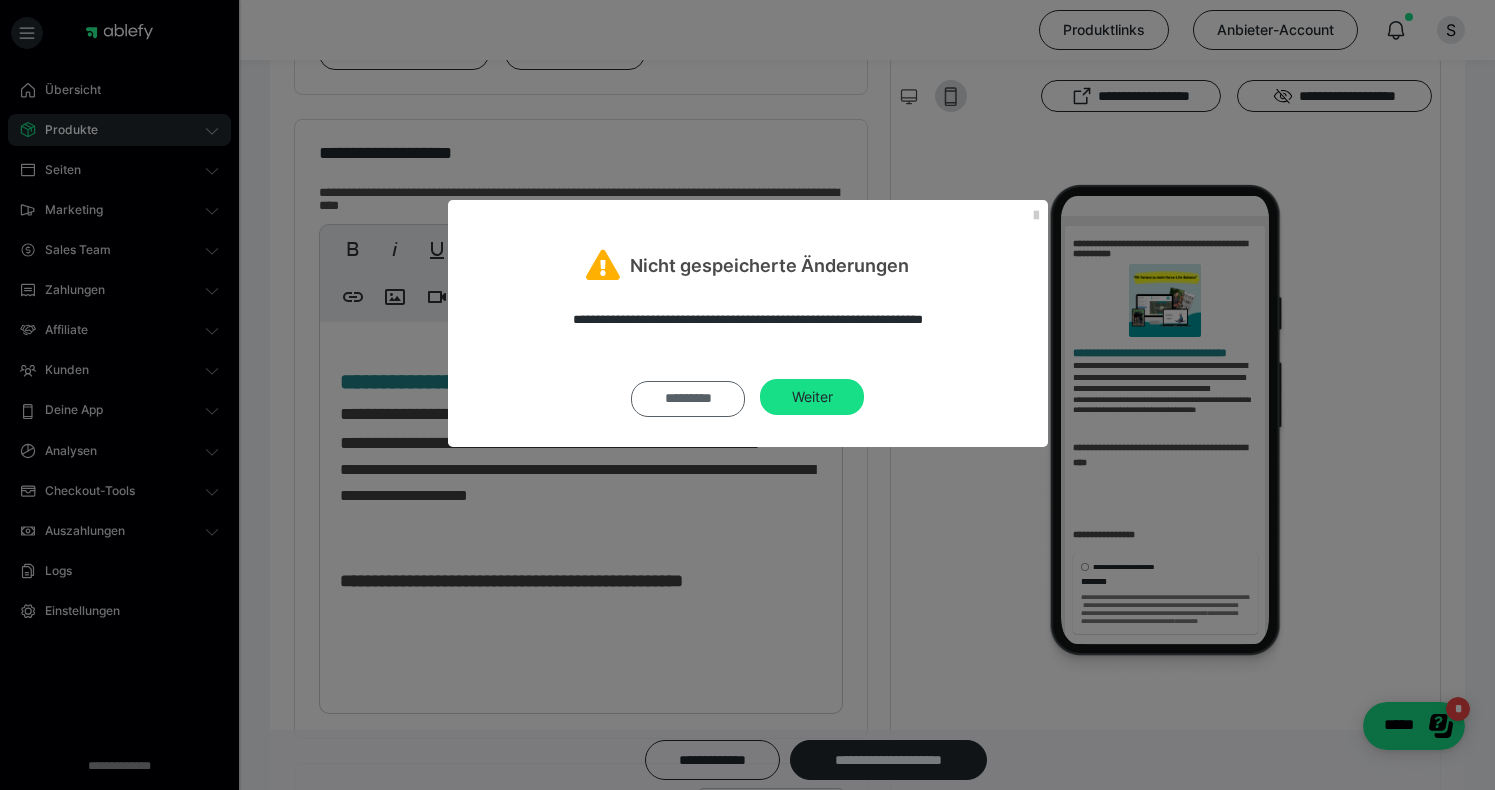 click on "*********" at bounding box center (688, 399) 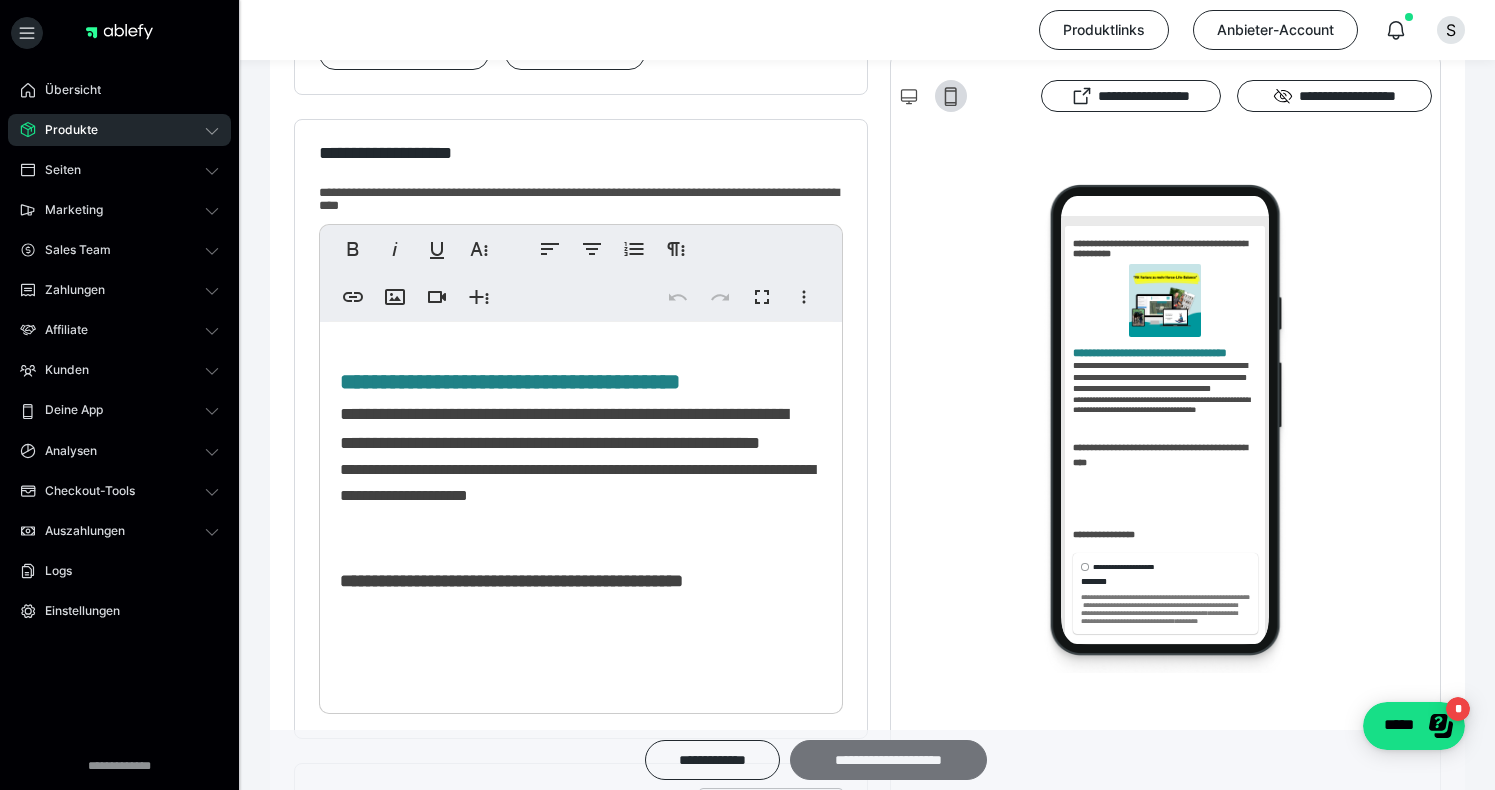 click on "**********" at bounding box center (888, 760) 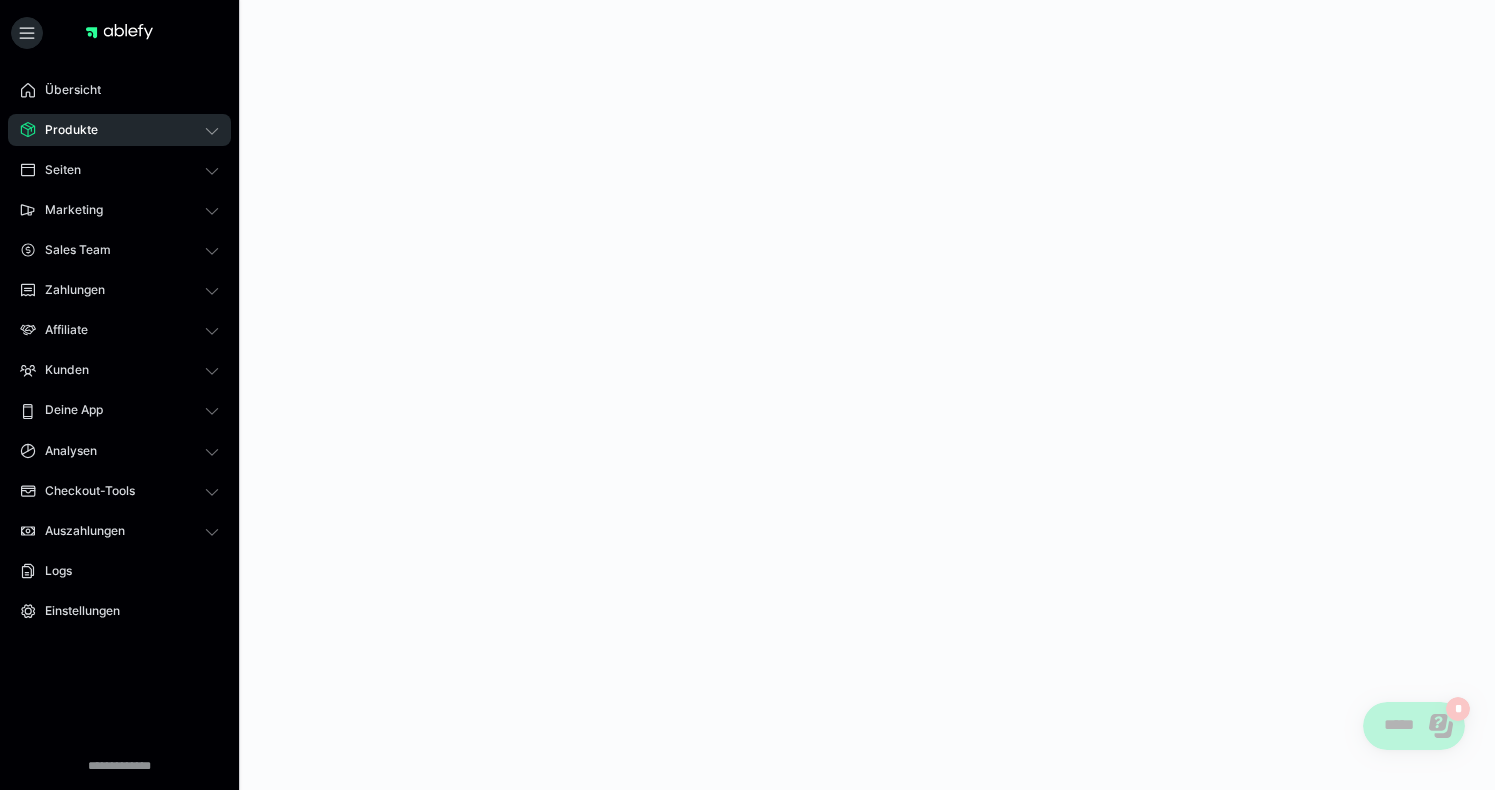 scroll, scrollTop: 0, scrollLeft: 0, axis: both 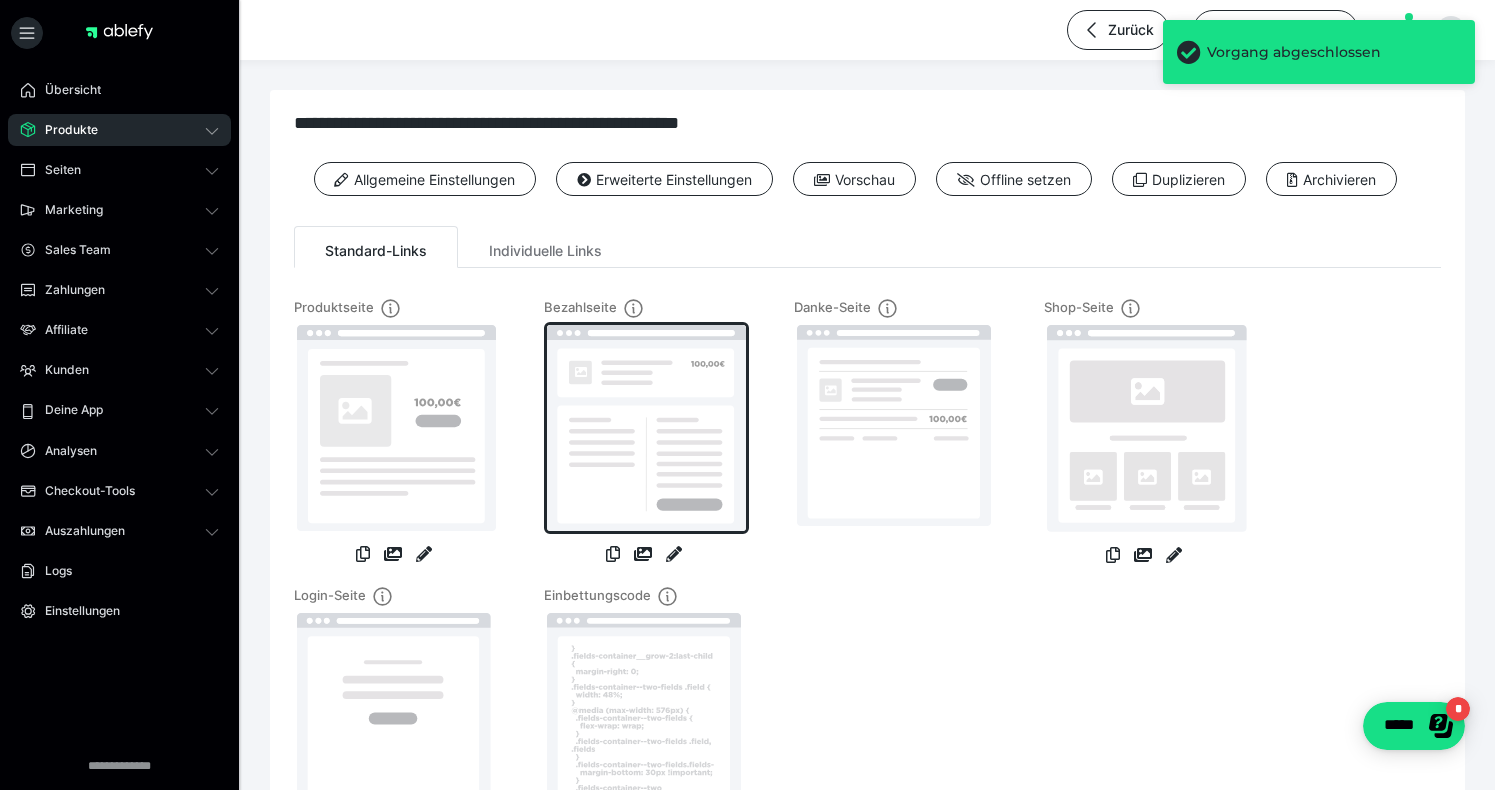 click at bounding box center [646, 428] 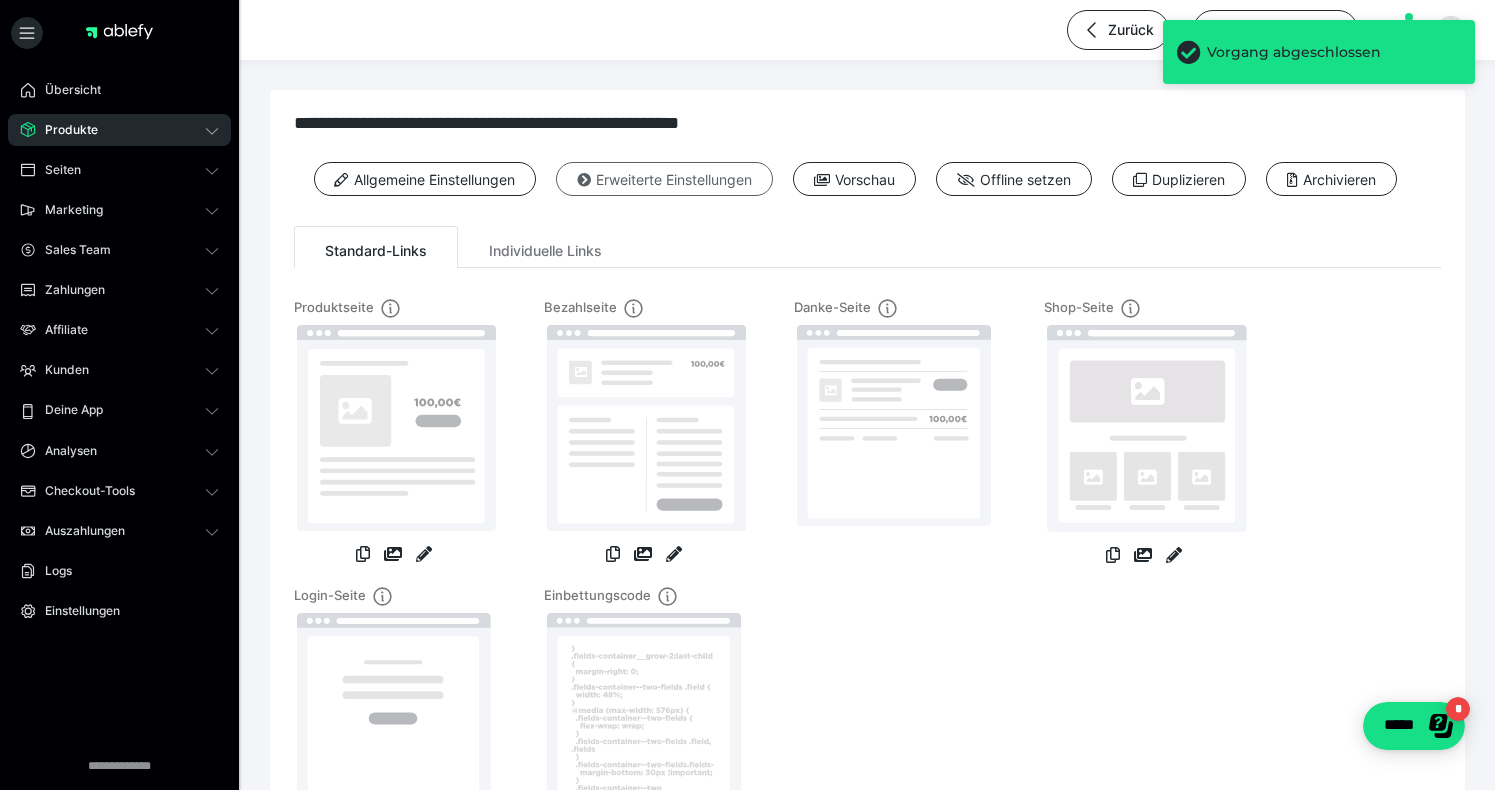 click on "Erweiterte Einstellungen" at bounding box center (664, 179) 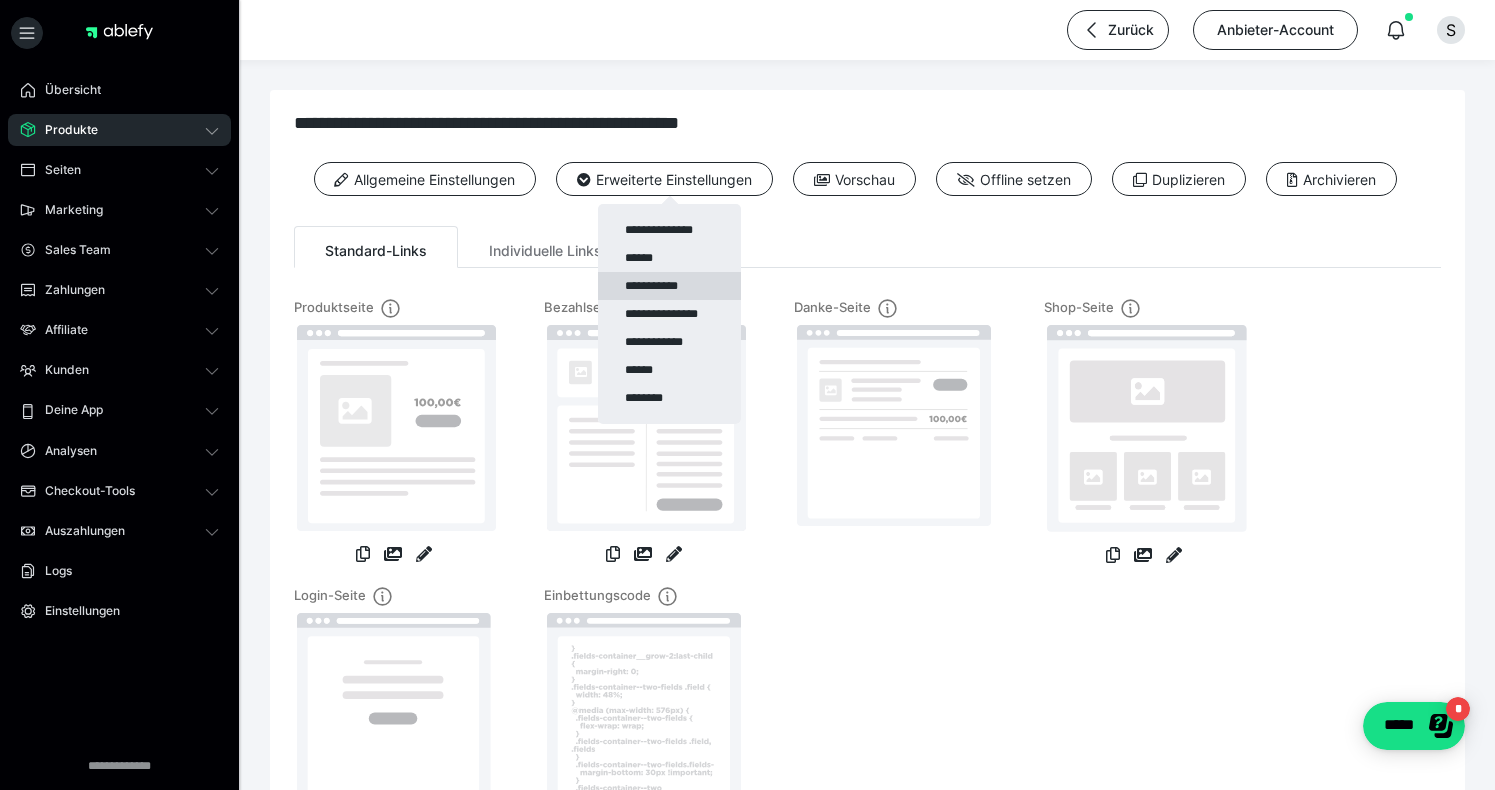 click on "**********" at bounding box center (669, 286) 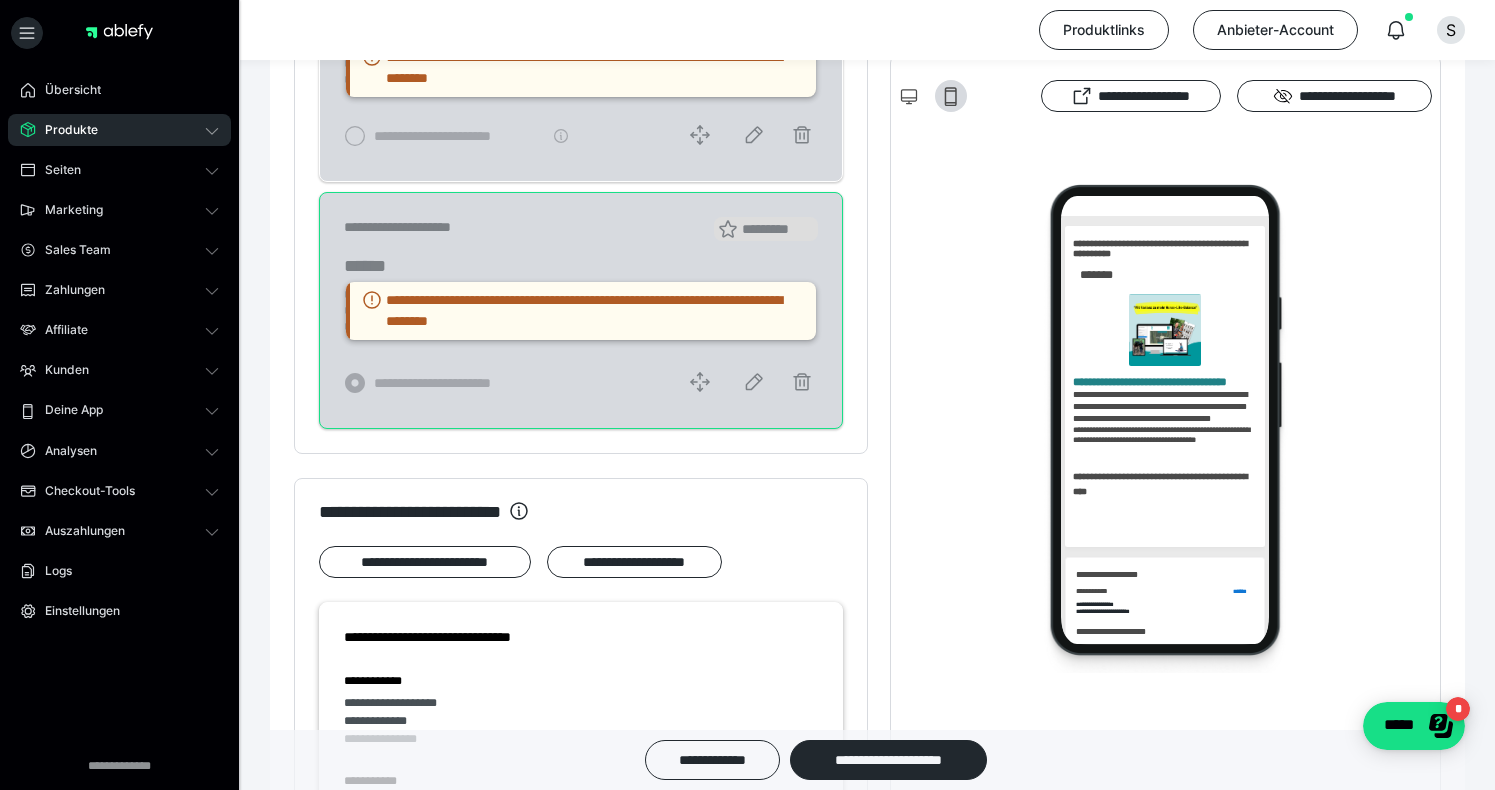 scroll, scrollTop: 1212, scrollLeft: 0, axis: vertical 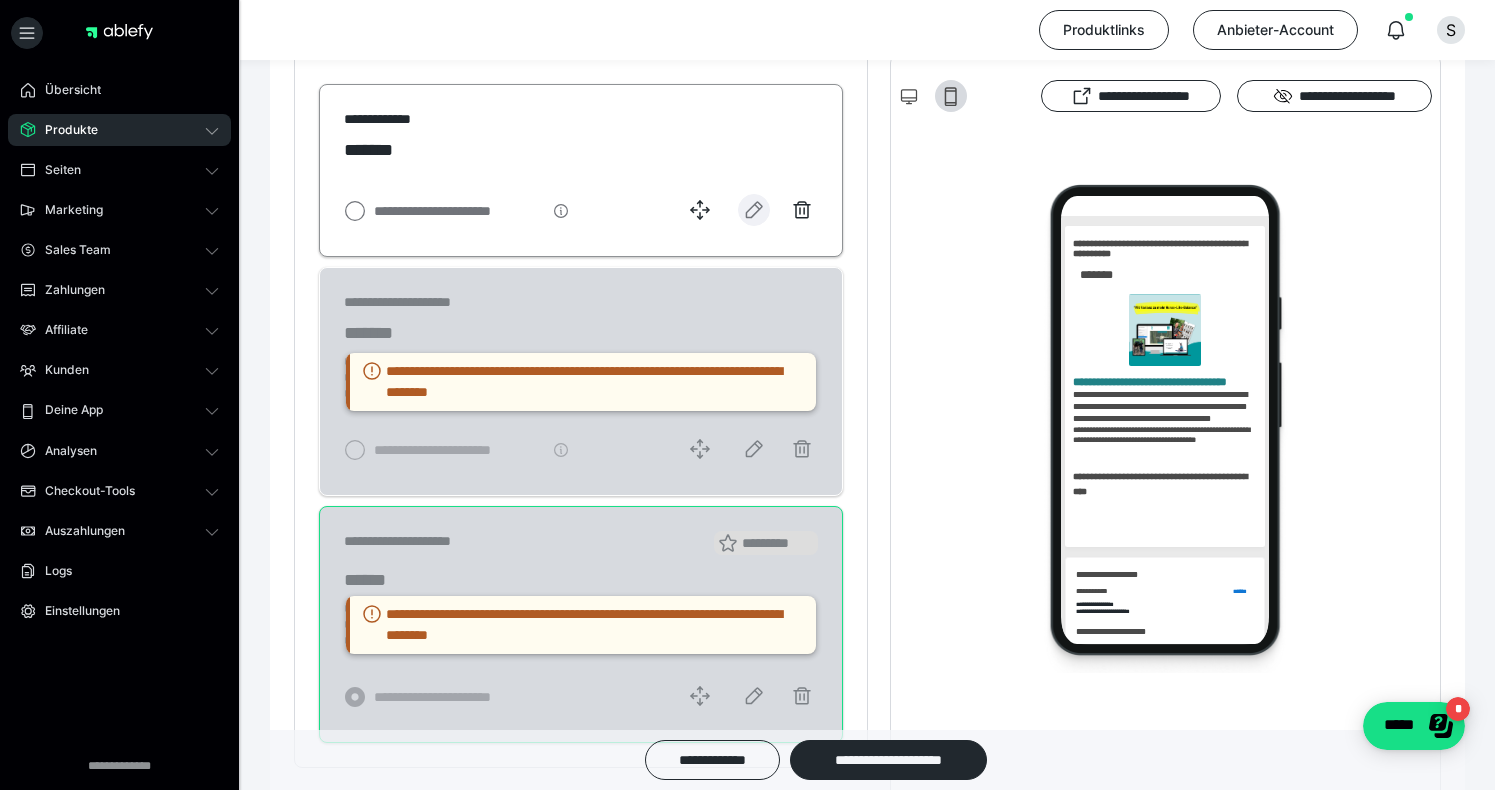 click at bounding box center [754, 210] 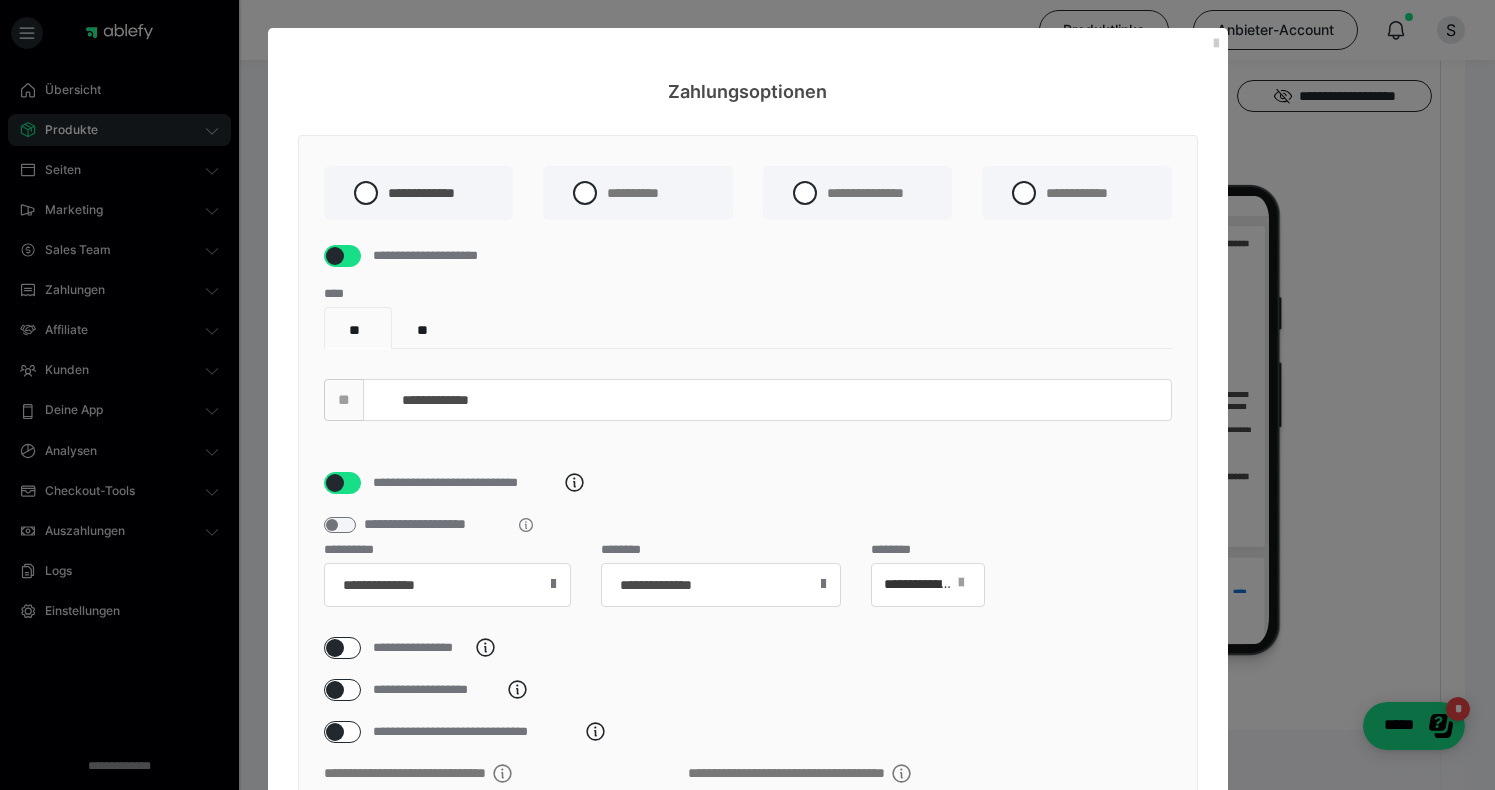 click at bounding box center [823, 584] 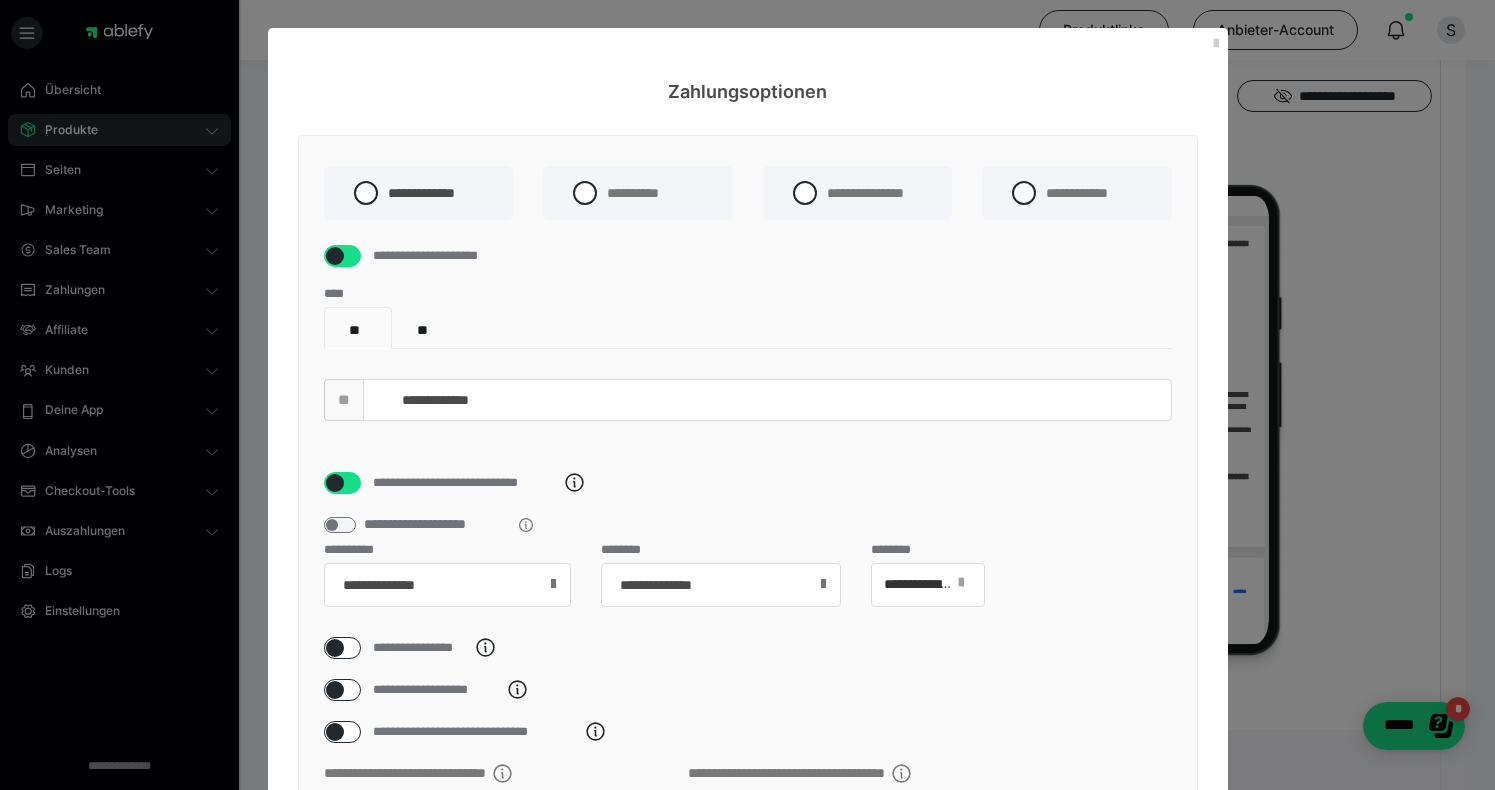 click at bounding box center [823, 584] 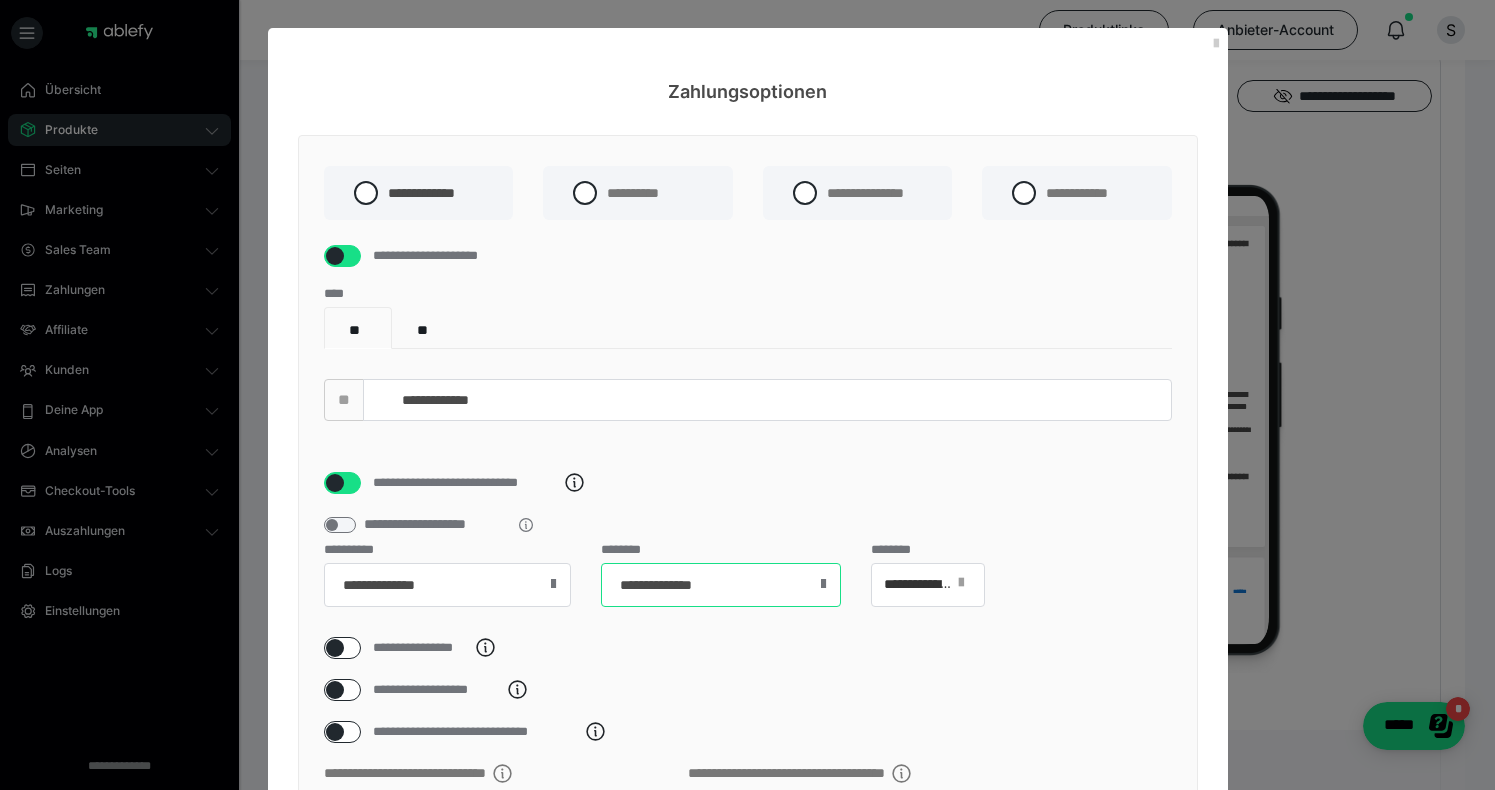 click on "**********" at bounding box center [721, 585] 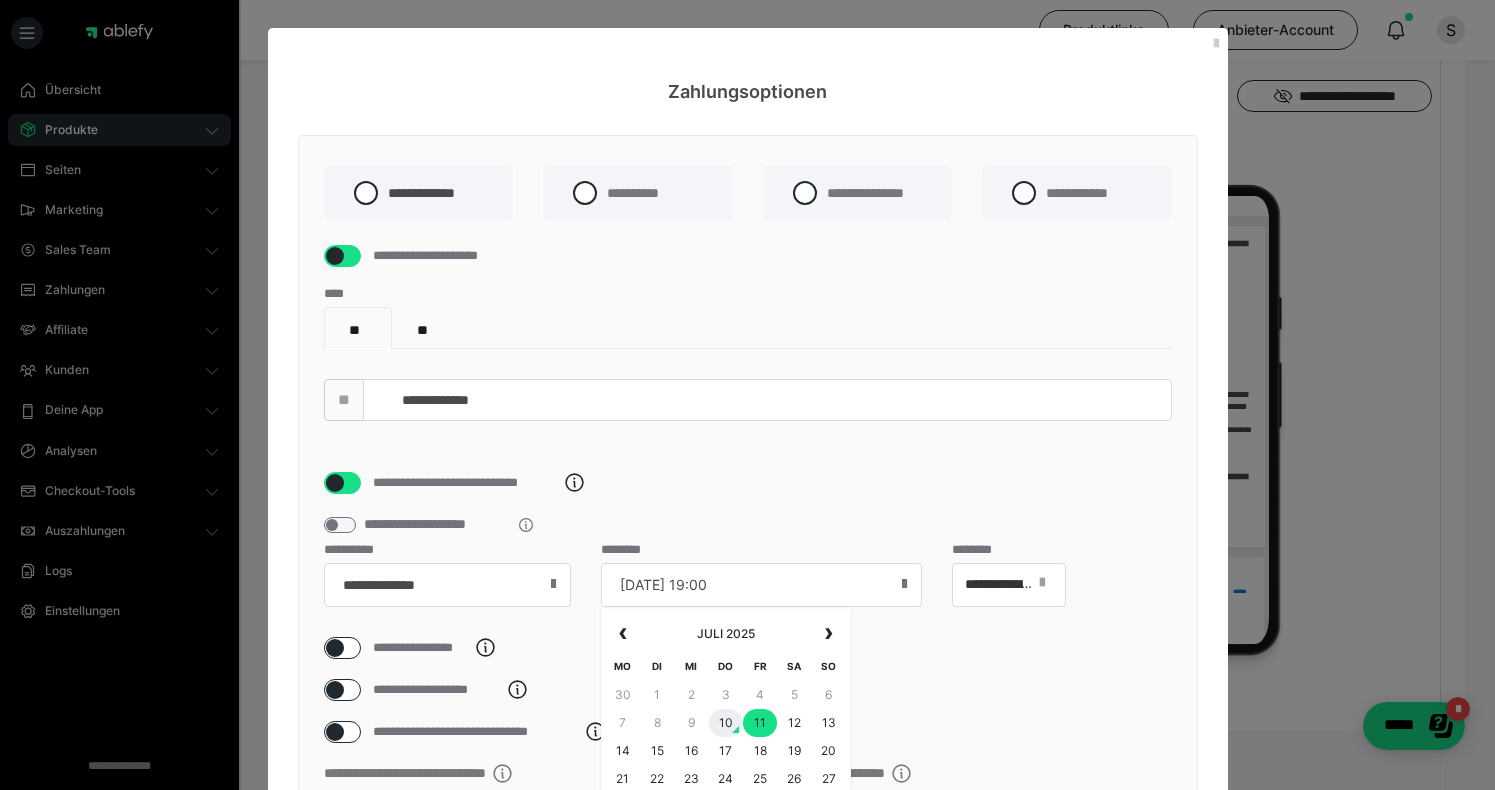 click on "10" at bounding box center (726, 723) 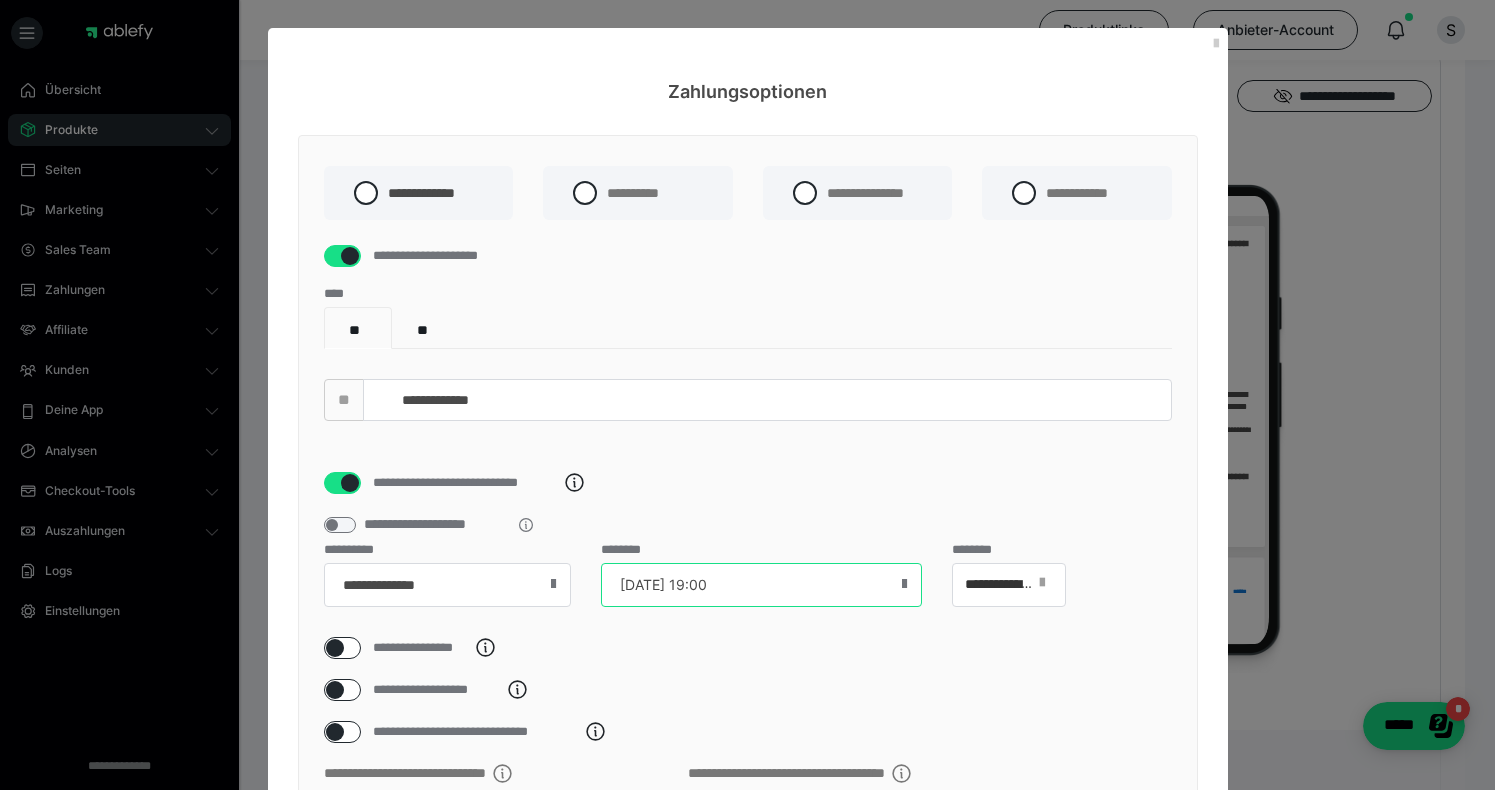 click on "10.07.25 19:00" at bounding box center (761, 585) 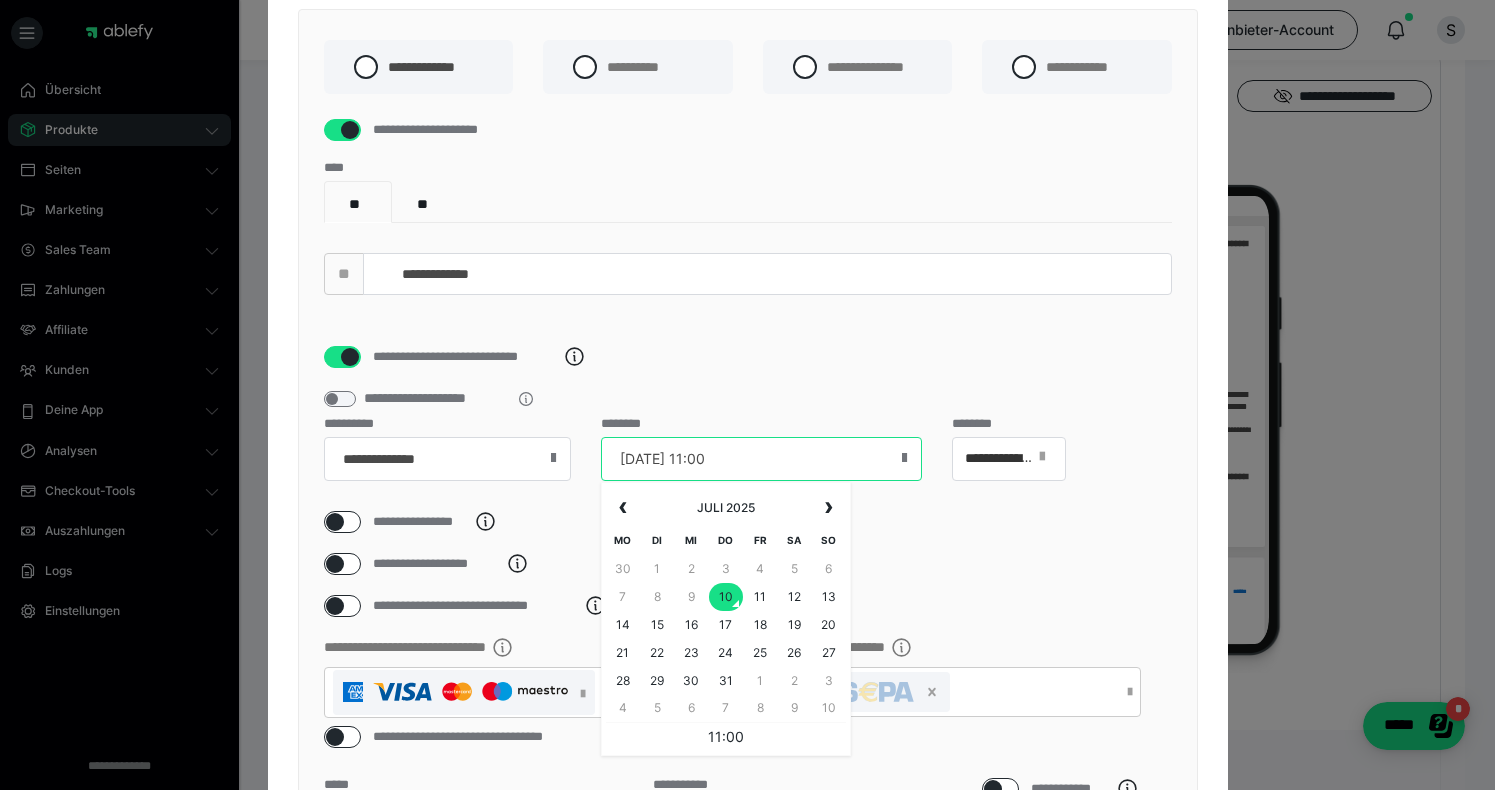 scroll, scrollTop: 182, scrollLeft: 0, axis: vertical 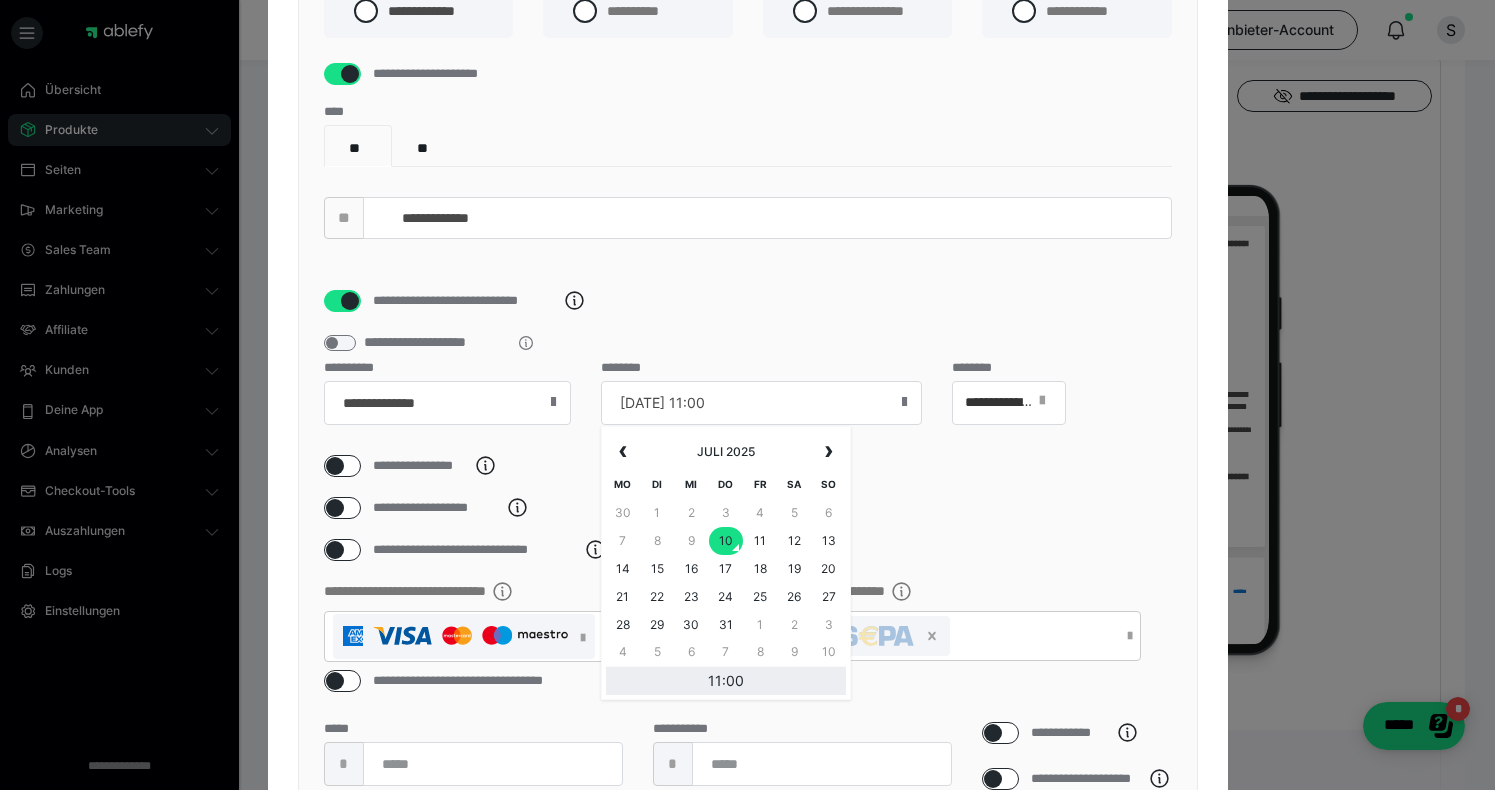 click on "11:00" at bounding box center (726, 681) 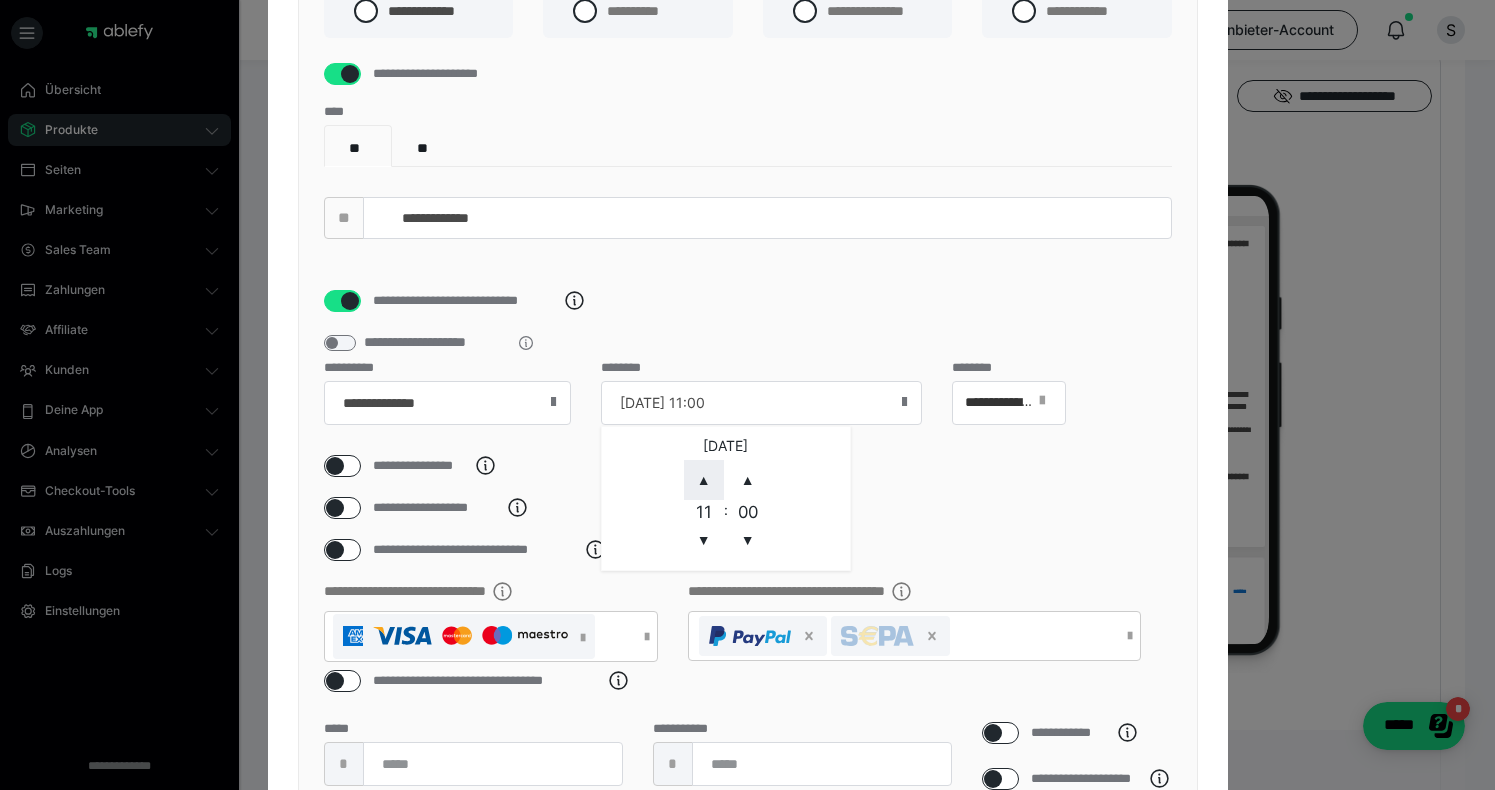 click on "▲" at bounding box center [704, 480] 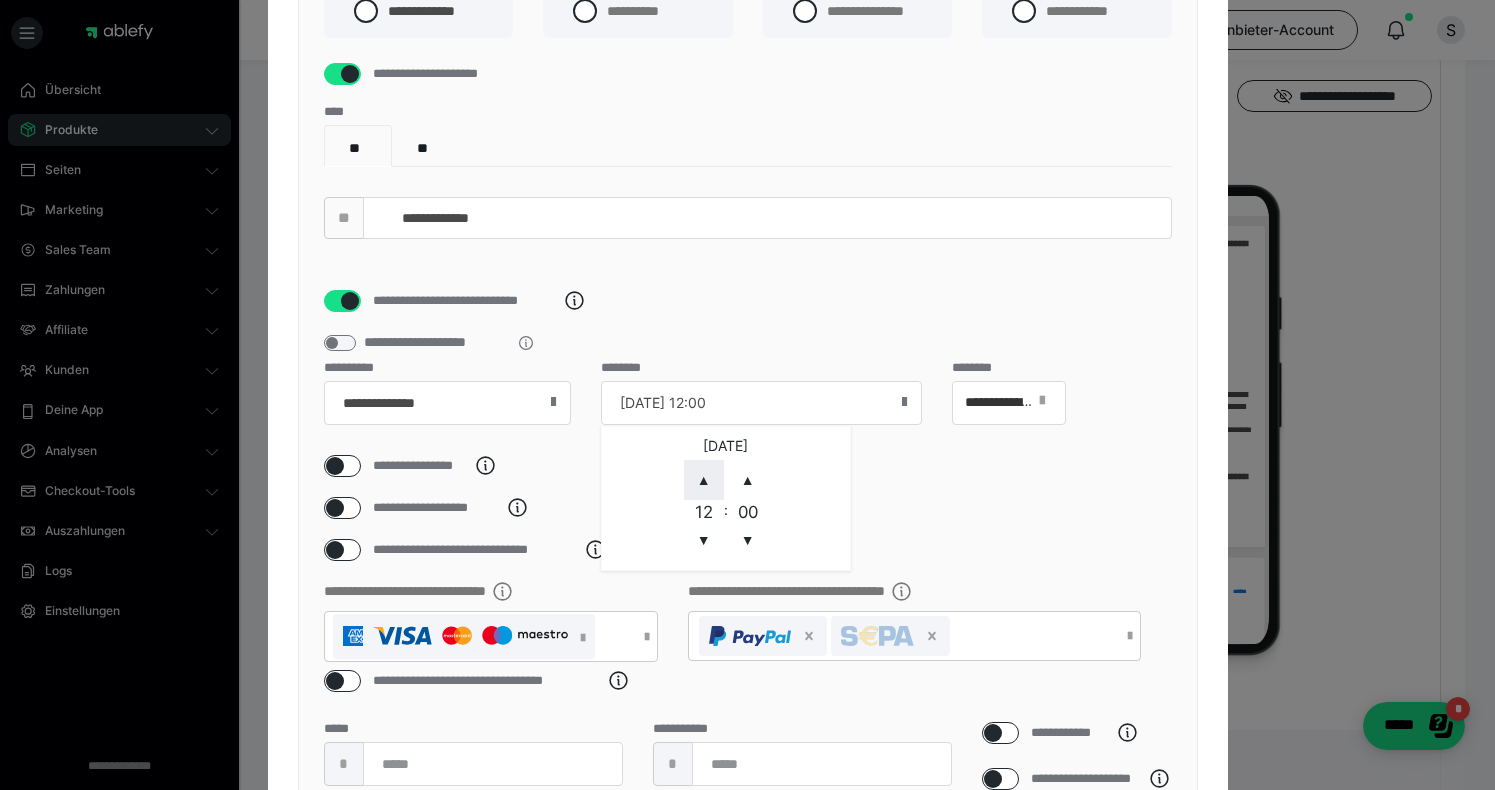 click on "▲" at bounding box center [704, 480] 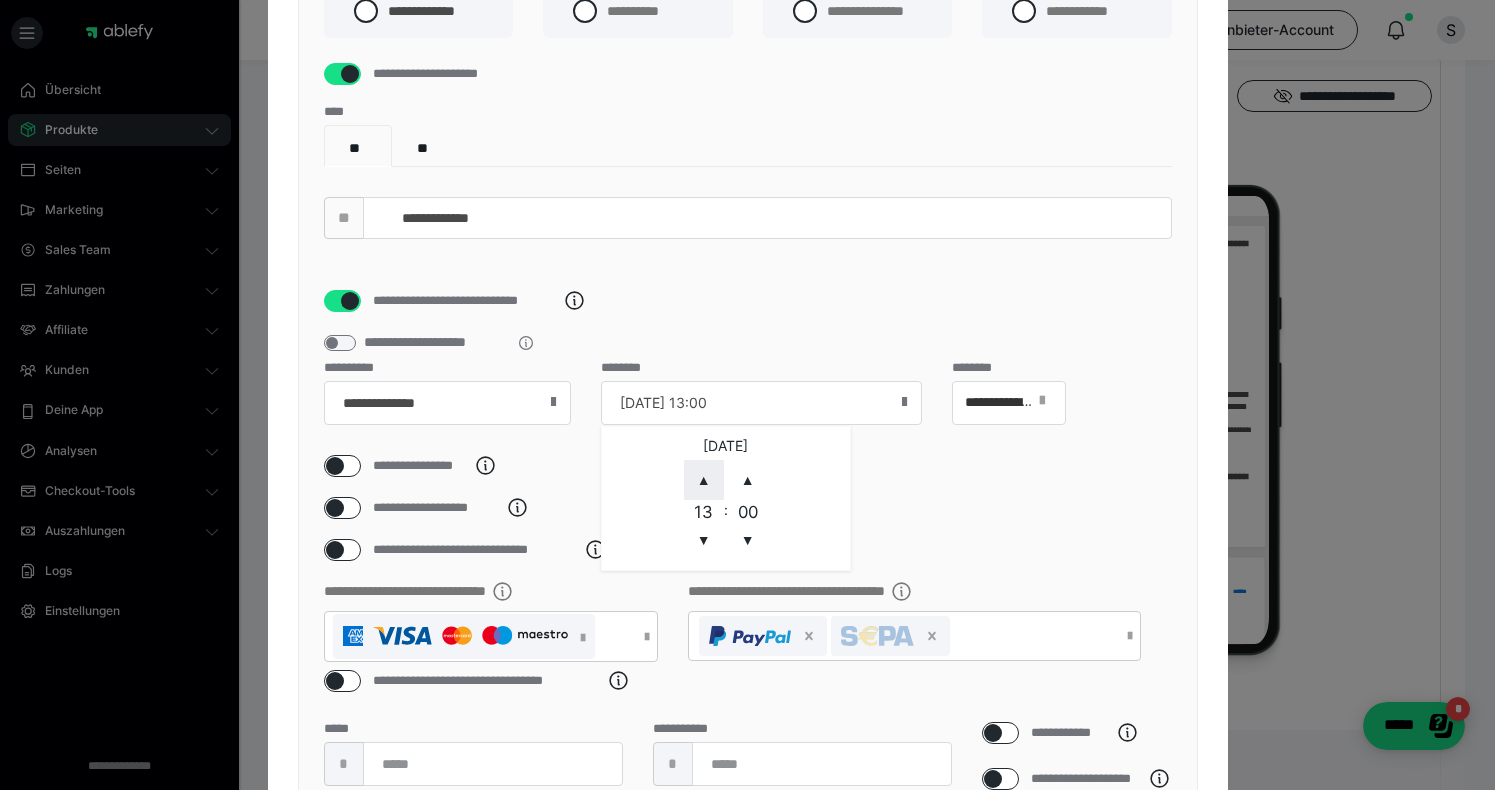 click on "▲" at bounding box center [704, 480] 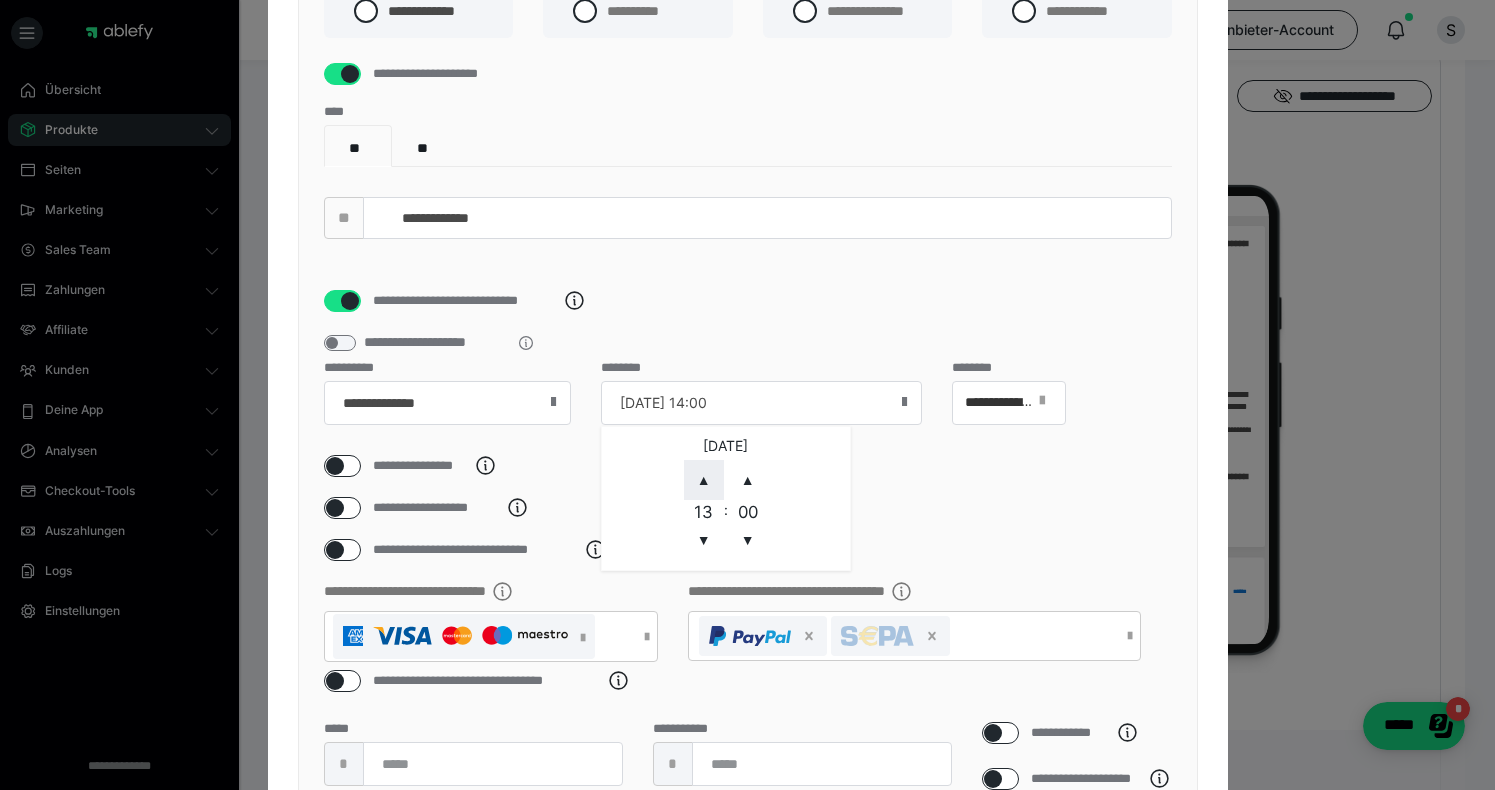 click on "▲" at bounding box center (704, 480) 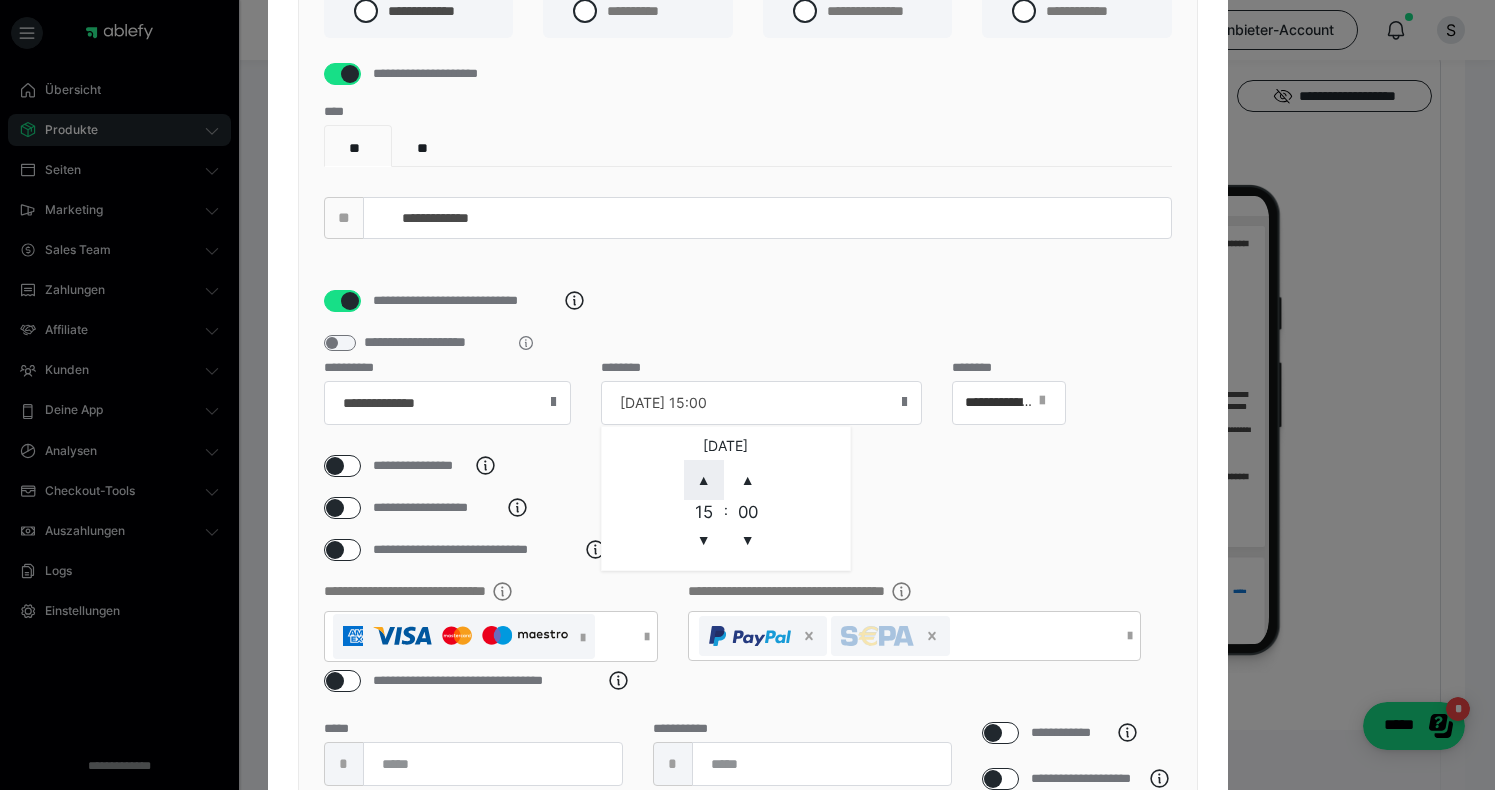 click on "▲" at bounding box center [704, 480] 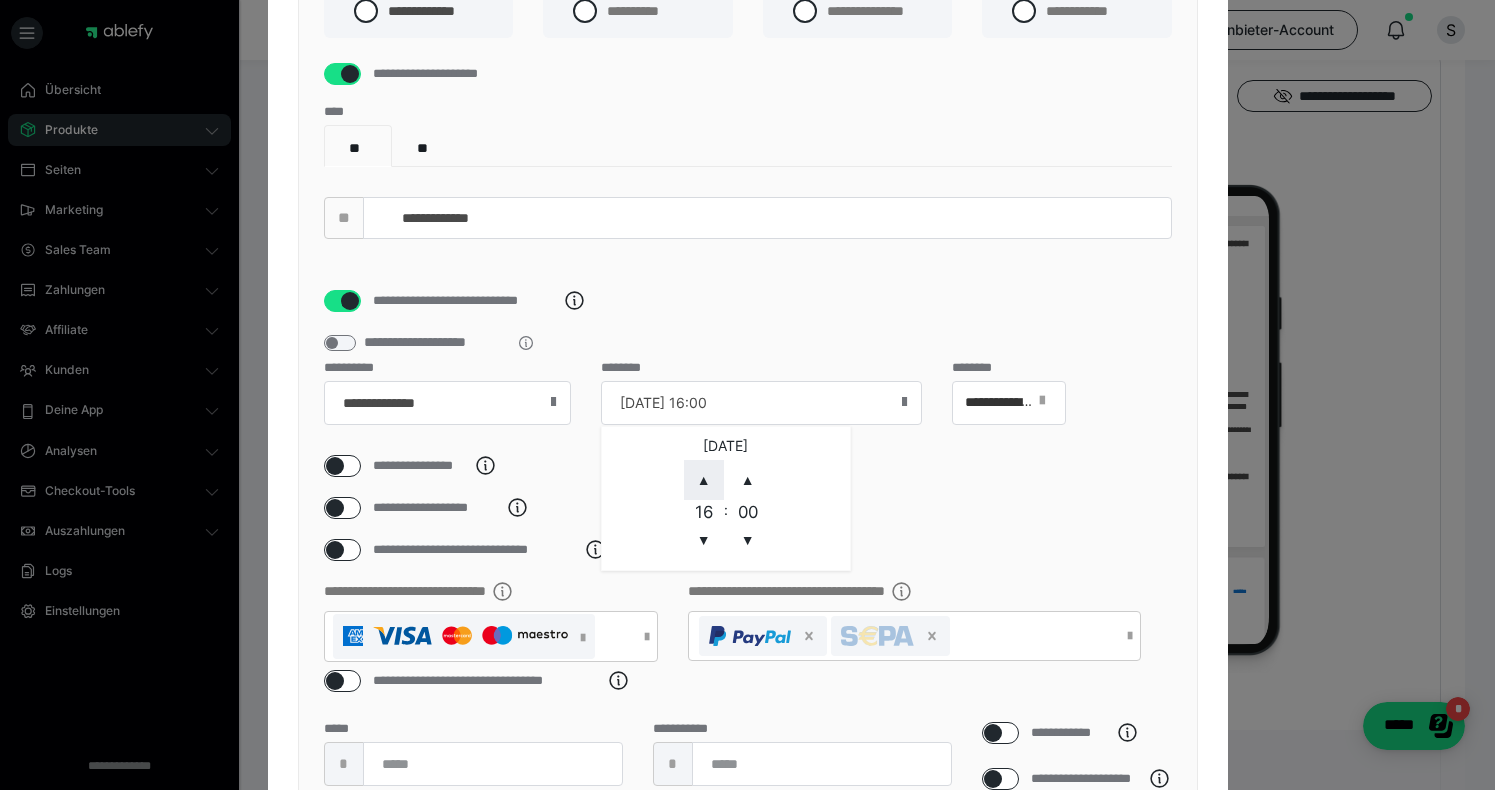 click on "▲" at bounding box center [704, 480] 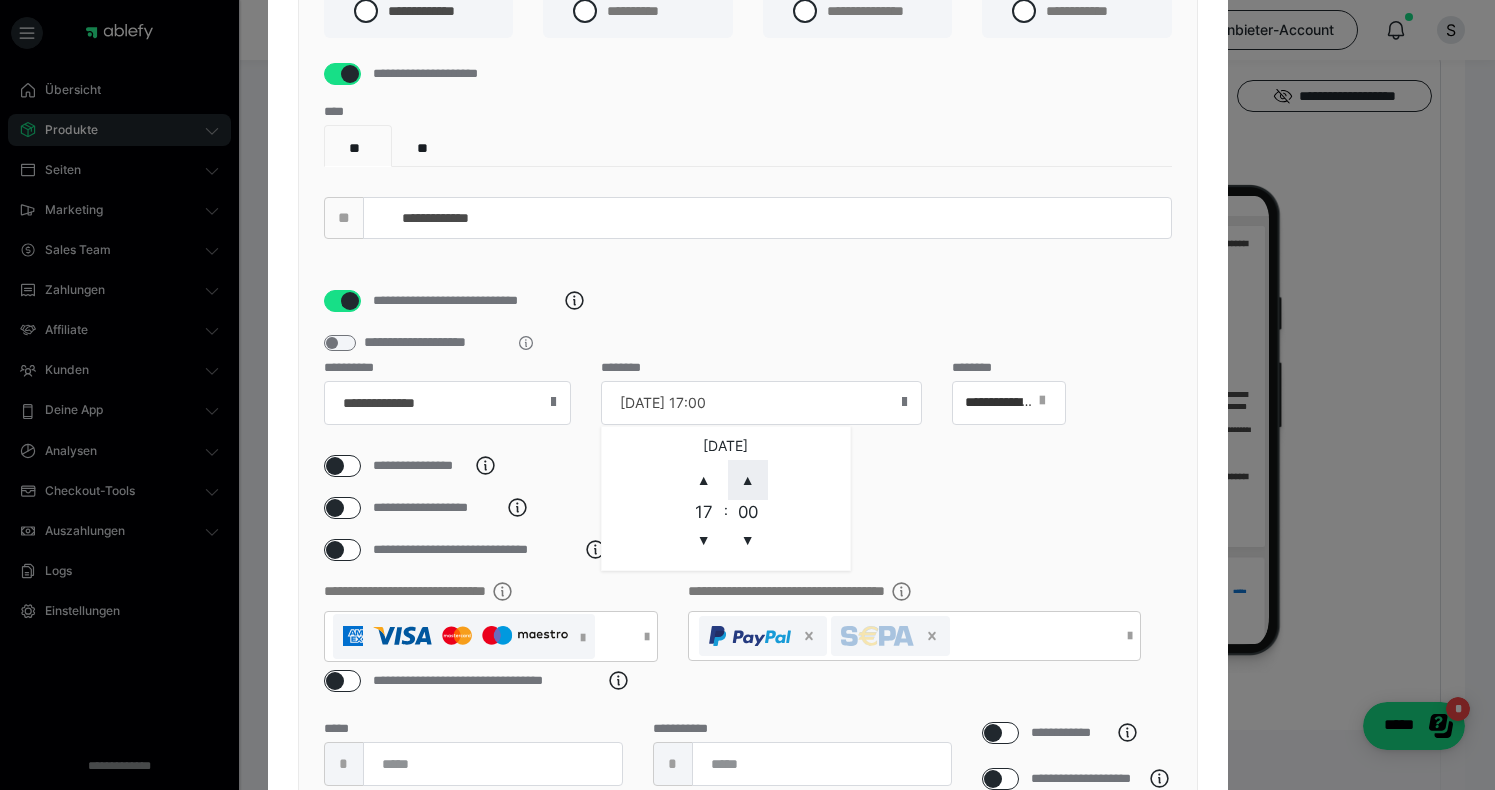 click on "▲" at bounding box center (748, 480) 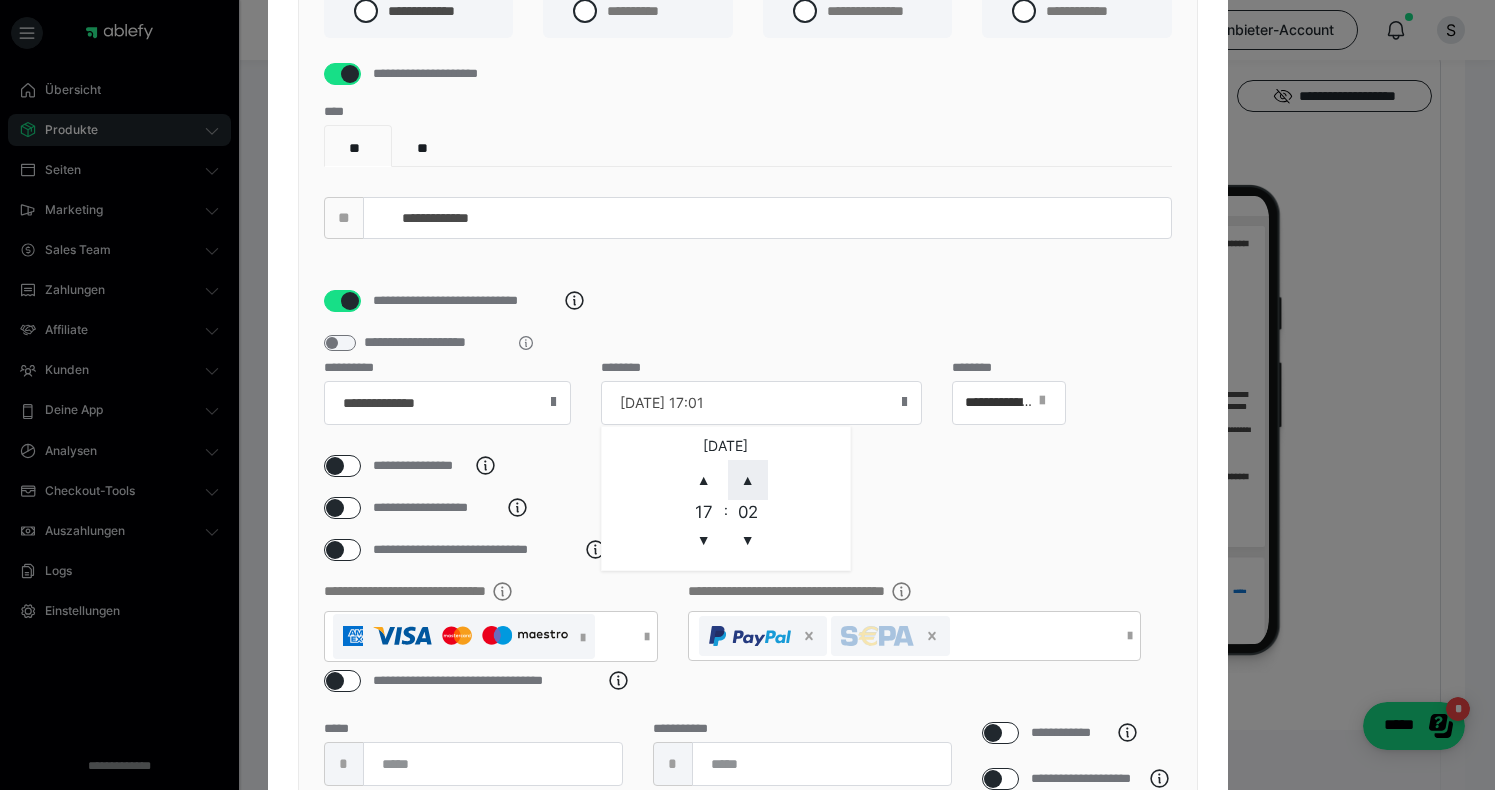 click on "▲" at bounding box center [748, 480] 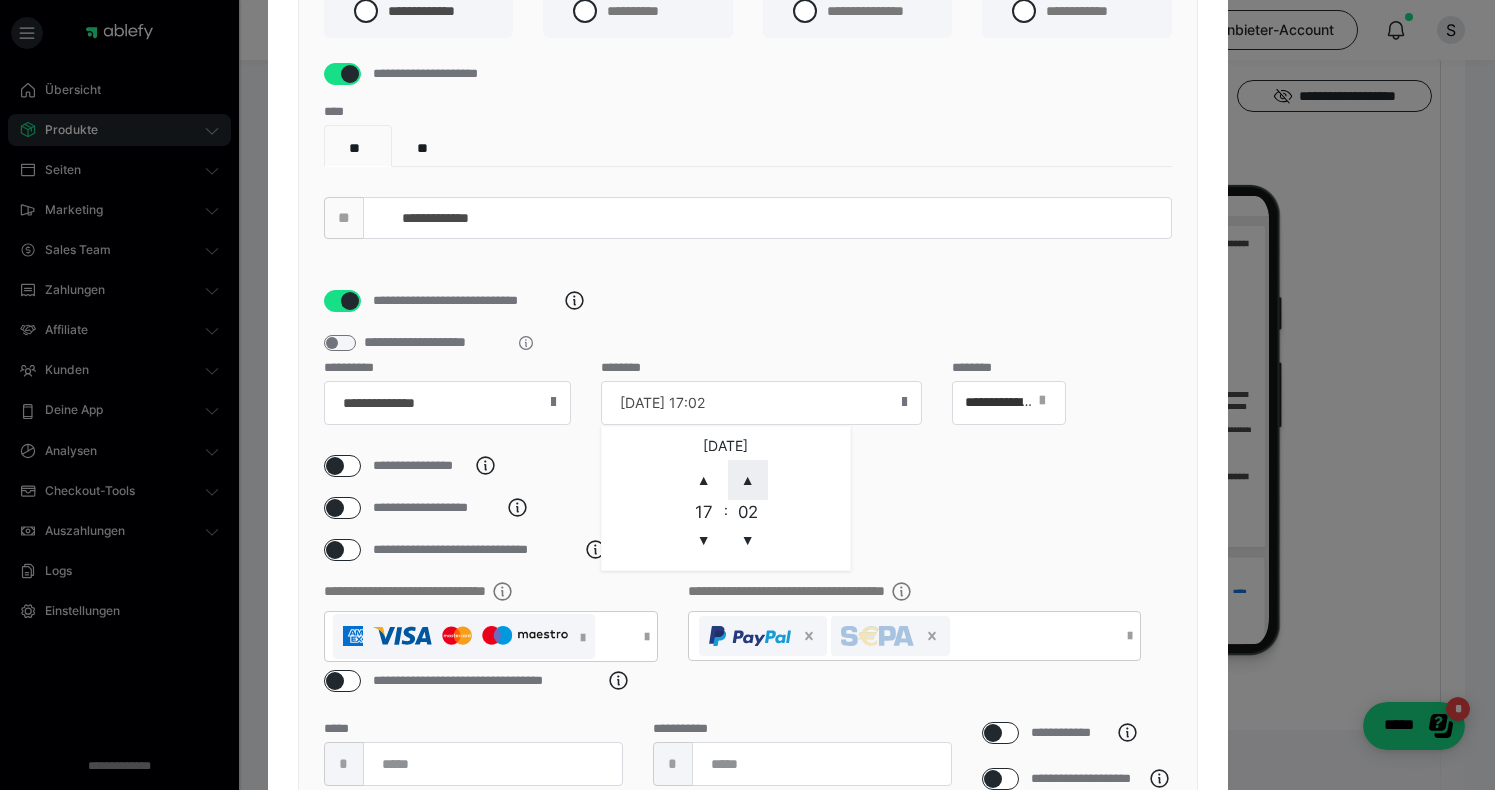 click on "▲" at bounding box center [748, 480] 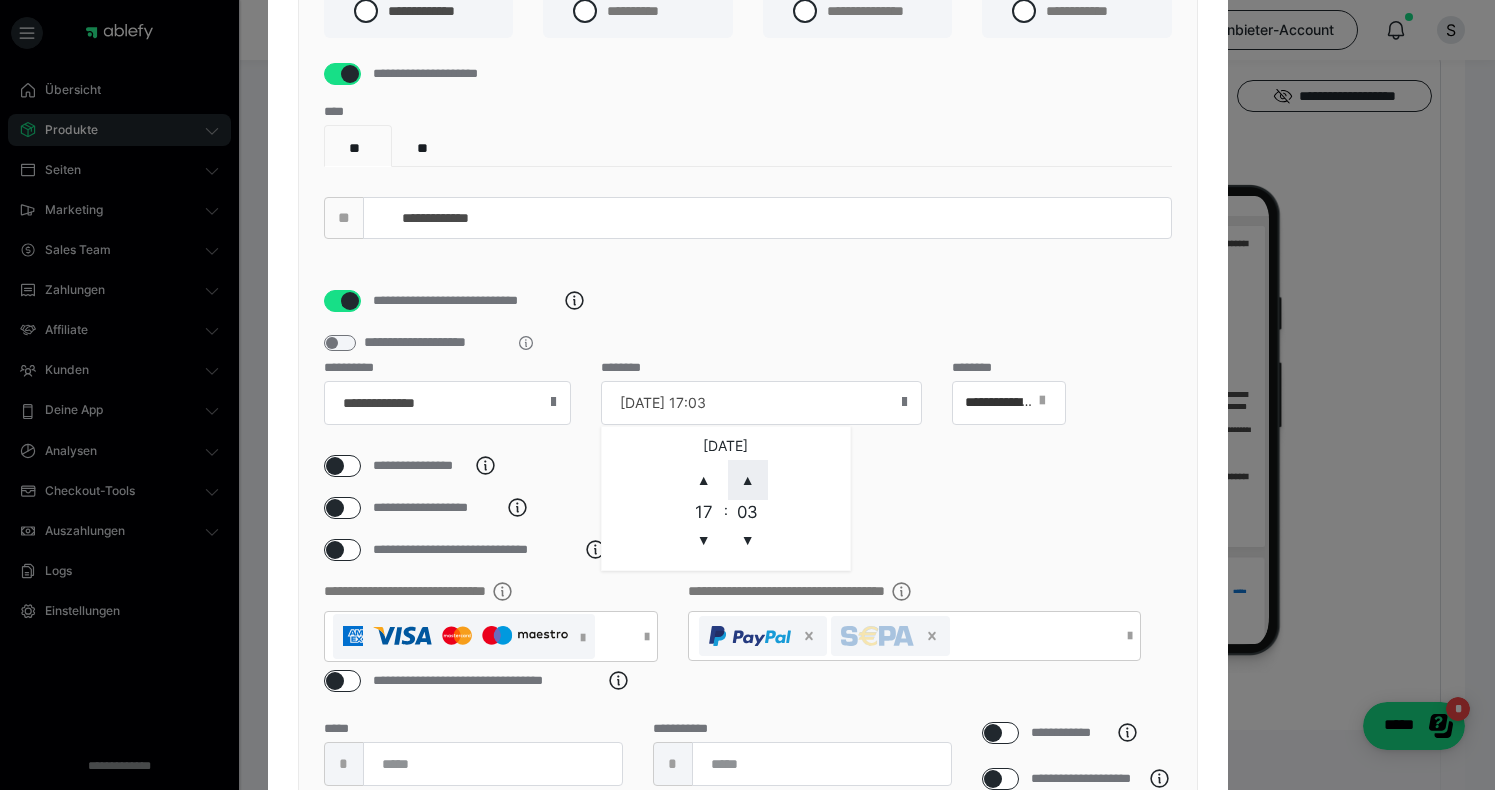 click on "▲" at bounding box center (748, 480) 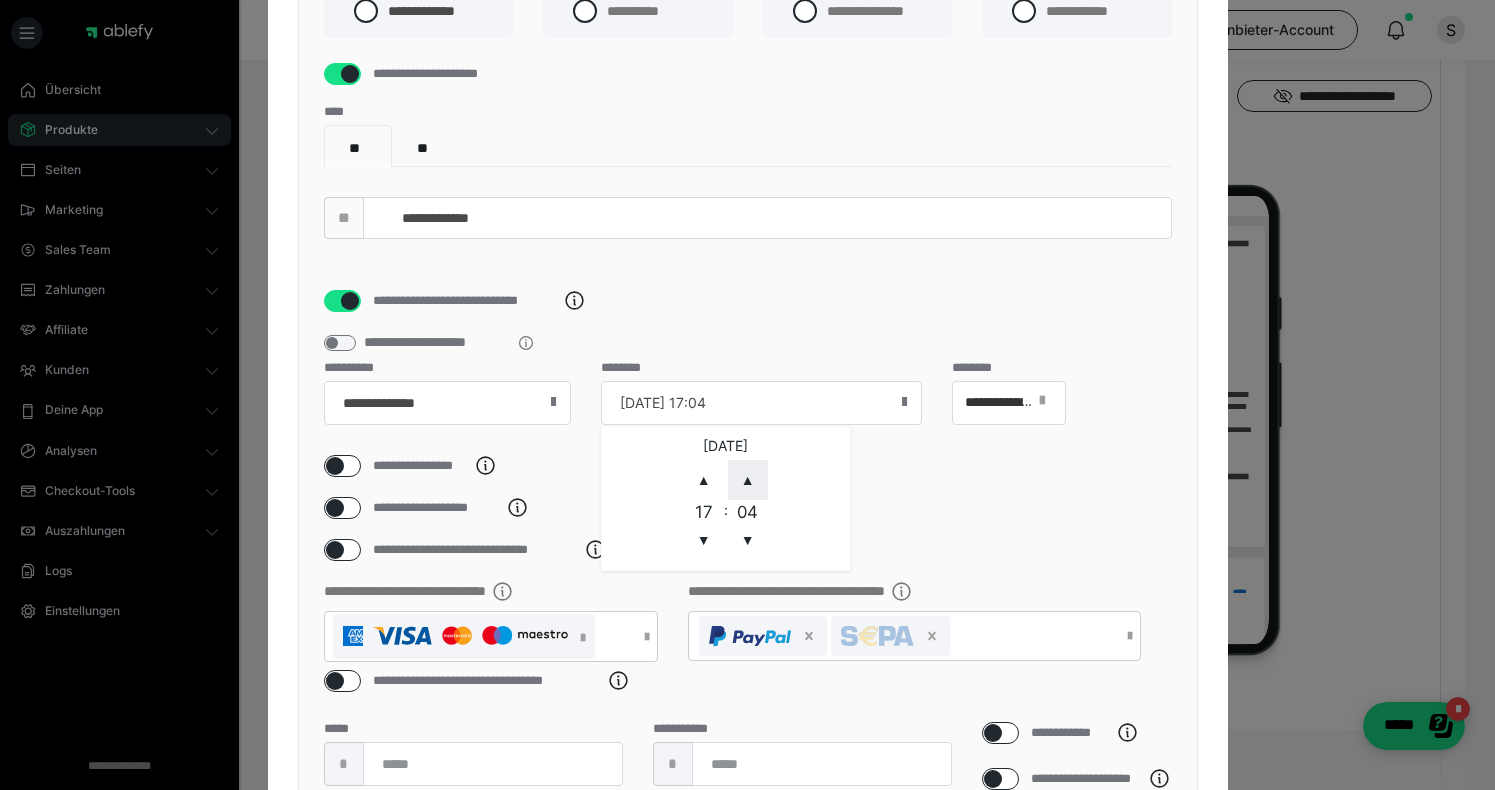 click on "▲" at bounding box center (748, 480) 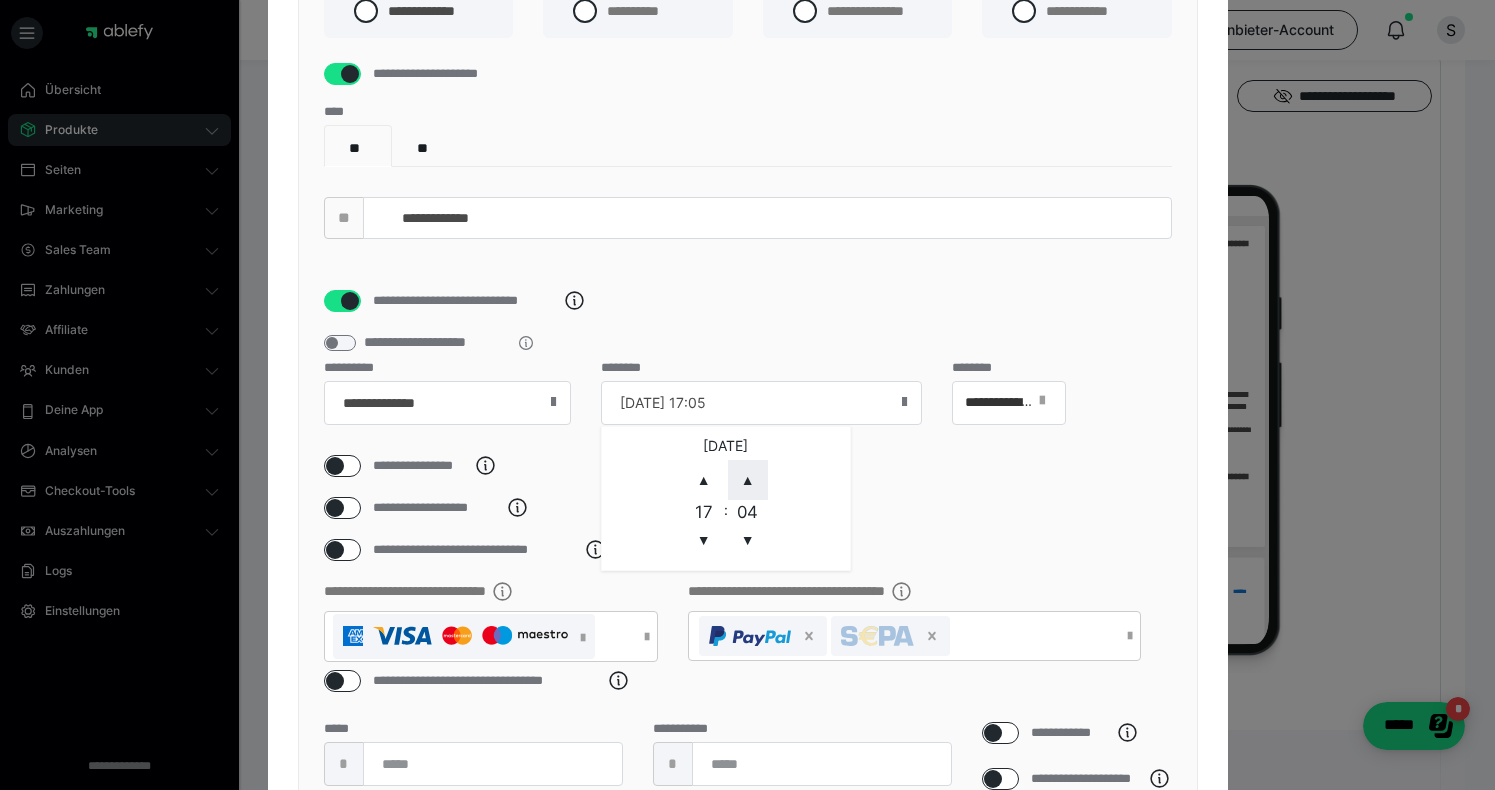 click on "▲" at bounding box center [748, 480] 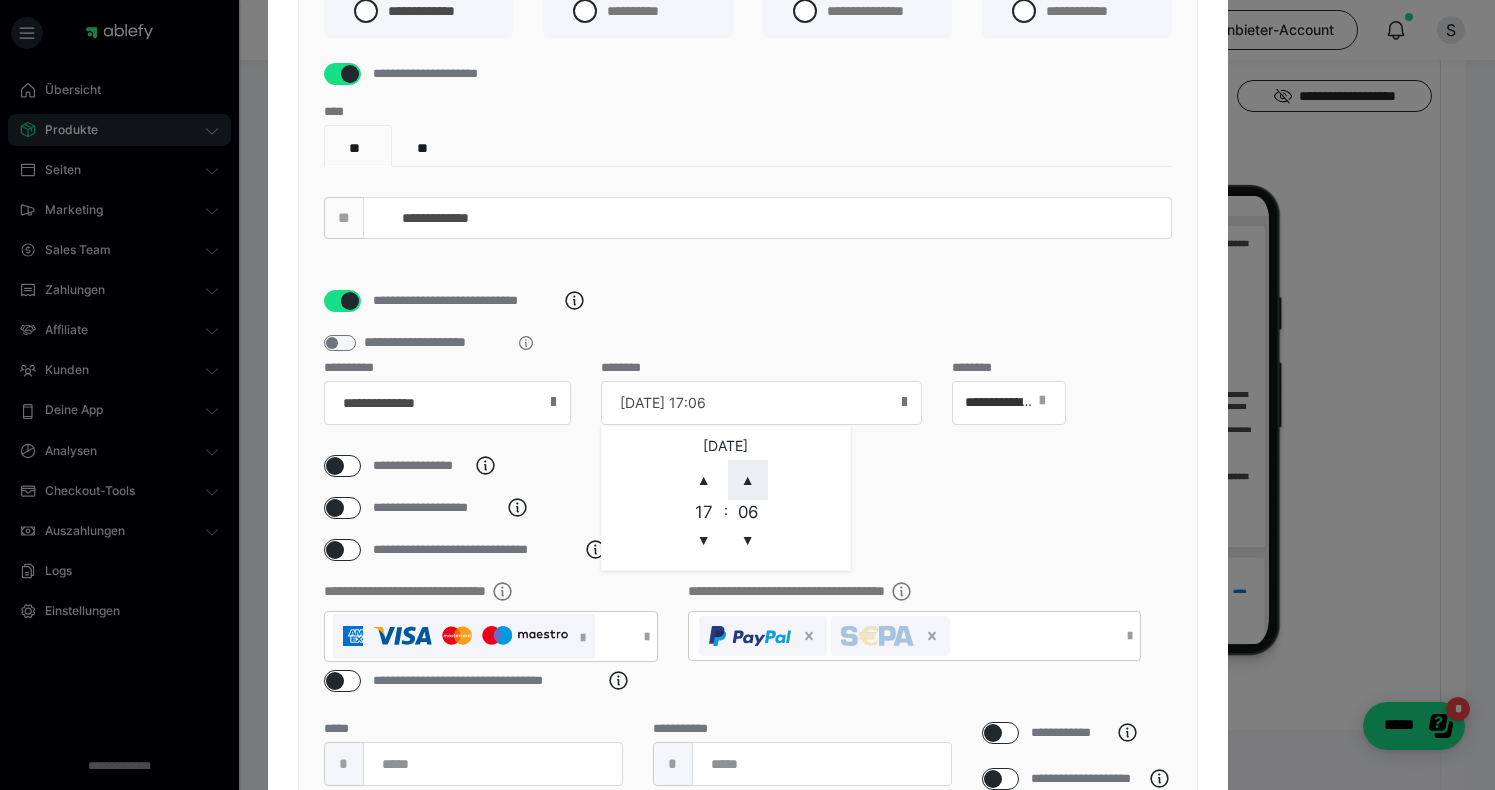 click on "▲" at bounding box center [748, 480] 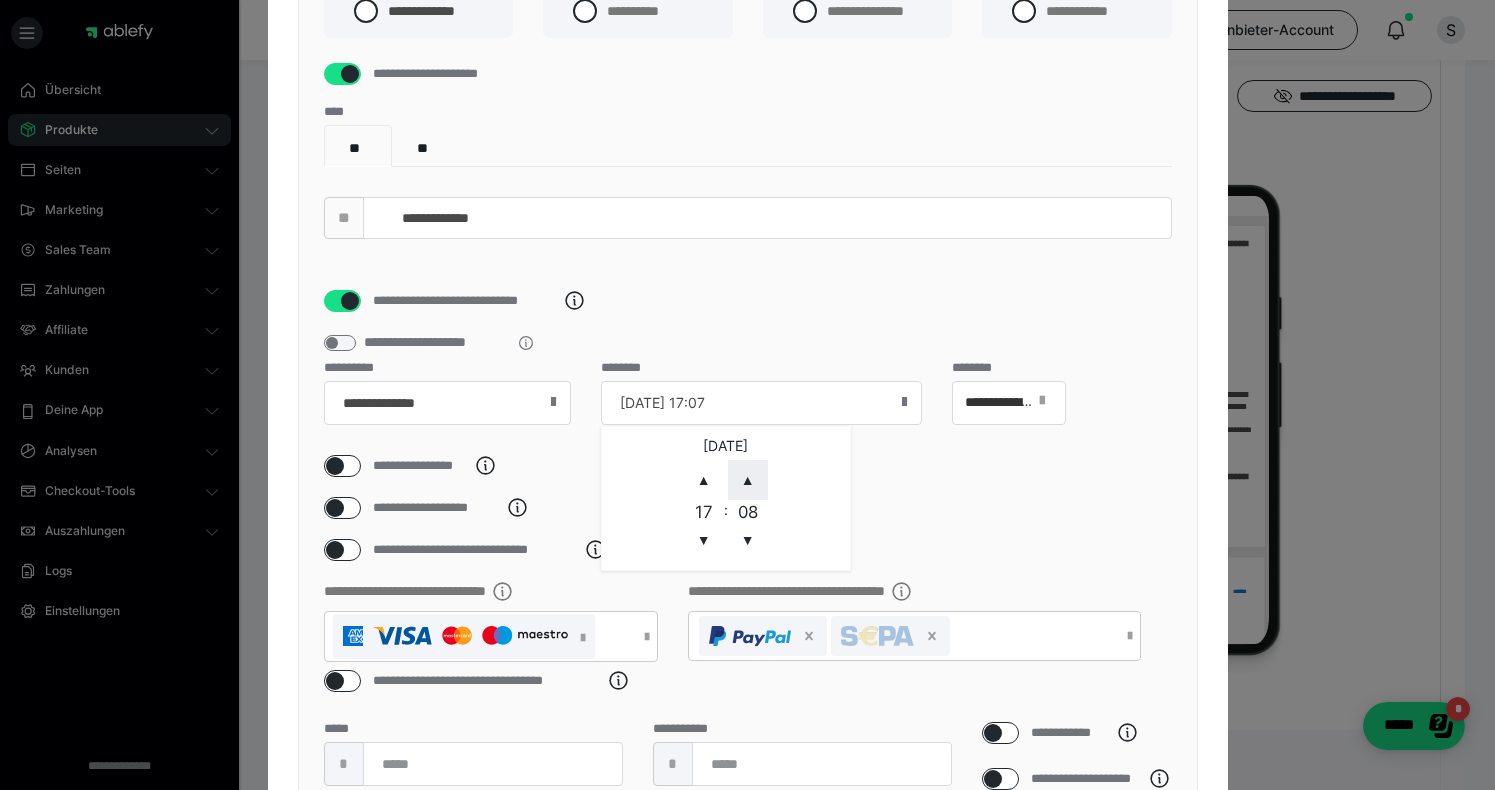click on "▲" at bounding box center [748, 480] 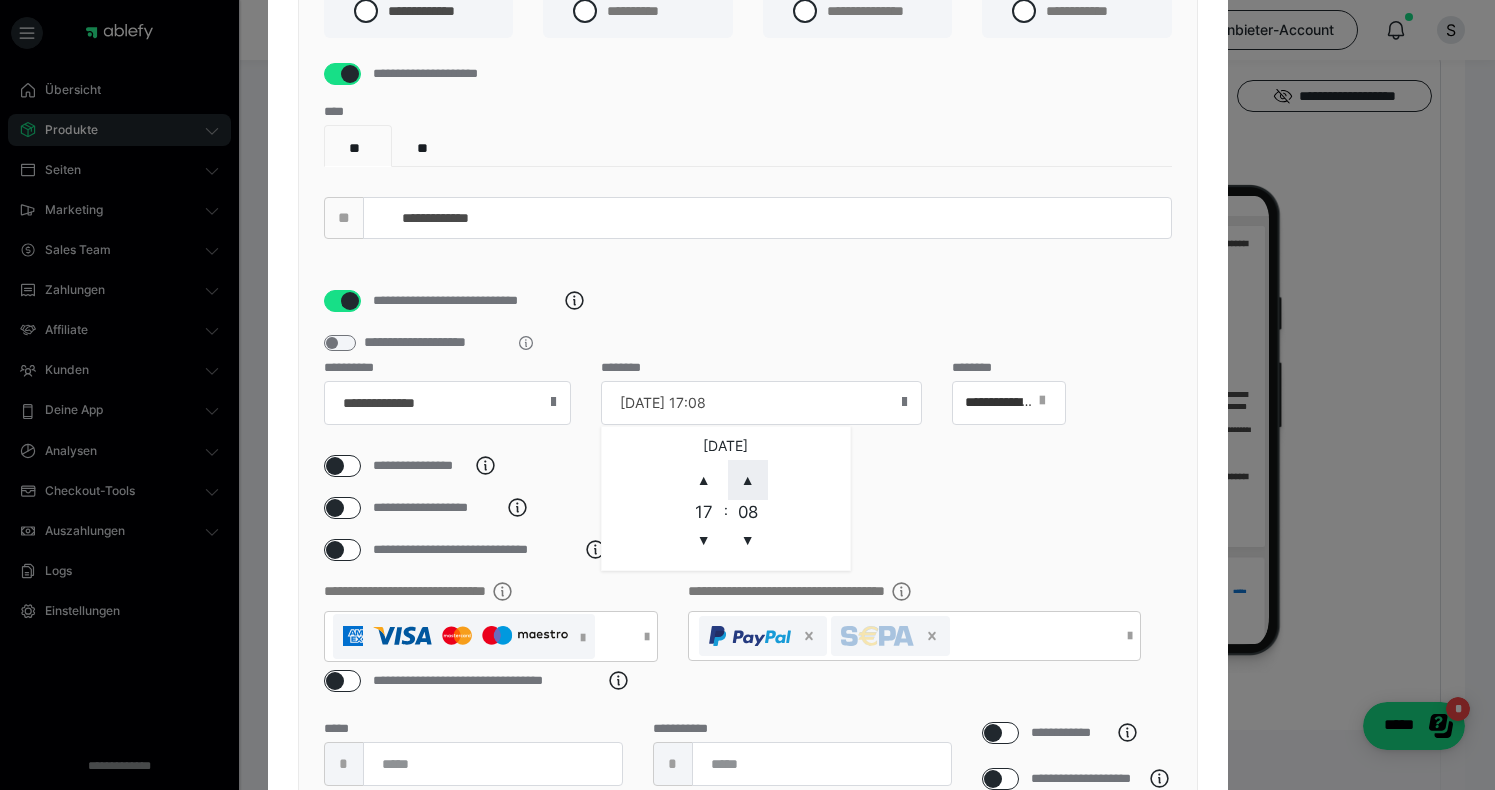 click on "▲" at bounding box center [748, 480] 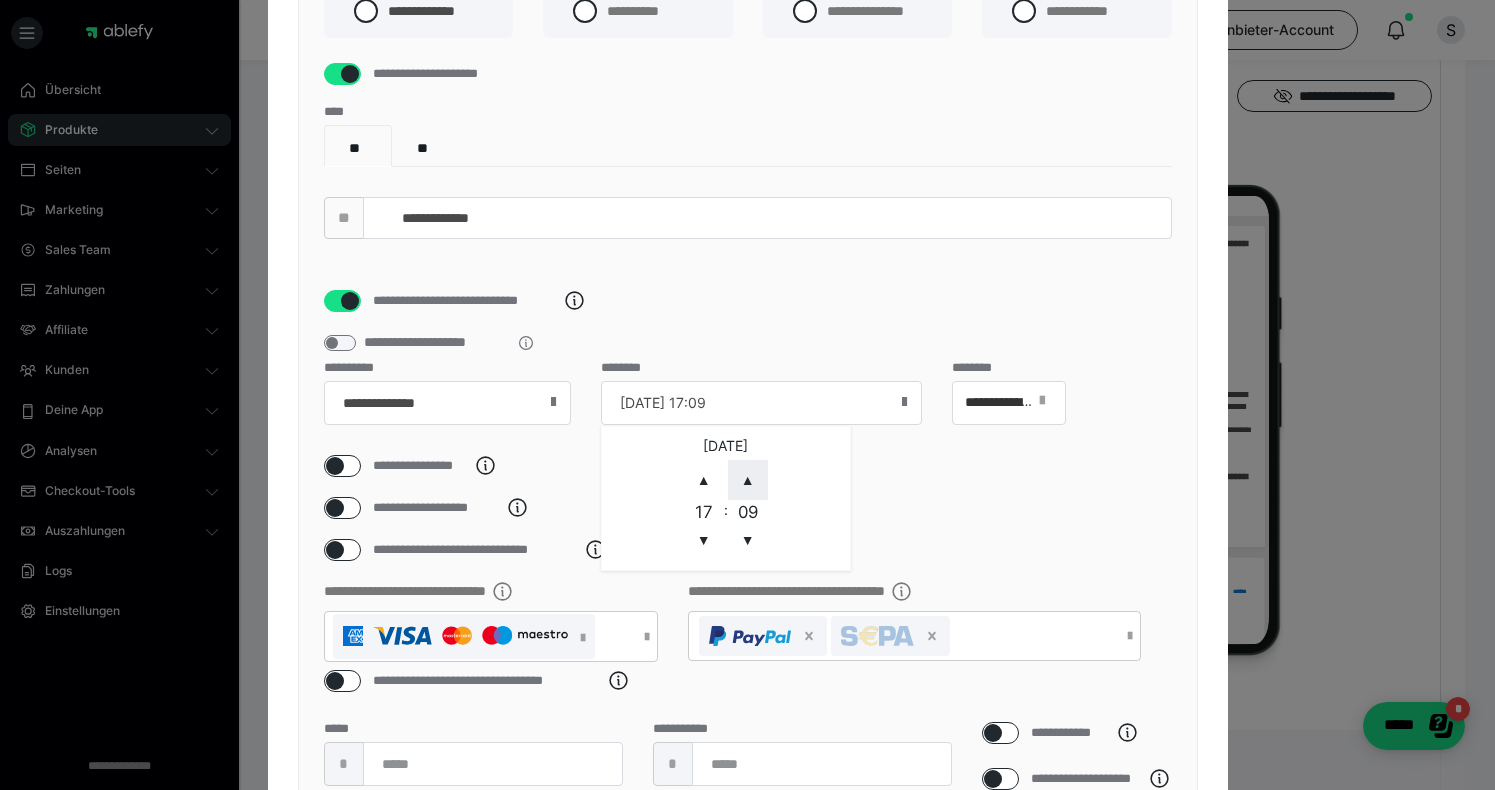 click on "▲" at bounding box center [748, 480] 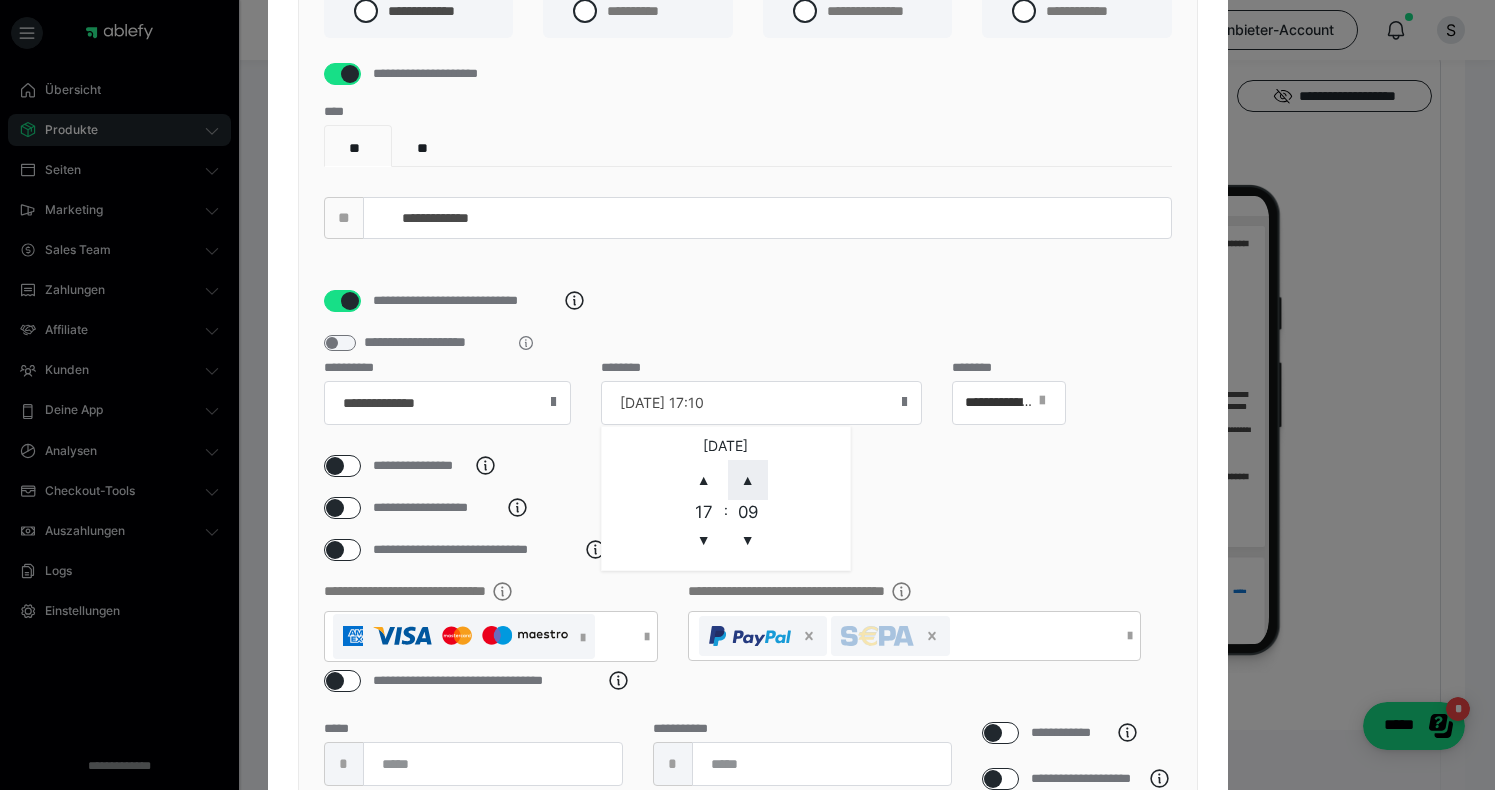 click on "▲" at bounding box center (748, 480) 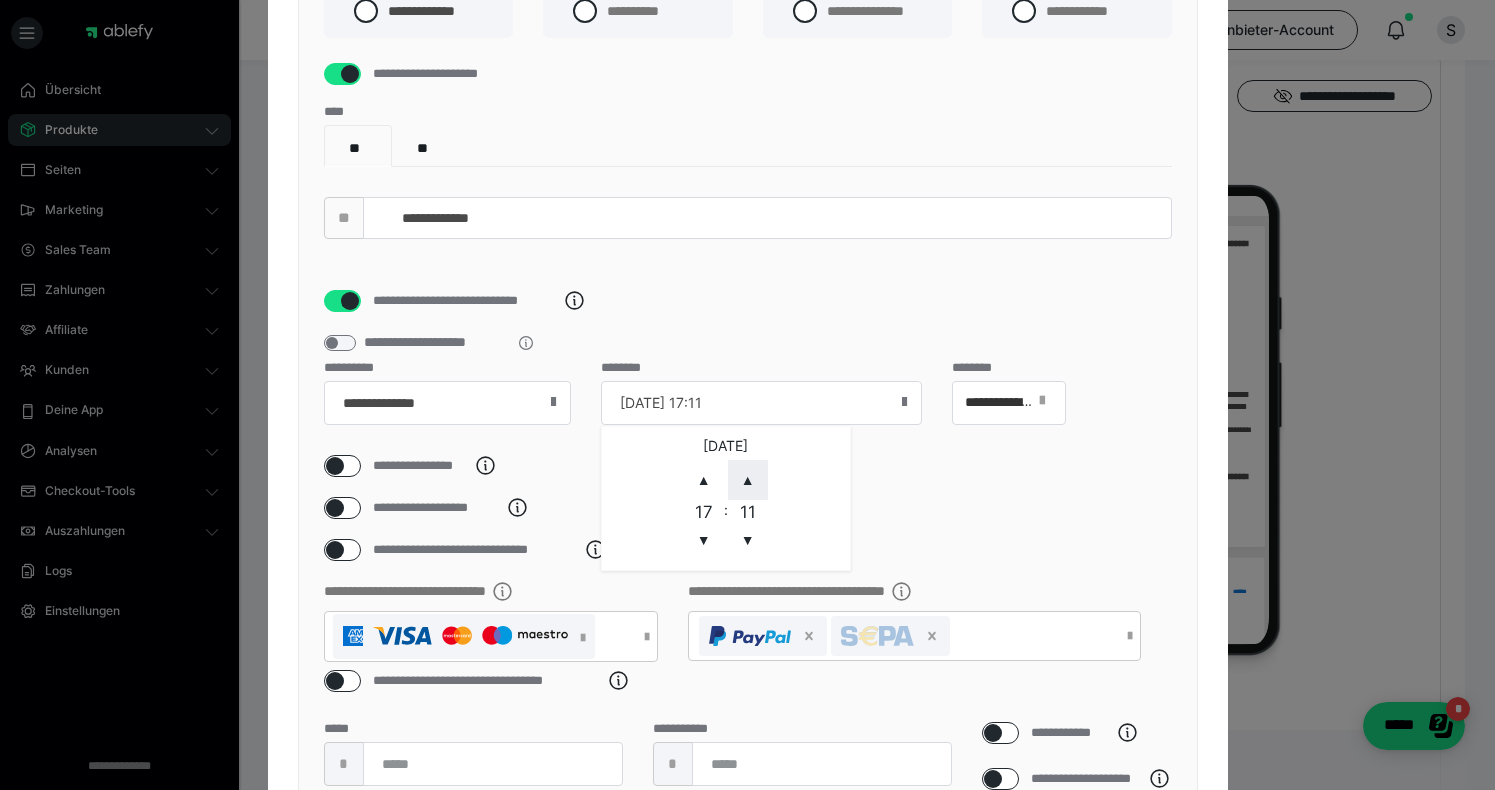 click on "▲" at bounding box center (748, 480) 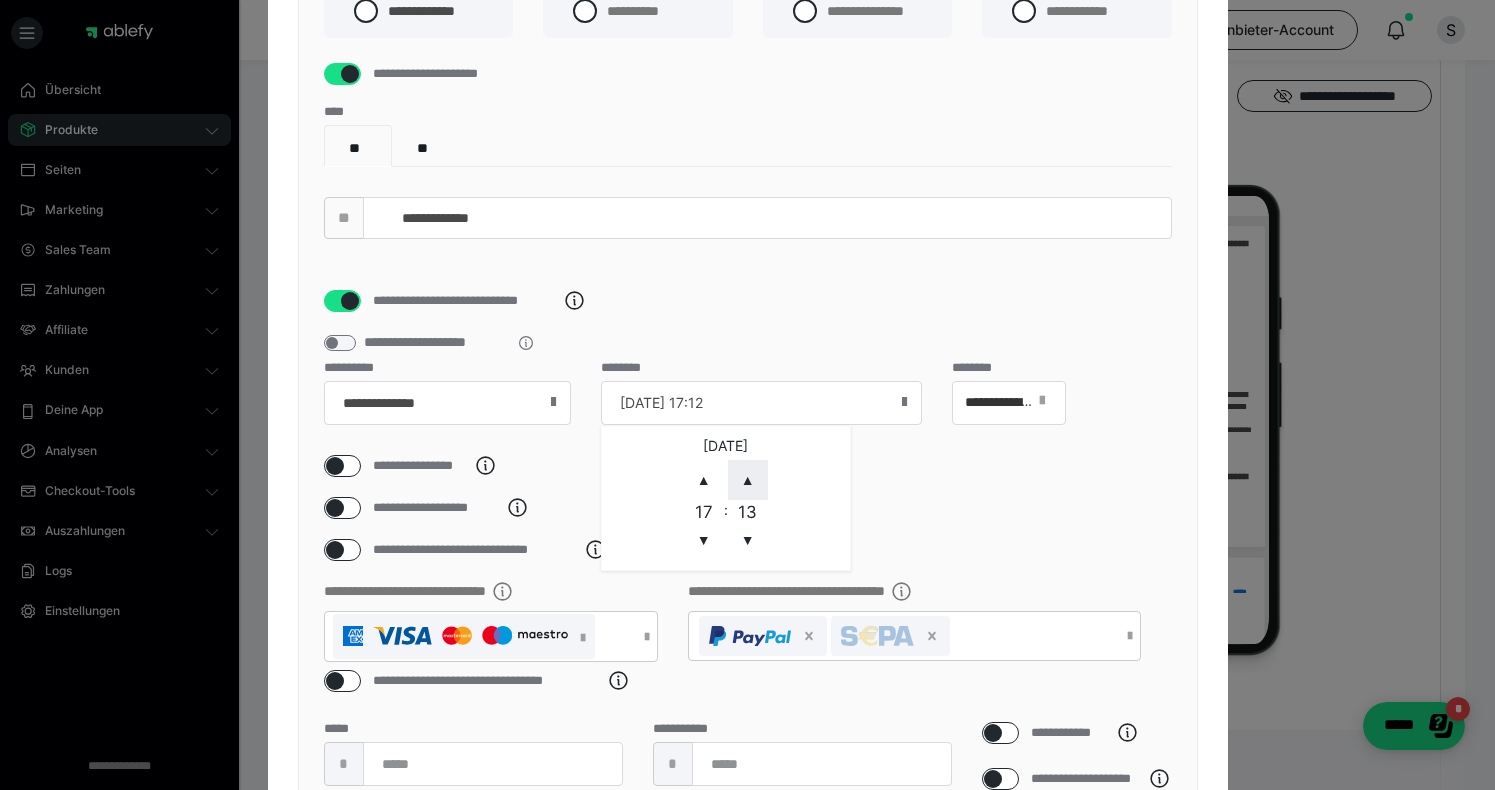 click on "▲" at bounding box center (748, 480) 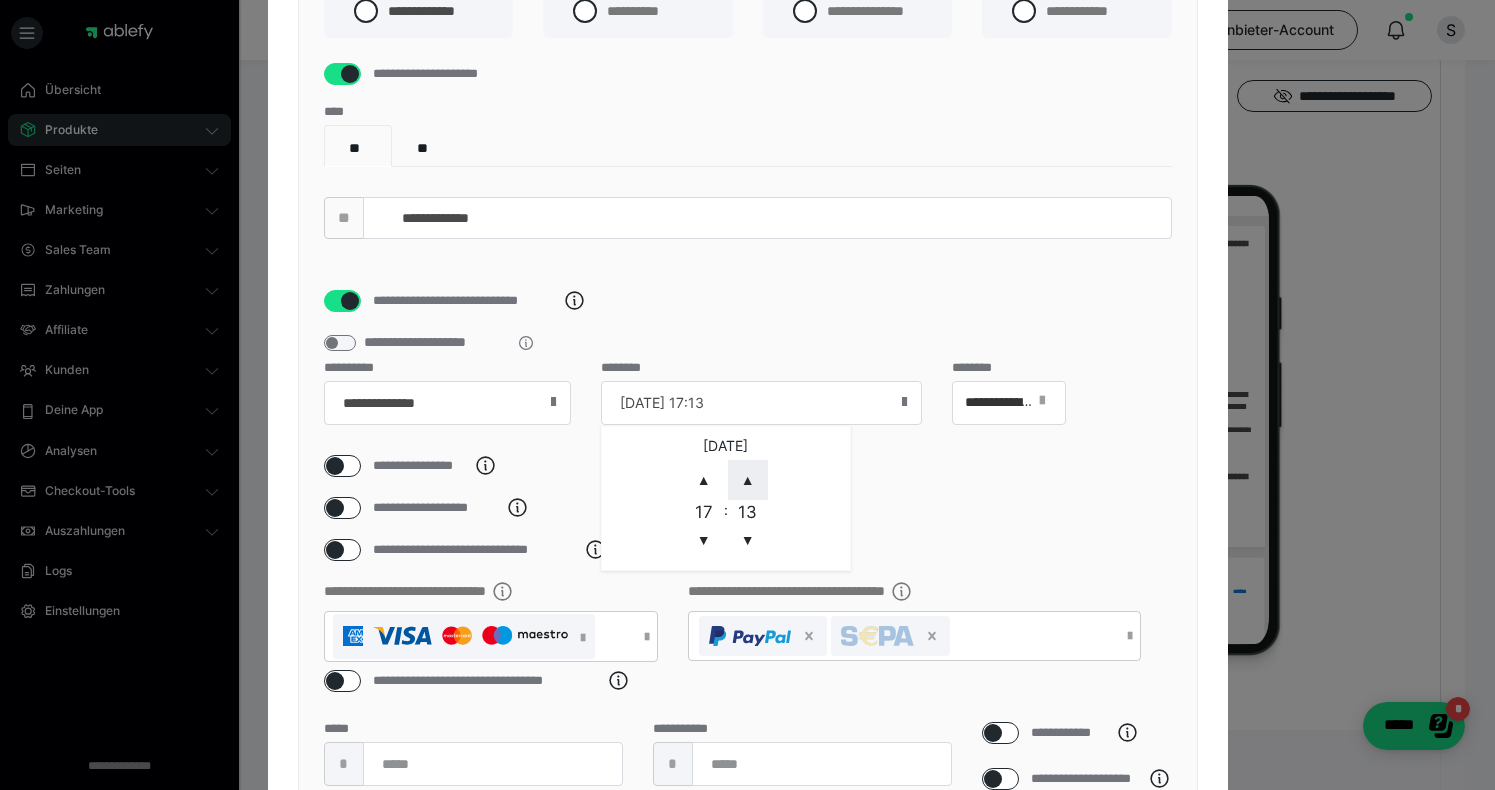 click on "▲" at bounding box center [748, 480] 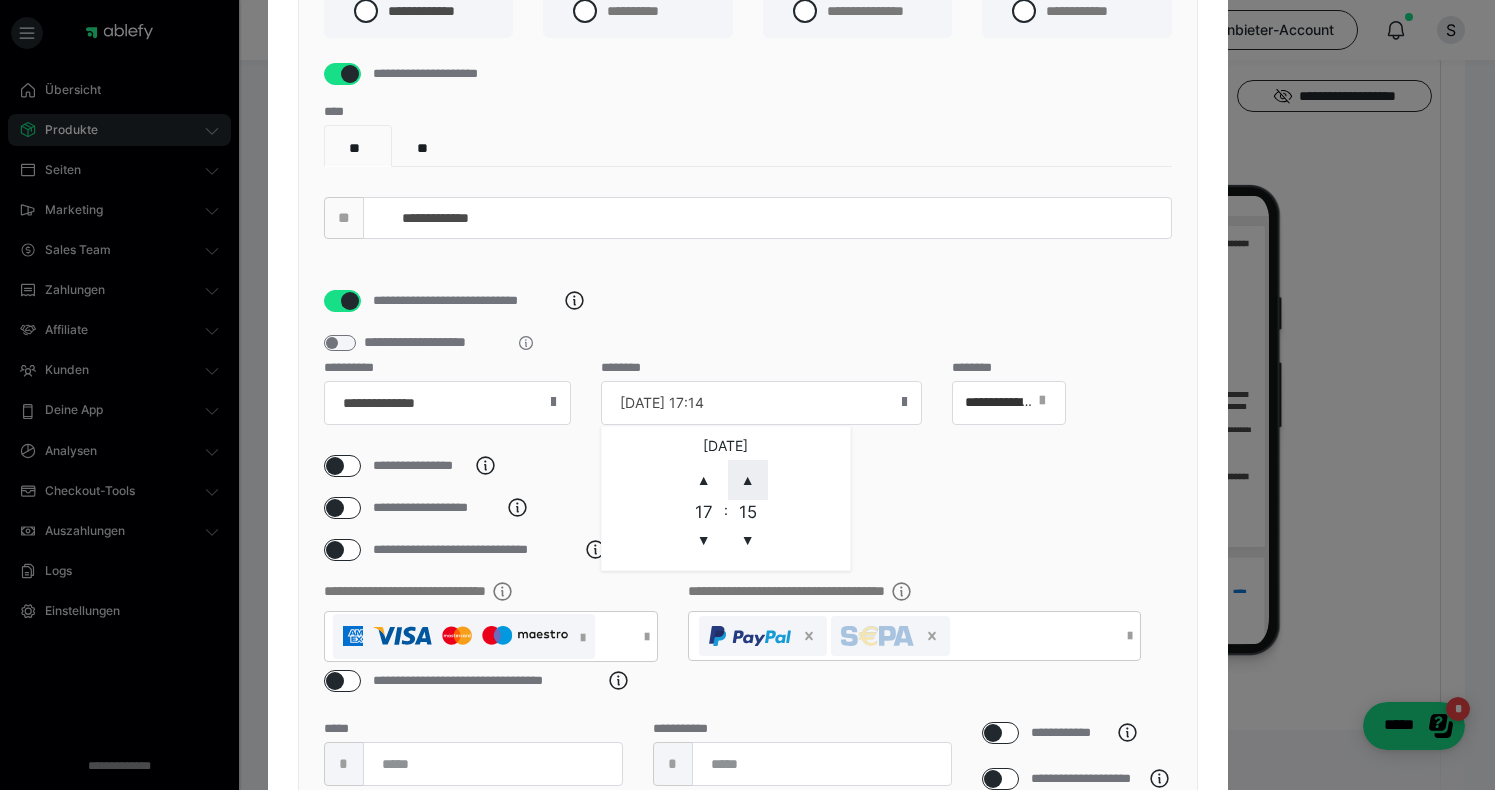 click on "▲" at bounding box center [748, 480] 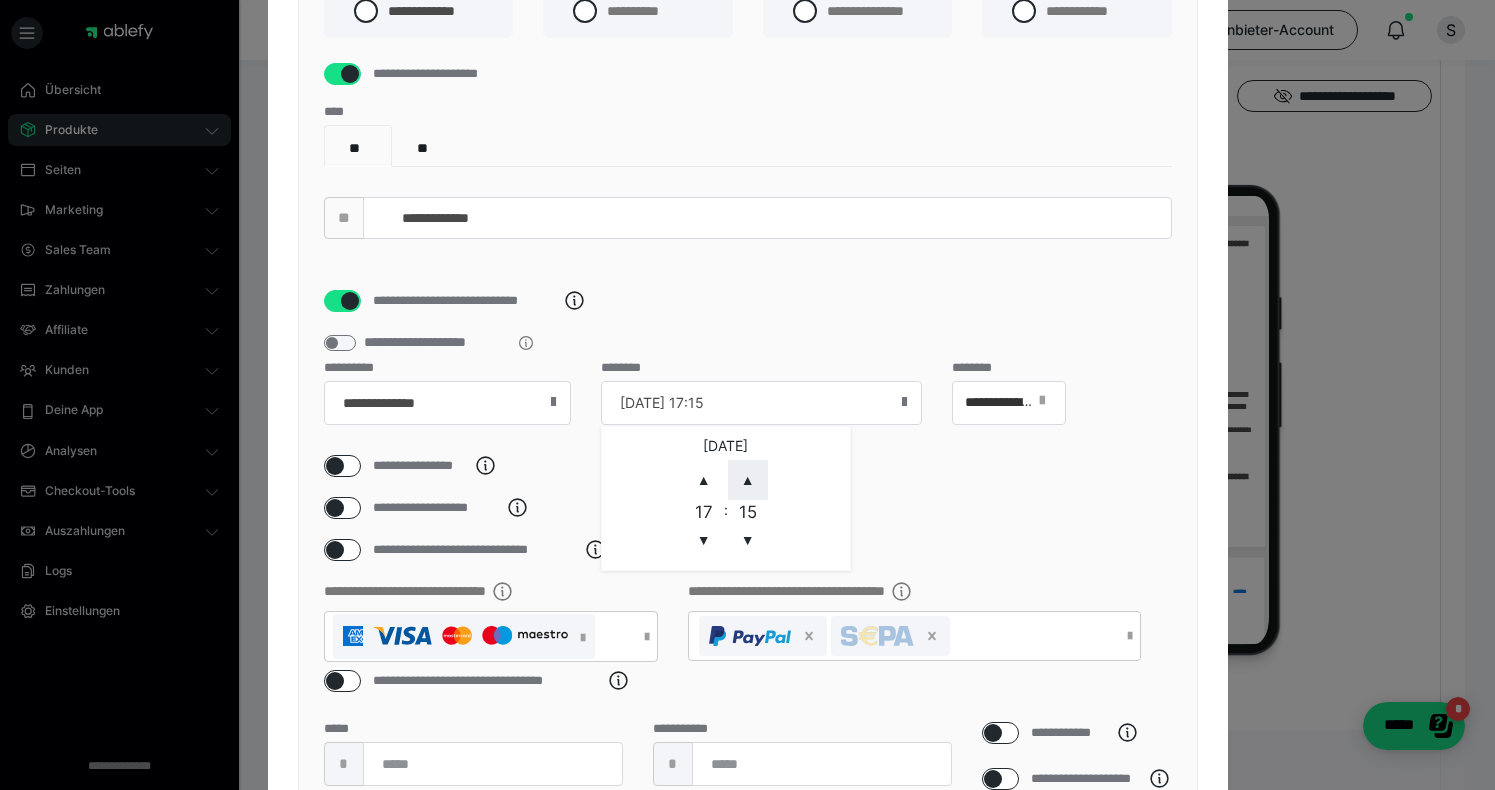 click on "▲" at bounding box center (748, 480) 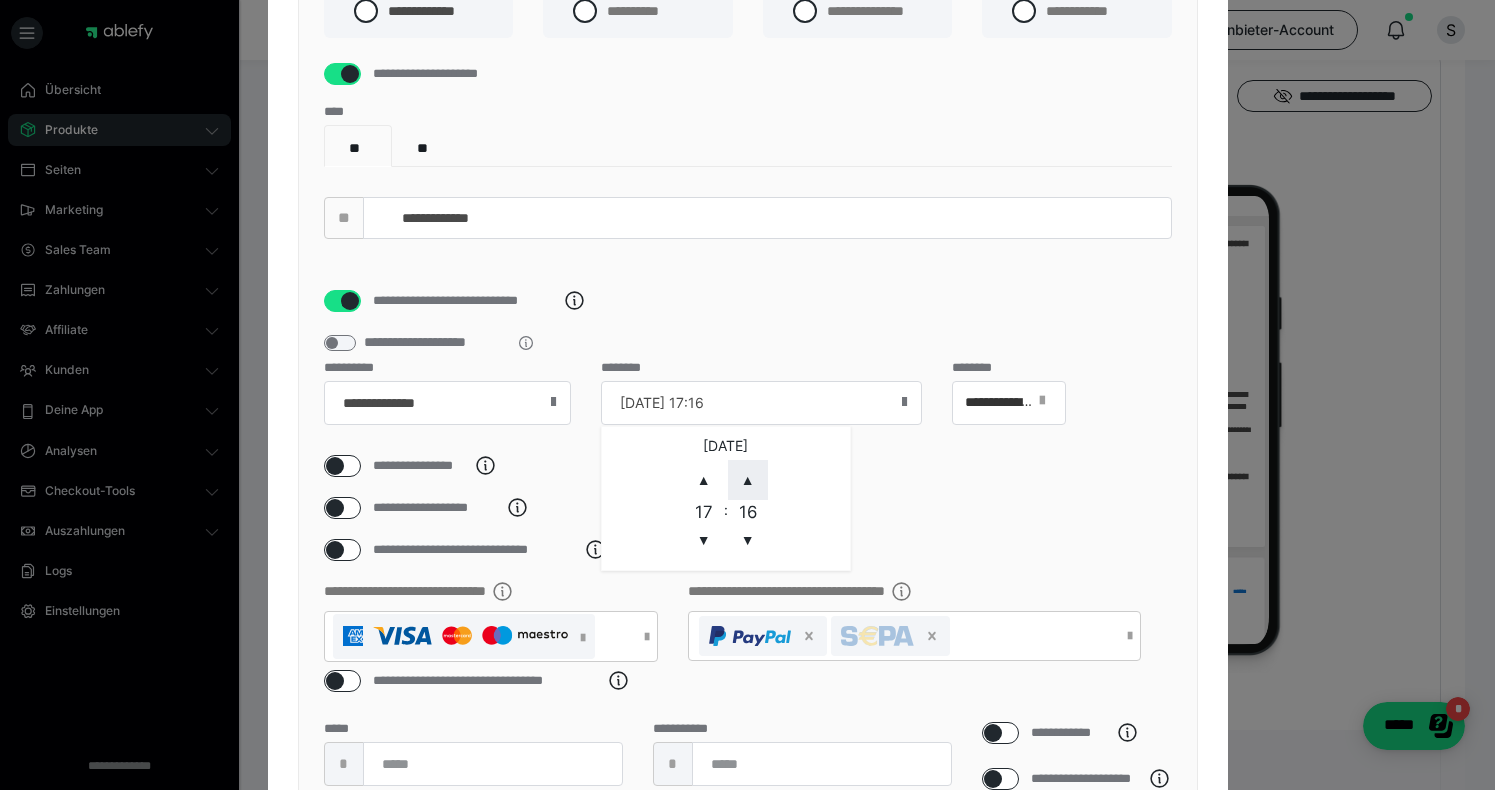 click on "▲" at bounding box center (748, 480) 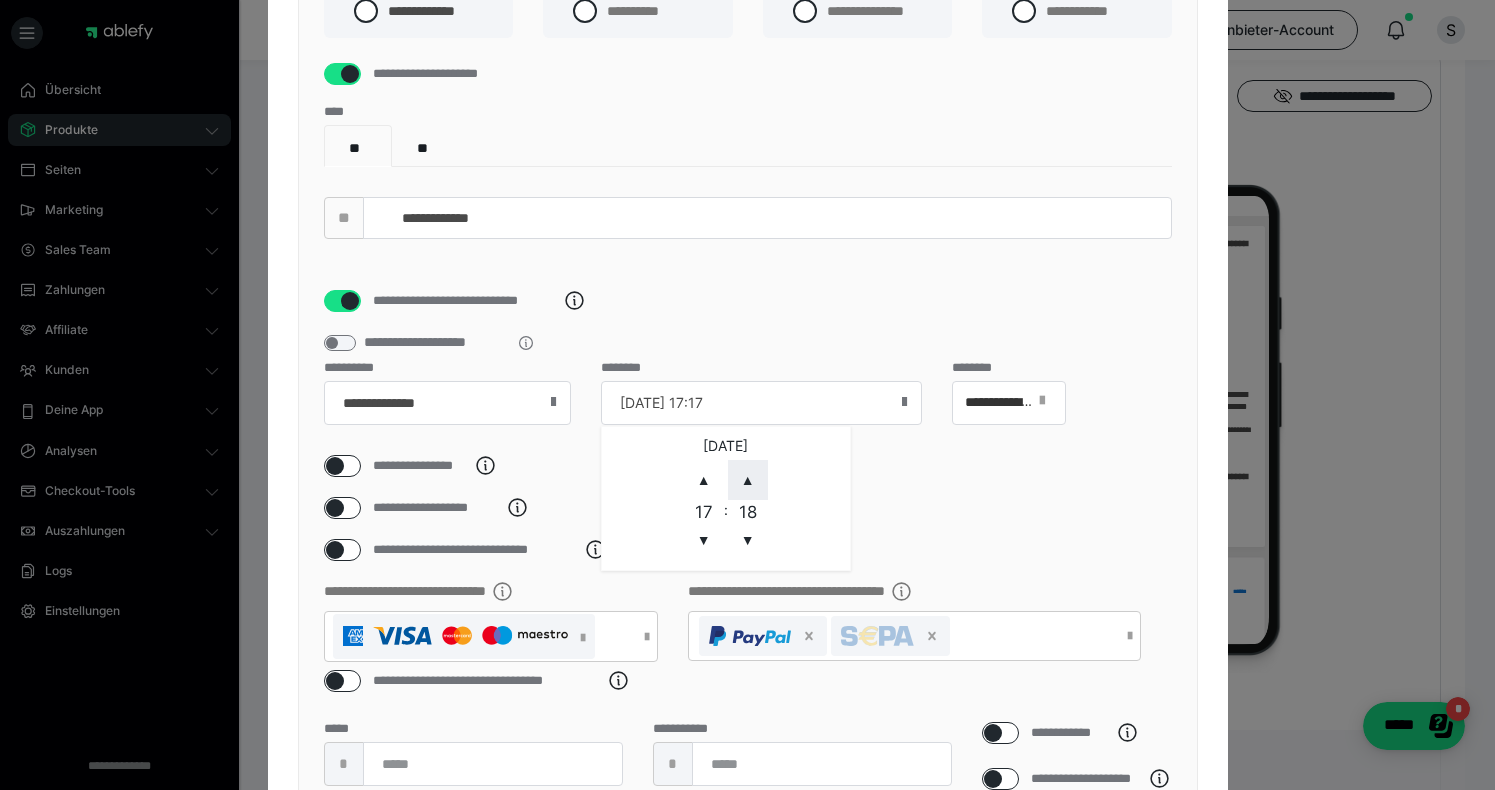 click on "▲" at bounding box center [748, 480] 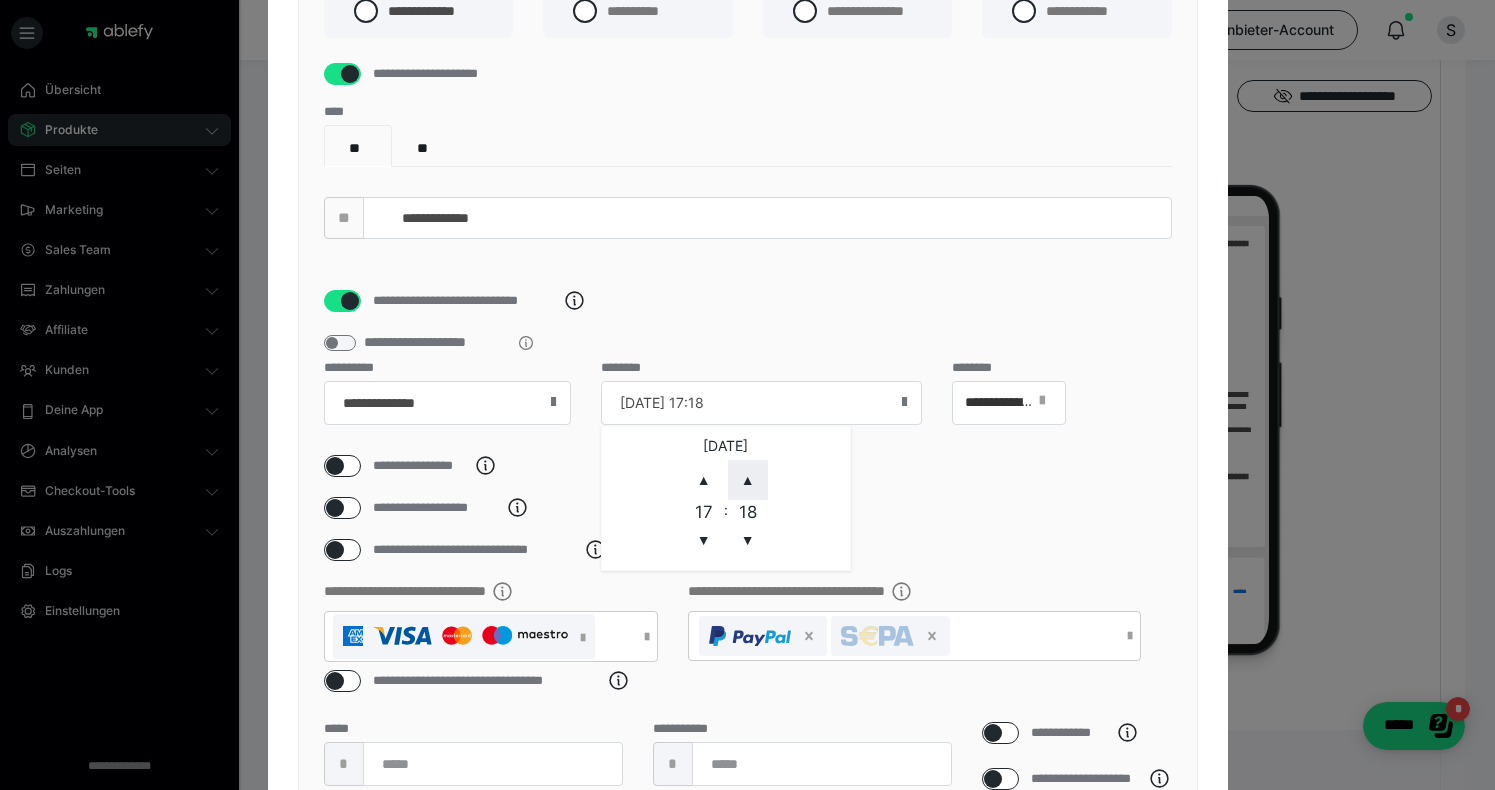 click on "▲" at bounding box center (748, 480) 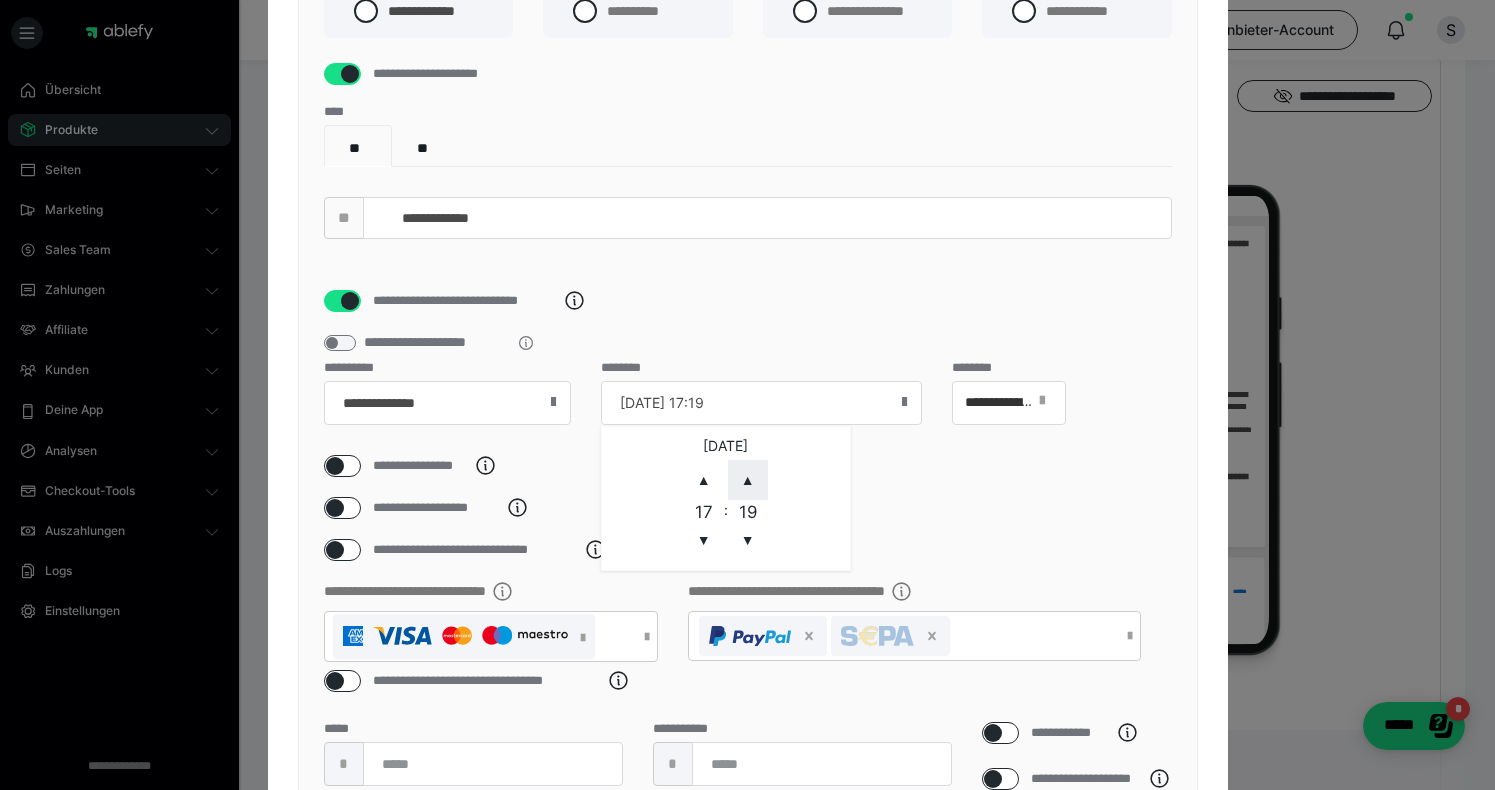 click on "▲" at bounding box center (748, 480) 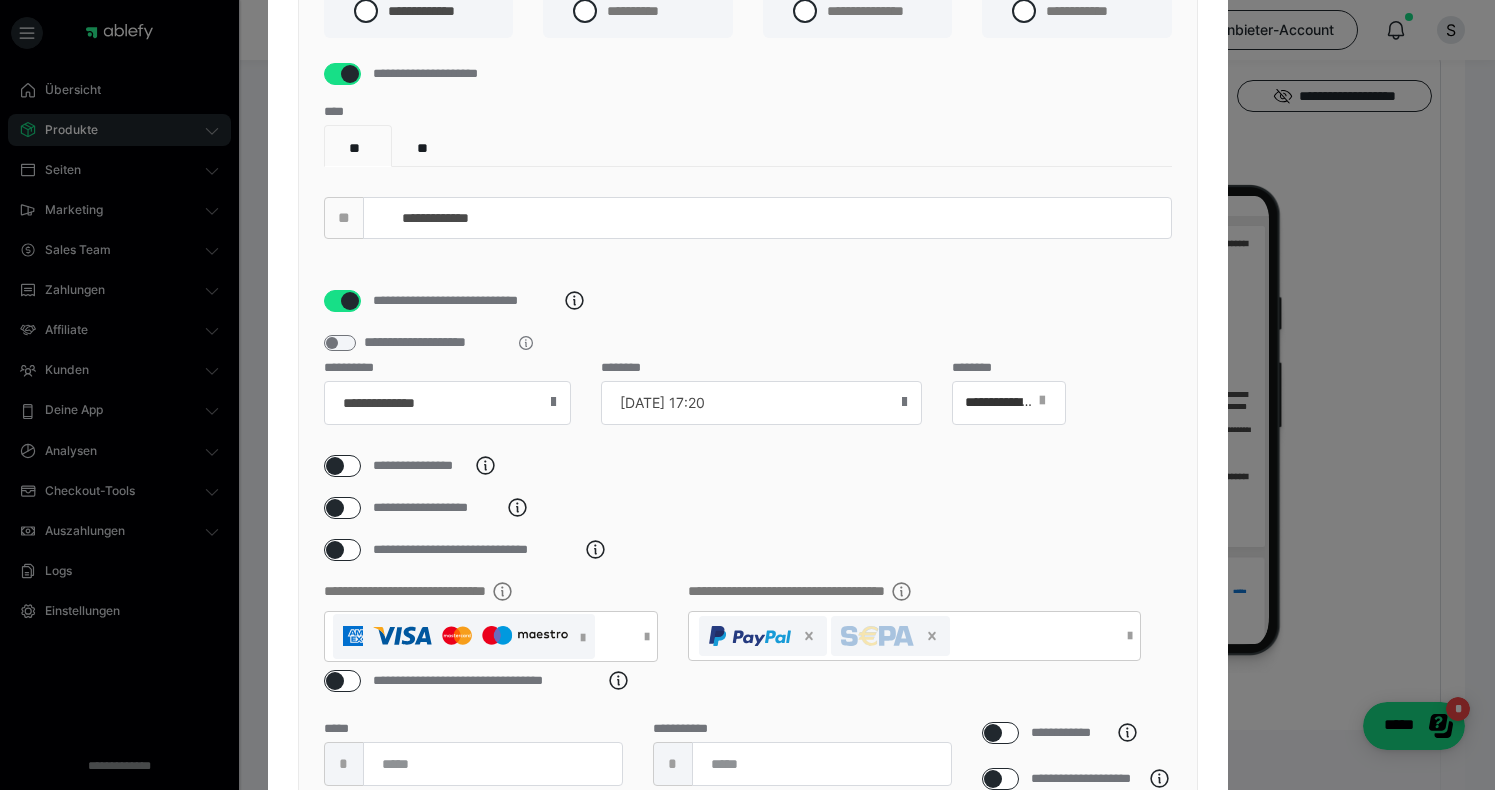 click on "**********" at bounding box center [748, 301] 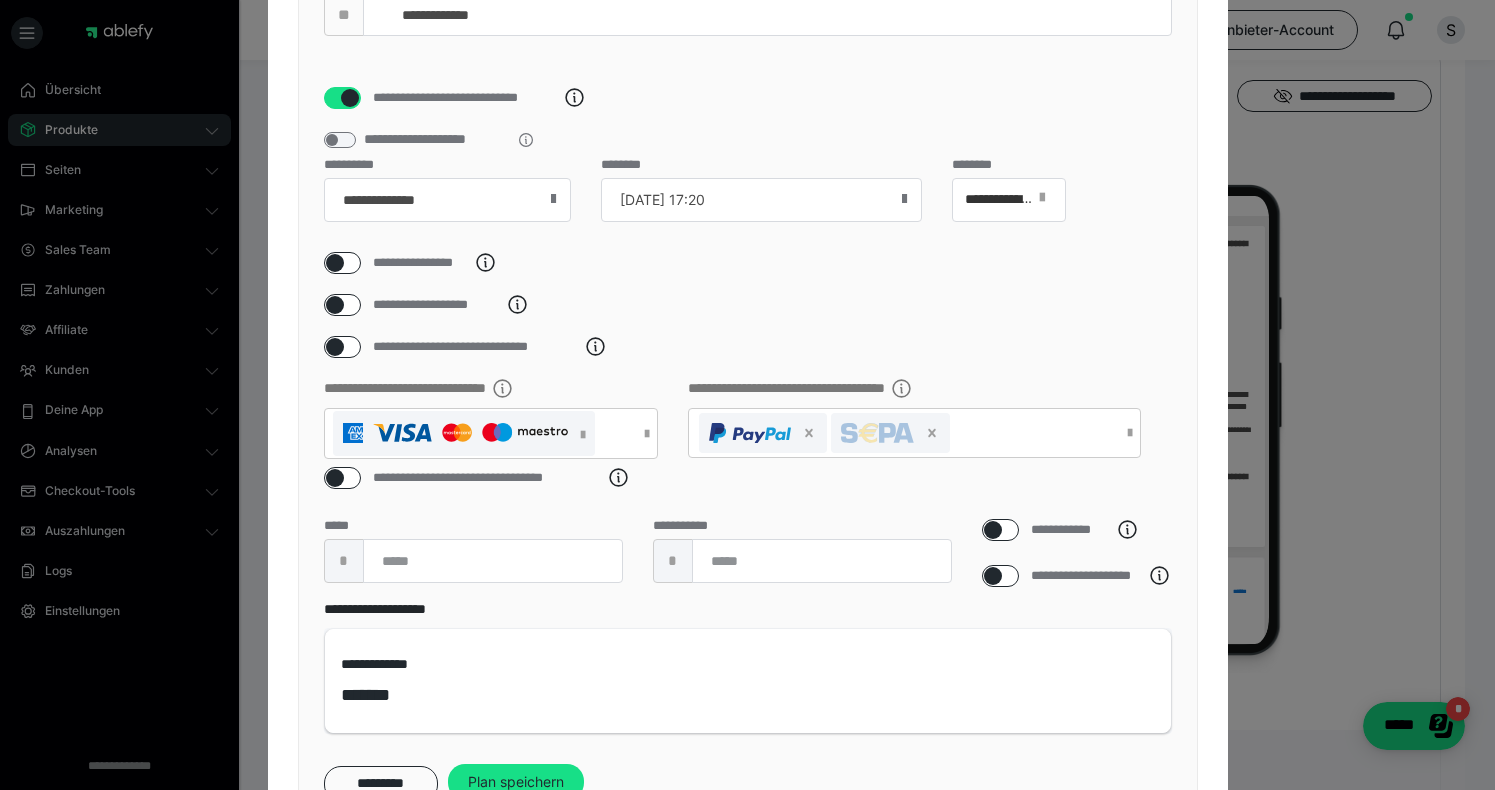 scroll, scrollTop: 509, scrollLeft: 0, axis: vertical 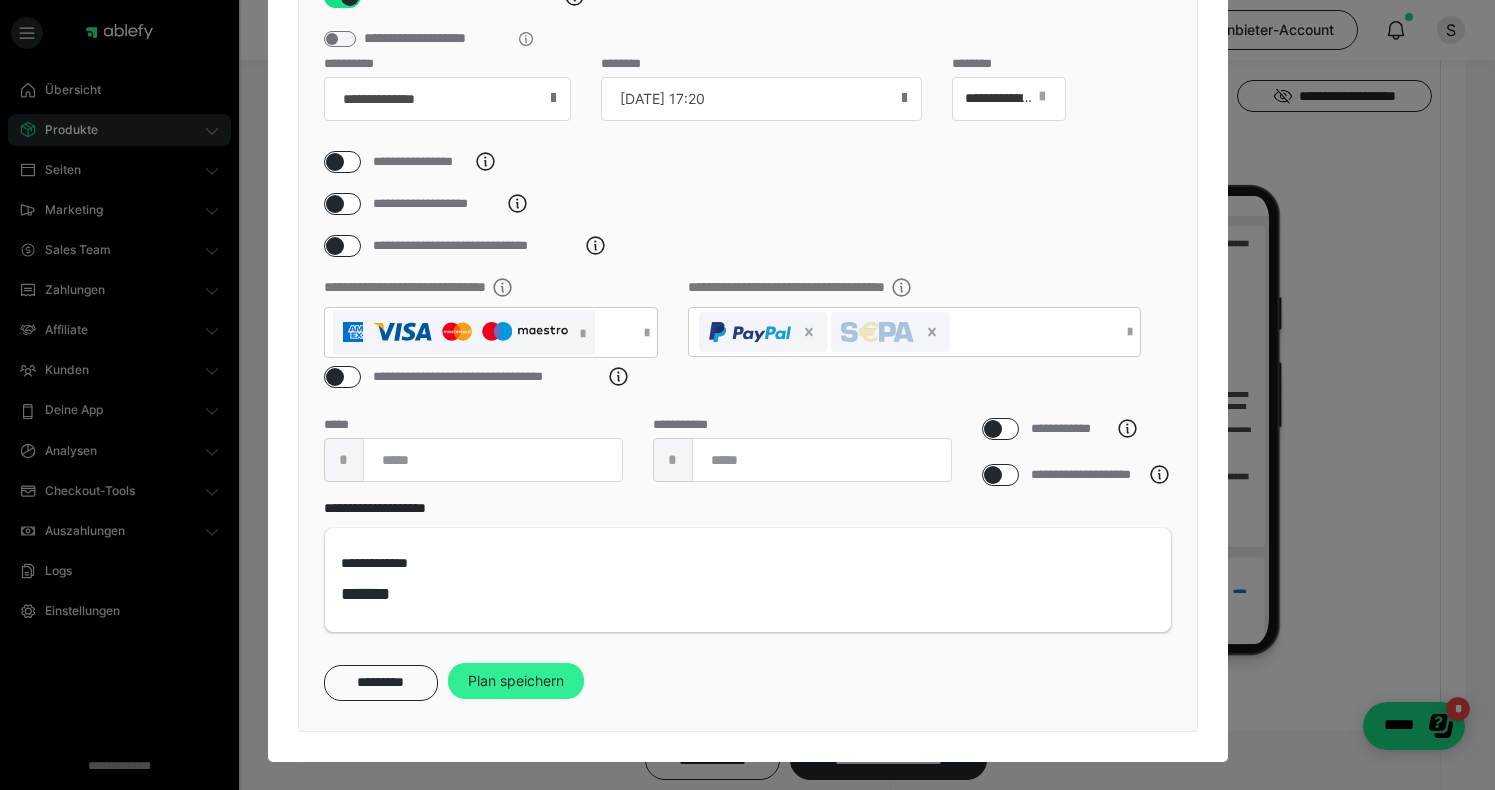 click on "Plan speichern" at bounding box center [516, 681] 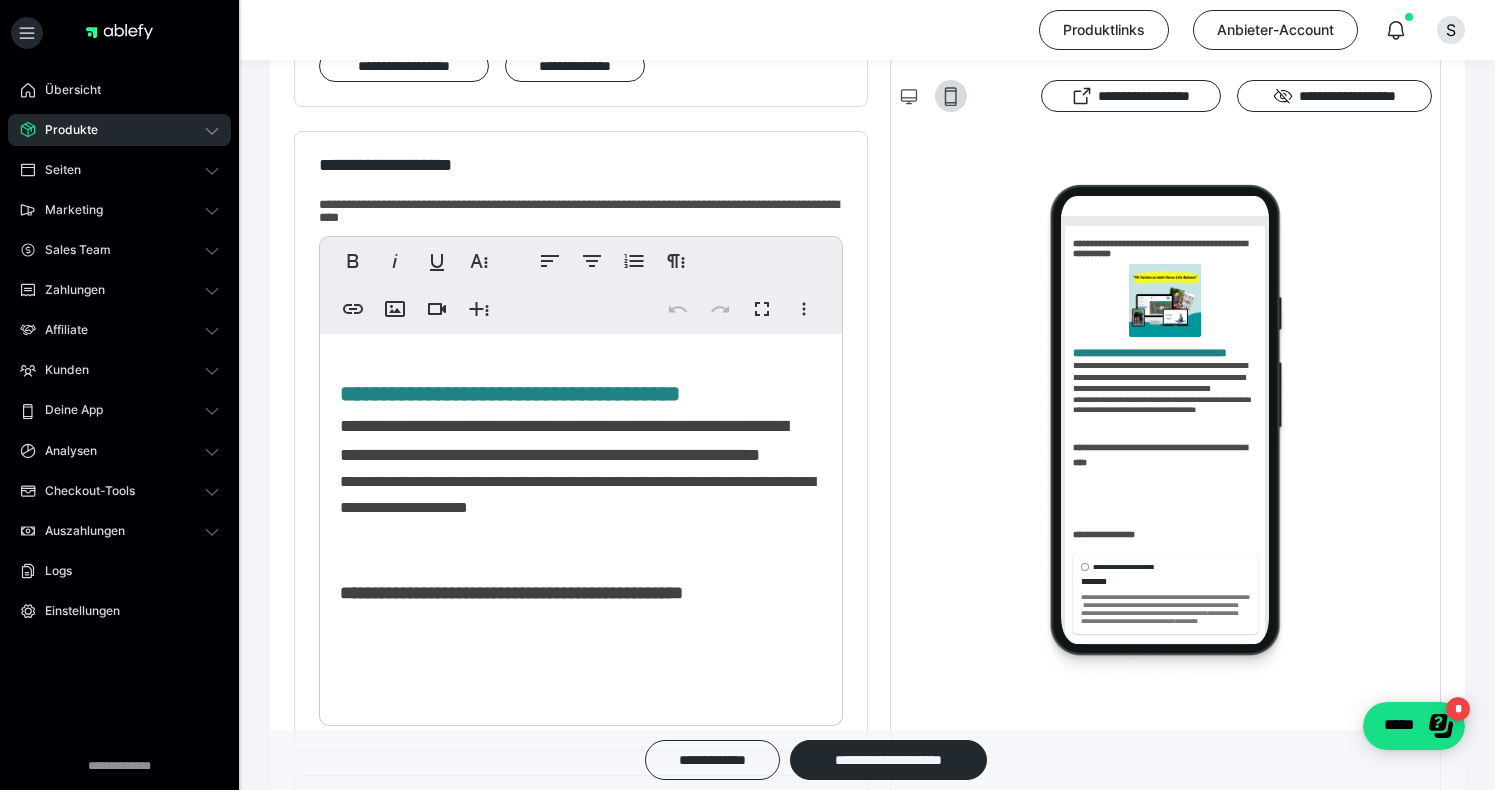 scroll, scrollTop: 268, scrollLeft: 0, axis: vertical 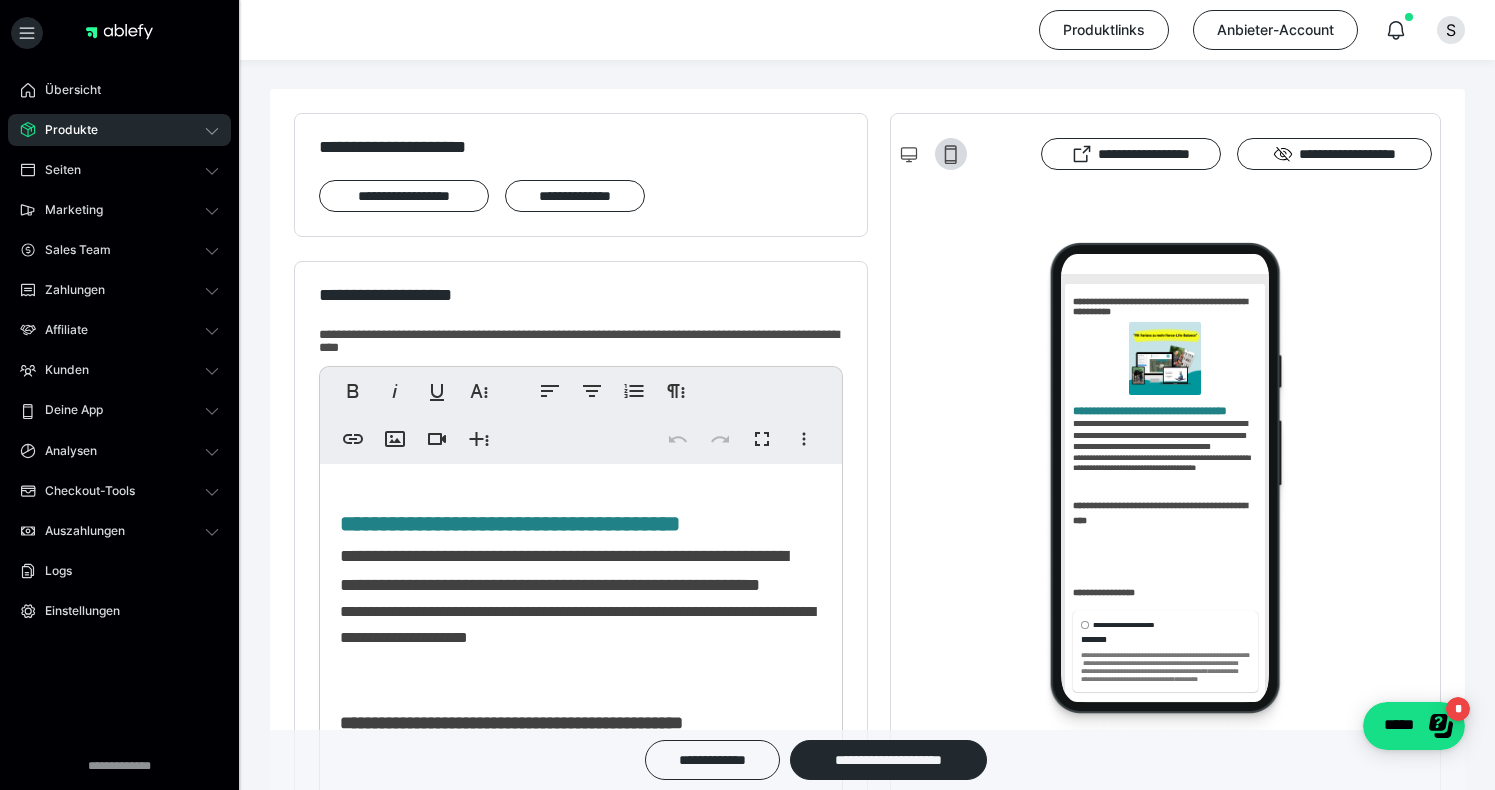 click on "Produkte" at bounding box center (64, 130) 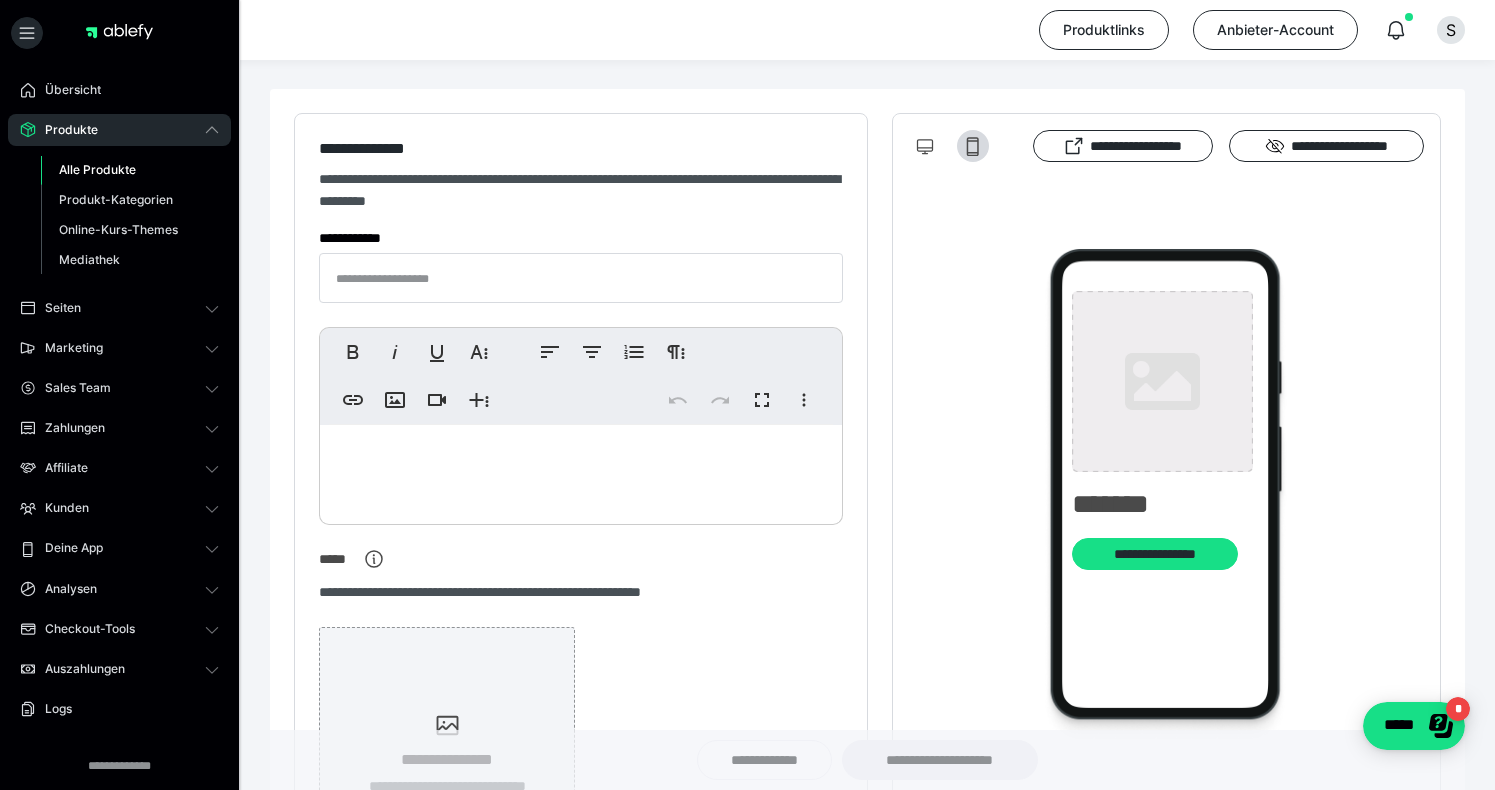 type on "**********" 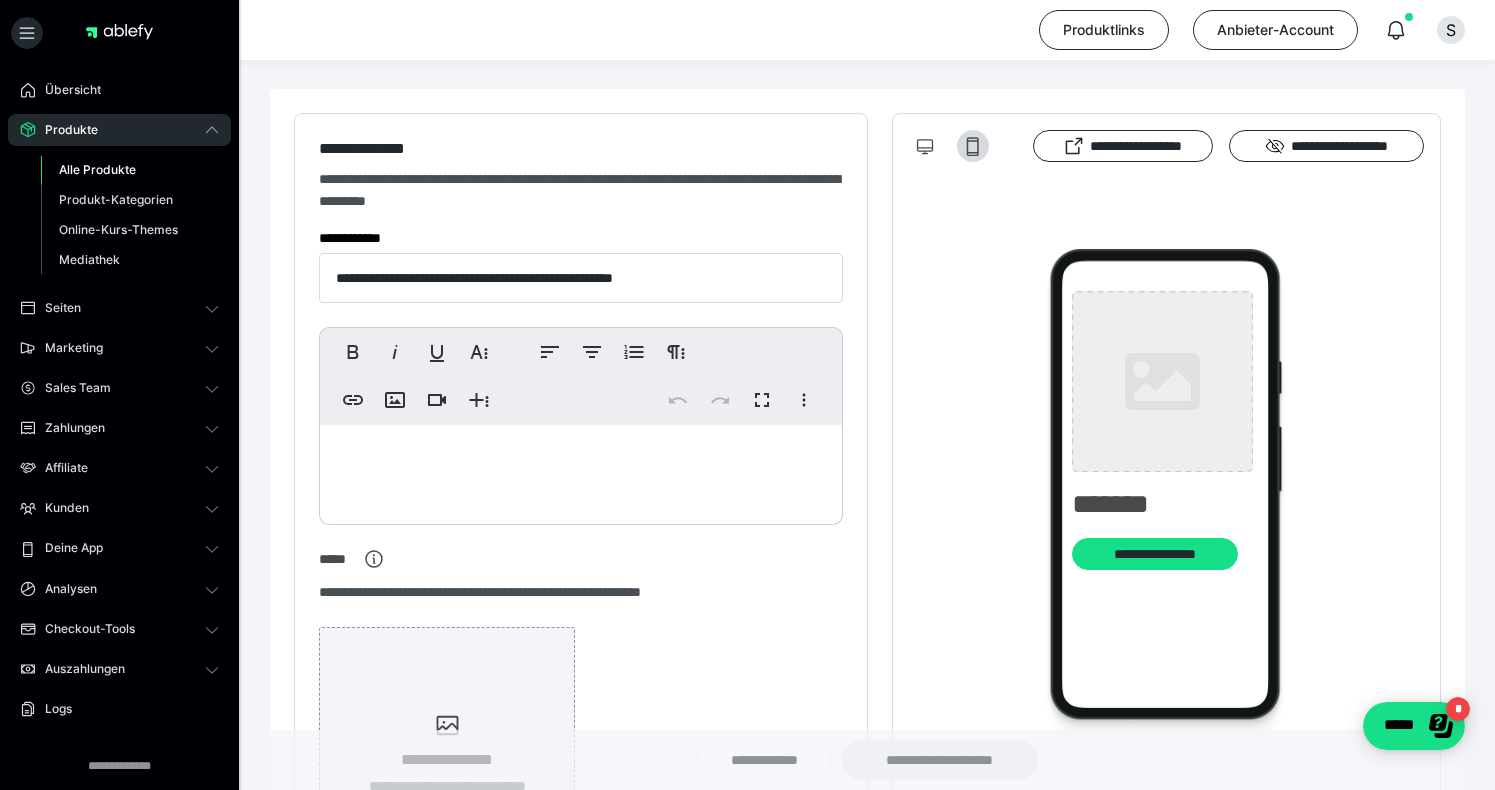 type on "**********" 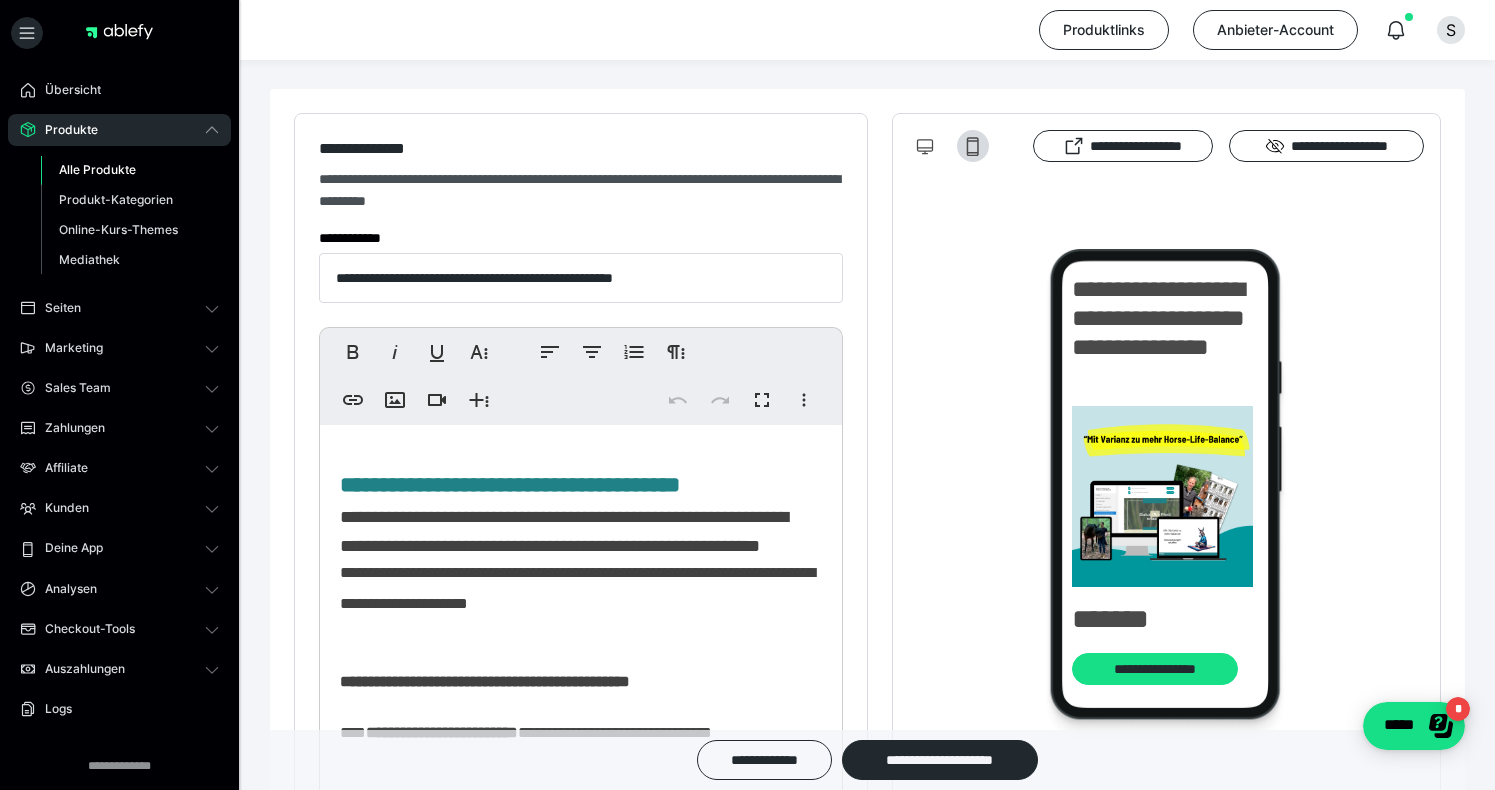 click on "Alle Produkte" at bounding box center (97, 169) 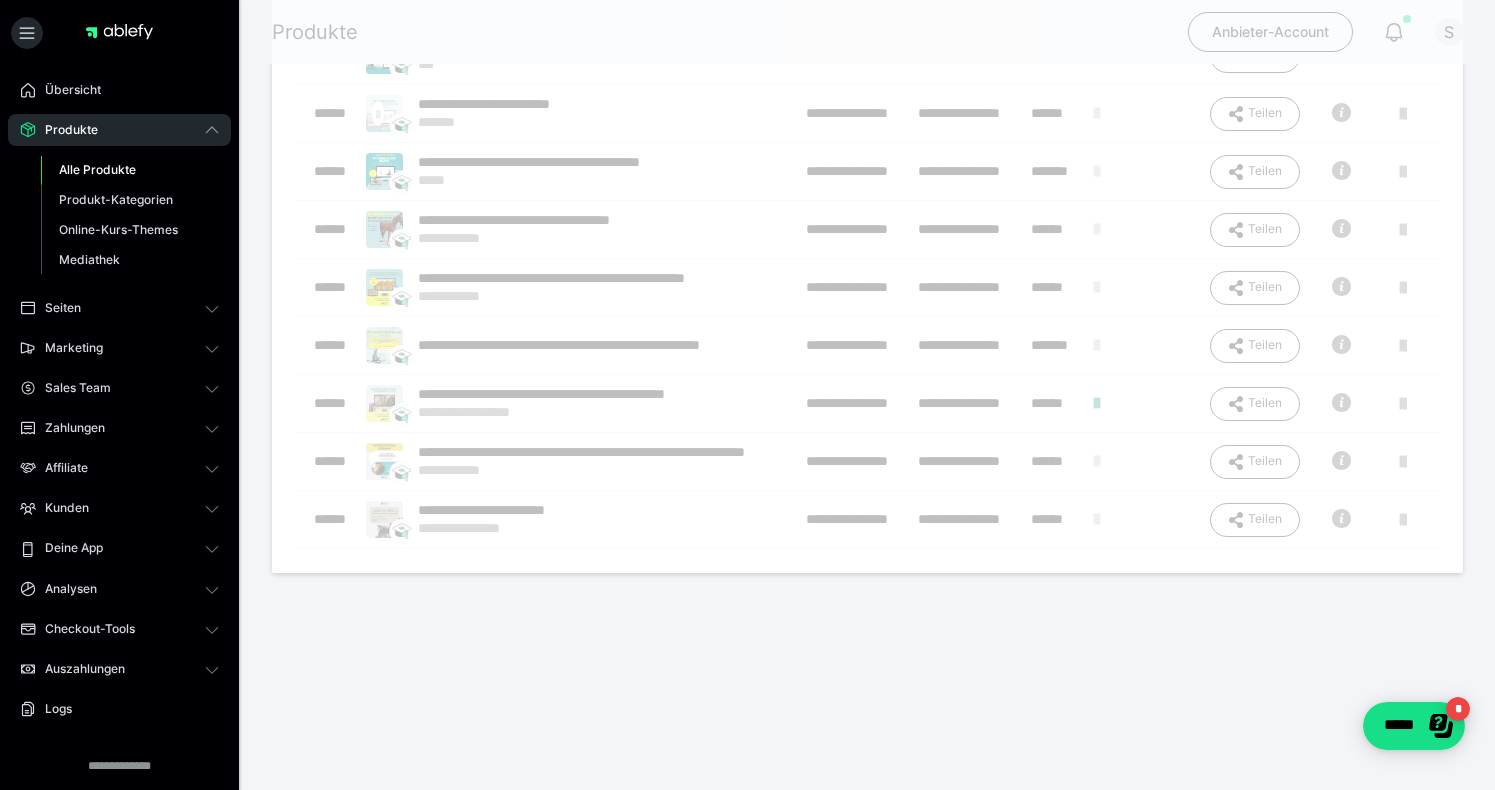 scroll, scrollTop: 0, scrollLeft: 0, axis: both 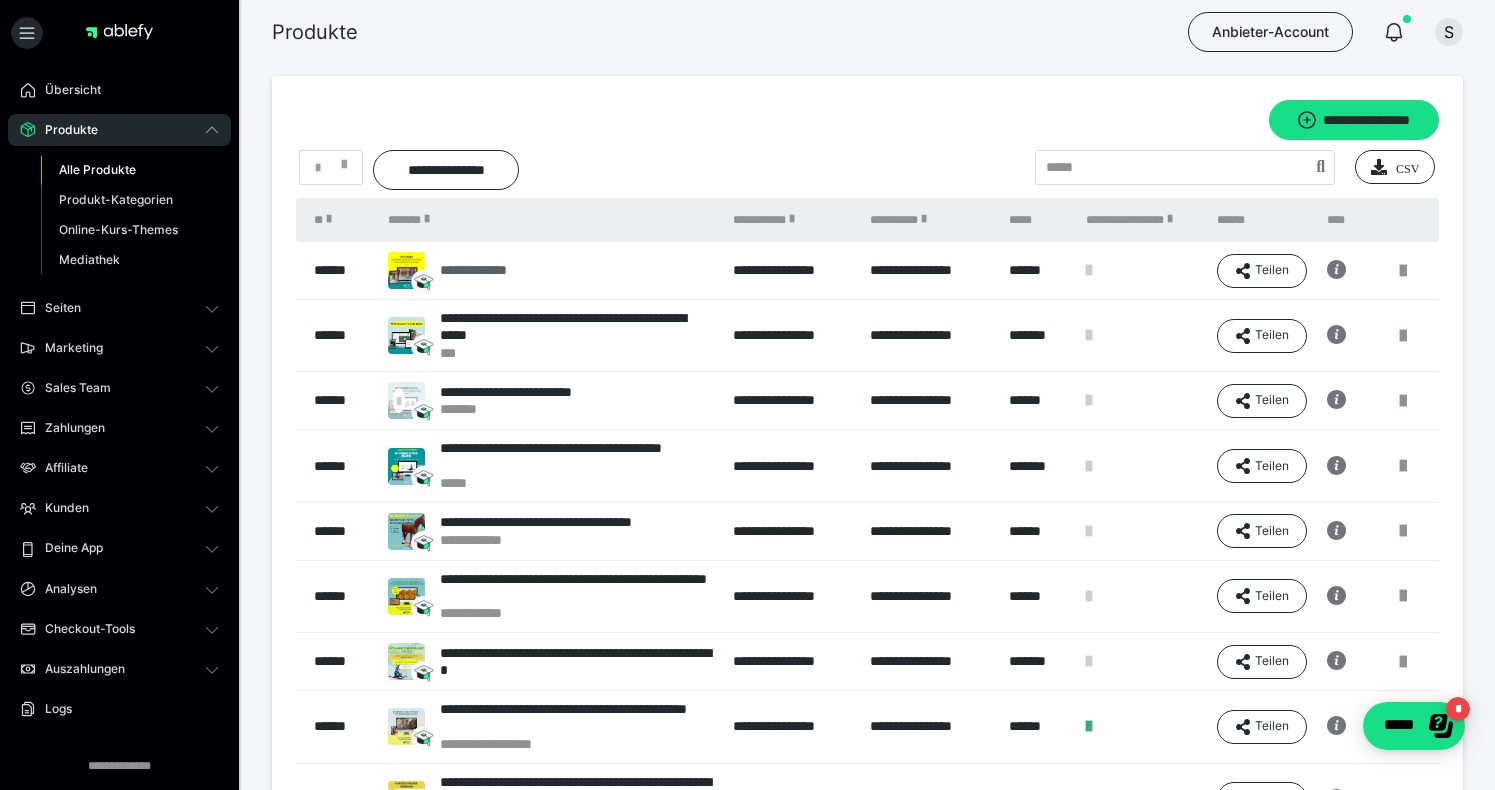 click on "**********" at bounding box center (478, 270) 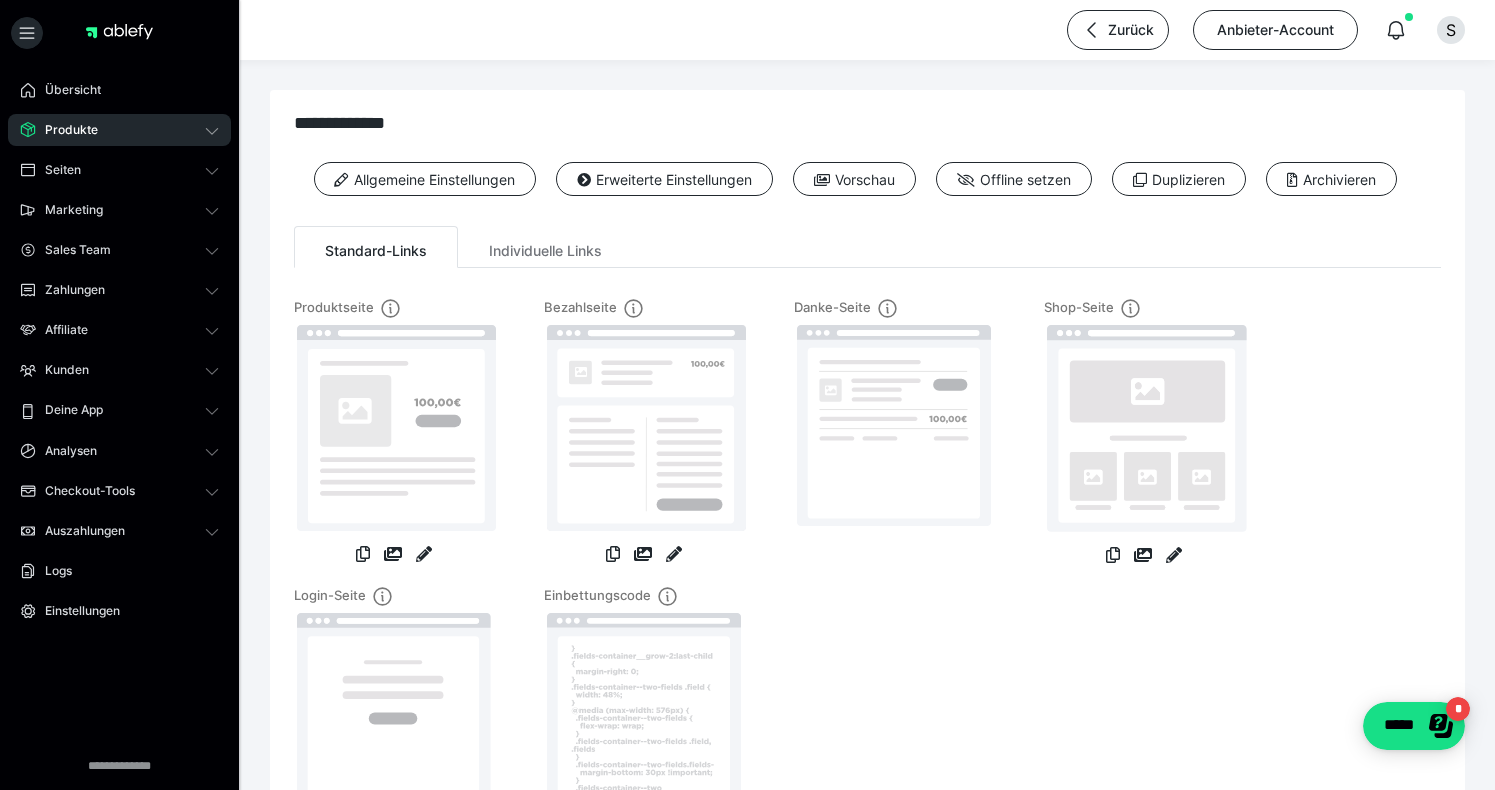 click on "**********" at bounding box center [867, 170] 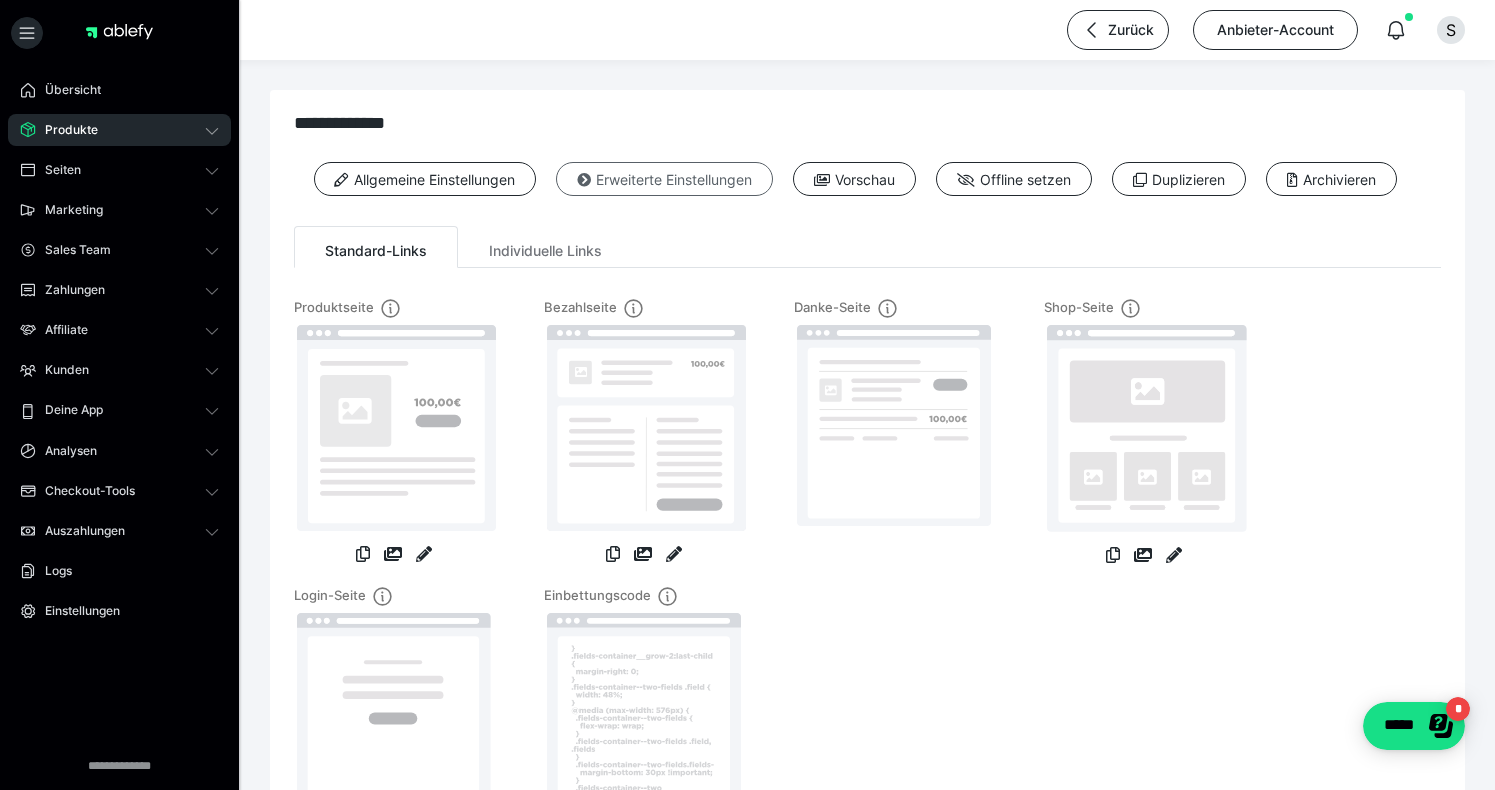 click on "Erweiterte Einstellungen" at bounding box center (664, 179) 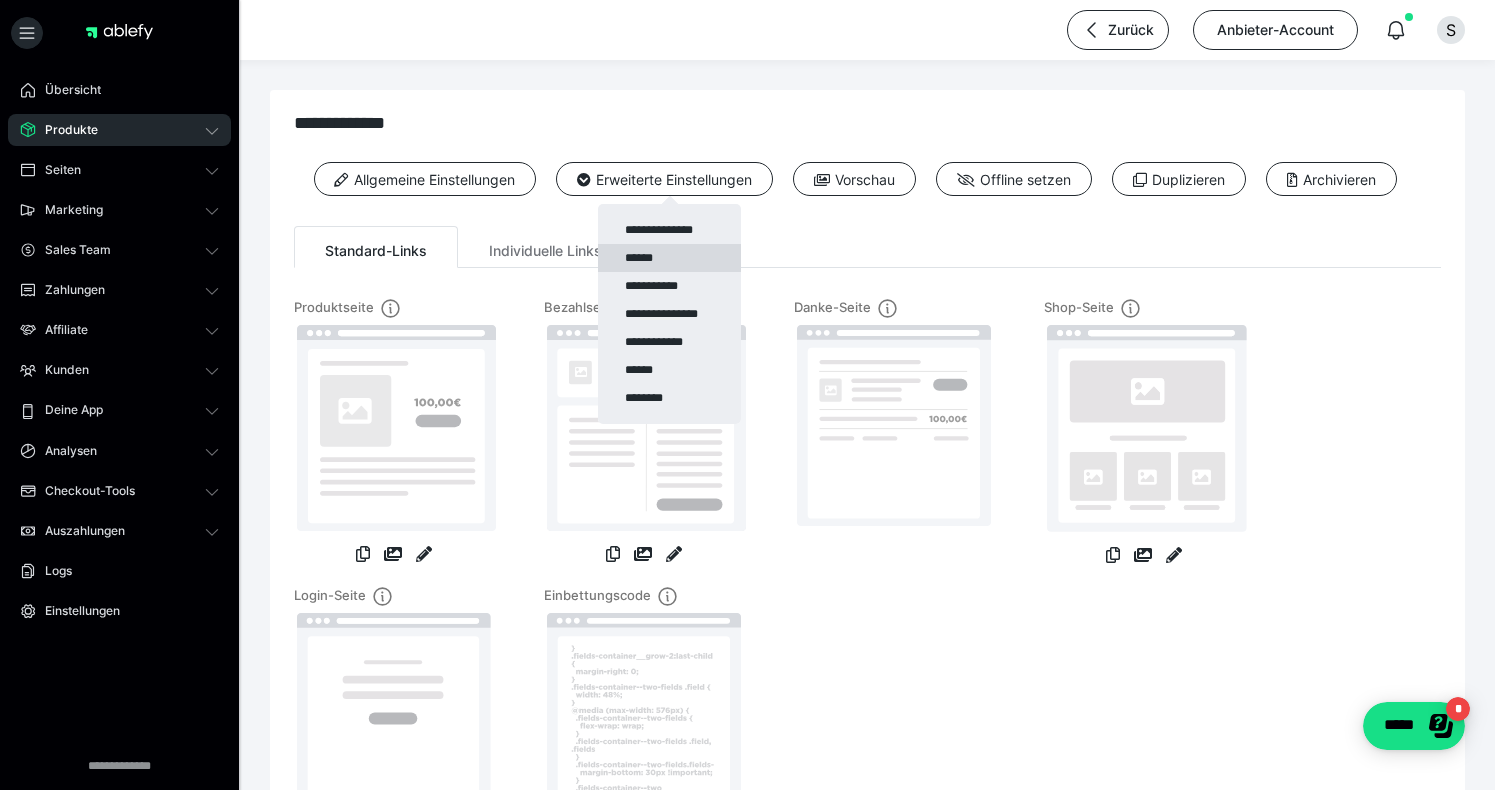 click on "******" at bounding box center (669, 258) 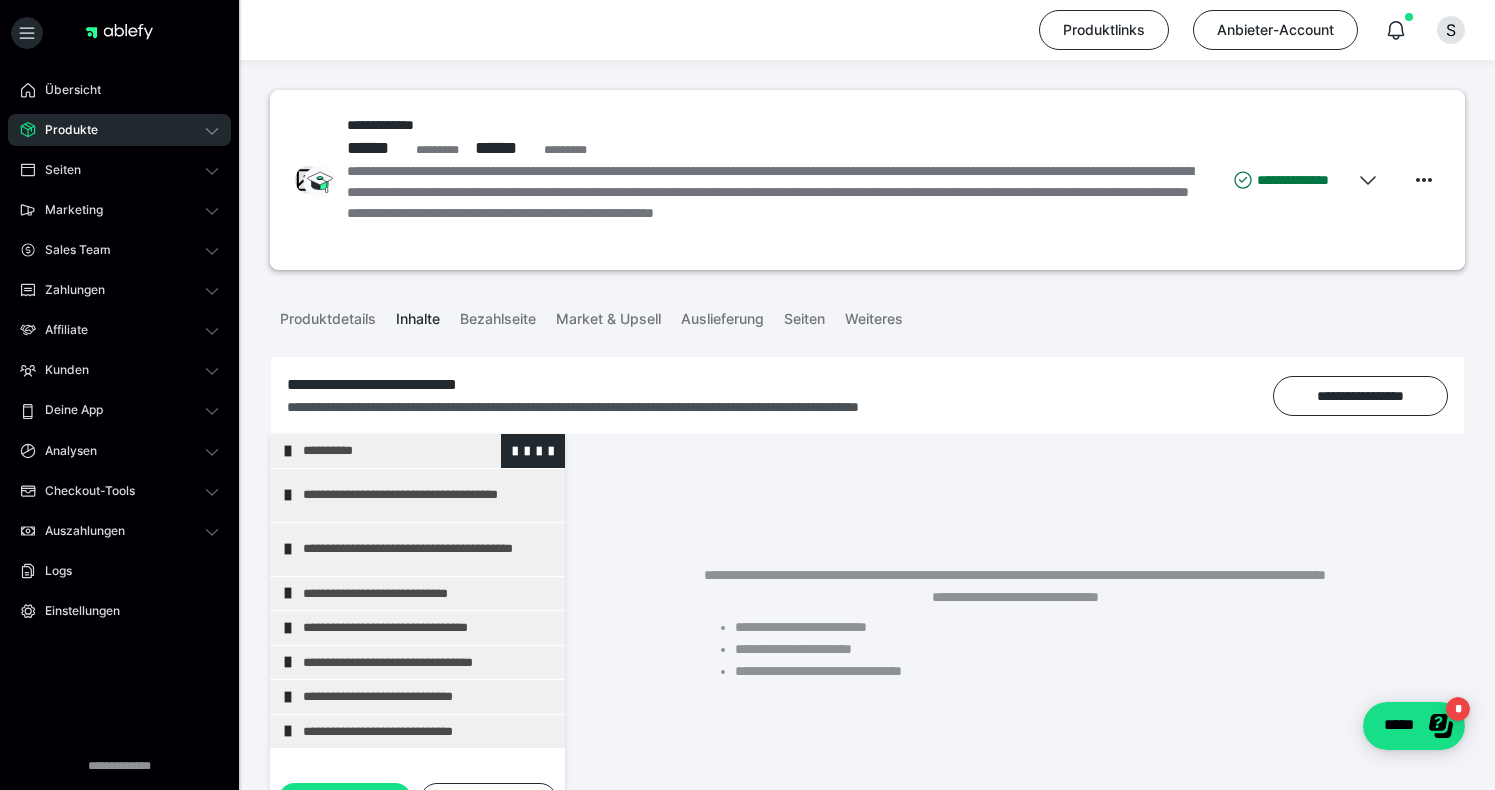 click on "**********" at bounding box center [426, 451] 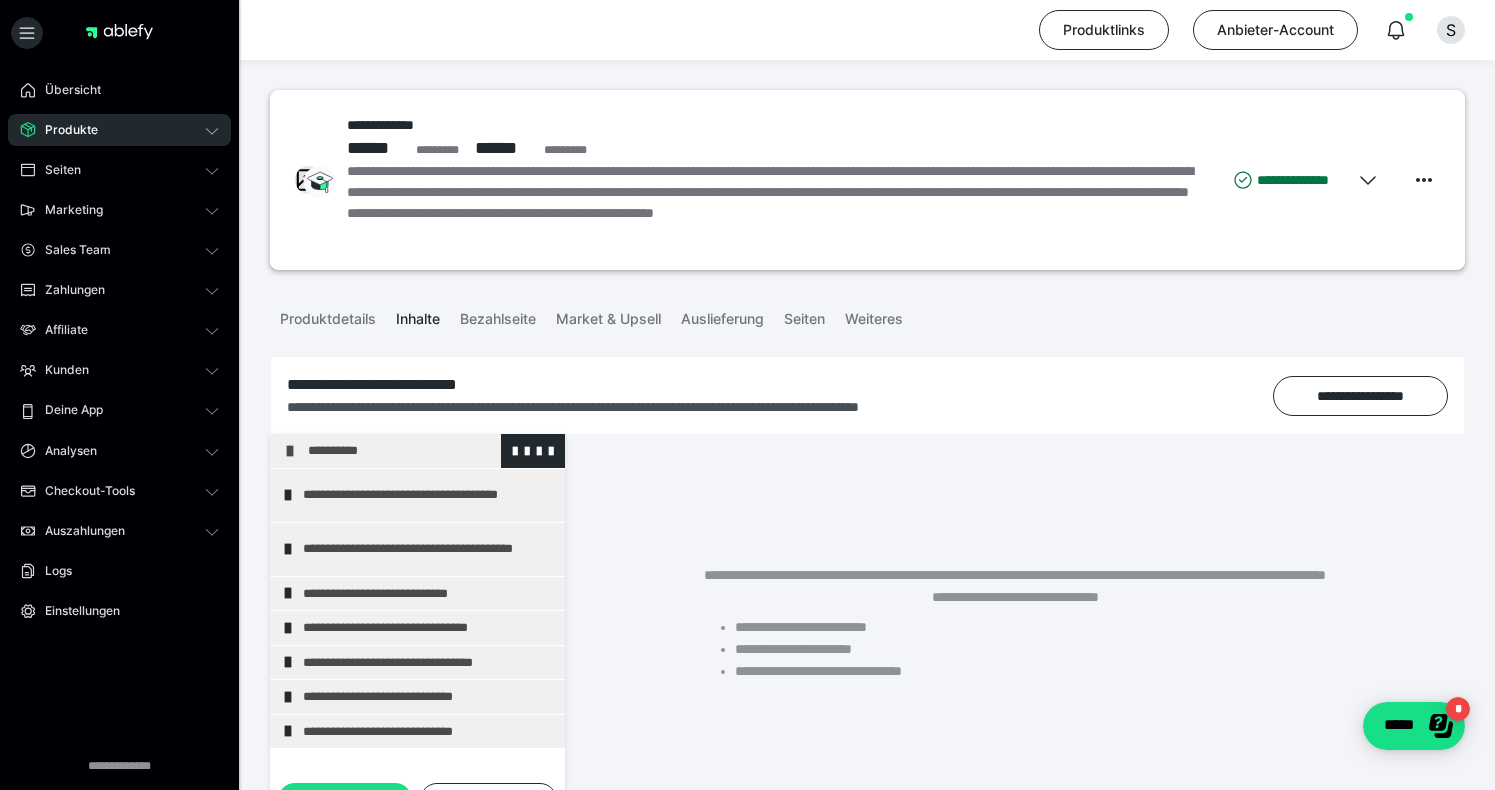 click on "**********" at bounding box center (431, 451) 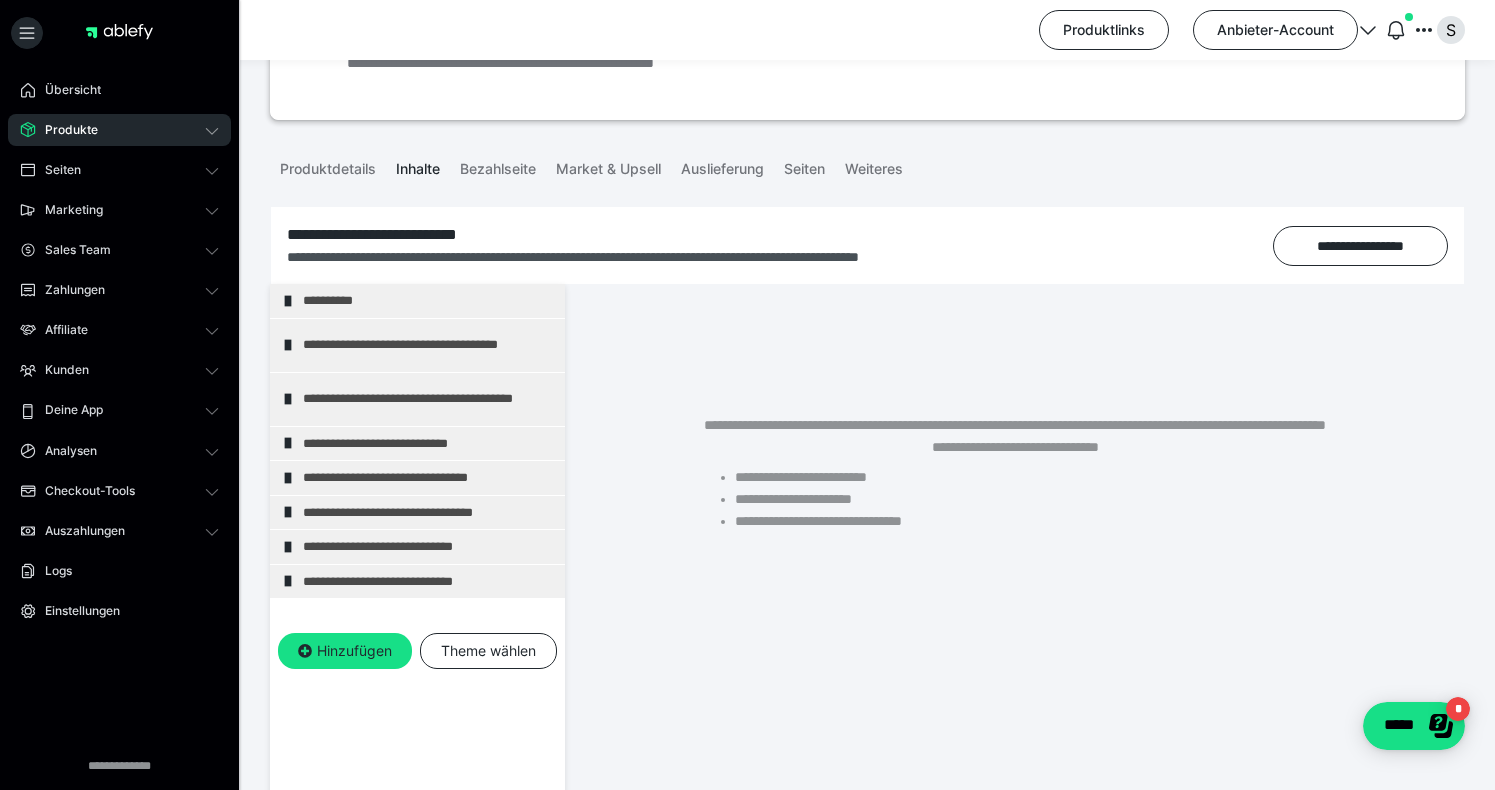 scroll, scrollTop: 160, scrollLeft: 0, axis: vertical 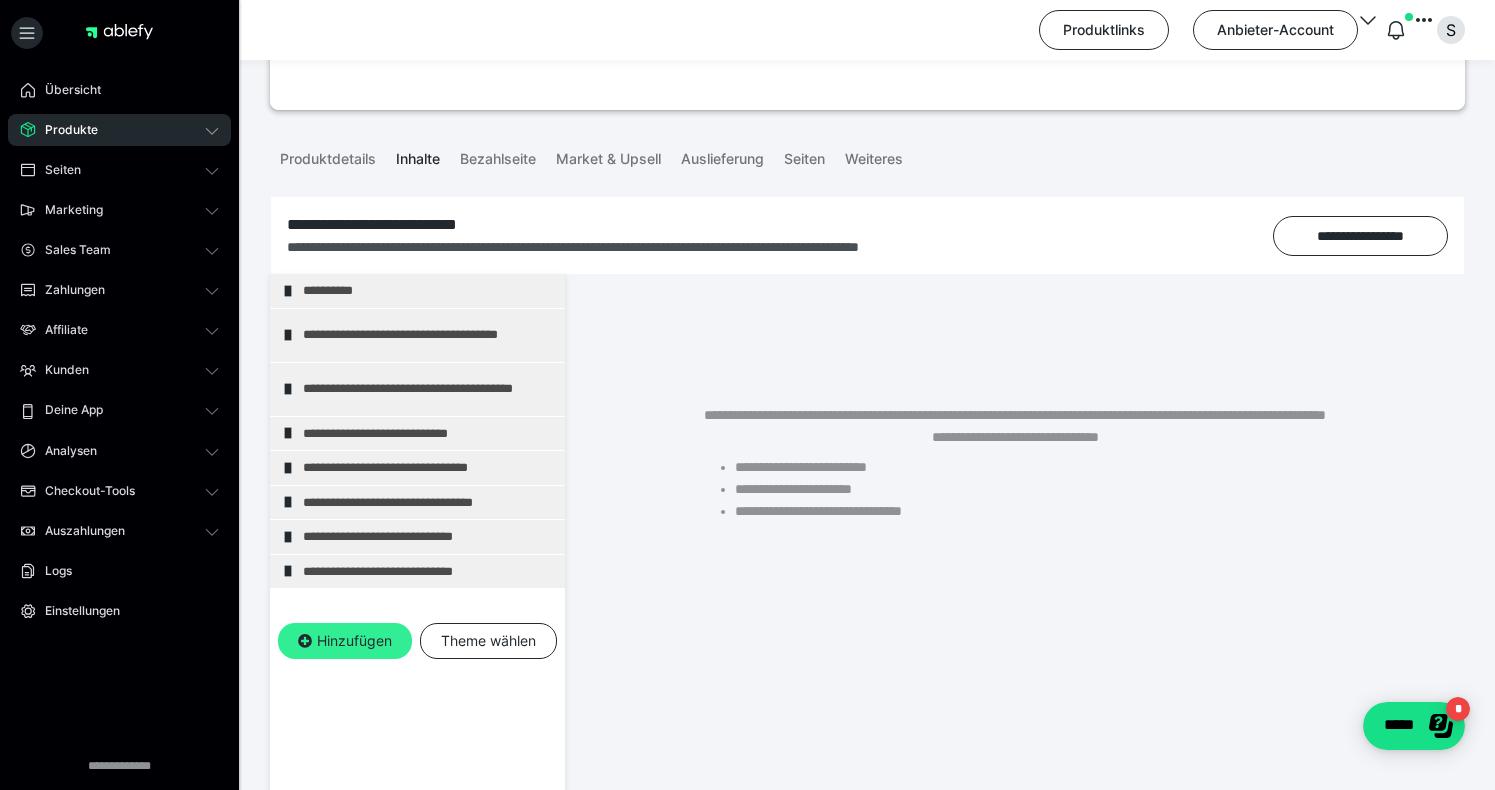 click on "Hinzufügen" at bounding box center [345, 641] 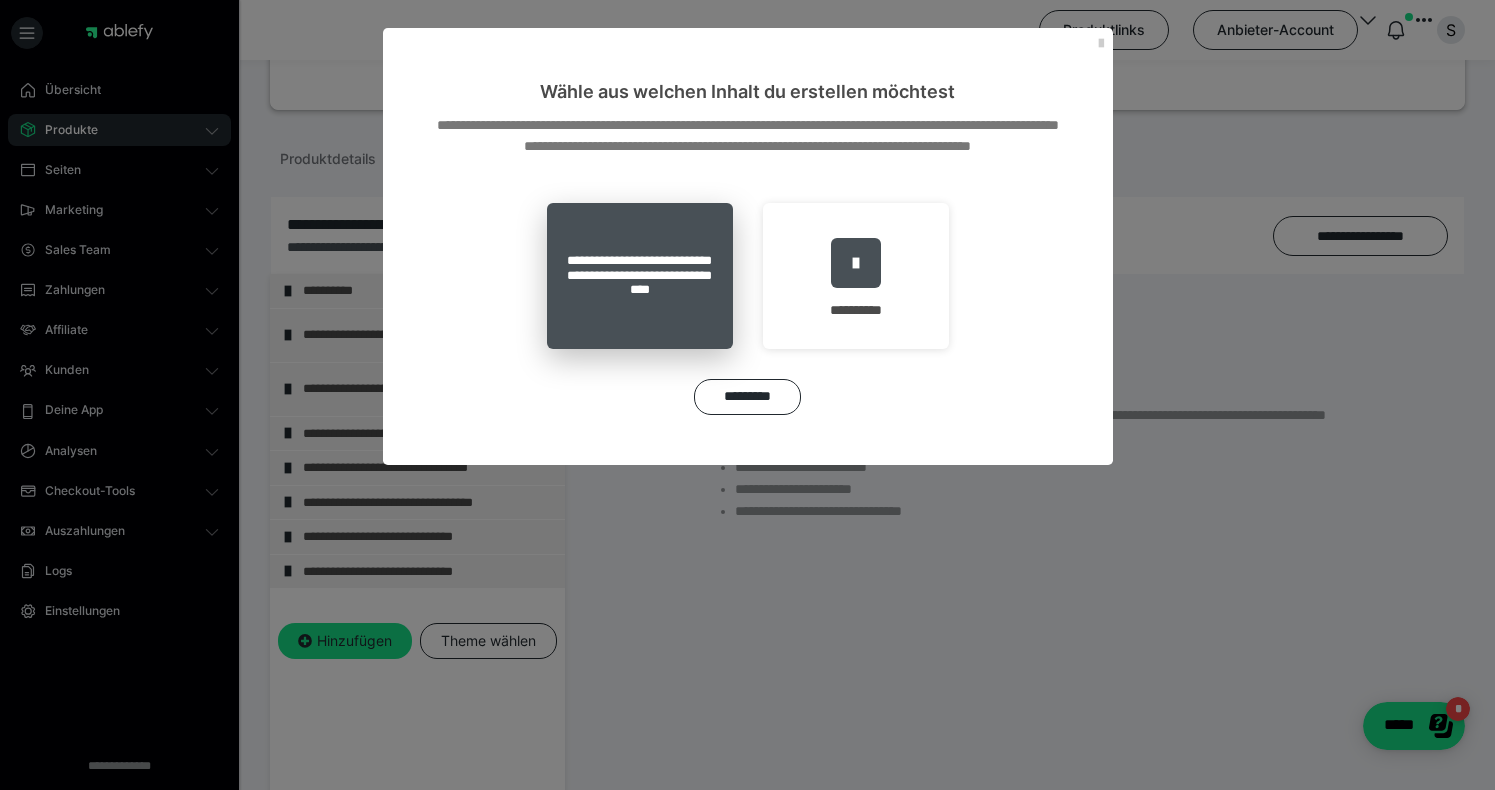 click on "**********" at bounding box center (640, 276) 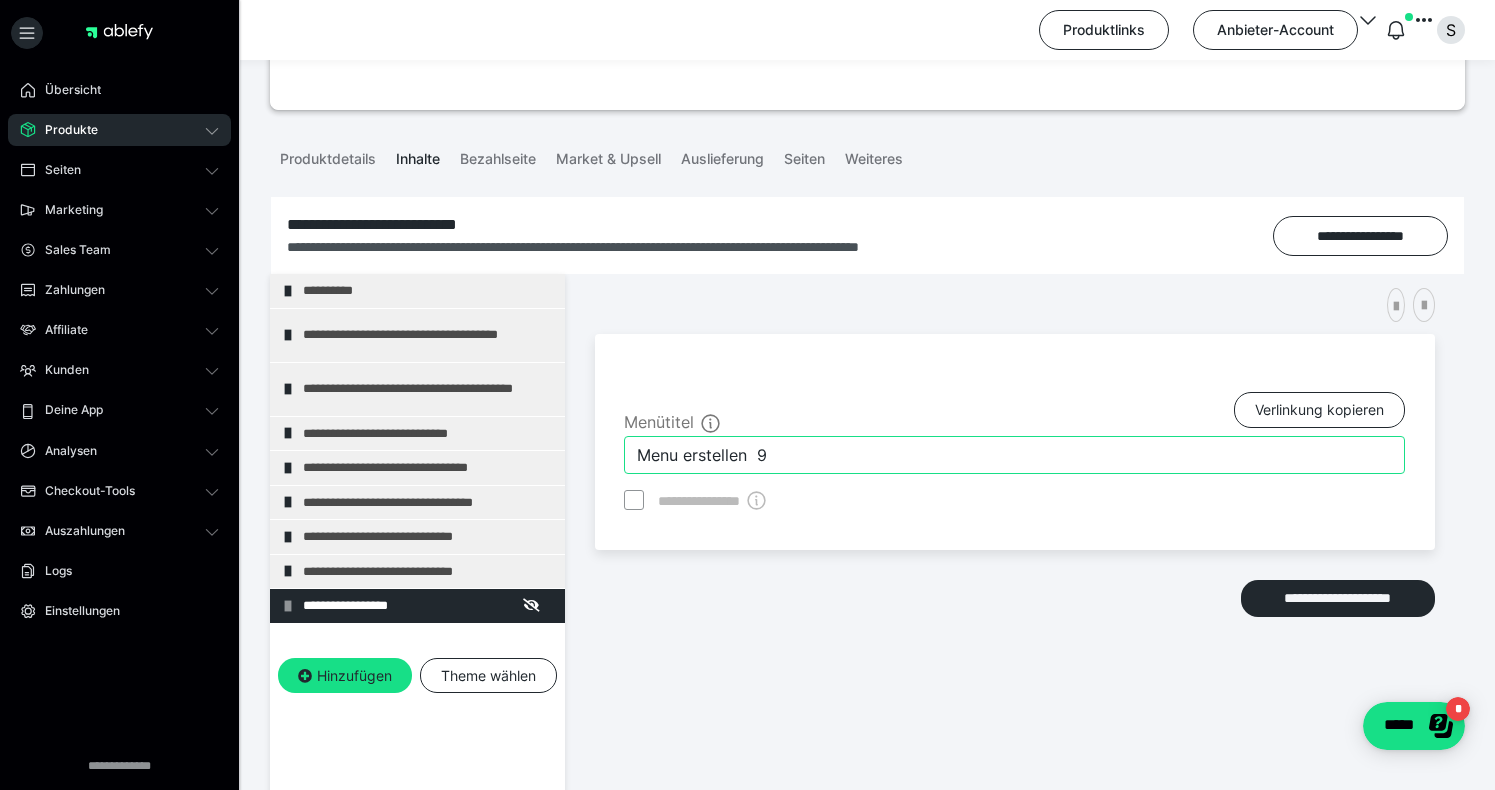 click on "Menu erstellen  9" at bounding box center [1014, 455] 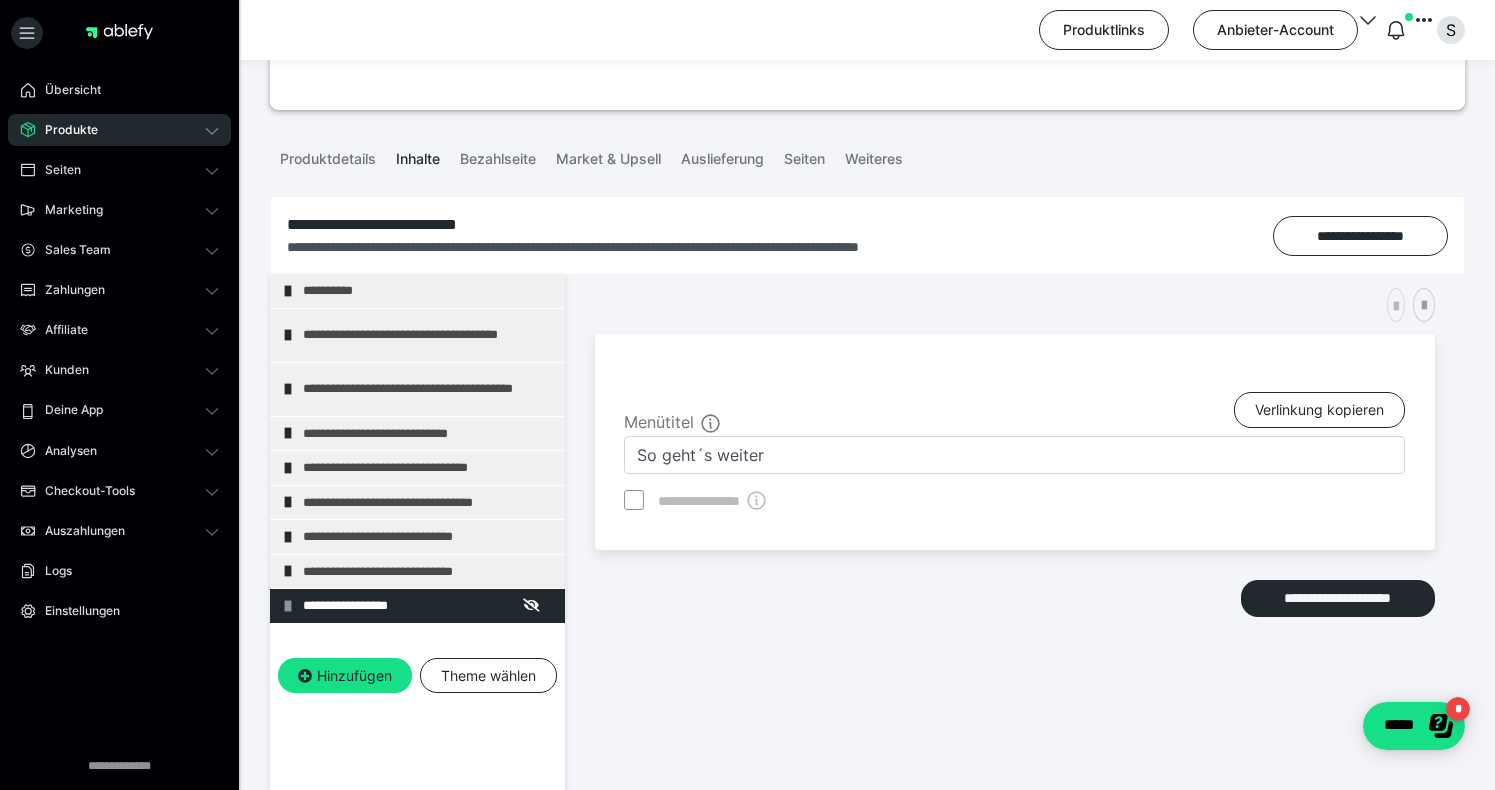 click at bounding box center [1396, 305] 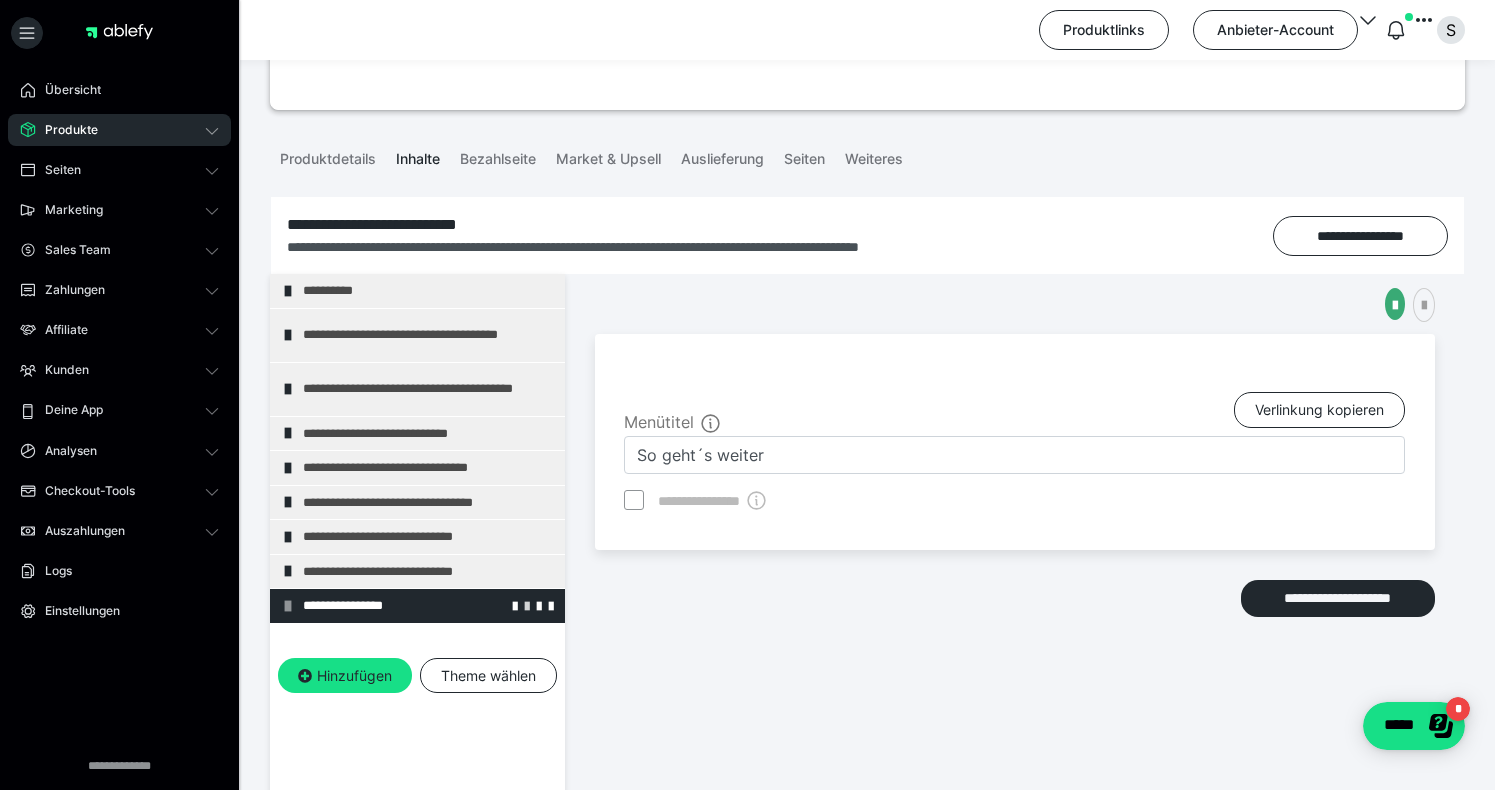 click at bounding box center (527, 605) 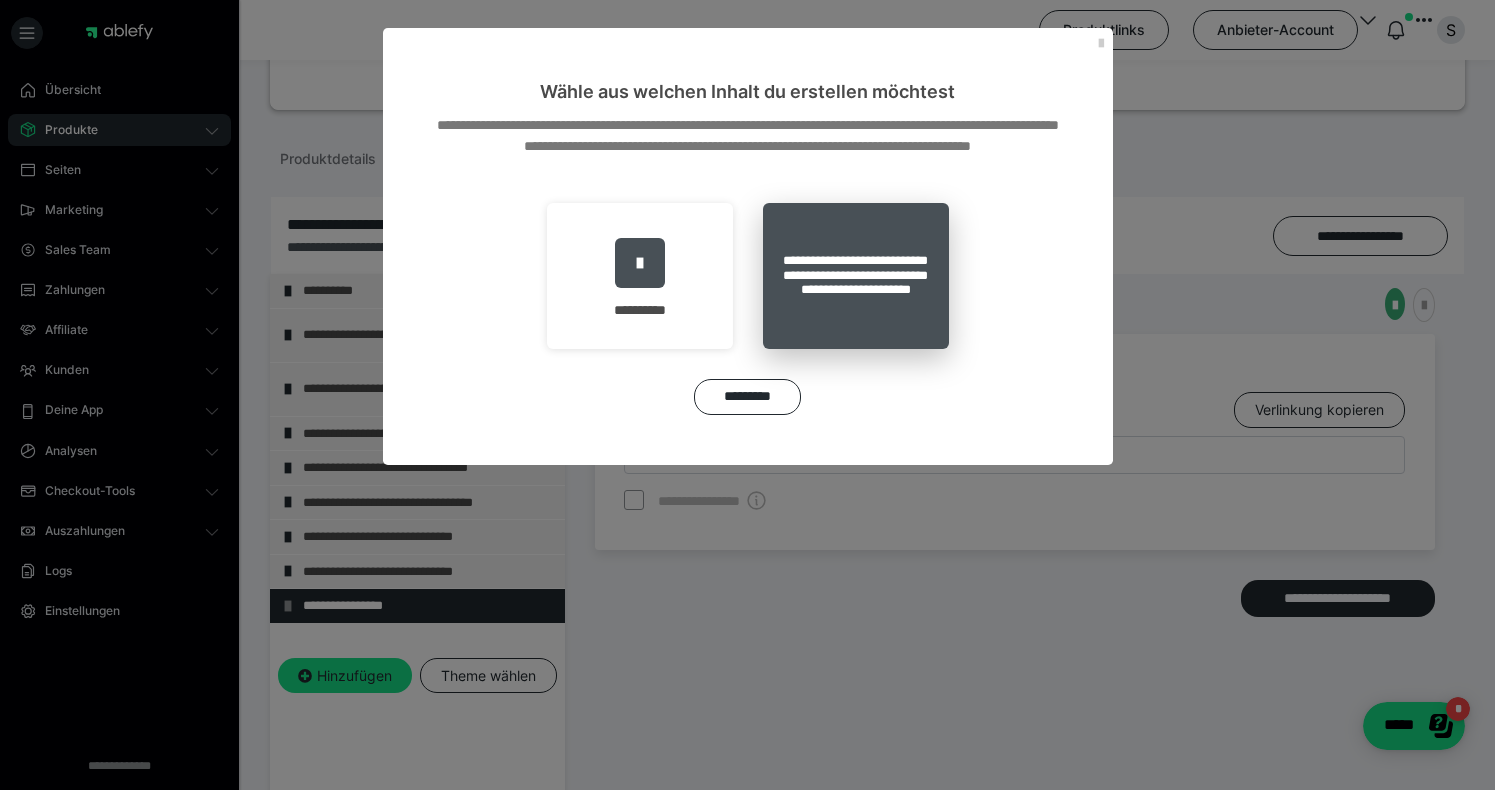click on "**********" at bounding box center (856, 276) 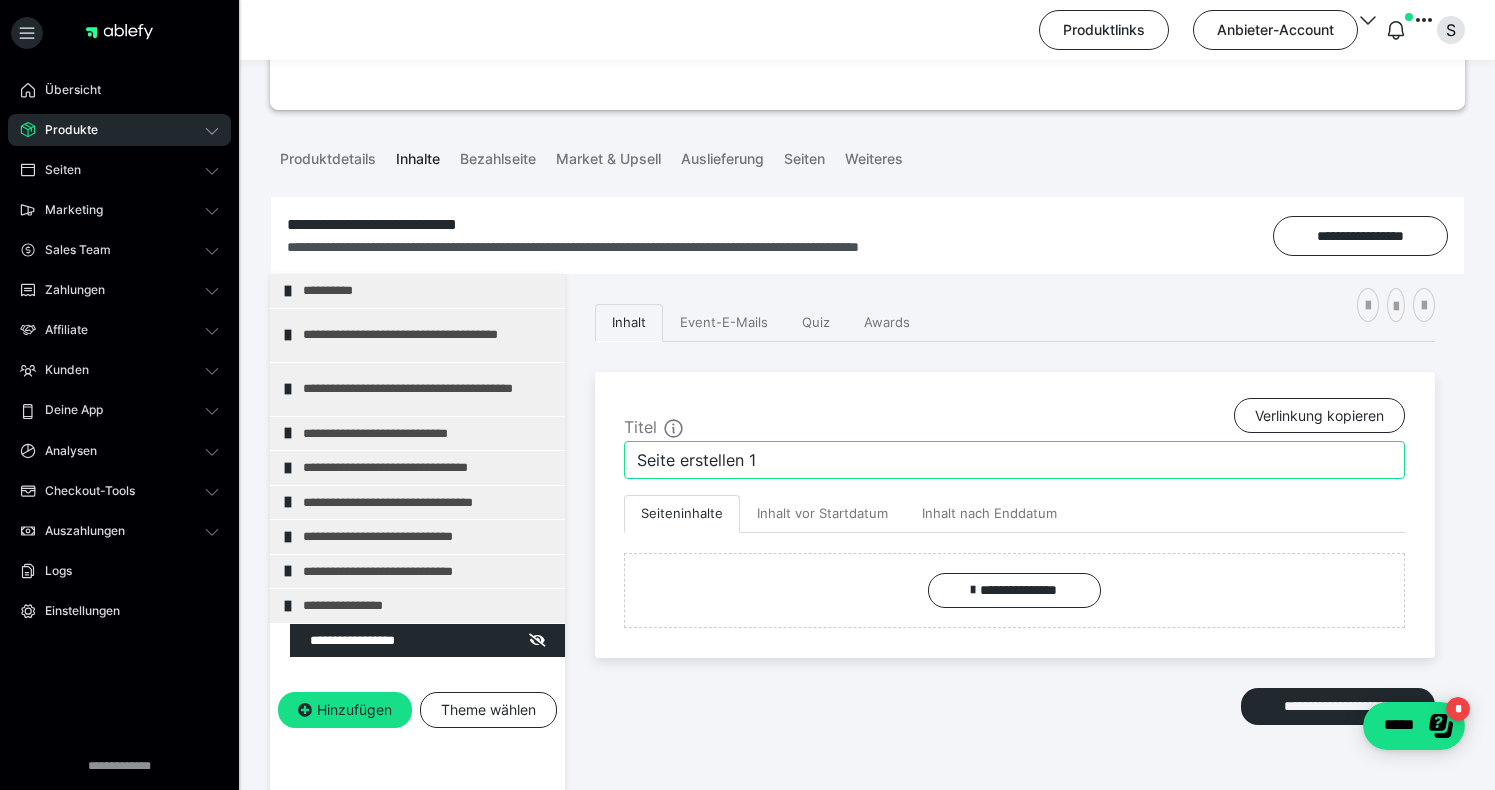 click on "Seite erstellen 1" at bounding box center [1014, 460] 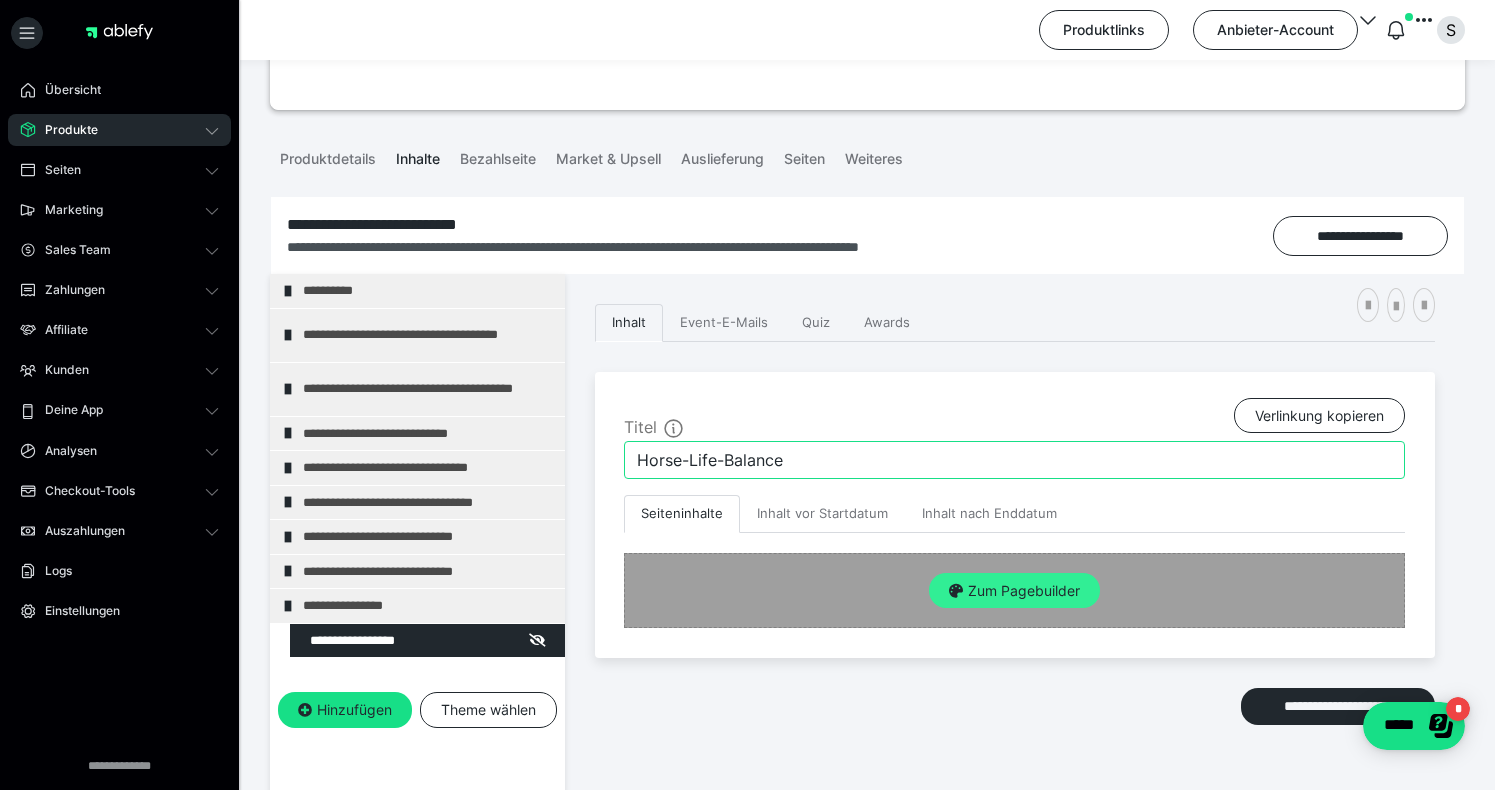 type on "Horse-Life-Balance" 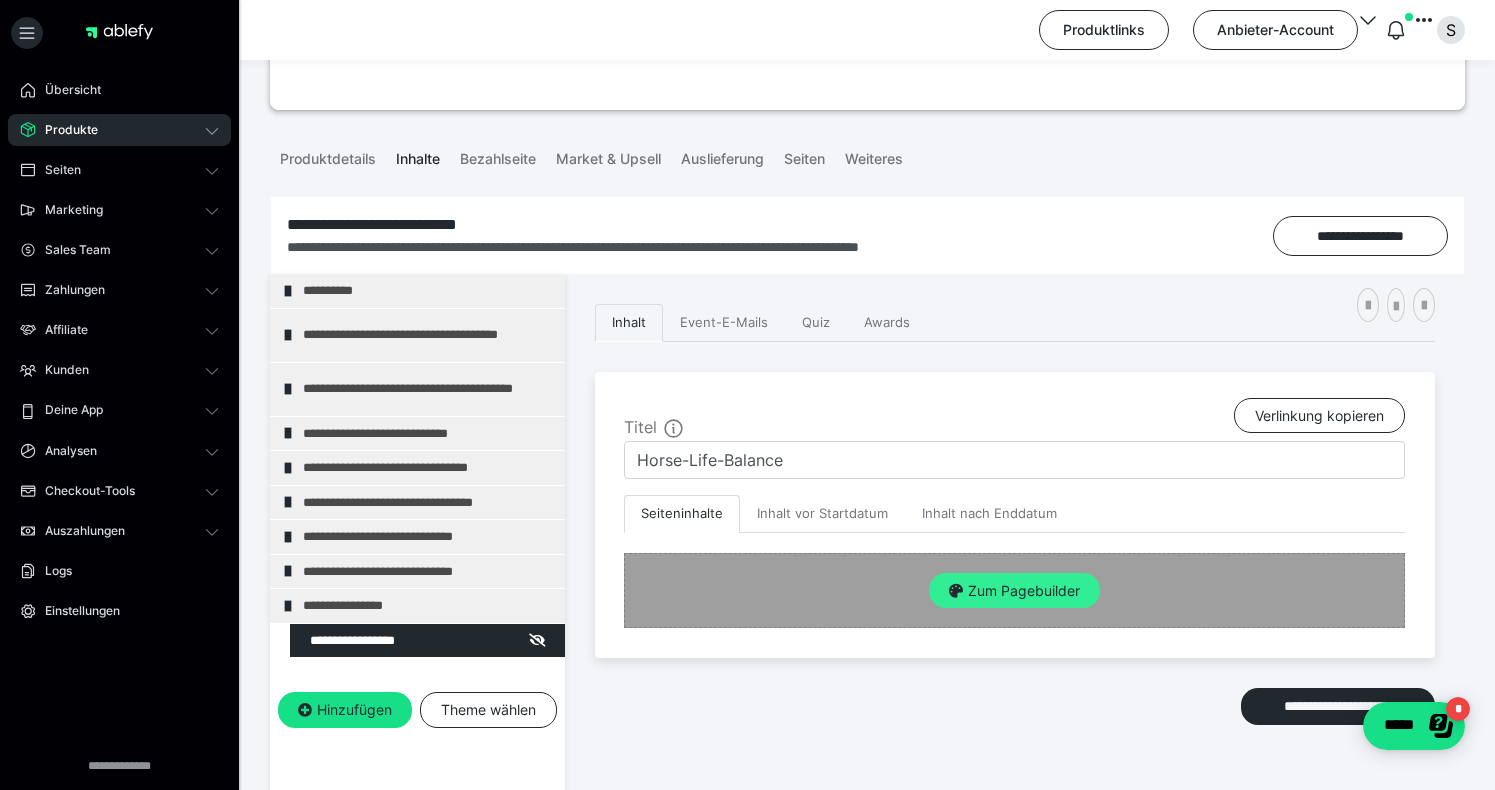 click on "Zum Pagebuilder" at bounding box center (1014, 591) 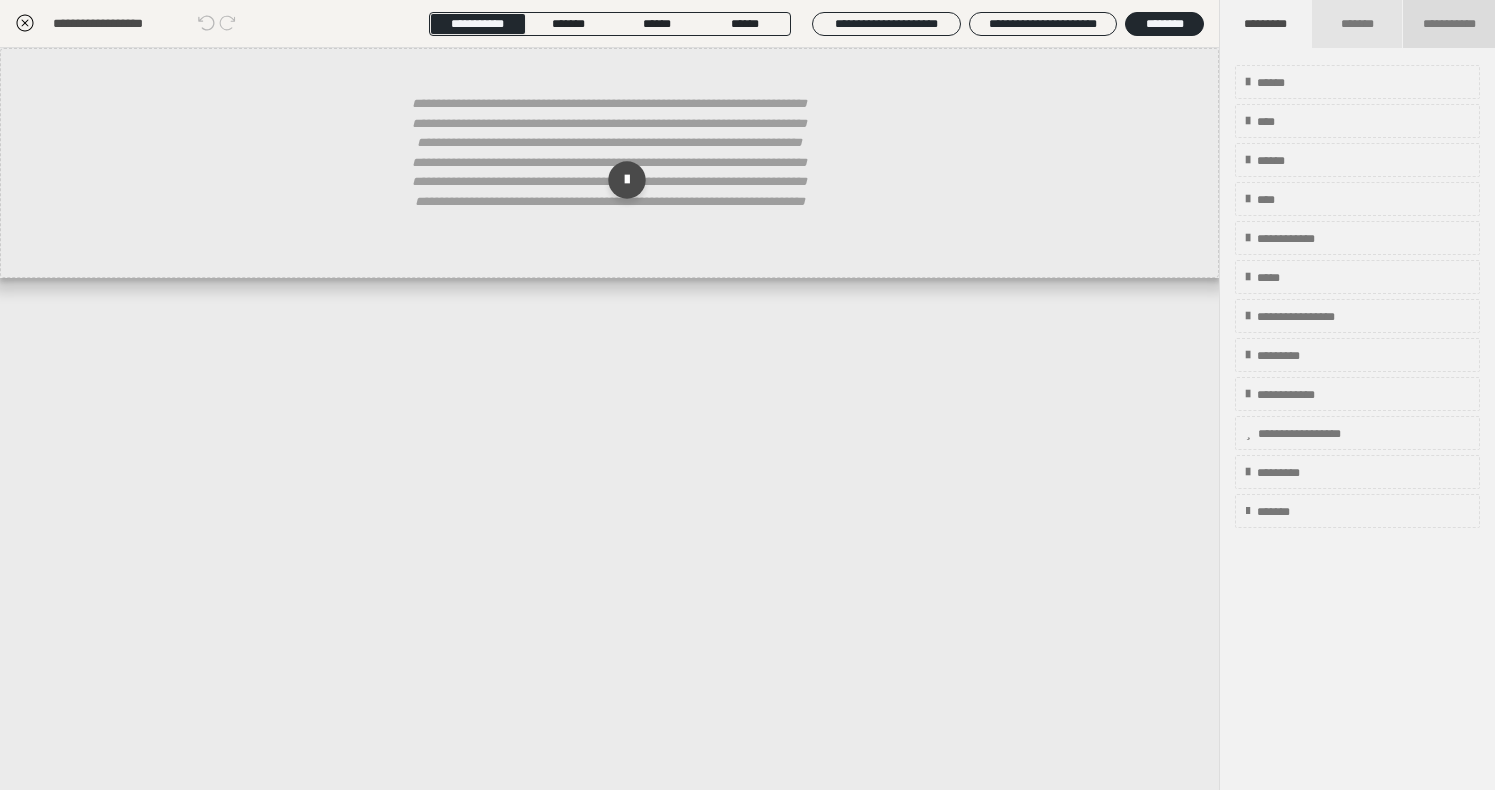 click on "**********" at bounding box center (1449, 24) 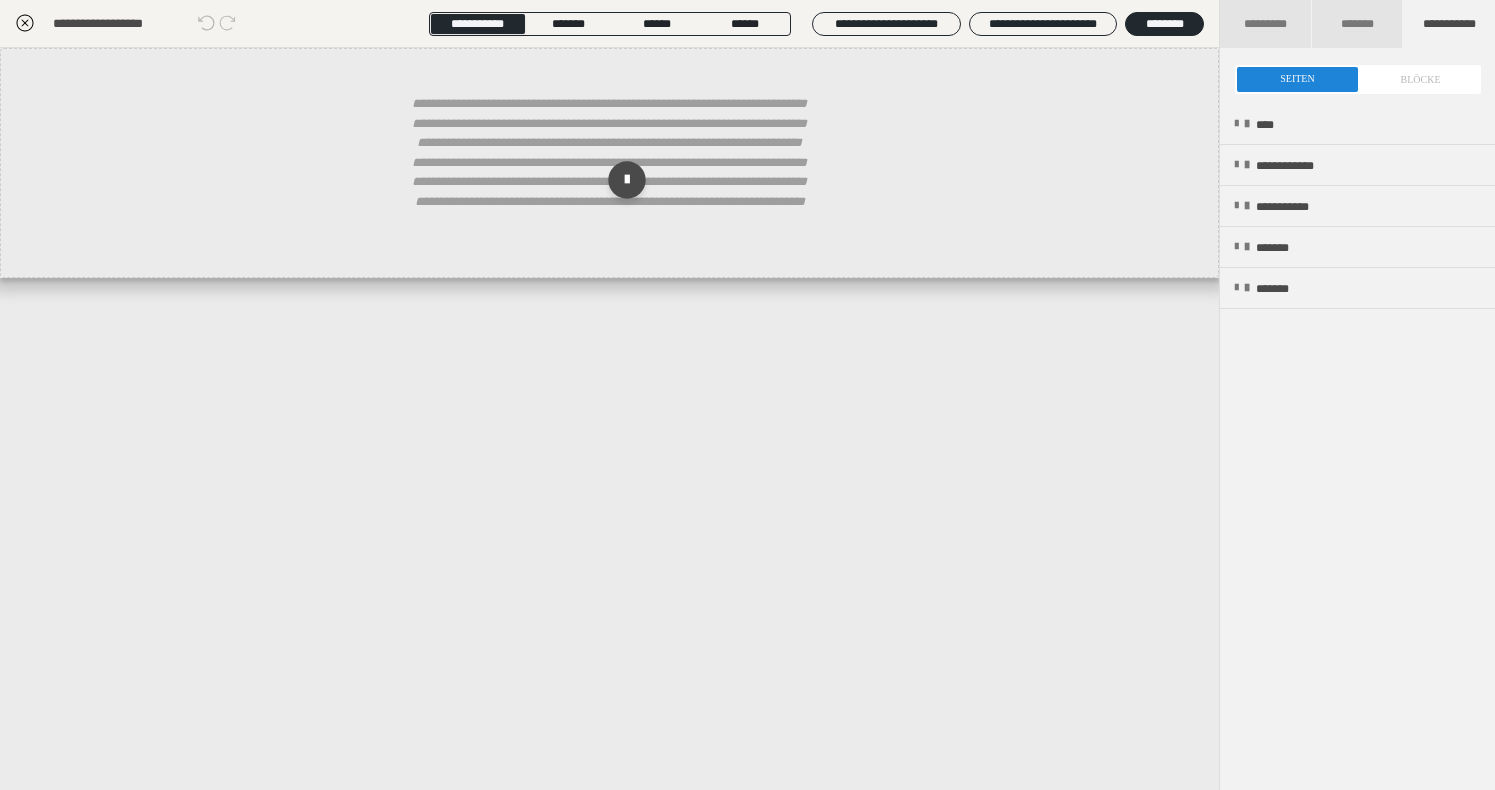 click at bounding box center (1358, 79) 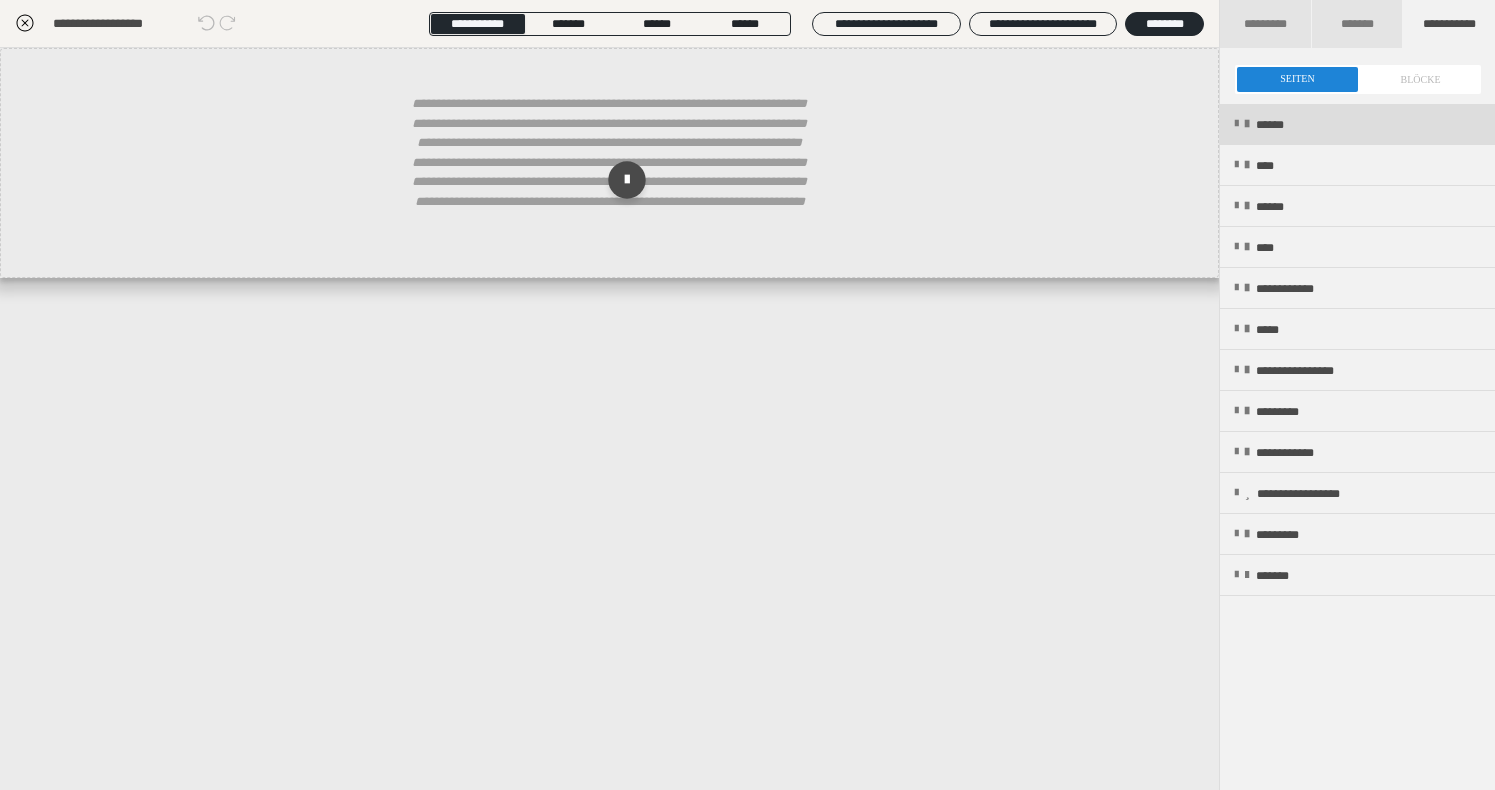 click on "******" at bounding box center (1283, 125) 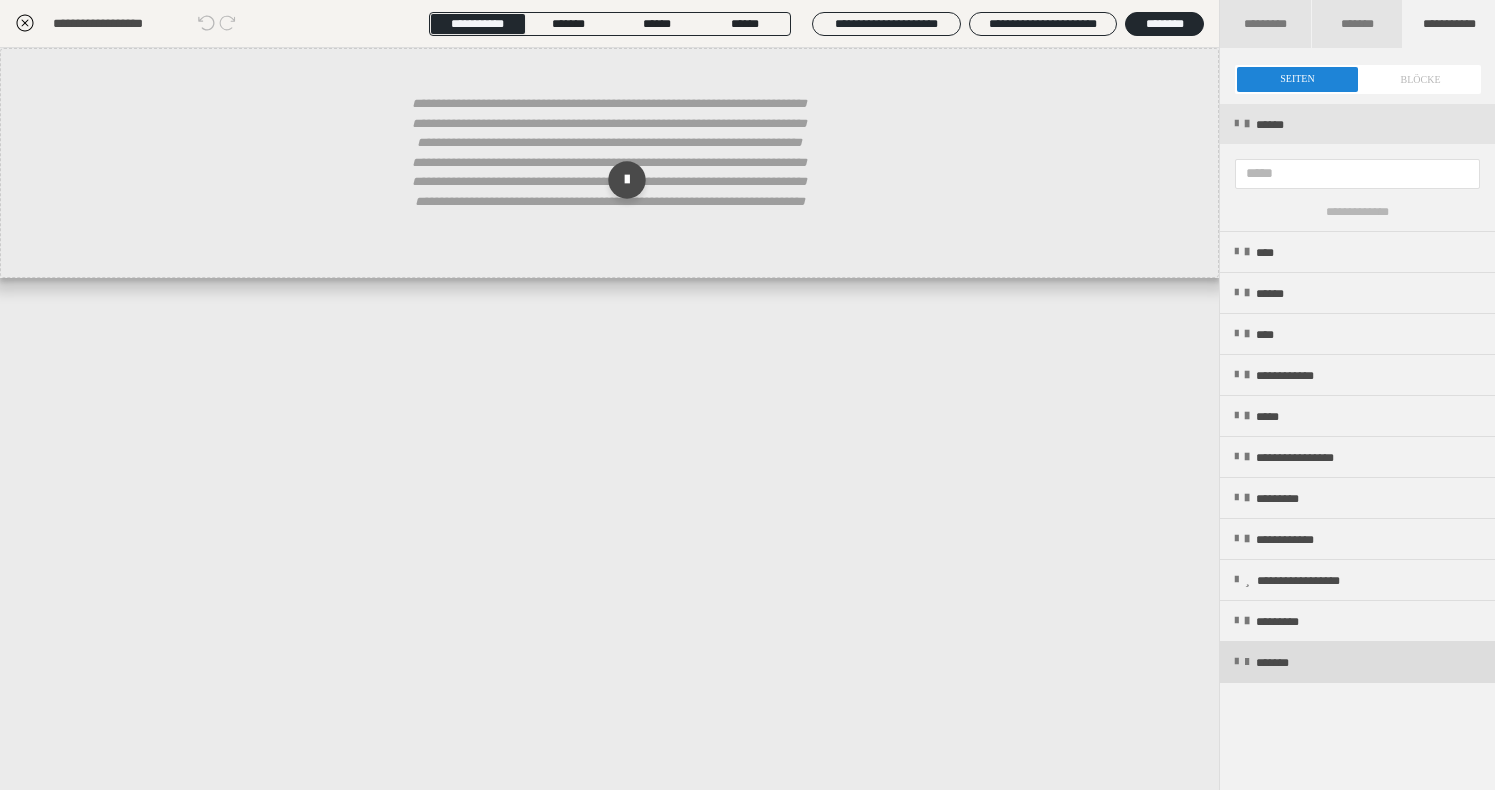 click on "*******" at bounding box center [1286, 663] 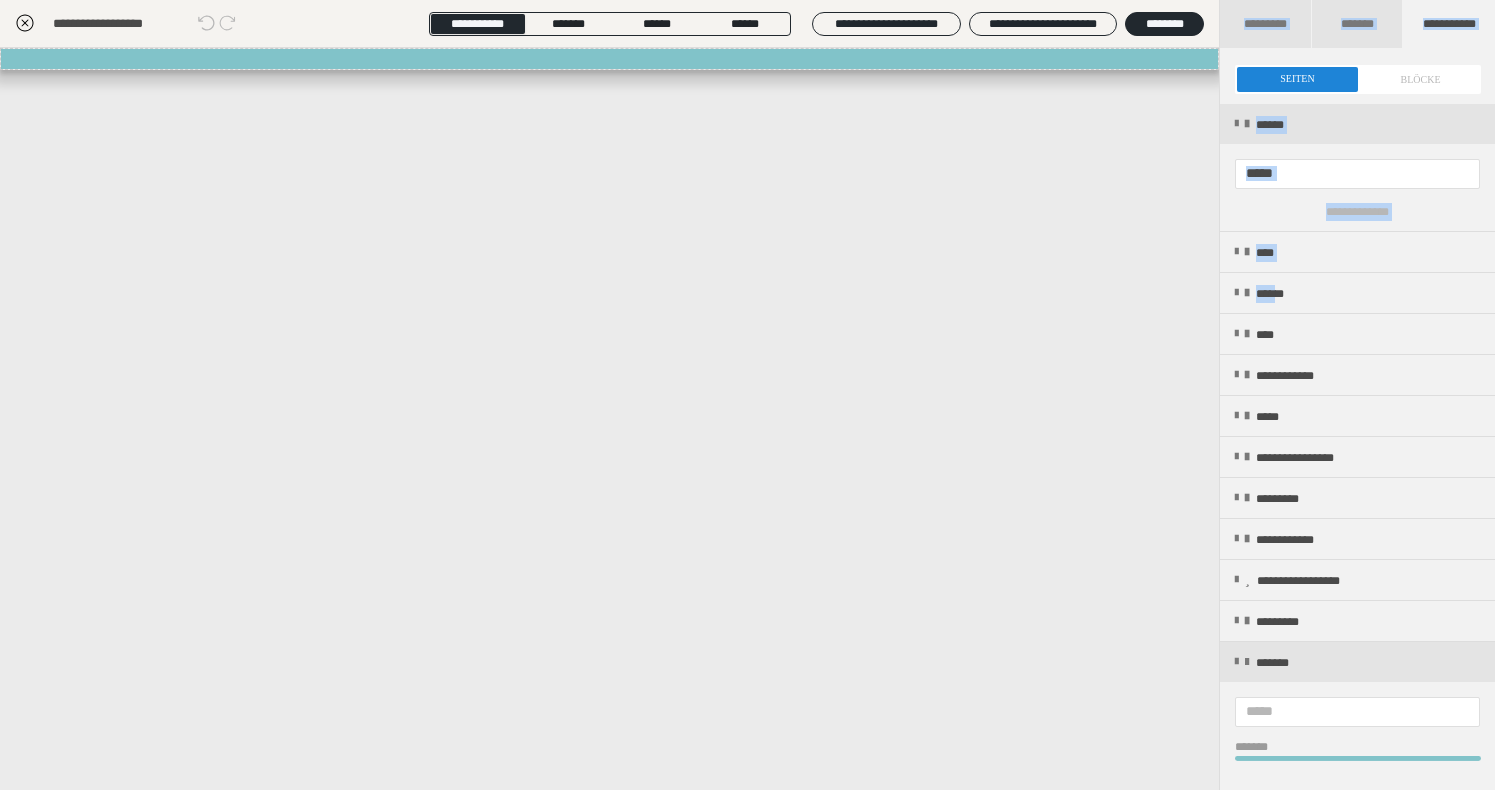 drag, startPoint x: 1298, startPoint y: 295, endPoint x: 923, endPoint y: 185, distance: 390.80045 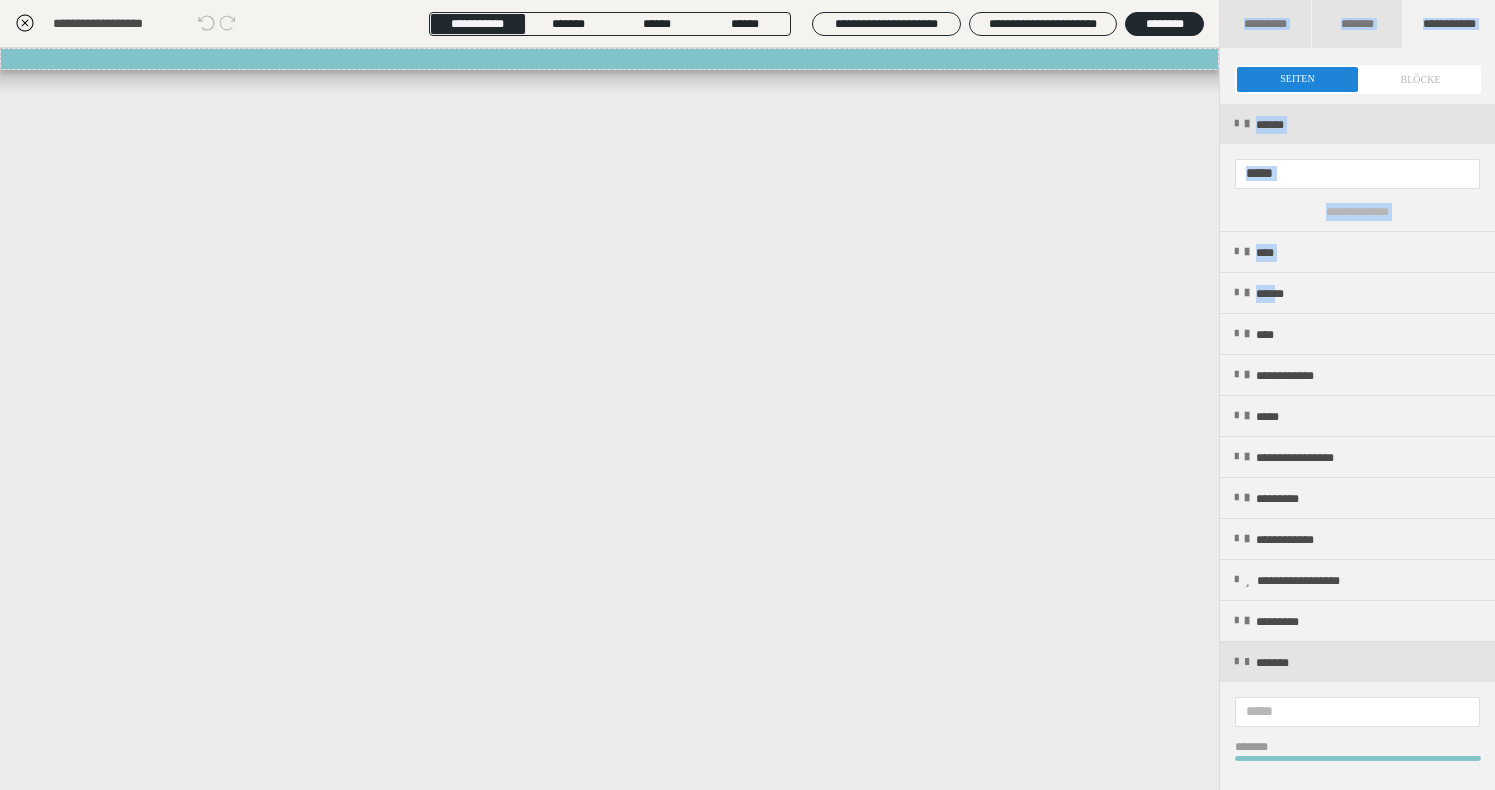 click on "**********" at bounding box center (1449, 24) 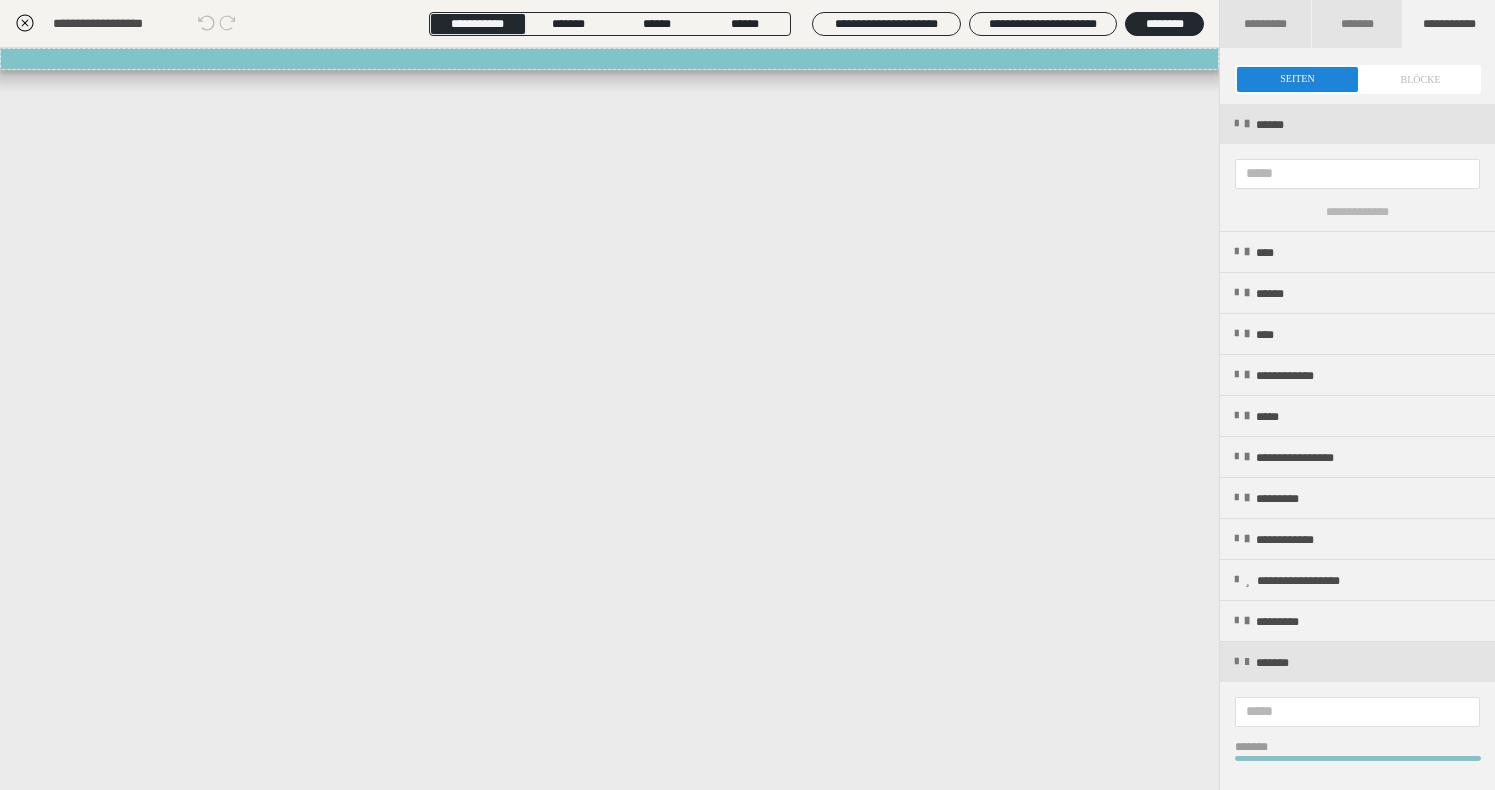 click at bounding box center (1358, 84) 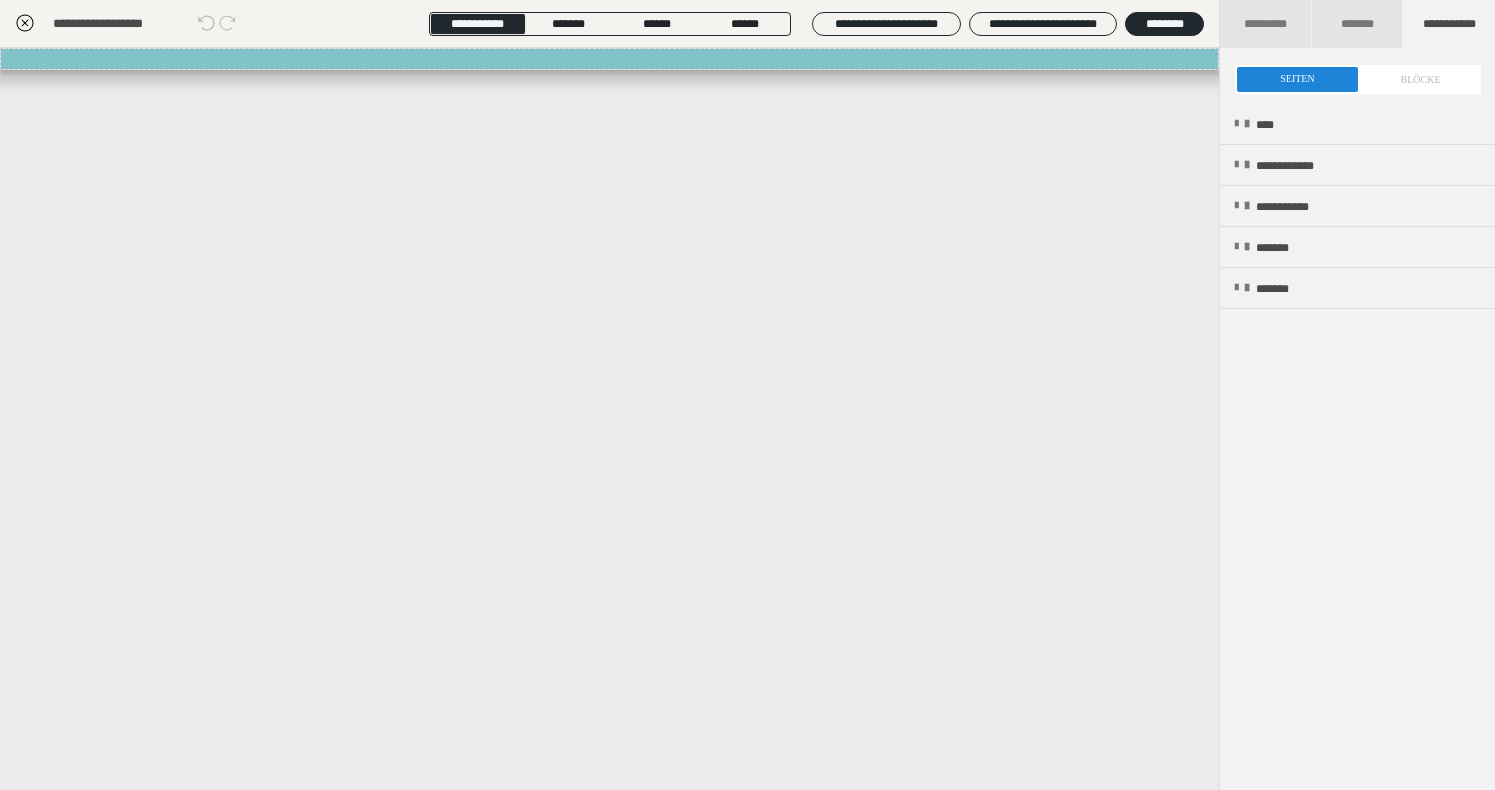 click at bounding box center (1358, 79) 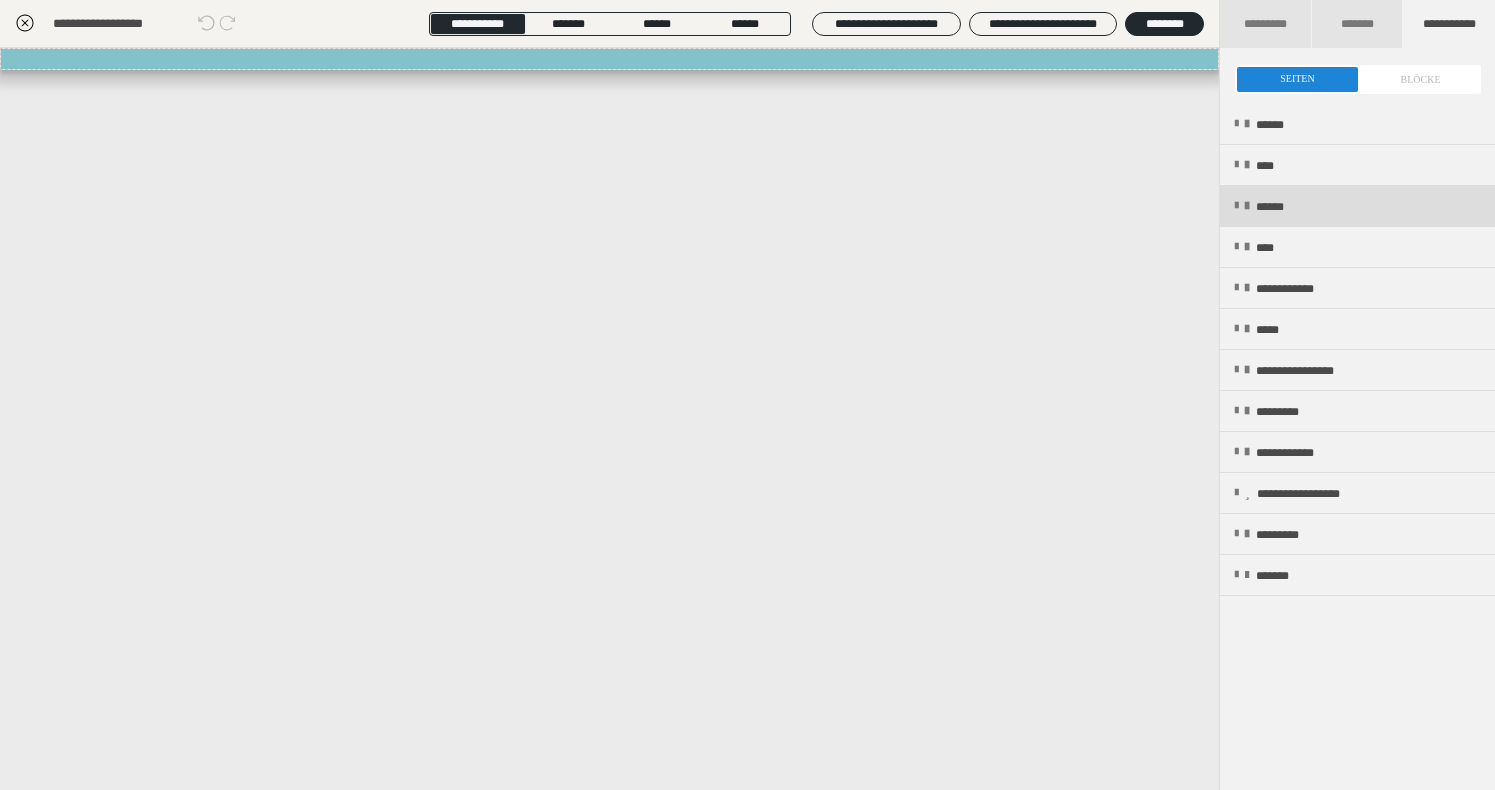 click on "******" at bounding box center (1357, 206) 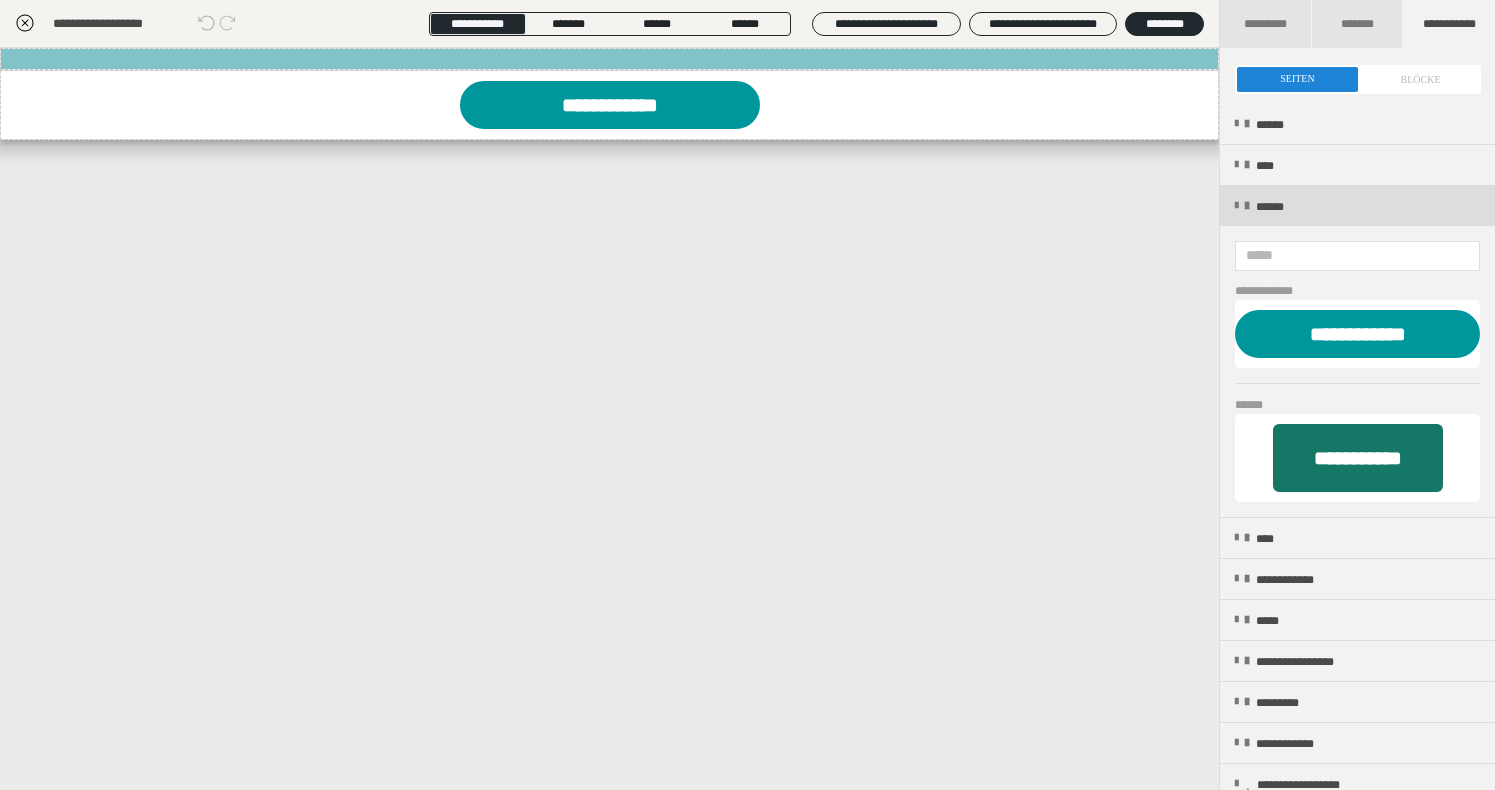 click on "******" at bounding box center (1357, 206) 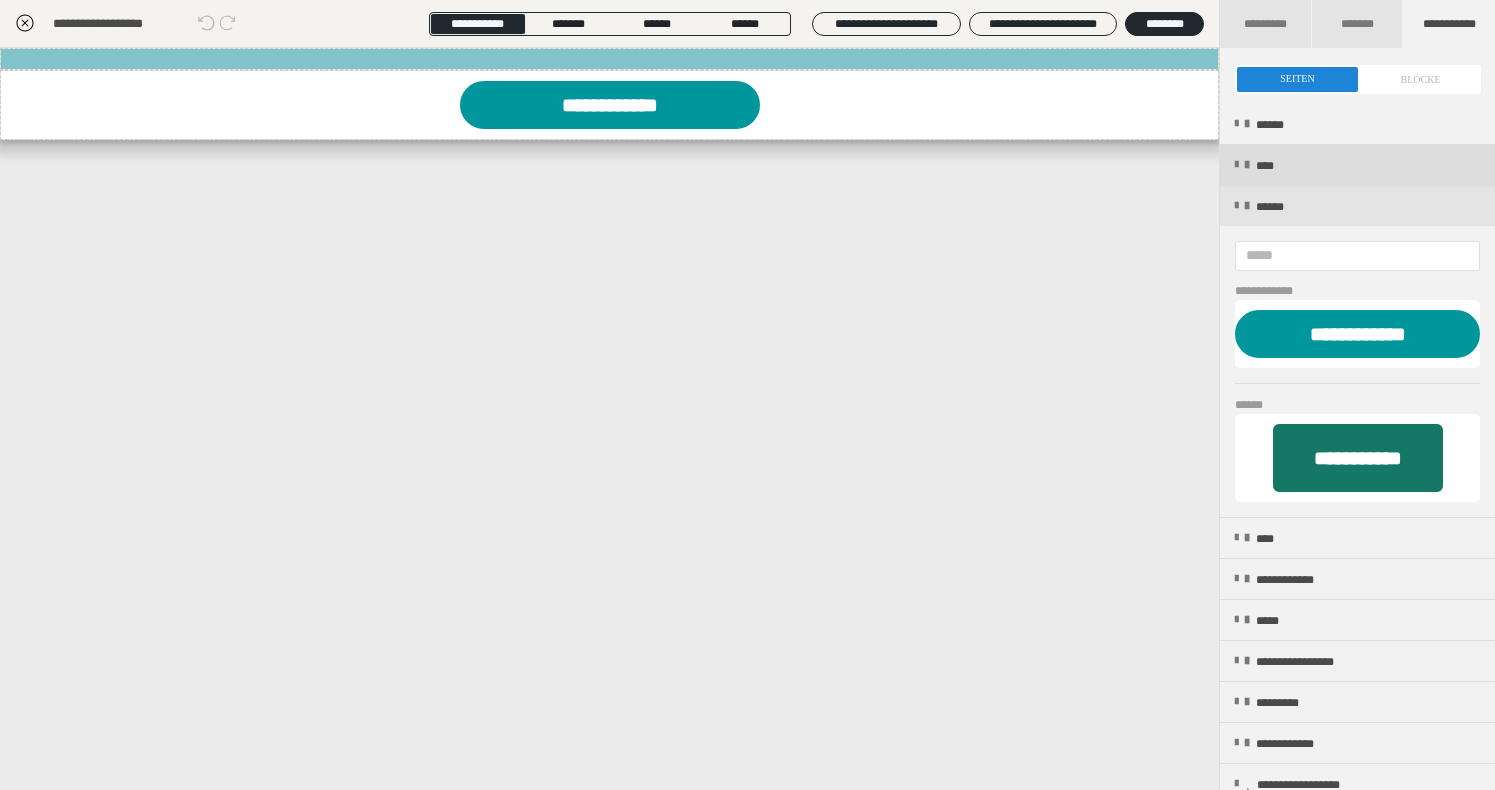 click on "****" at bounding box center [1357, 165] 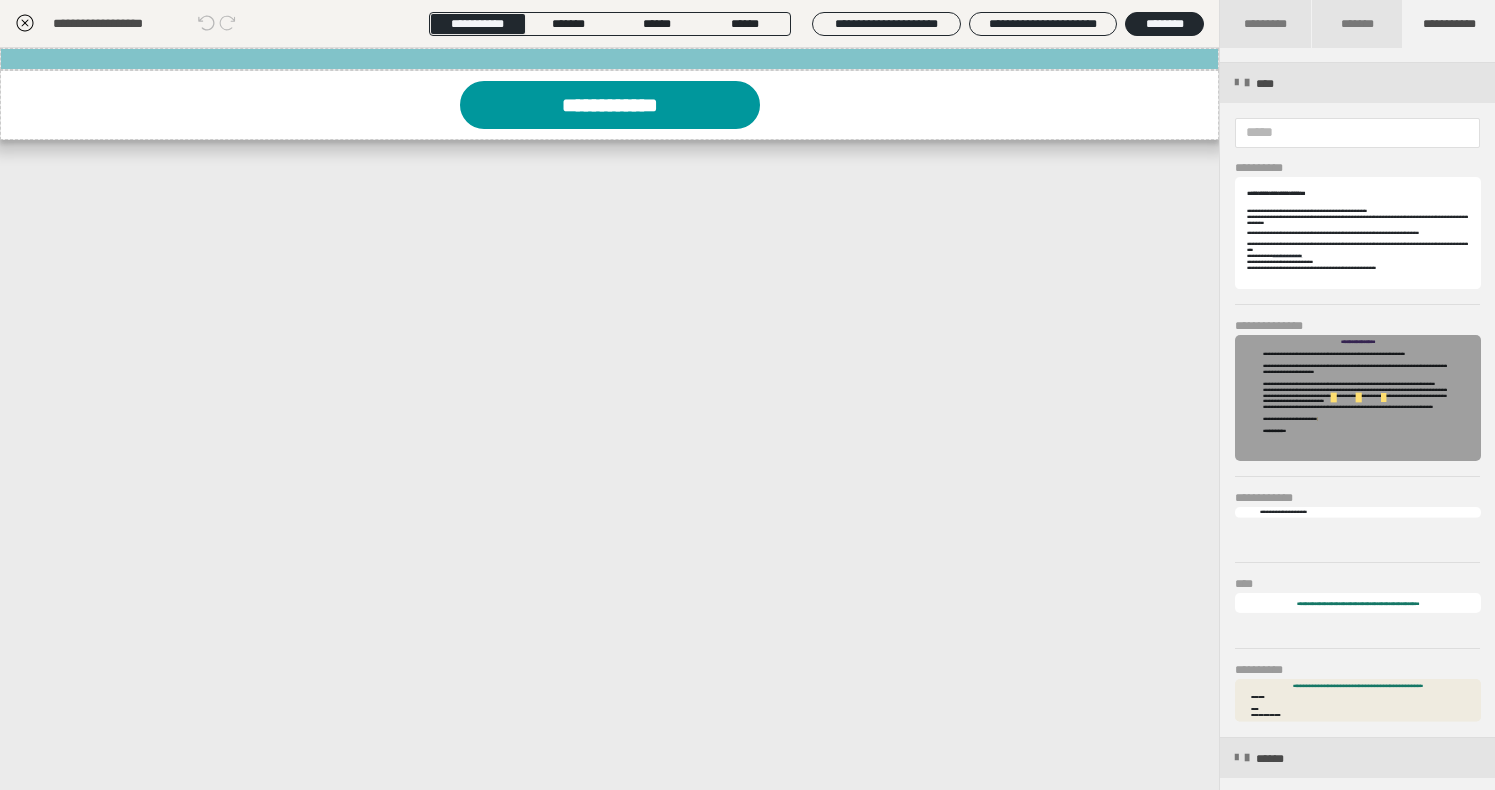 scroll, scrollTop: 0, scrollLeft: 0, axis: both 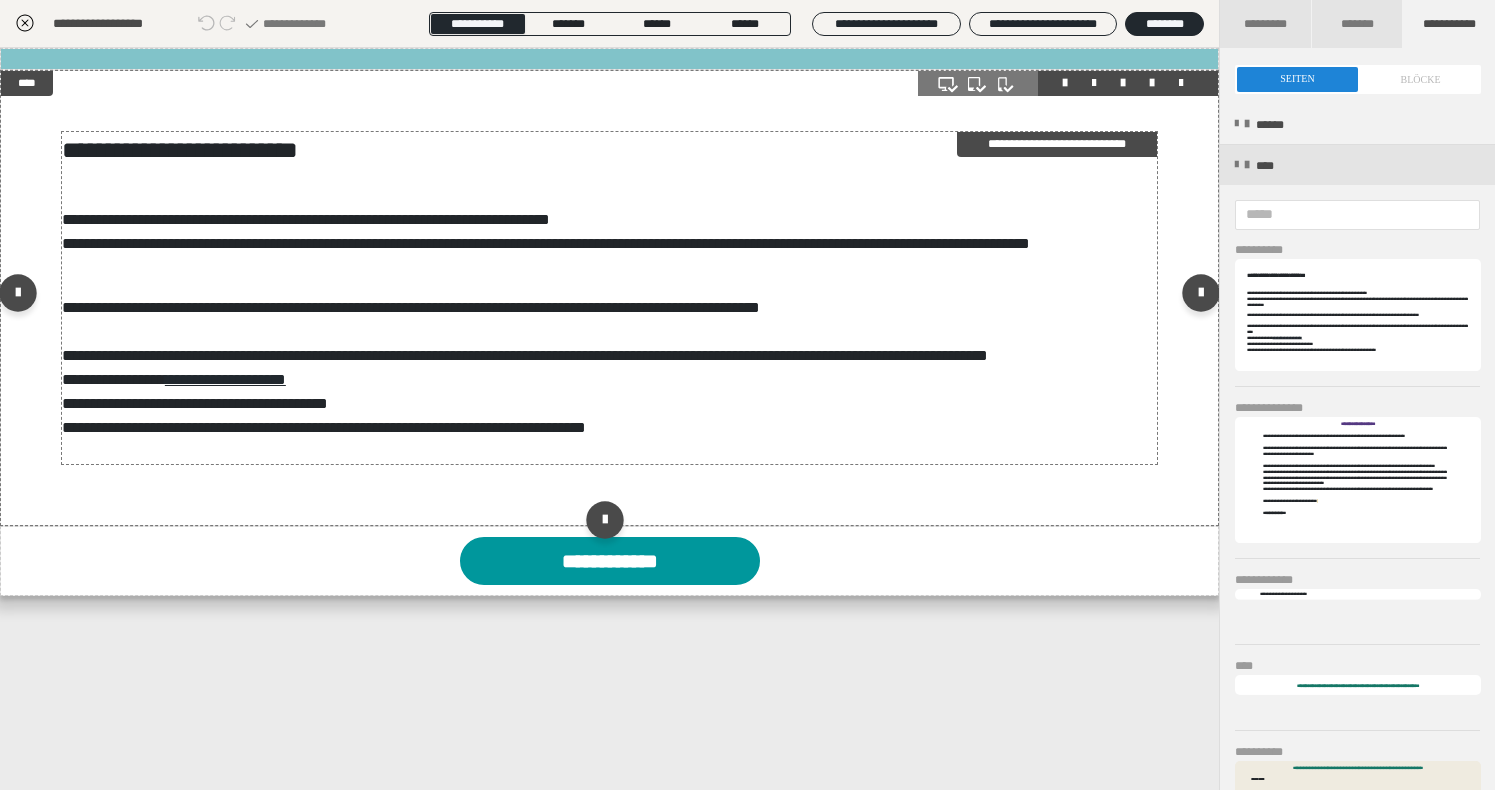 click on "**********" at bounding box center [609, 244] 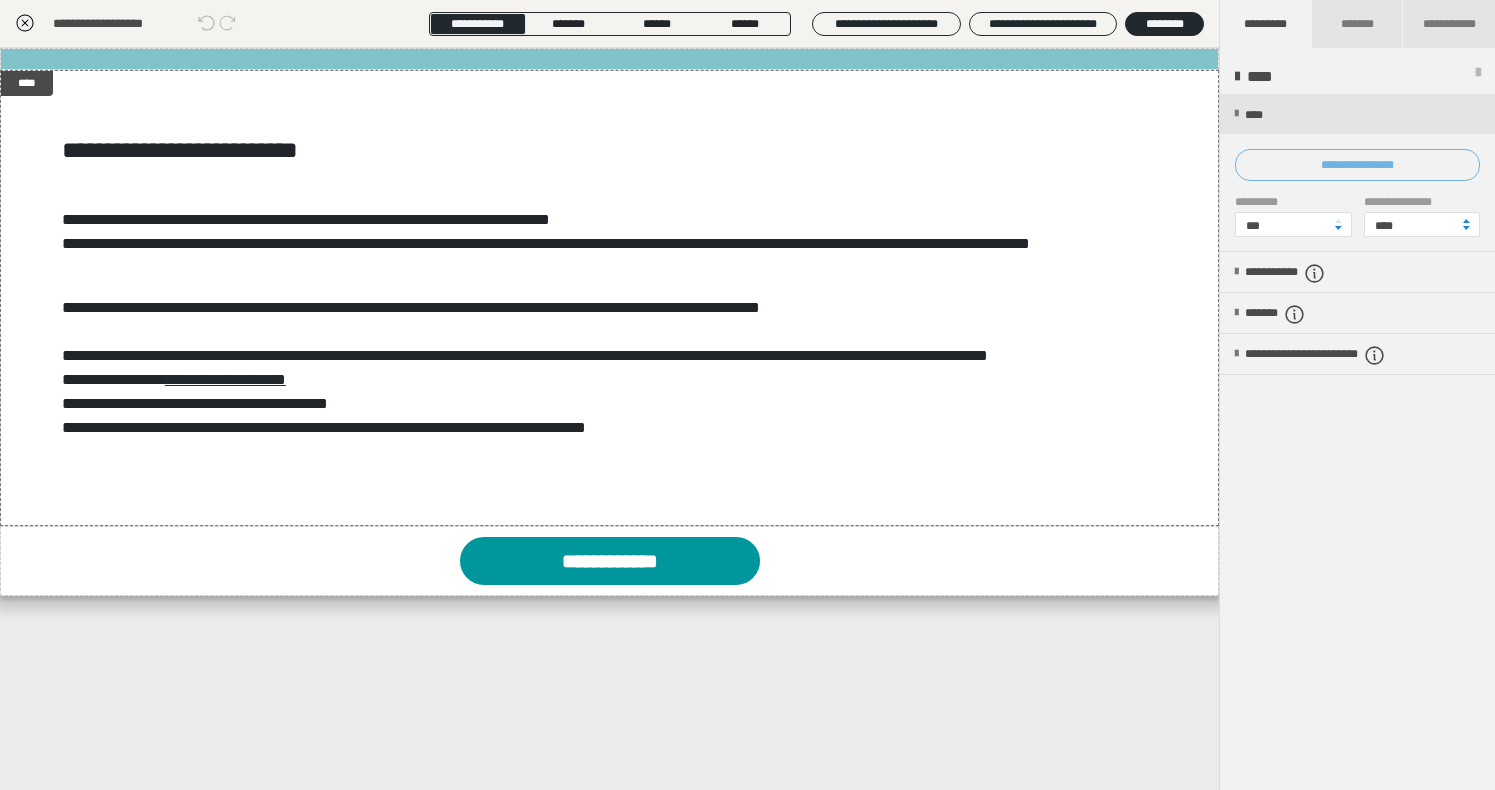 click on "**********" at bounding box center (1357, 165) 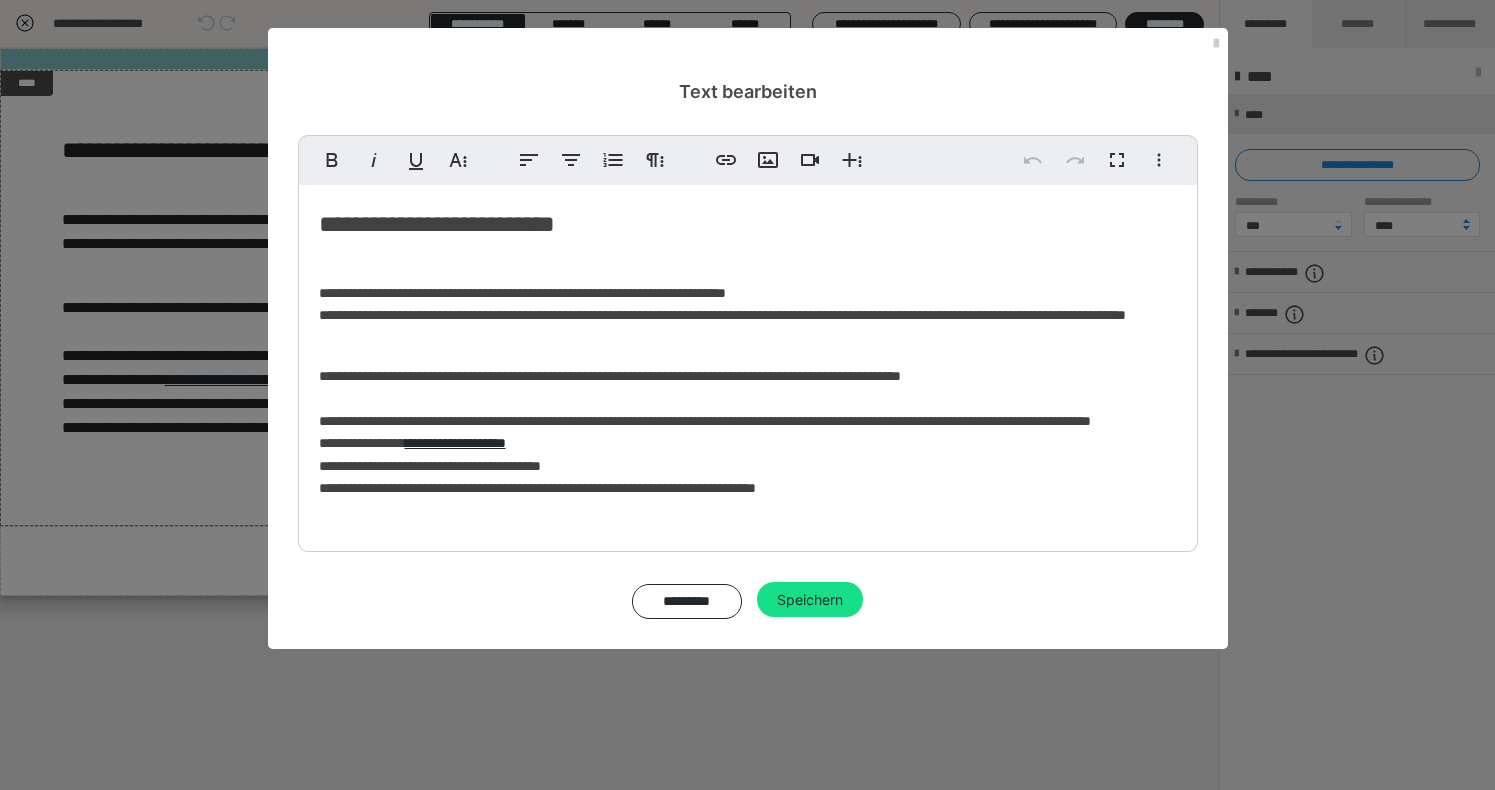click on "**********" at bounding box center (748, 363) 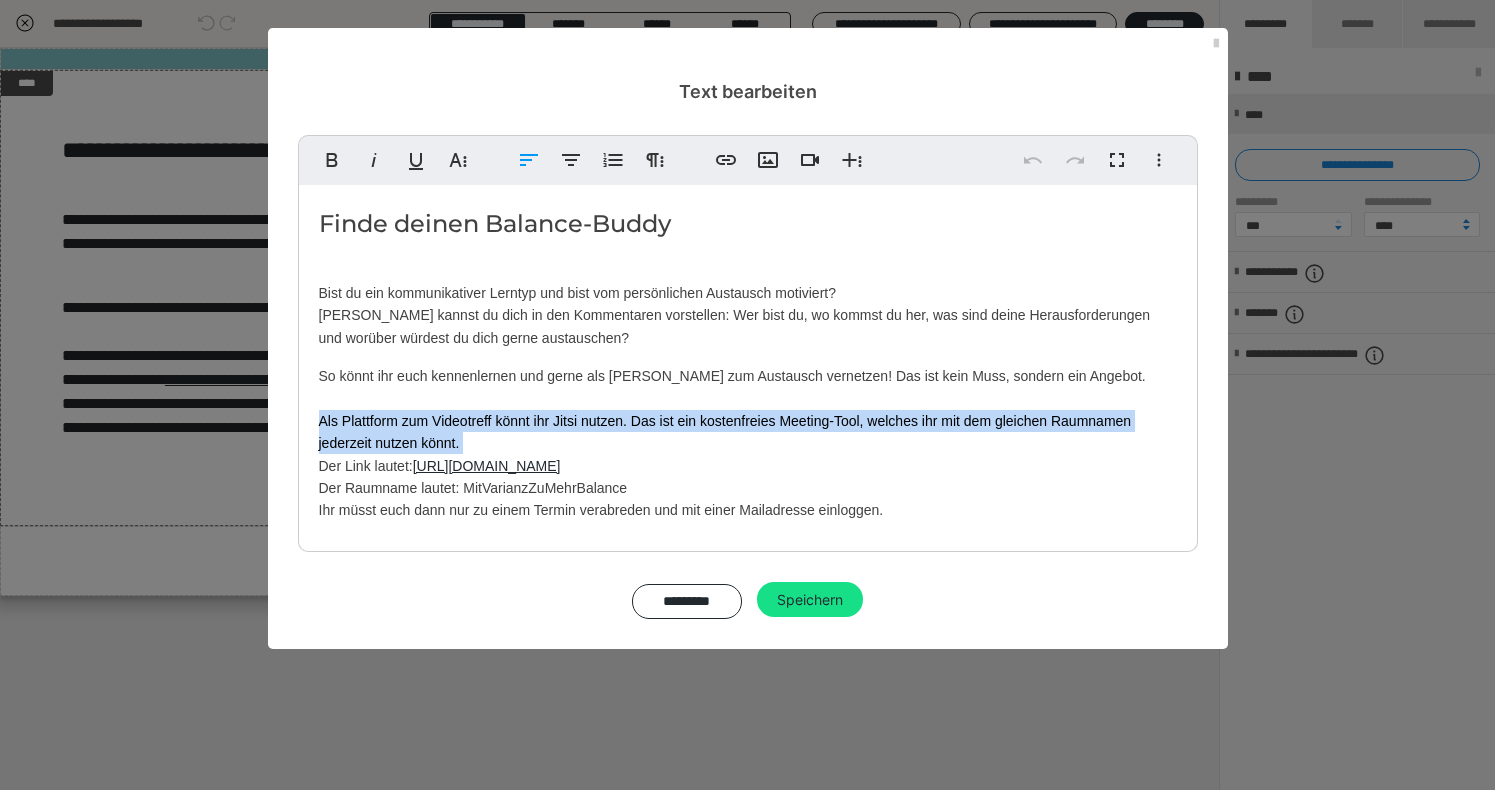 click on "Finde deinen Balance-Buddy Bist du ein kommunikativer Lerntyp und bist vom persönlichen Austausch motiviert? Dann kannst du dich in den Kommentaren vorstellen: Wer bist du, wo kommst du her, was sind deine Herausforderungen und worüber würdest du dich gerne austauschen? So könnt ihr euch kennenlernen und gerne als Buddys zum Austausch vernetzen! Das ist kein Muss, sondern ein Angebot. Als Plattform zum Videotreff könnt ihr Jitsi nutzen. Das ist ein kostenfreies Meeting-Tool, welches ihr mit dem gleichen Raumnamen jederzeit nutzen könnt. Der Link lautet:  https://meet.jit.si/ Der Raumname lautet: MitVarianzZuMehrBalance Ihr müsst euch dann nur zu einem Termin verabreden und mit einer Mailadresse einloggen." at bounding box center (748, 363) 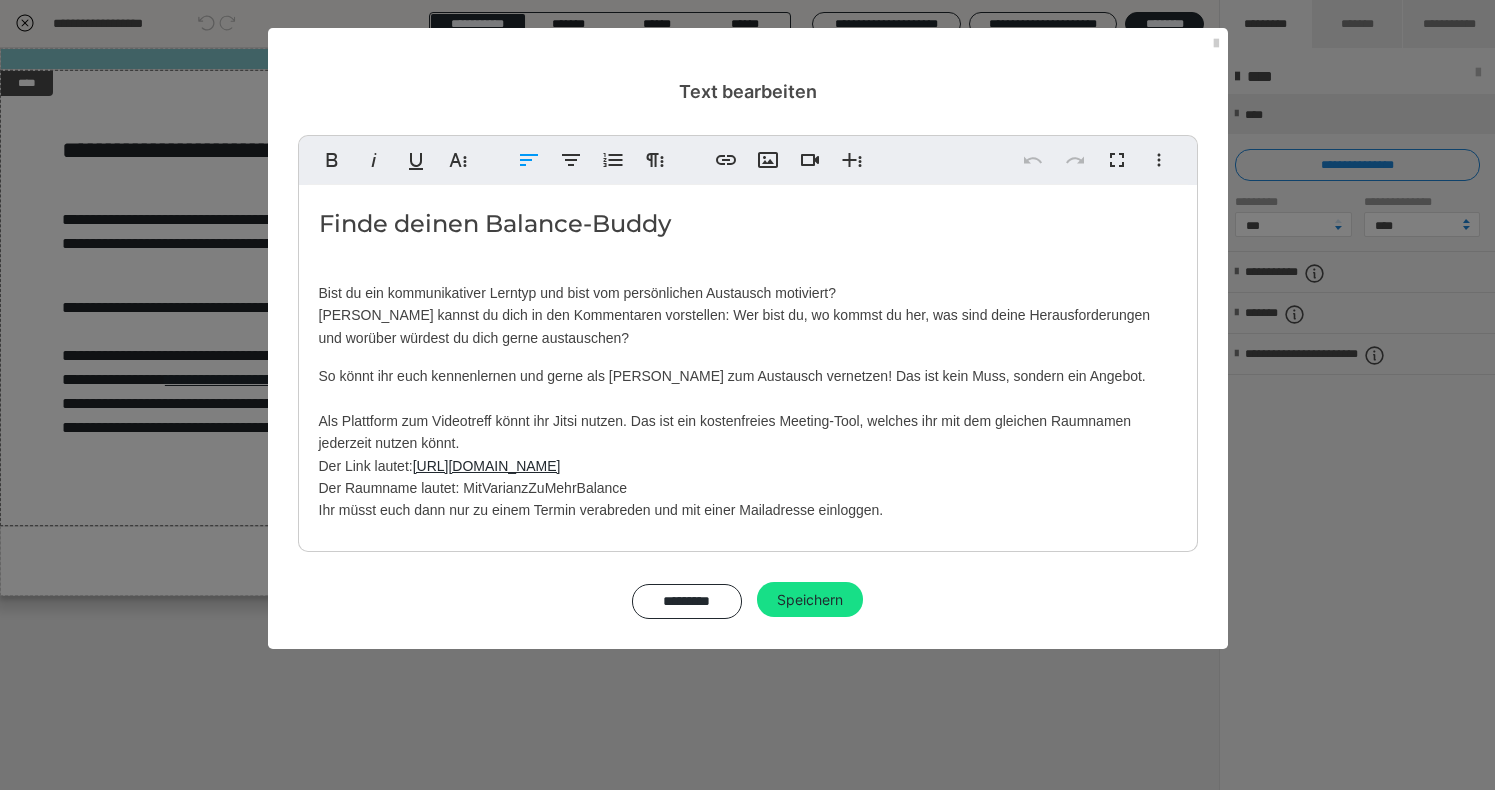 click on "Finde deinen Balance-Buddy Bist du ein kommunikativer Lerntyp und bist vom persönlichen Austausch motiviert? Dann kannst du dich in den Kommentaren vorstellen: Wer bist du, wo kommst du her, was sind deine Herausforderungen und worüber würdest du dich gerne austauschen? So könnt ihr euch kennenlernen und gerne als Buddys zum Austausch vernetzen! Das ist kein Muss, sondern ein Angebot. Als Plattform zum Videotreff könnt ihr Jitsi nutzen. Das ist ein kostenfreies Meeting-Tool, welches ihr mit dem gleichen Raumnamen jederzeit nutzen könnt. Der Link lautet:  https://meet.jit.si/ Der Raumname lautet: MitVarianzZuMehrBalance Ihr müsst euch dann nur zu einem Termin verabreden und mit einer Mailadresse einloggen." at bounding box center (748, 363) 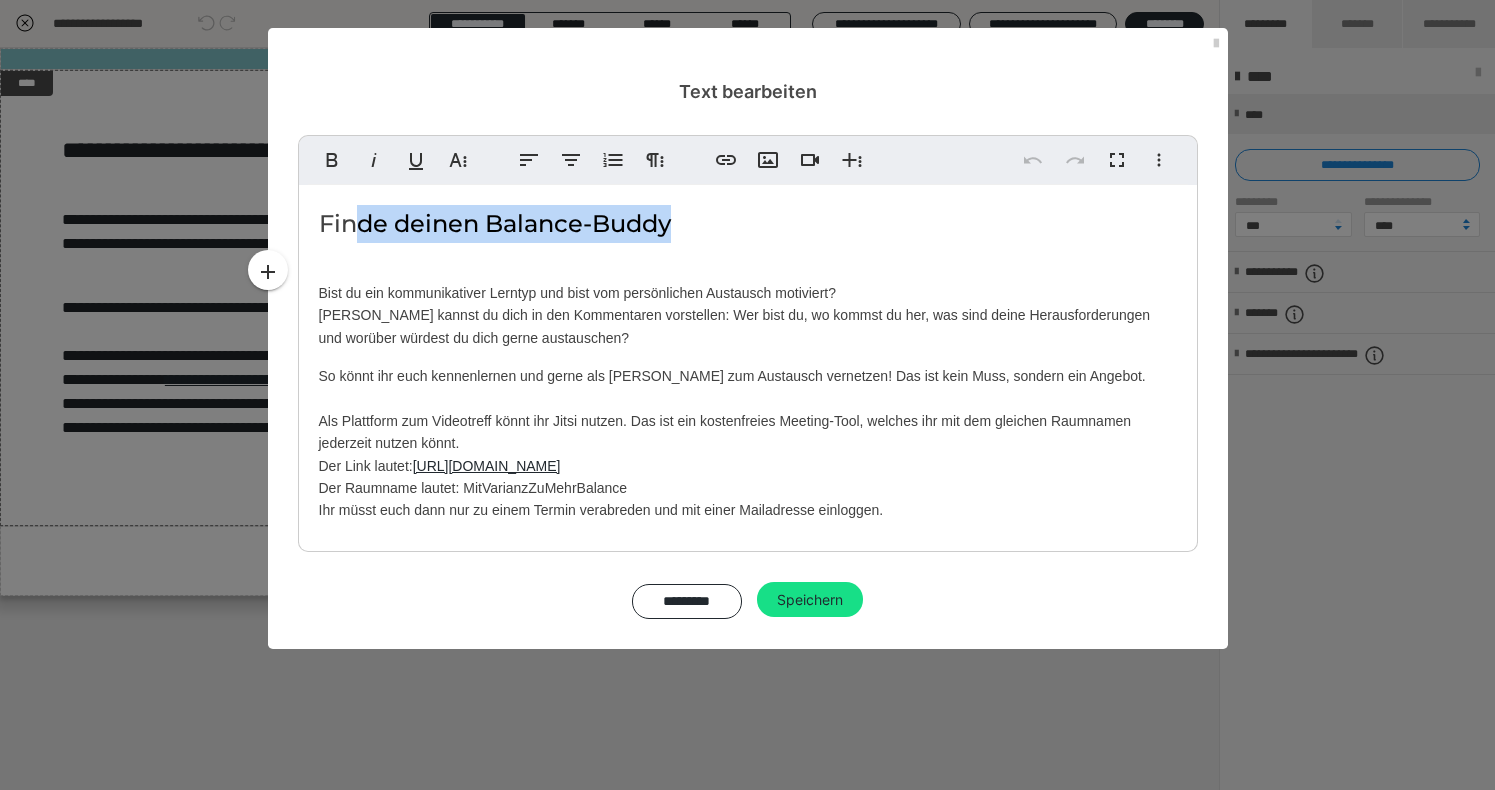 drag, startPoint x: 731, startPoint y: 229, endPoint x: 360, endPoint y: 228, distance: 371.00134 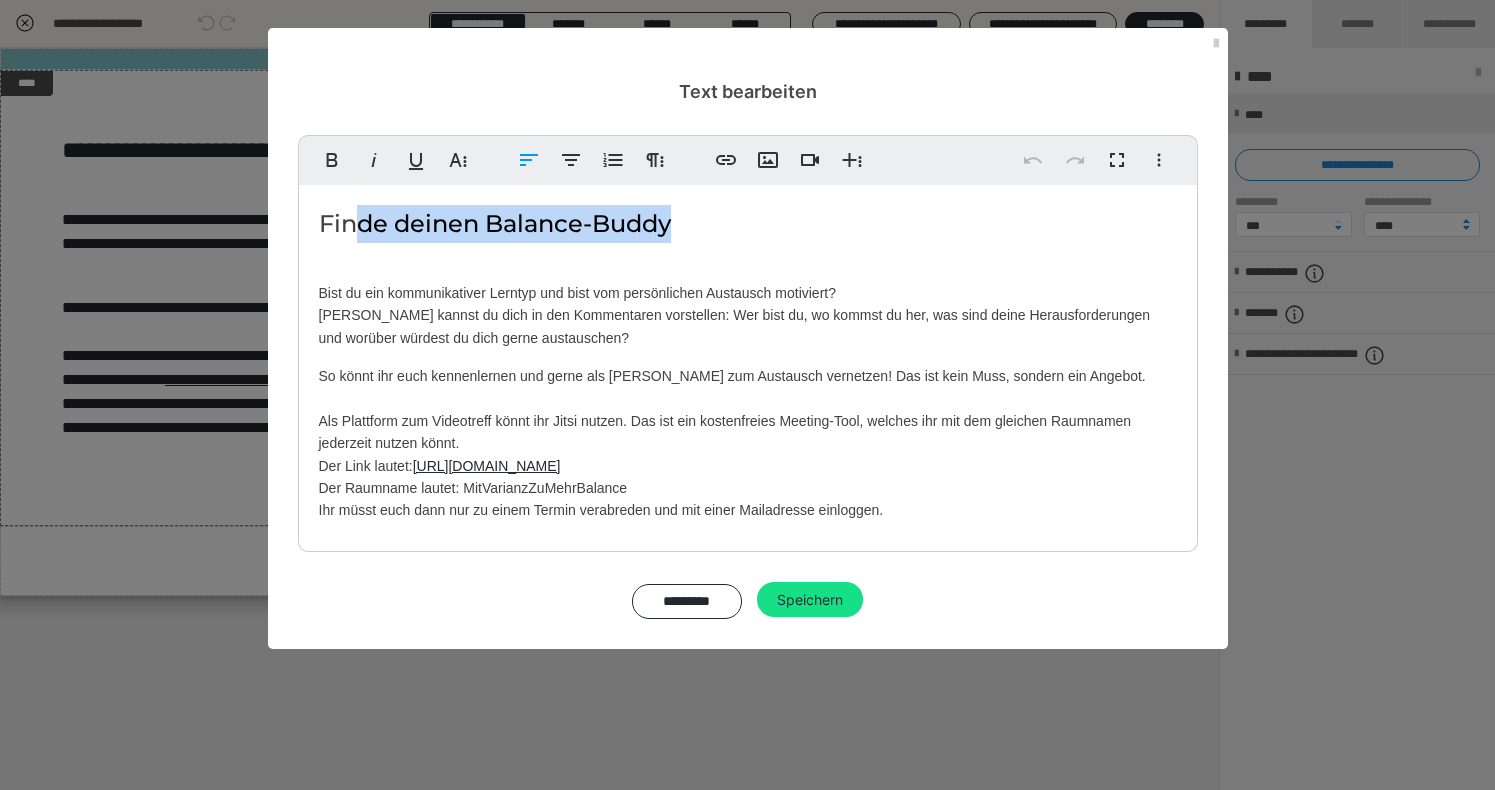 type 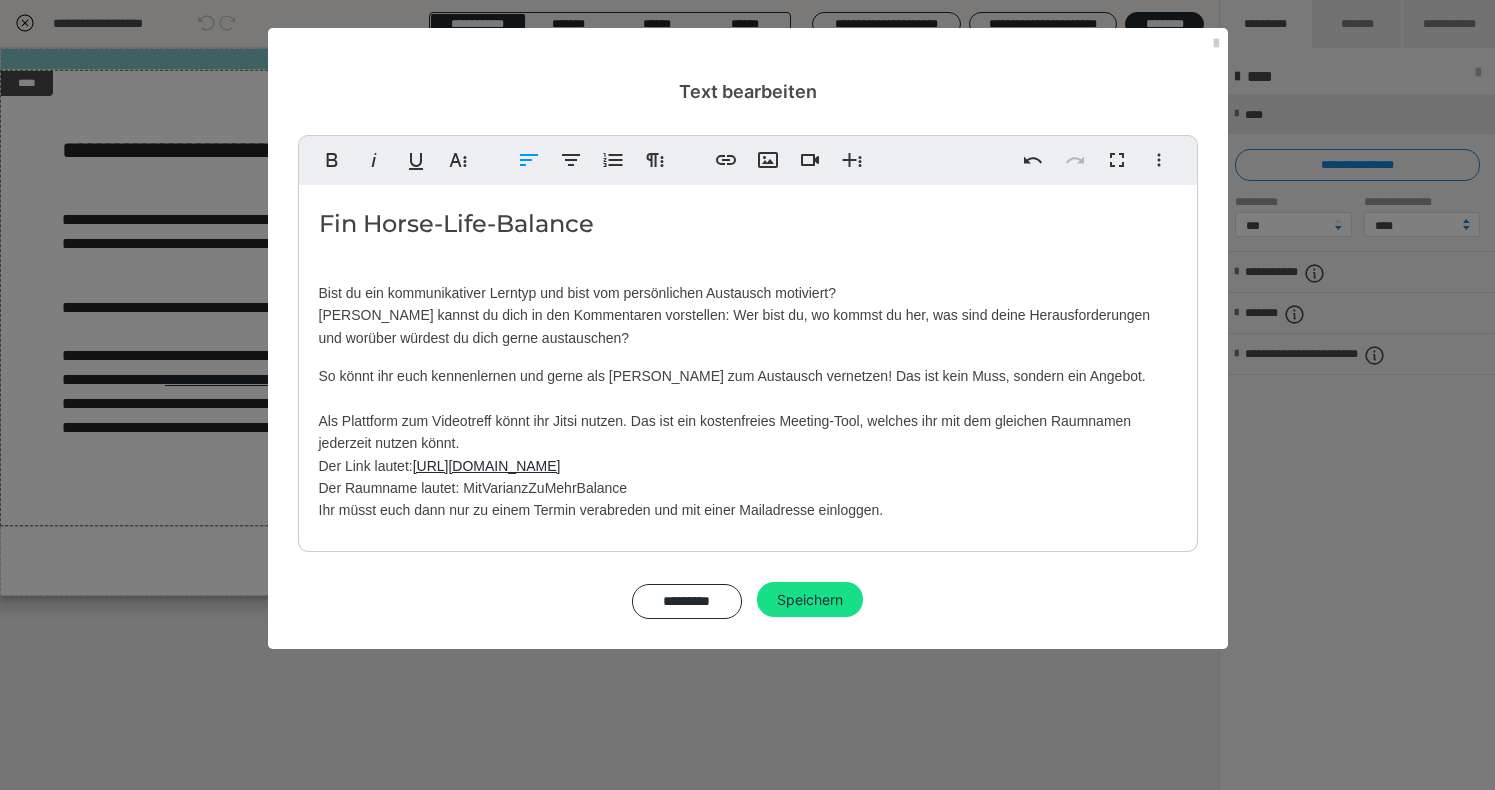 click on "Fin Horse-Life-Balance" at bounding box center [748, 224] 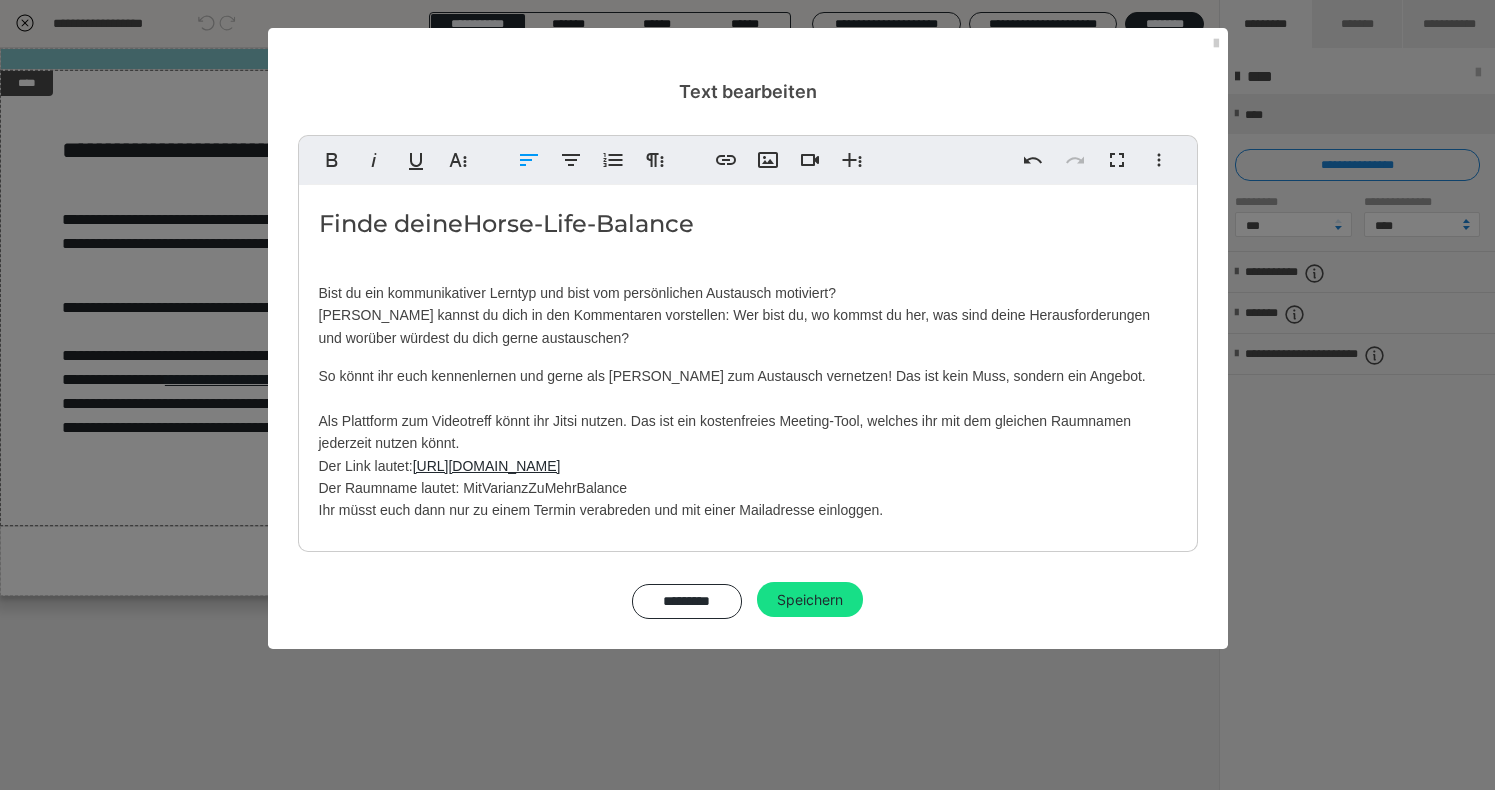 click on "Finde deine  Horse-Life-Balance Bist du ein kommunikativer Lerntyp und bist vom persönlichen Austausch motiviert? Dann kannst du dich in den Kommentaren vorstellen: Wer bist du, wo kommst du her, was sind deine Herausforderungen und worüber würdest du dich gerne austauschen? So könnt ihr euch kennenlernen und gerne als Buddys zum Austausch vernetzen! Das ist kein Muss, sondern ein Angebot. Als Plattform zum Videotreff könnt ihr Jitsi nutzen. Das ist ein kostenfreies Meeting-Tool, welches ihr mit dem gleichen Raumnamen jederzeit nutzen könnt. Der Link lautet:  https://meet.jit.si/ Der Raumname lautet: MitVarianzZuMehrBalance Ihr müsst euch dann nur zu einem Termin verabreden und mit einer Mailadresse einloggen." at bounding box center [748, 363] 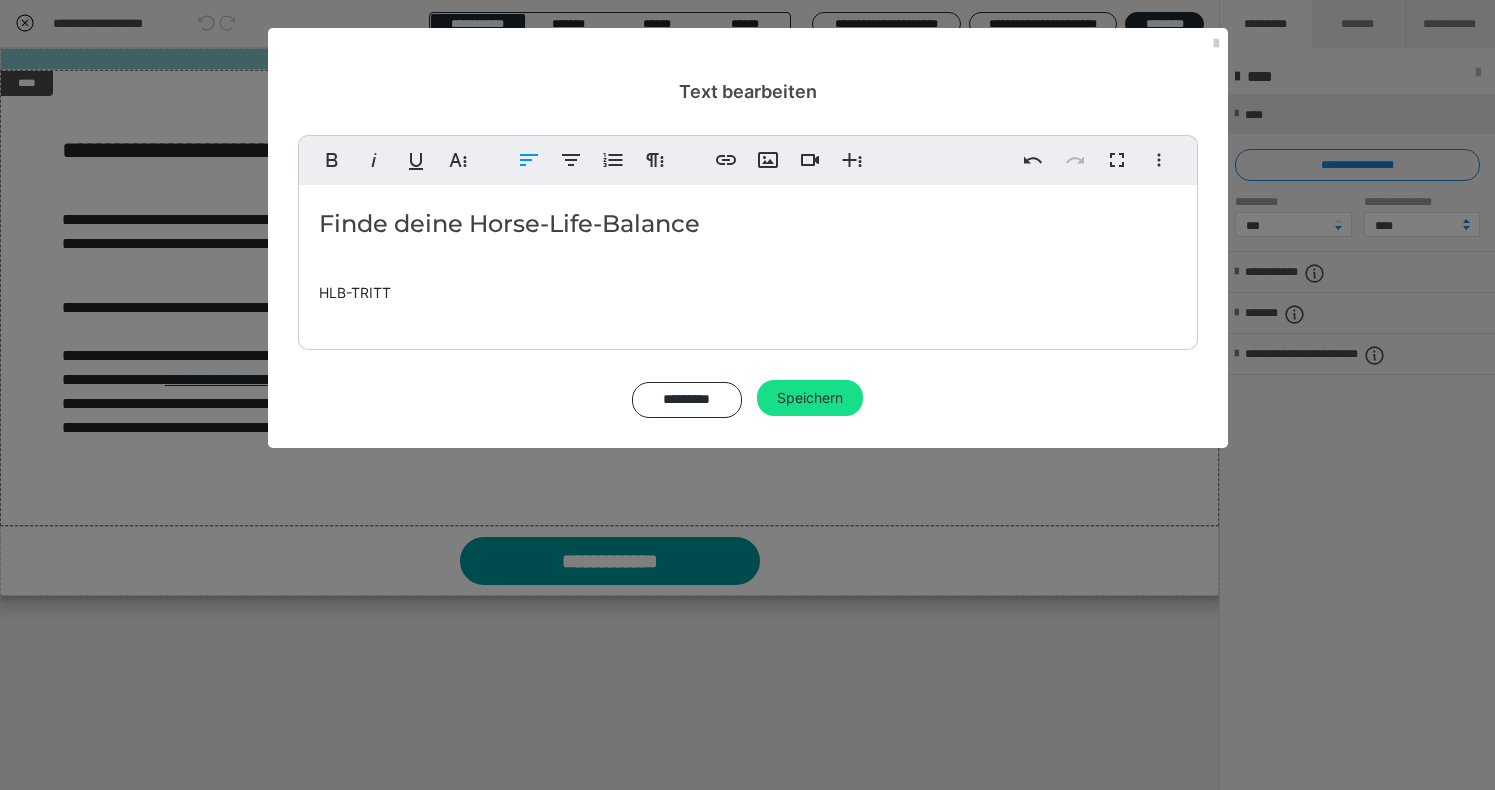 click on "Finde deine Horse-Life-Balance HLB-TRITT" at bounding box center [748, 262] 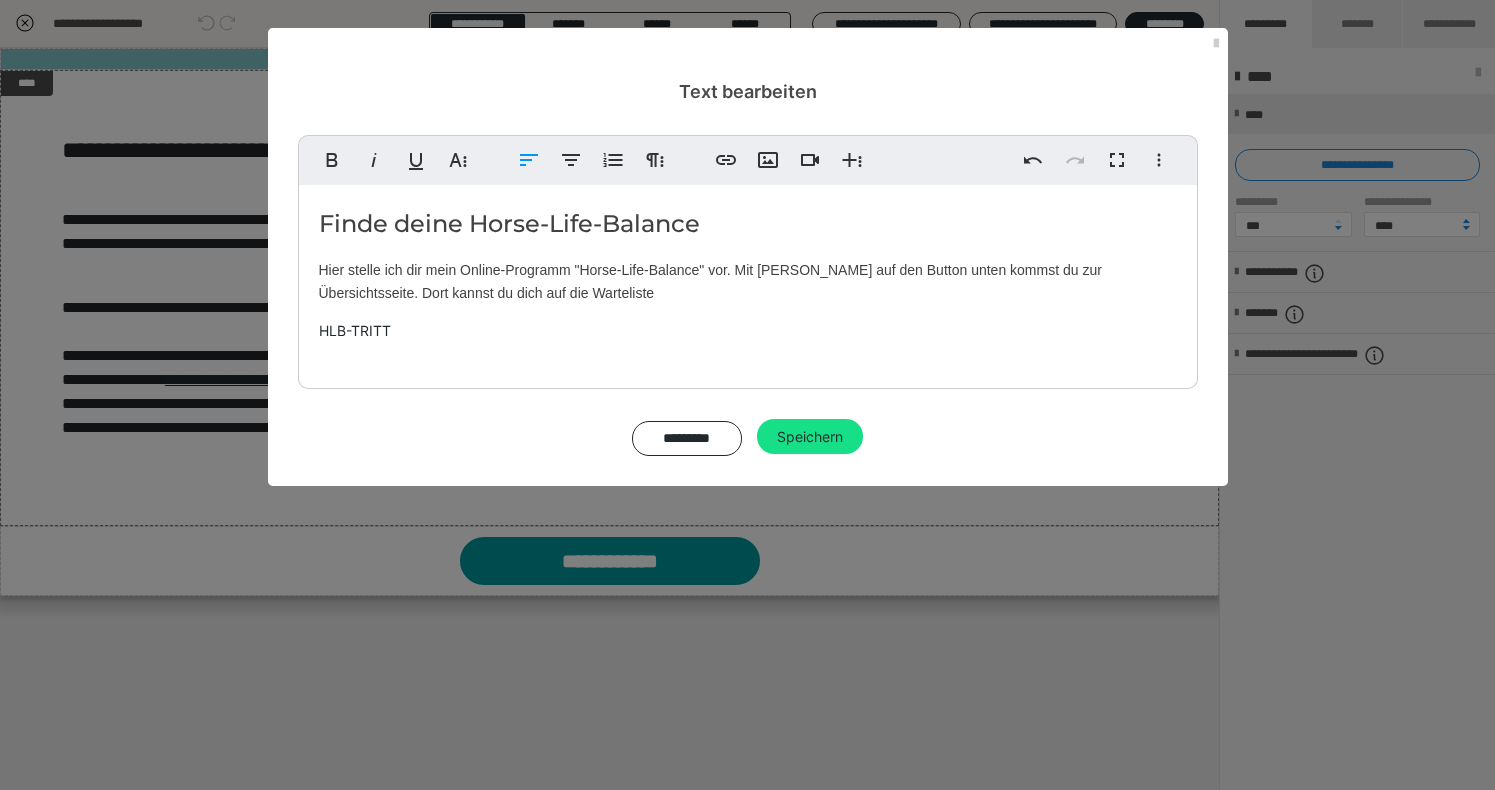 click on "Hier stelle ich dir mein Online-Programm "Horse-Life-Balance" vor. Mit Klick auf den Button unten kommst du zur Übersichtsseite. Dort kannst du dich auf die Warteliste" at bounding box center (748, 281) 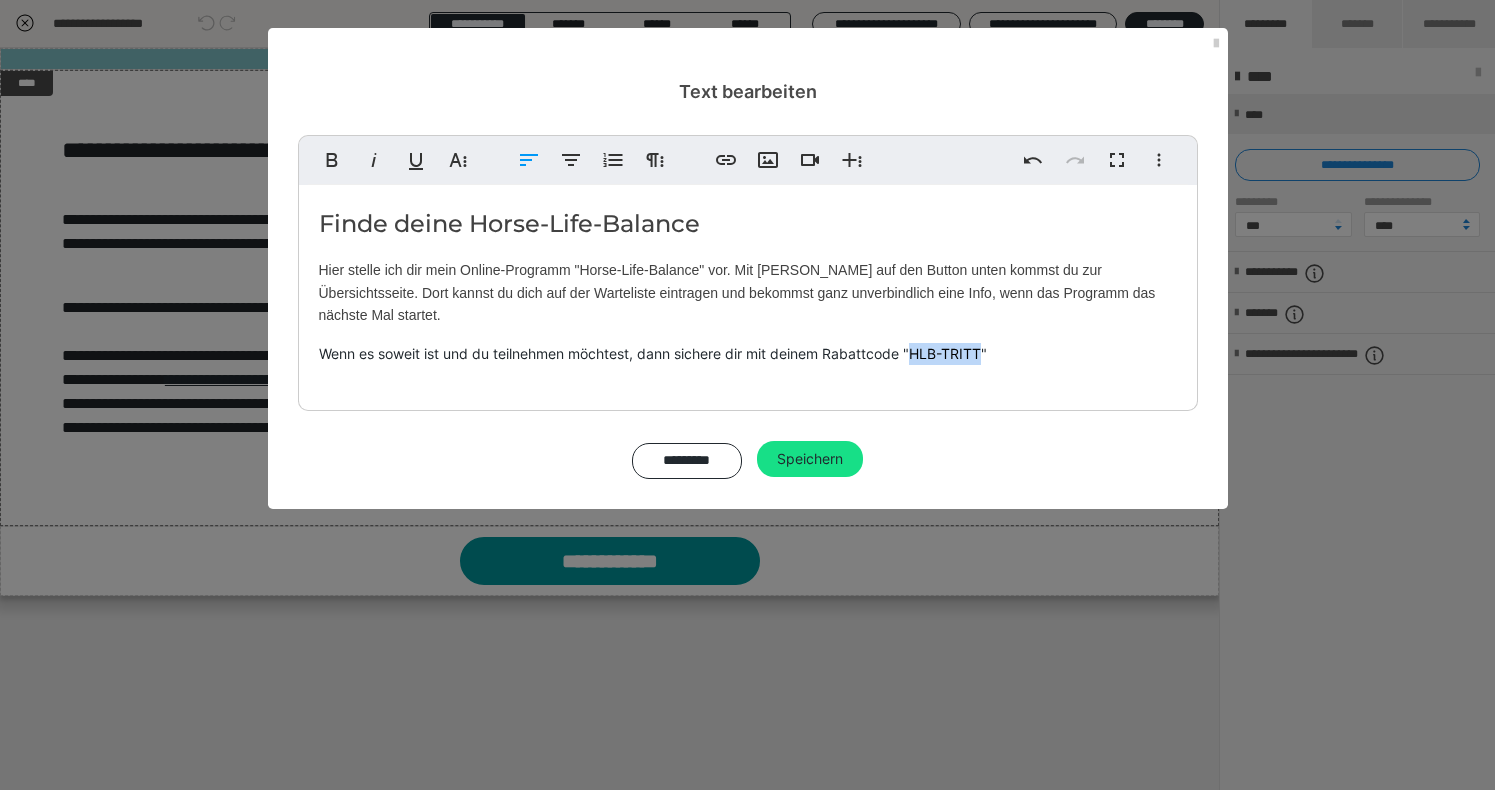 drag, startPoint x: 914, startPoint y: 330, endPoint x: 986, endPoint y: 340, distance: 72.691124 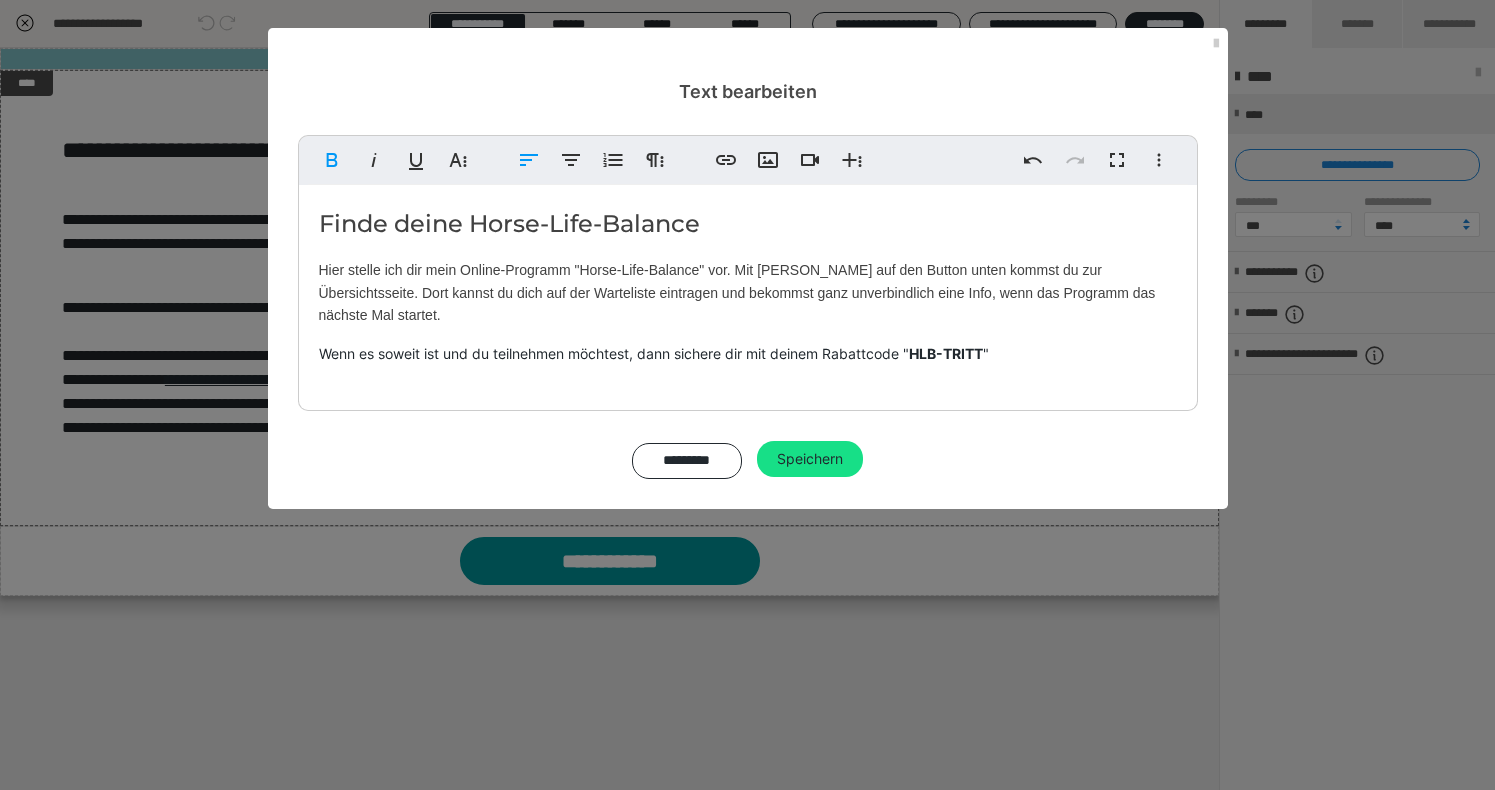 click on "Wenn es soweit ist und du teilnehmen möchtest, dann sichere dir mit deinem Rabattcode " HLB-TRITT "" at bounding box center [748, 354] 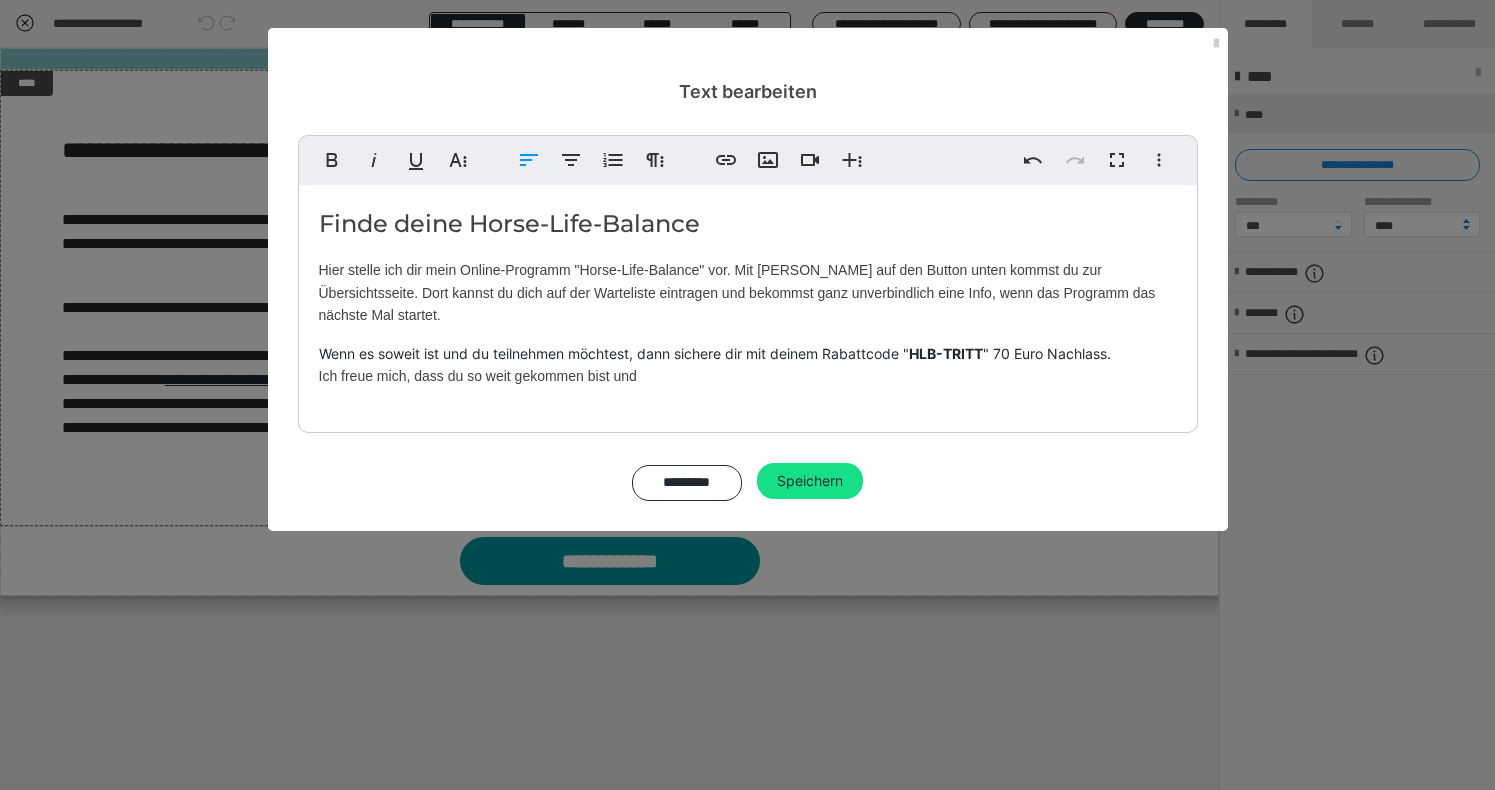 drag, startPoint x: 698, startPoint y: 363, endPoint x: 416, endPoint y: 359, distance: 282.02838 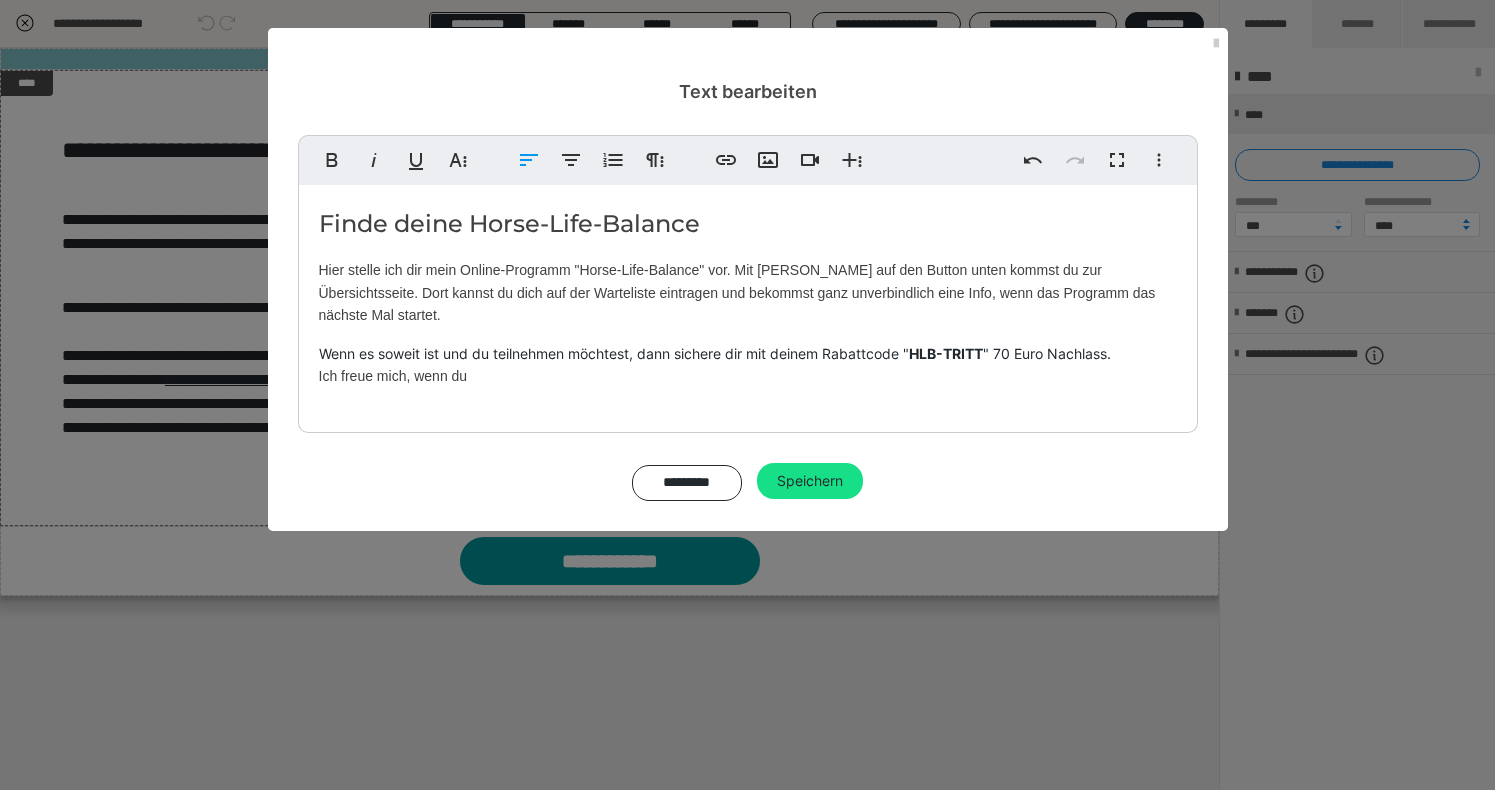 click on "Wenn es soweit ist und du teilnehmen möchtest, dann sichere dir mit deinem Rabattcode " HLB-TRITT " 70 Euro Nachlass." at bounding box center [715, 353] 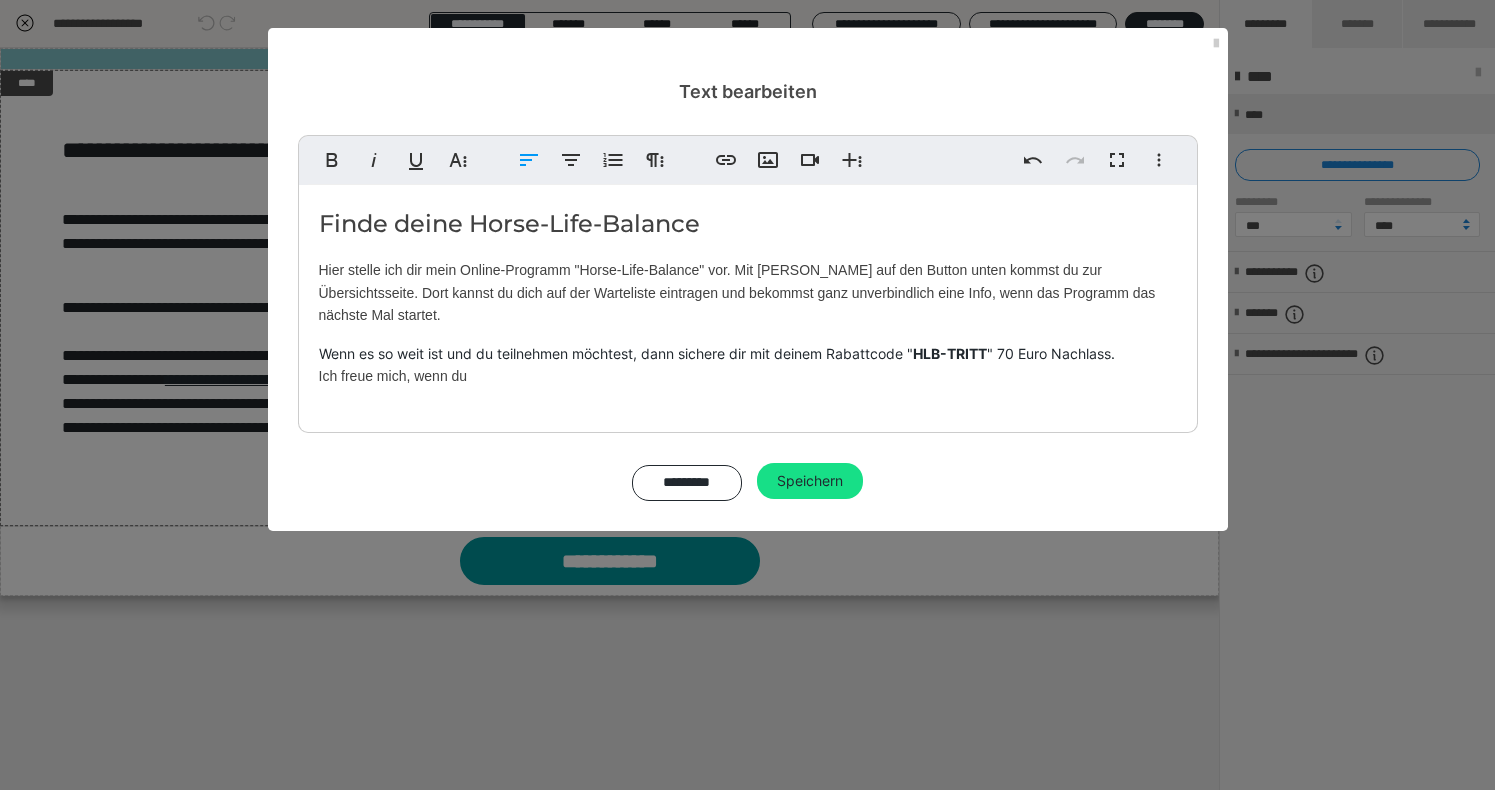 click on "Wenn es so weit ist und du teilnehmen möchtest, dann sichere dir mit deinem Rabattcode " HLB-TRITT " 70 Euro Nachlass. Ich freue mich, wenn du" at bounding box center [748, 365] 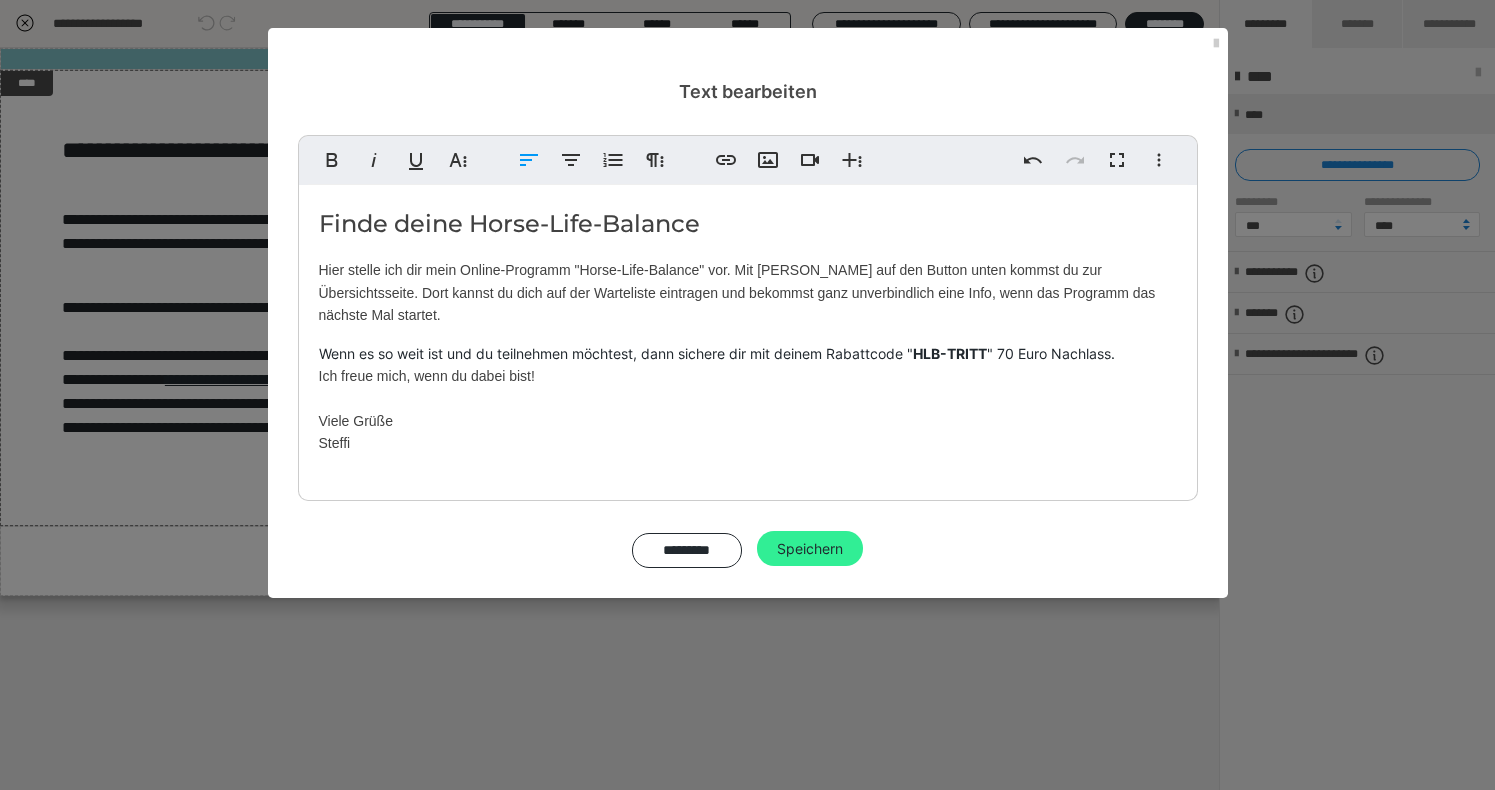 click on "Speichern" at bounding box center (810, 549) 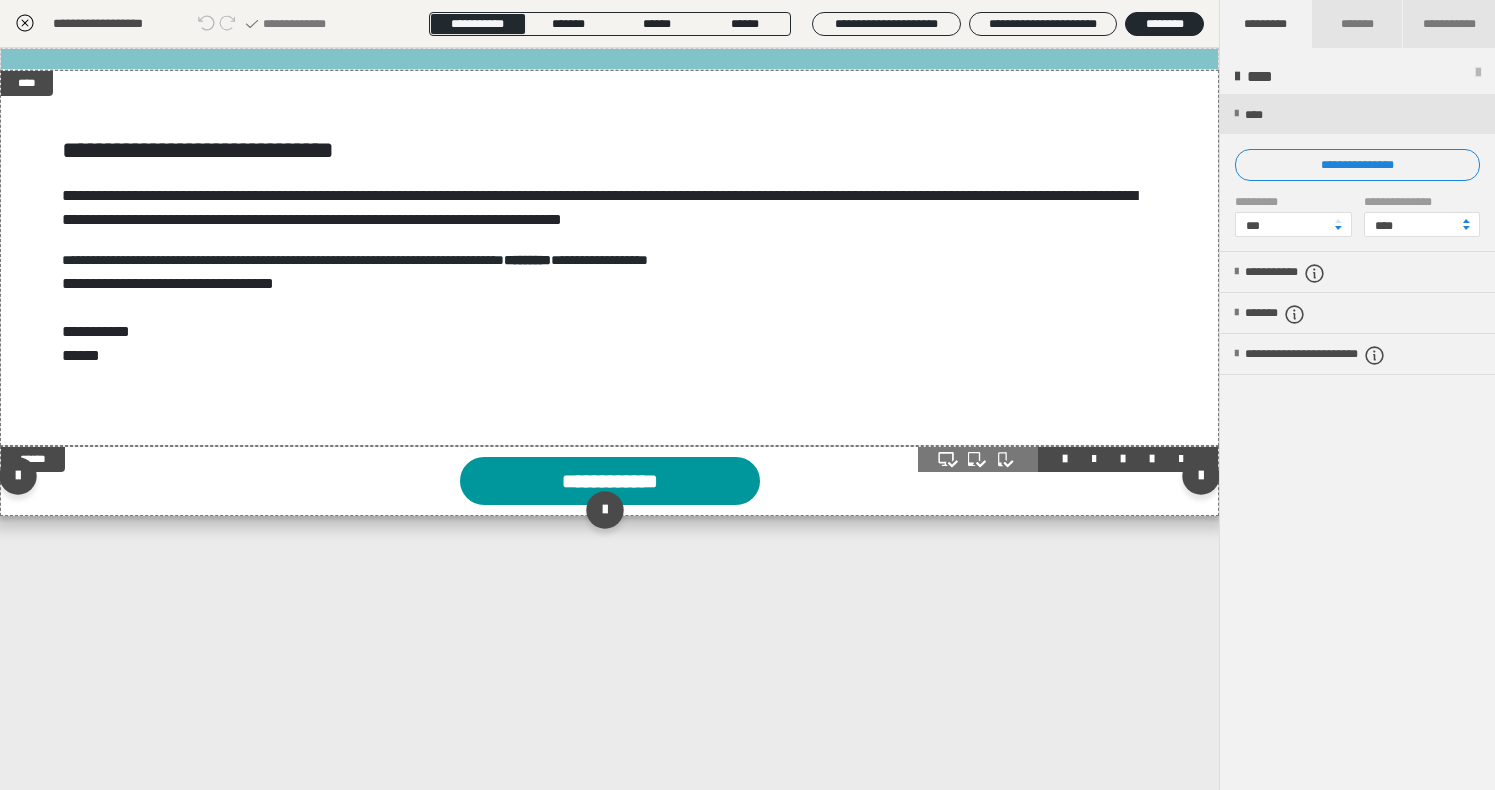 click on "**********" at bounding box center [610, 481] 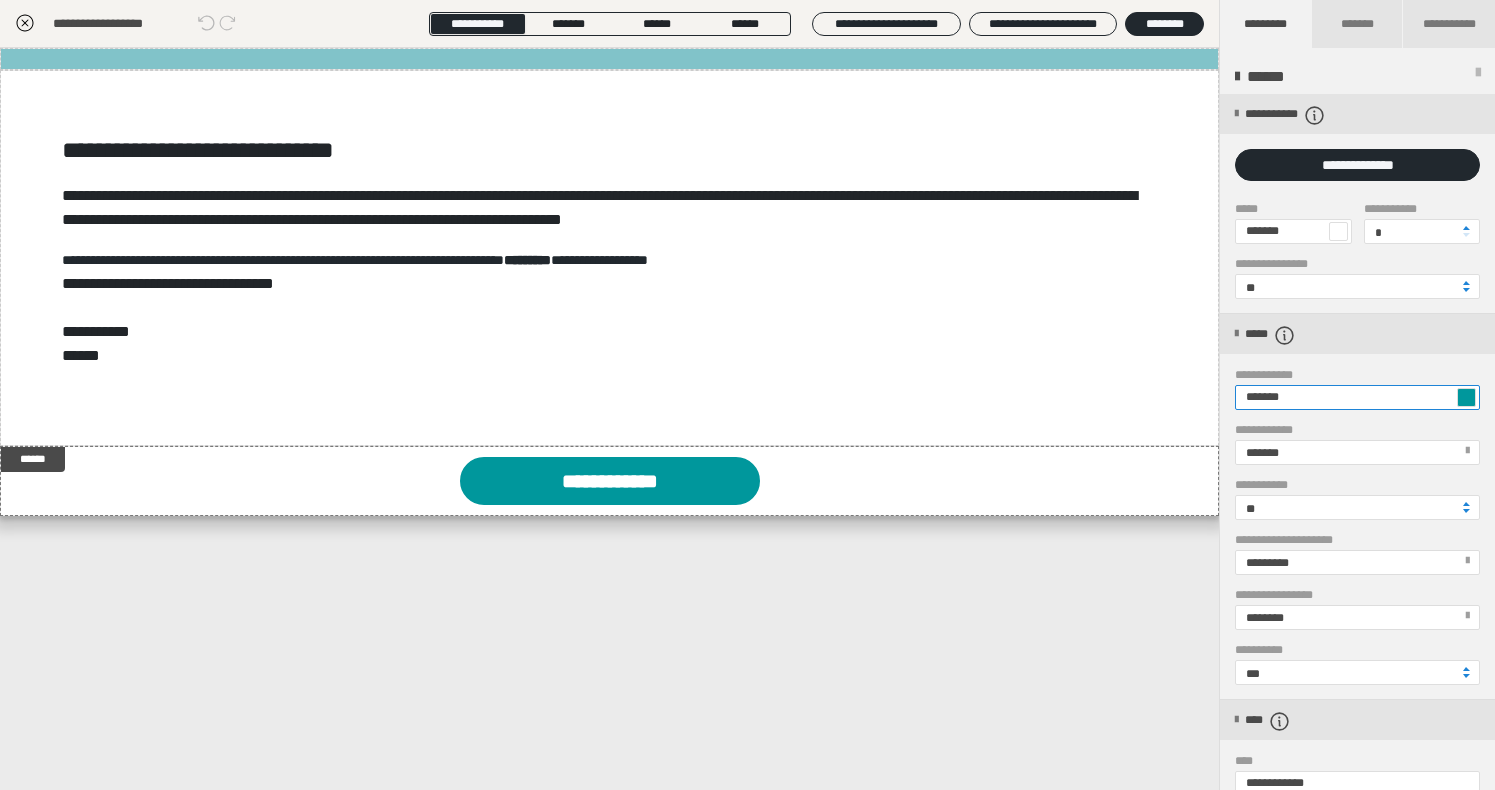 click on "*******" at bounding box center [1357, 397] 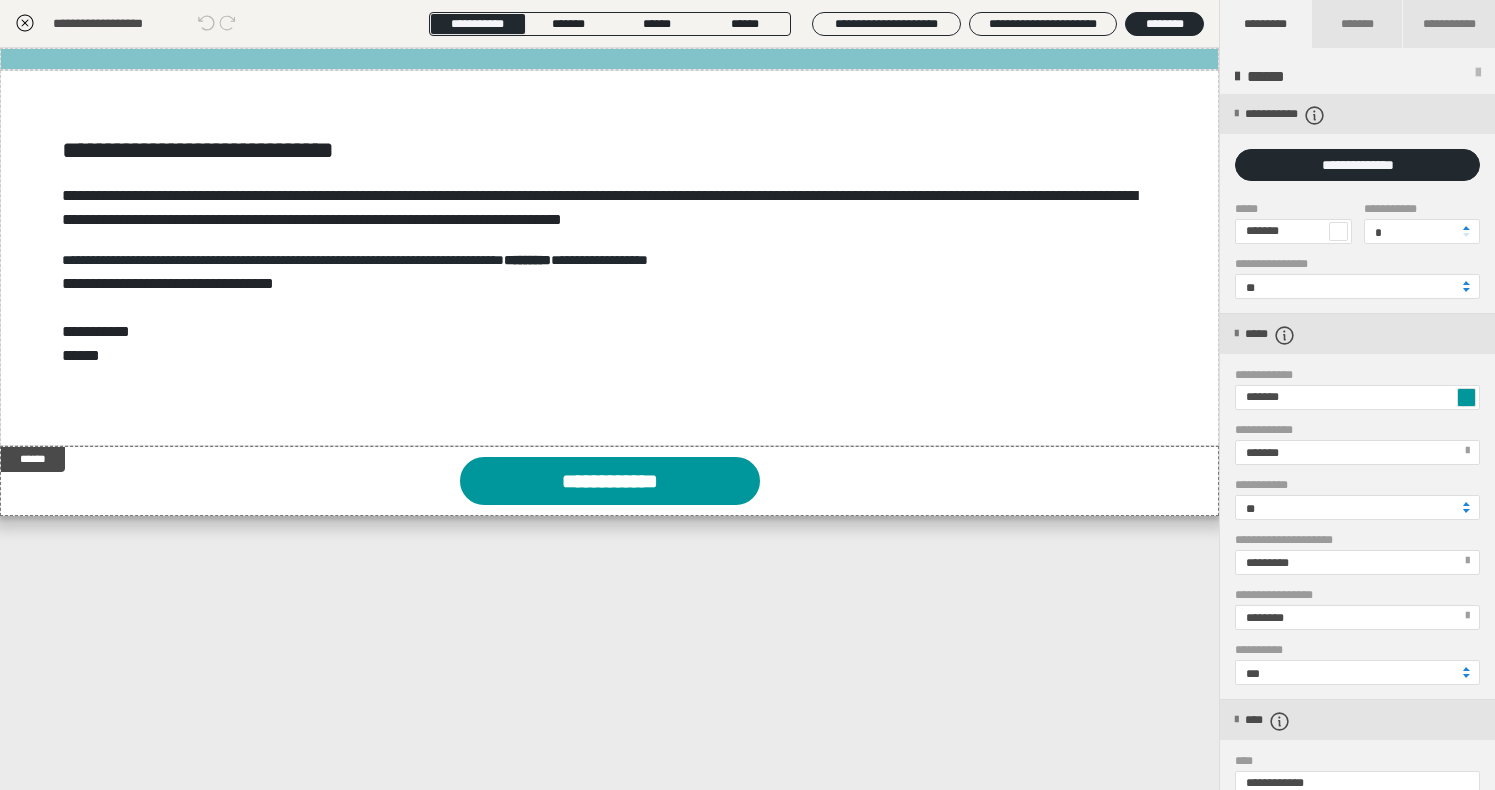 click at bounding box center [1466, 397] 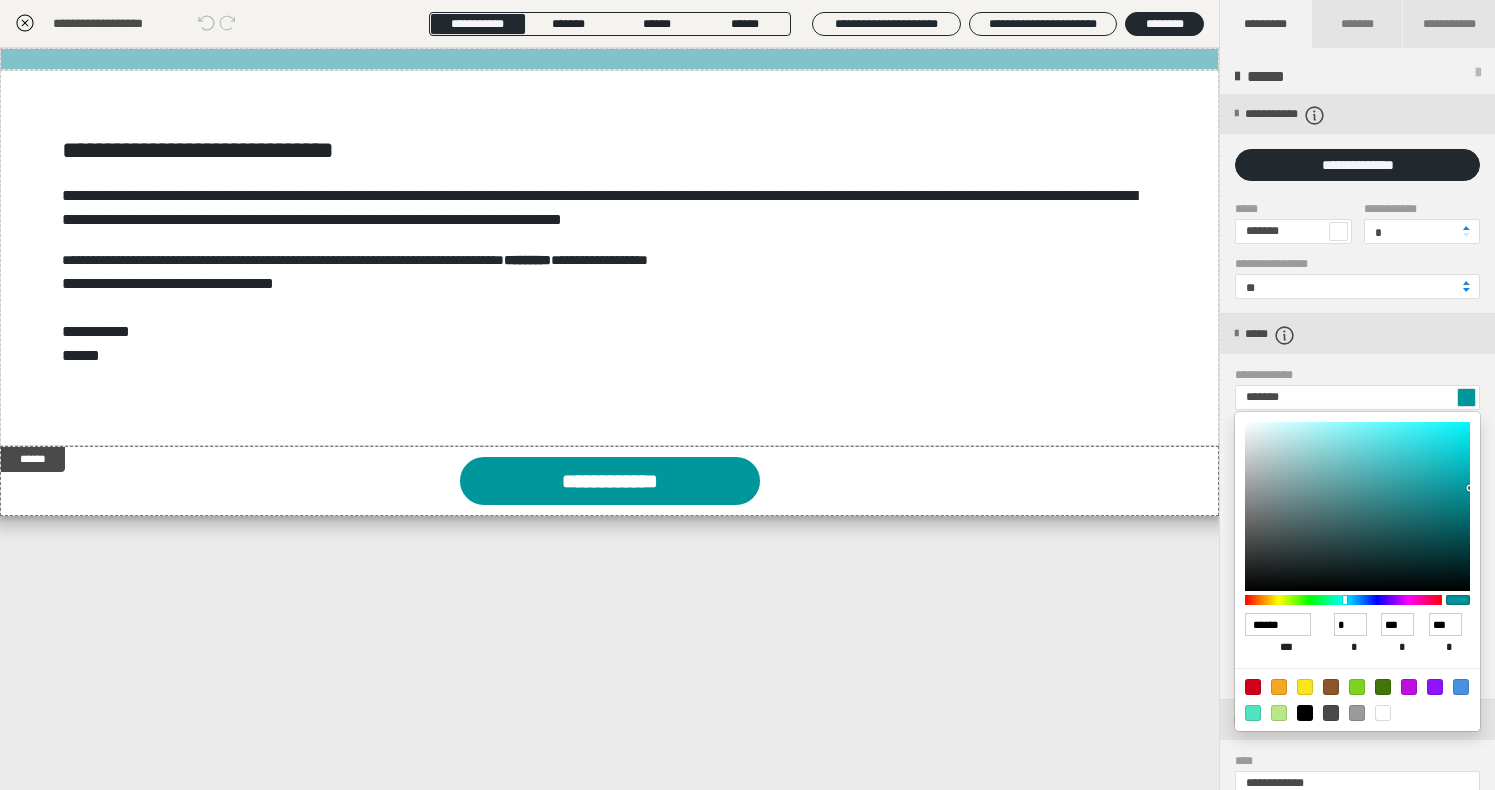 click at bounding box center (747, 395) 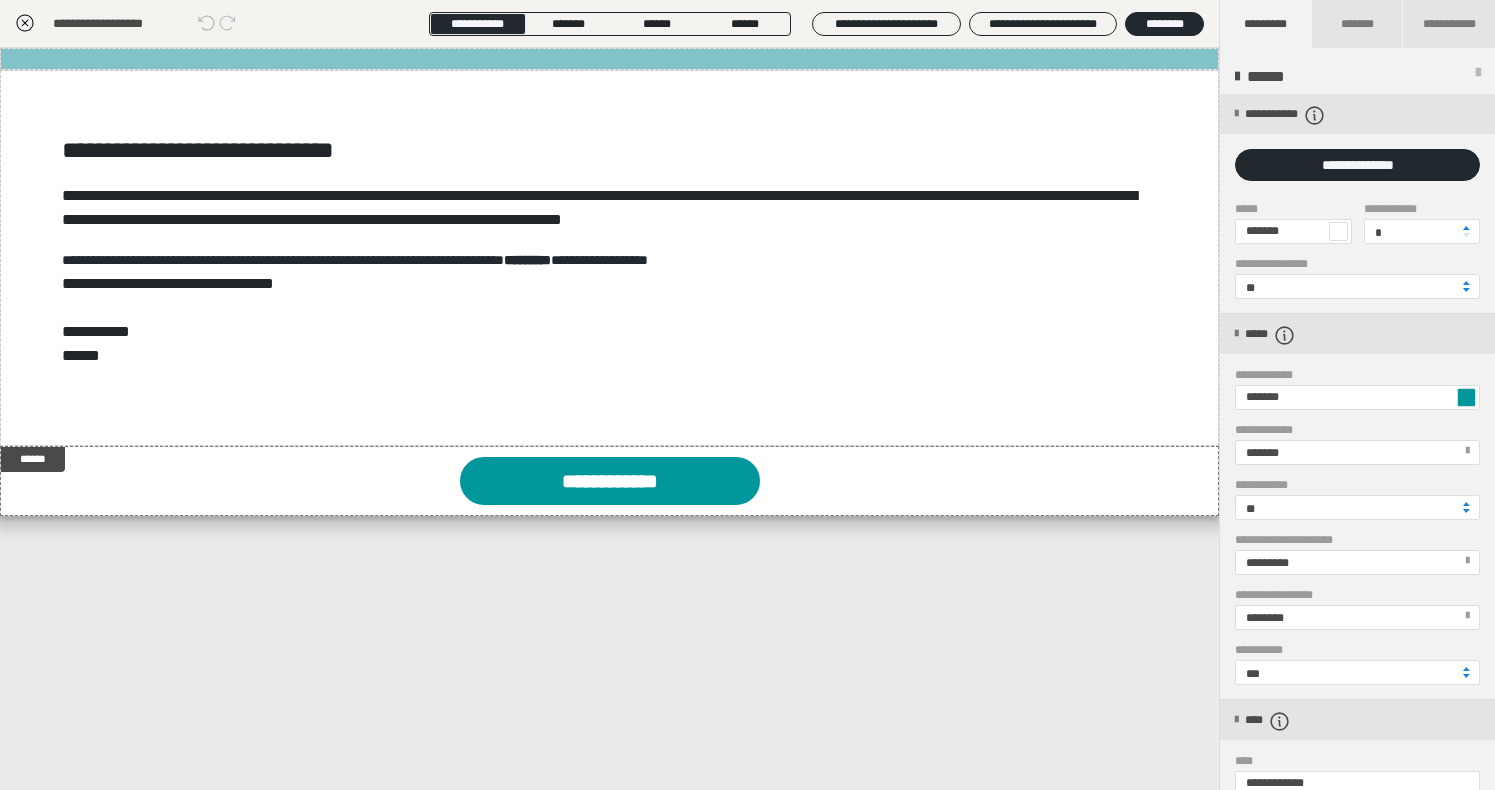 click at bounding box center (609, 59) 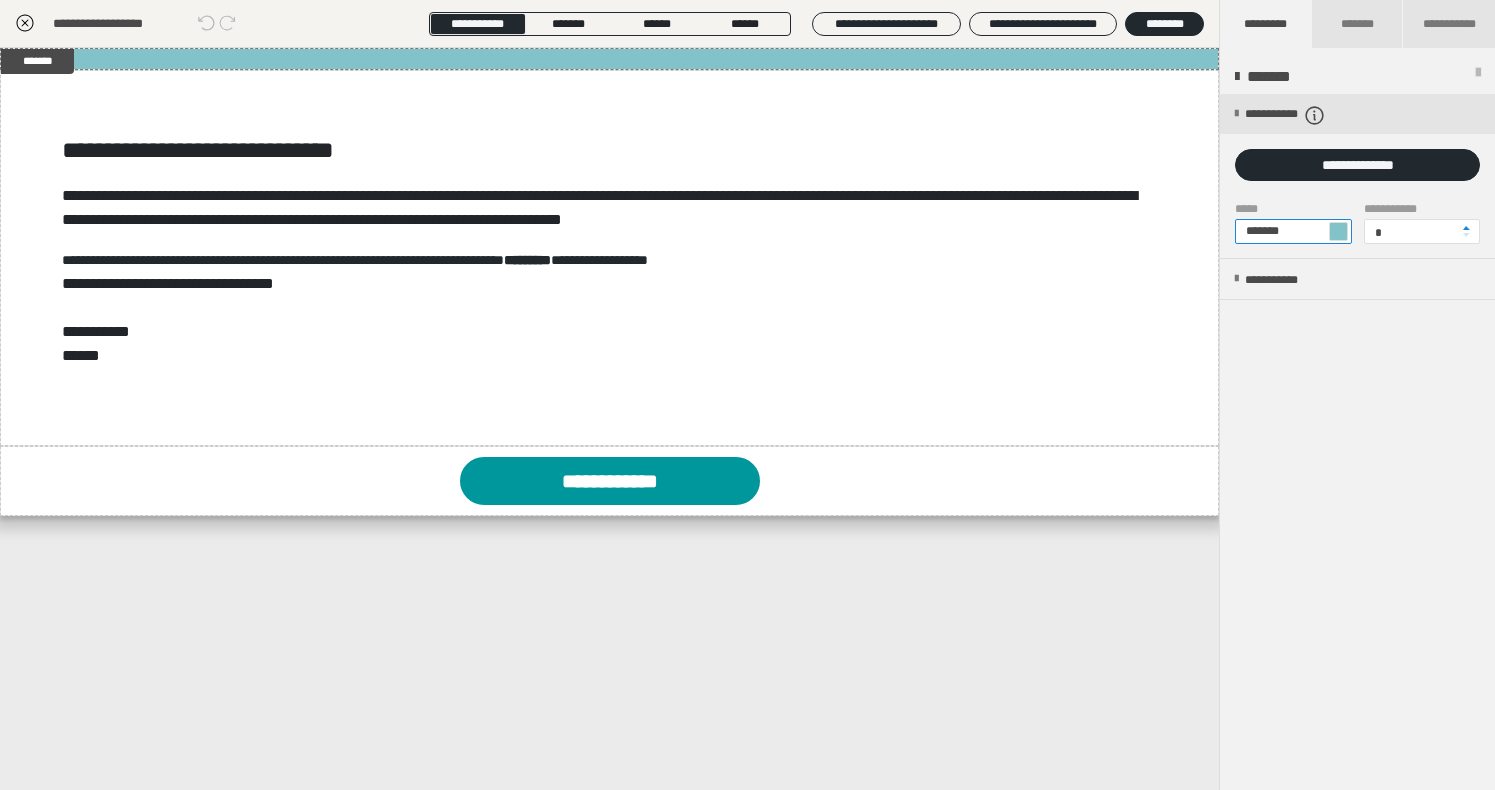 click on "*******" at bounding box center [1293, 231] 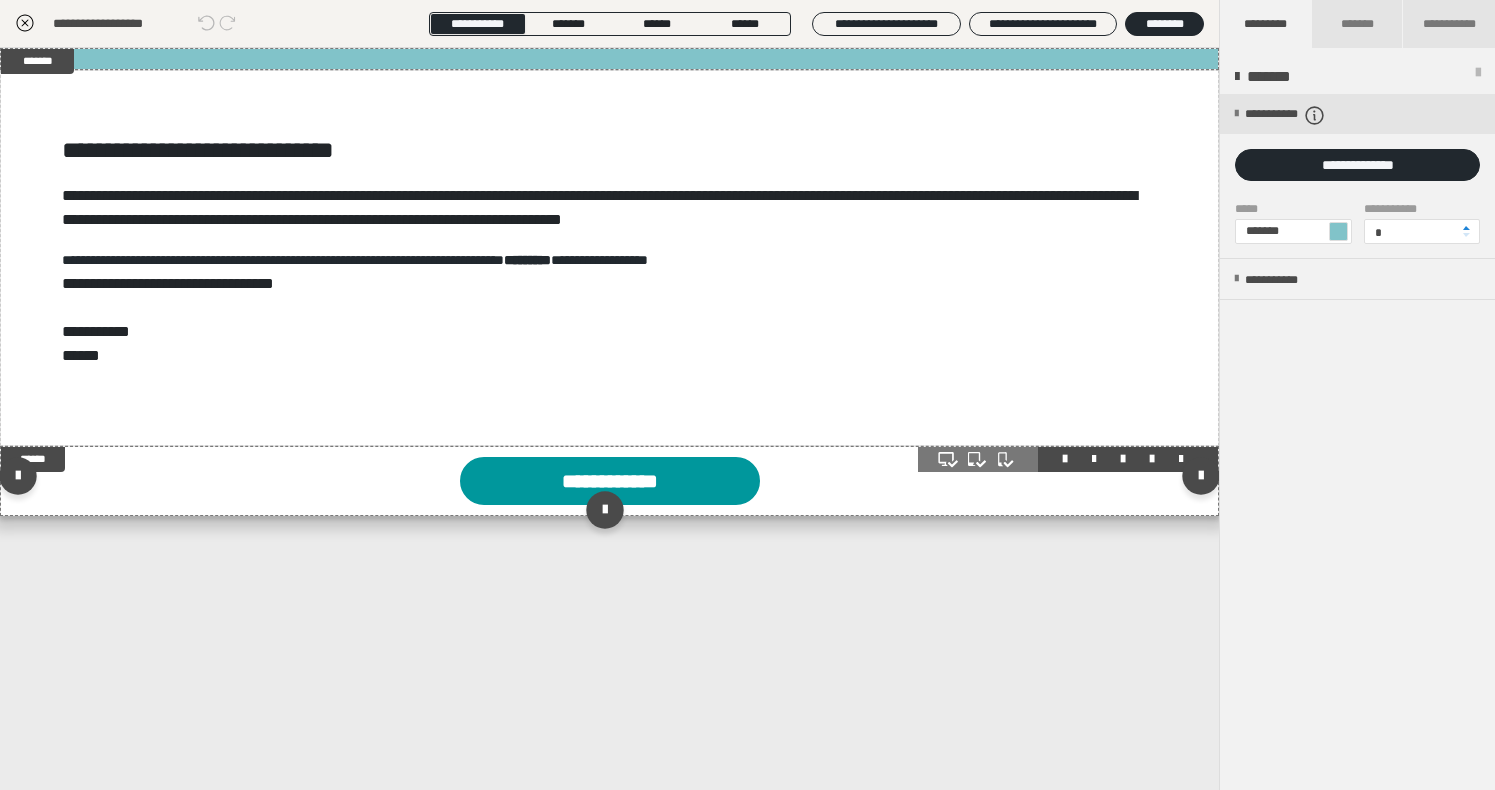 click on "**********" at bounding box center (610, 481) 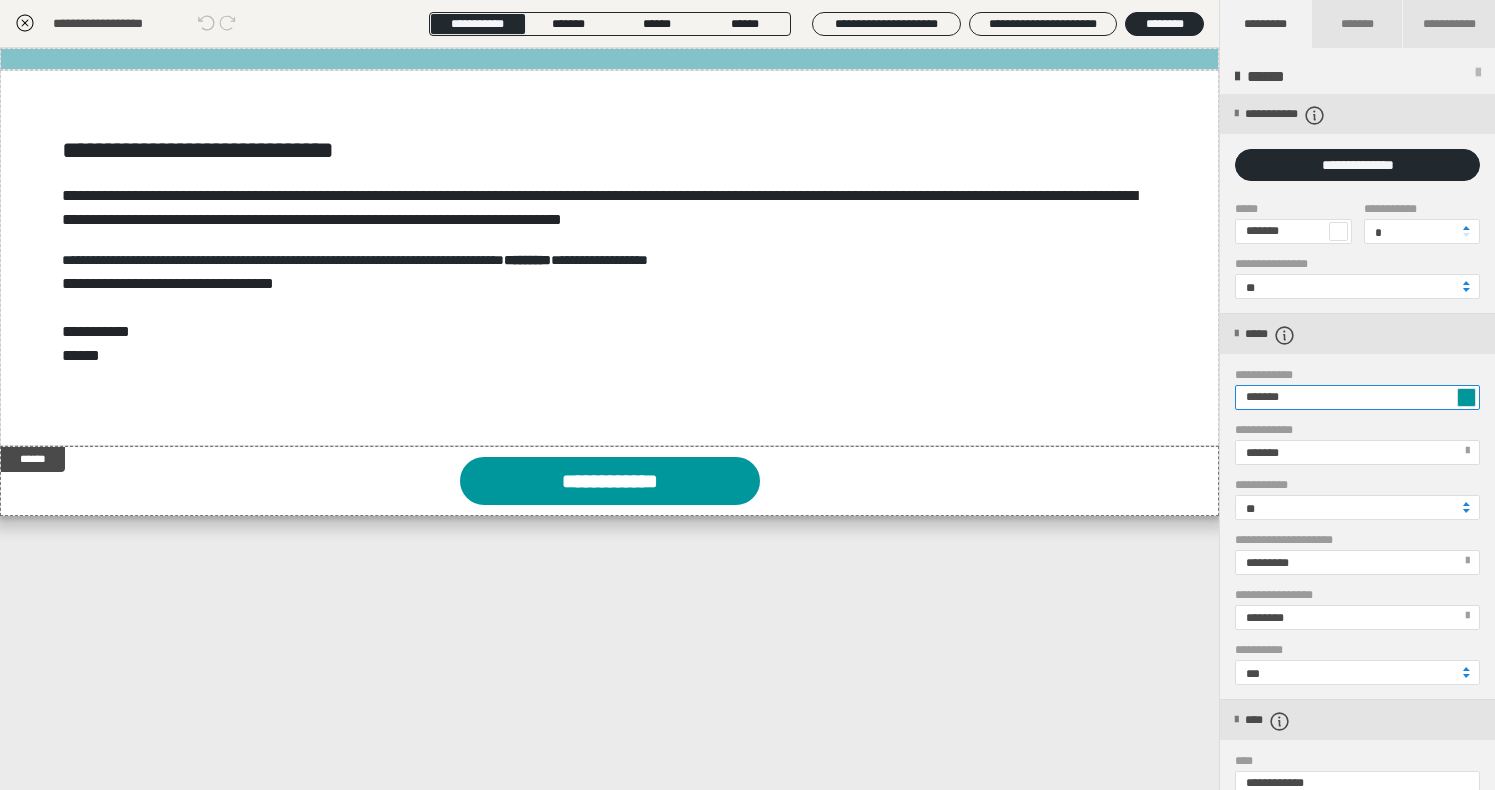 click on "*******" at bounding box center (1357, 397) 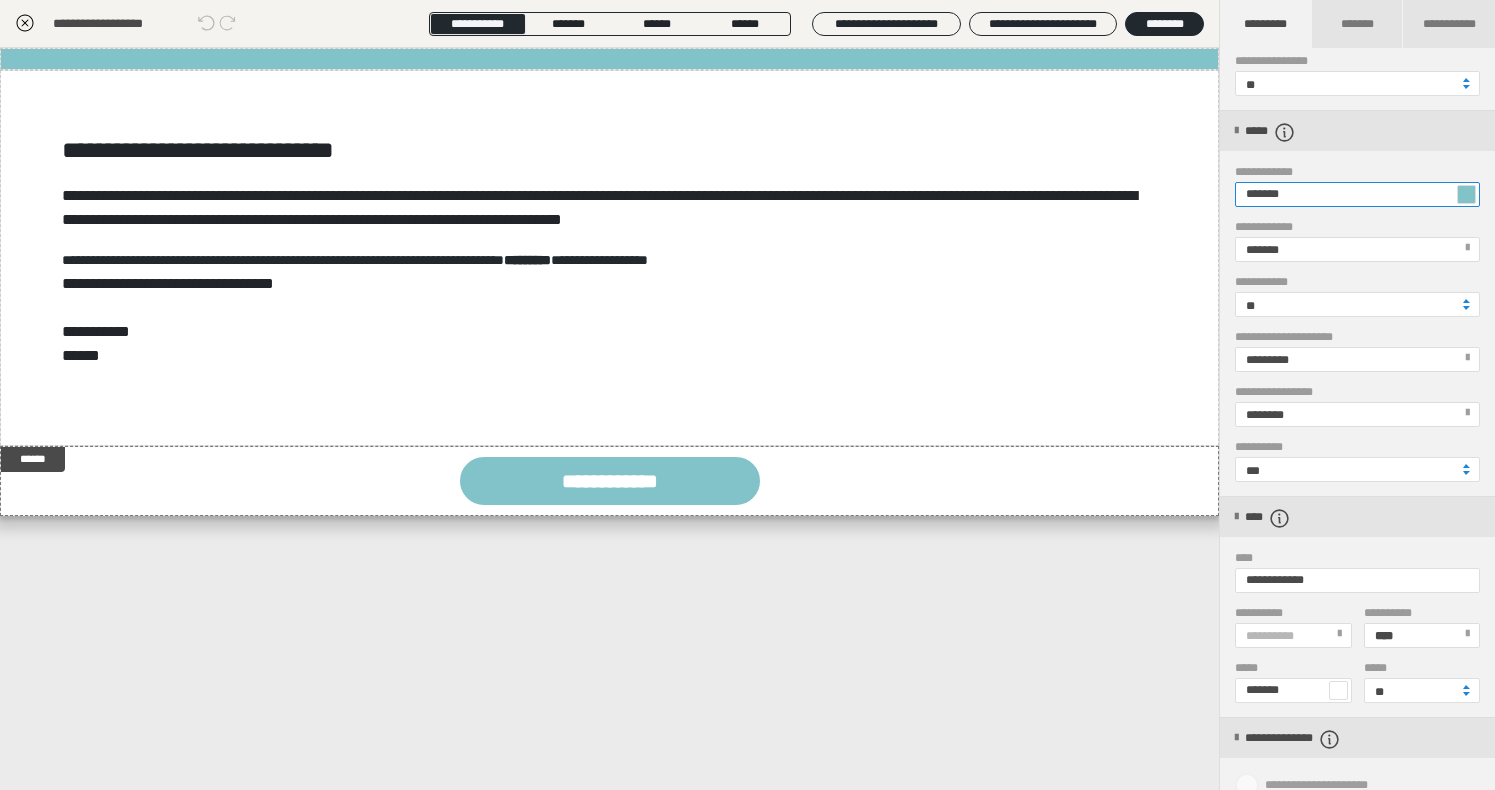 scroll, scrollTop: 287, scrollLeft: 0, axis: vertical 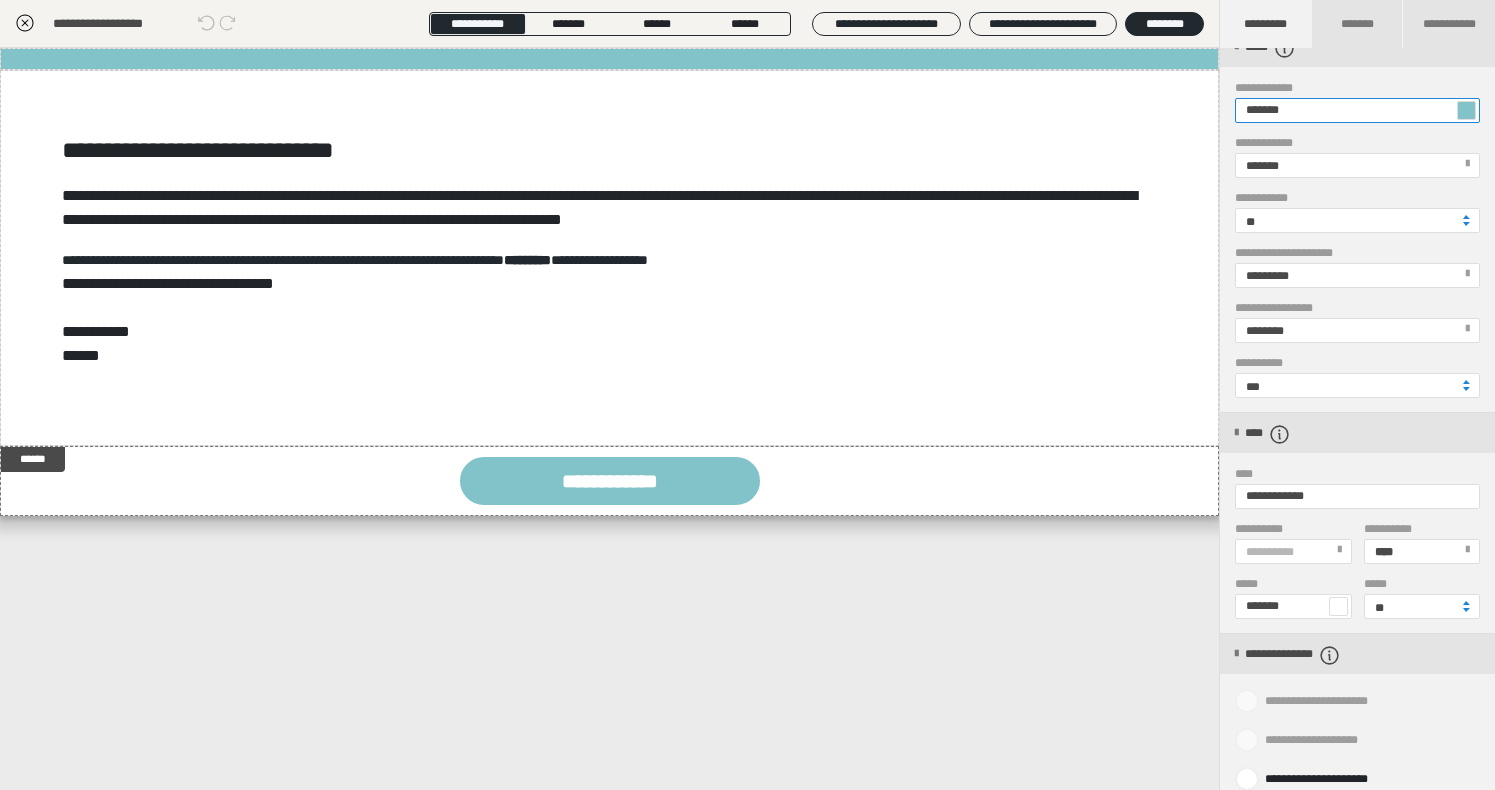 type on "*******" 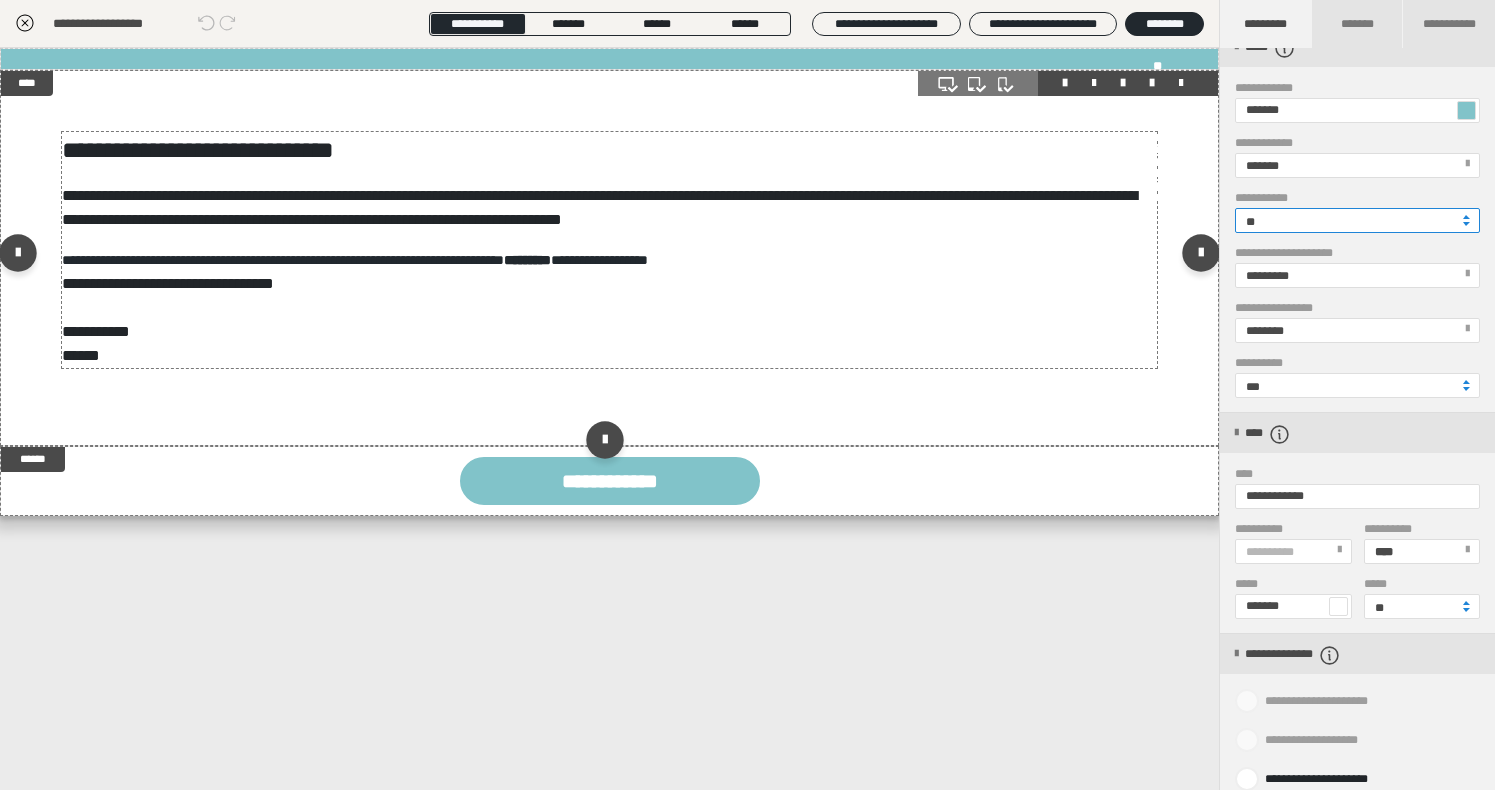 drag, startPoint x: 1301, startPoint y: 223, endPoint x: 1143, endPoint y: 228, distance: 158.0791 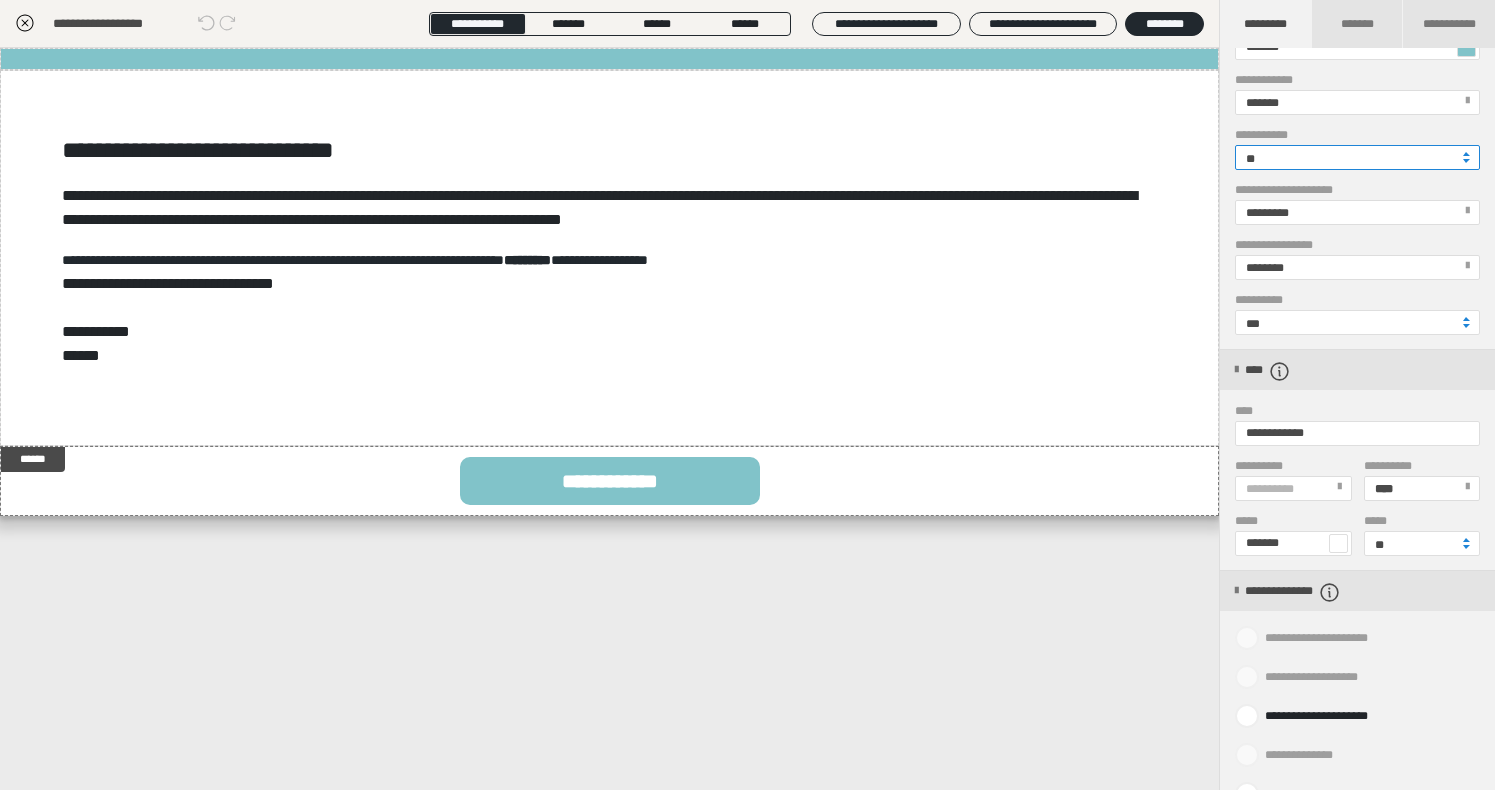 scroll, scrollTop: 361, scrollLeft: 0, axis: vertical 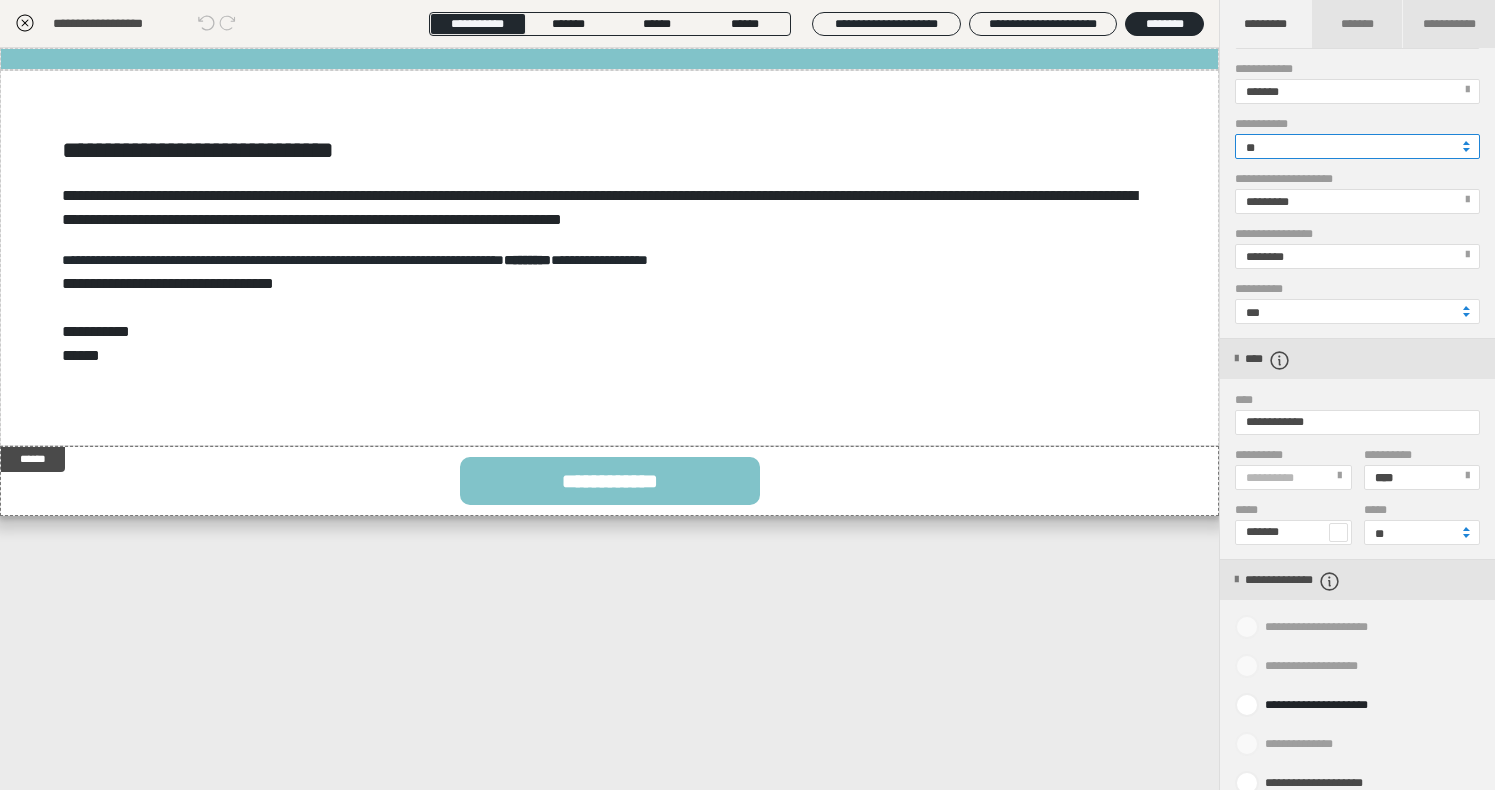 type on "**" 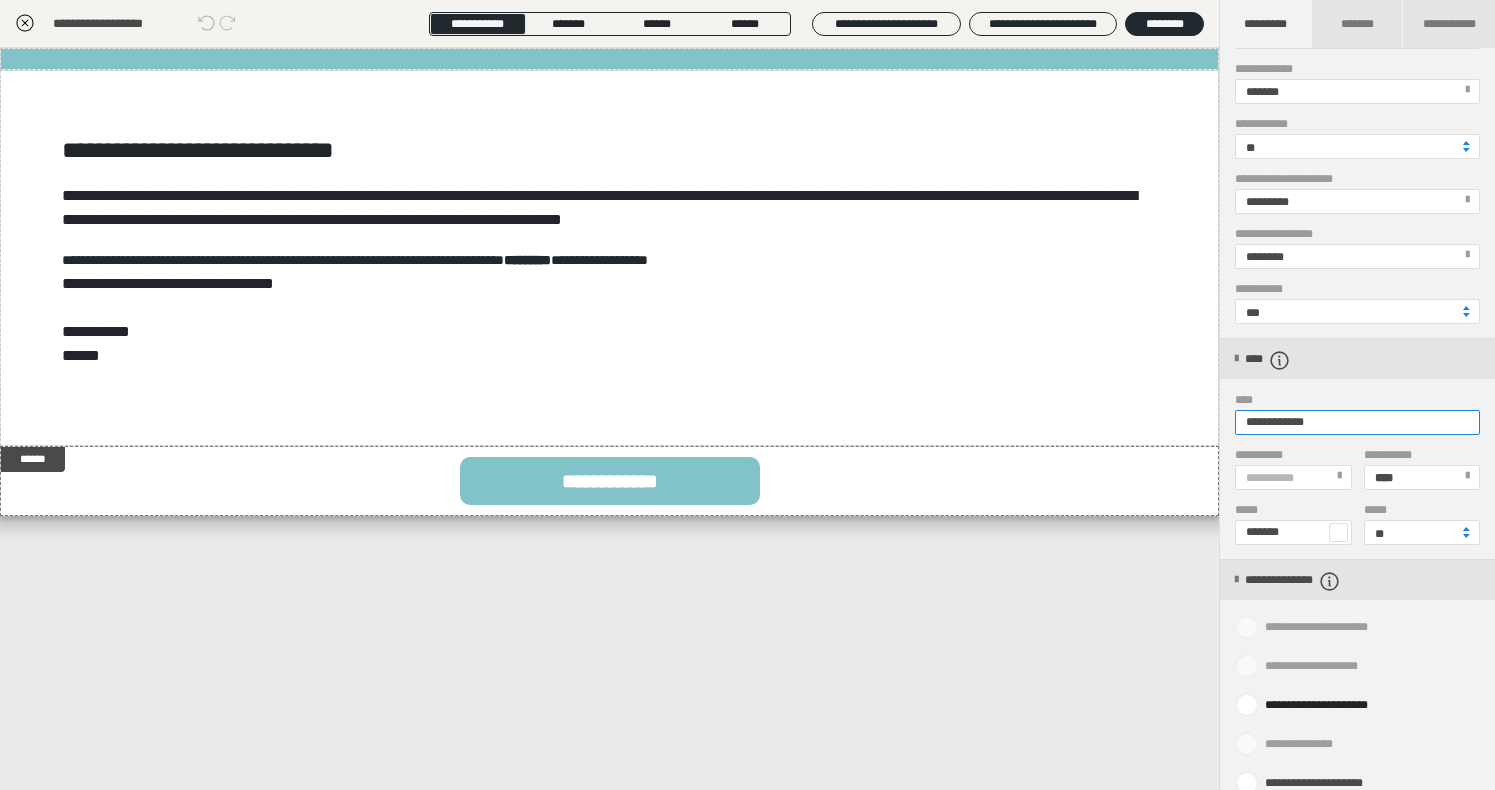 click on "**********" at bounding box center (1357, 422) 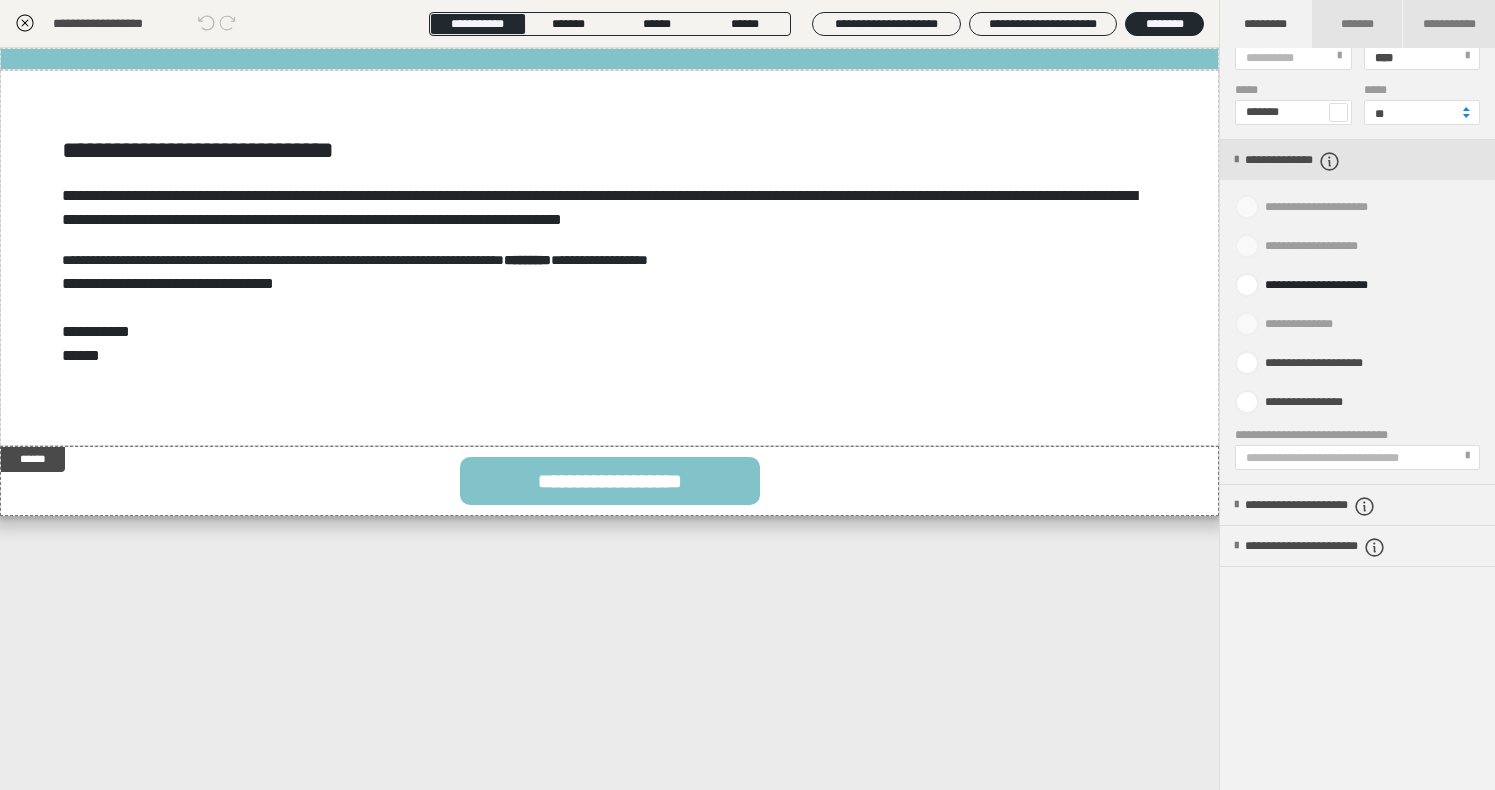scroll, scrollTop: 793, scrollLeft: 0, axis: vertical 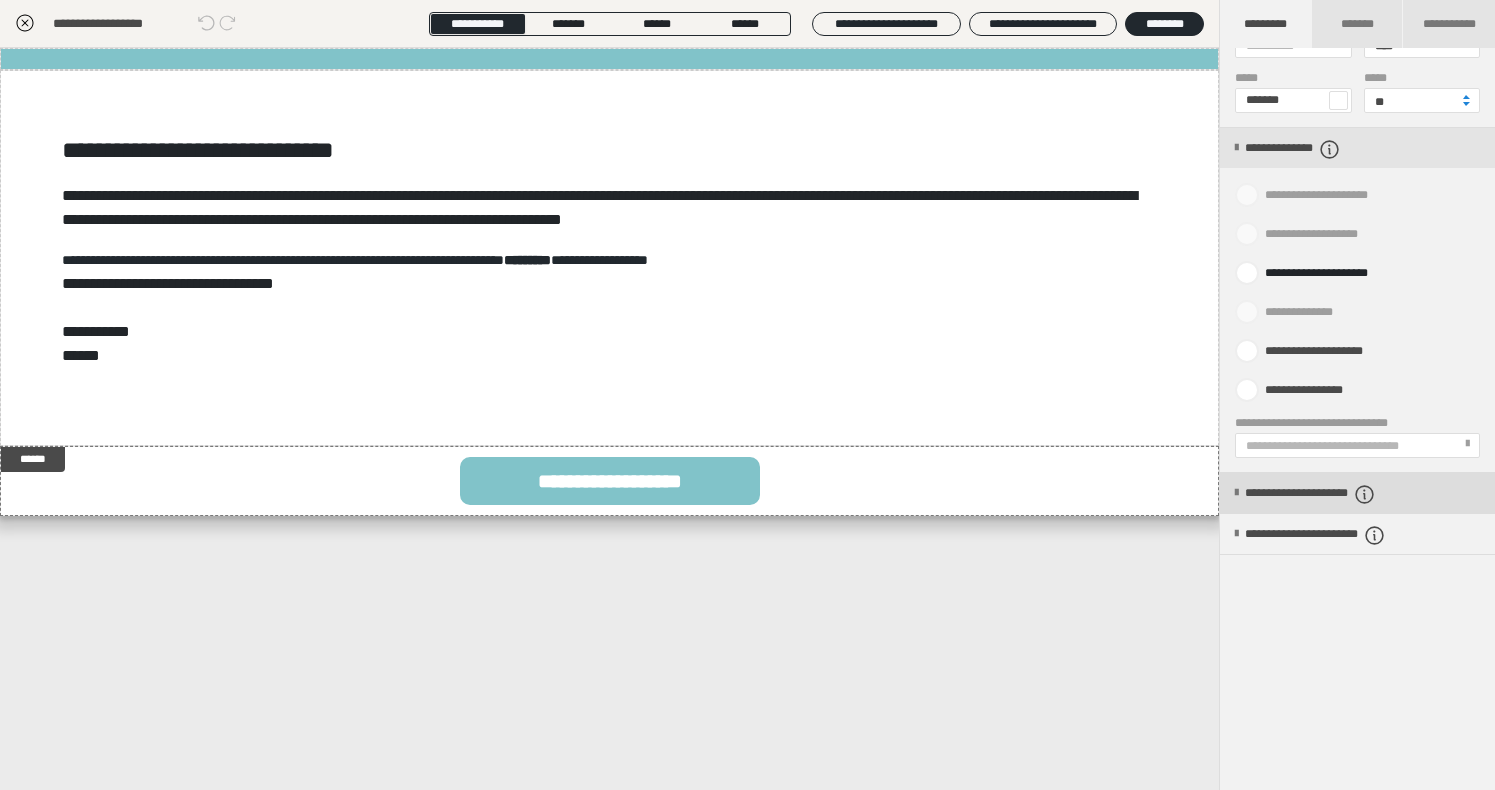 type on "**********" 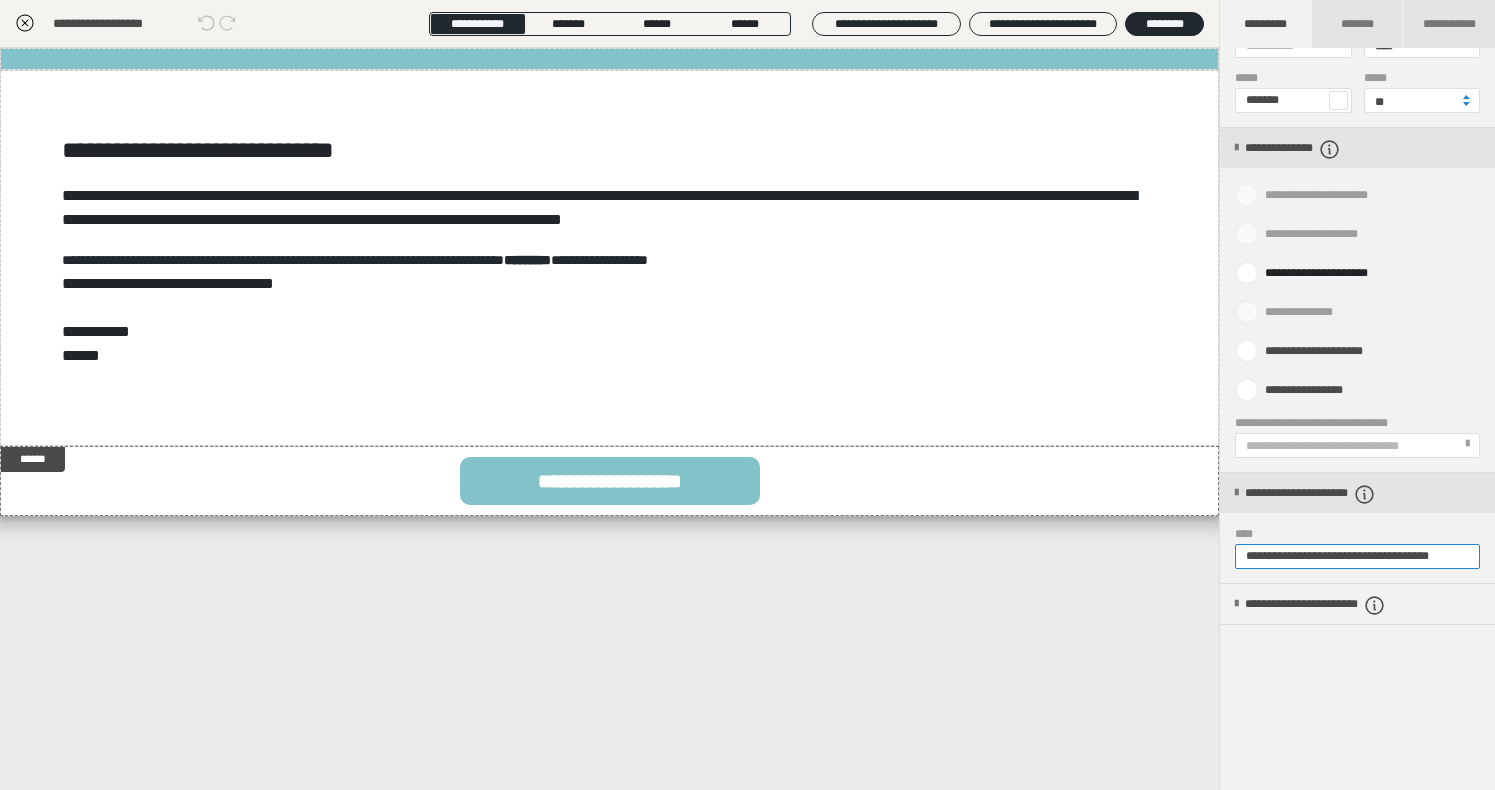 click on "**********" at bounding box center (1357, 556) 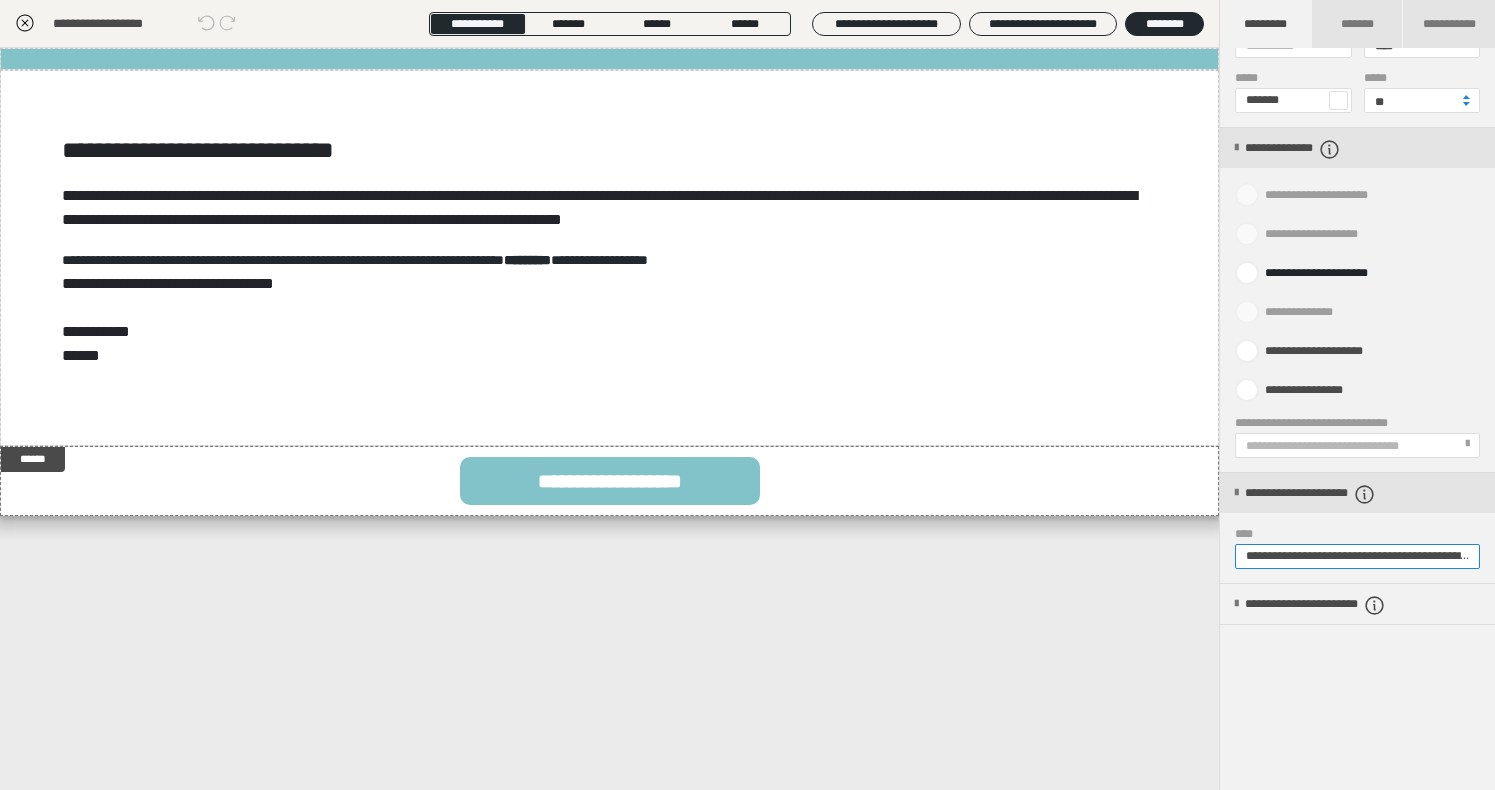 scroll, scrollTop: 0, scrollLeft: 71, axis: horizontal 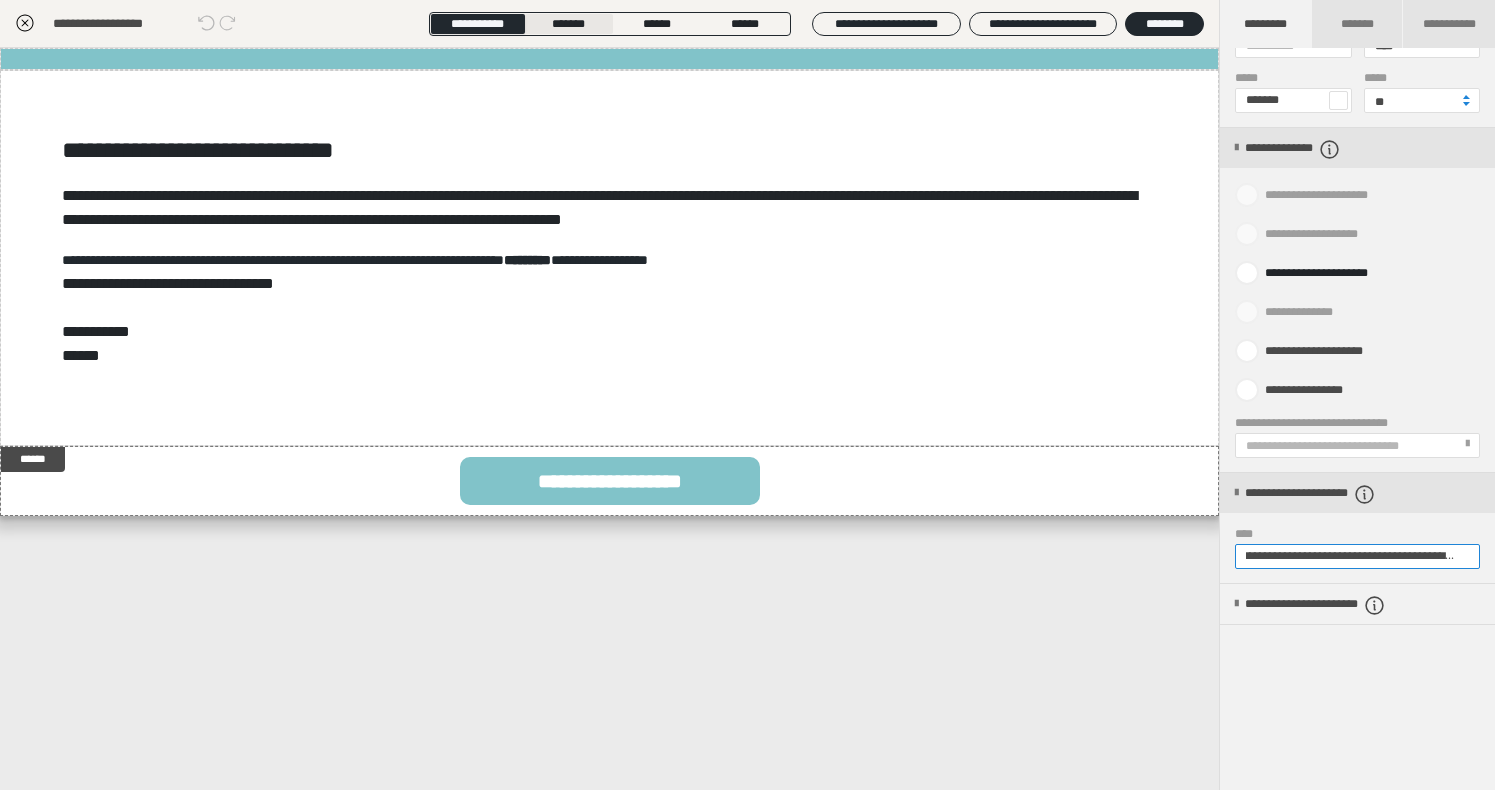 type on "**********" 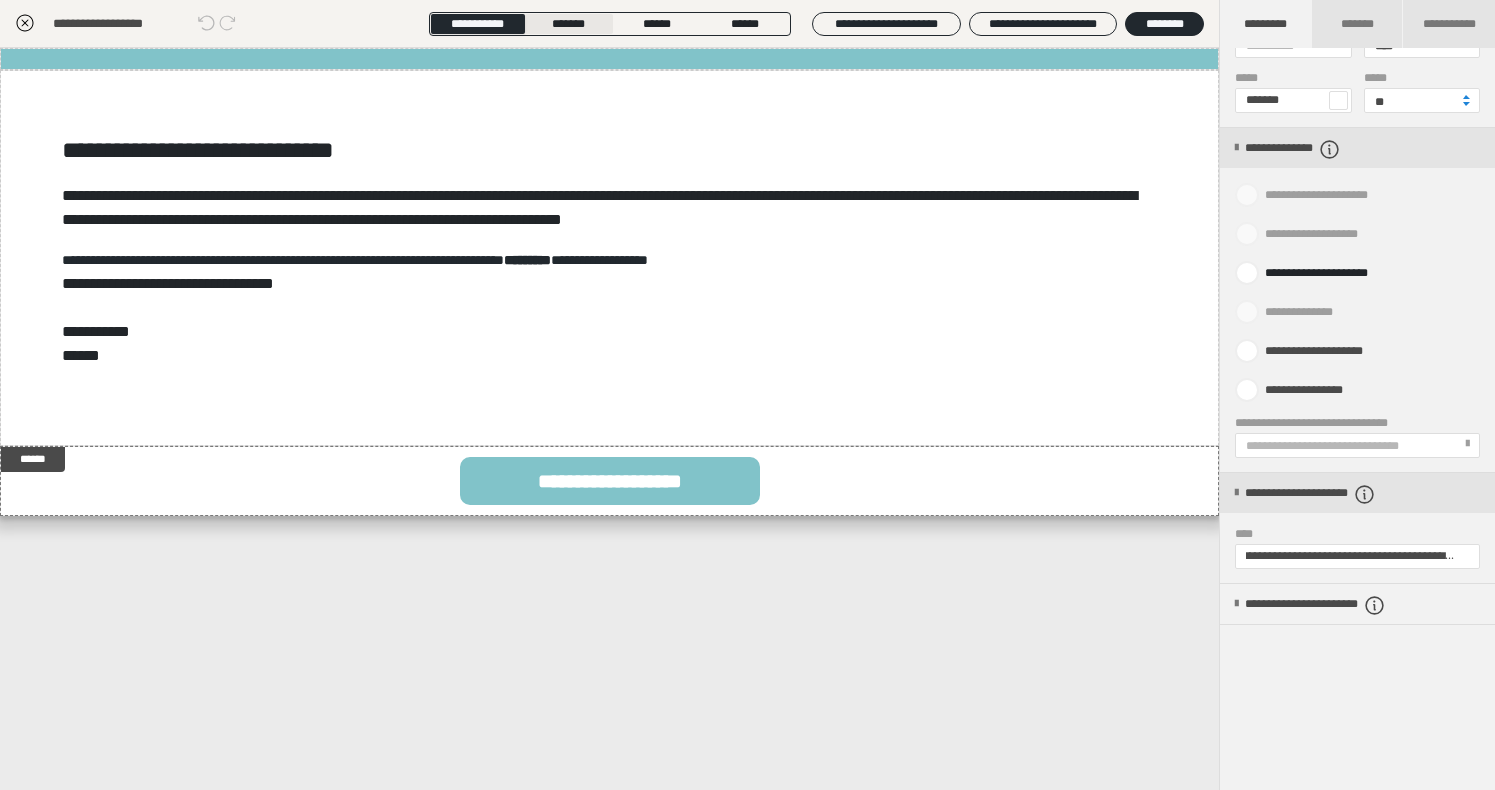 click on "*******" at bounding box center [568, 24] 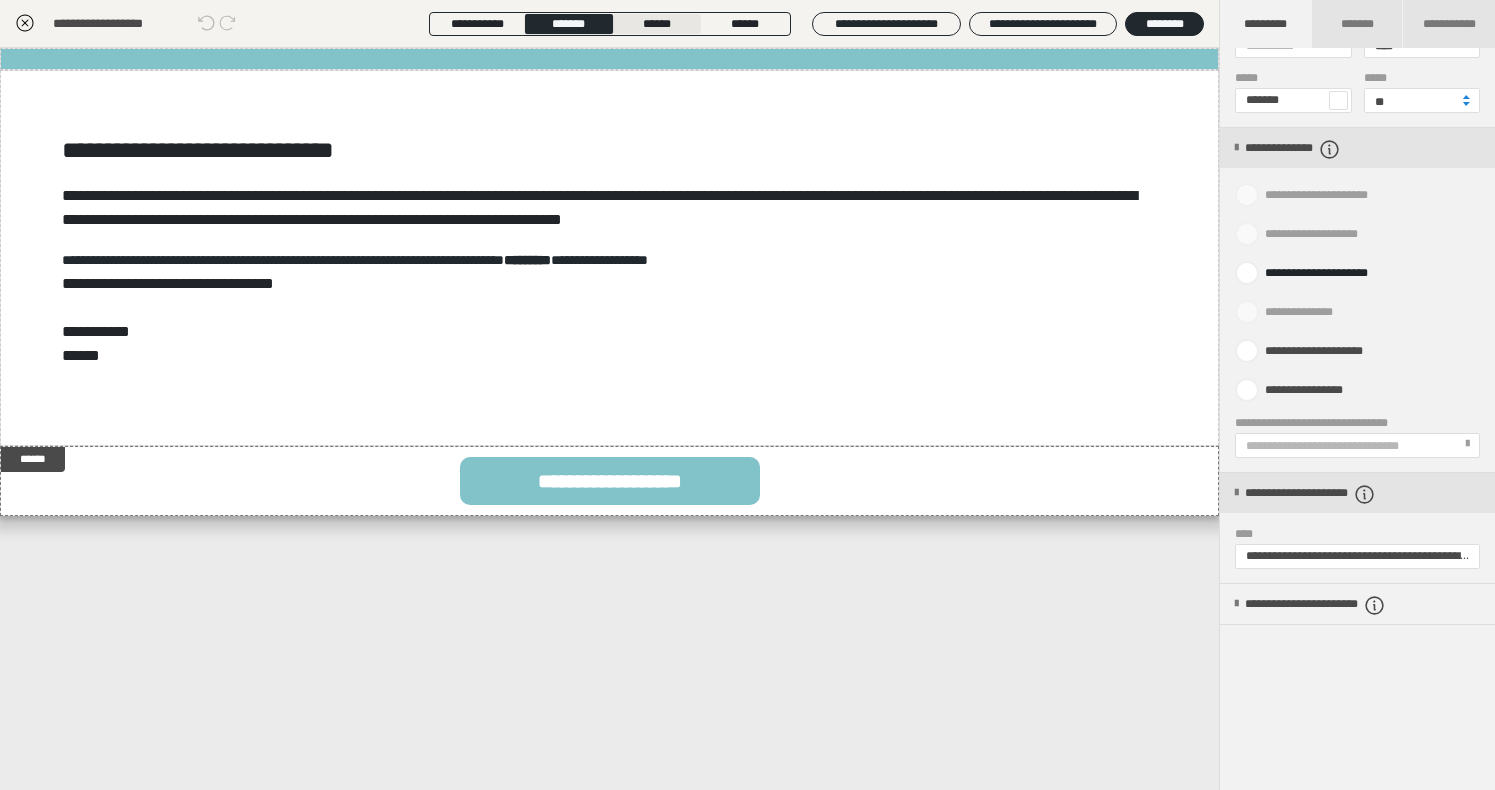 click on "******" at bounding box center (657, 24) 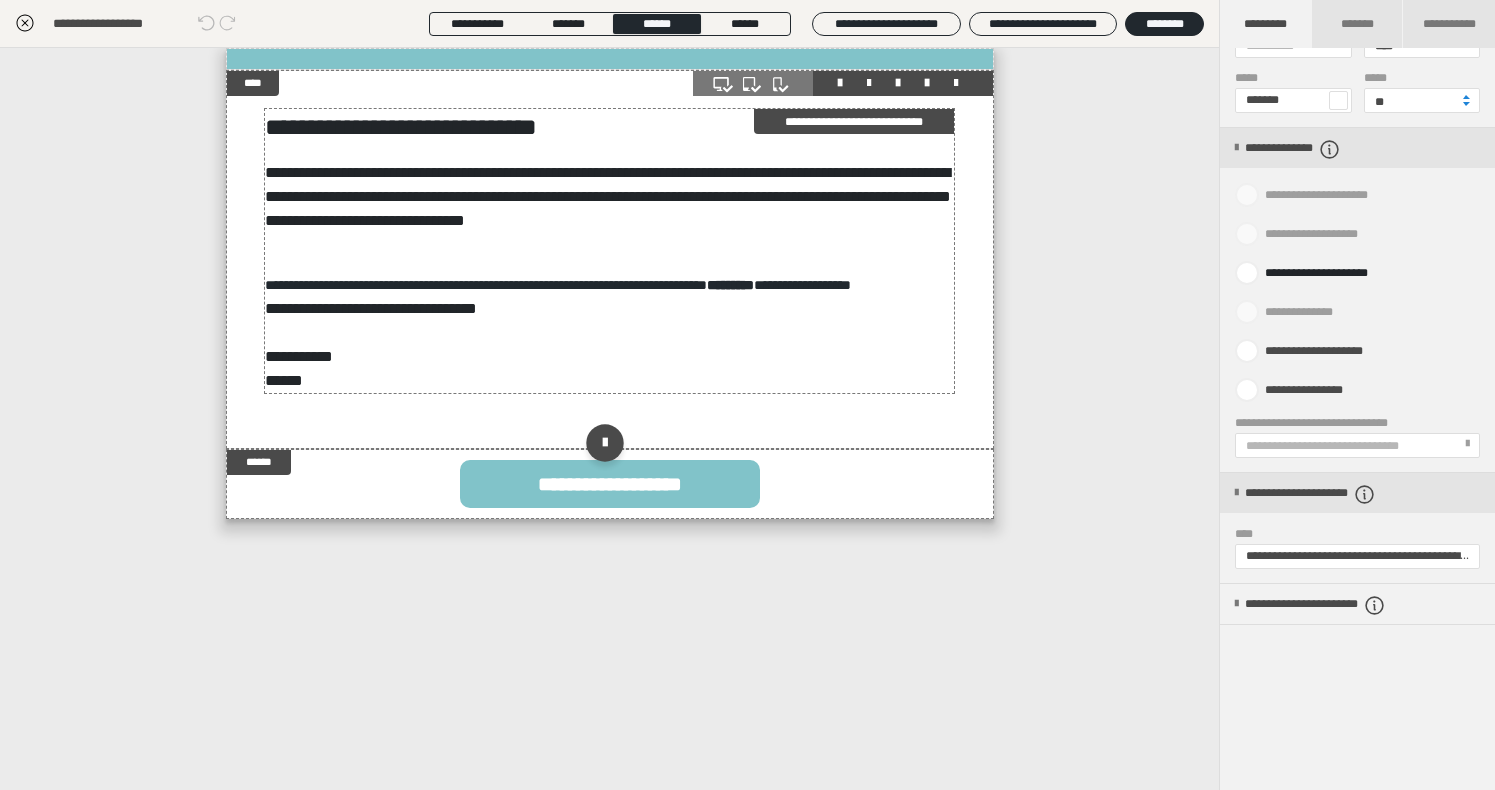click on "**********" at bounding box center (609, 333) 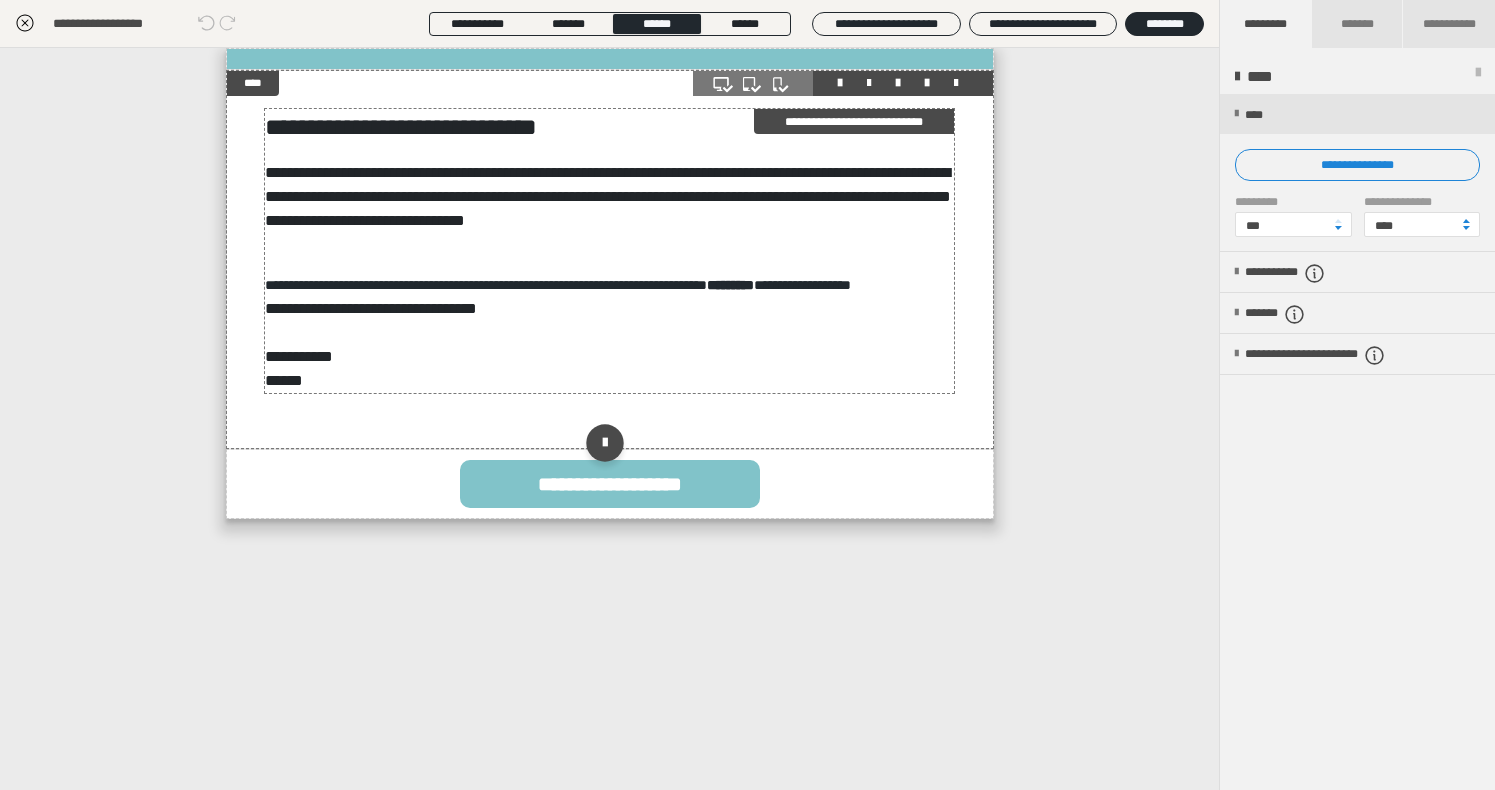 click on "**********" at bounding box center [558, 285] 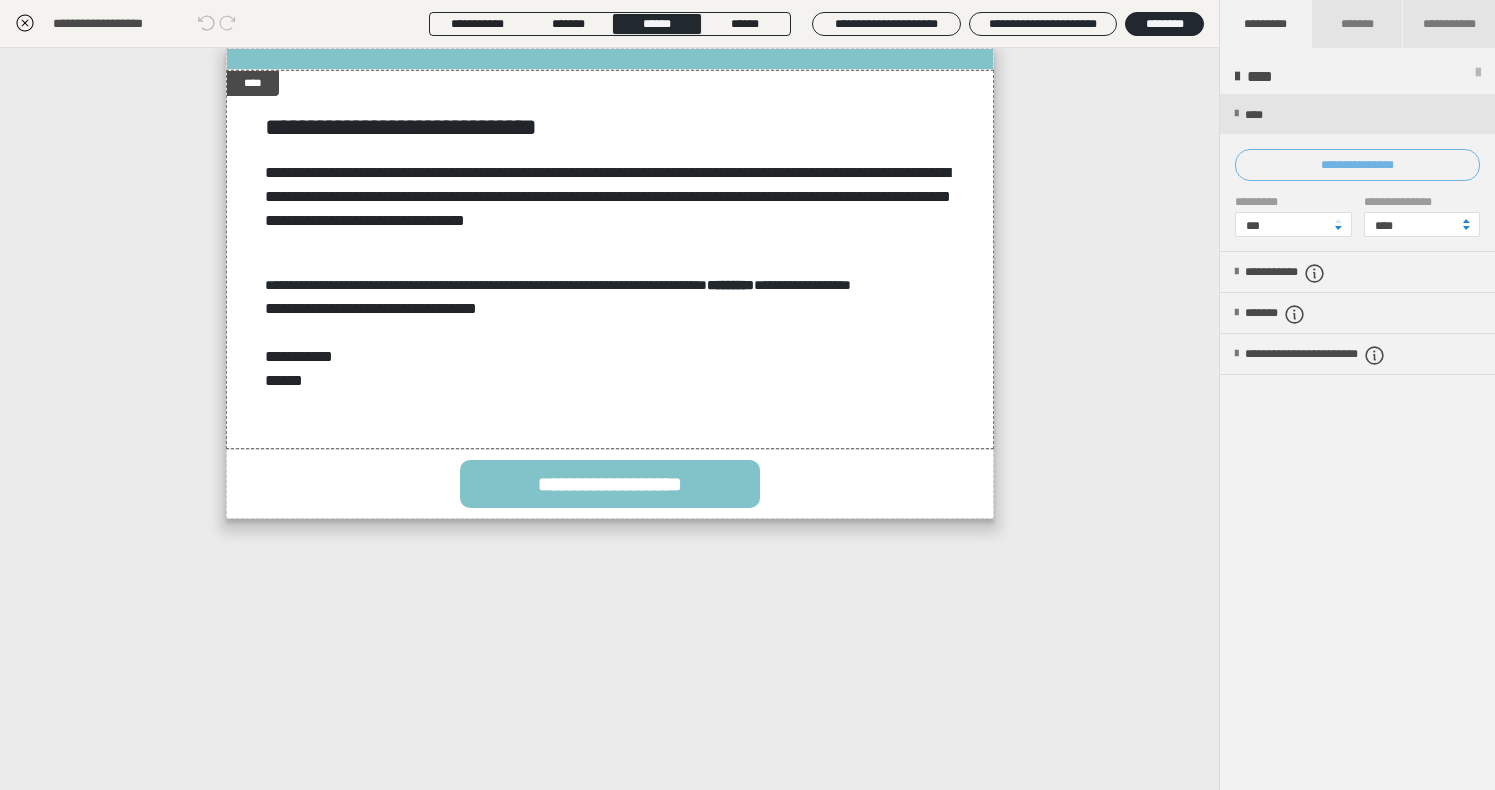 click on "**********" at bounding box center (1357, 165) 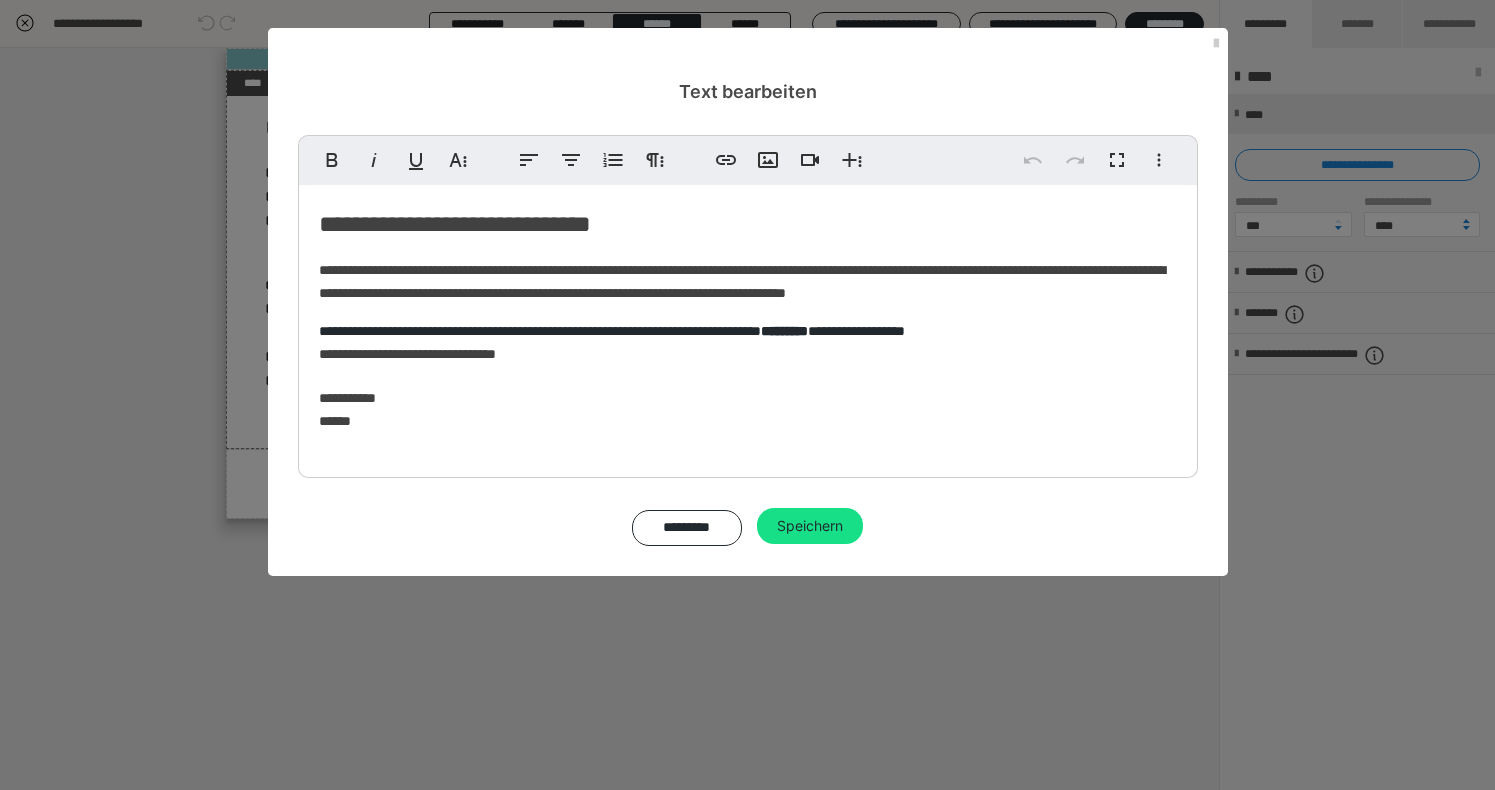 click on "**********" at bounding box center (612, 331) 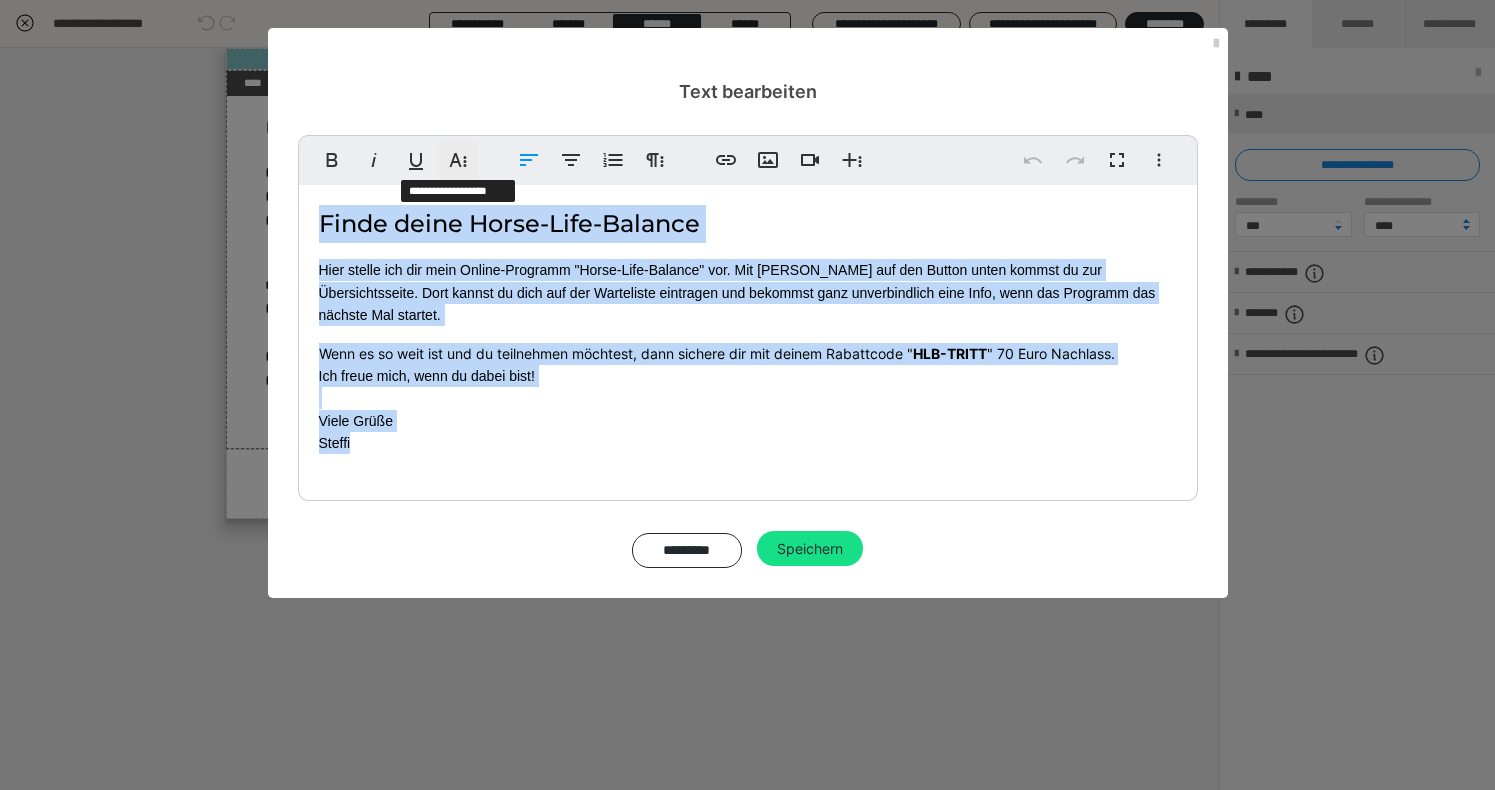click 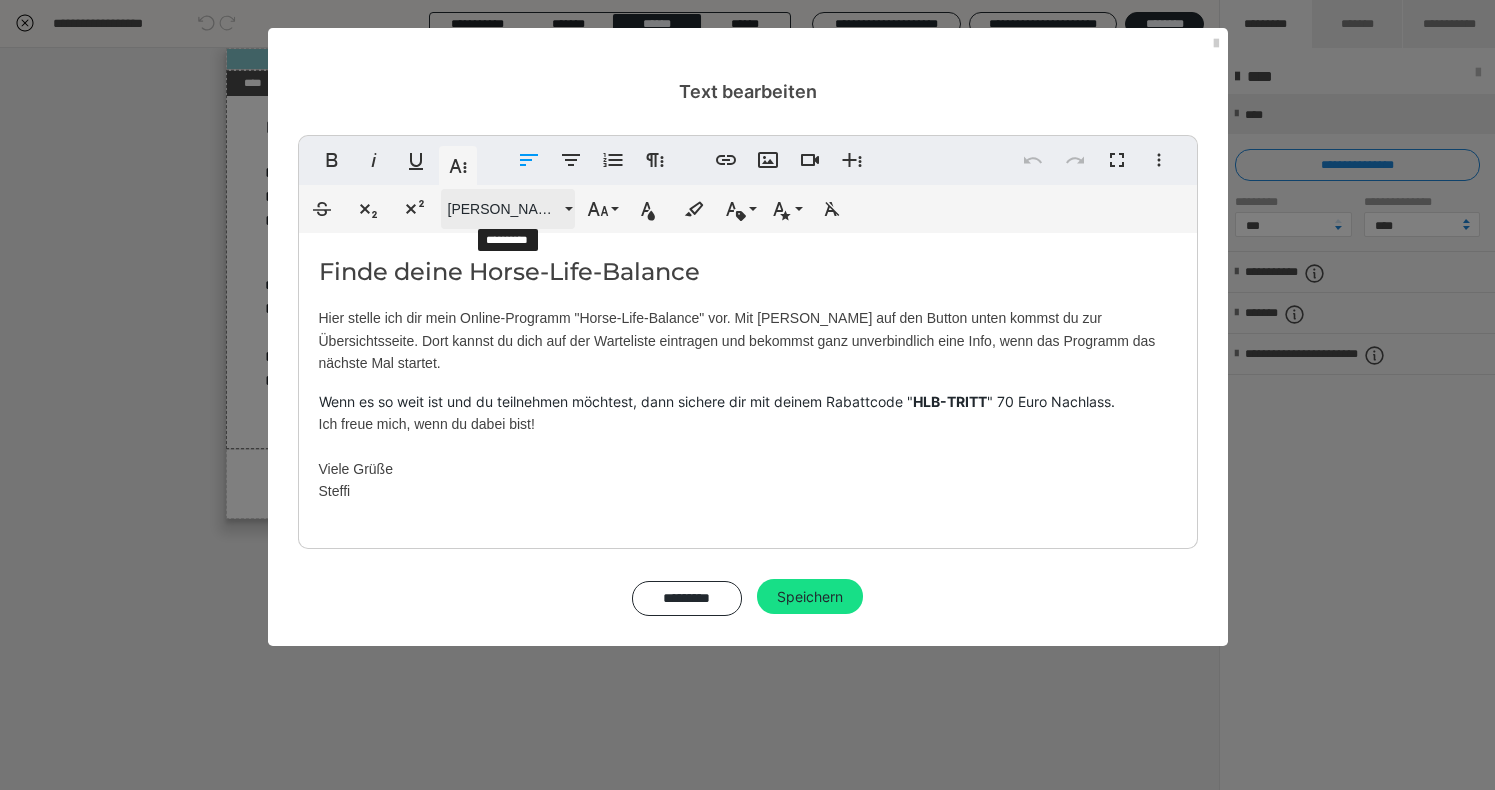 click on "[PERSON_NAME]" at bounding box center (508, 209) 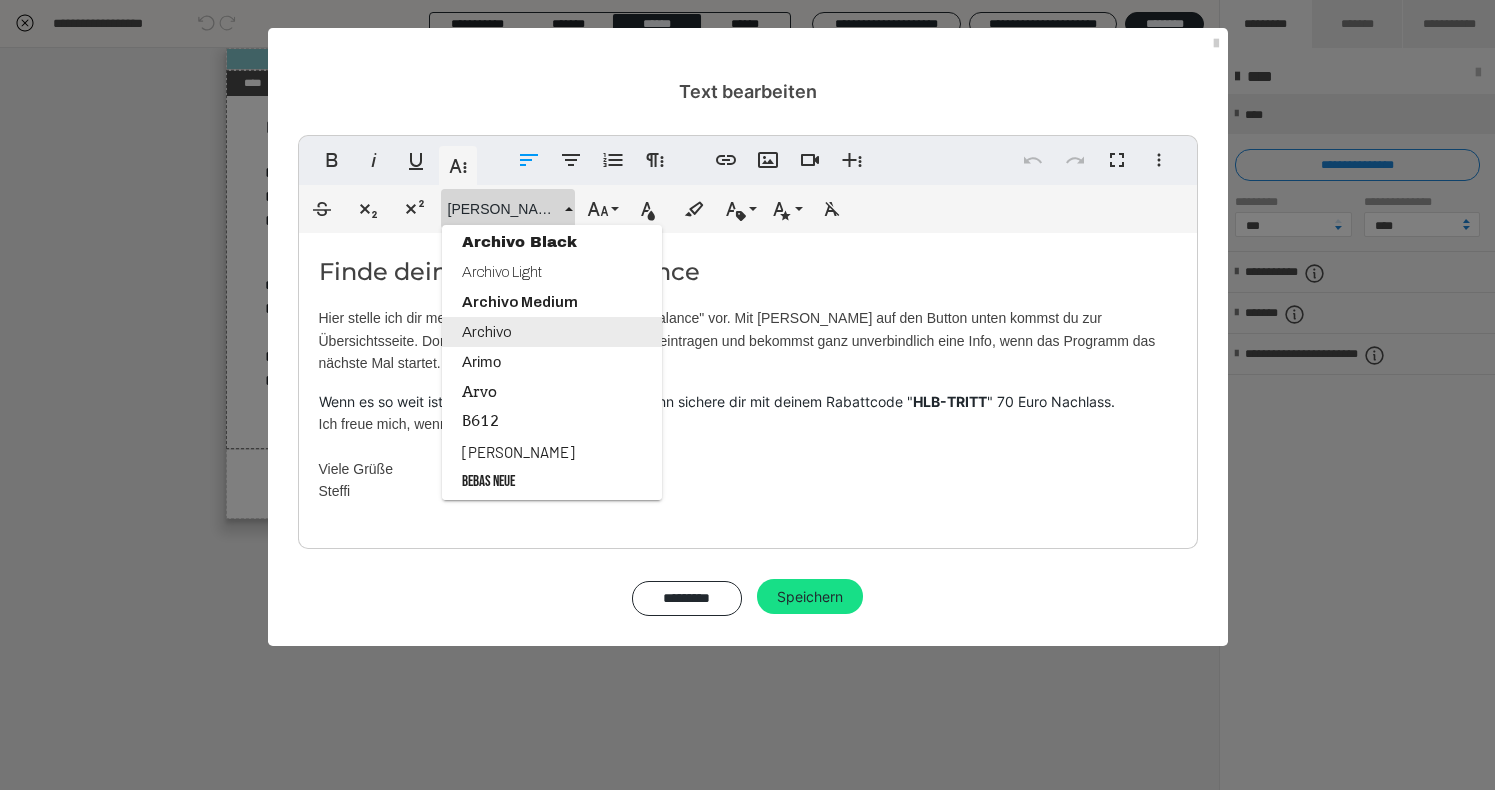 scroll, scrollTop: 369, scrollLeft: 0, axis: vertical 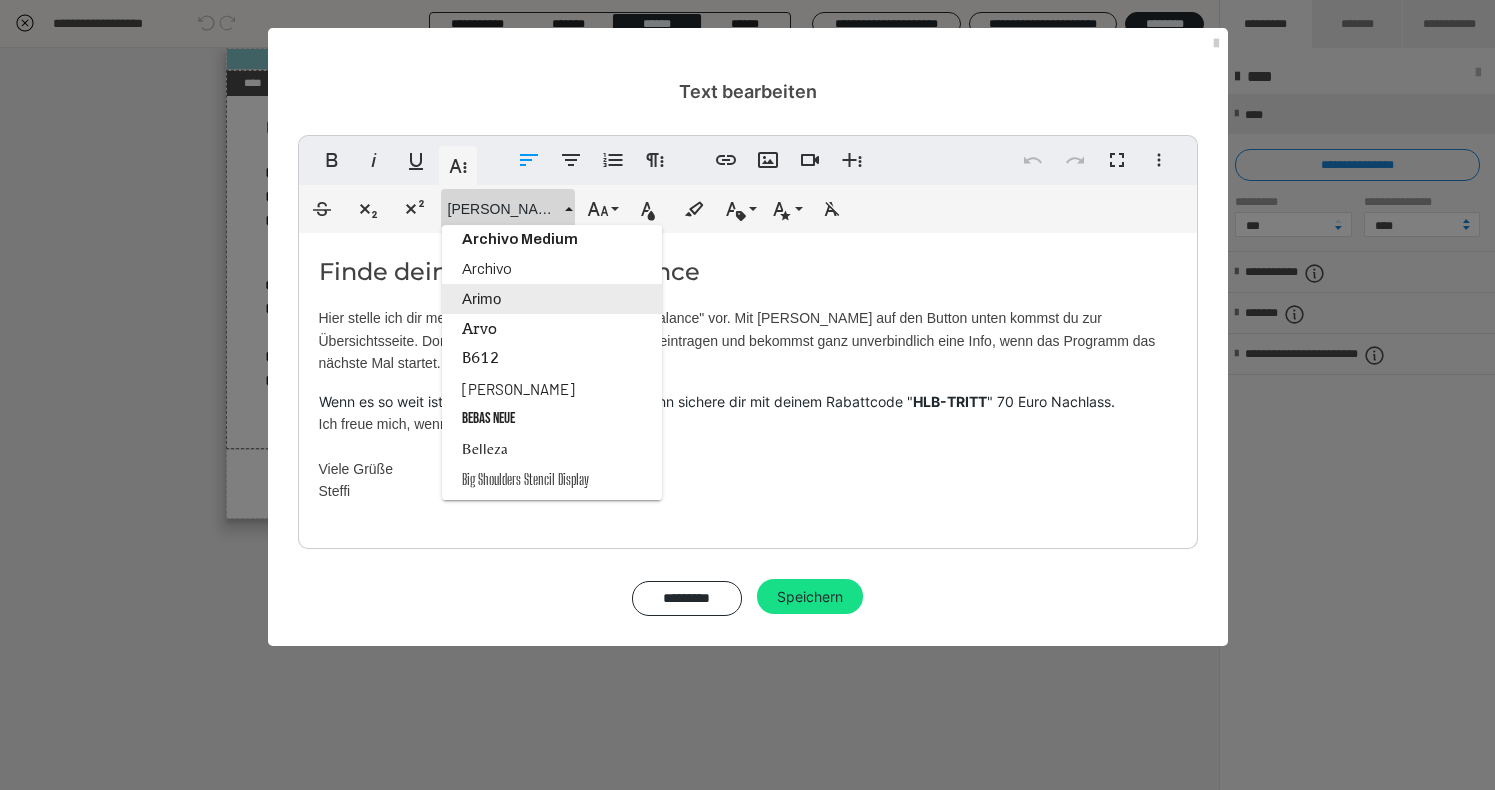 click on "Arimo" at bounding box center (552, 299) 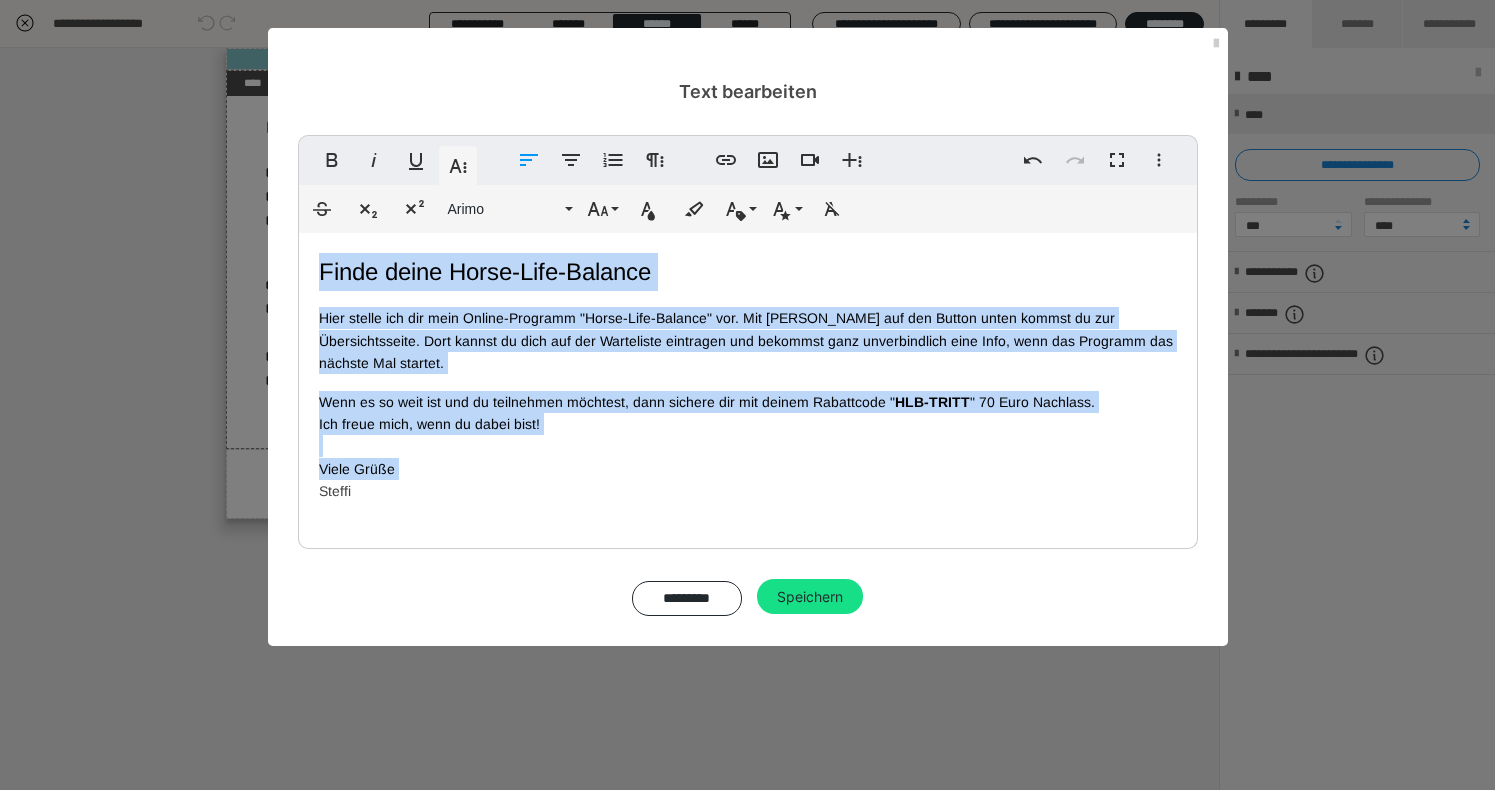 click on "Wenn es so weit ist und du teilnehmen möchtest, dann sichere dir mit deinem Rabattcode " HLB-TRITT " 70 Euro Nachlass. Ich freue mich, wenn du dabei bist! Viele Grüße Steffi" at bounding box center [748, 447] 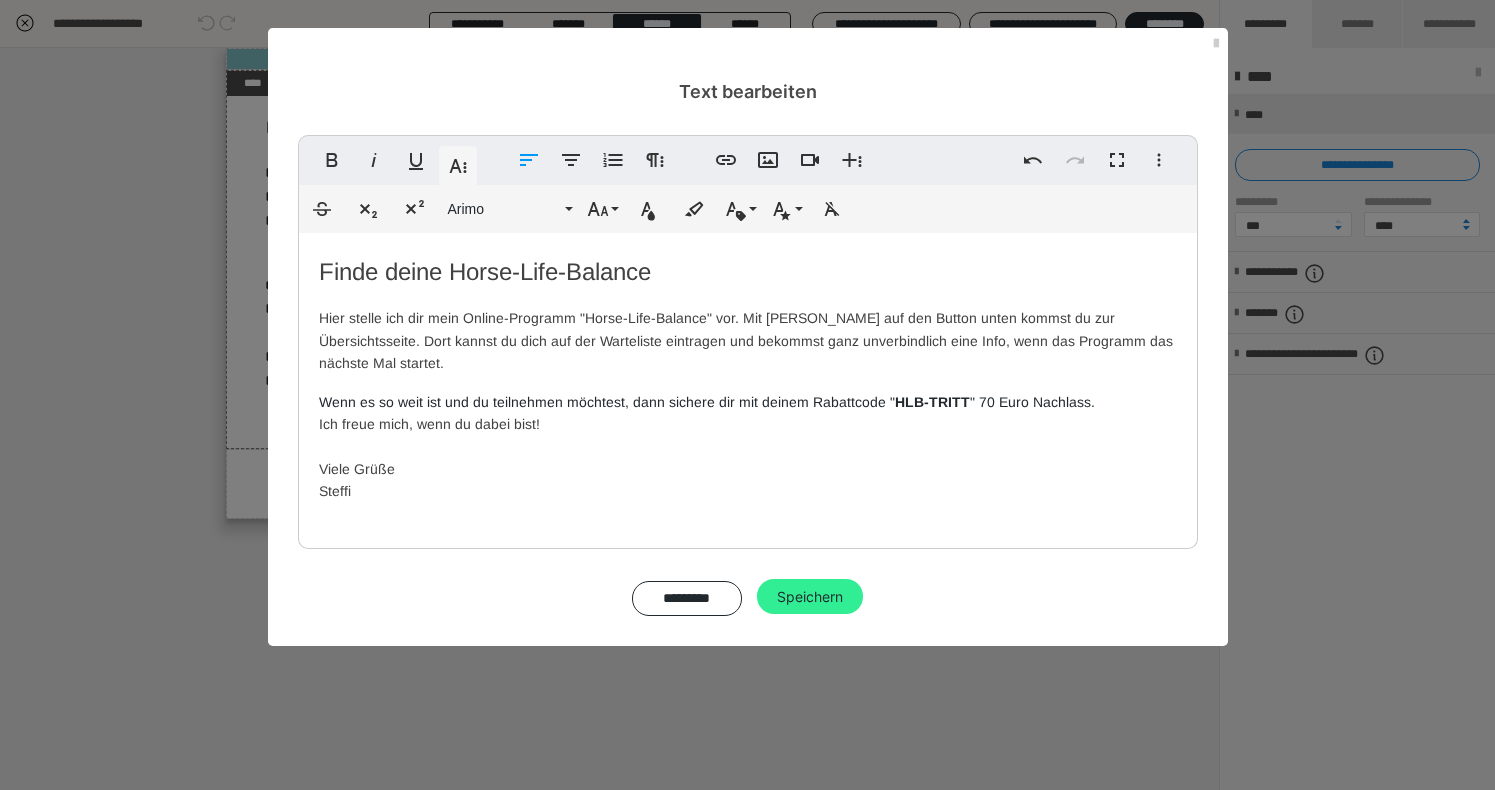 click on "Speichern" at bounding box center [810, 597] 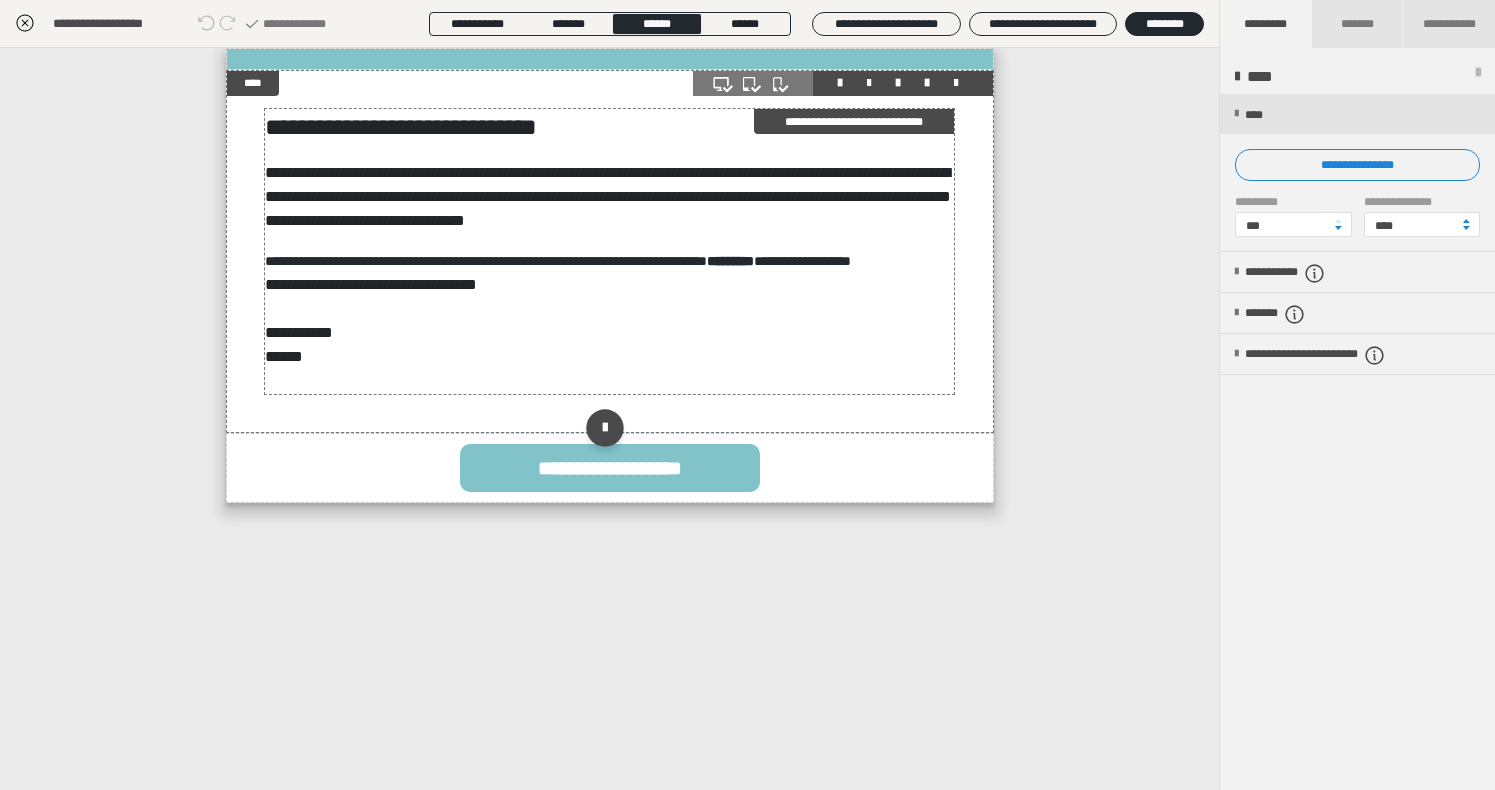 click on "**********" at bounding box center (609, 309) 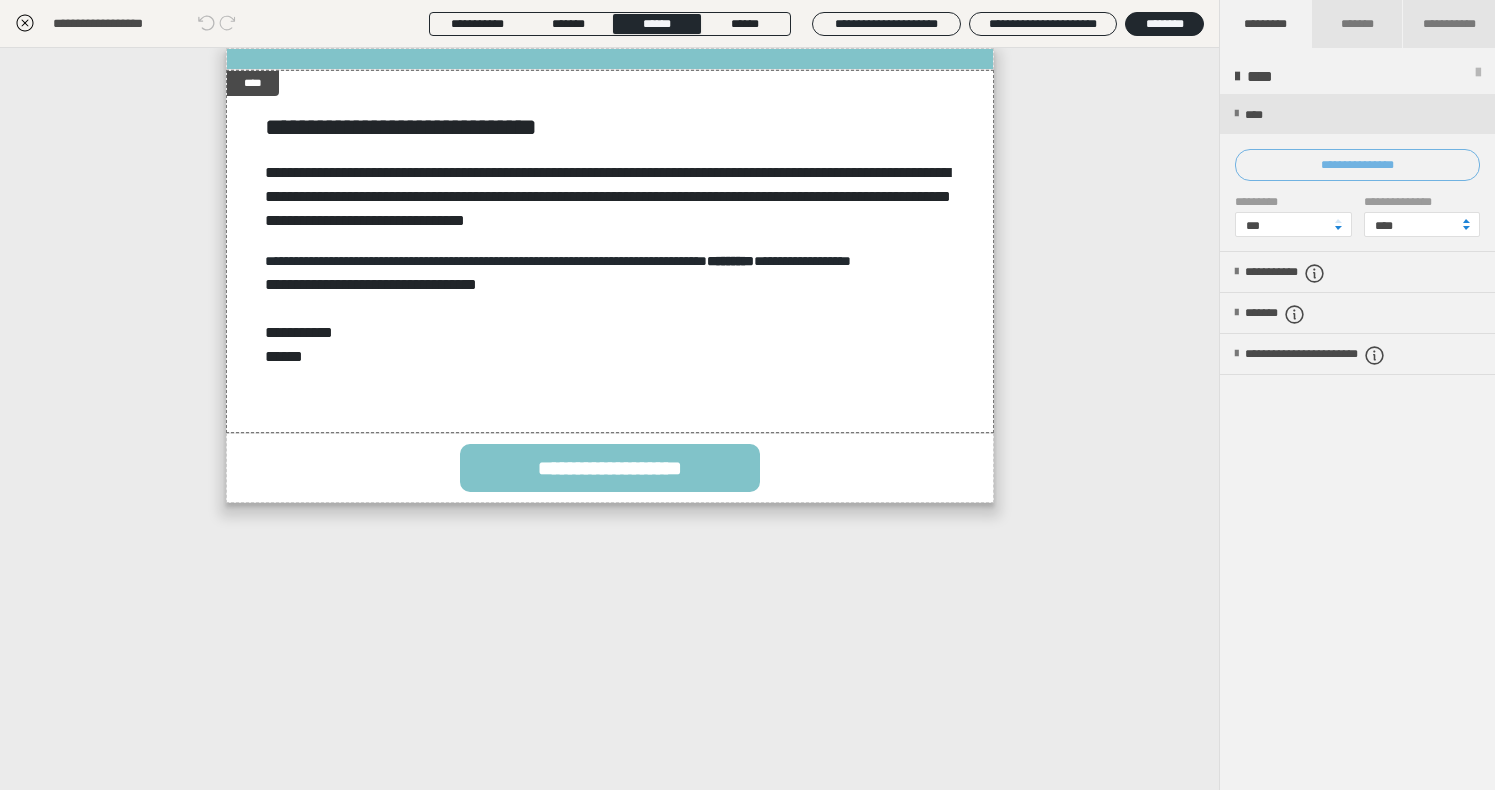 click on "**********" at bounding box center [1357, 165] 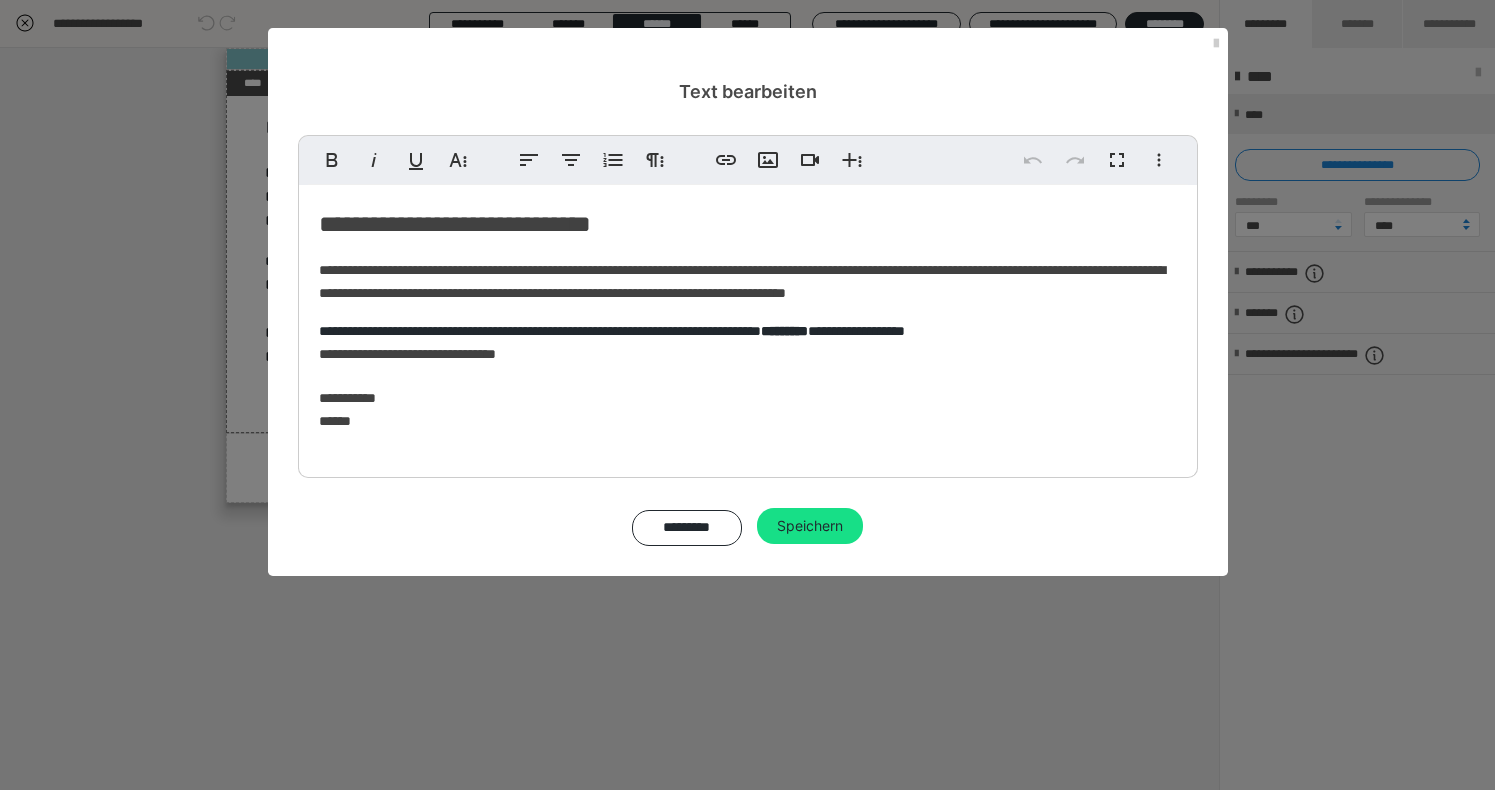 click on "**********" at bounding box center [748, 281] 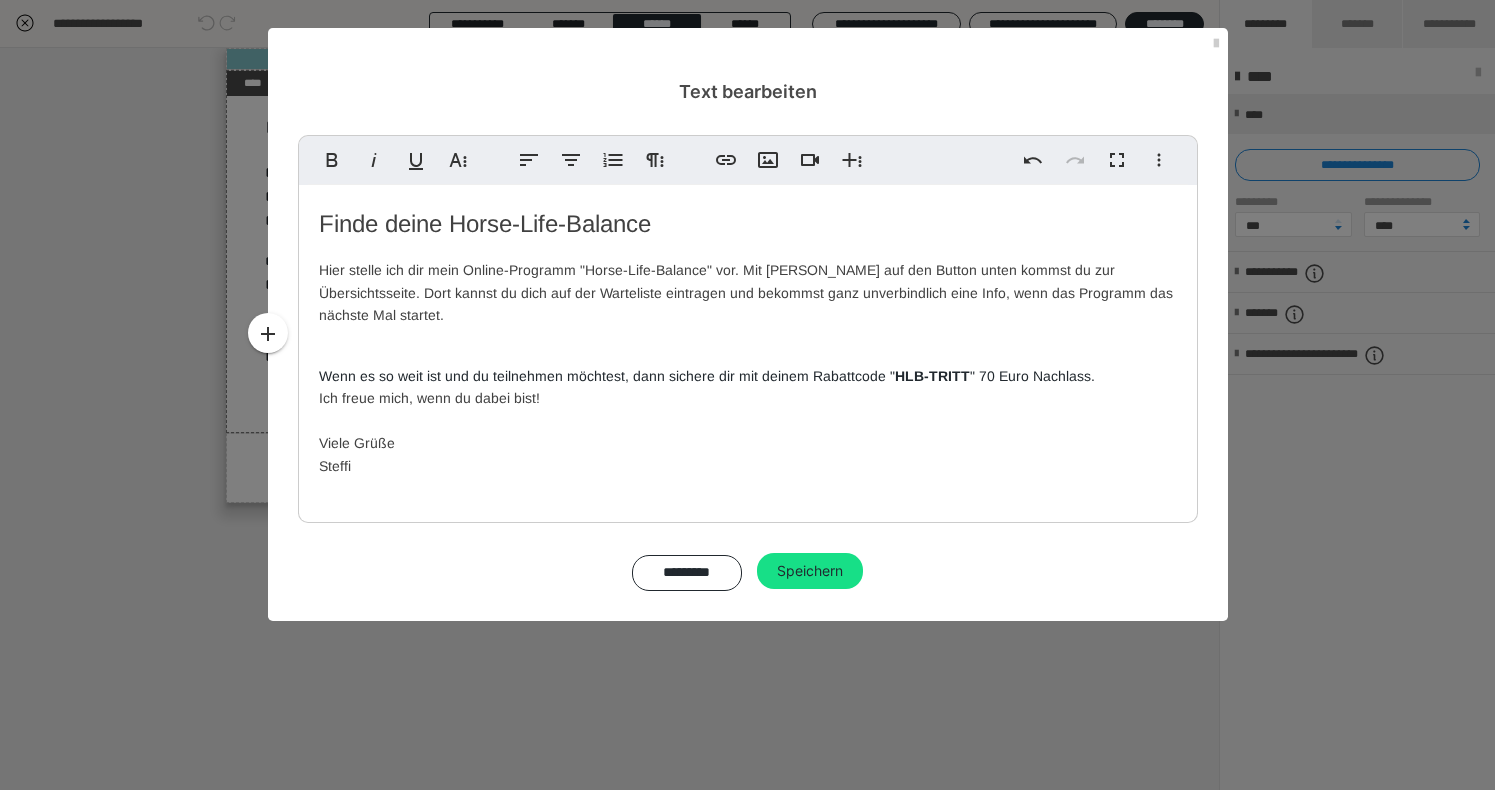type 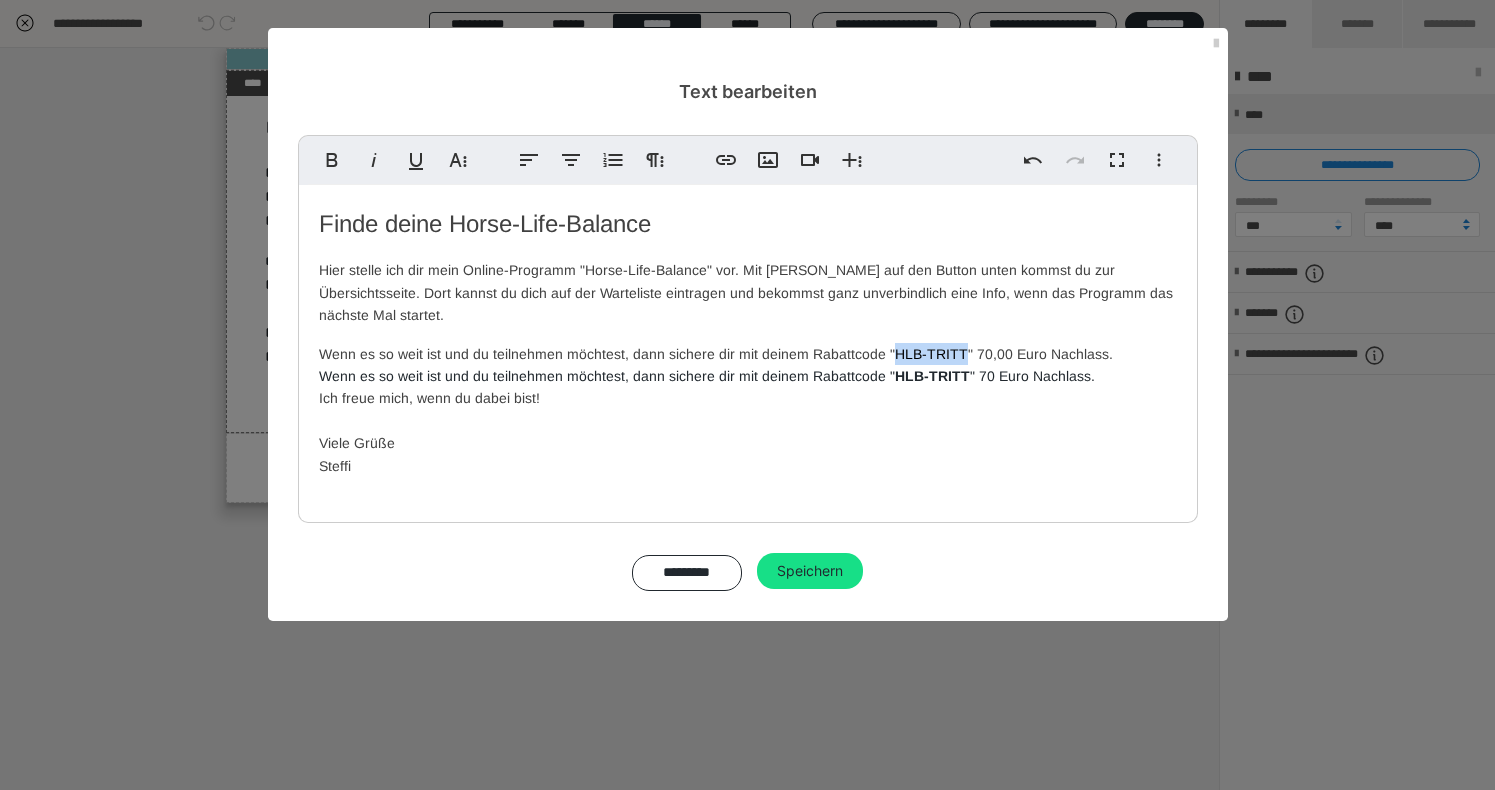 drag, startPoint x: 954, startPoint y: 330, endPoint x: 882, endPoint y: 330, distance: 72 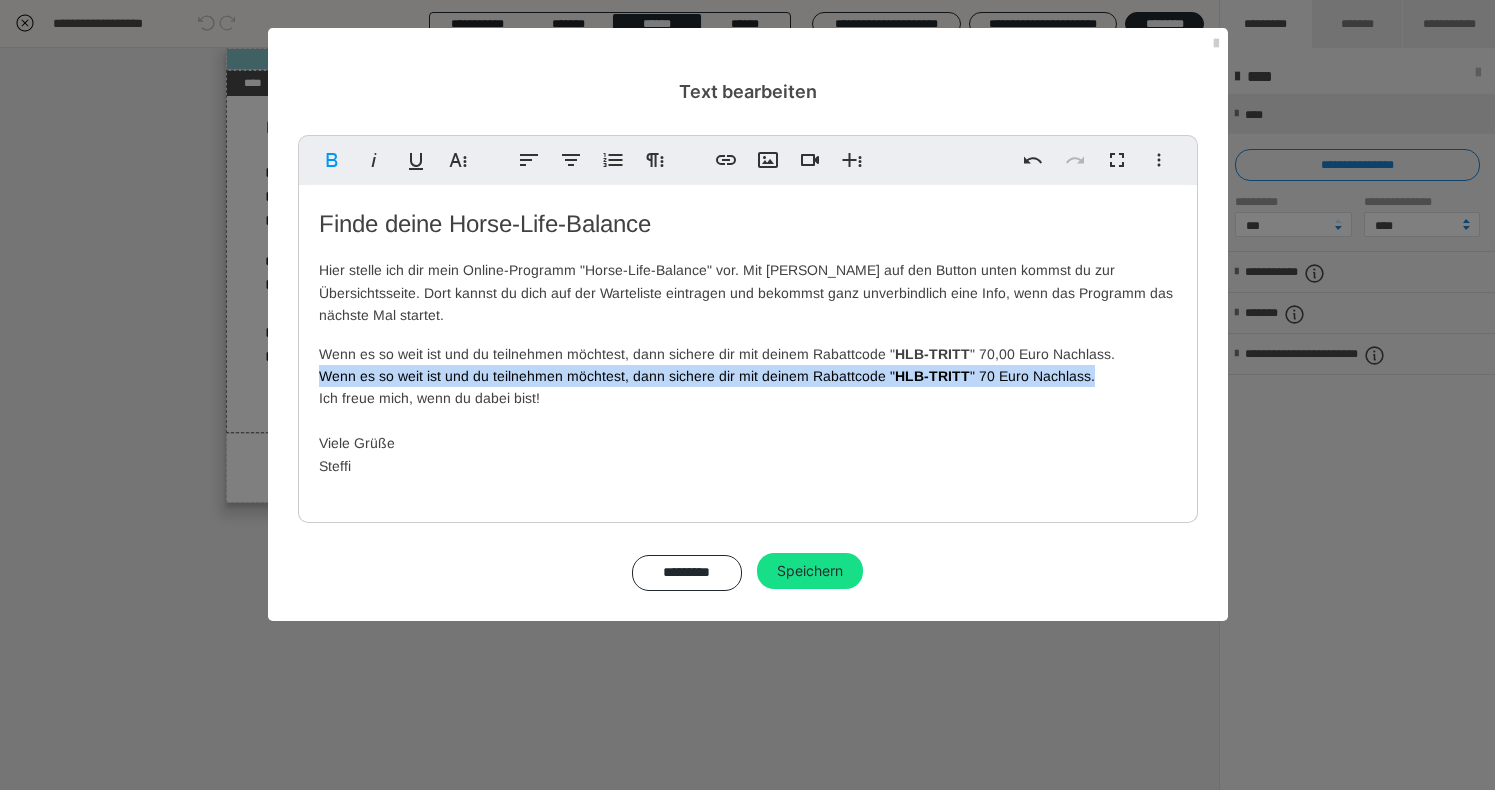 drag, startPoint x: 1104, startPoint y: 354, endPoint x: 302, endPoint y: 357, distance: 802.0056 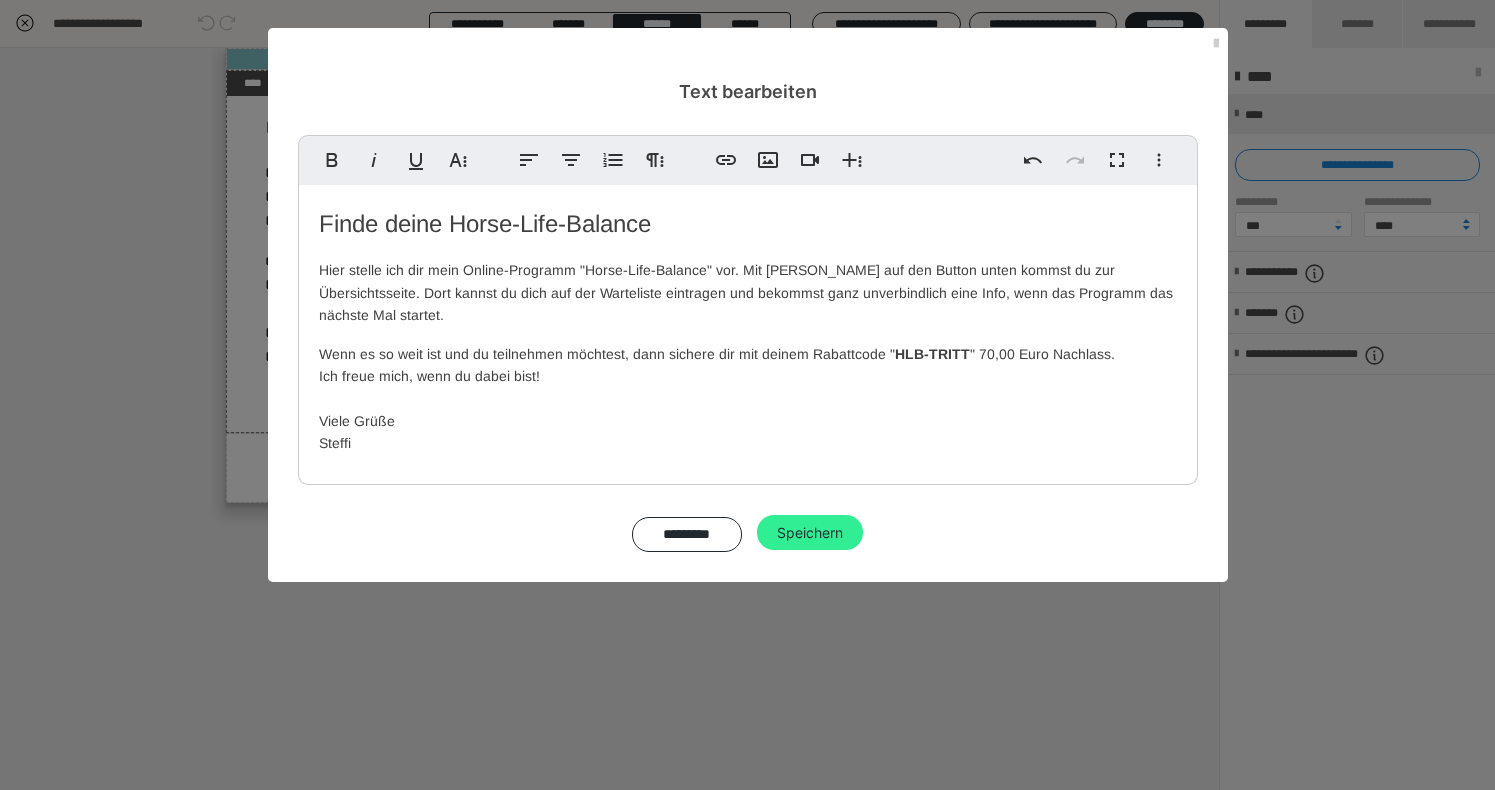 click on "Speichern" at bounding box center [810, 533] 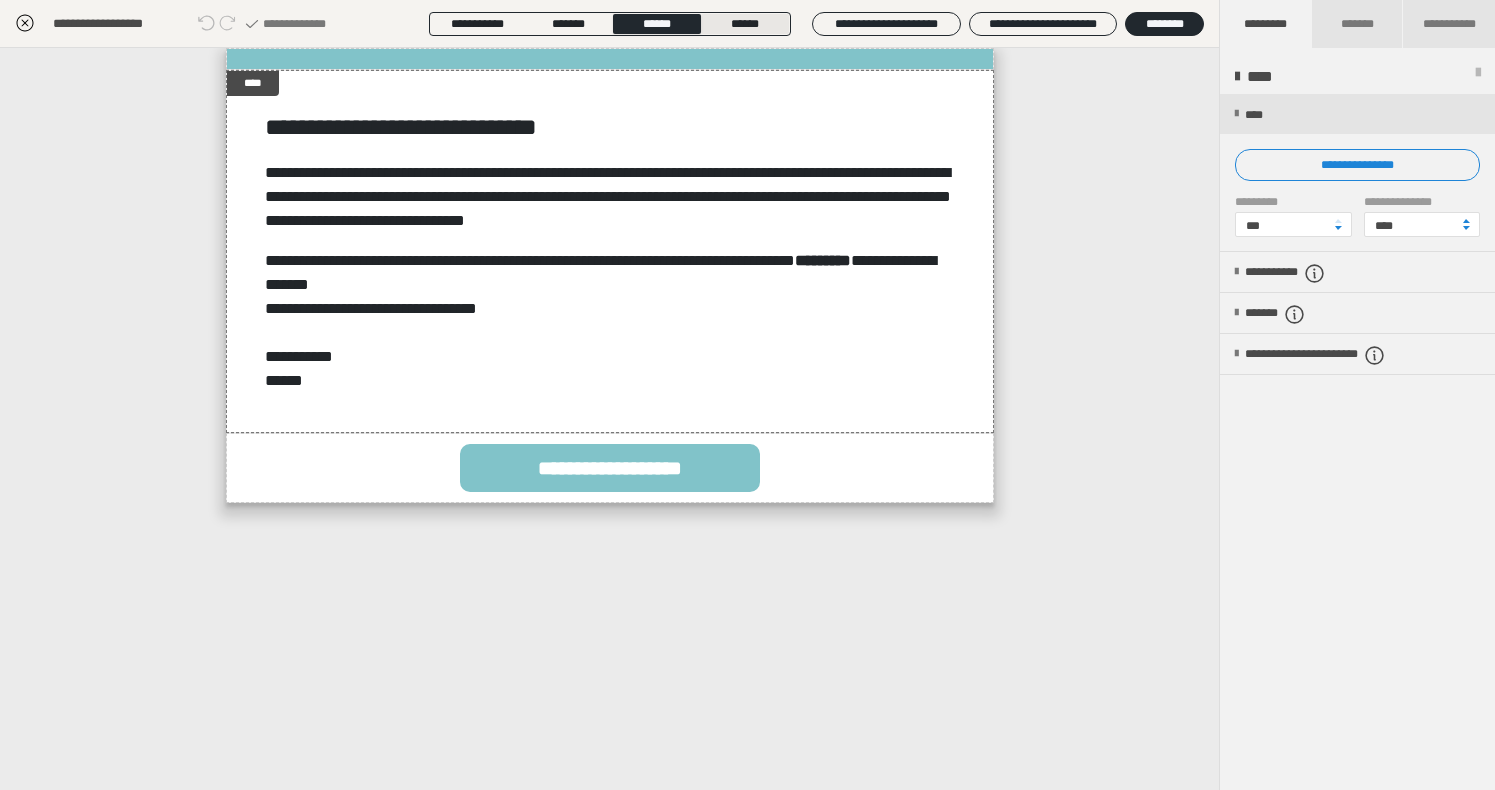 click on "******" at bounding box center (745, 24) 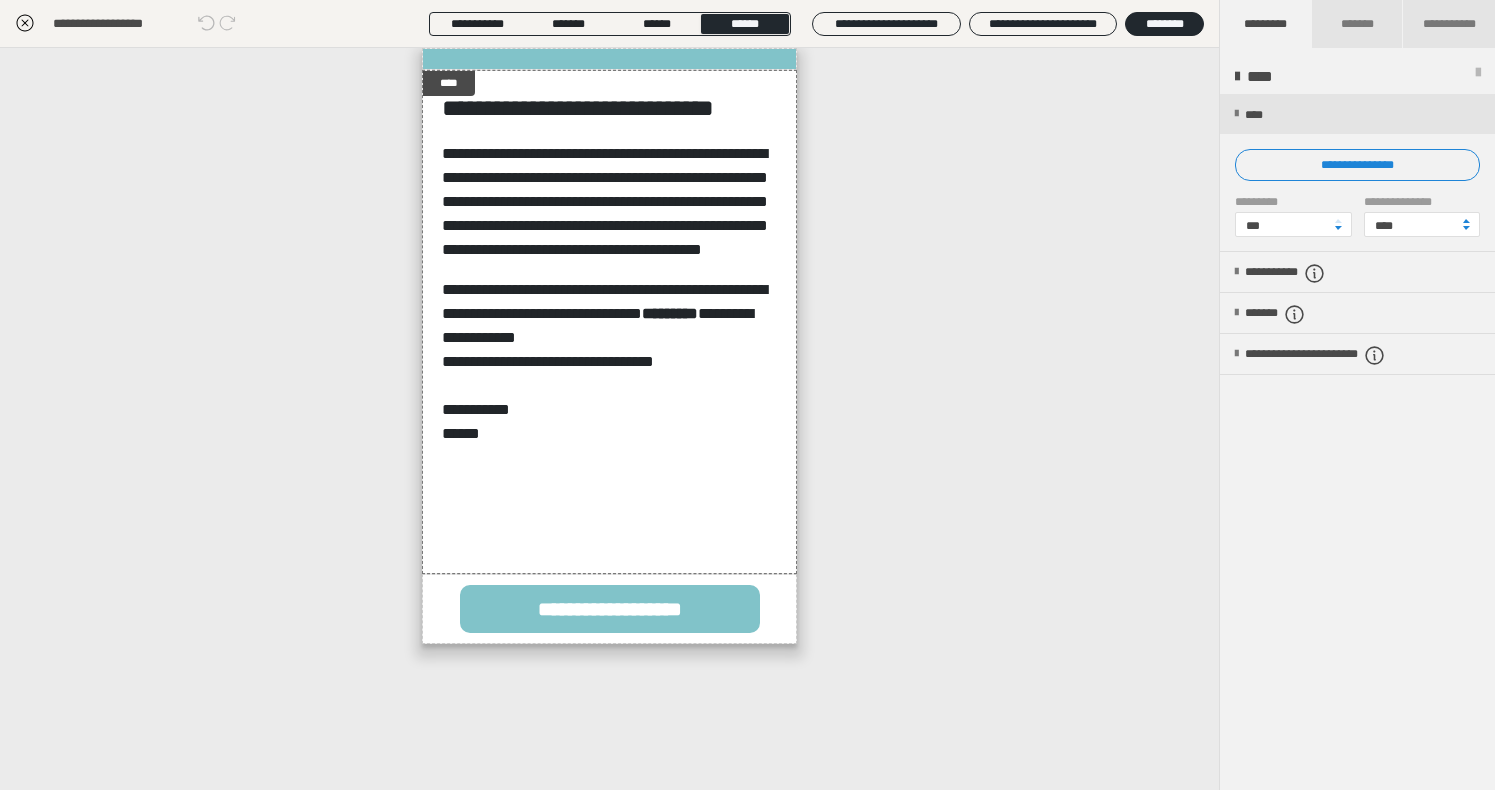 click on "**********" at bounding box center (610, 24) 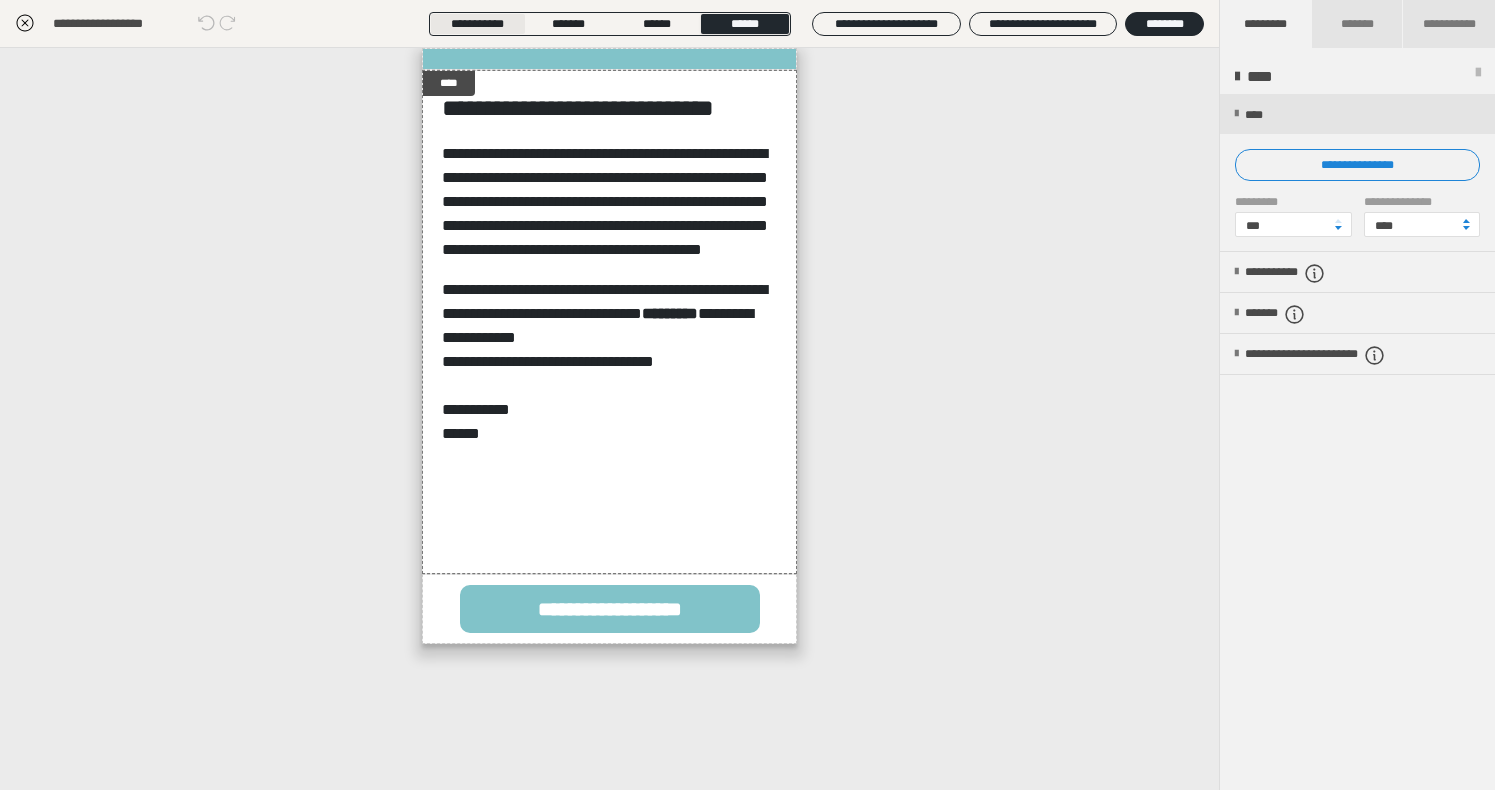 click on "**********" at bounding box center (477, 24) 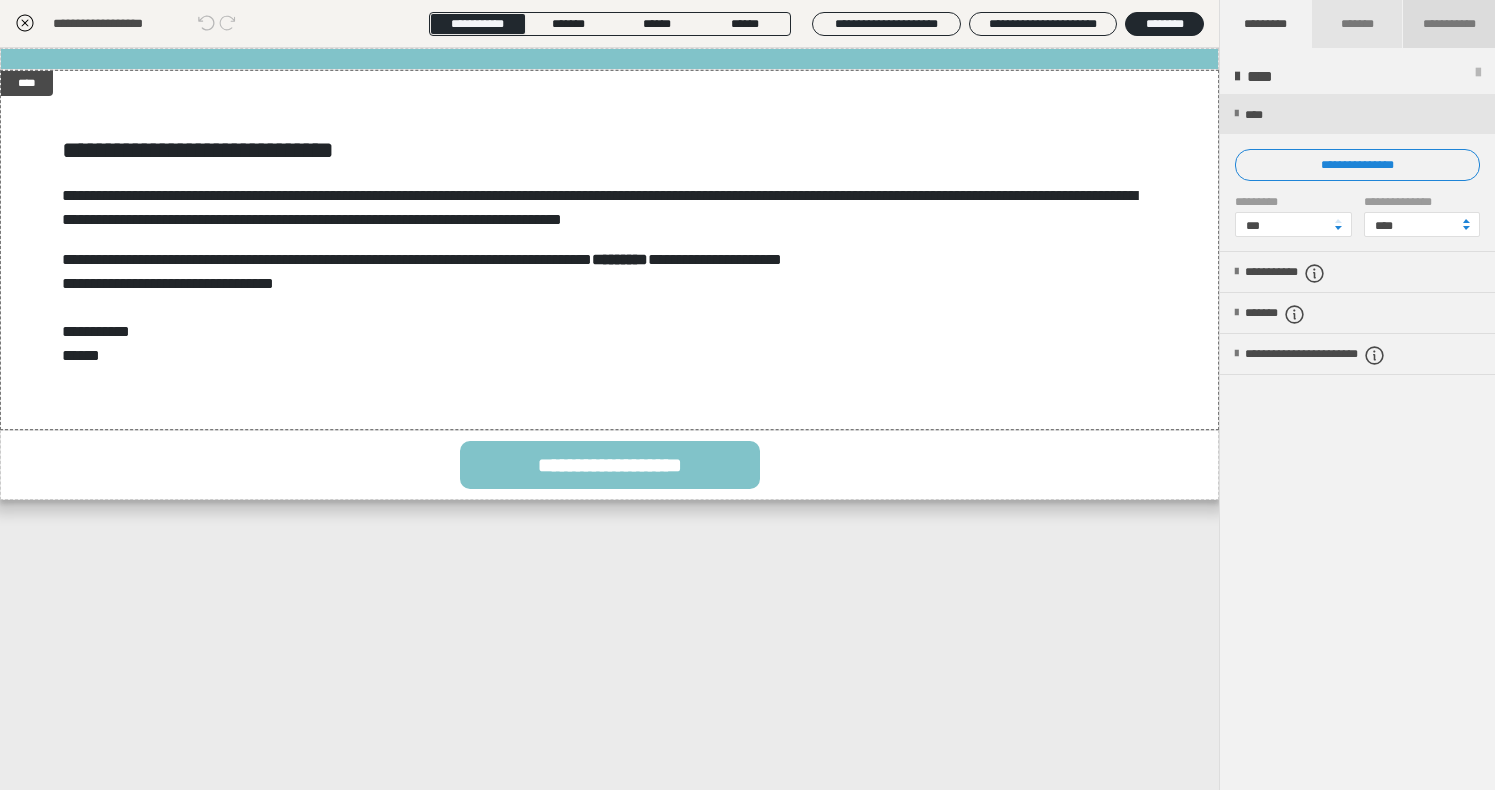 click on "**********" at bounding box center (1449, 24) 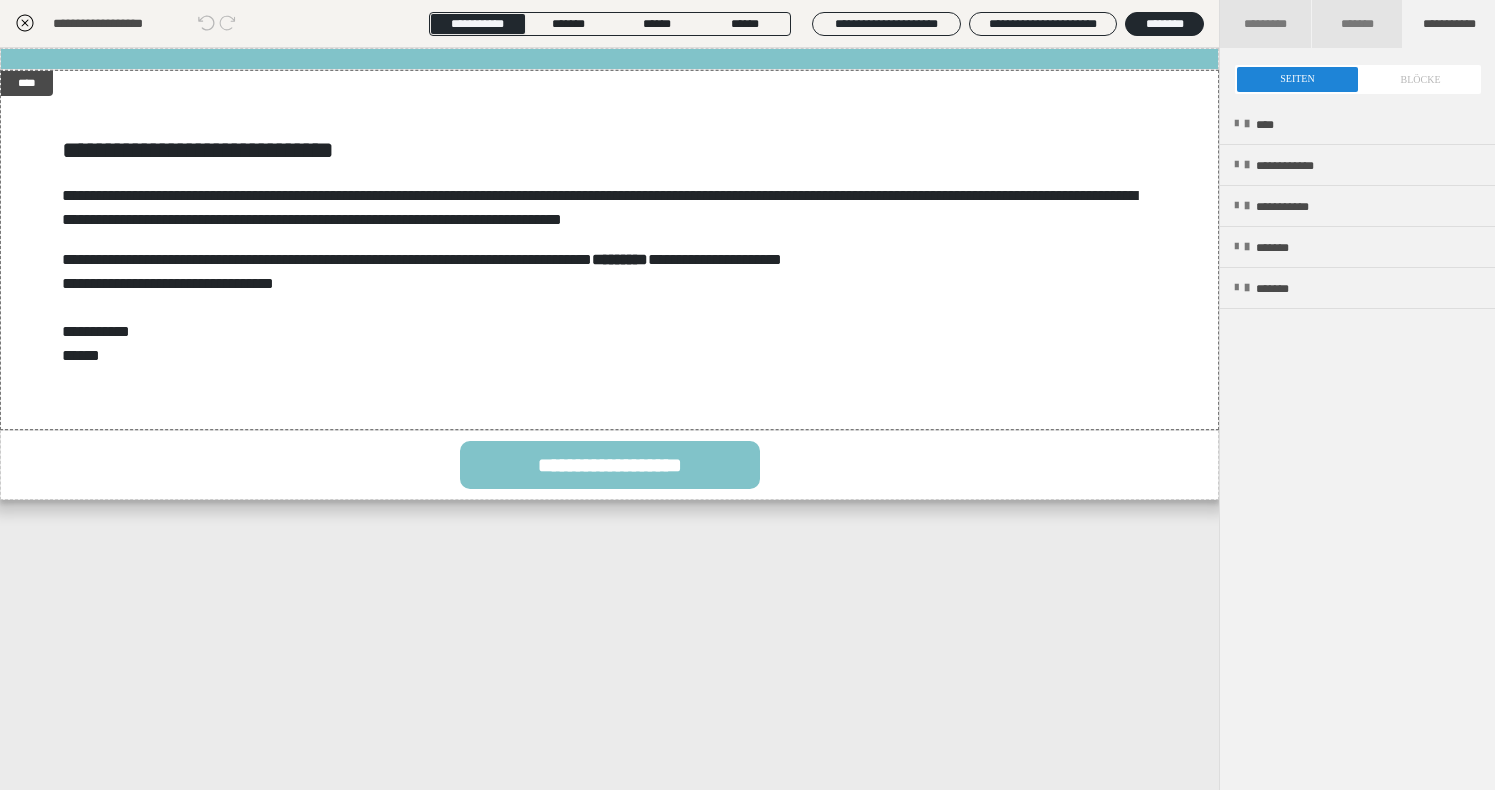 click at bounding box center [1358, 79] 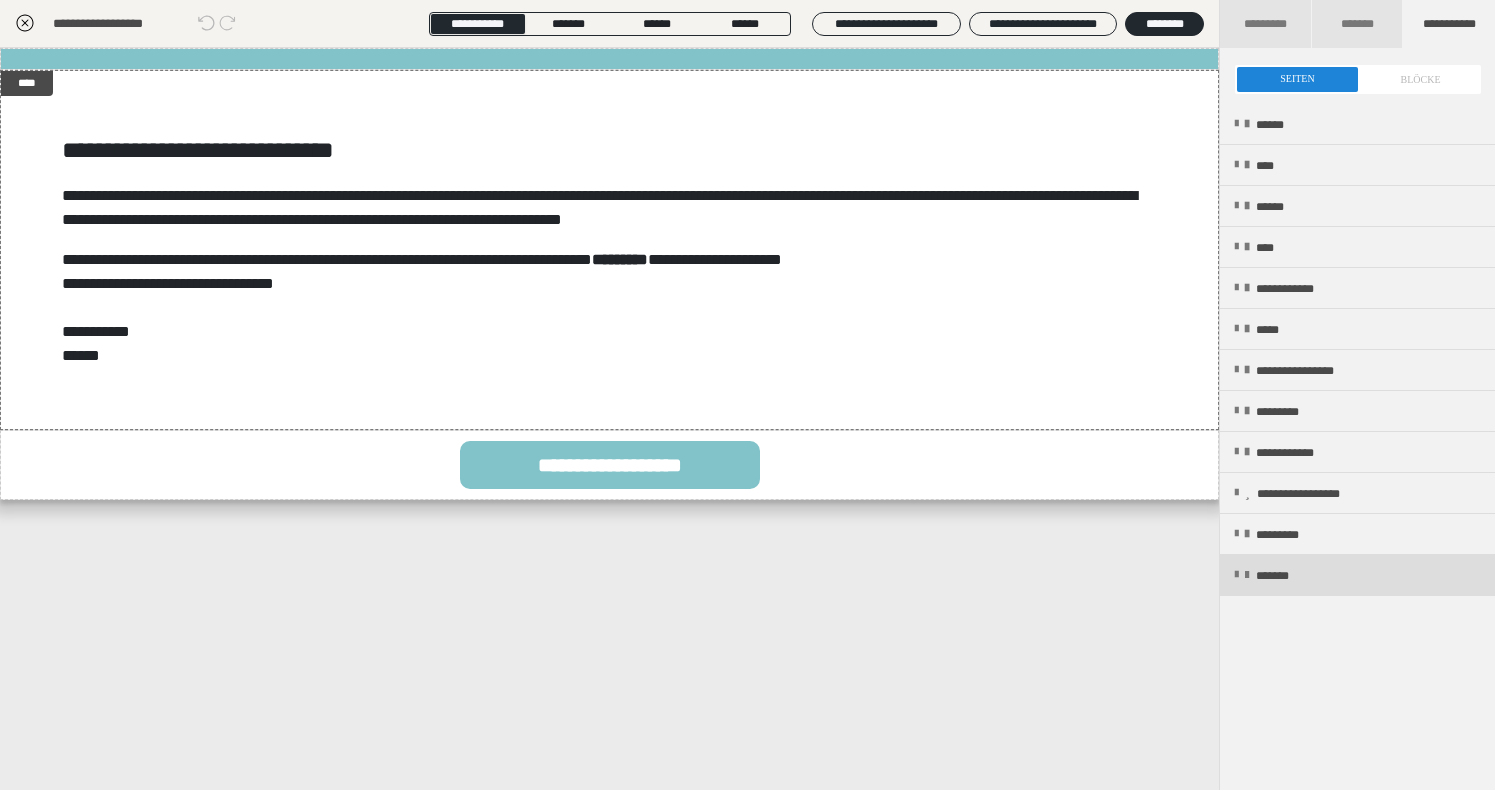click on "*******" at bounding box center (1286, 576) 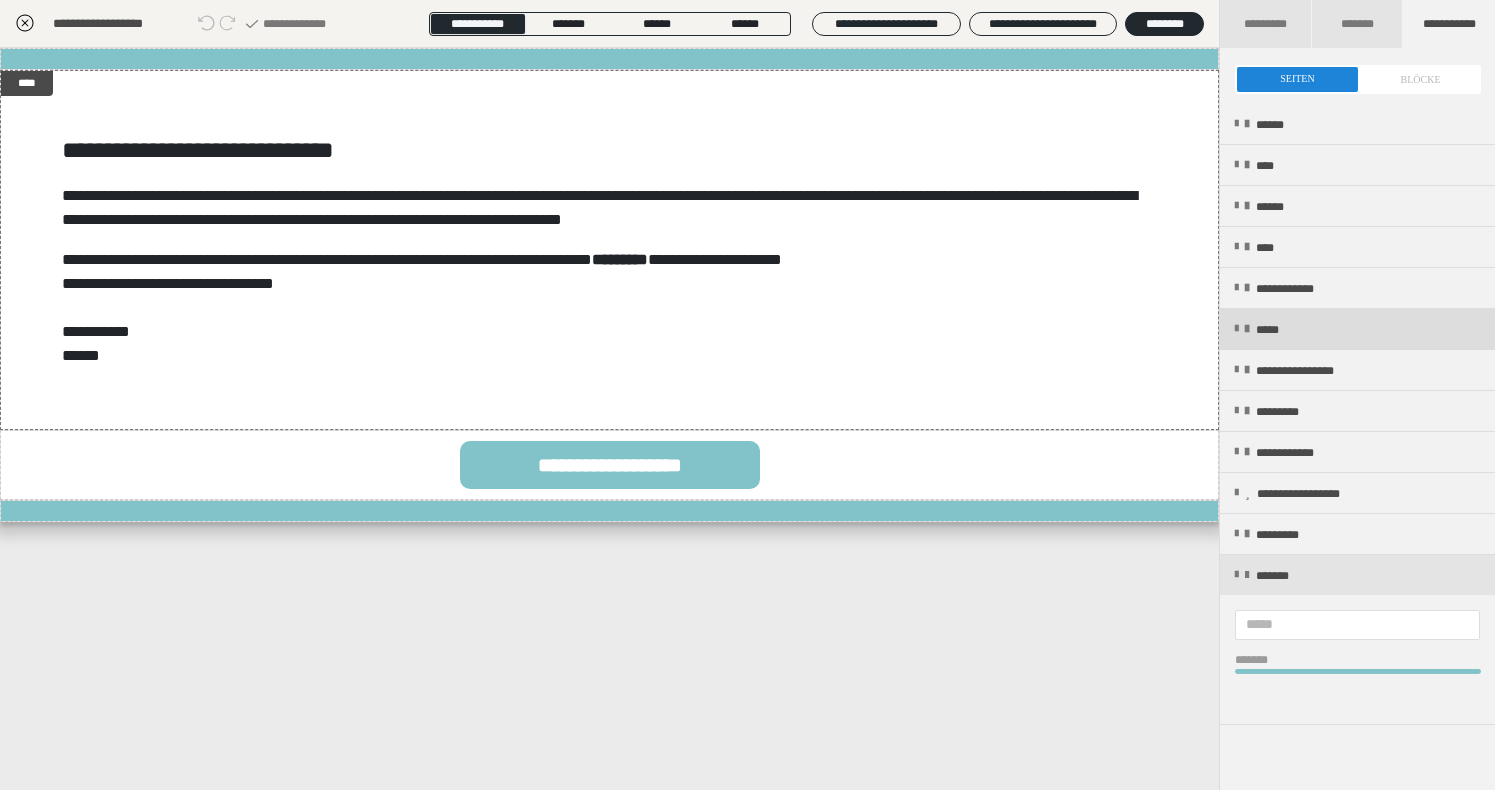 click on "*****" at bounding box center (1276, 330) 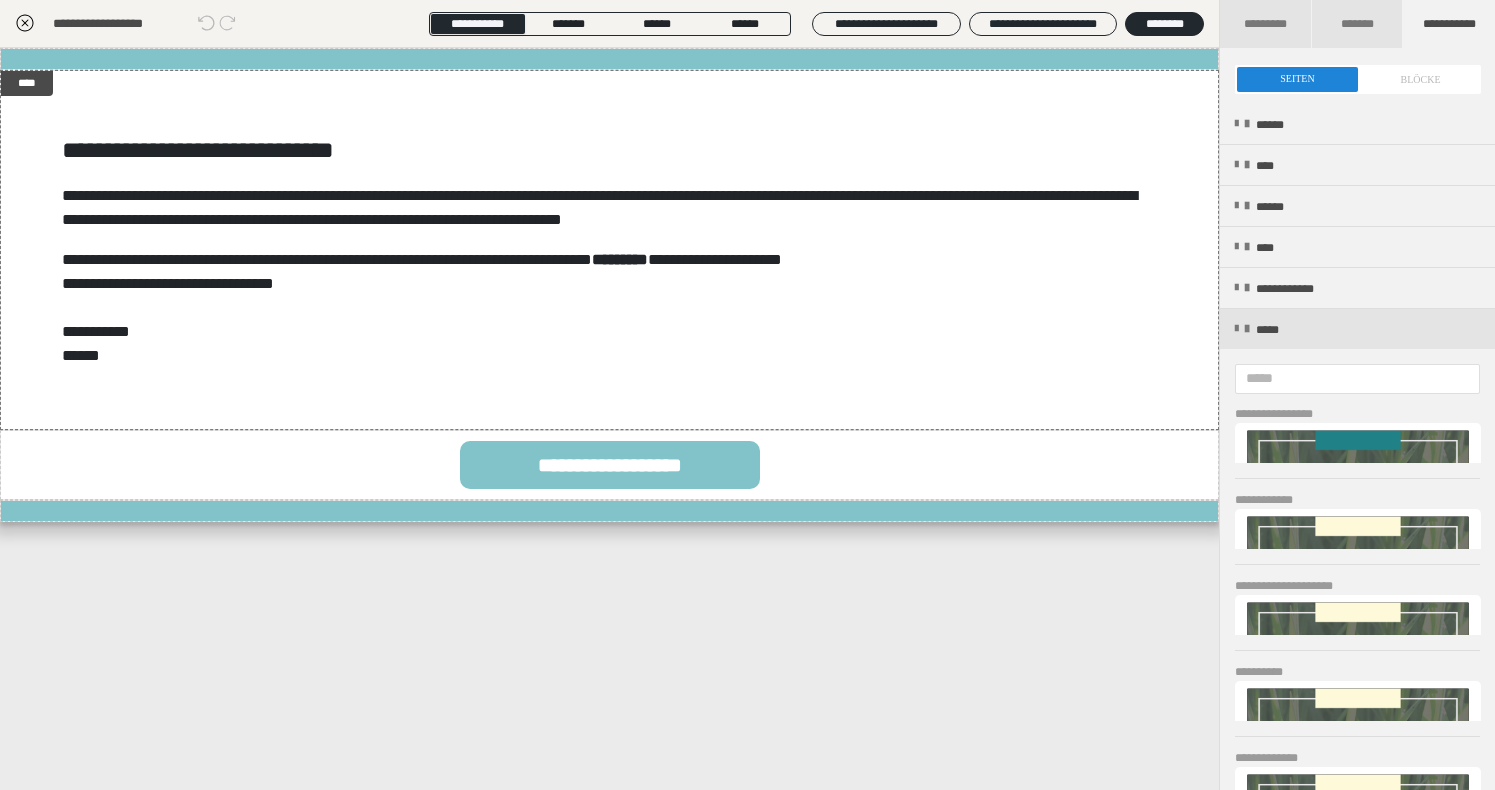 scroll, scrollTop: 27, scrollLeft: 0, axis: vertical 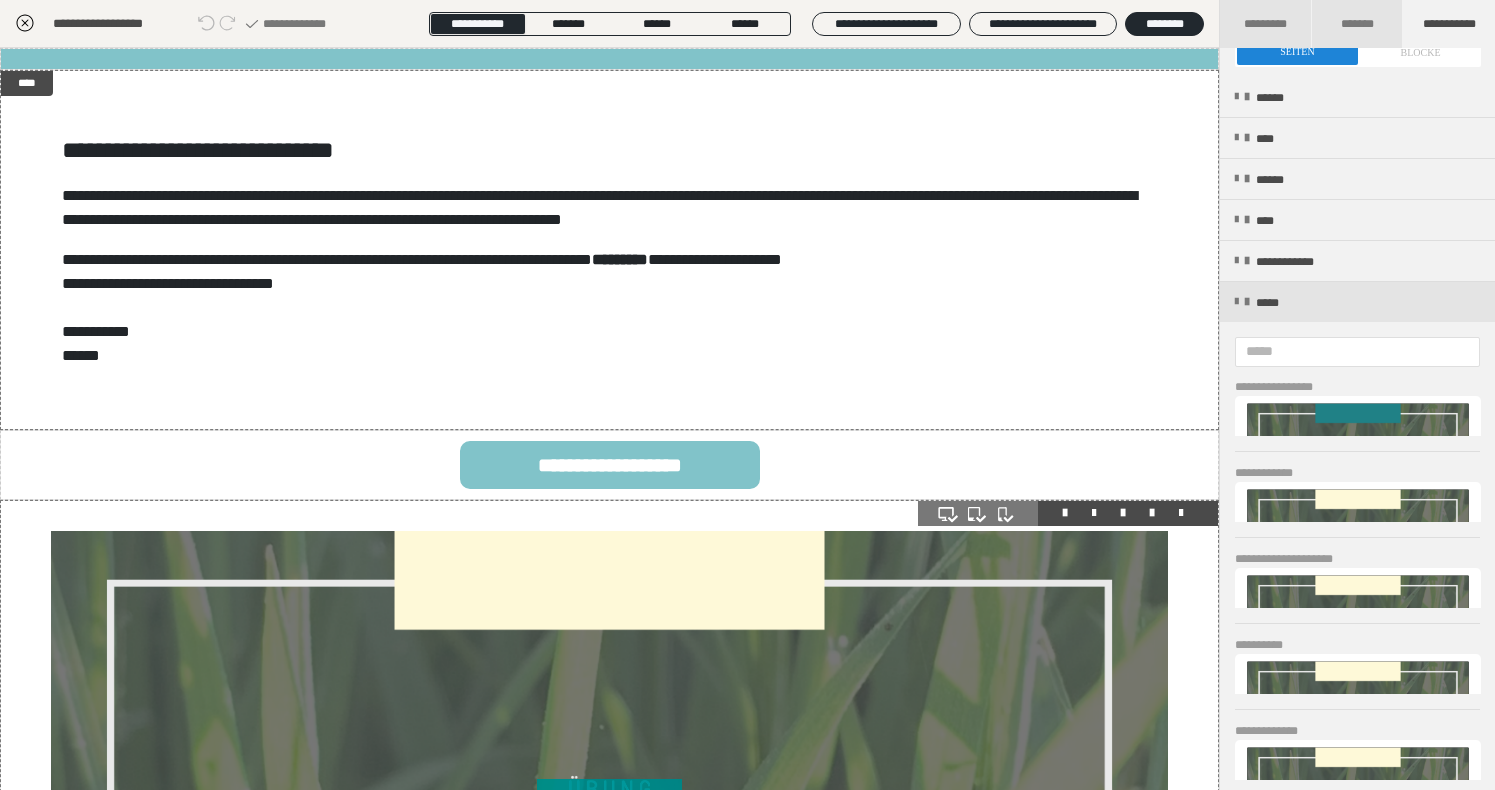 click at bounding box center [609, 845] 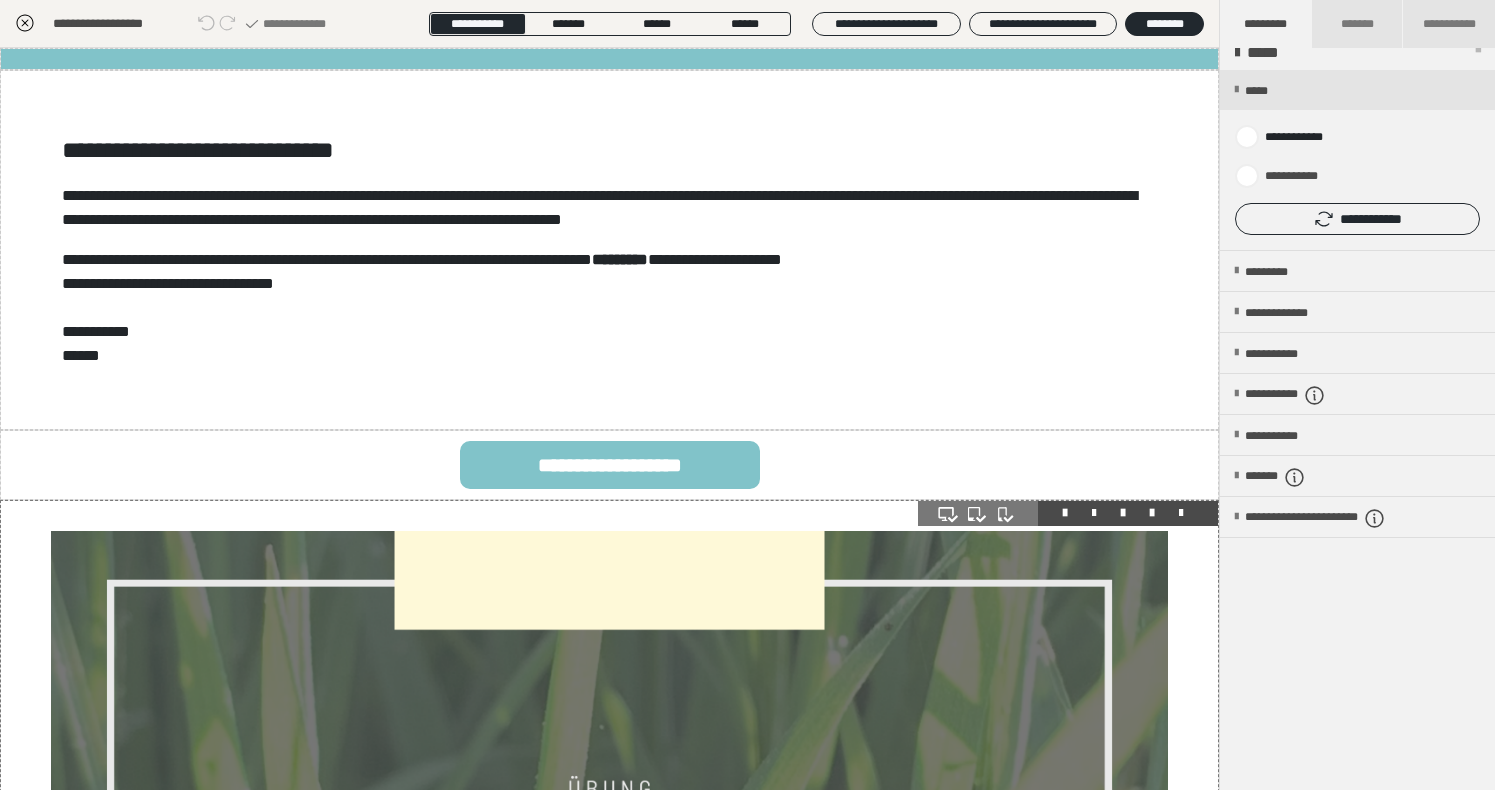 scroll, scrollTop: 0, scrollLeft: 0, axis: both 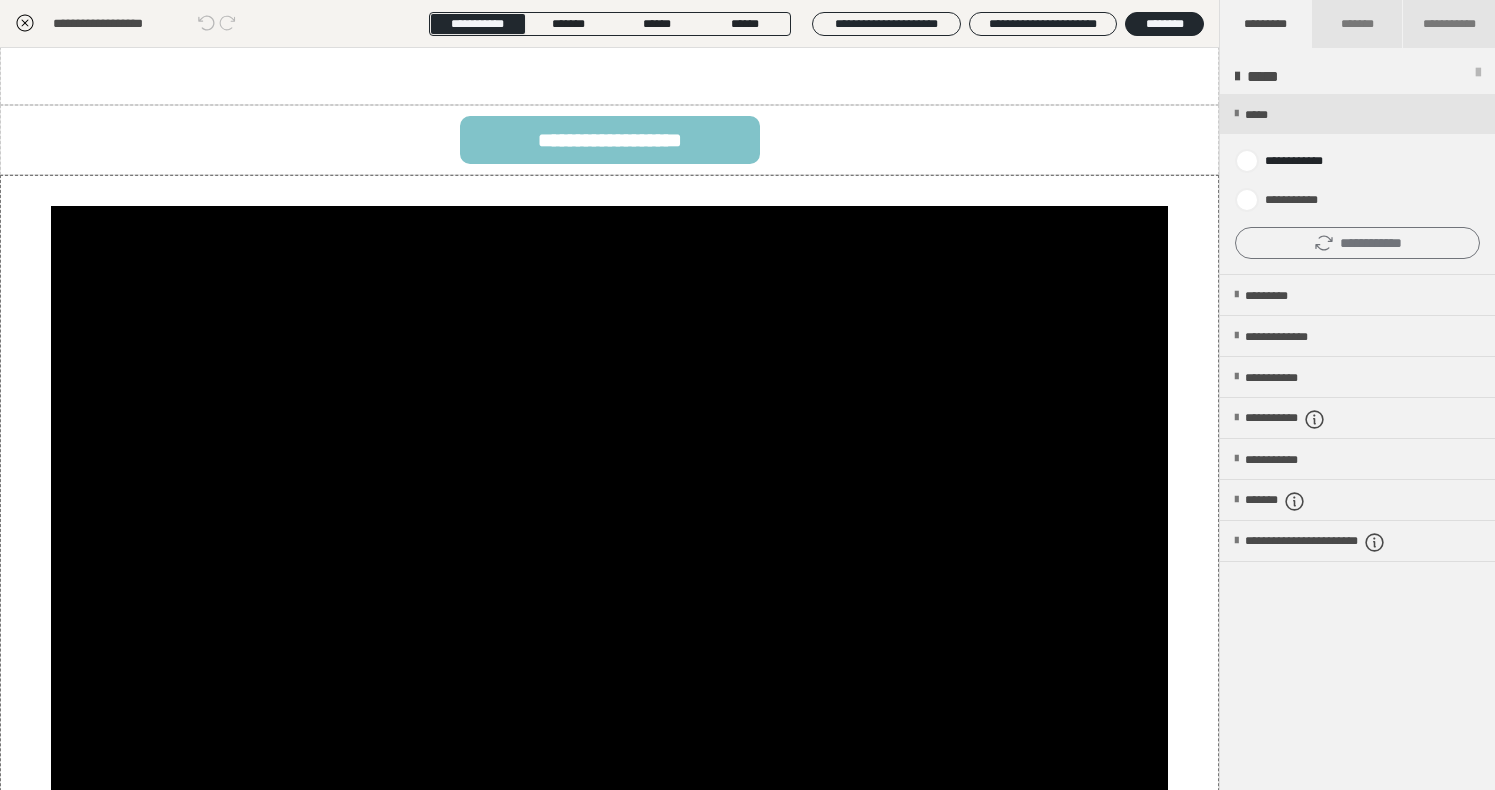 click on "**********" at bounding box center [1357, 243] 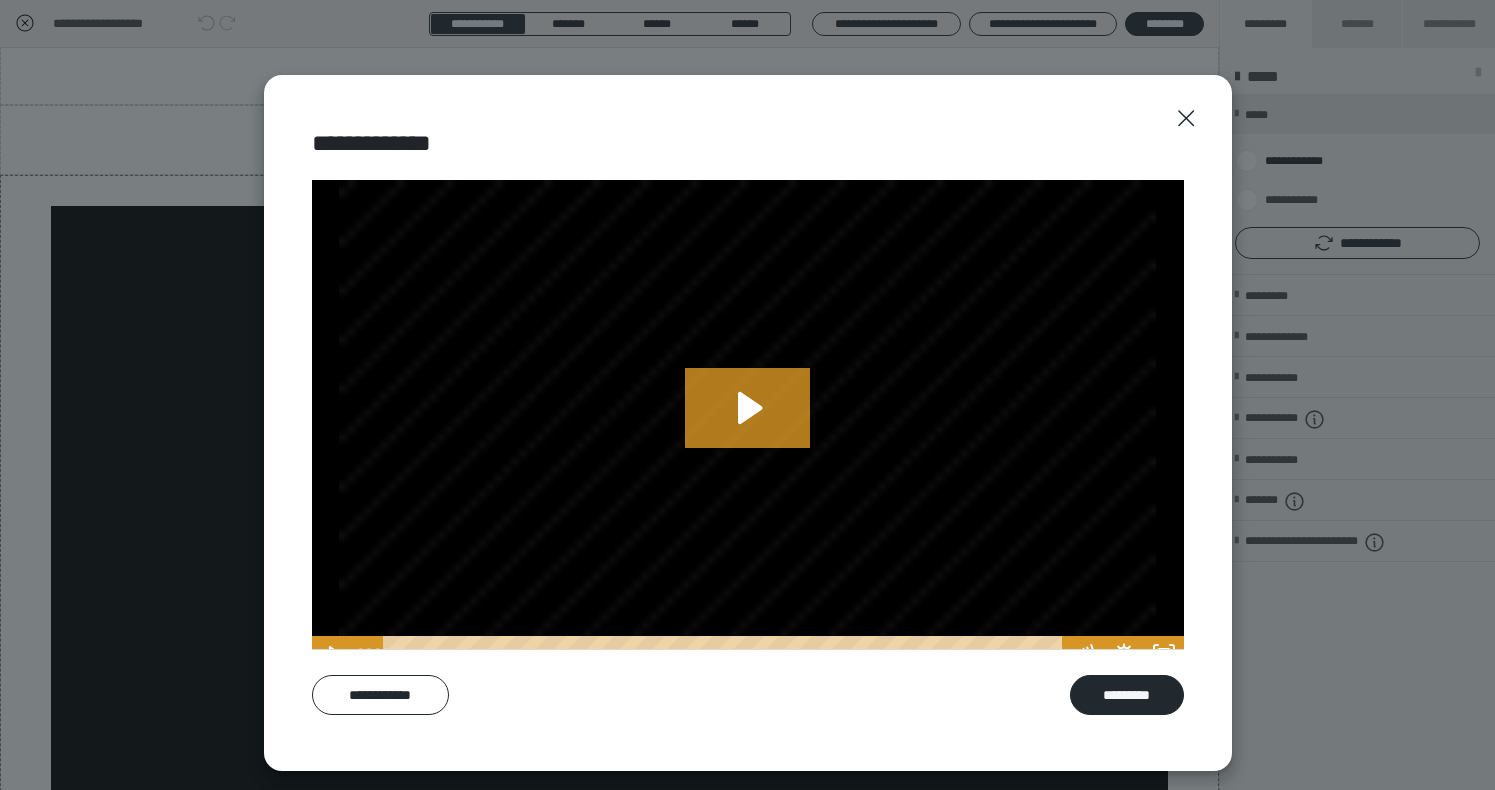 click on "**********" at bounding box center [748, 423] 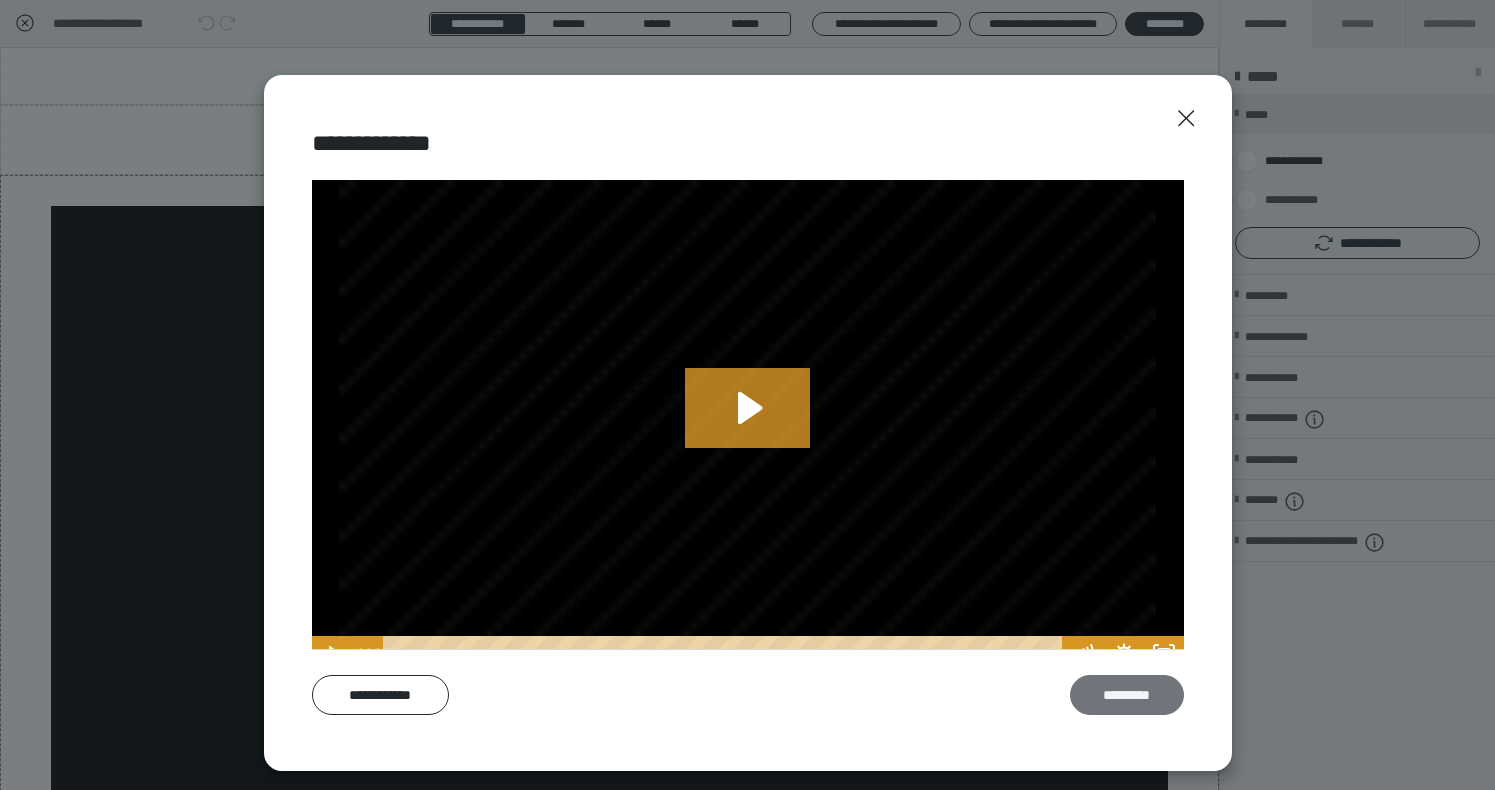 click on "*********" at bounding box center [1127, 695] 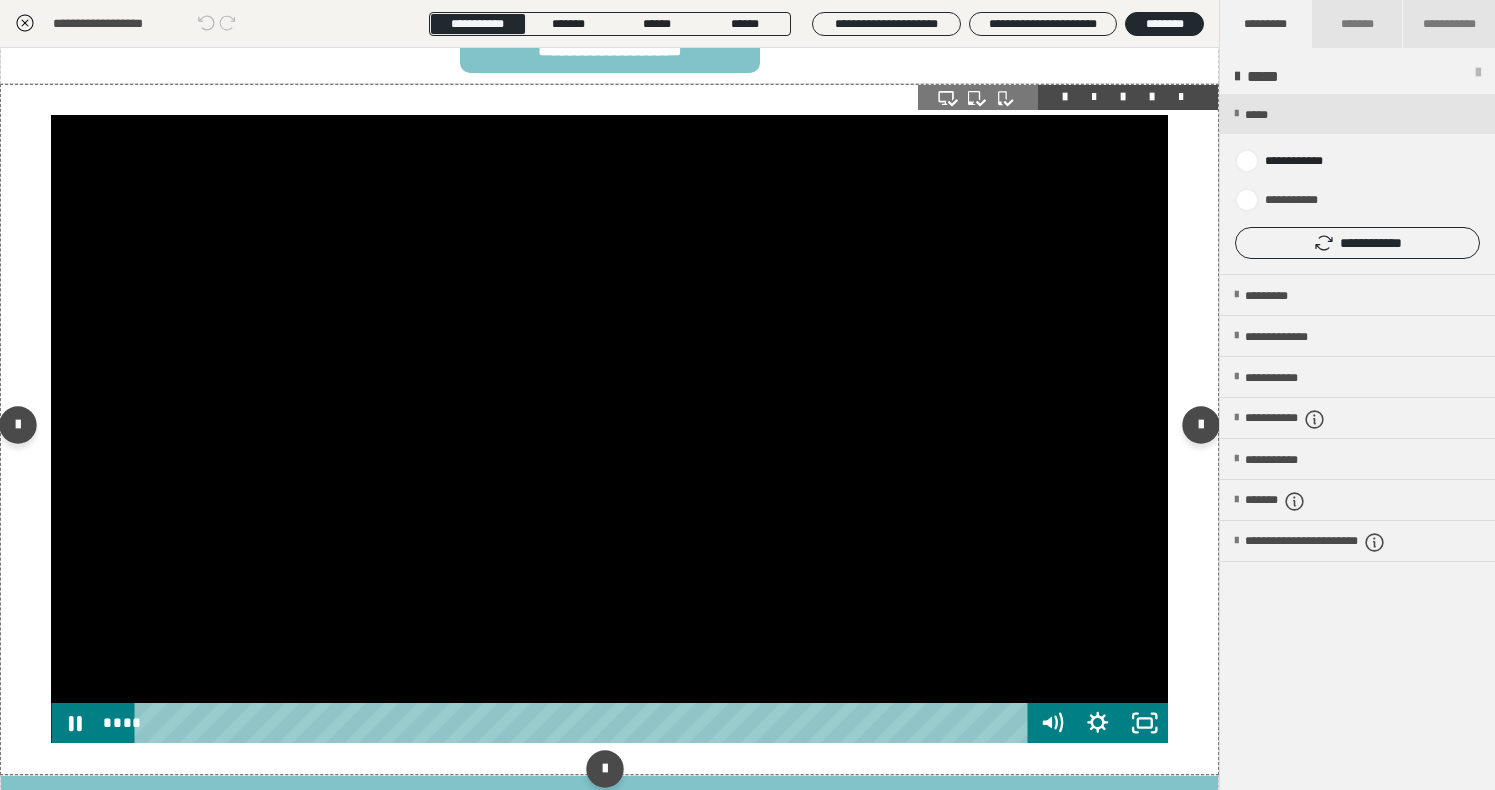 scroll, scrollTop: 492, scrollLeft: 0, axis: vertical 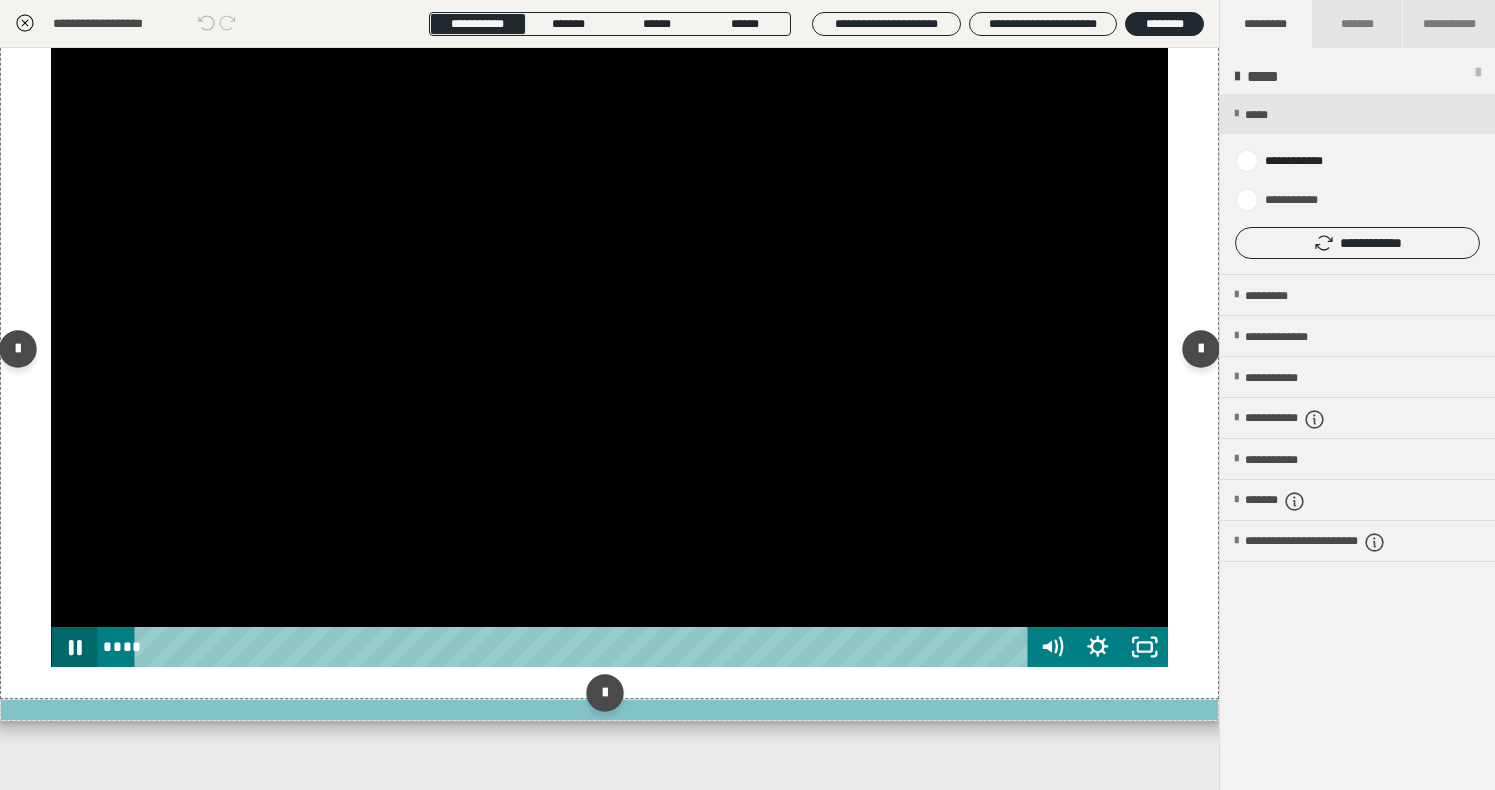 click 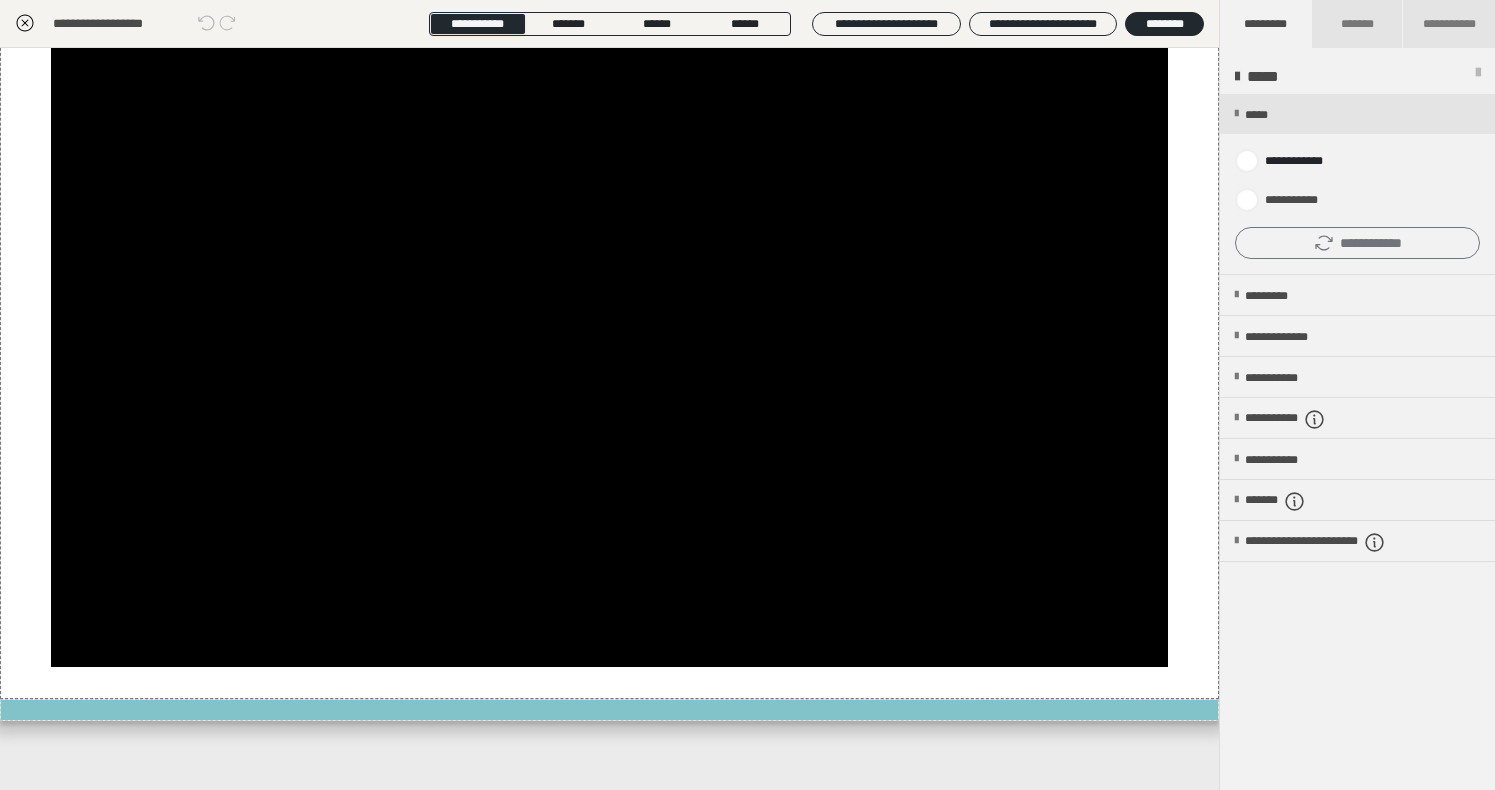 click on "**********" at bounding box center (1357, 243) 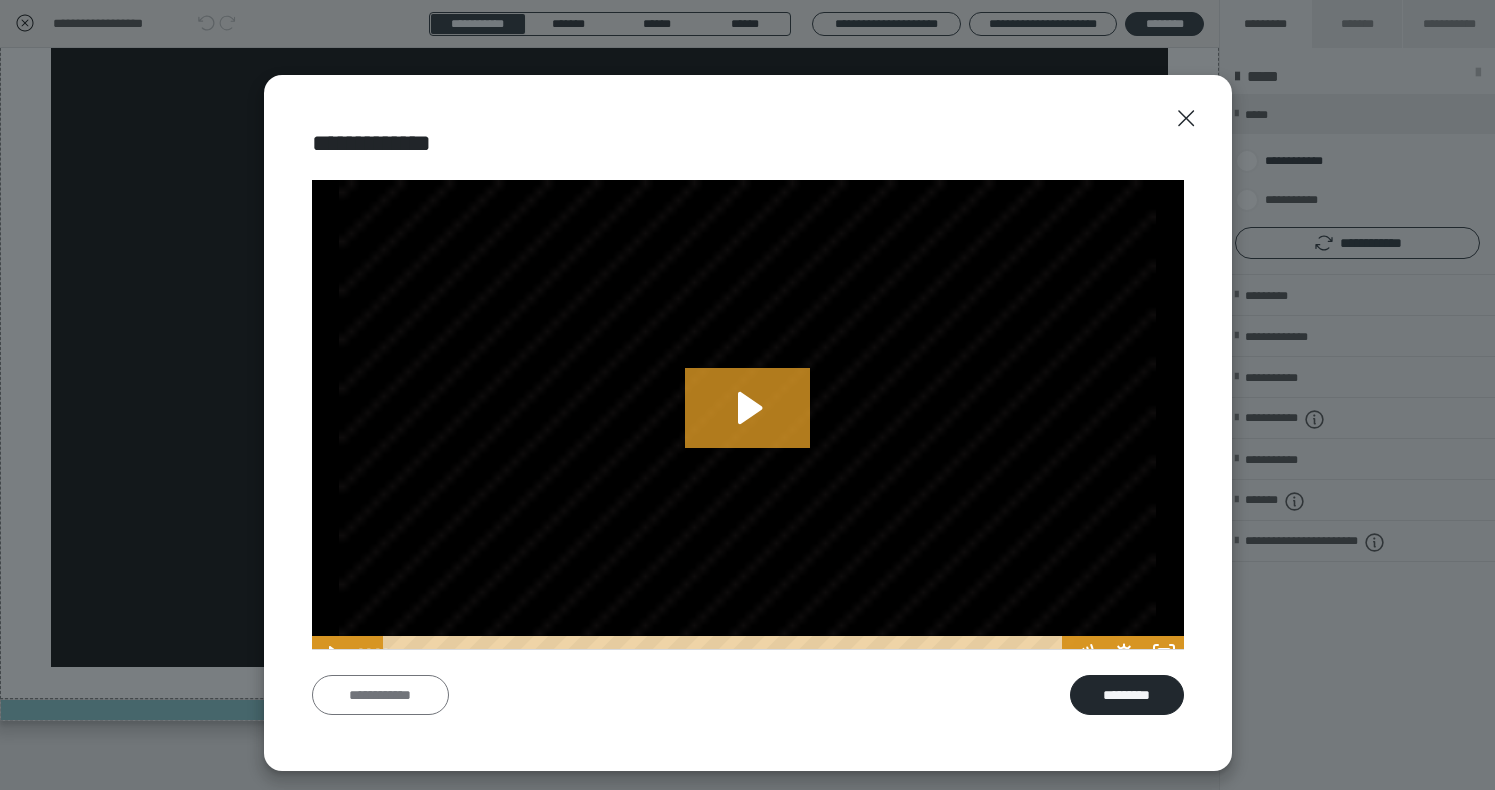 click on "**********" at bounding box center (380, 695) 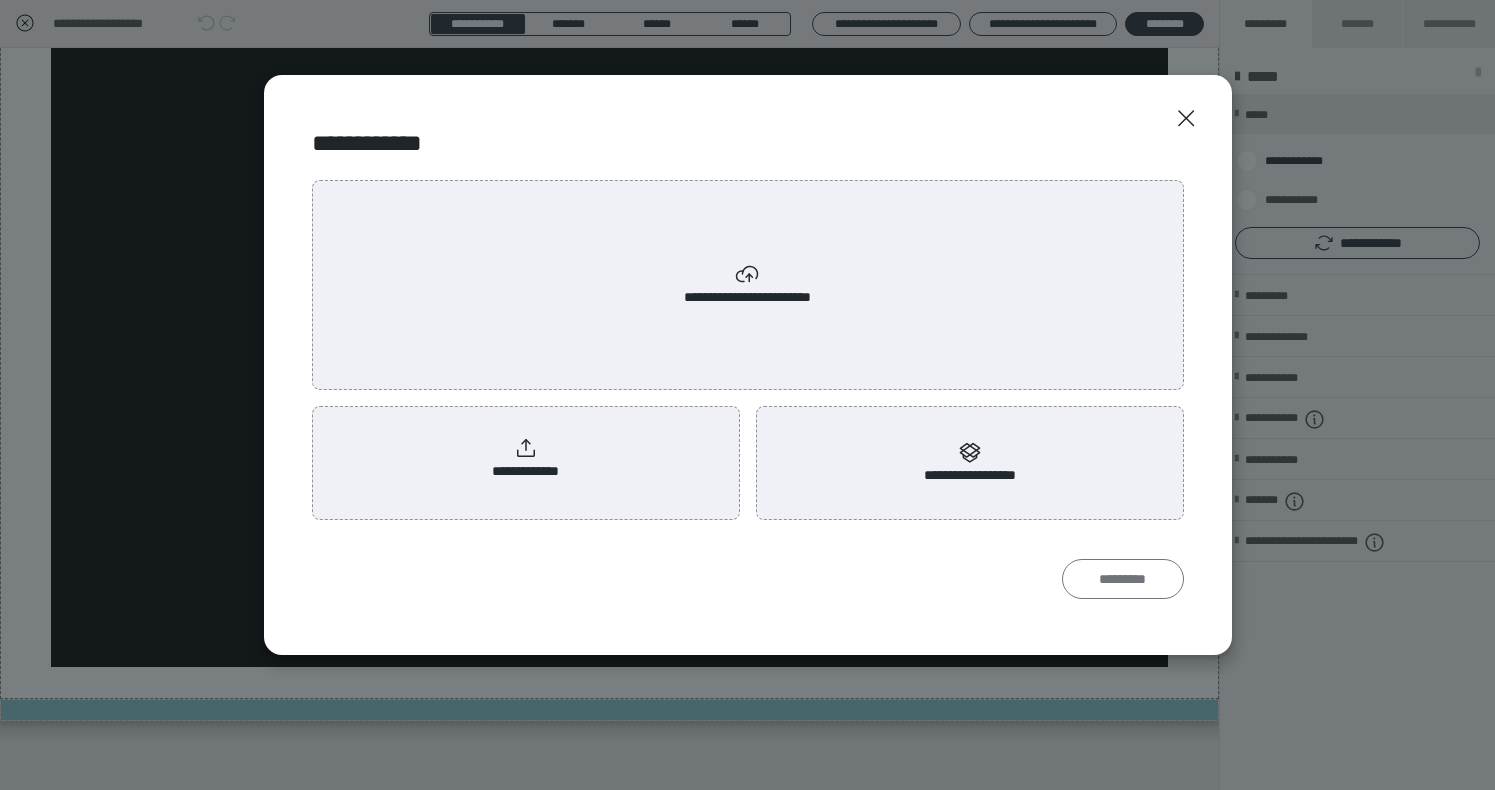 scroll, scrollTop: 0, scrollLeft: 0, axis: both 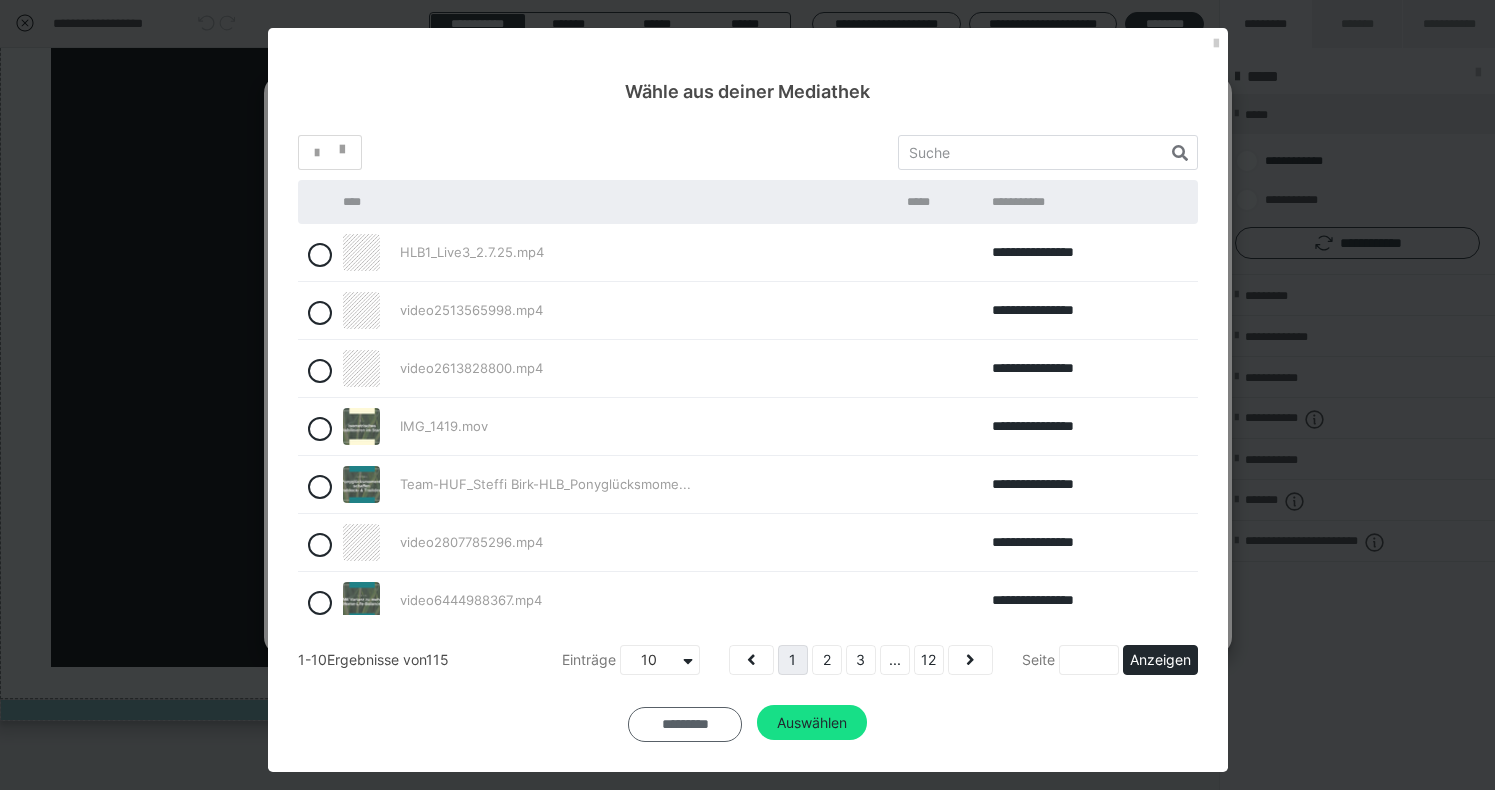 click on "*********" at bounding box center [685, 725] 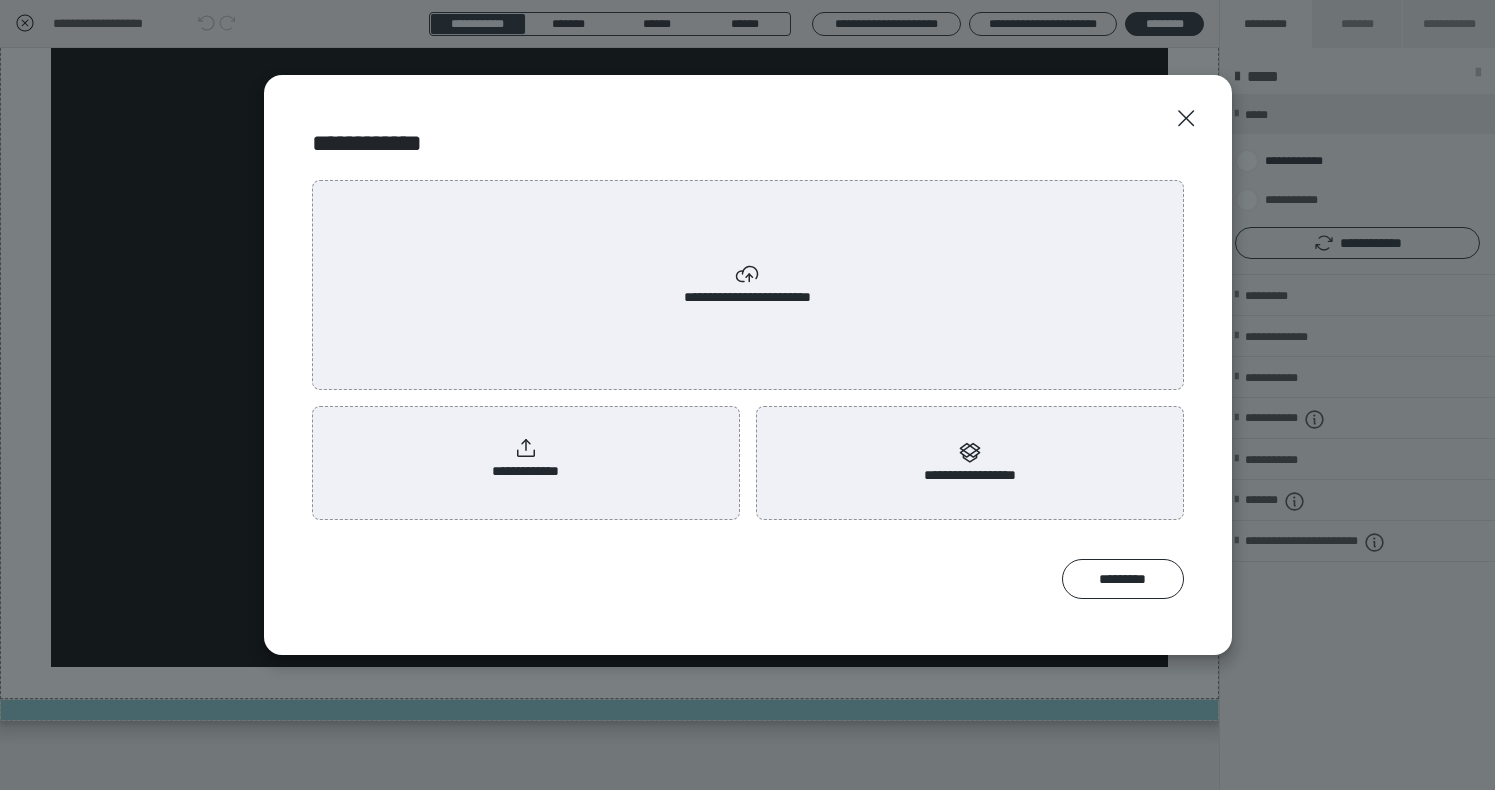 click on "**********" at bounding box center (526, 459) 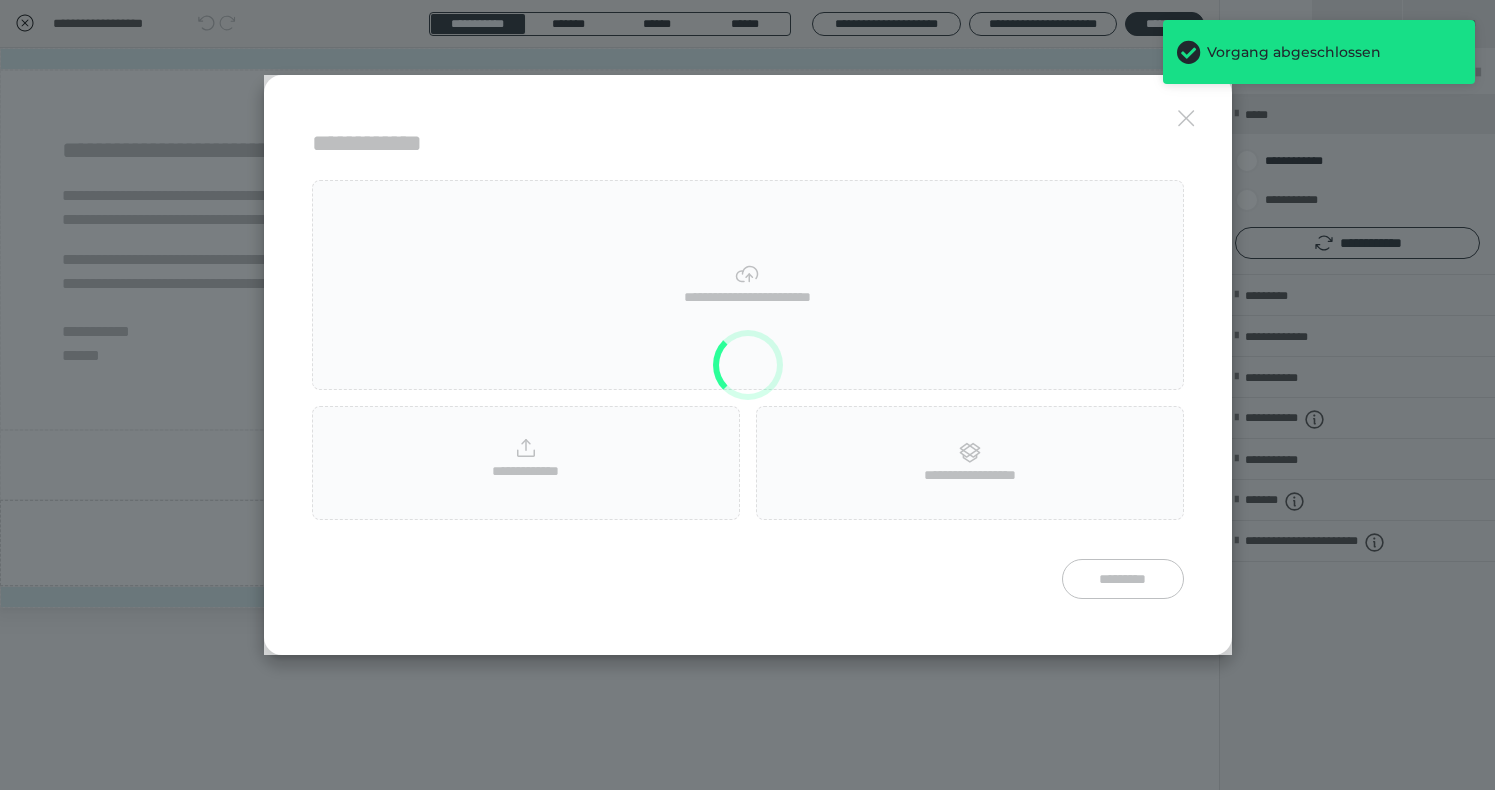 scroll, scrollTop: 0, scrollLeft: 0, axis: both 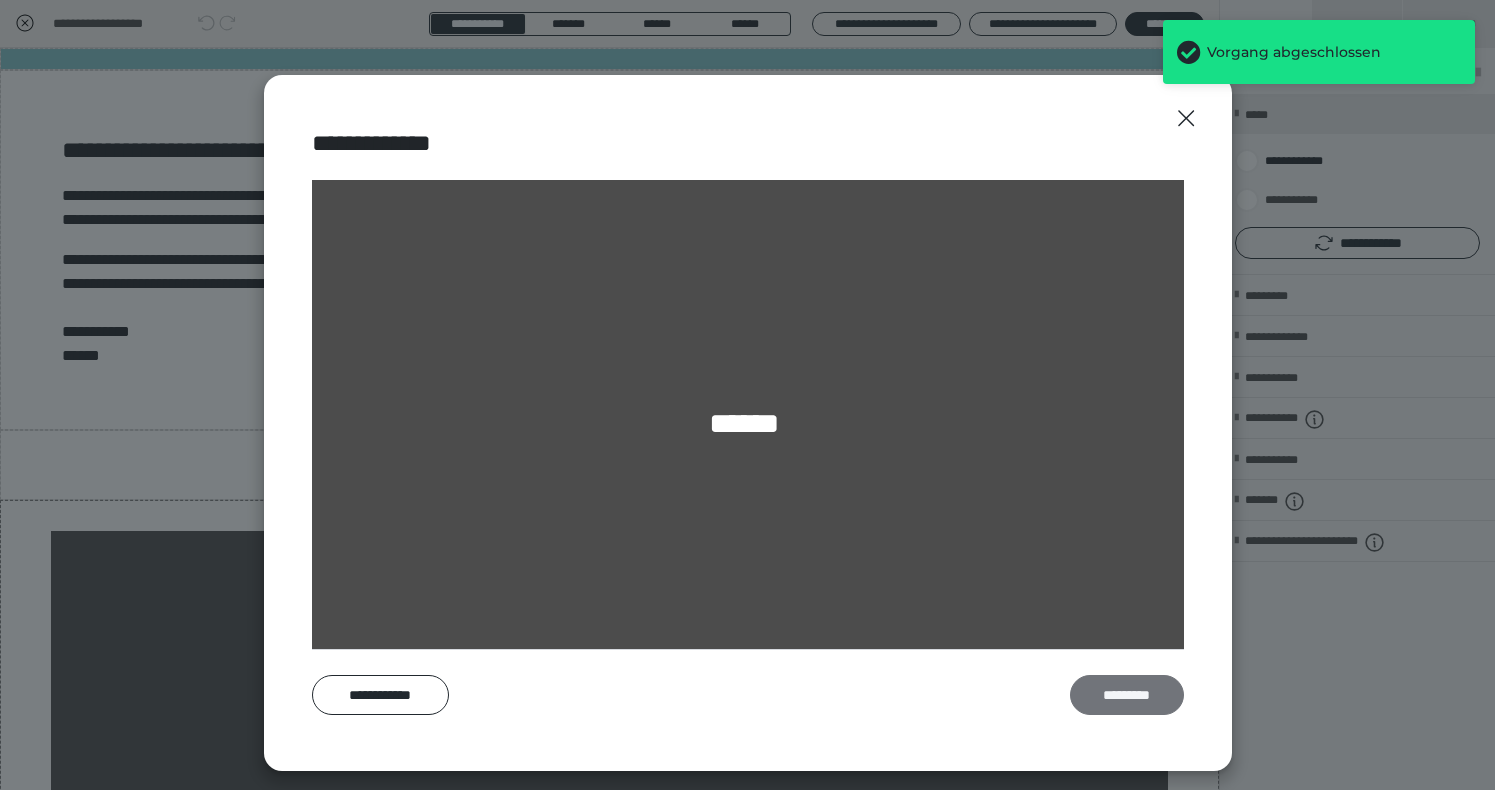 click on "*********" at bounding box center (1127, 695) 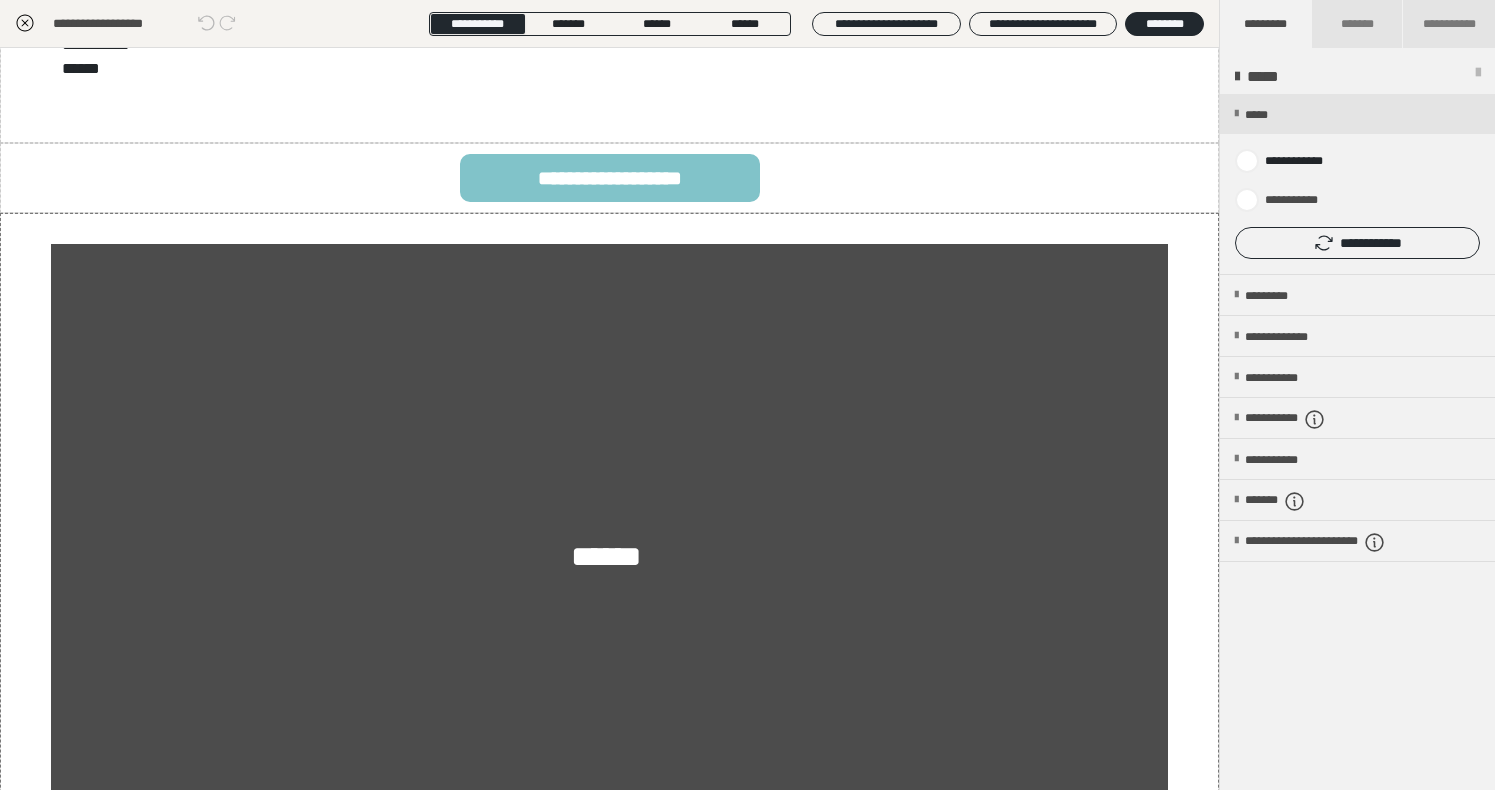 scroll, scrollTop: 368, scrollLeft: 0, axis: vertical 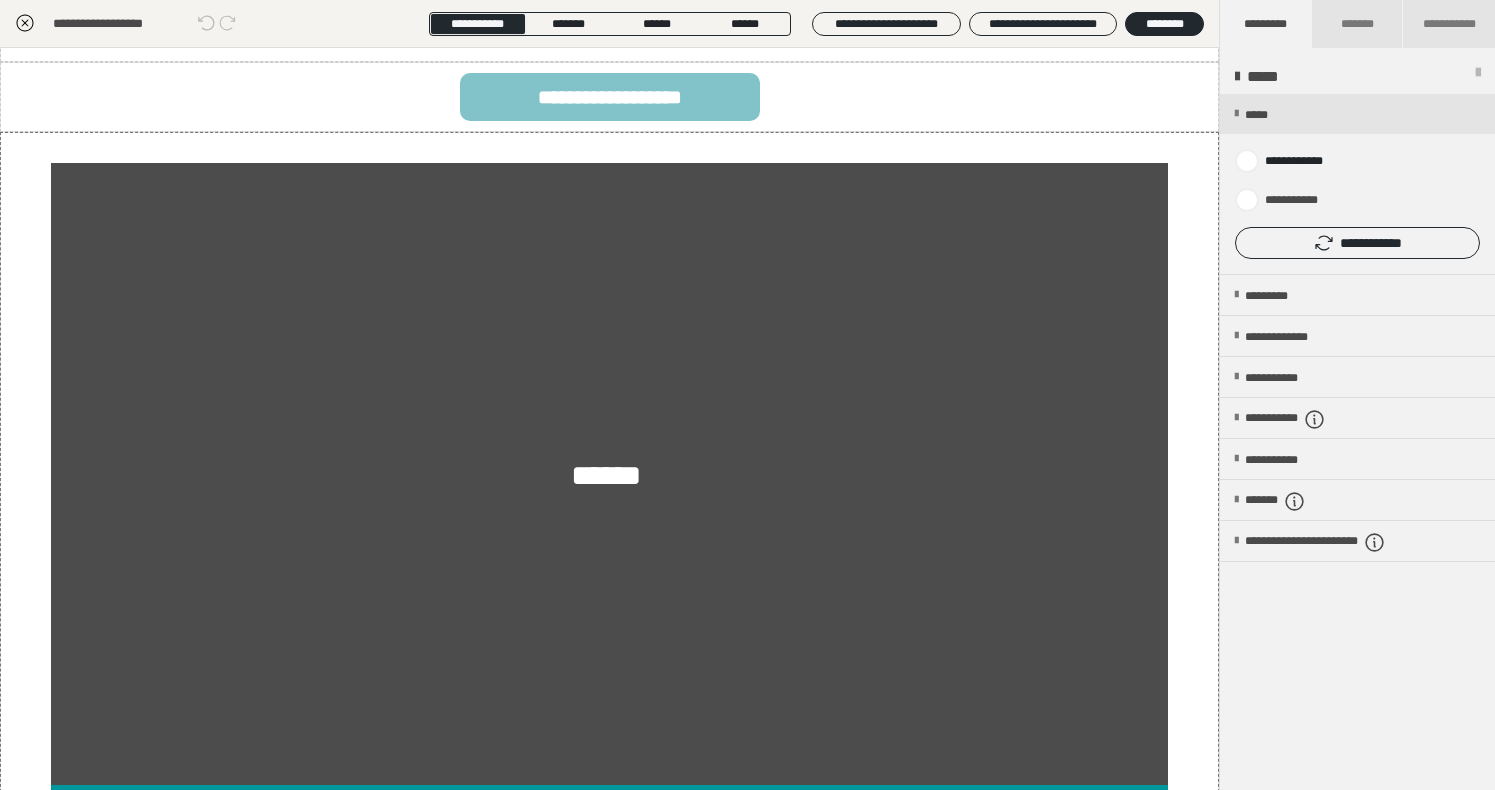 click on "******" at bounding box center (609, 477) 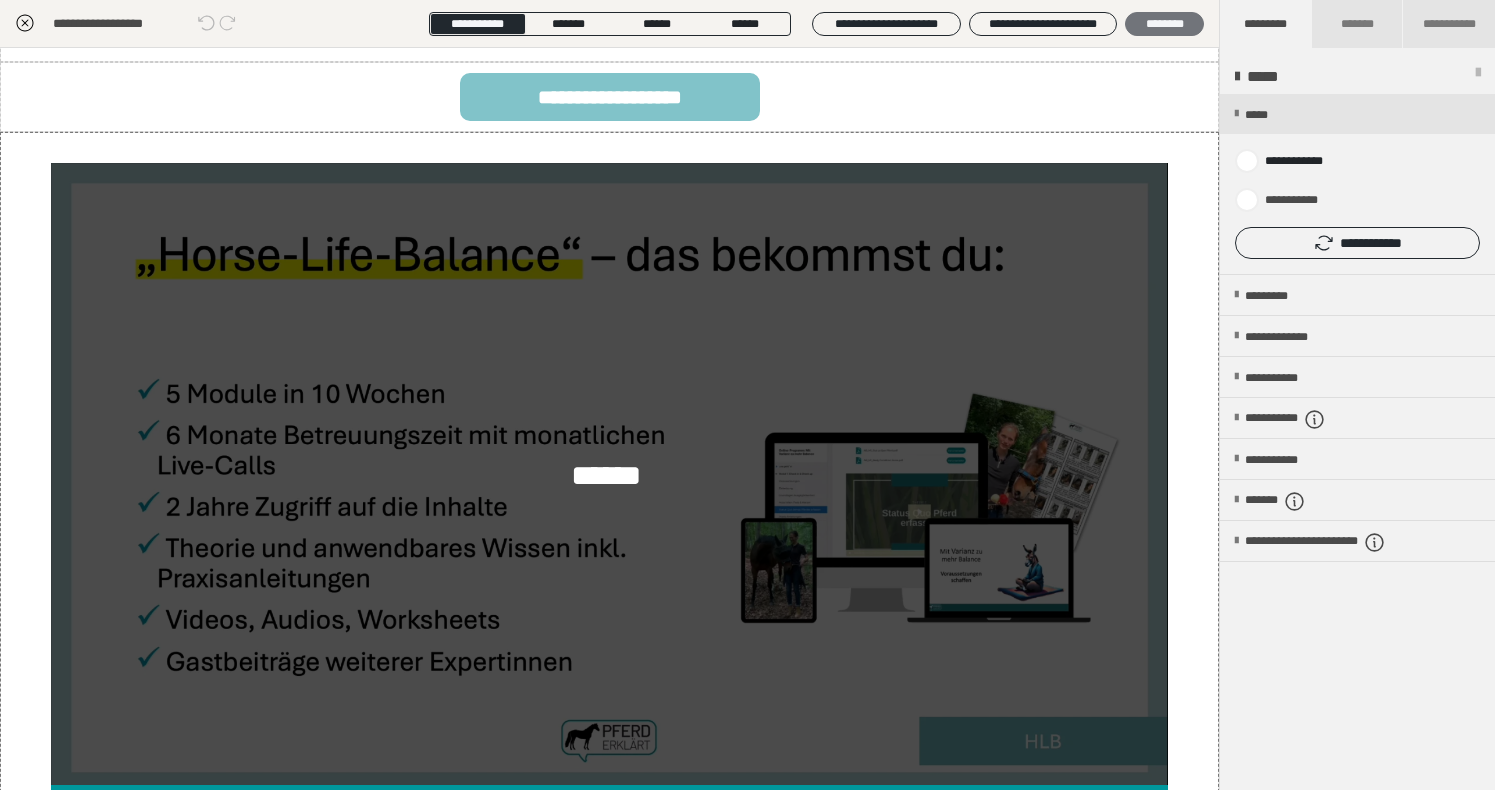 click on "********" at bounding box center [1164, 24] 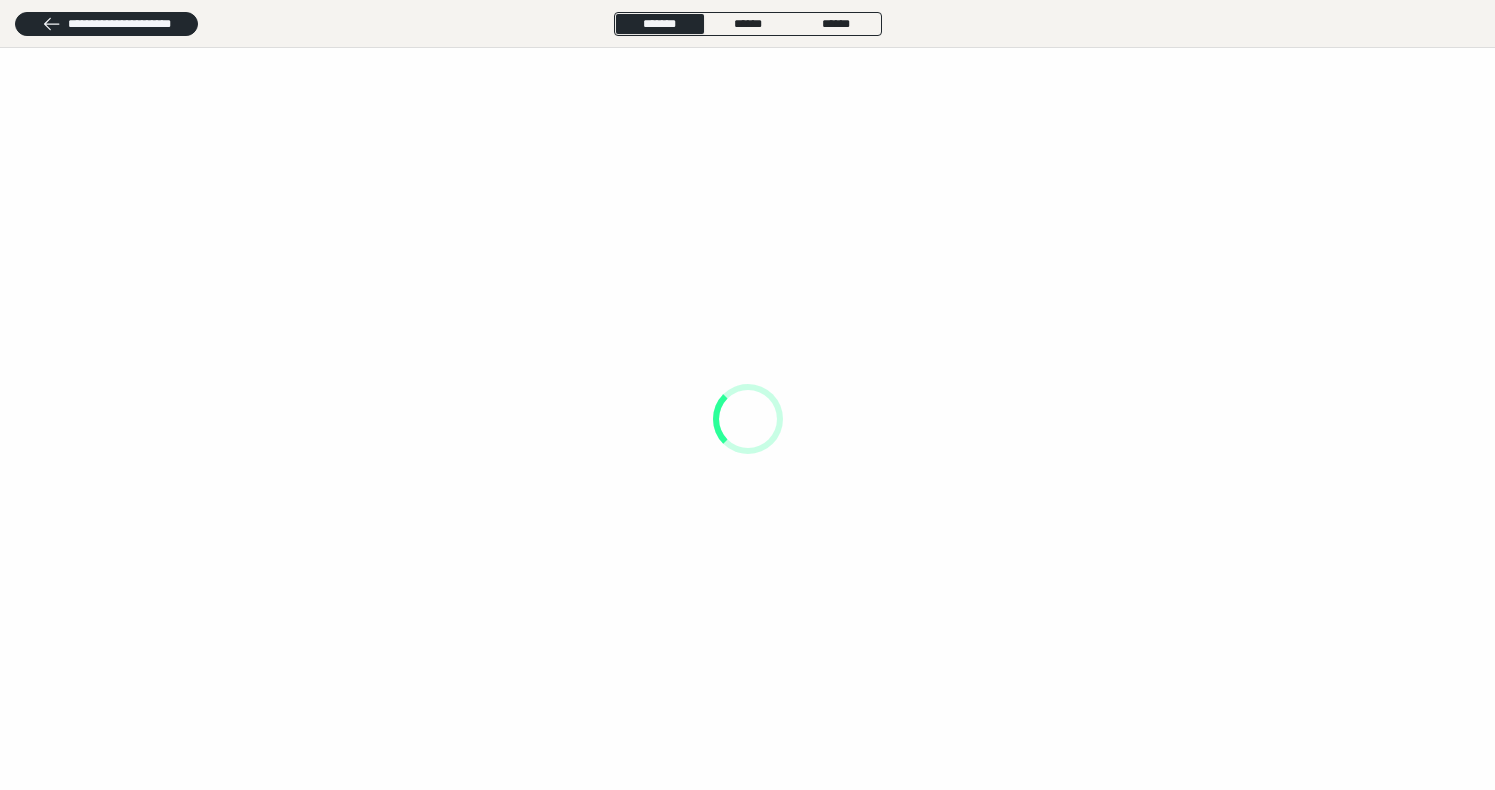 scroll, scrollTop: 0, scrollLeft: 0, axis: both 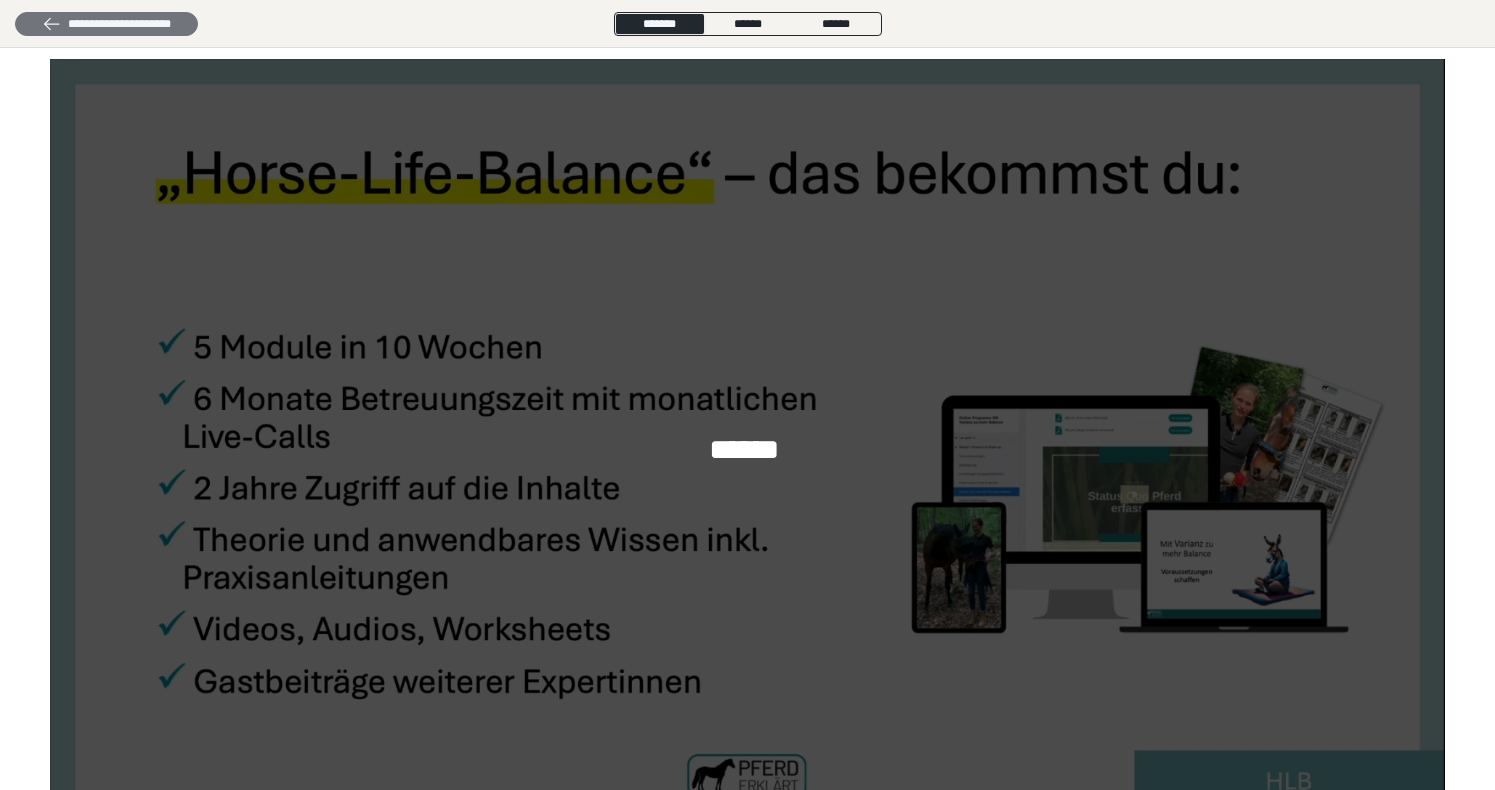 click on "**********" at bounding box center [106, 24] 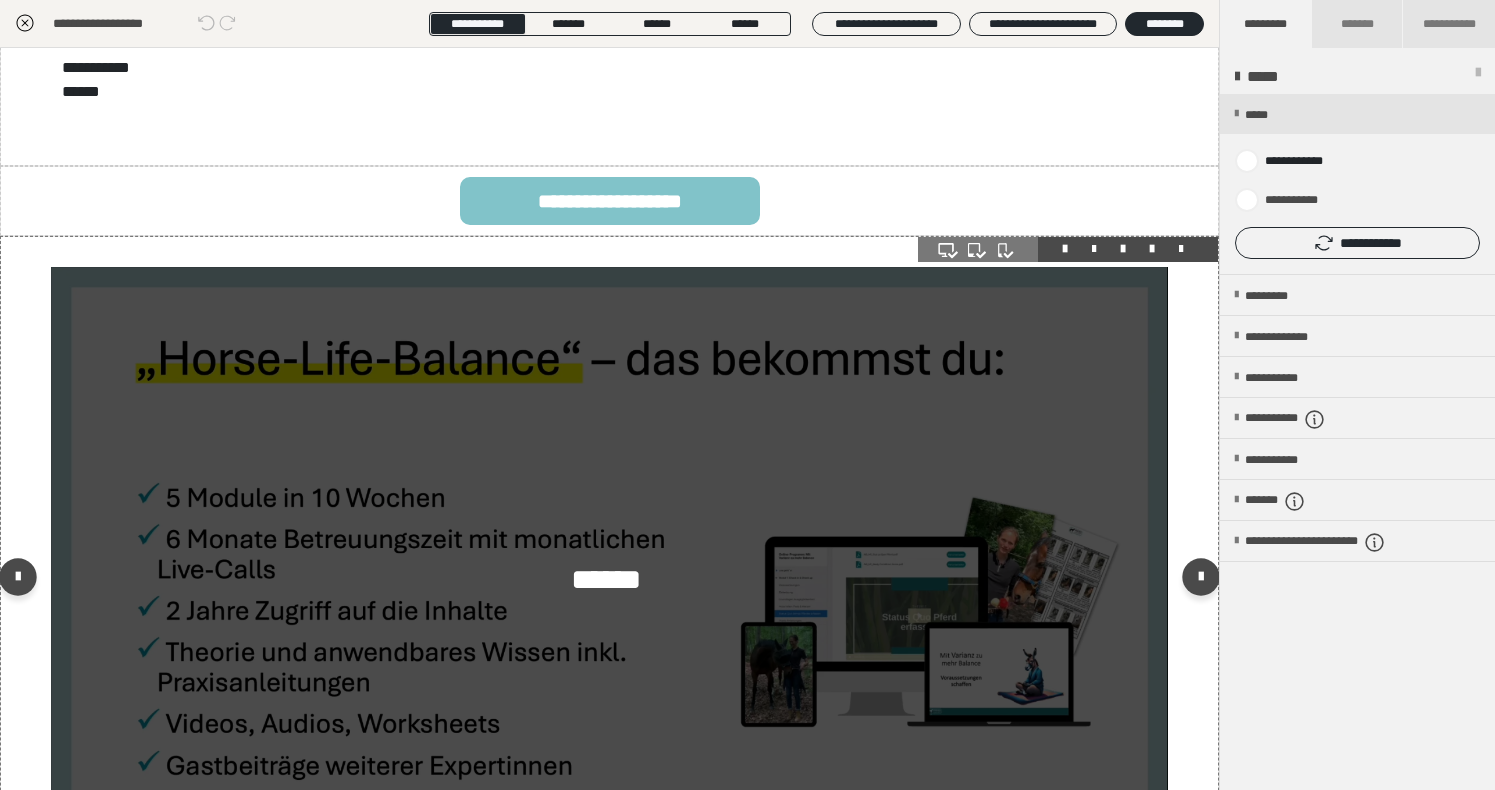 scroll, scrollTop: 0, scrollLeft: 0, axis: both 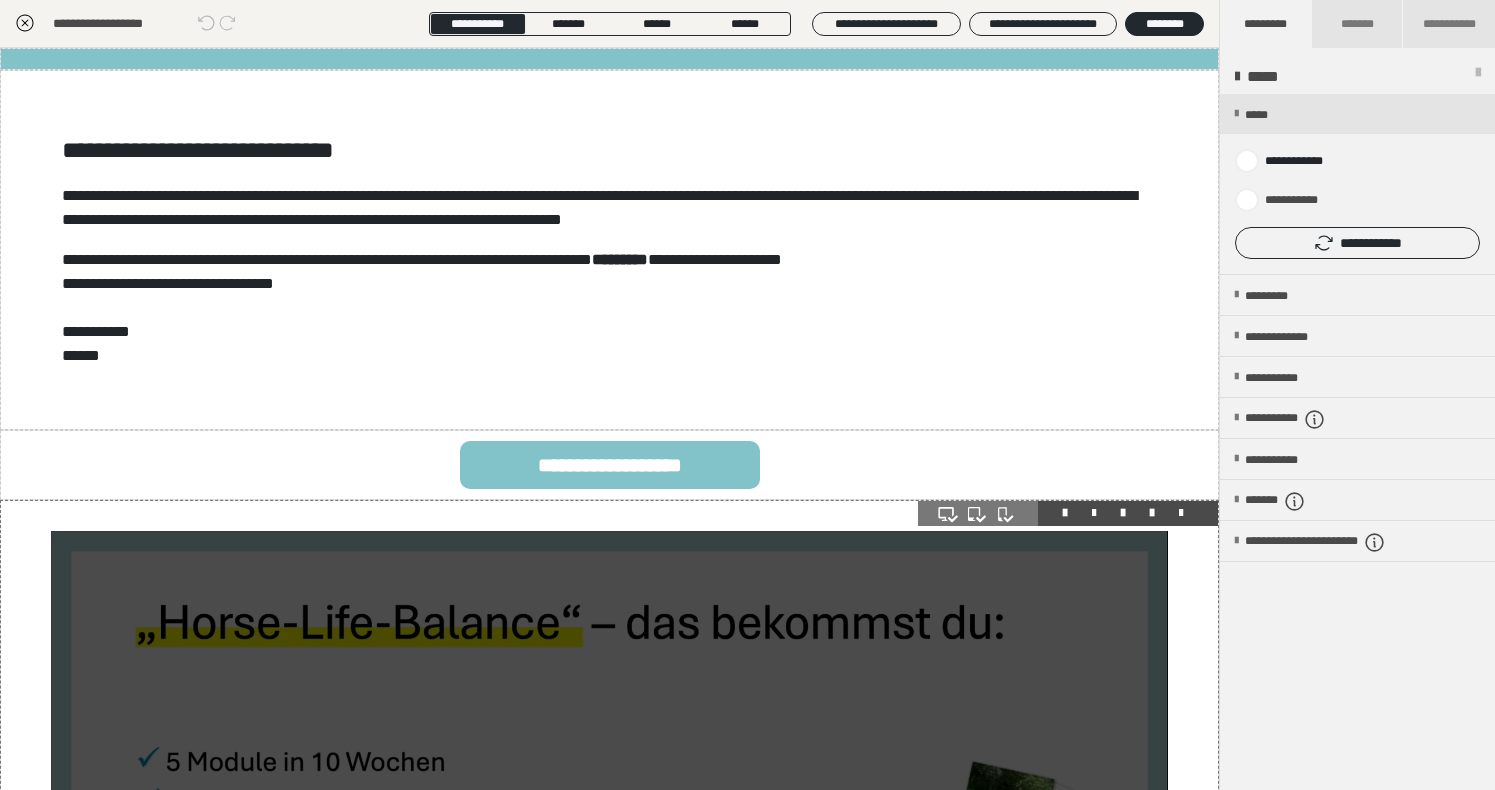 click 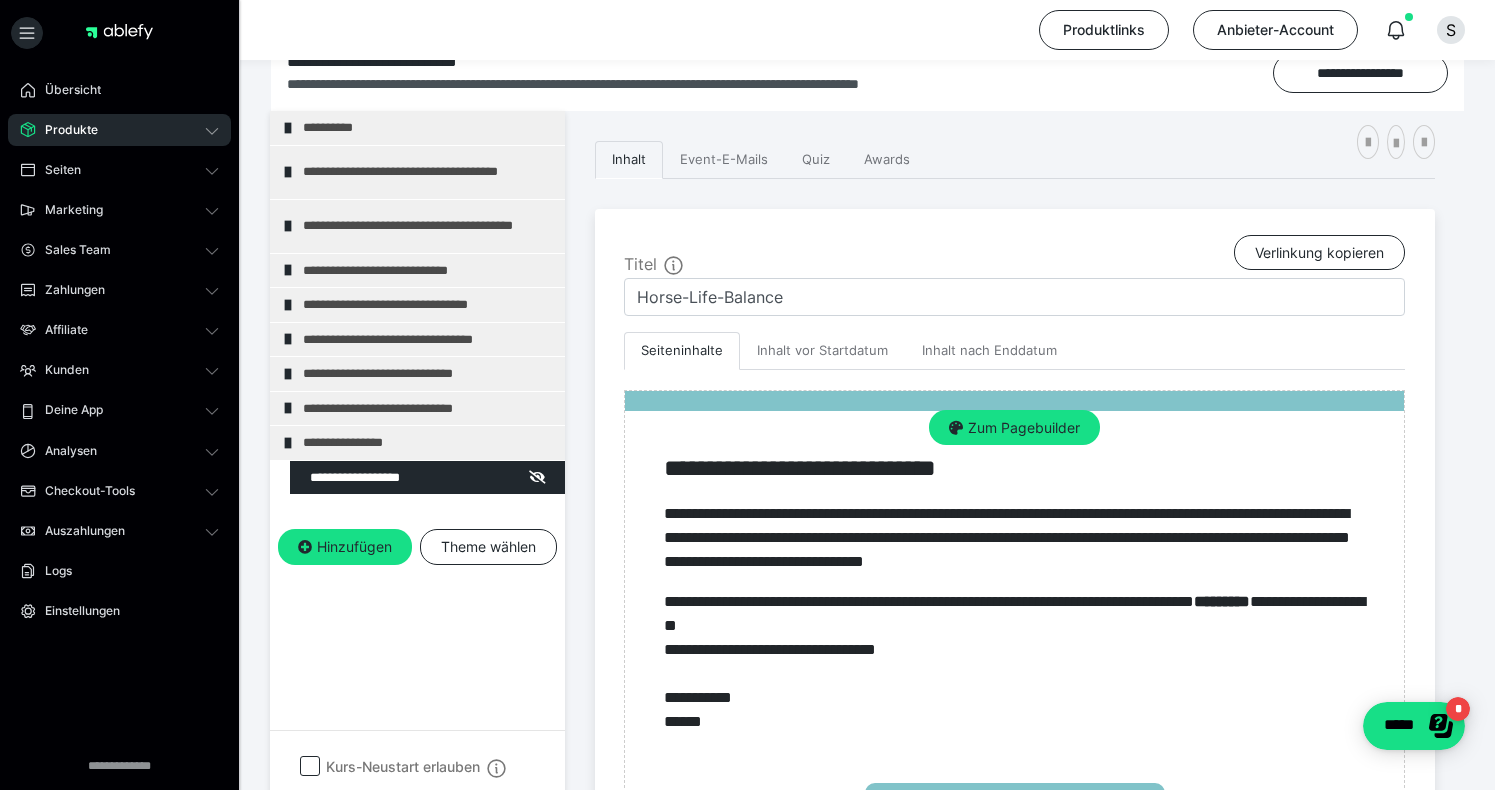 scroll, scrollTop: 316, scrollLeft: 0, axis: vertical 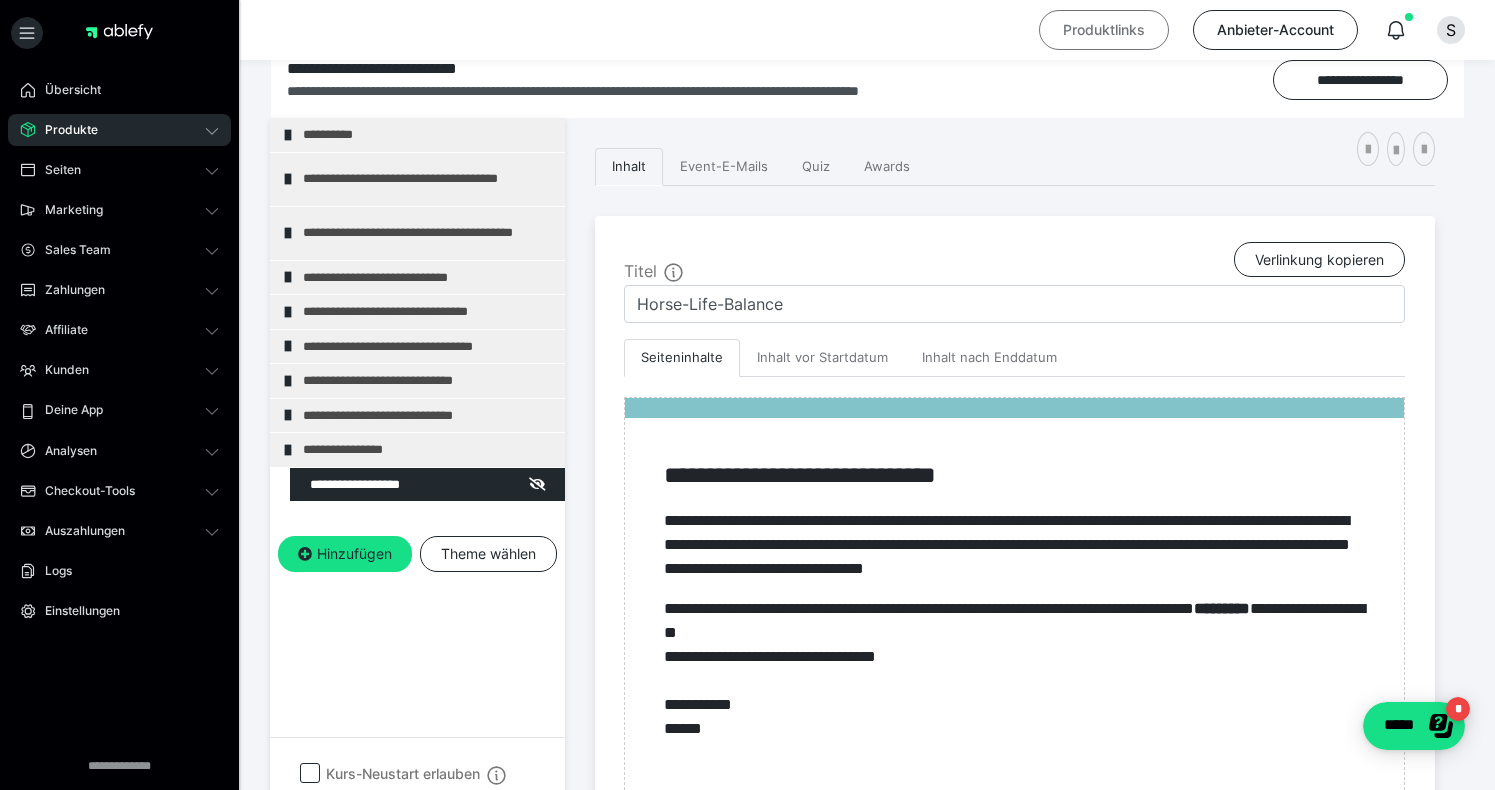 click on "Produktlinks" at bounding box center (1104, 30) 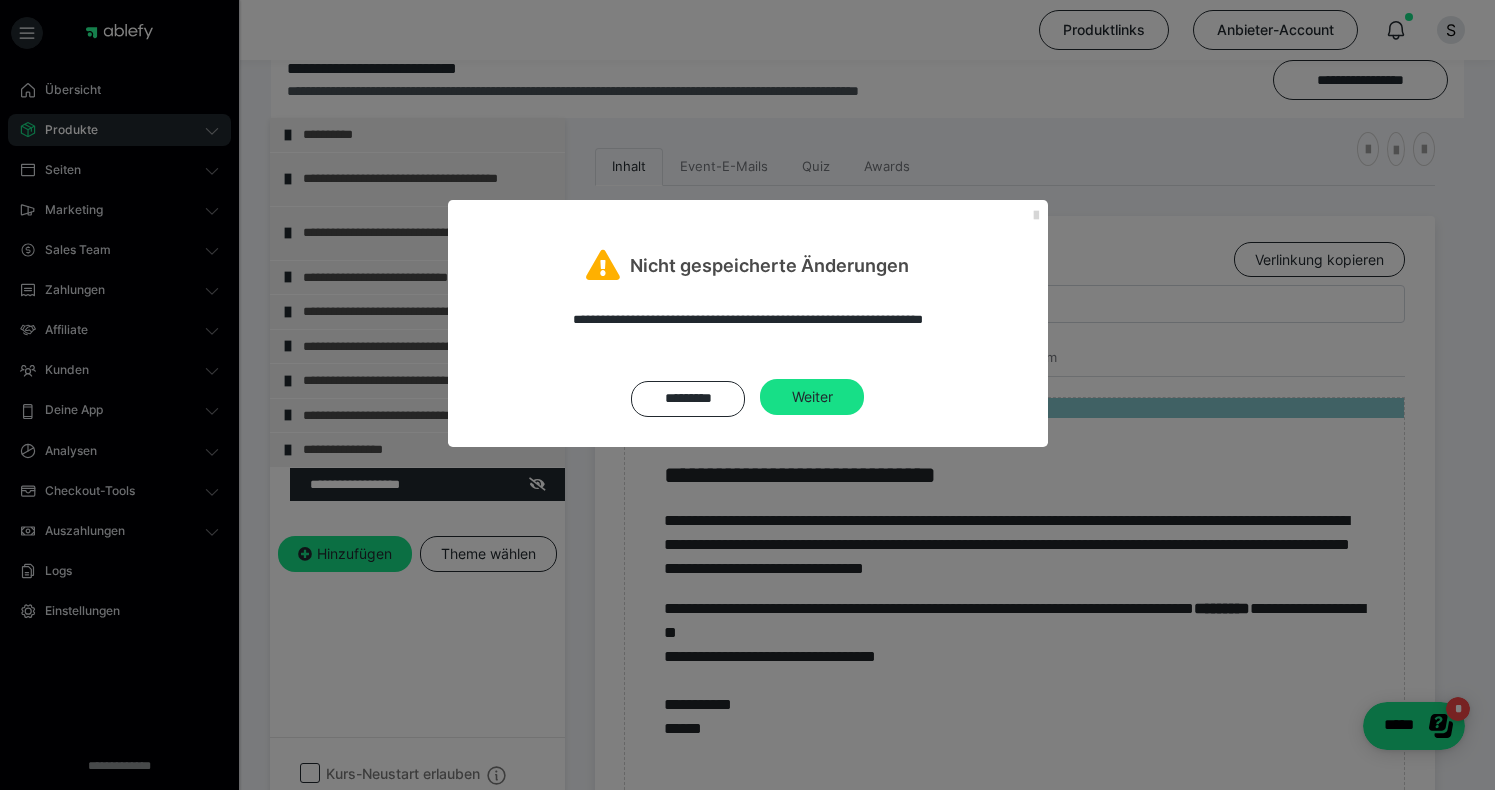 click at bounding box center [1036, 216] 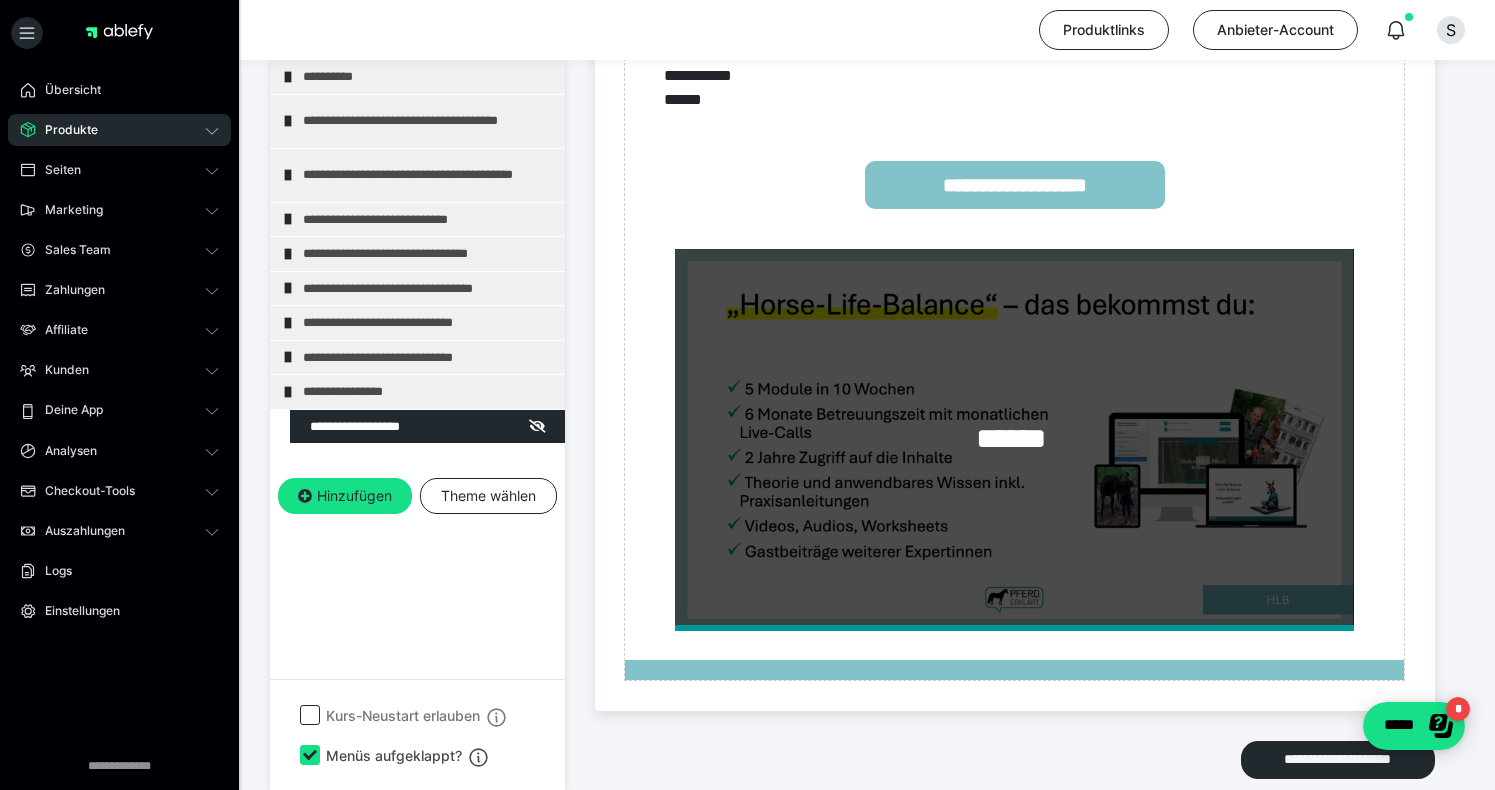 scroll, scrollTop: 1034, scrollLeft: 0, axis: vertical 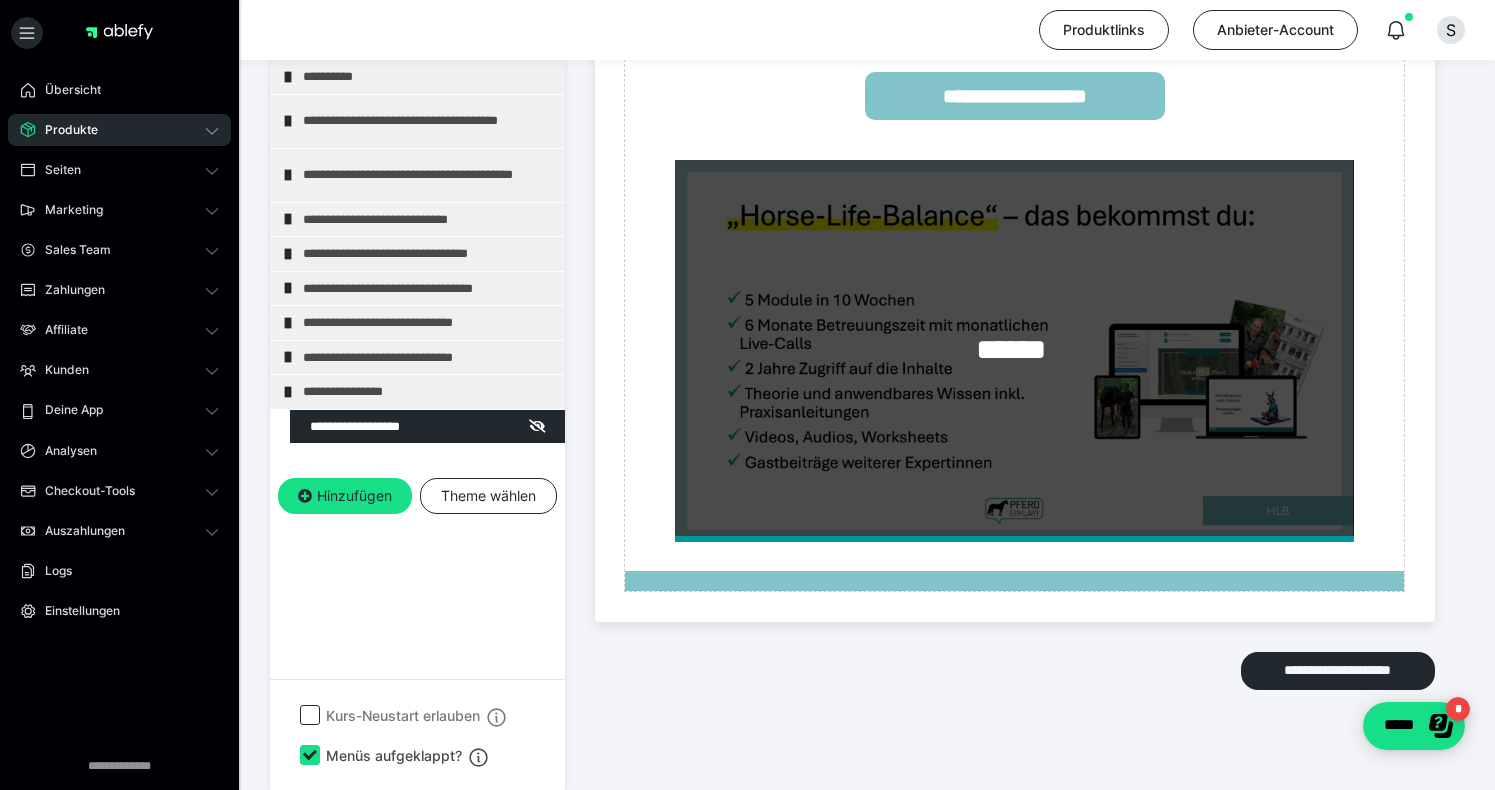 click at bounding box center (310, 755) 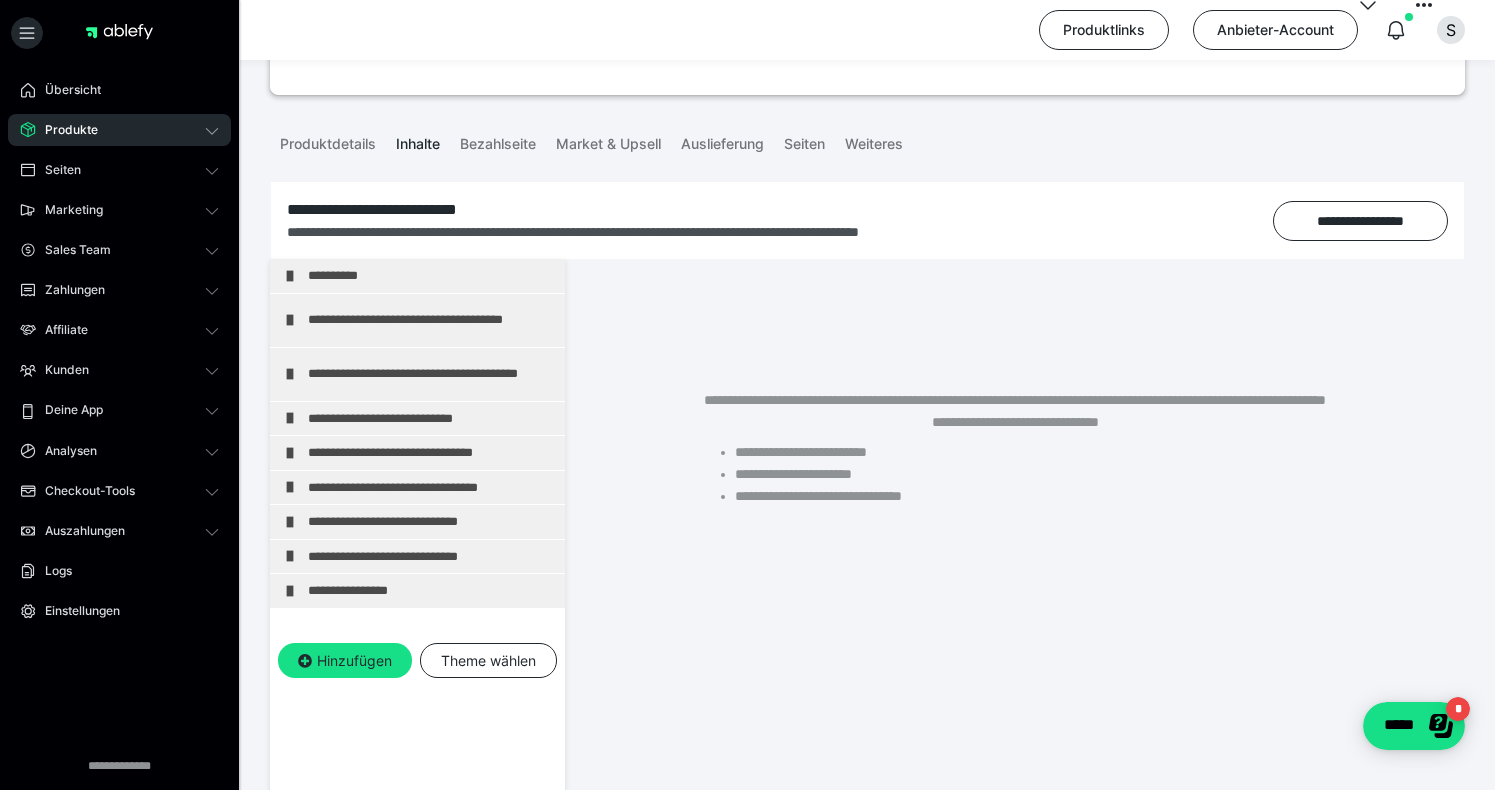 scroll, scrollTop: 328, scrollLeft: 0, axis: vertical 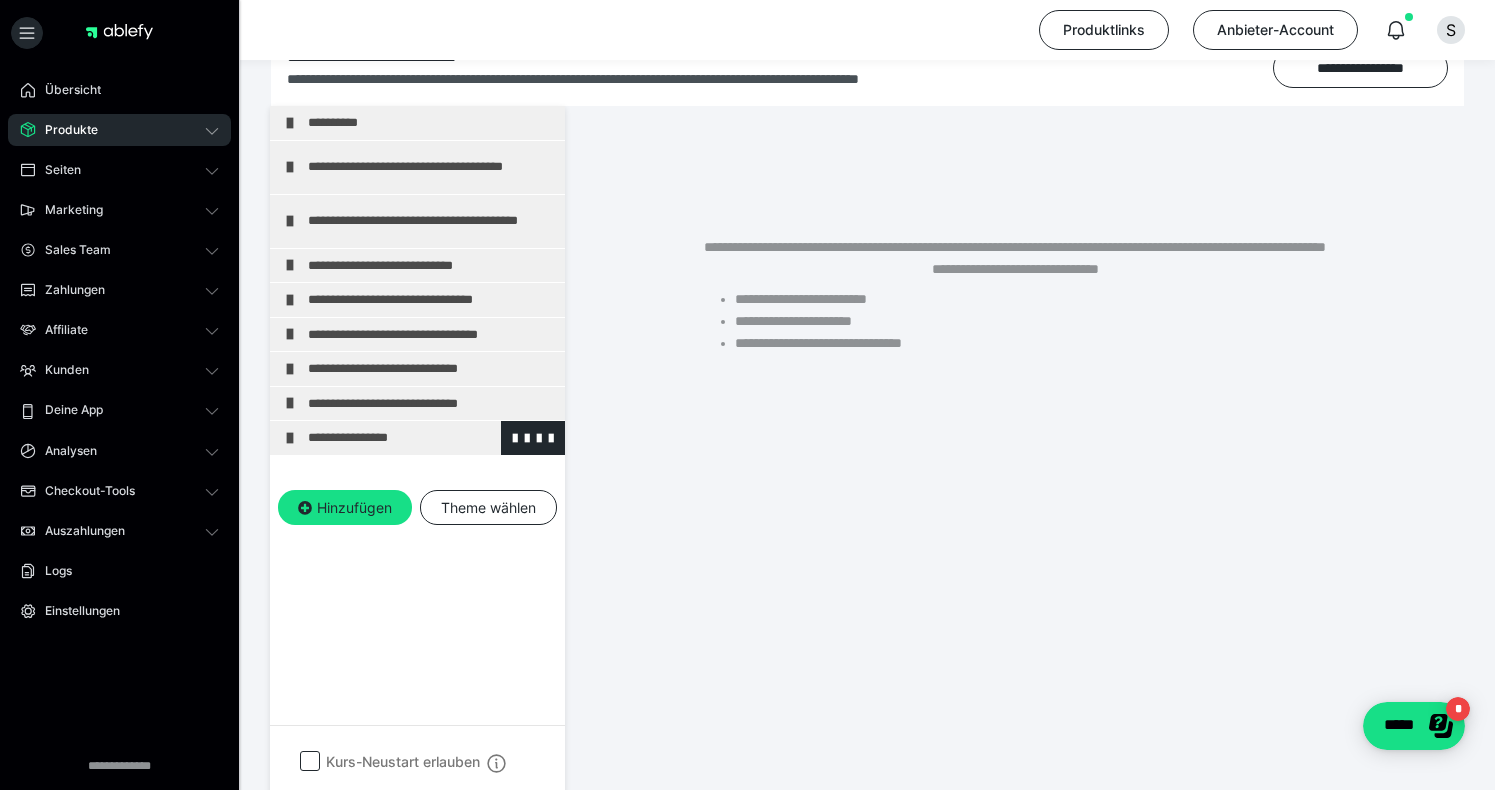 click on "**********" at bounding box center (431, 438) 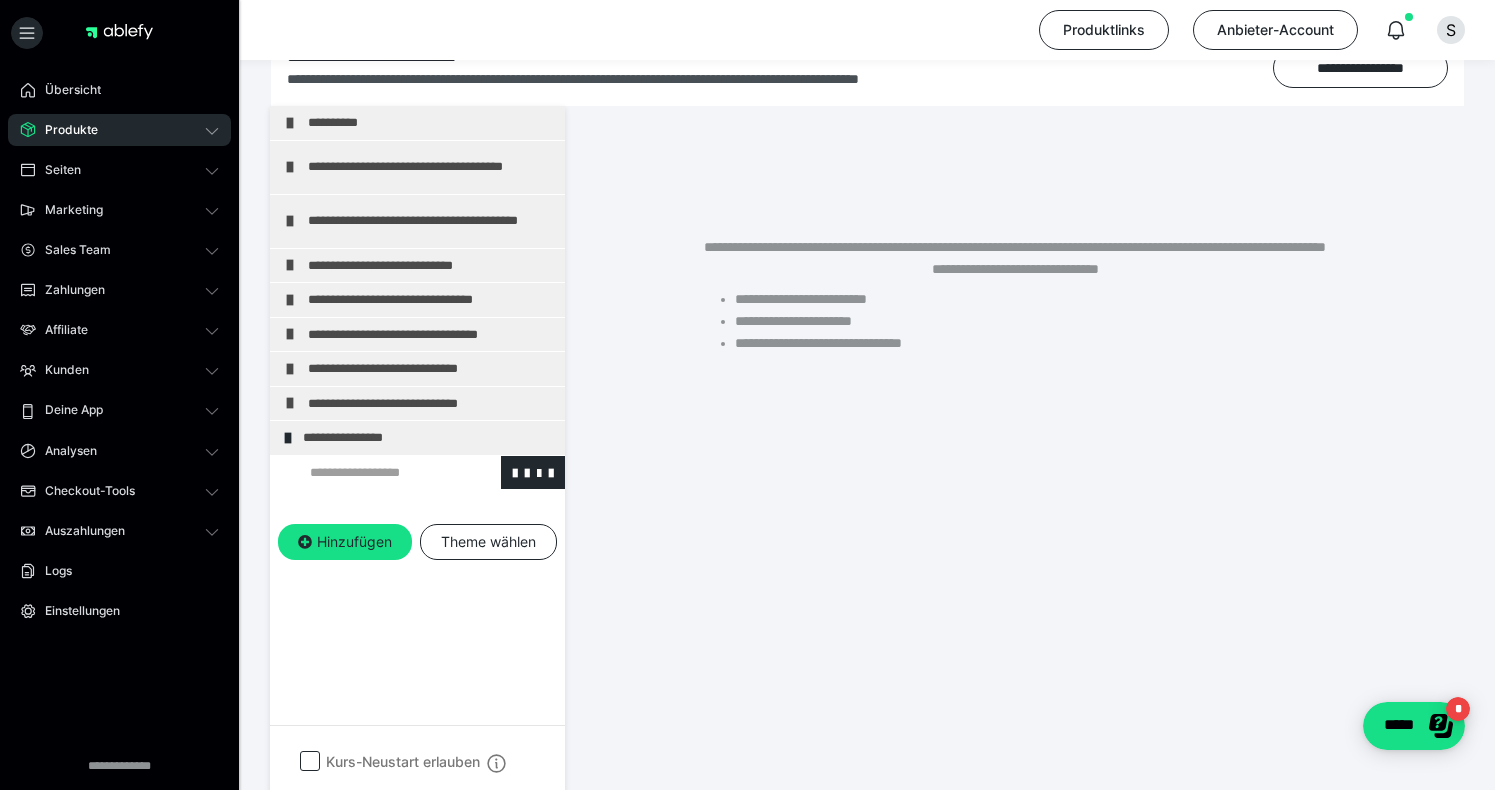 click at bounding box center (375, 473) 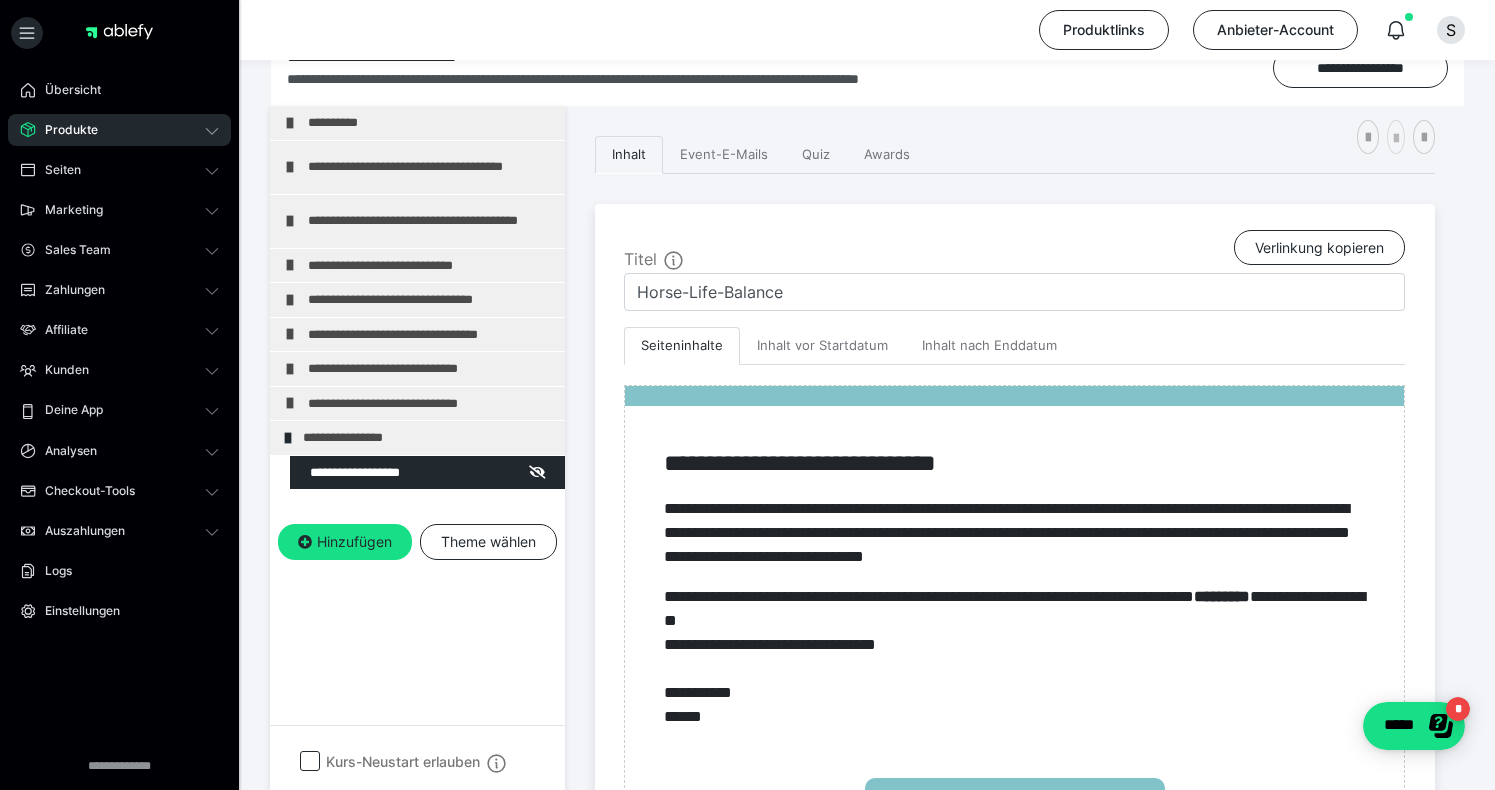 click at bounding box center [1396, 139] 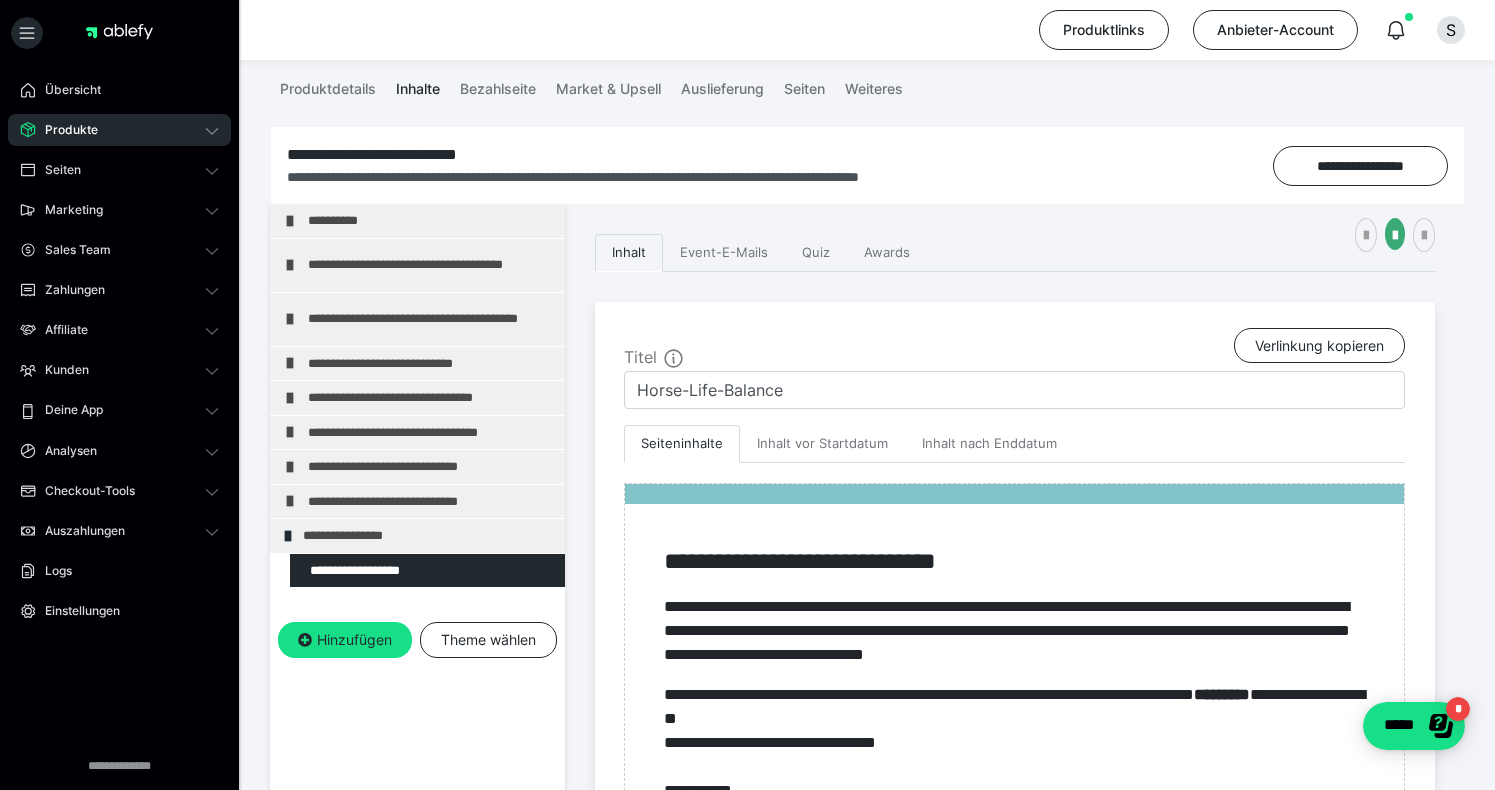 scroll, scrollTop: 226, scrollLeft: 0, axis: vertical 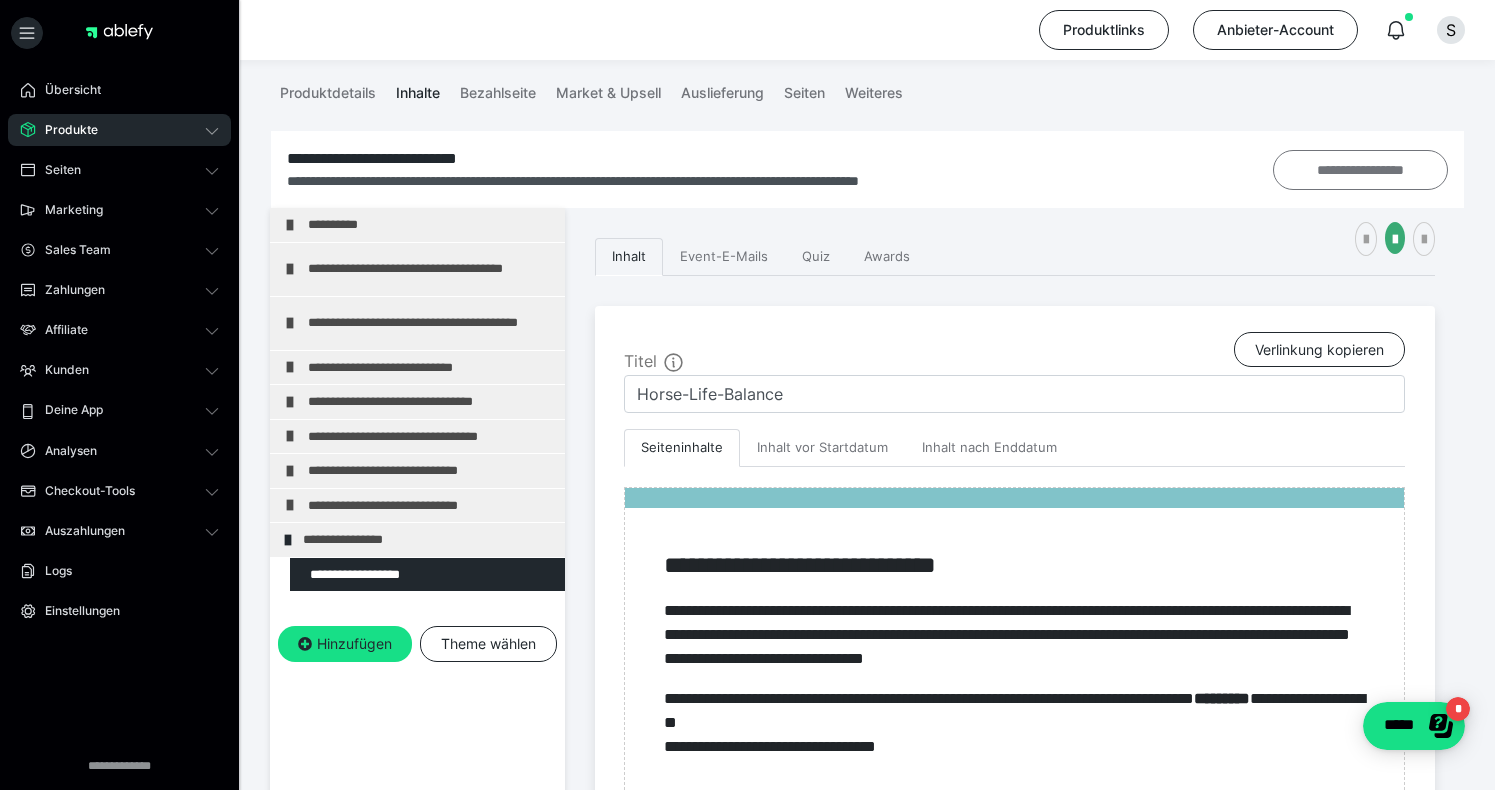 click on "**********" at bounding box center (1360, 170) 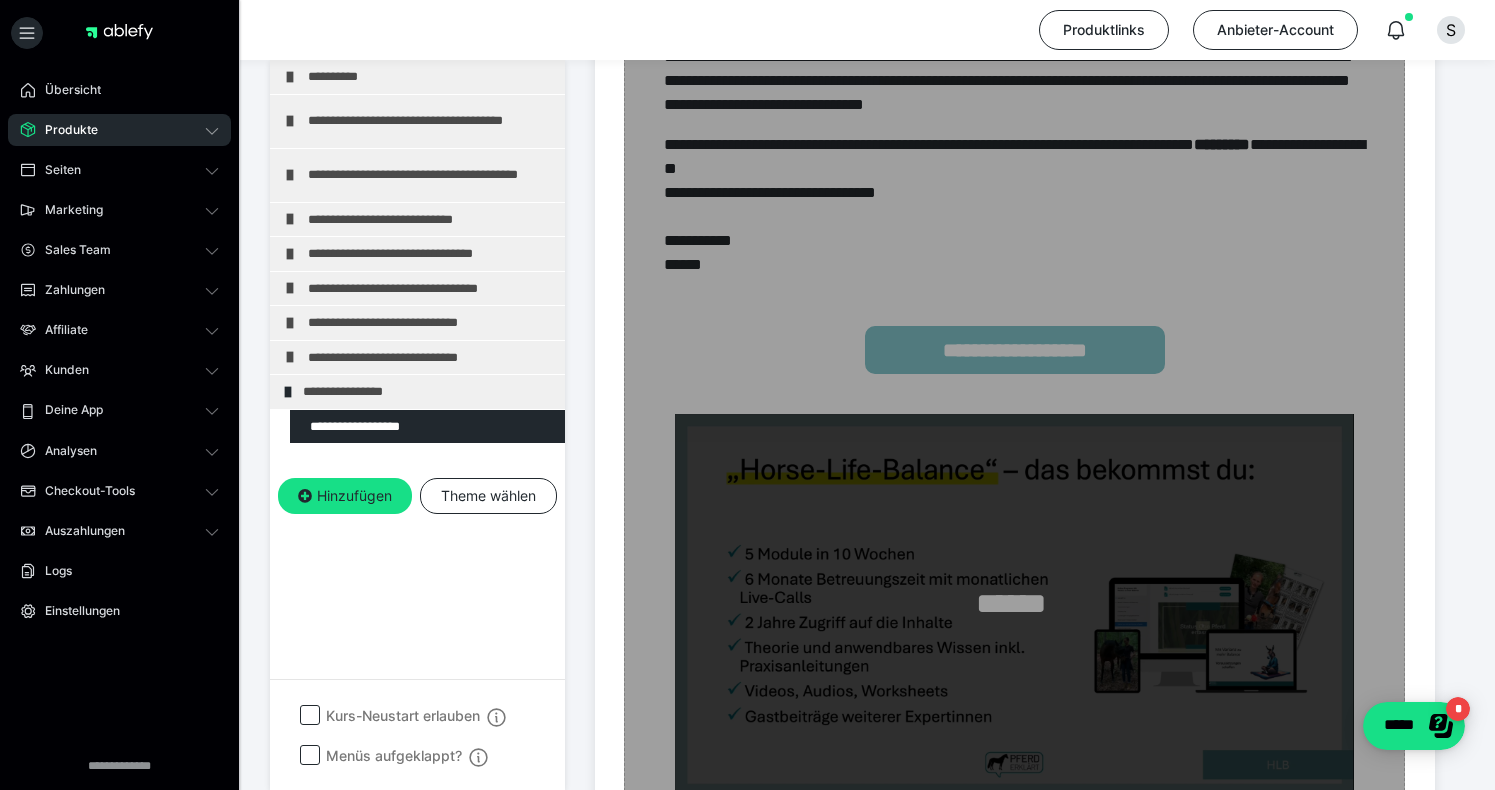 scroll, scrollTop: 829, scrollLeft: 0, axis: vertical 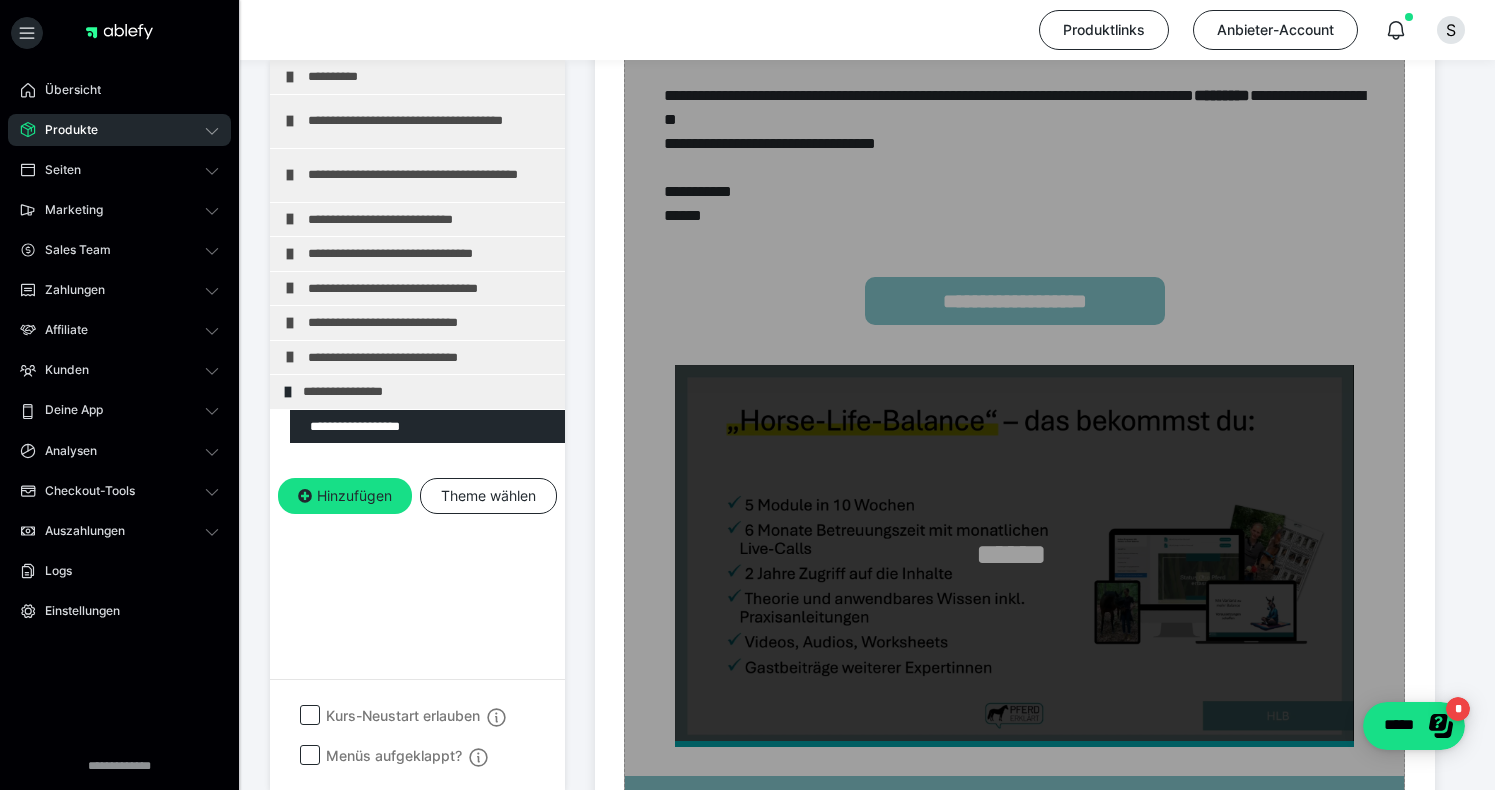 click on "Zum Pagebuilder" at bounding box center [1014, 341] 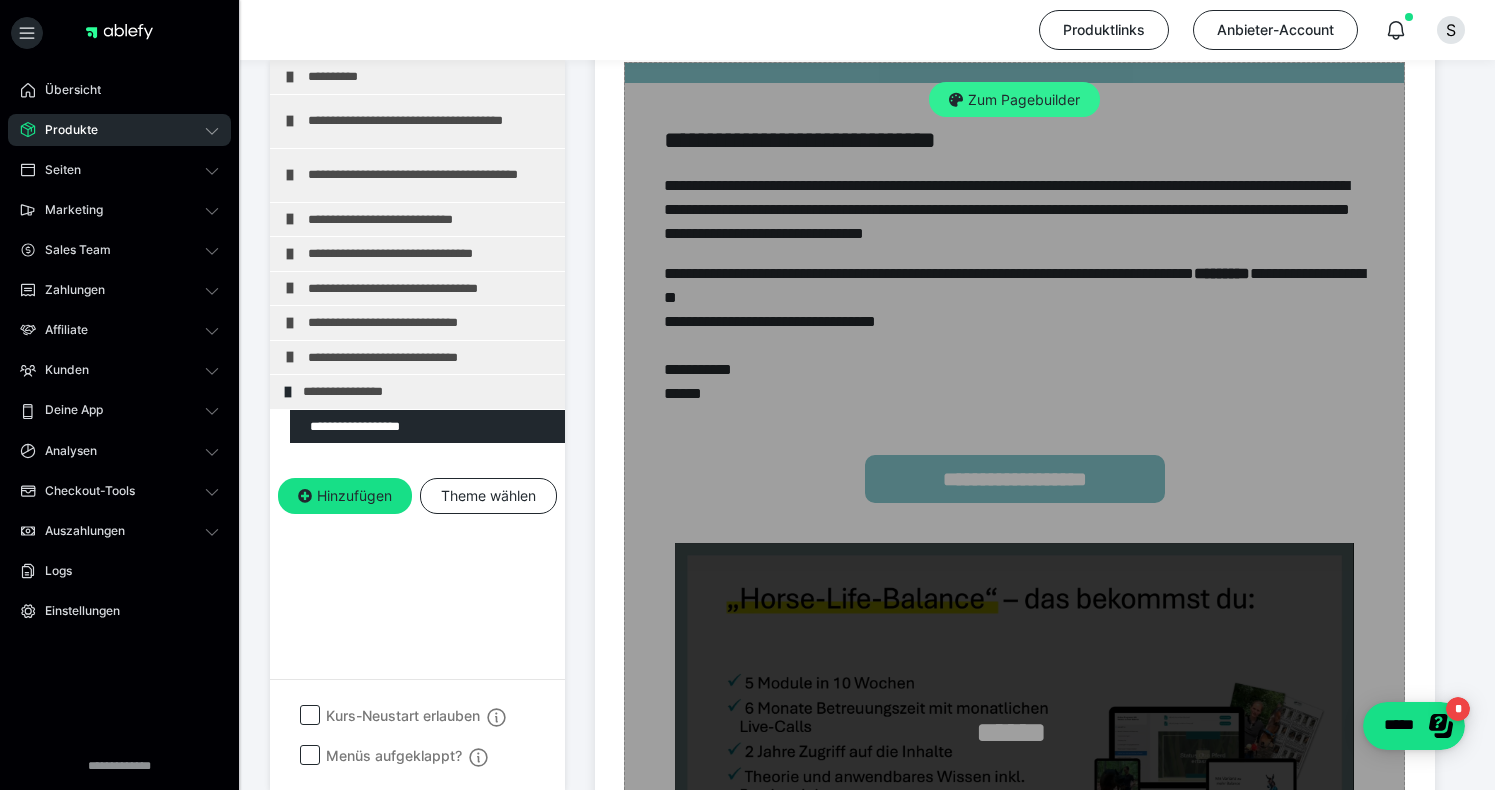 click on "Zum Pagebuilder" at bounding box center [1014, 100] 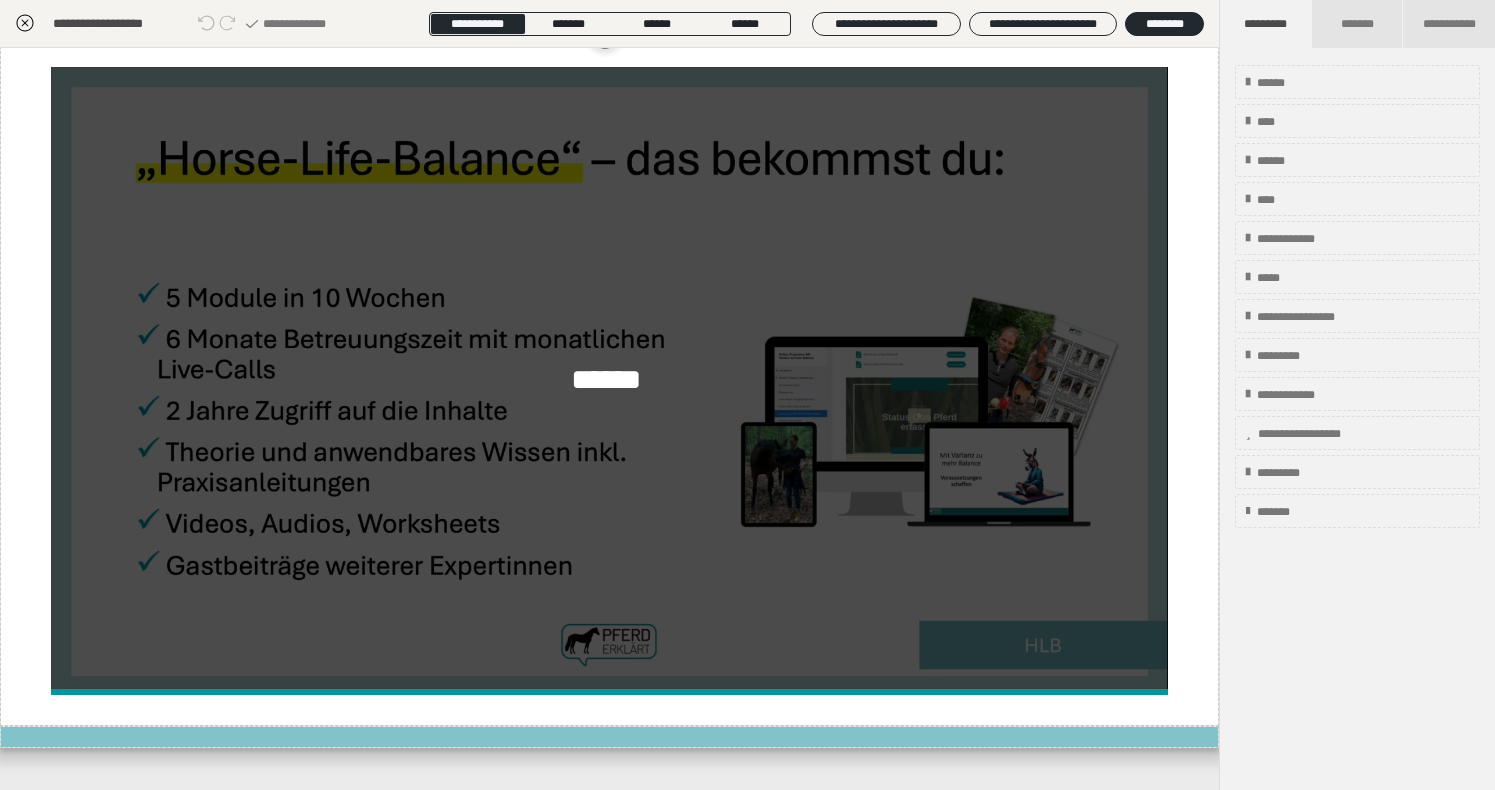 scroll, scrollTop: 471, scrollLeft: 0, axis: vertical 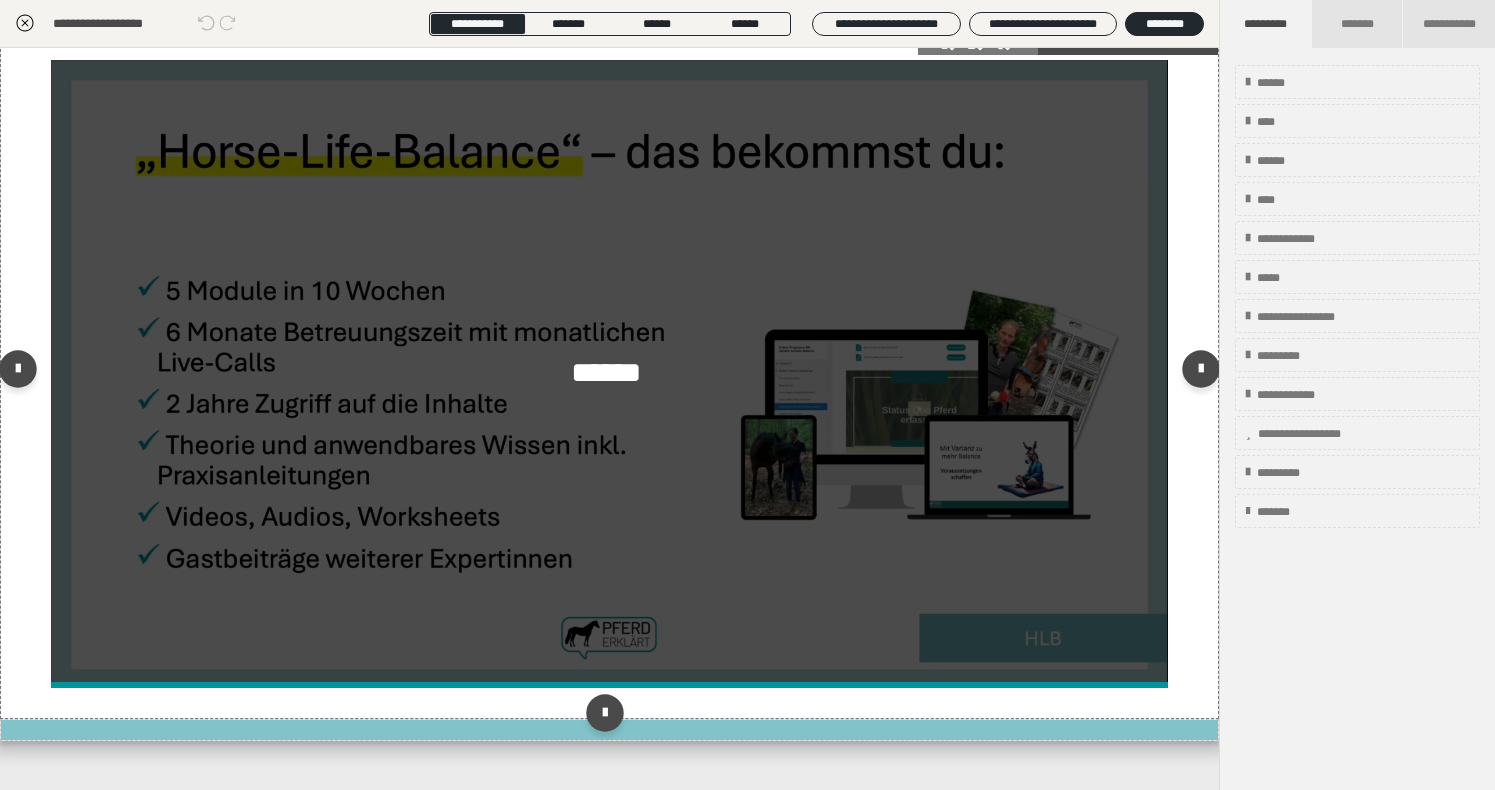 click on "******" at bounding box center [609, 374] 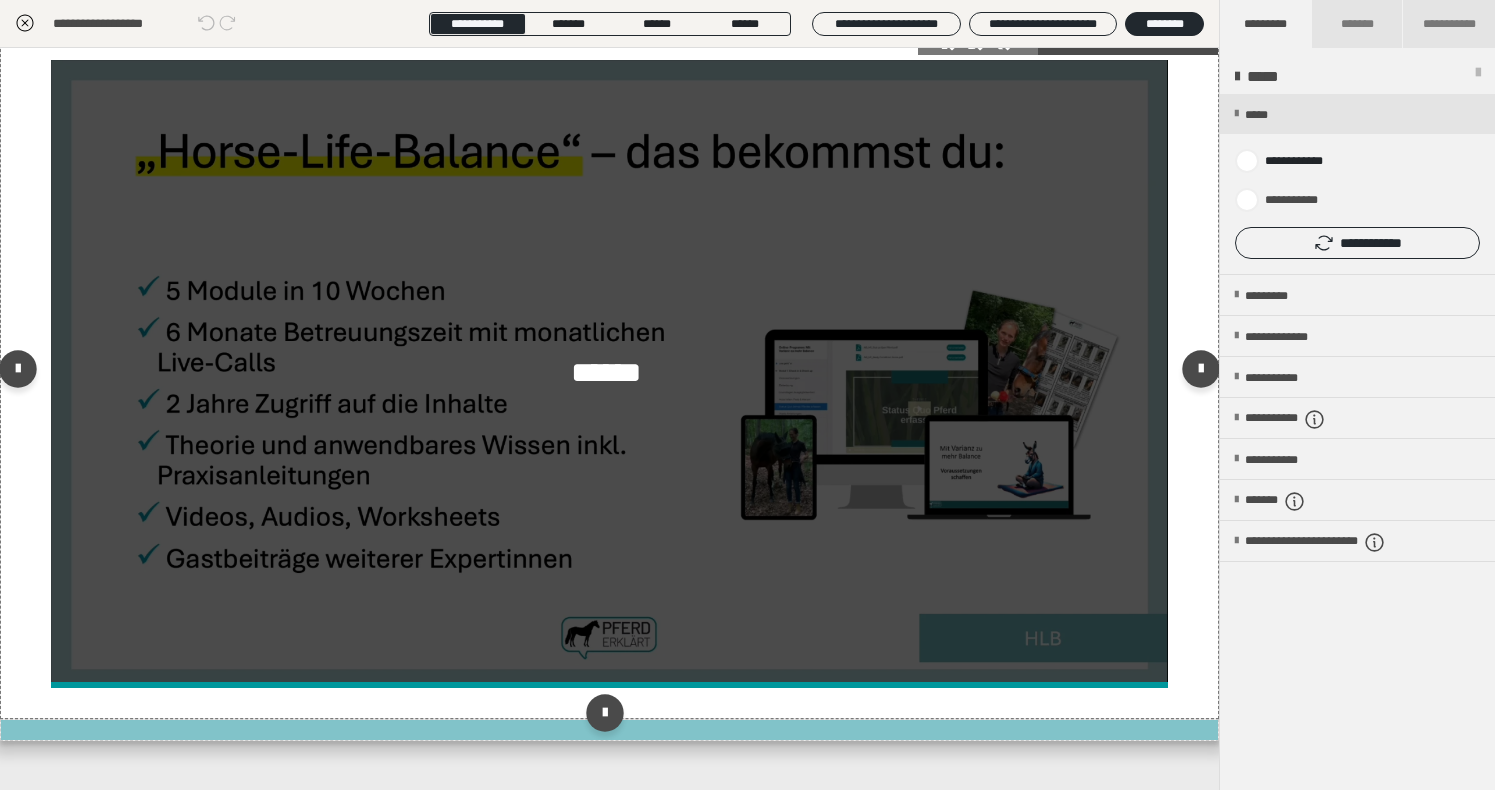click on "******" at bounding box center (609, 374) 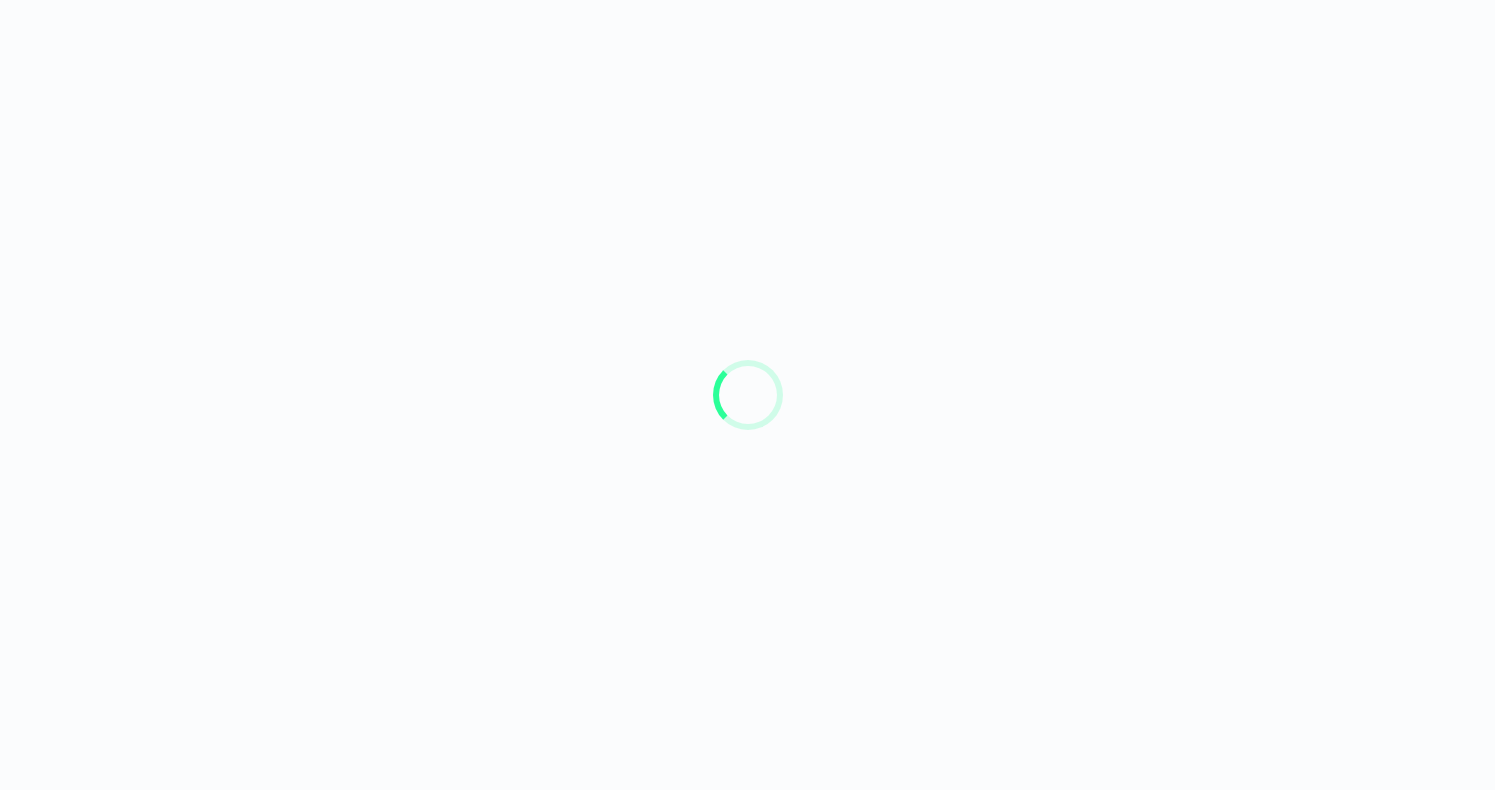 scroll, scrollTop: 0, scrollLeft: 0, axis: both 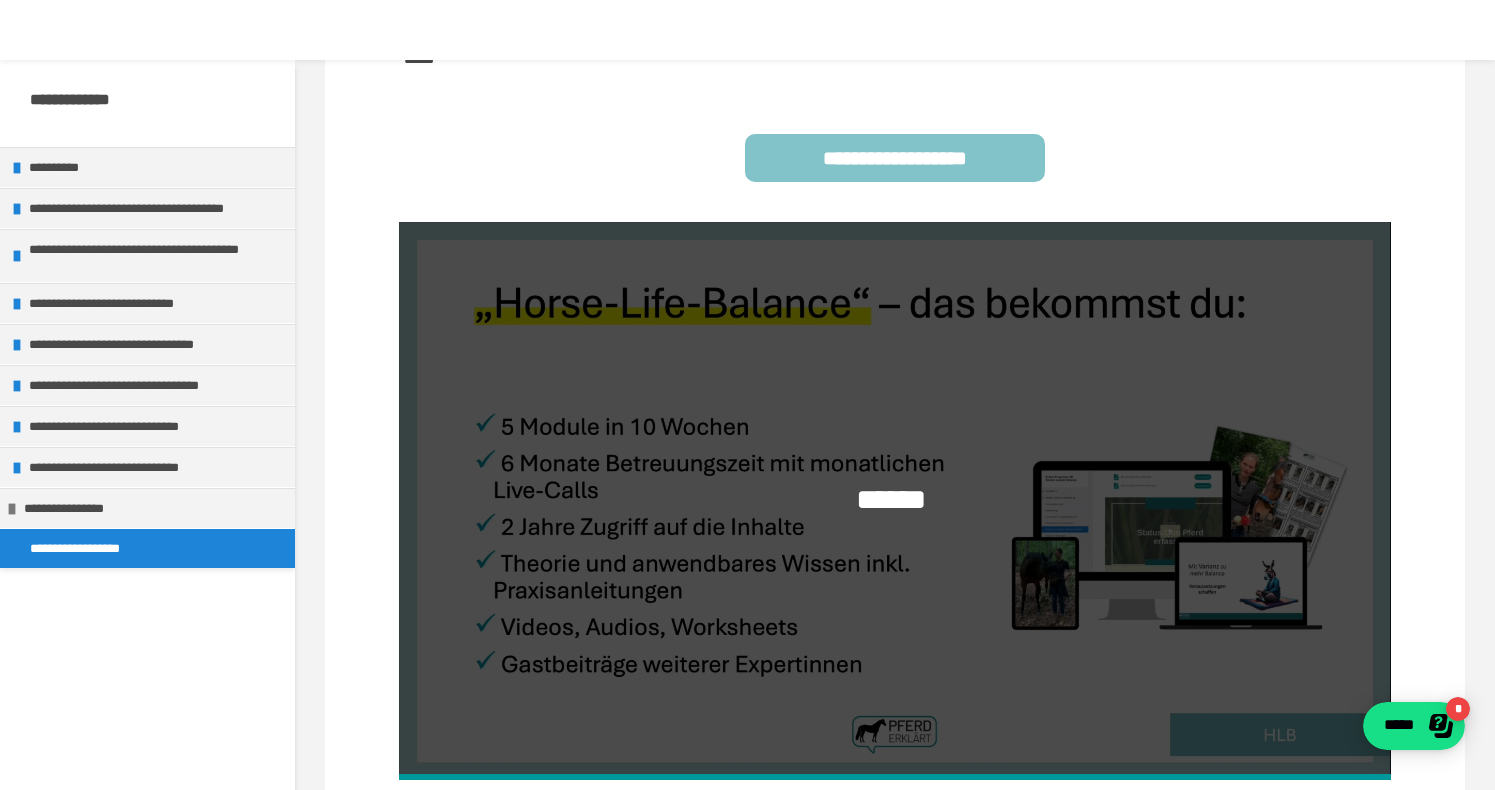 click on "******" at bounding box center (895, 500) 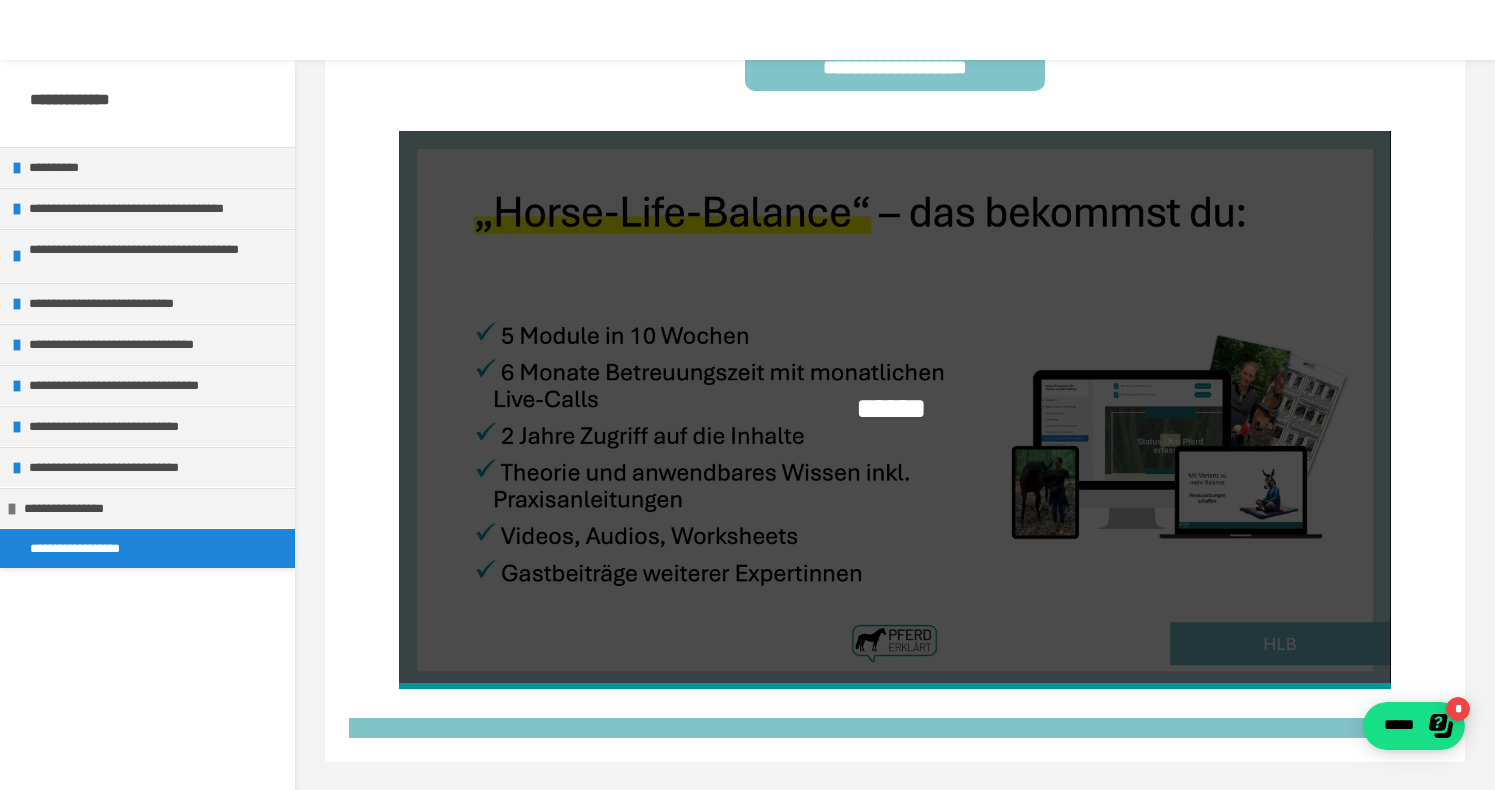scroll, scrollTop: 445, scrollLeft: 0, axis: vertical 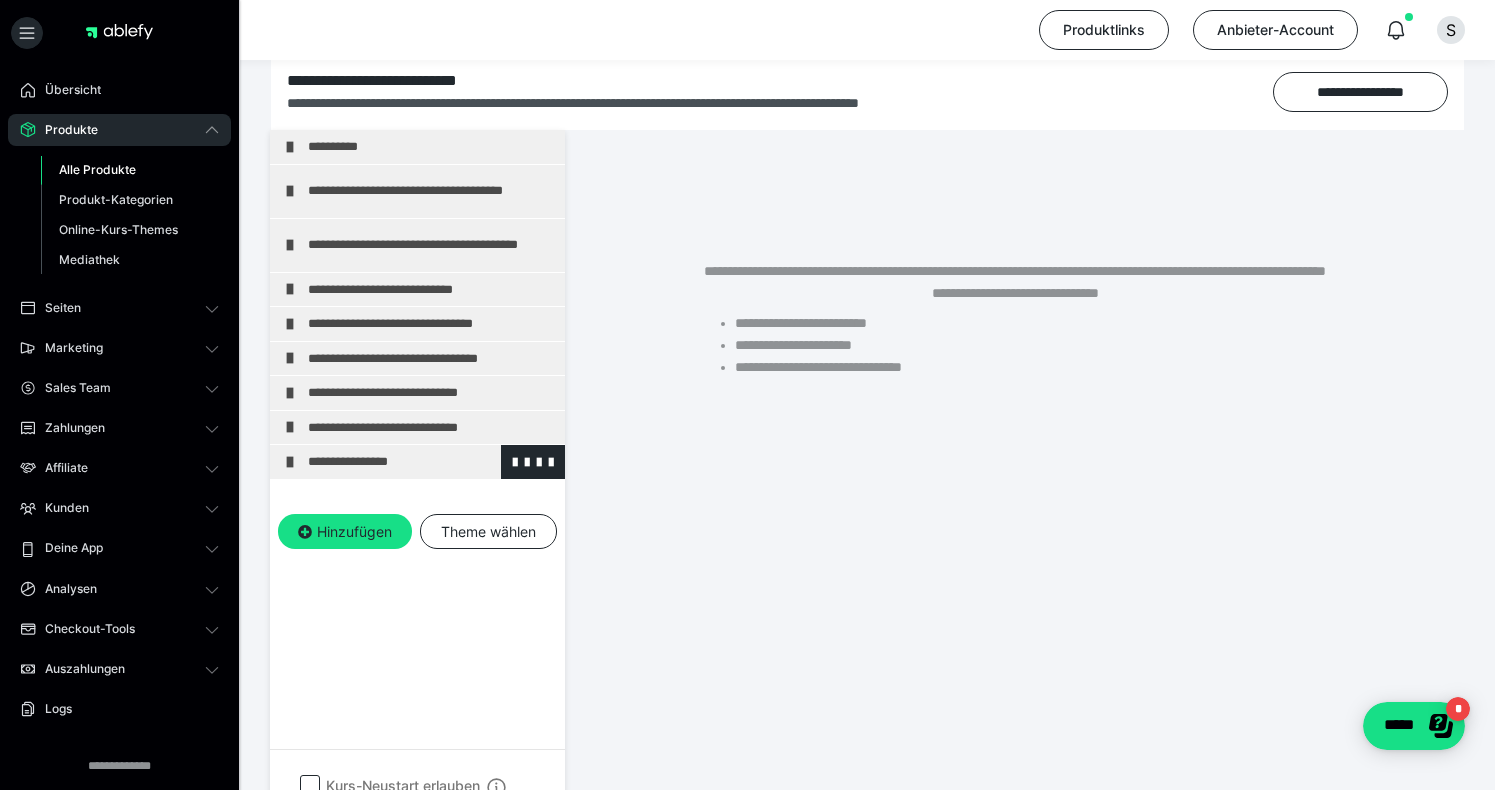 click on "**********" at bounding box center (431, 462) 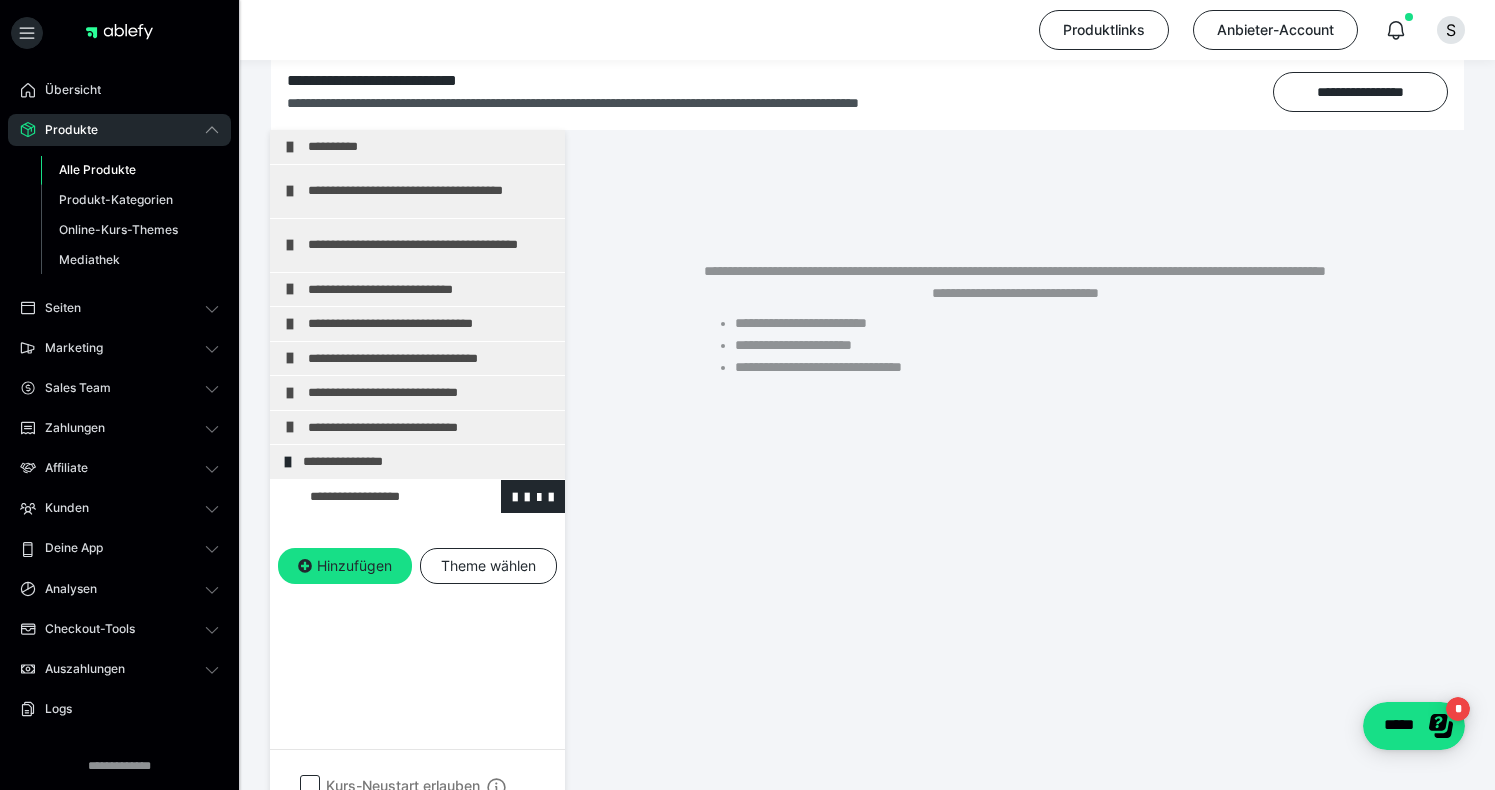 click at bounding box center (375, 497) 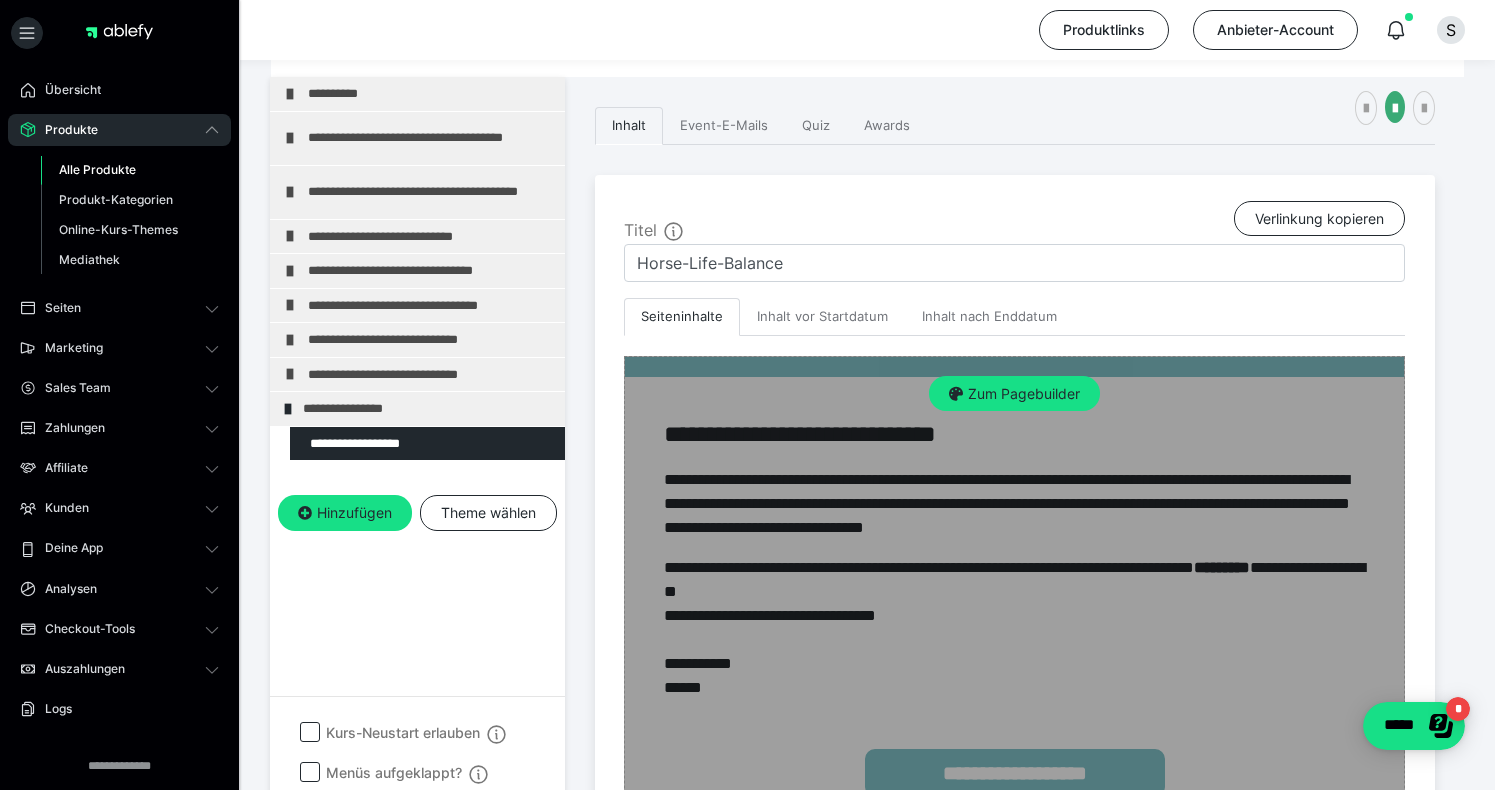scroll, scrollTop: 0, scrollLeft: 0, axis: both 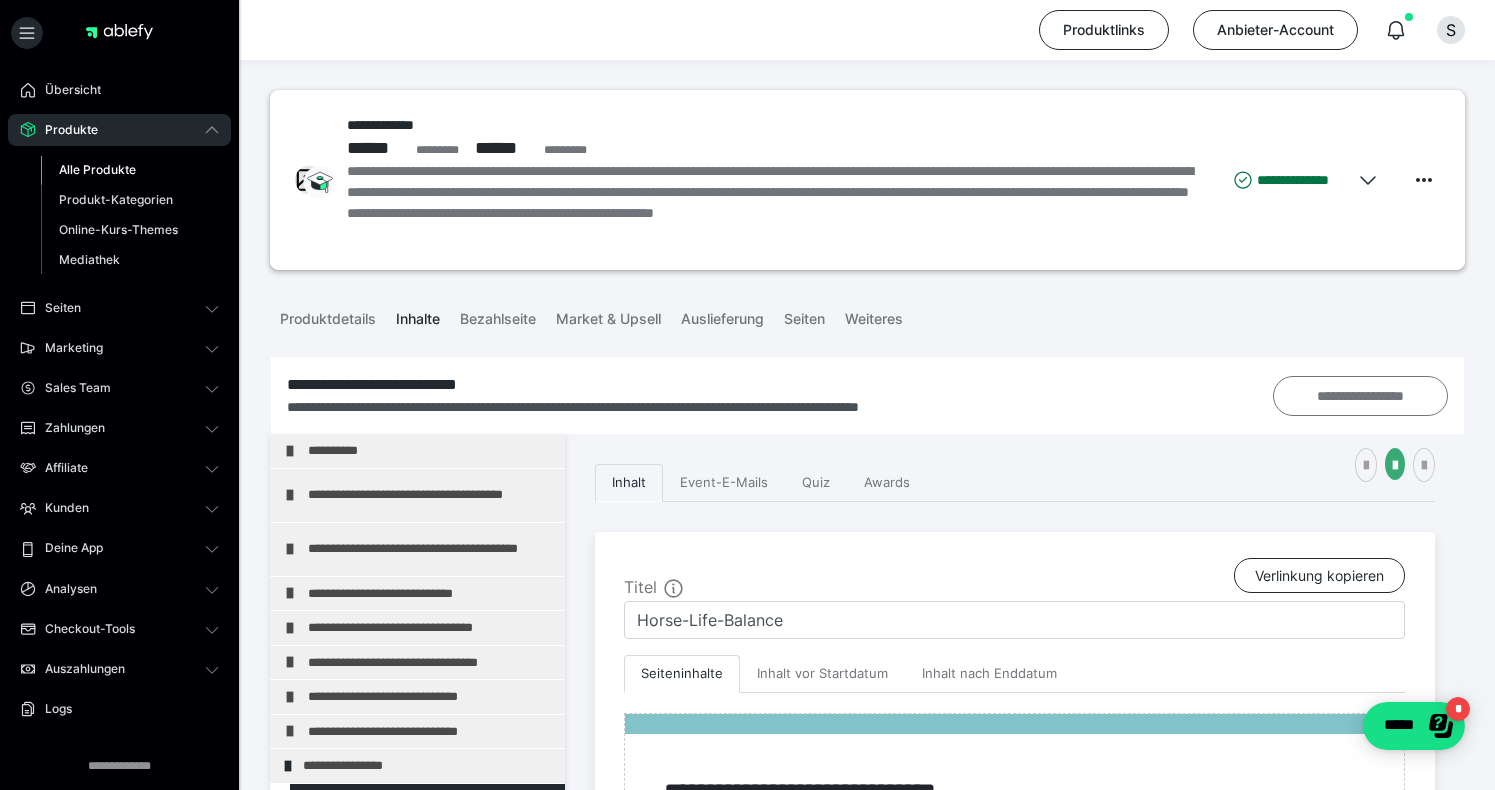 click on "**********" at bounding box center (1360, 396) 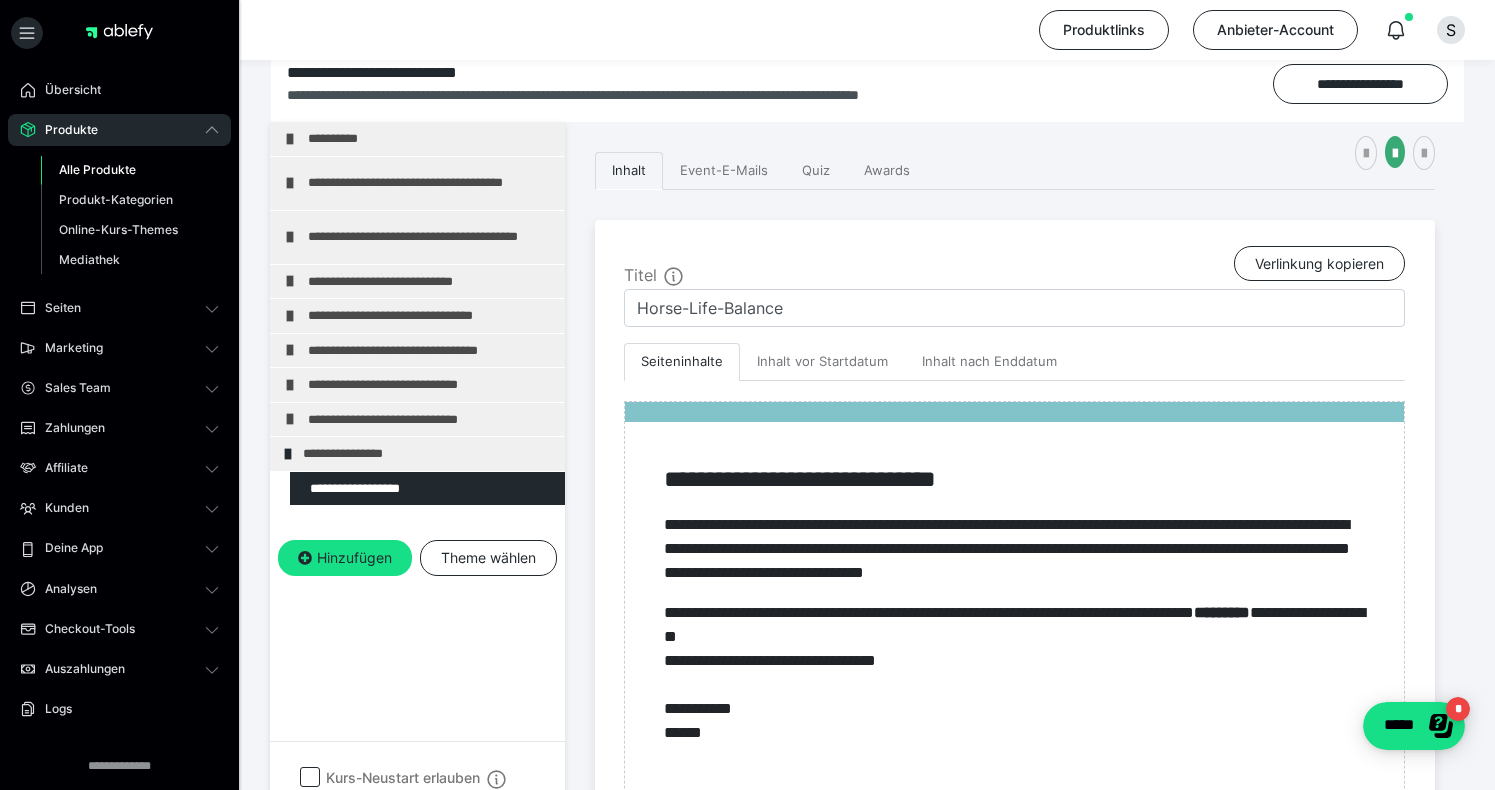 scroll, scrollTop: 311, scrollLeft: 0, axis: vertical 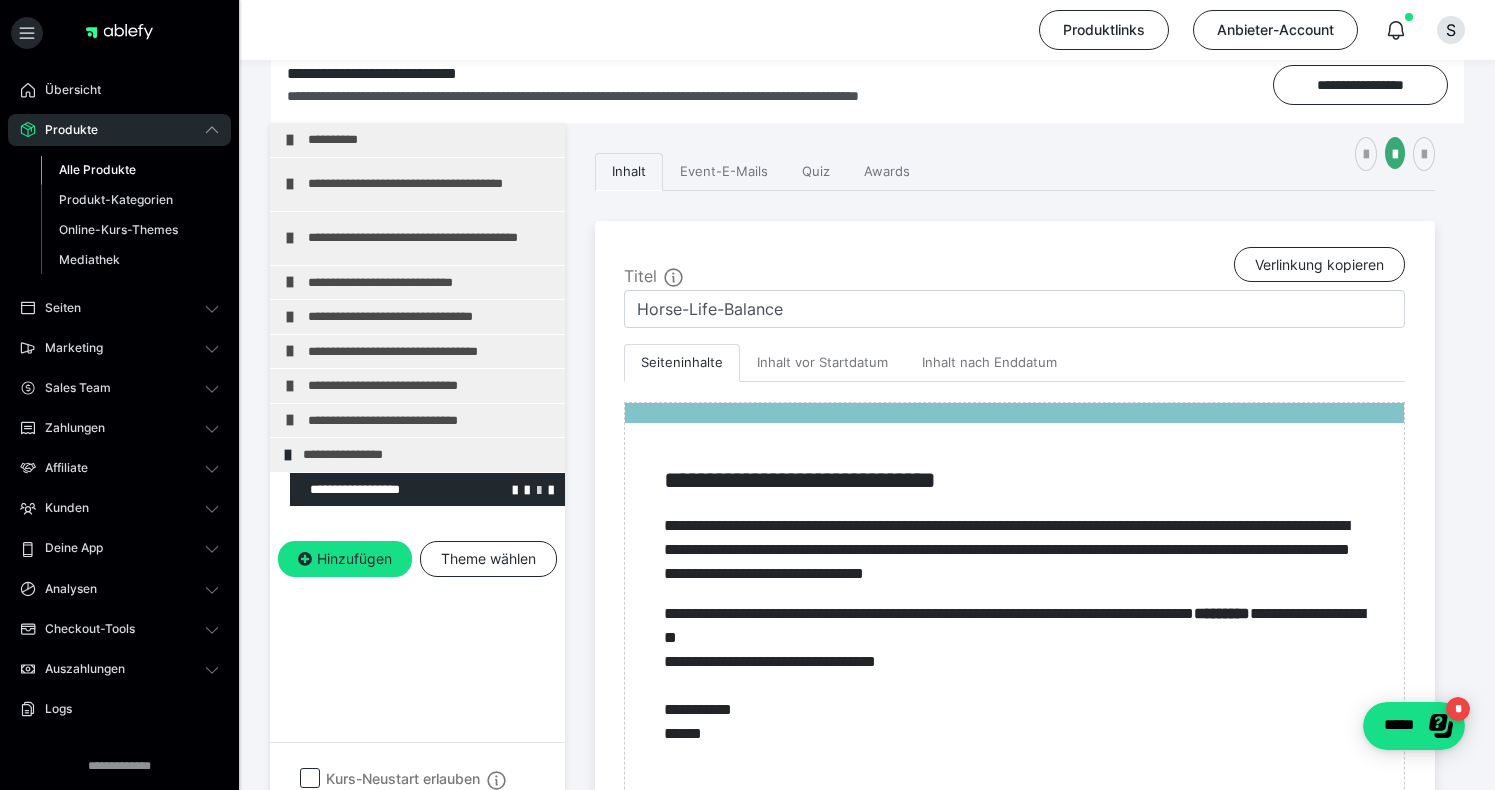 click at bounding box center [539, 489] 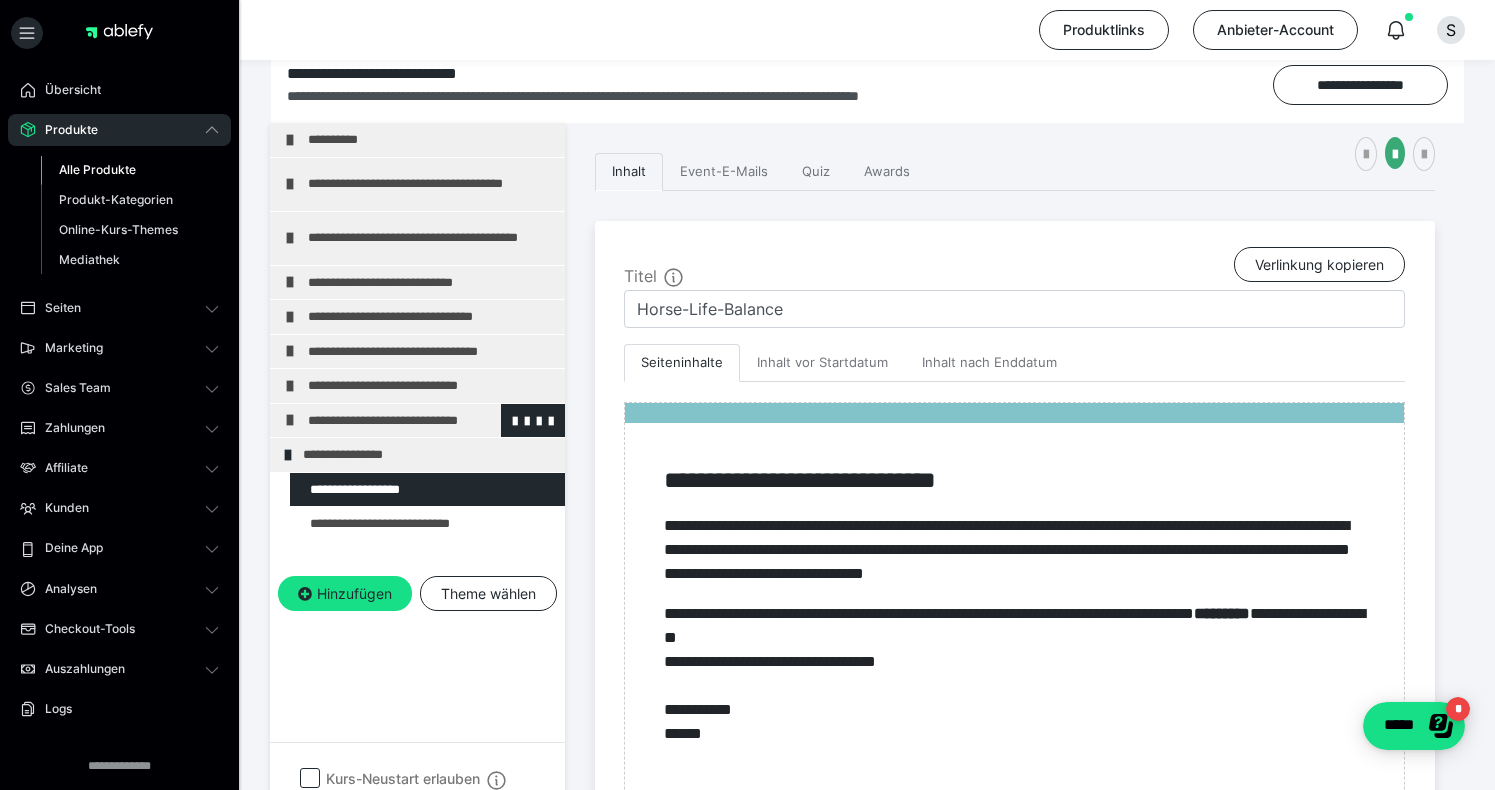 click on "**********" at bounding box center (417, 421) 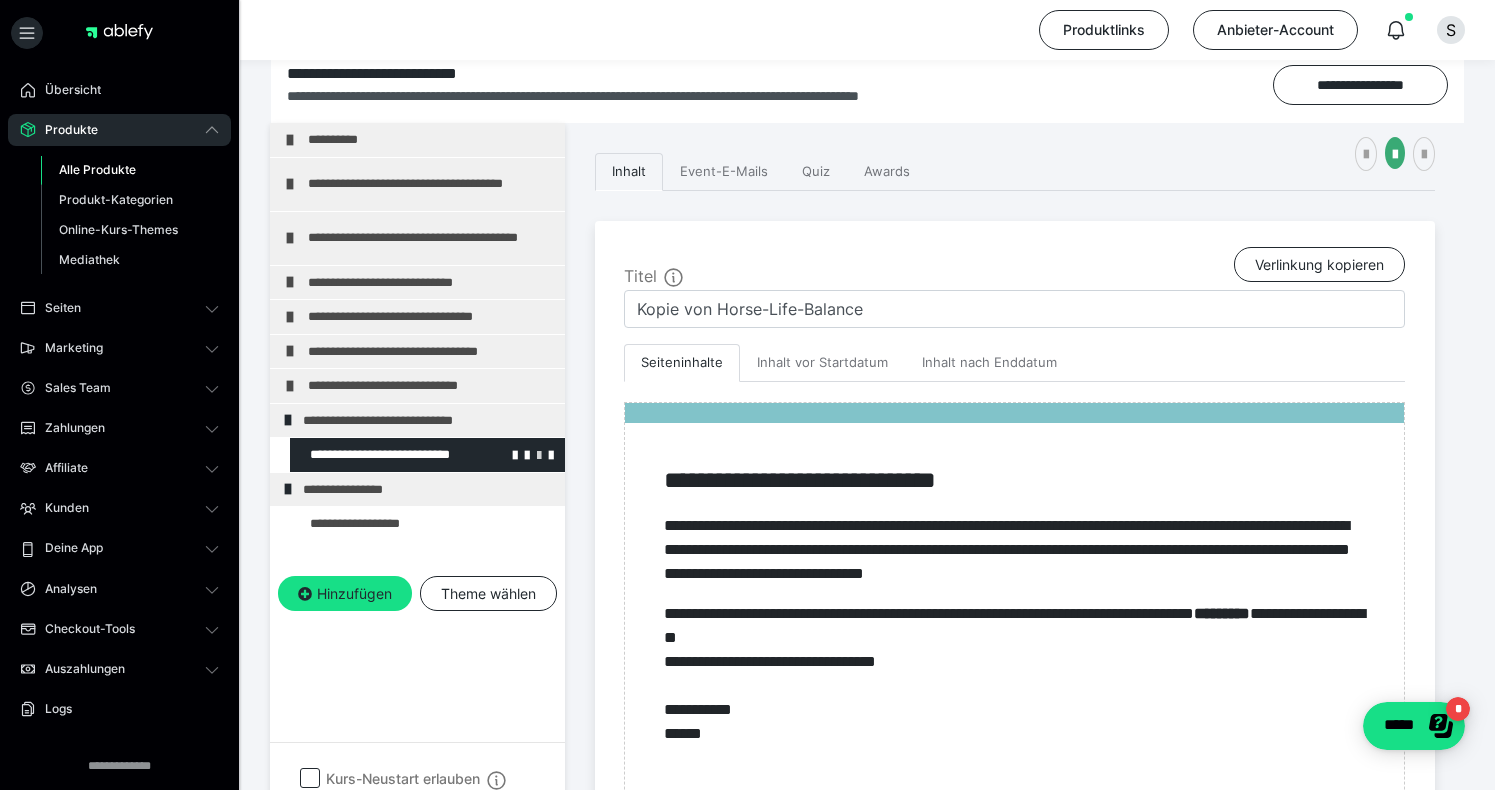 click at bounding box center [539, 454] 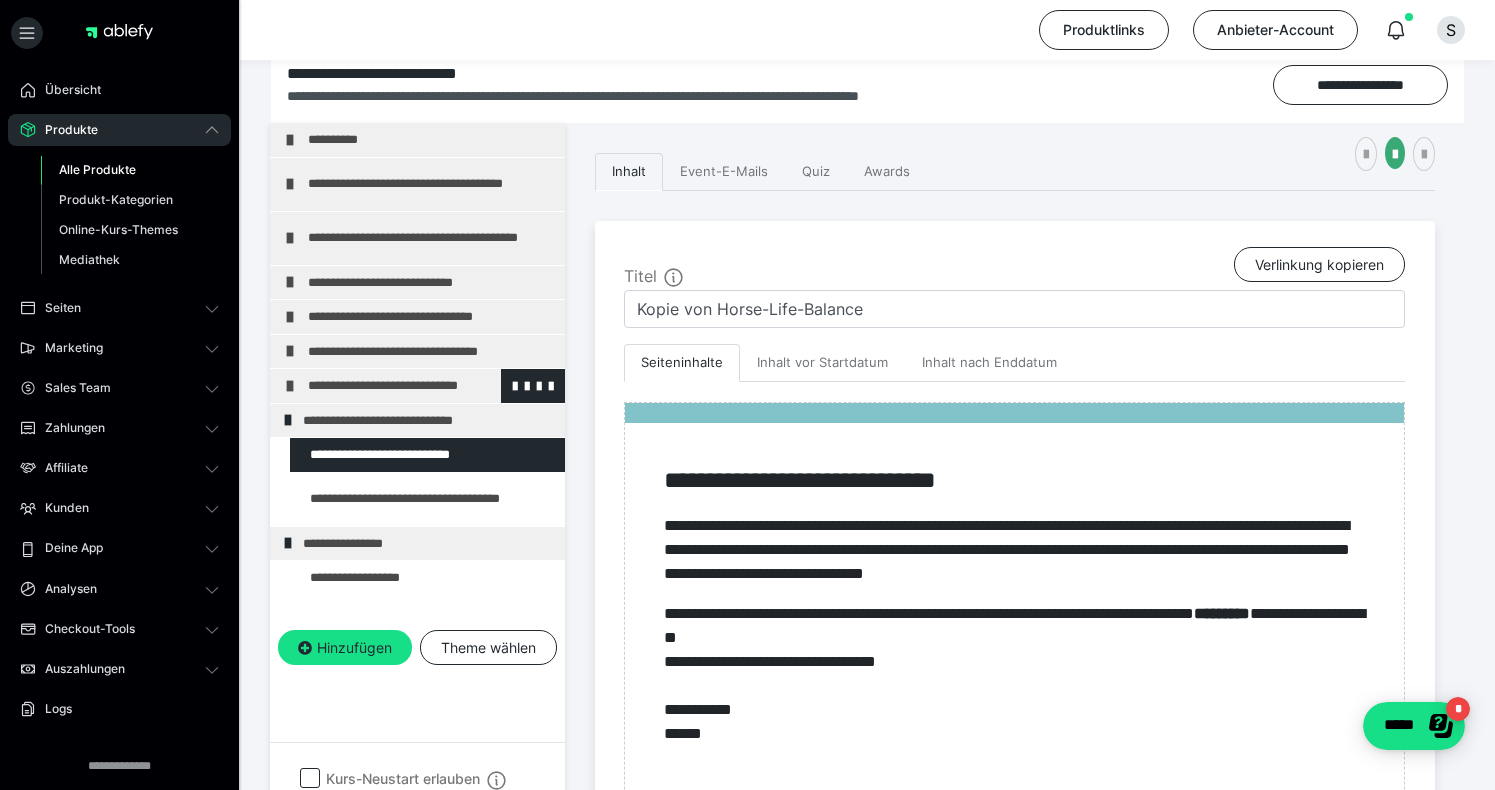 click at bounding box center (290, 386) 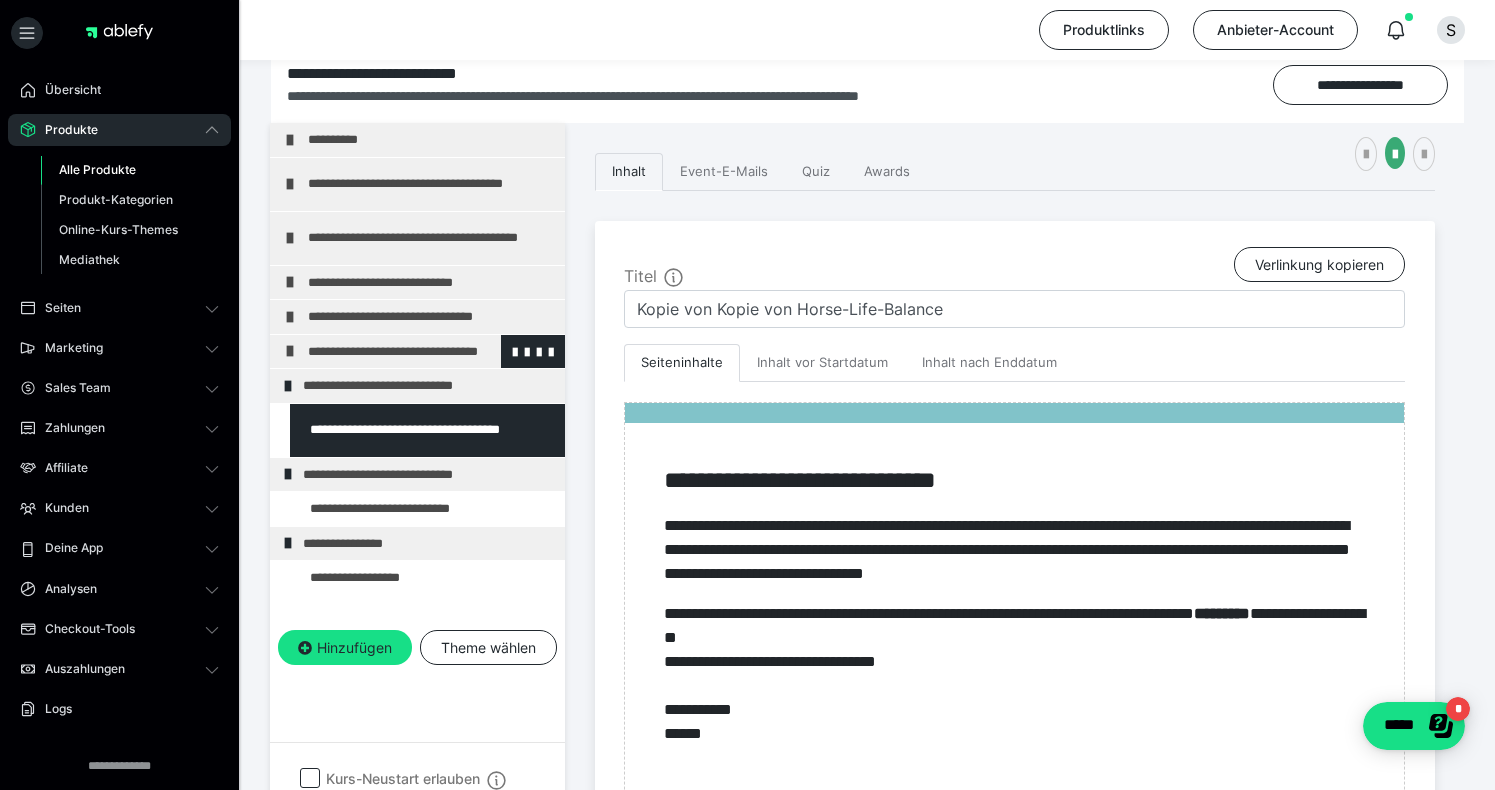 click at bounding box center (290, 351) 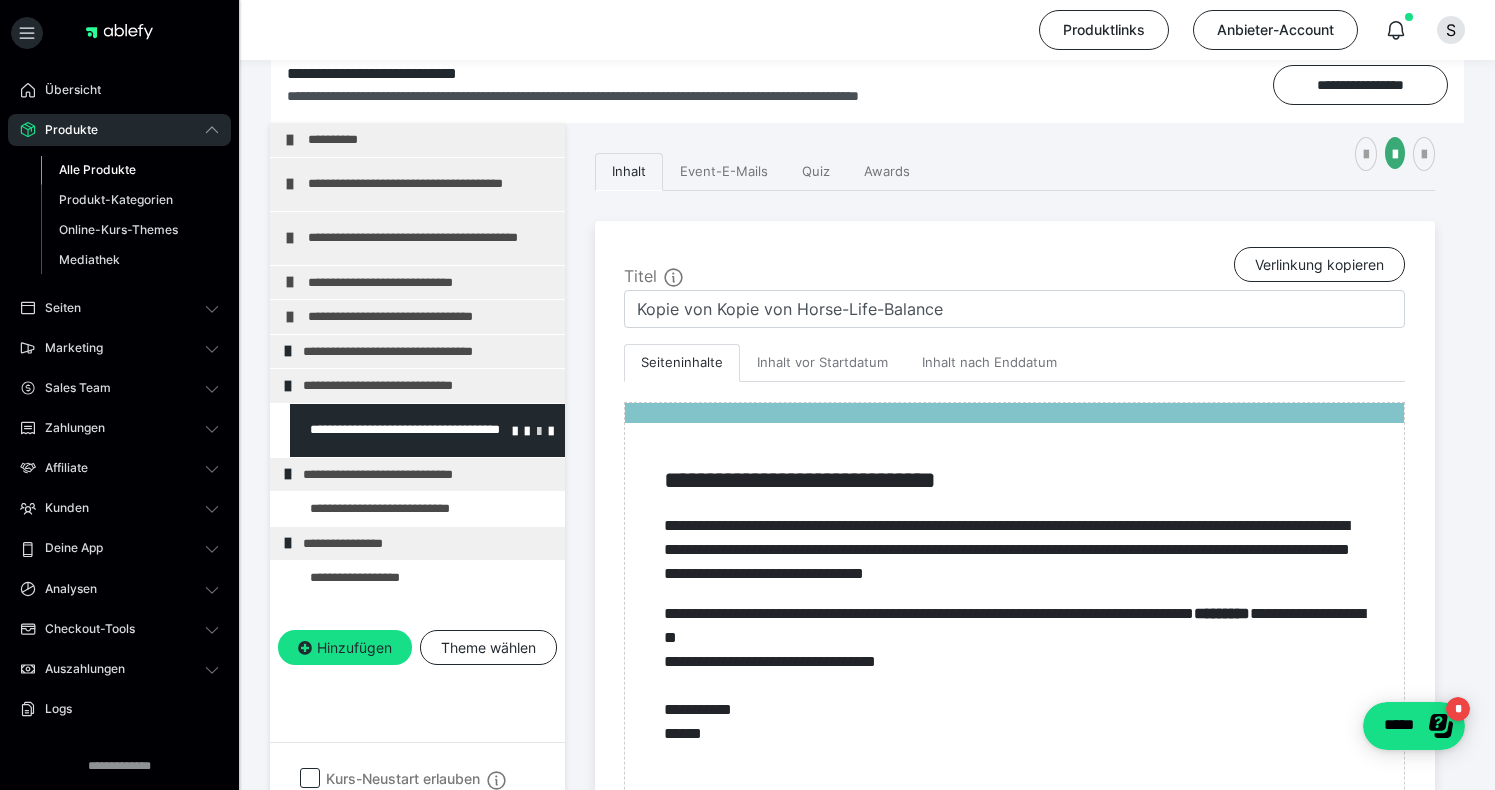 click at bounding box center [539, 430] 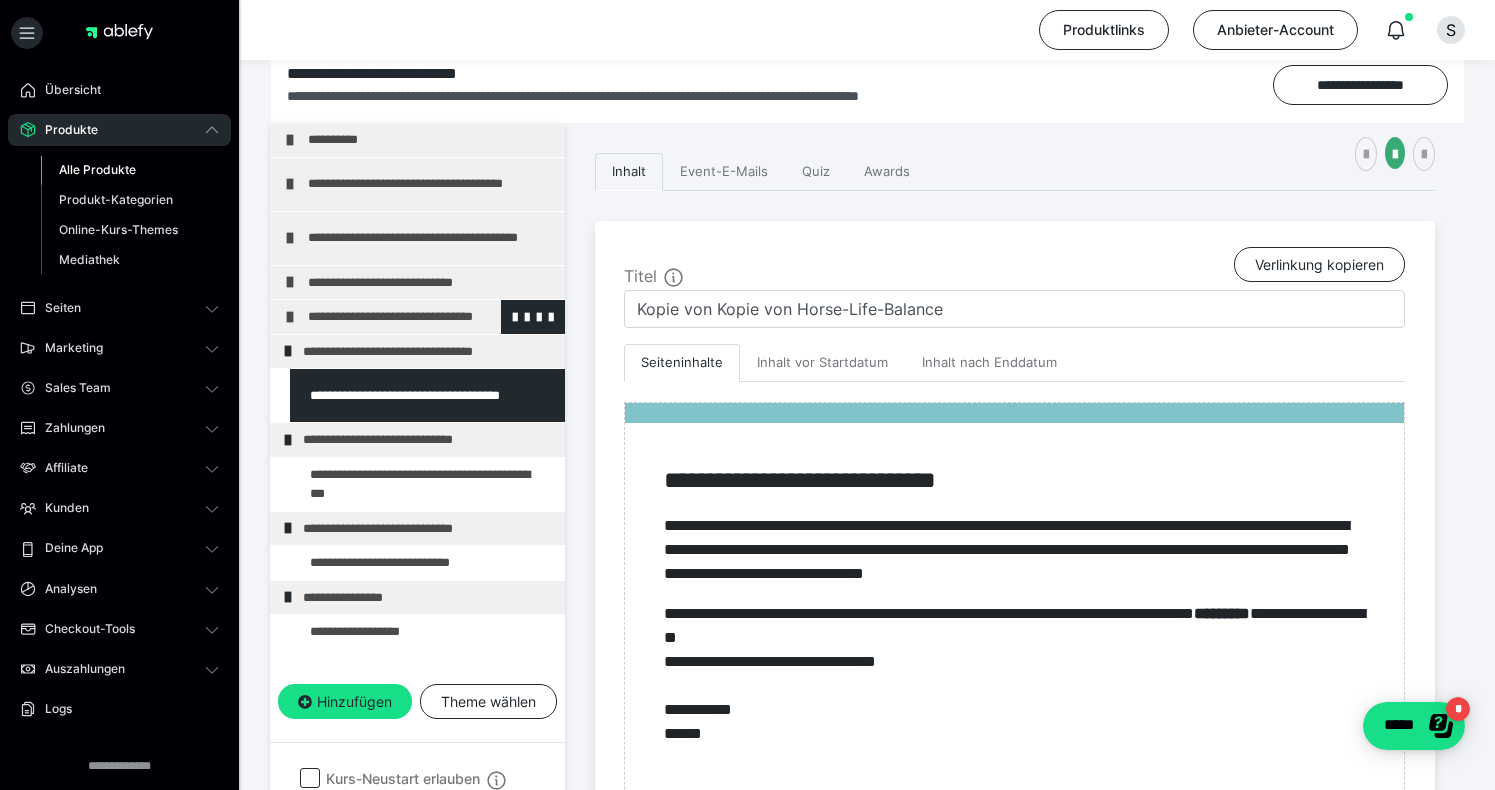 click at bounding box center [290, 317] 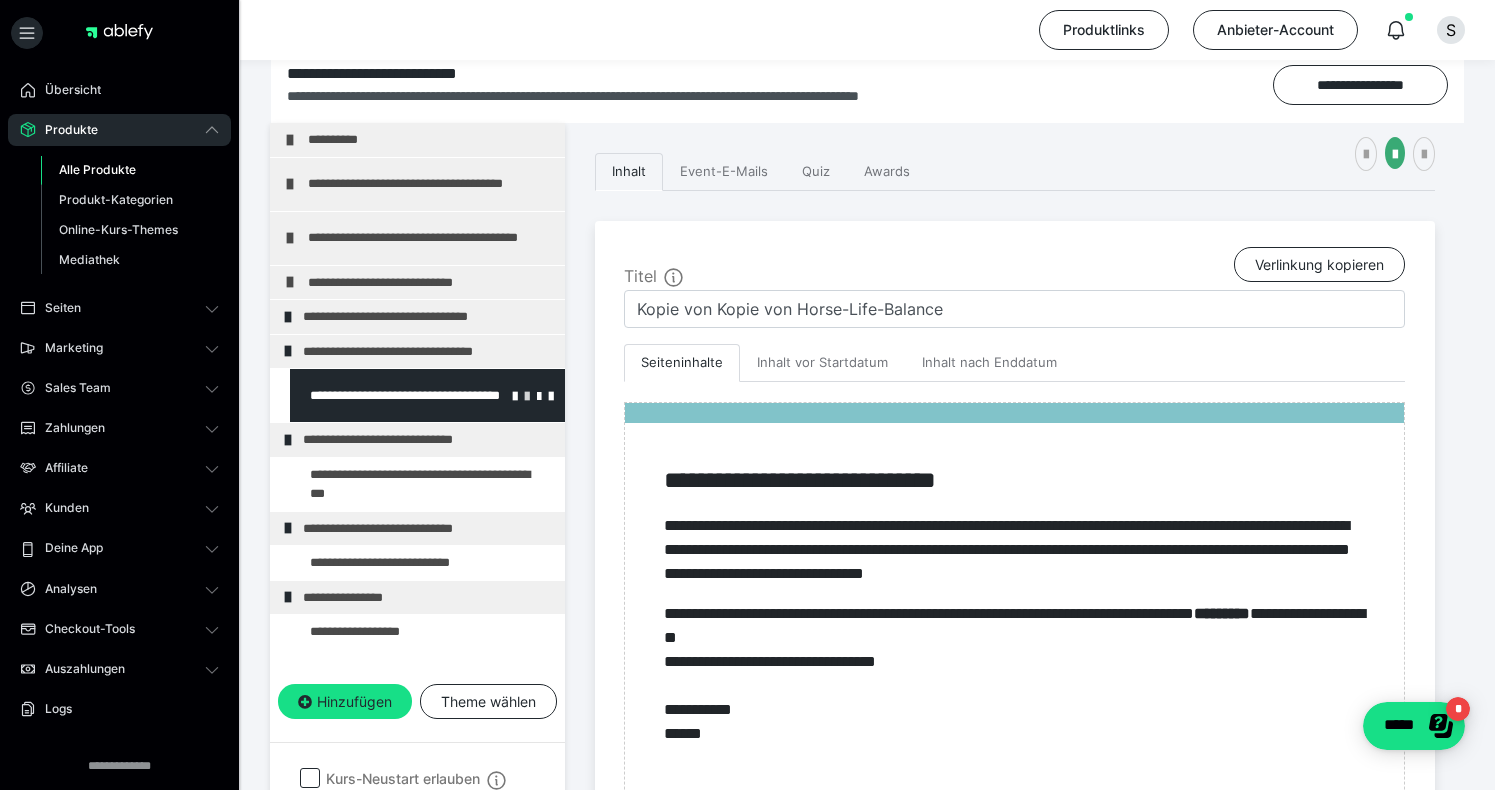 click at bounding box center (527, 395) 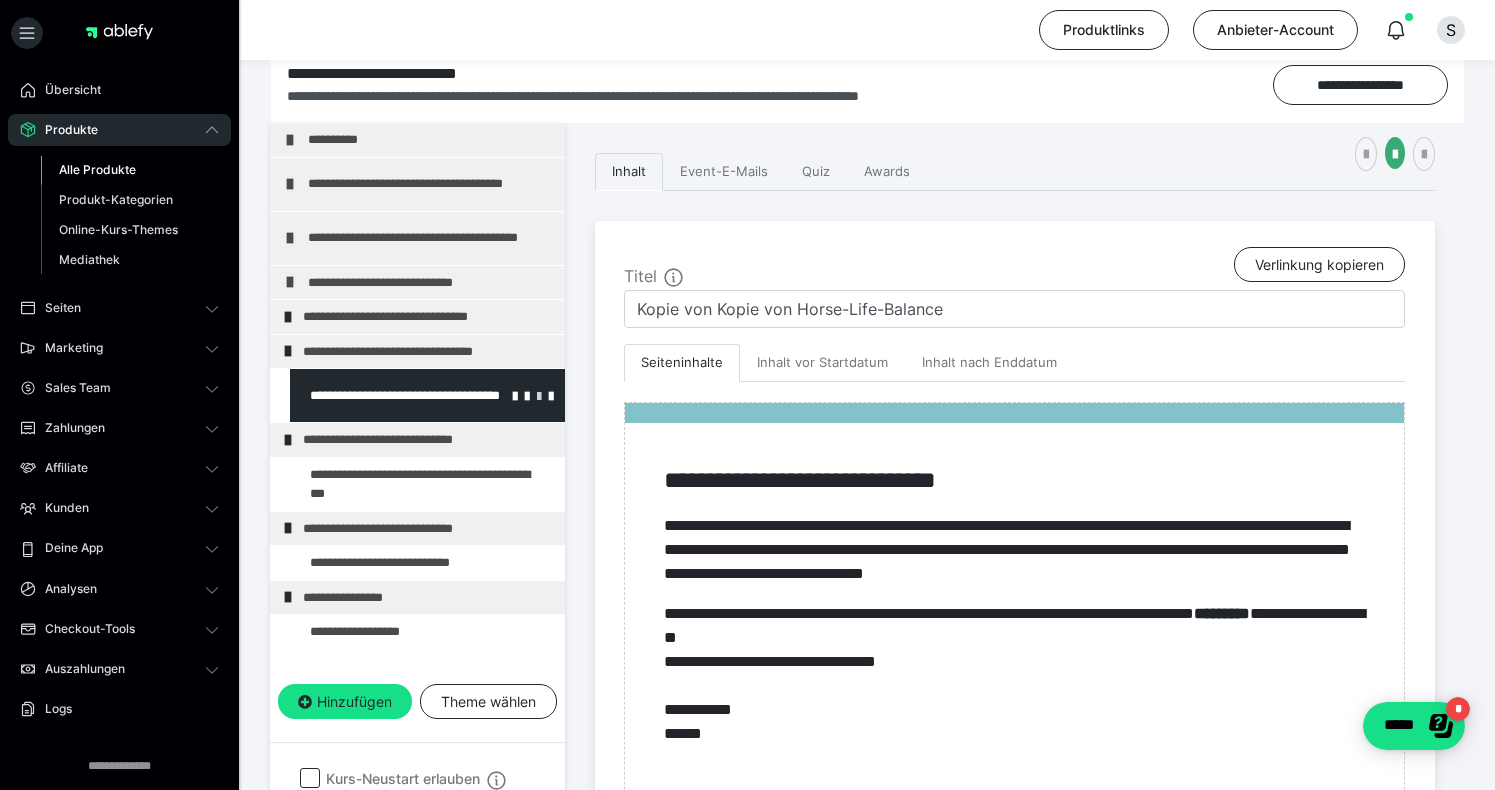 click at bounding box center [539, 395] 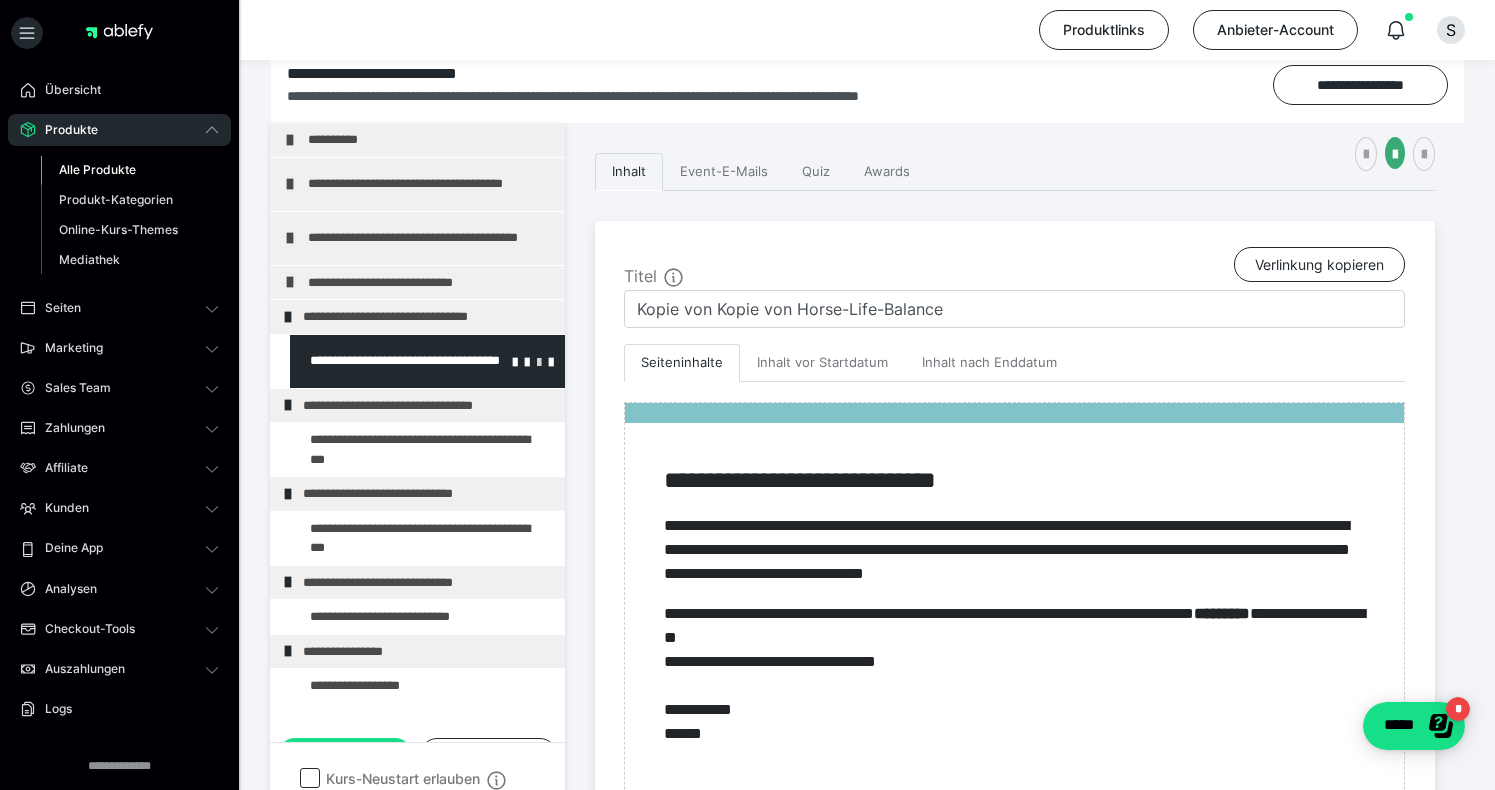 click at bounding box center (539, 361) 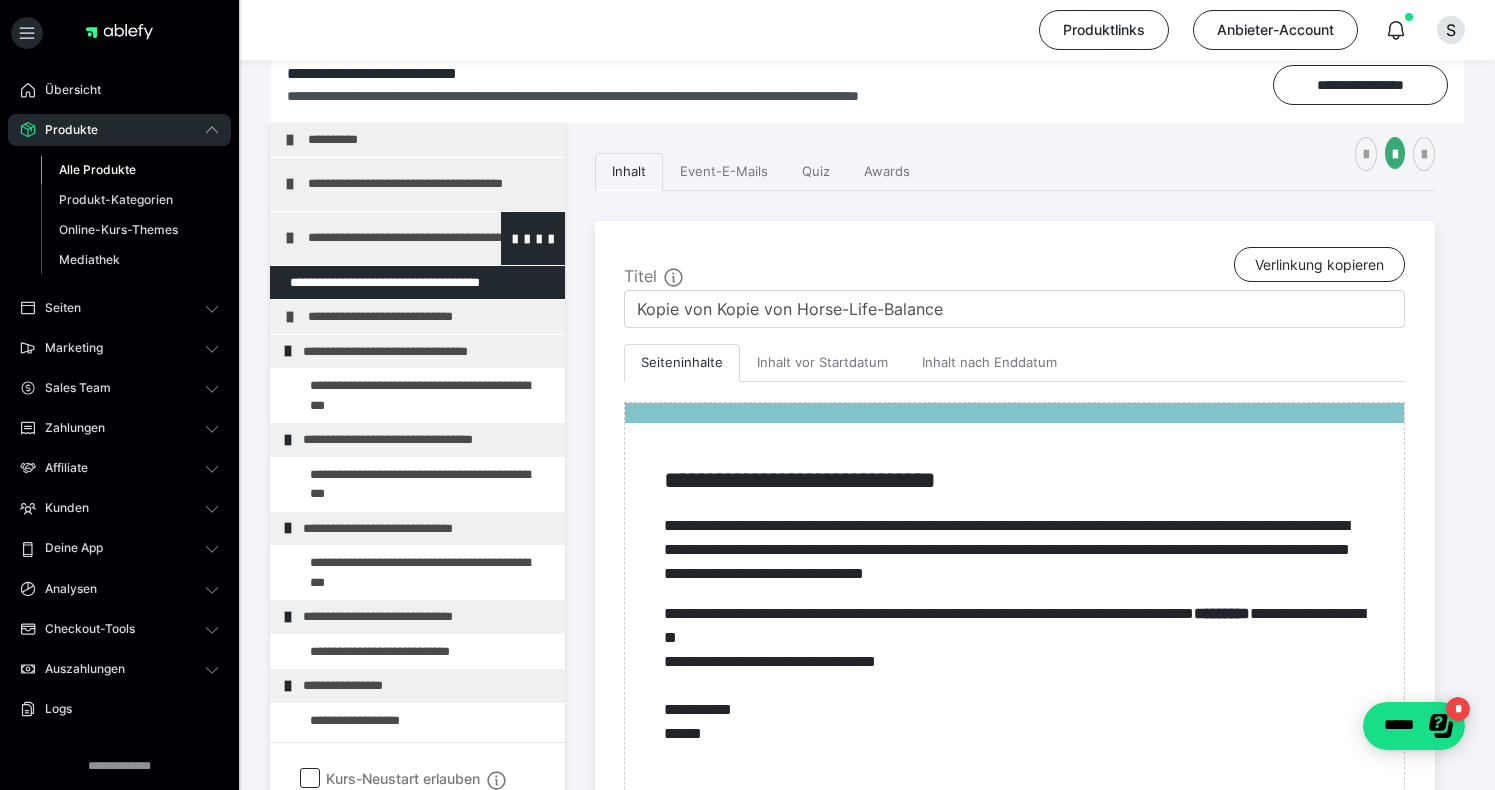 click at bounding box center (290, 238) 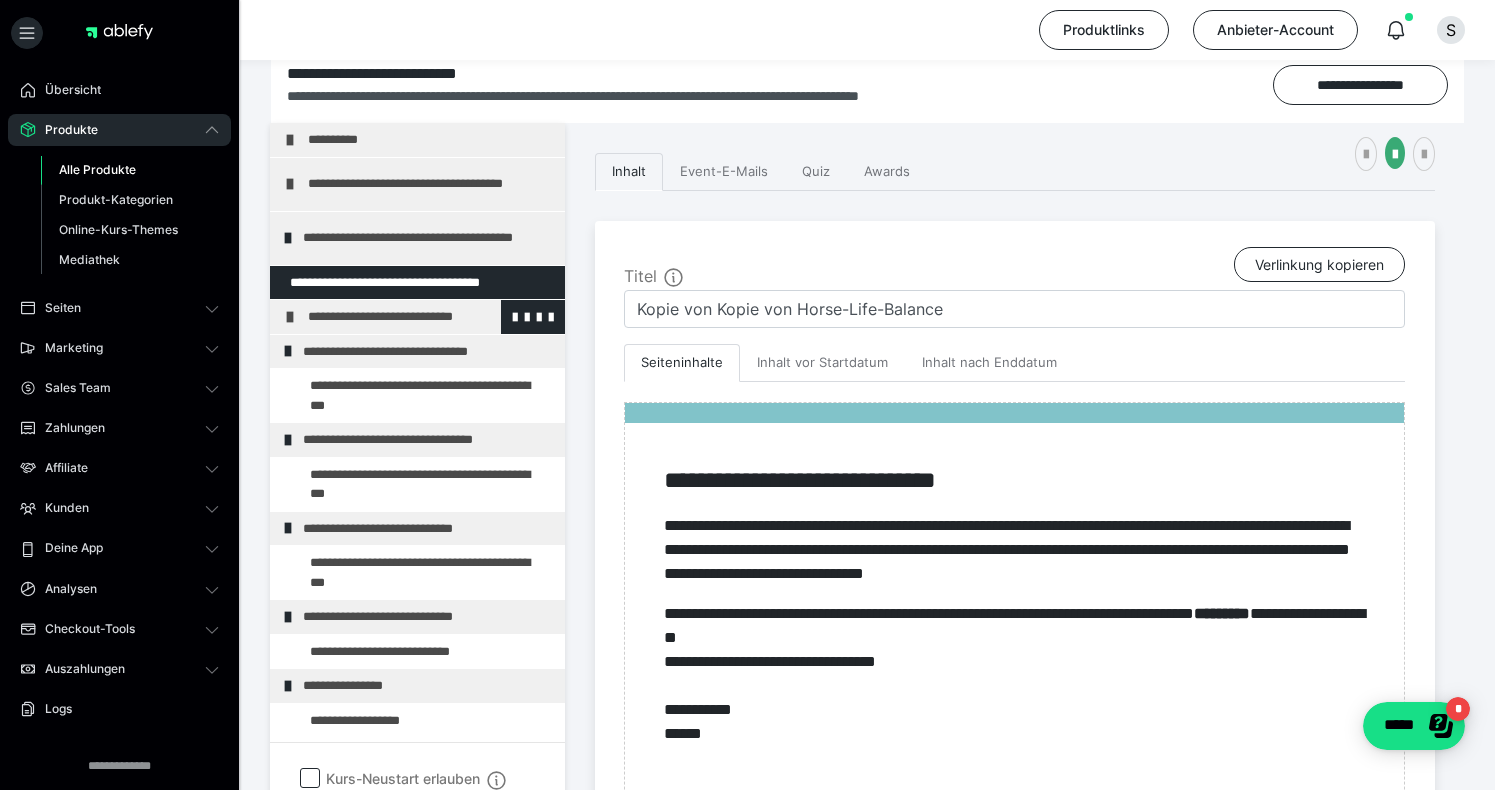 click on "**********" at bounding box center [417, 317] 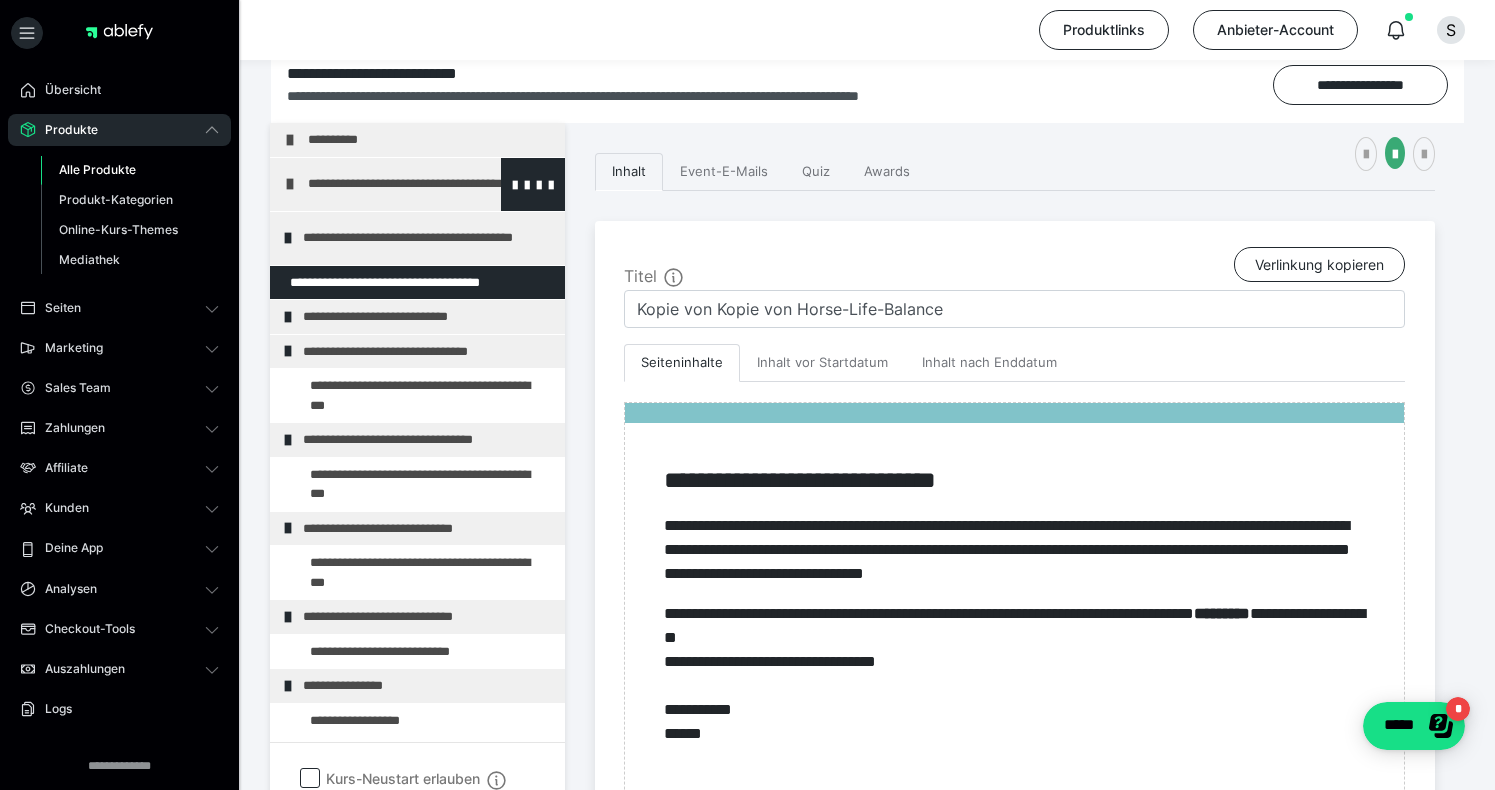 click on "**********" at bounding box center [417, 184] 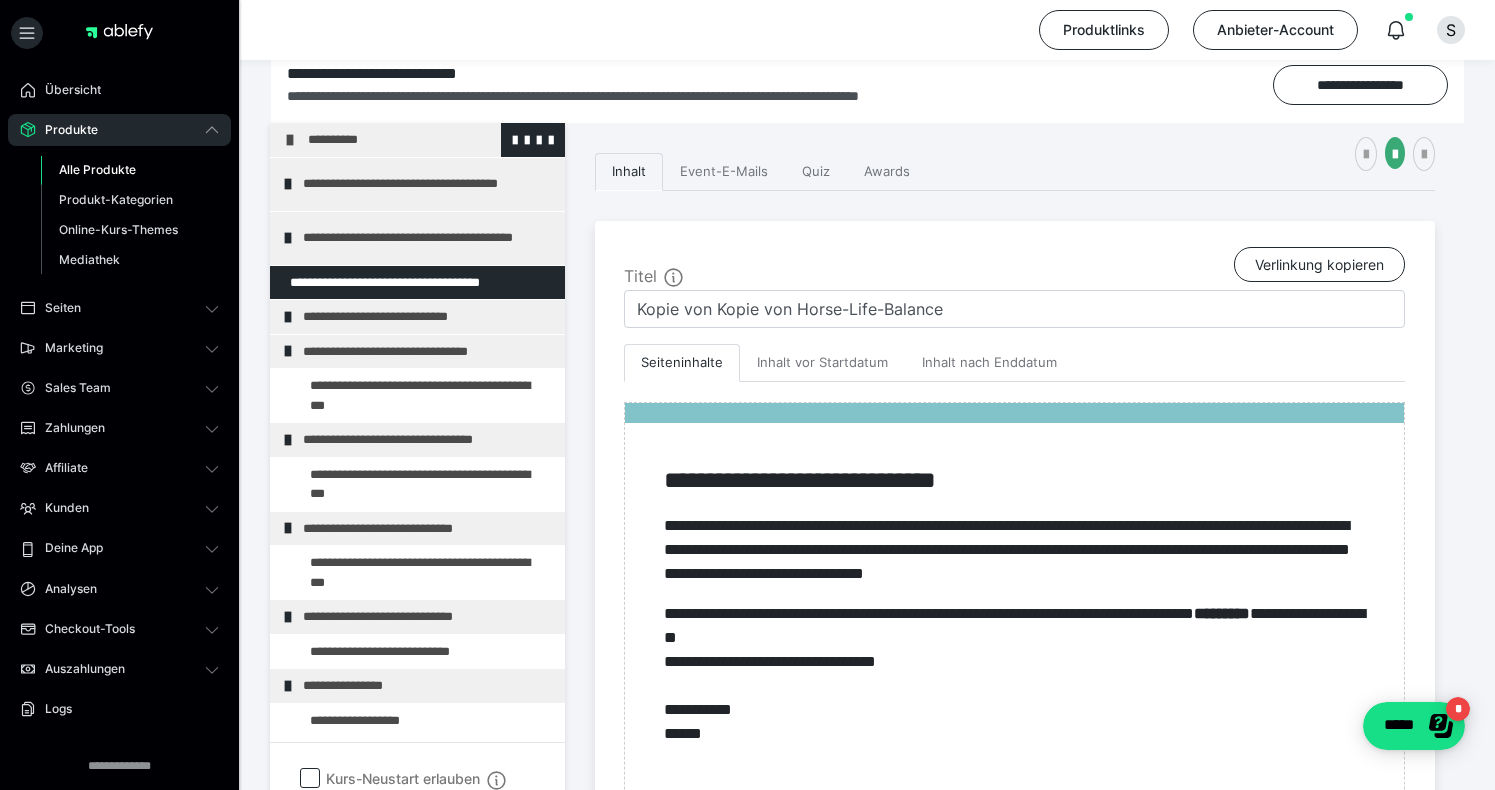 click at bounding box center [290, 140] 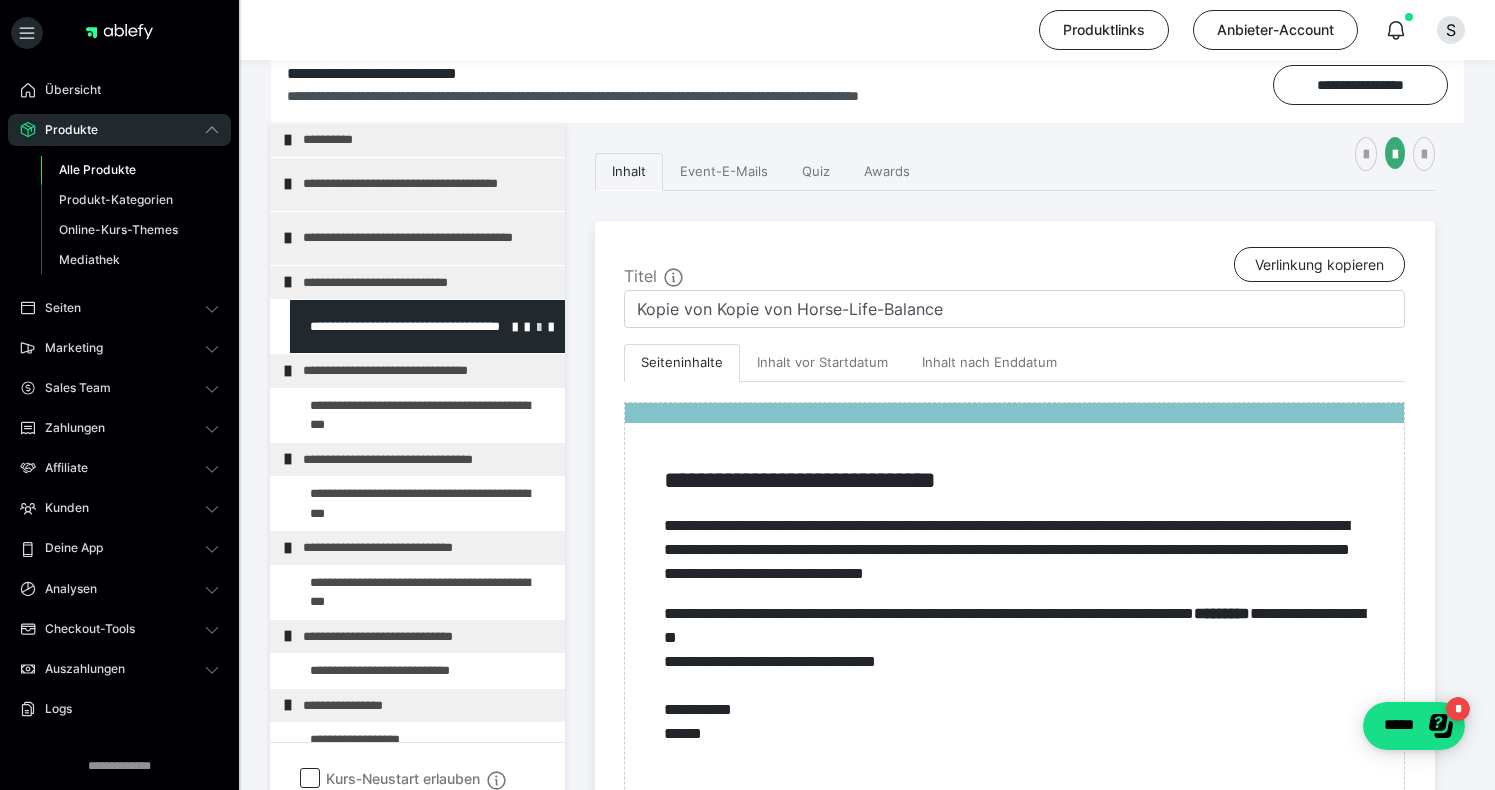 click at bounding box center (539, 326) 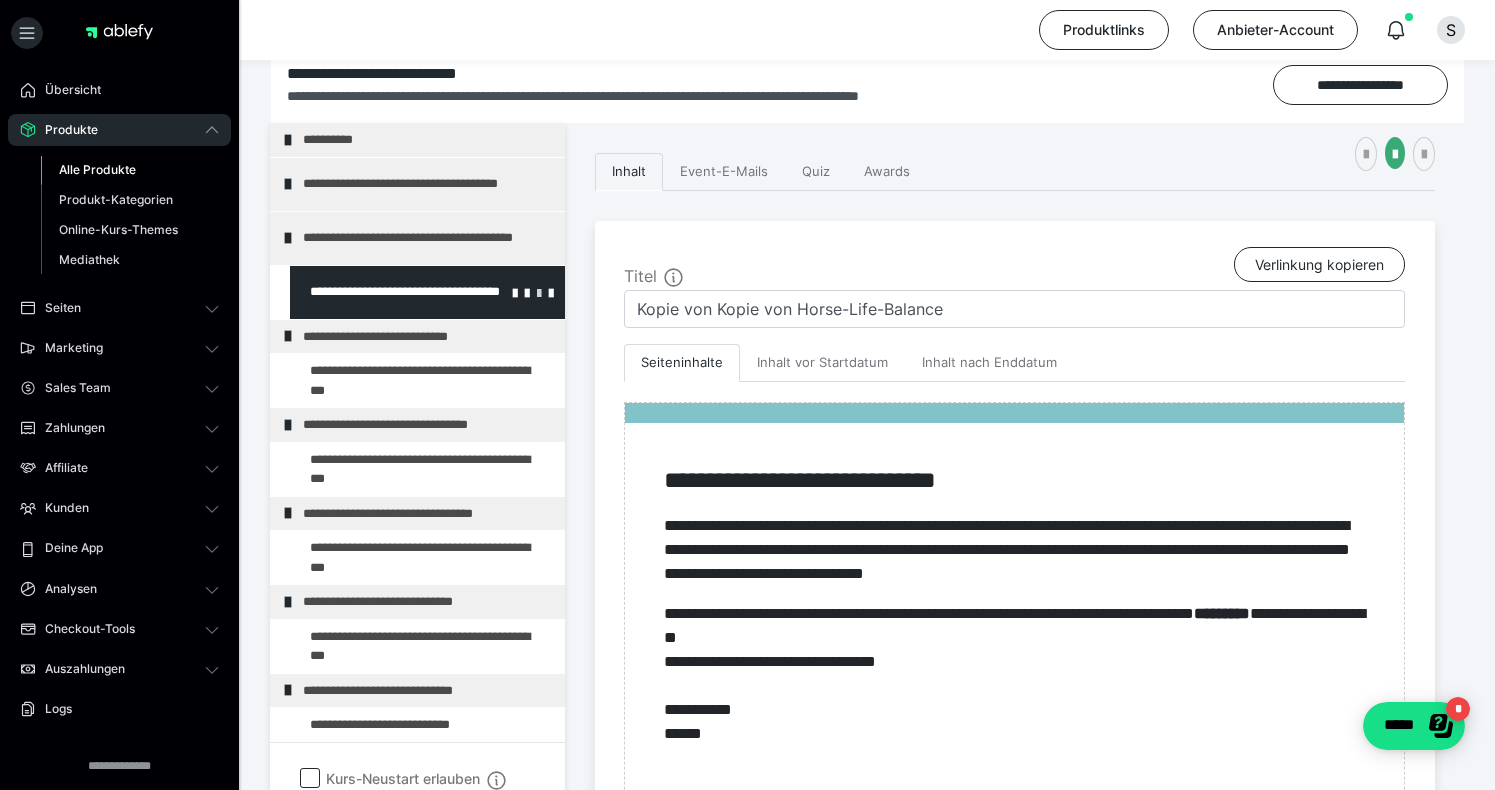 click at bounding box center [539, 292] 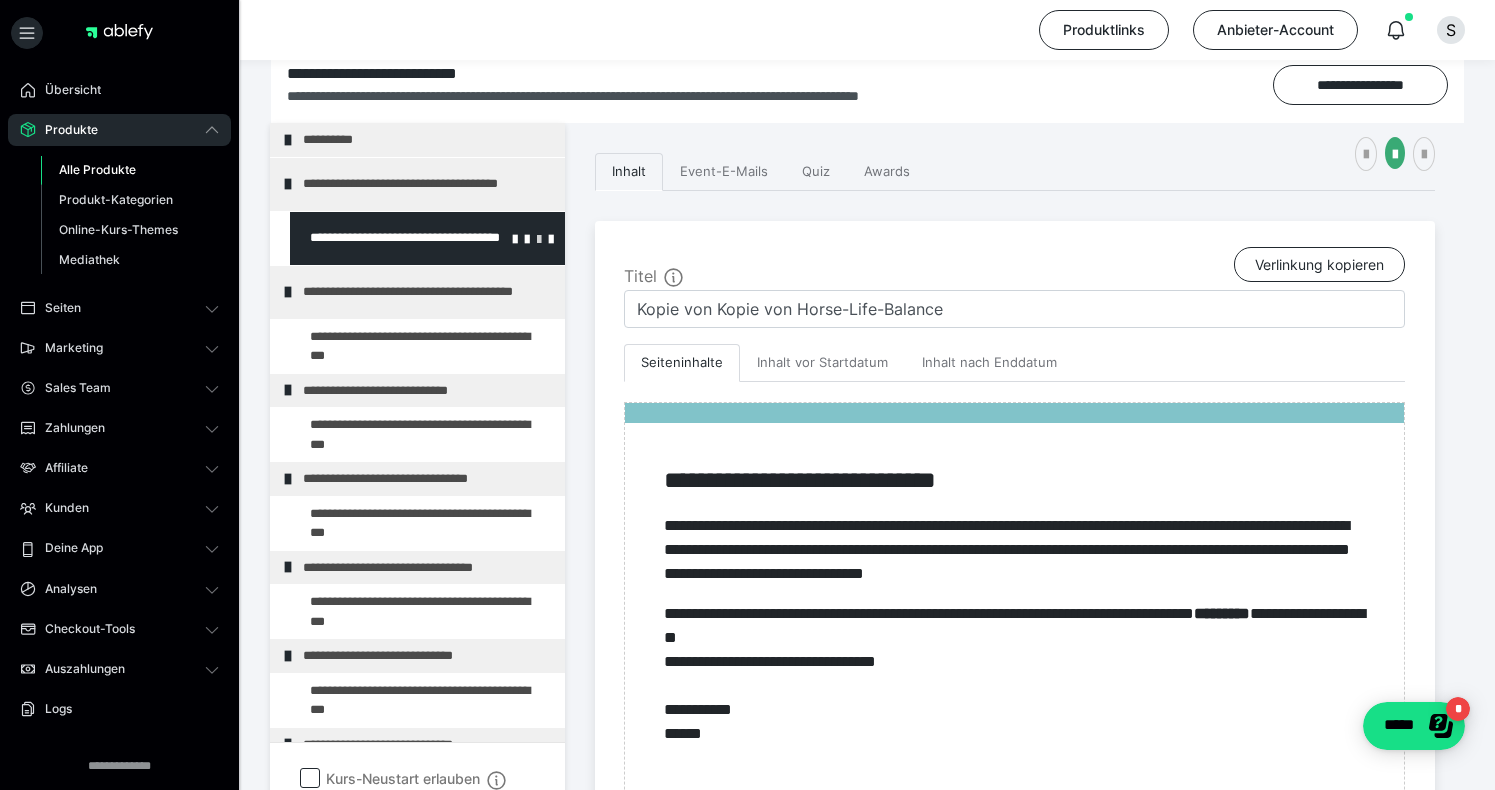 click at bounding box center [539, 238] 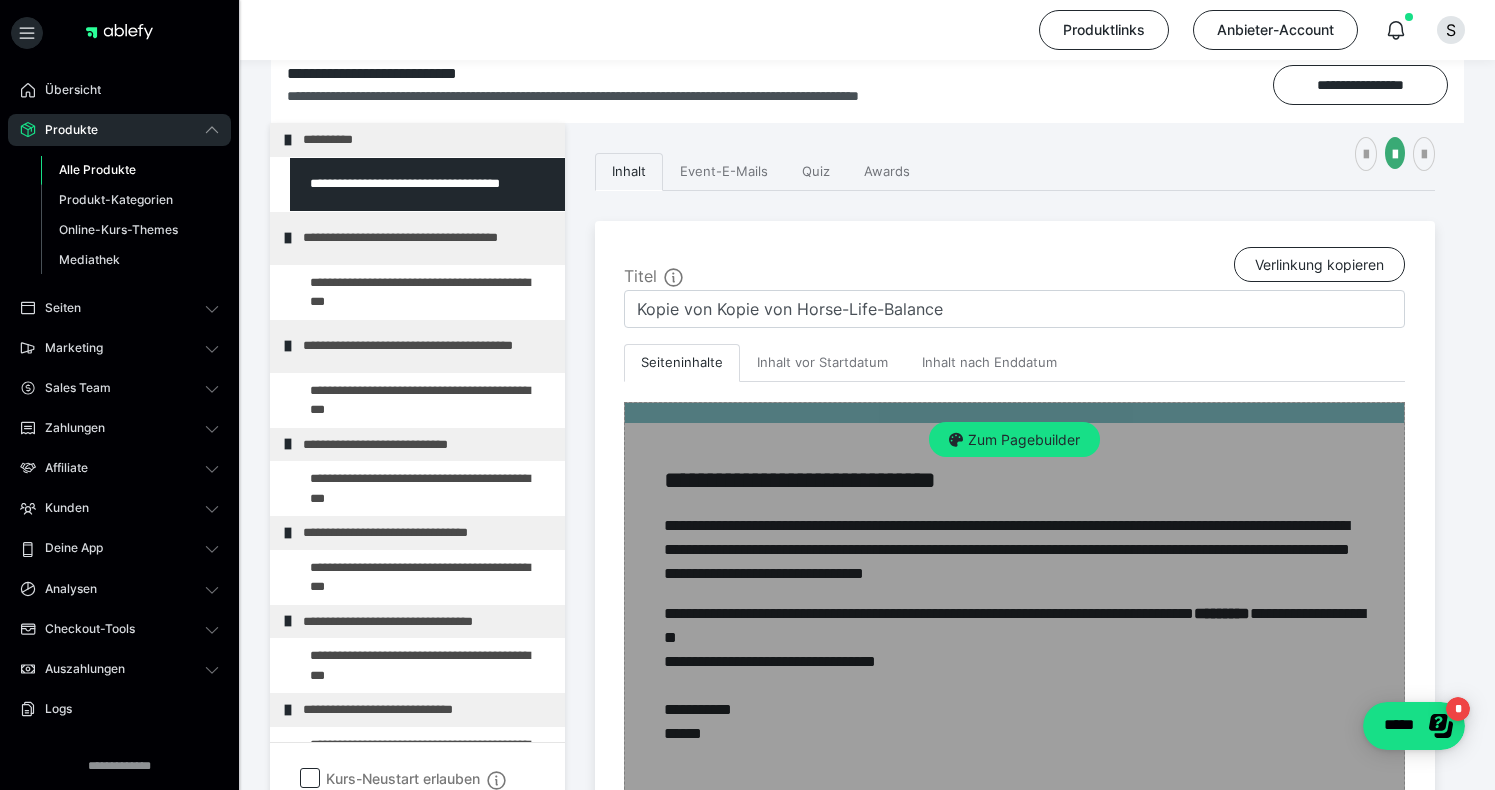 click on "Zum Pagebuilder" at bounding box center (1014, 858) 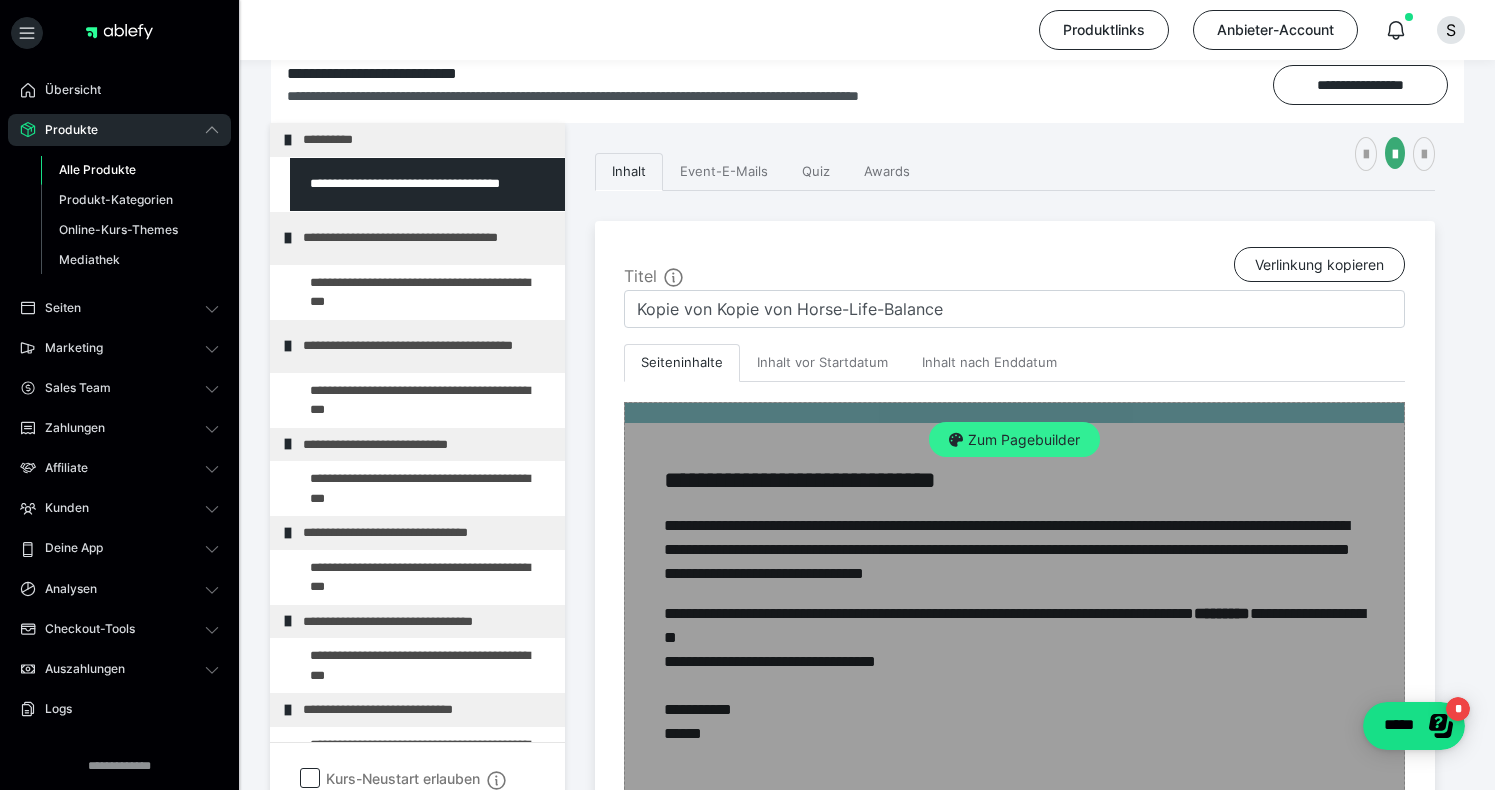 click on "Zum Pagebuilder" at bounding box center (1014, 440) 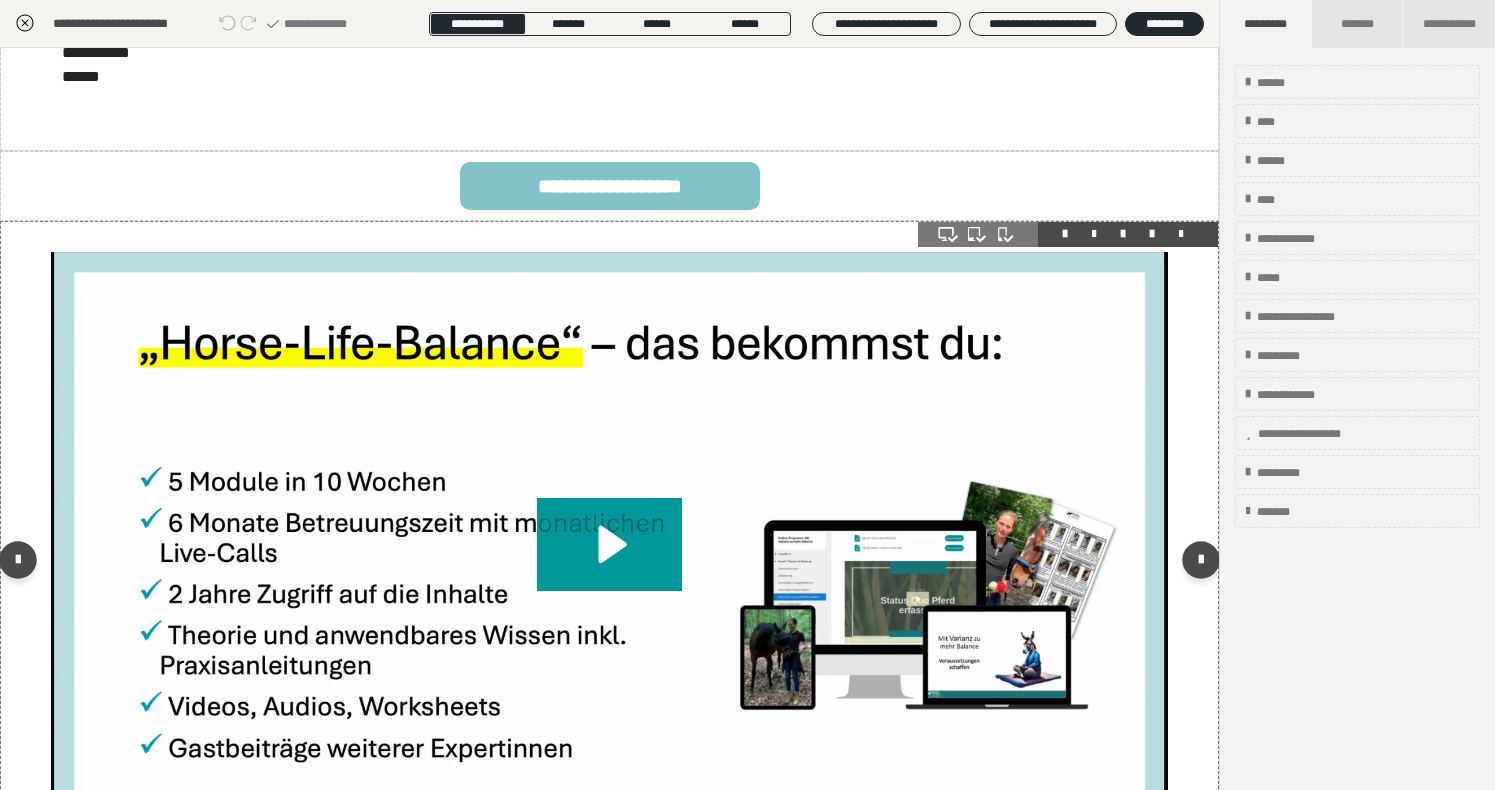 scroll, scrollTop: 283, scrollLeft: 0, axis: vertical 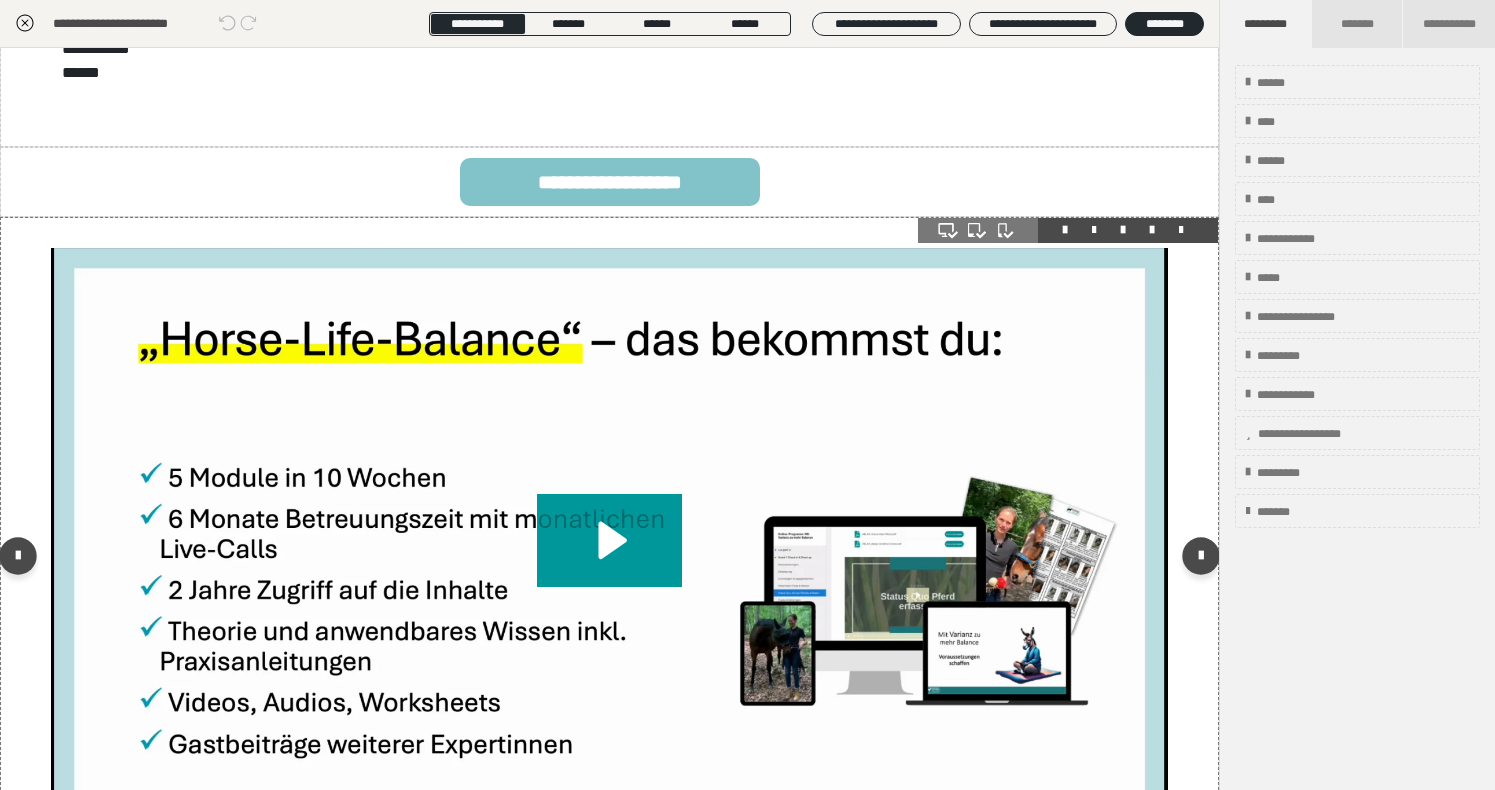 click at bounding box center [609, 560] 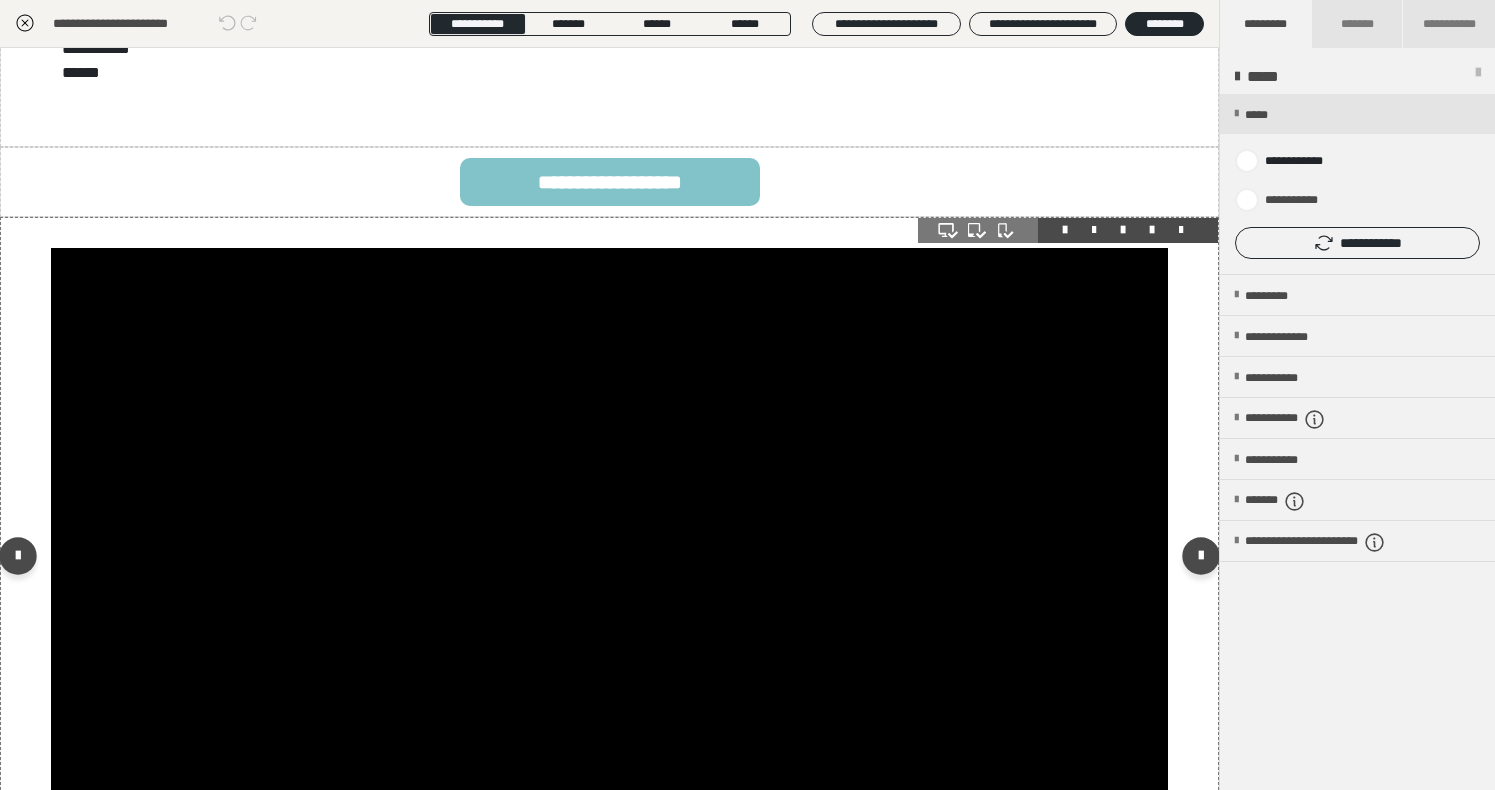 click at bounding box center [609, 560] 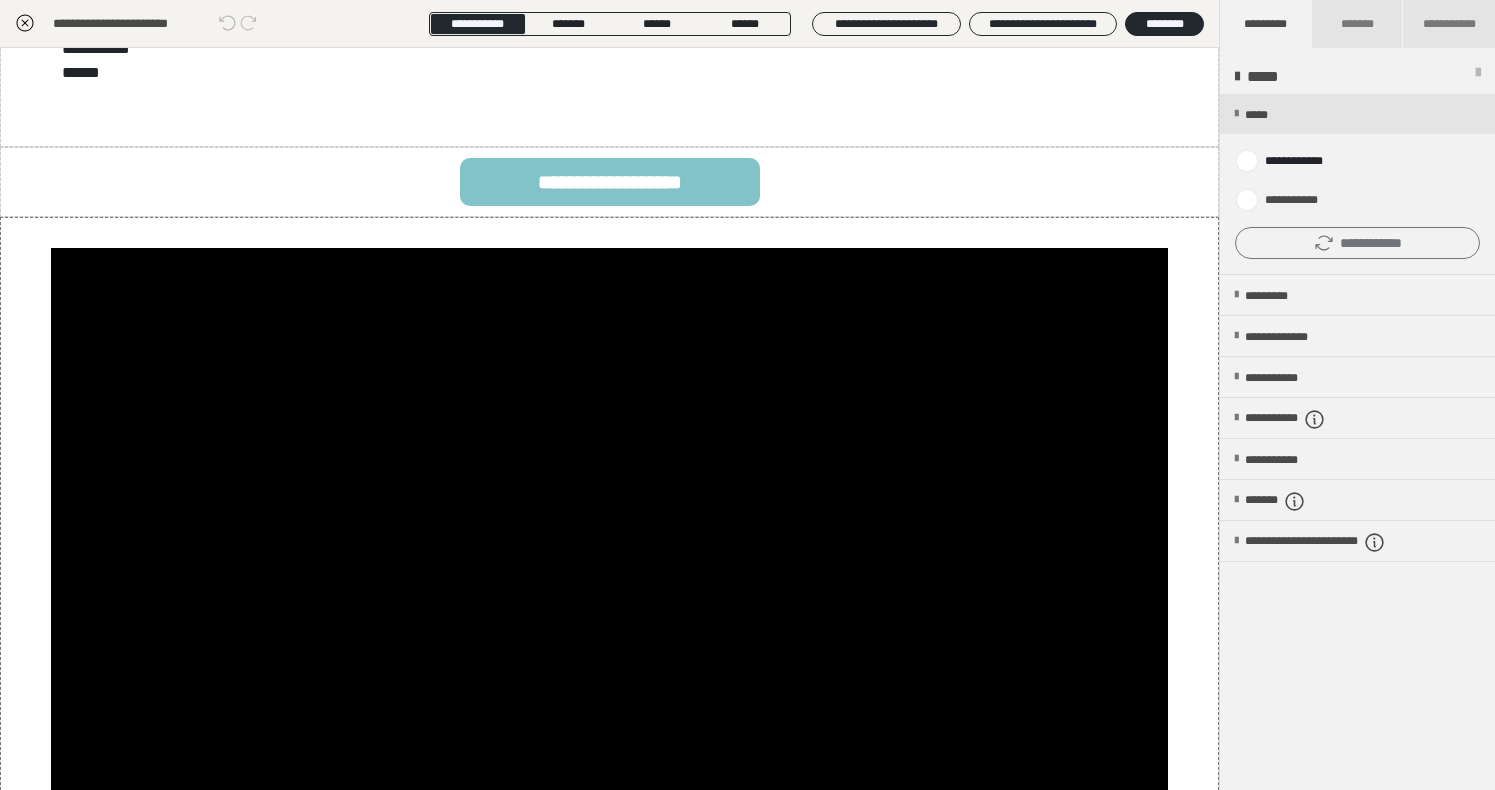click on "**********" at bounding box center [1357, 243] 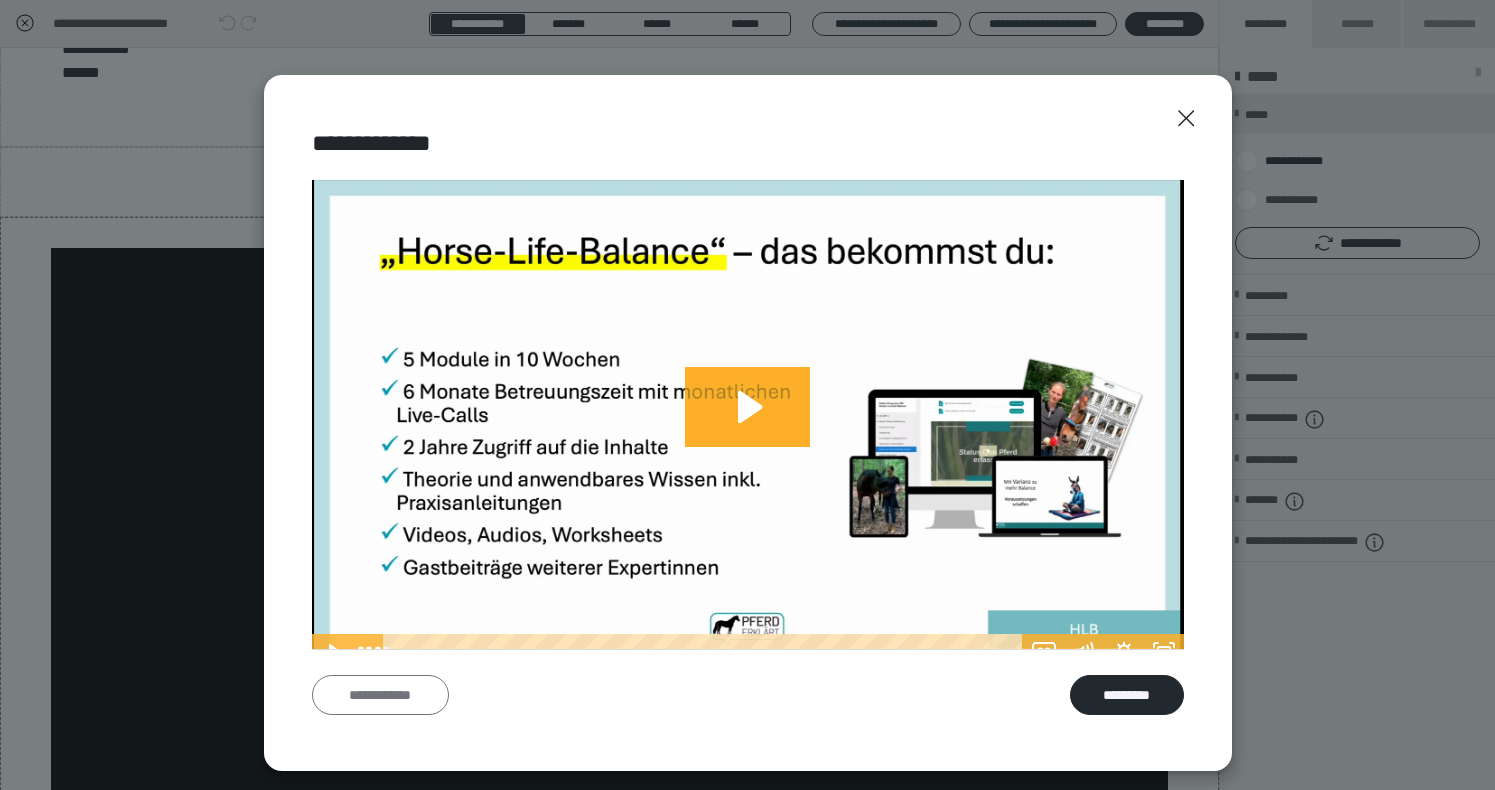 click on "**********" at bounding box center [380, 695] 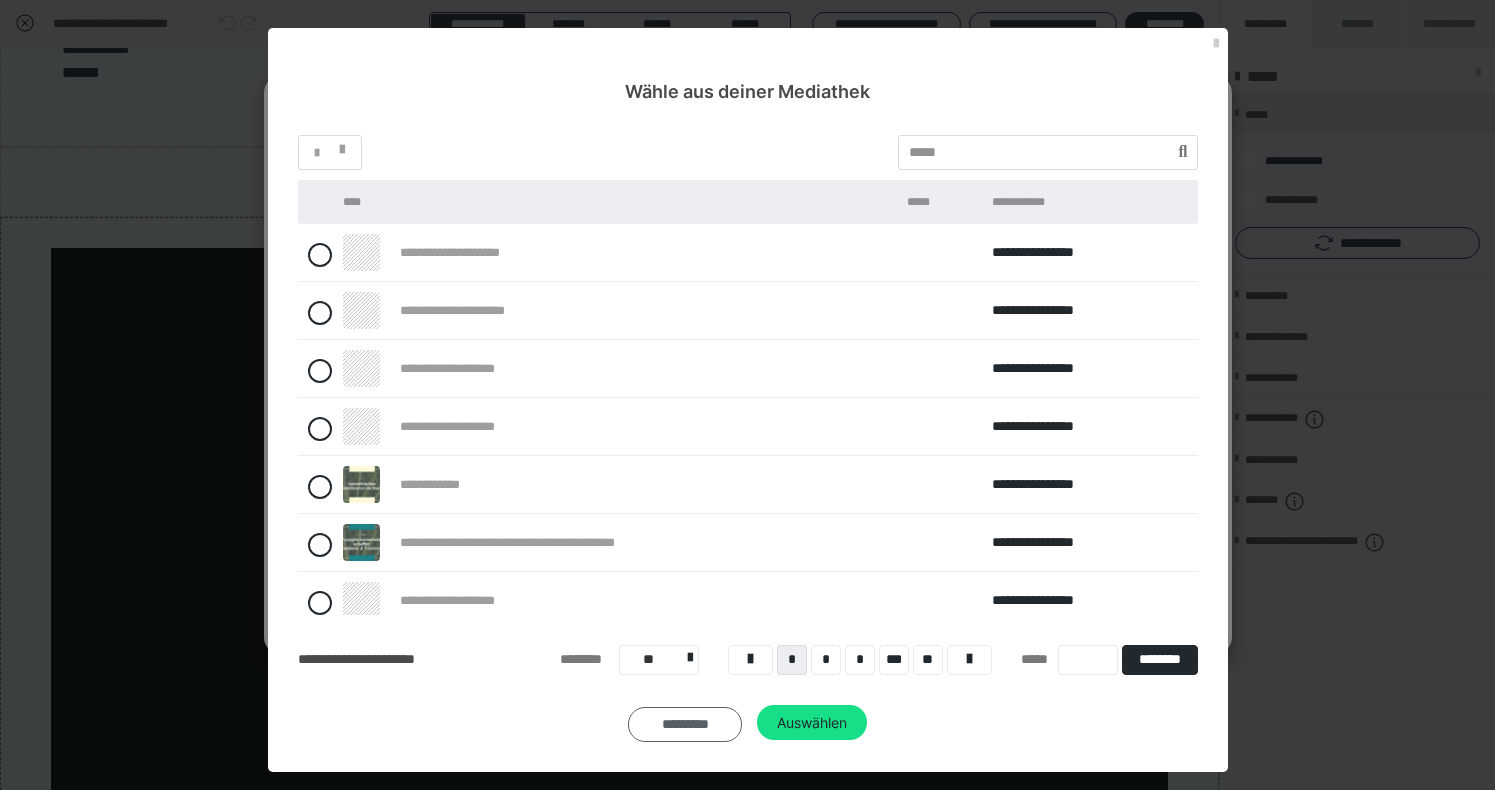click on "*********" at bounding box center [685, 725] 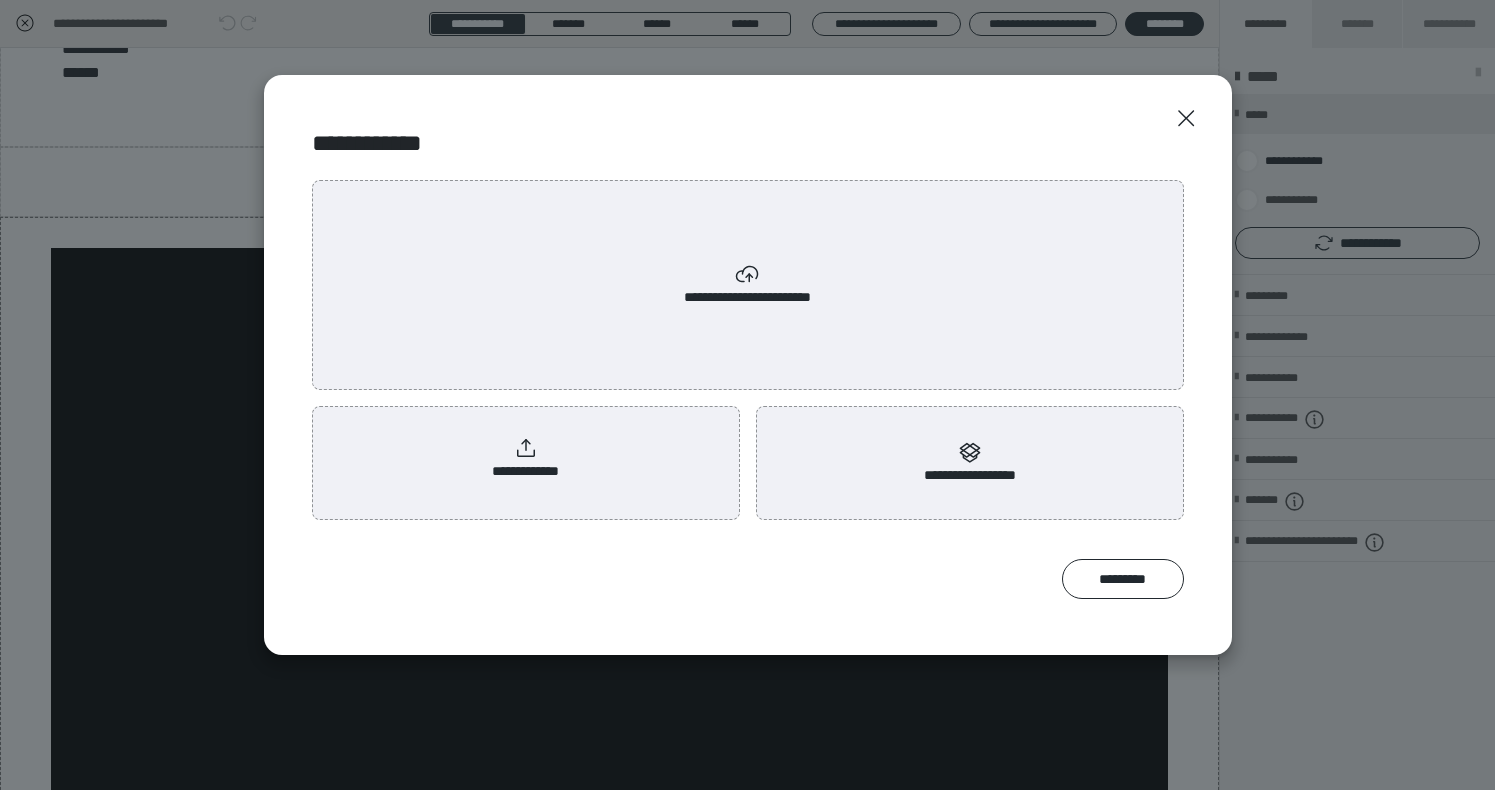 click on "**********" at bounding box center (526, 459) 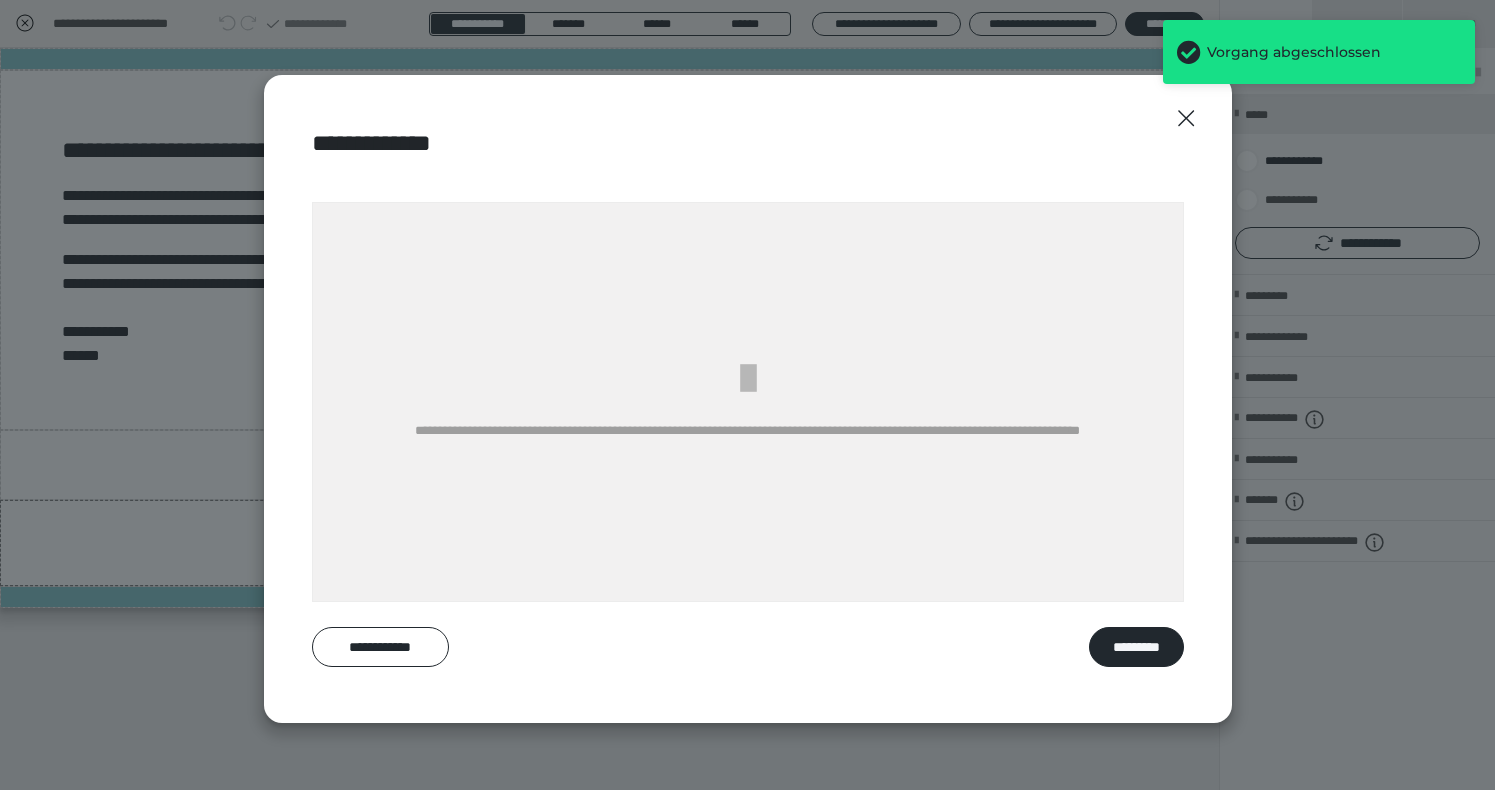 scroll, scrollTop: 0, scrollLeft: 0, axis: both 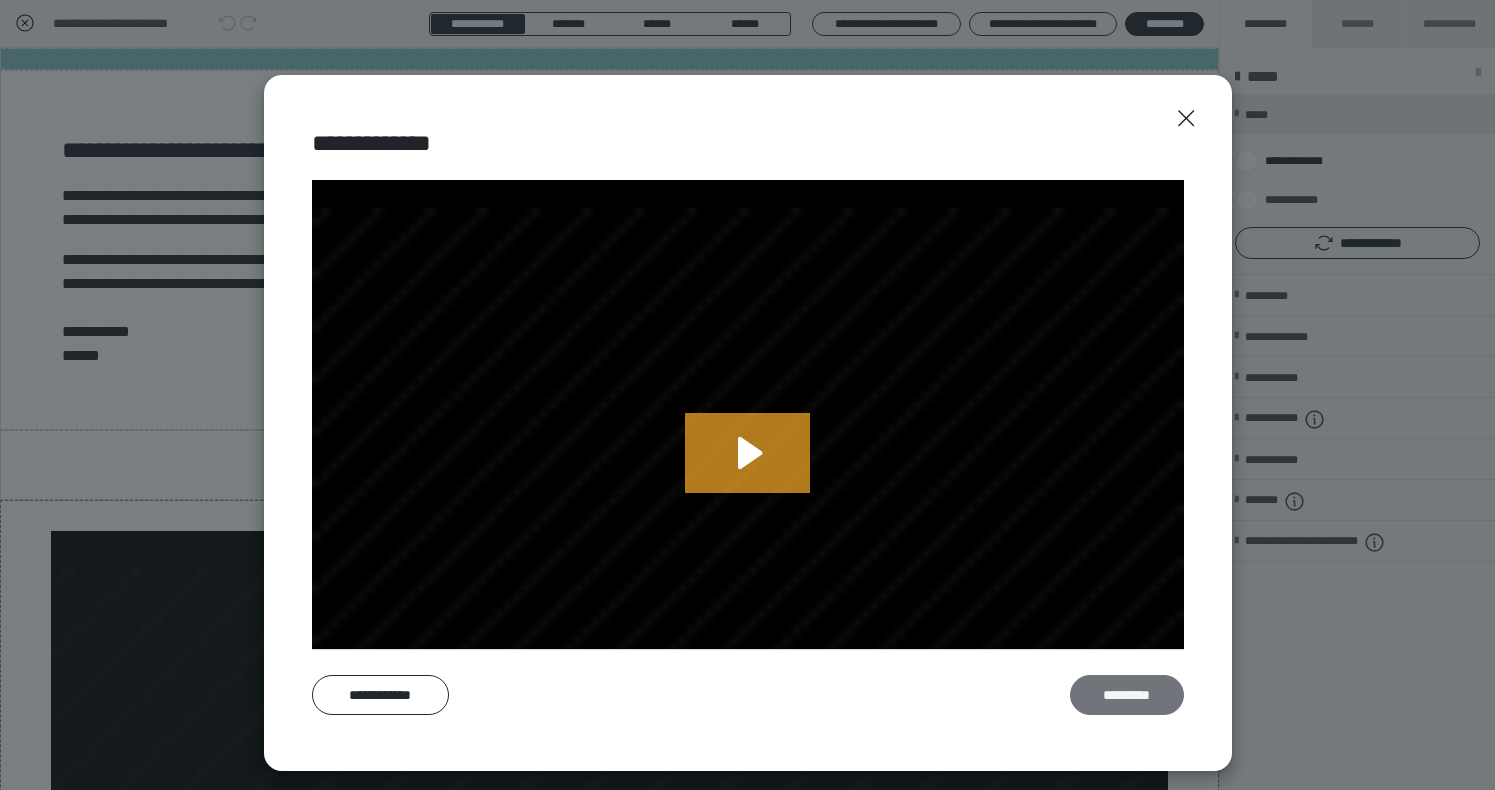 click on "*********" at bounding box center (1127, 695) 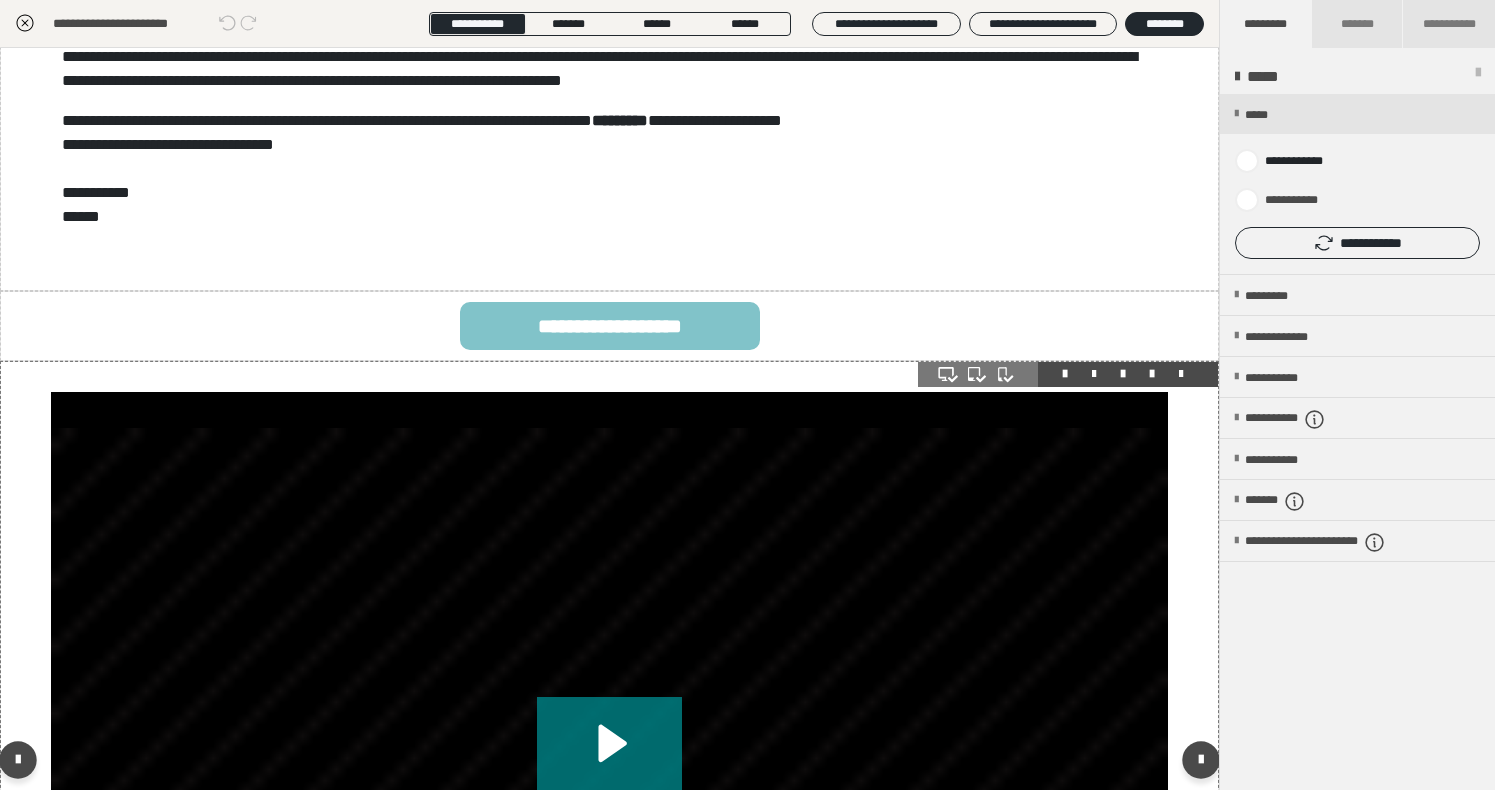 scroll, scrollTop: 0, scrollLeft: 0, axis: both 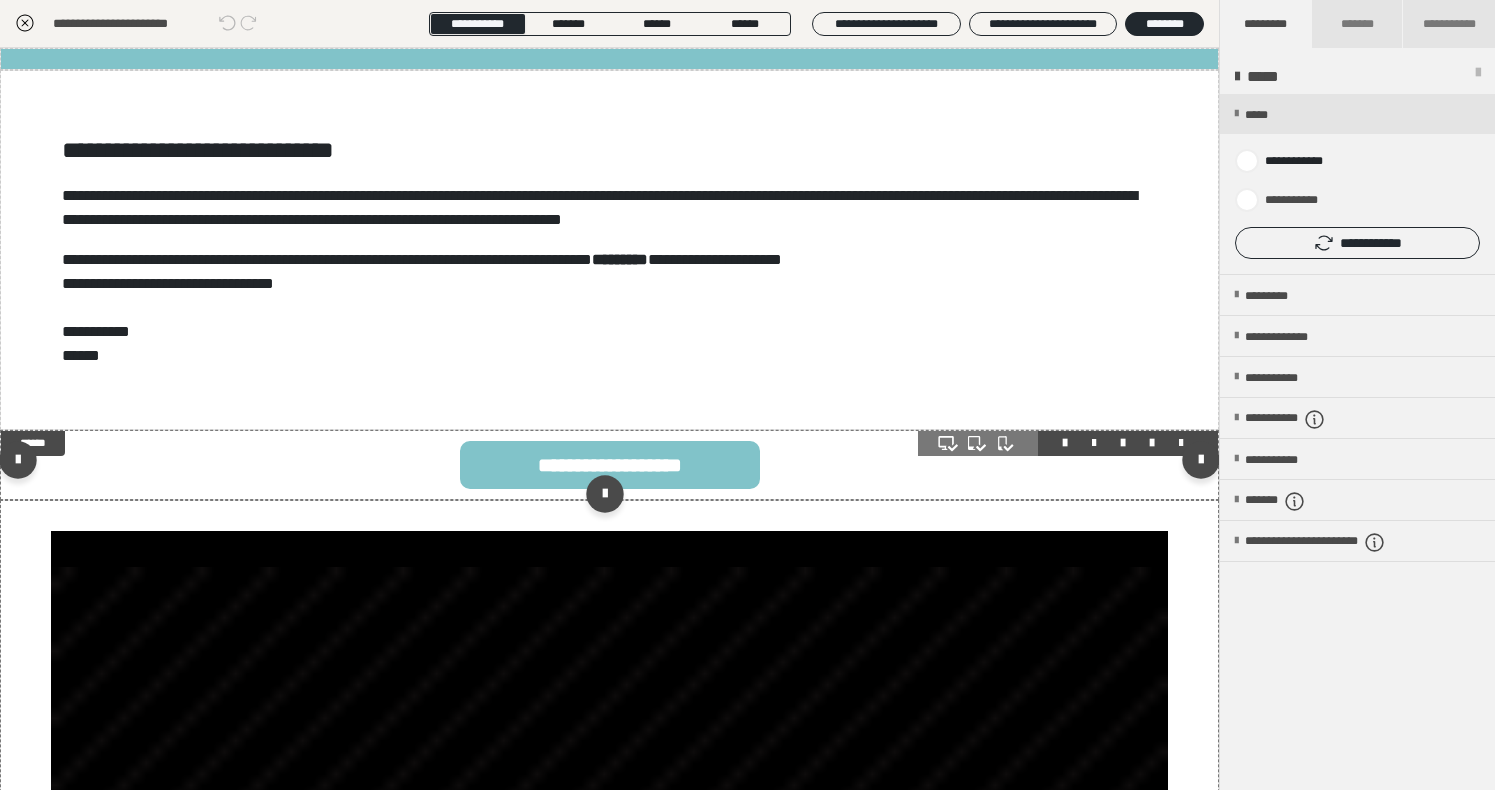click at bounding box center [1181, 443] 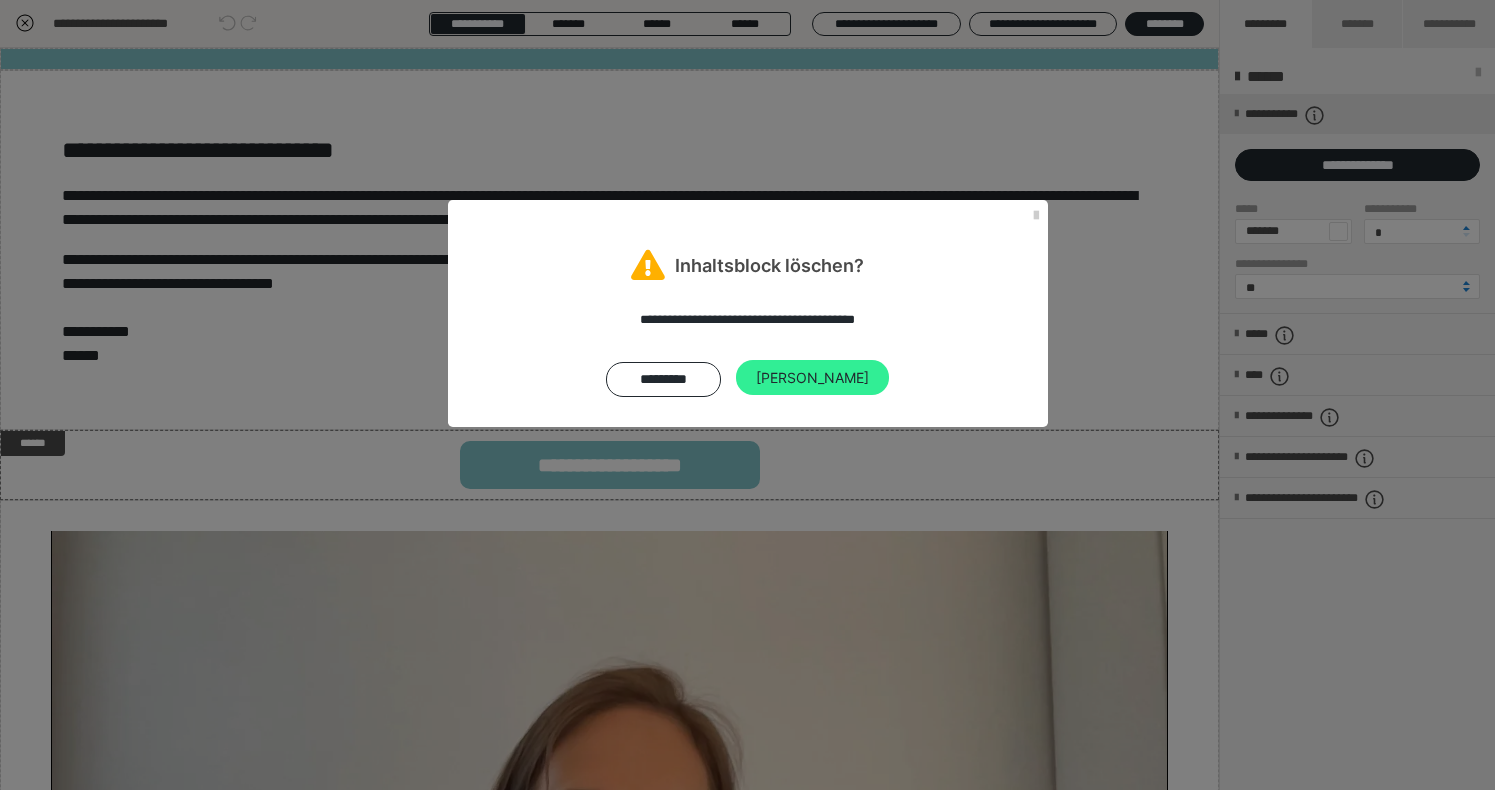 click on "[PERSON_NAME]" at bounding box center [812, 378] 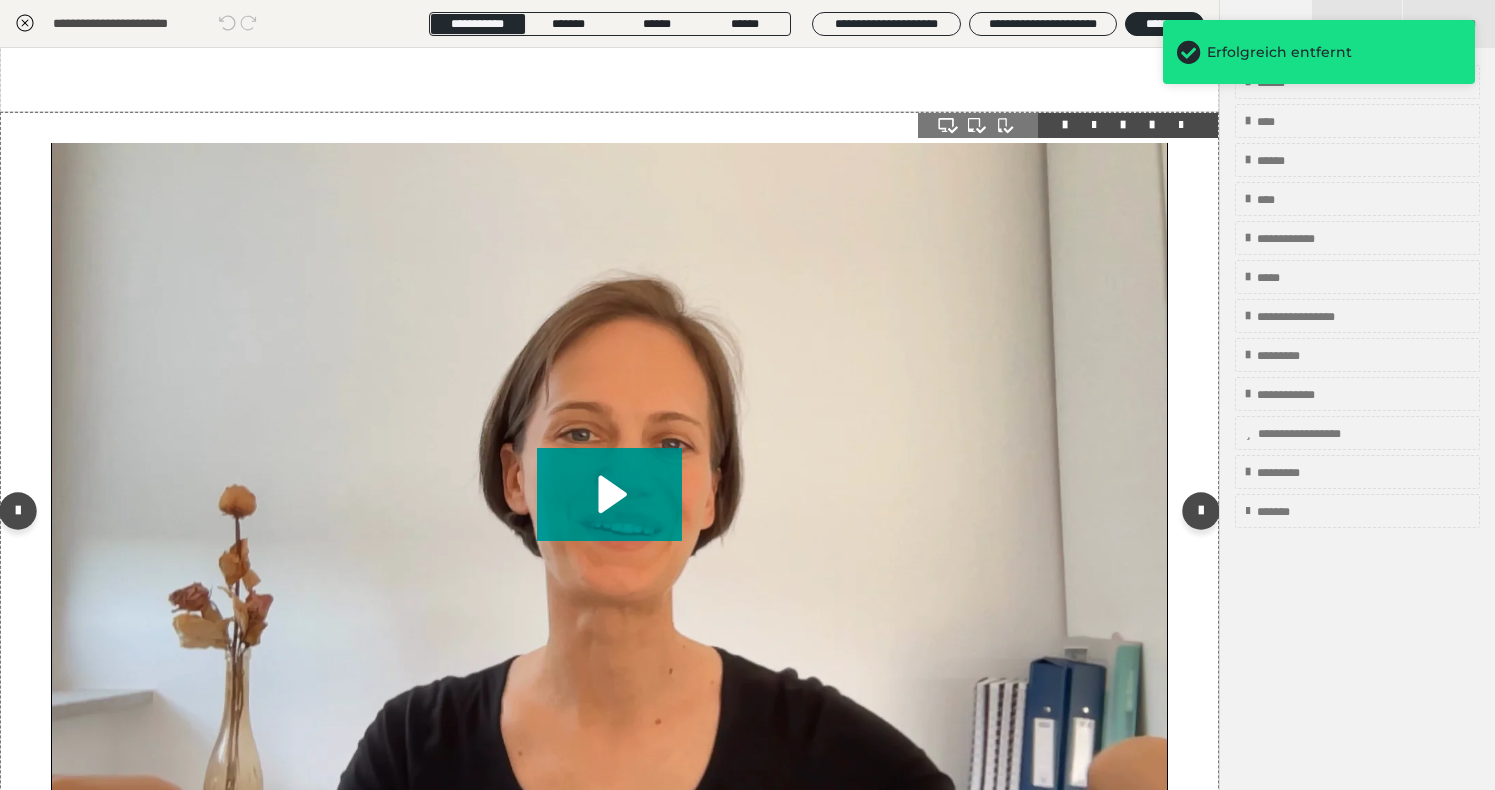 scroll, scrollTop: 296, scrollLeft: 0, axis: vertical 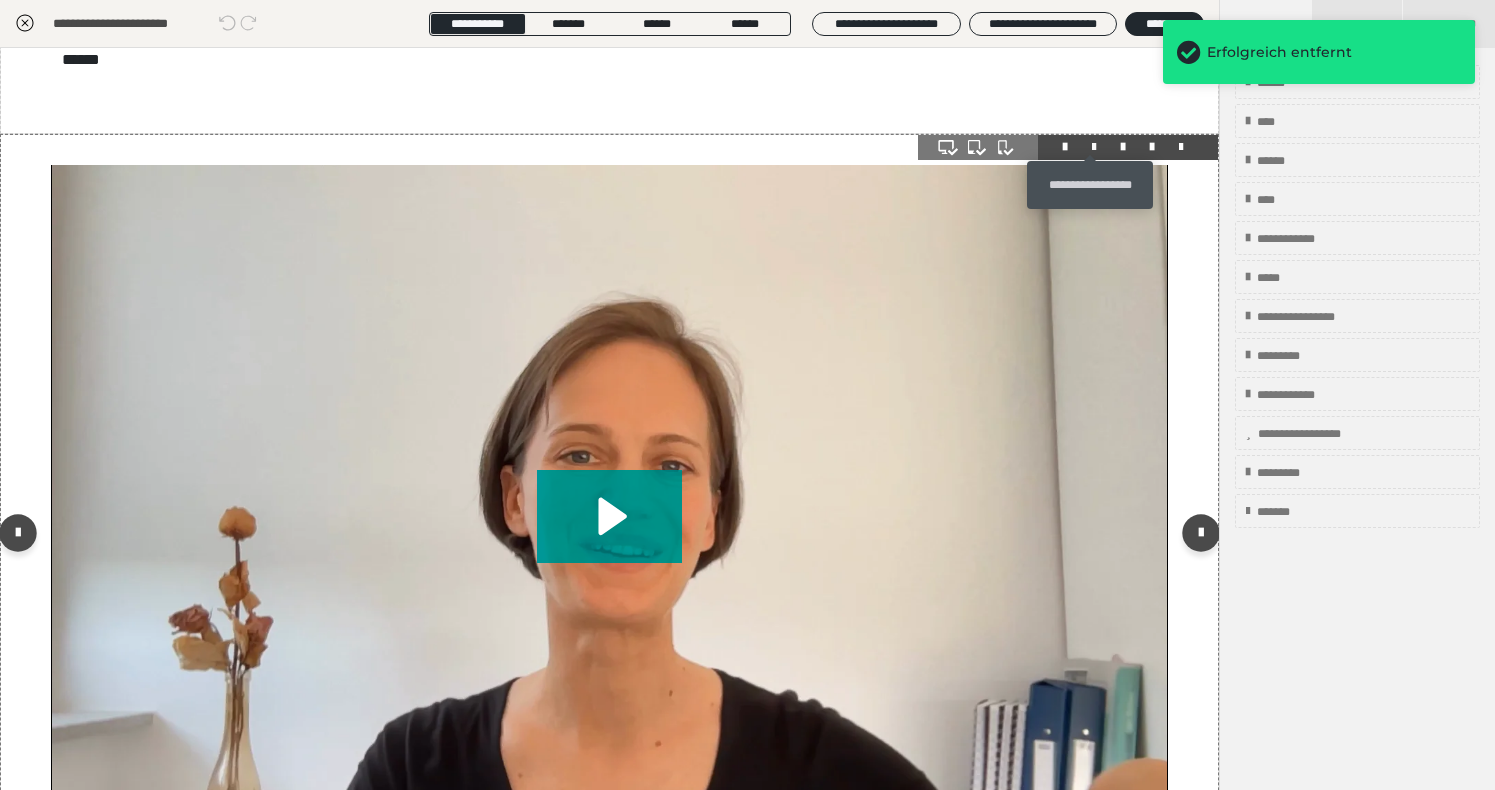 click at bounding box center (1094, 147) 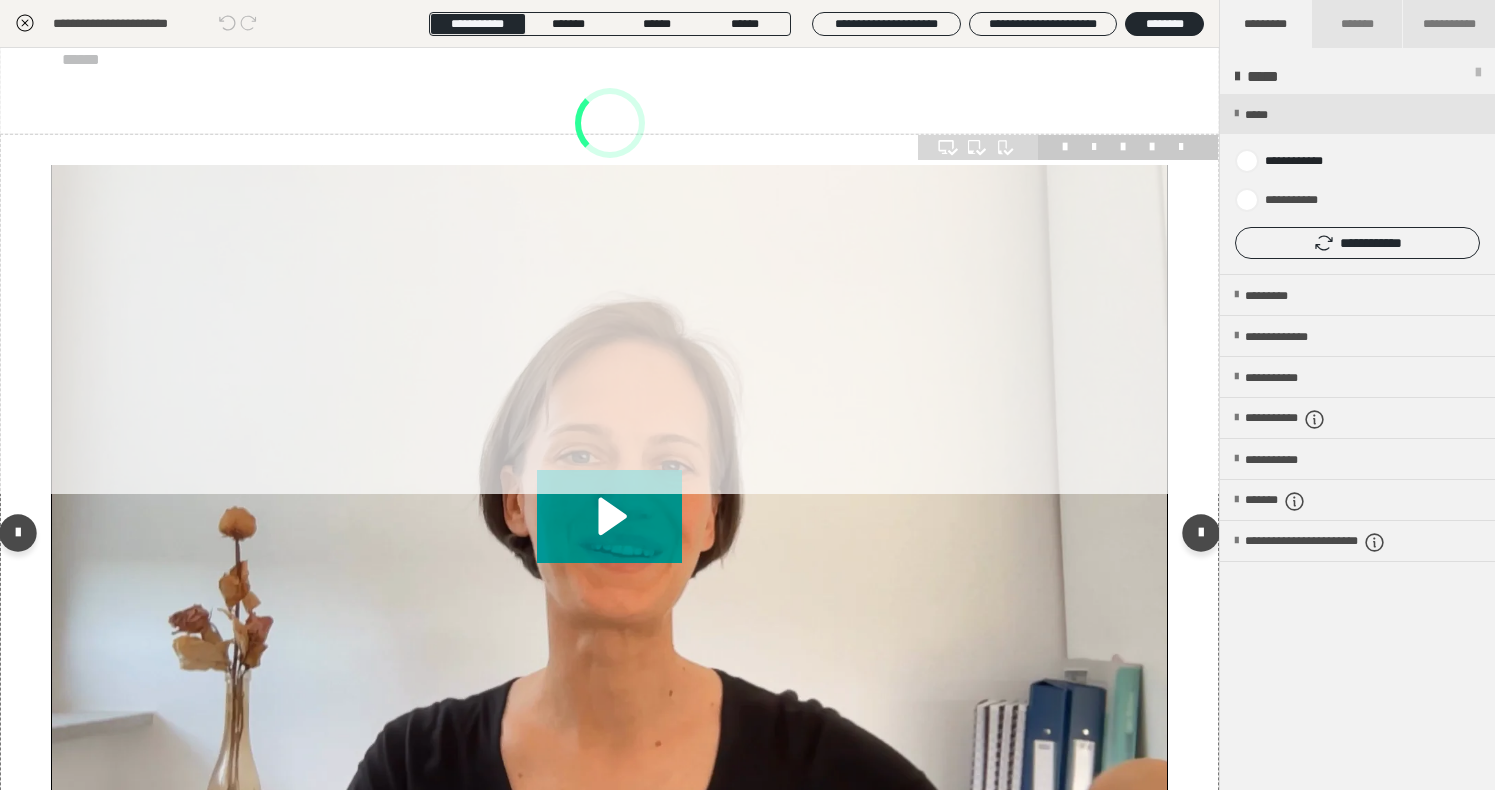 scroll, scrollTop: 132, scrollLeft: 0, axis: vertical 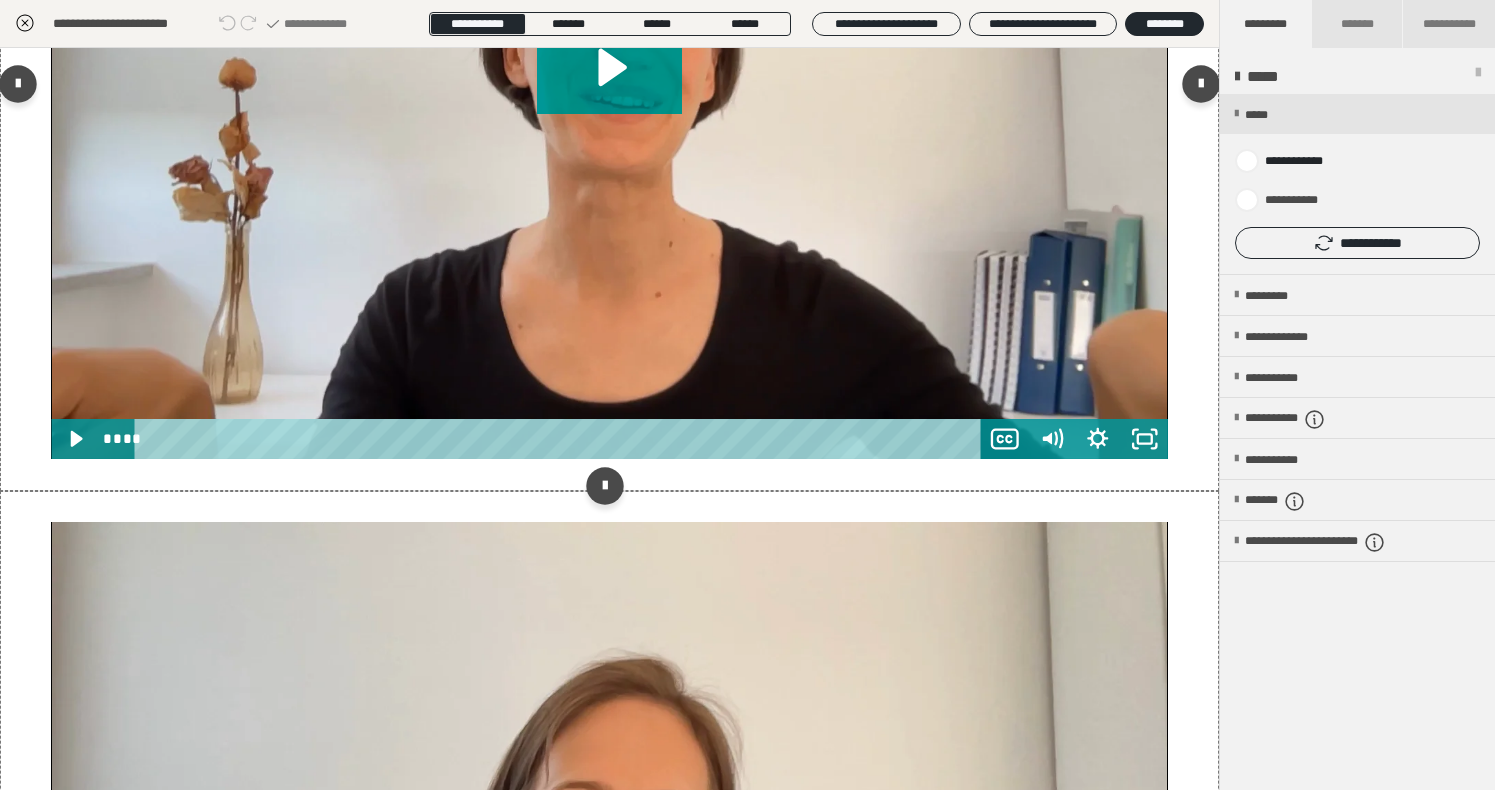 click at bounding box center (609, 894) 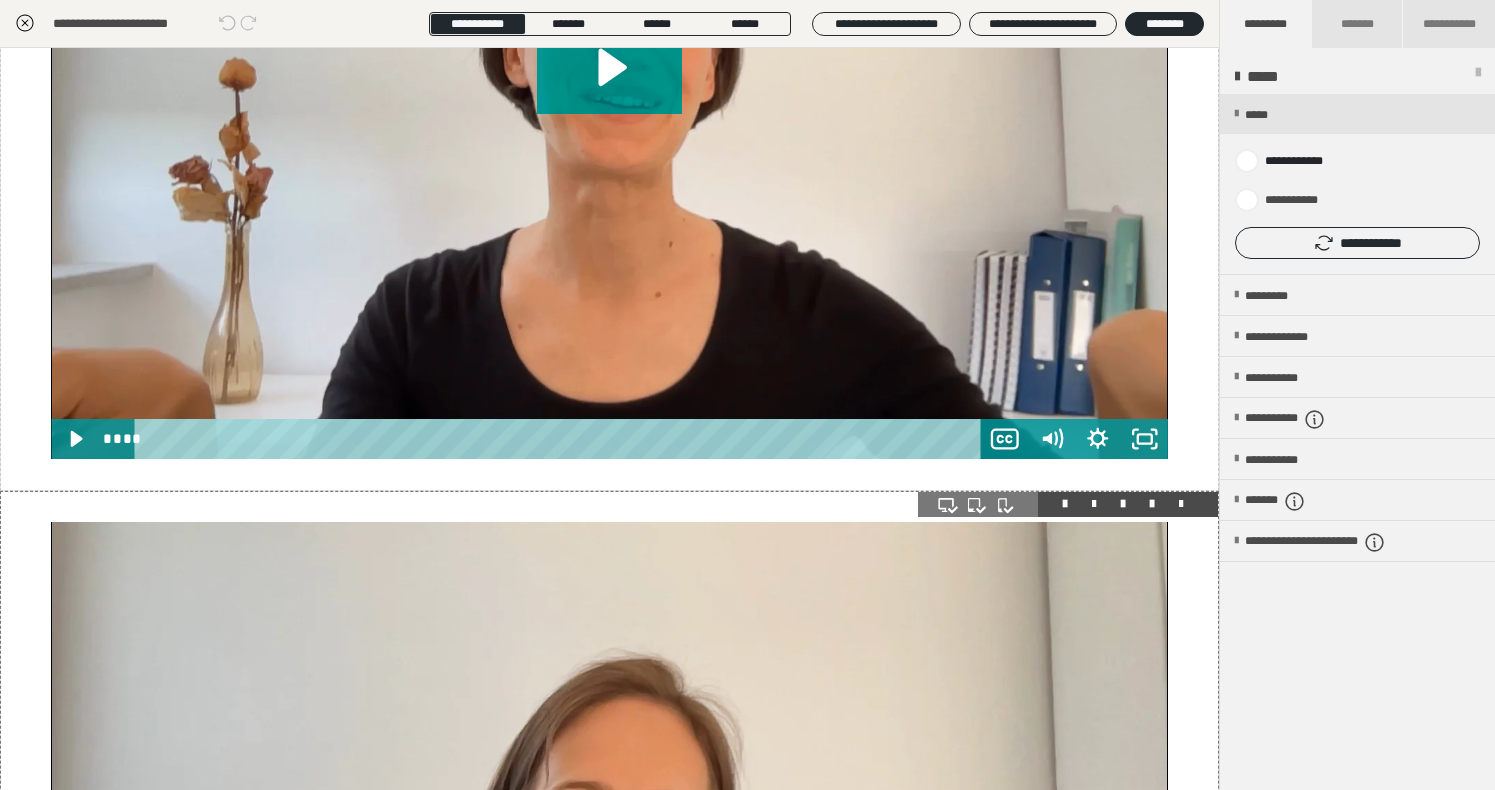 click at bounding box center (609, 894) 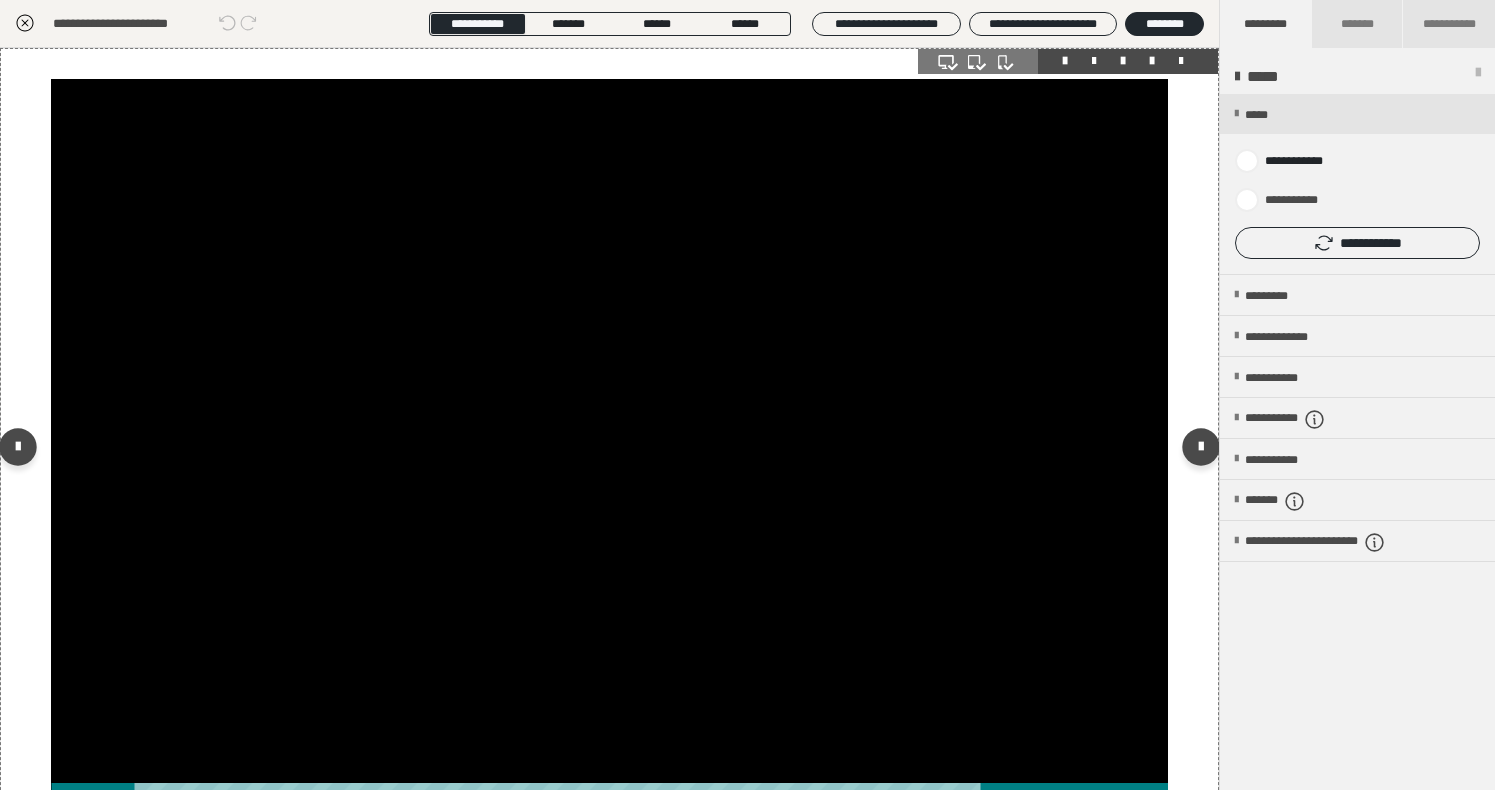 scroll, scrollTop: 1276, scrollLeft: 0, axis: vertical 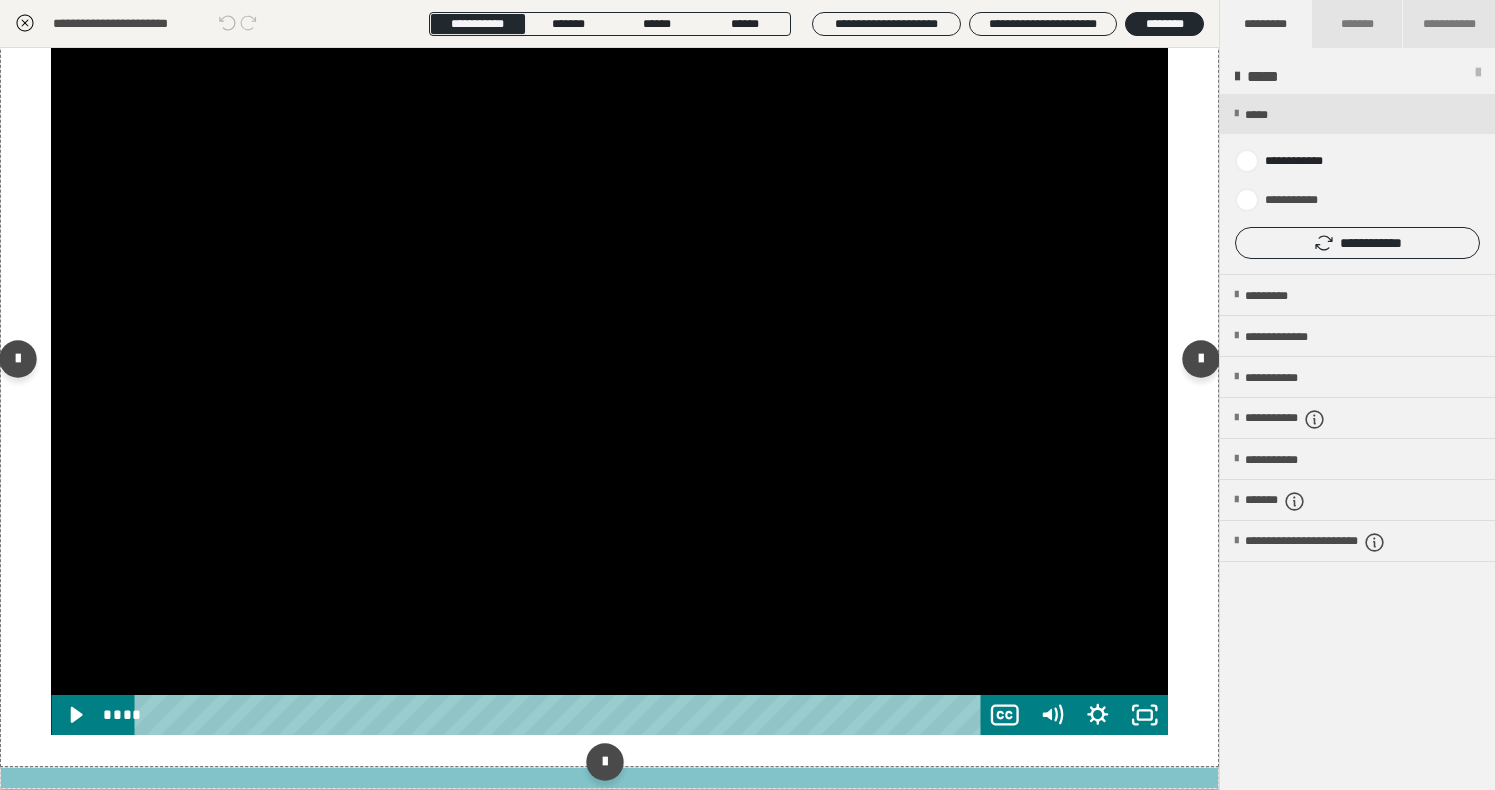 click at bounding box center (609, 363) 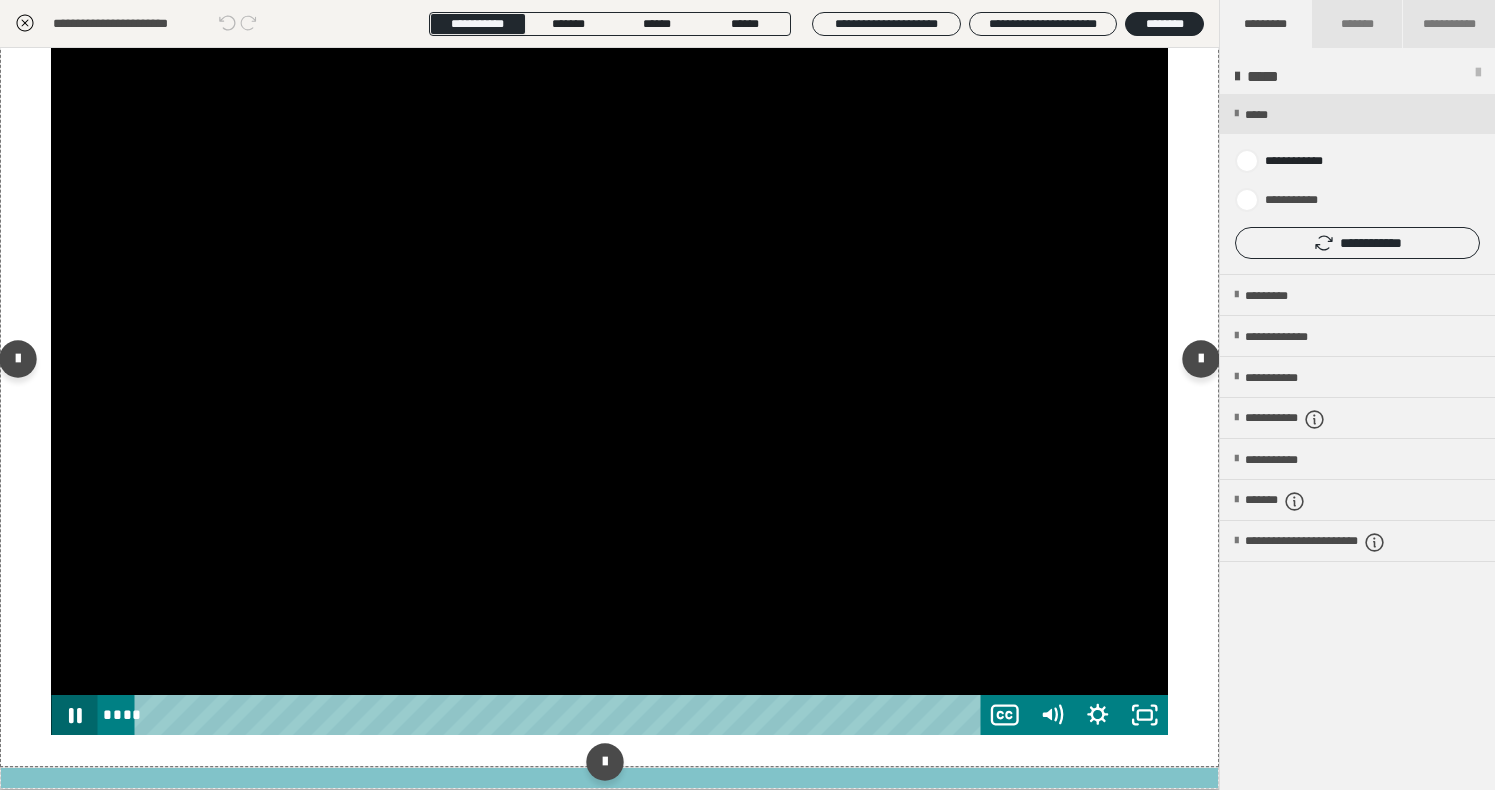 click 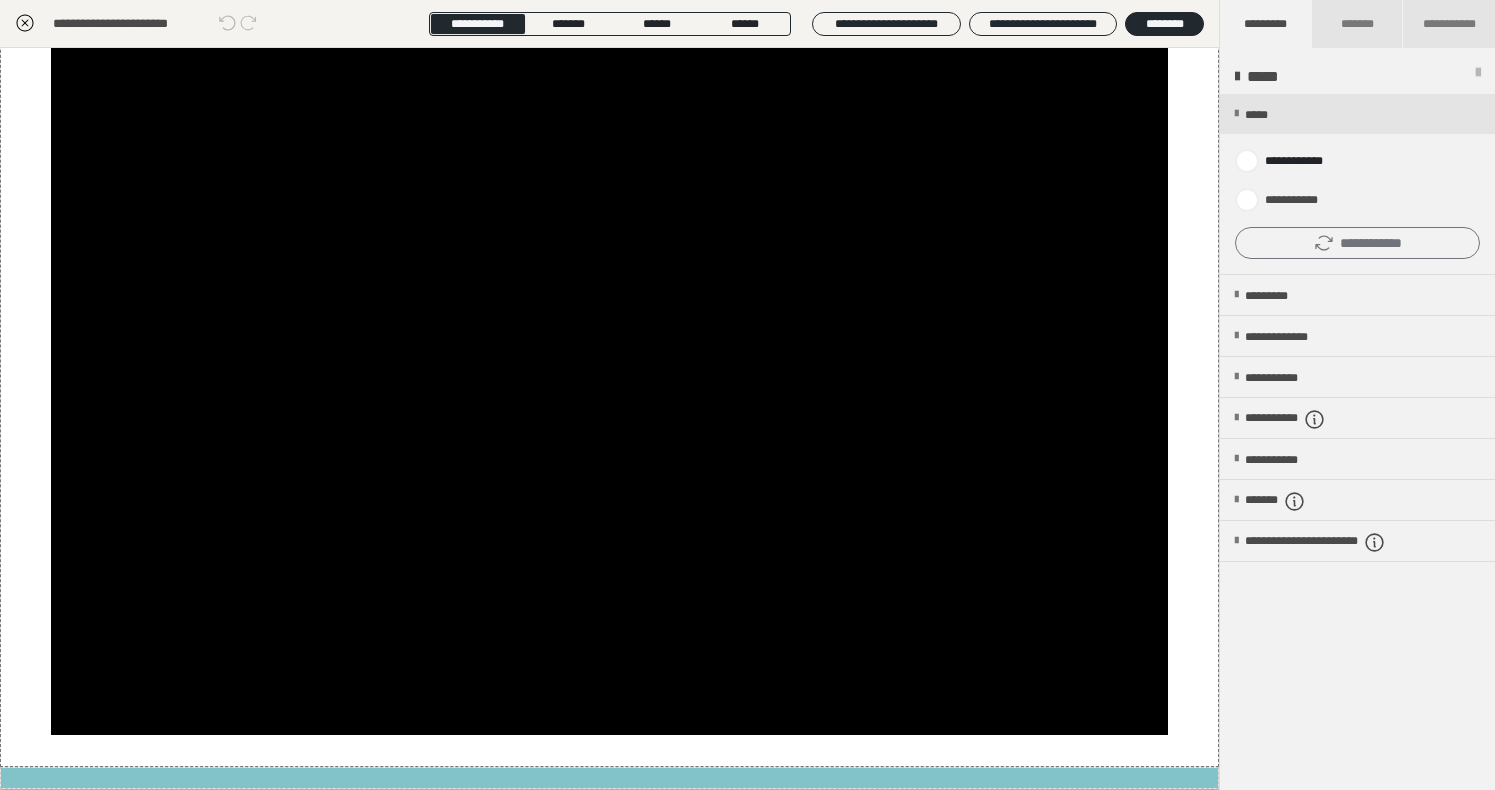 click 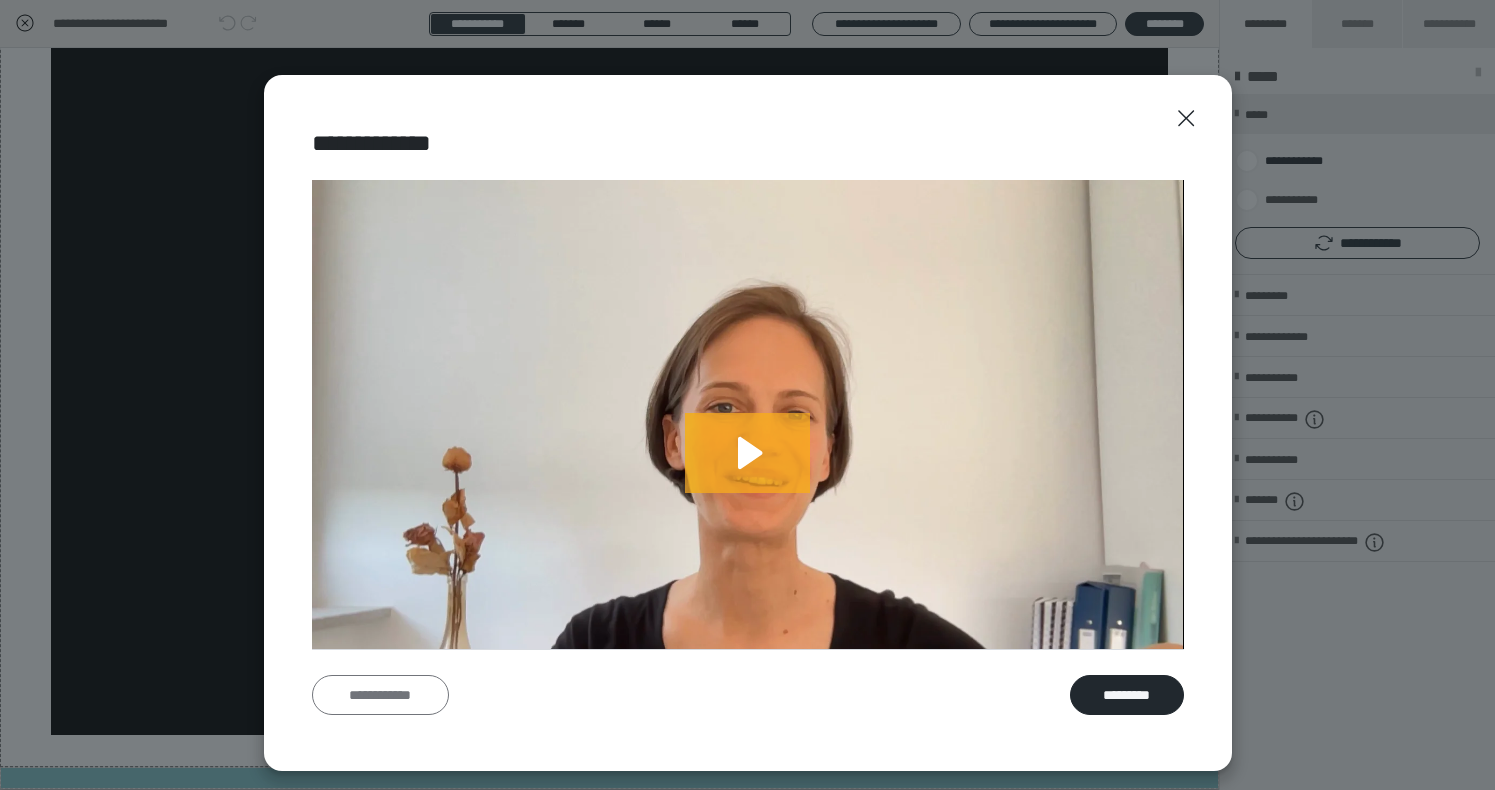 click on "**********" at bounding box center (380, 695) 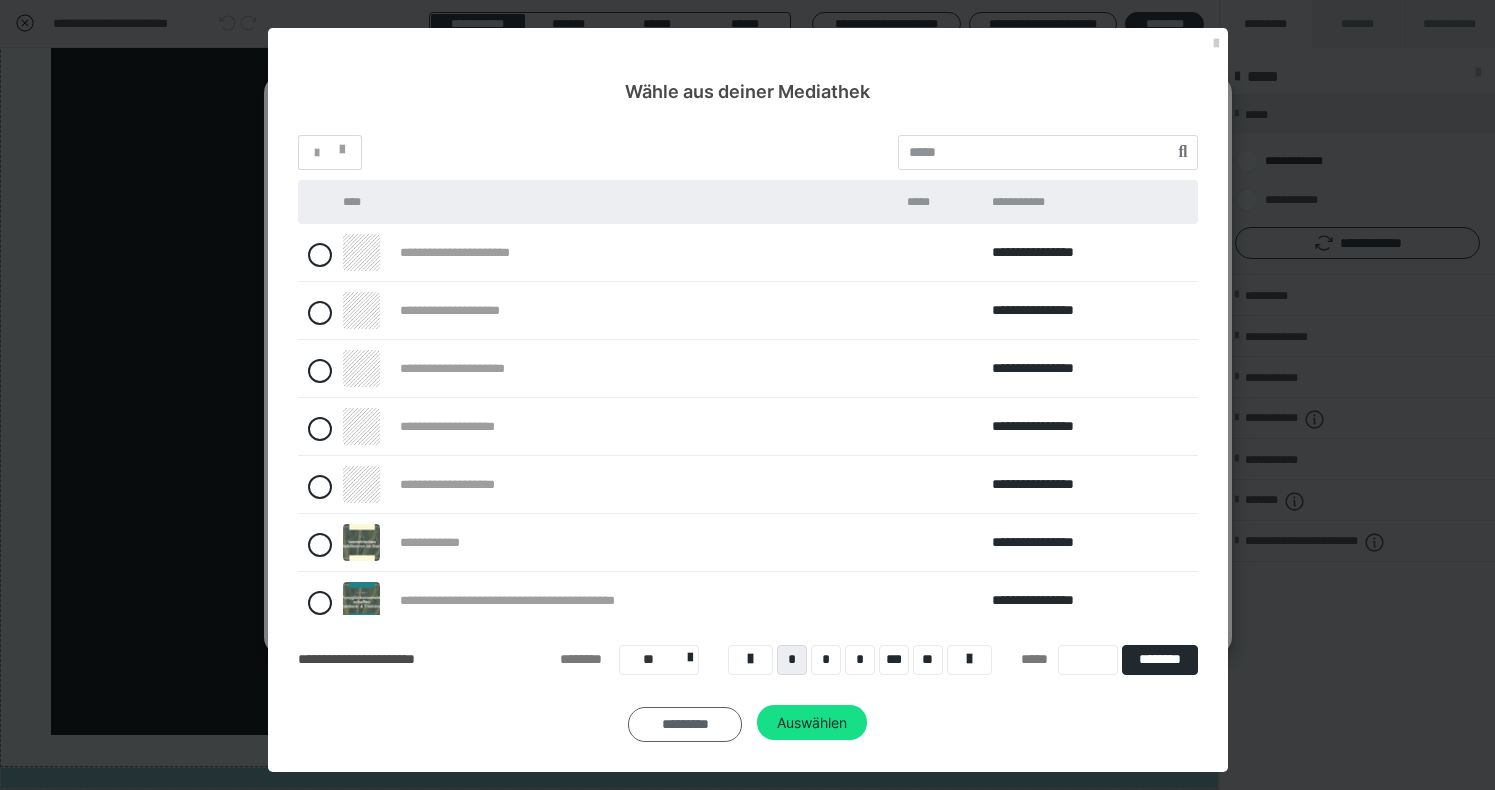 click on "*********" at bounding box center (685, 725) 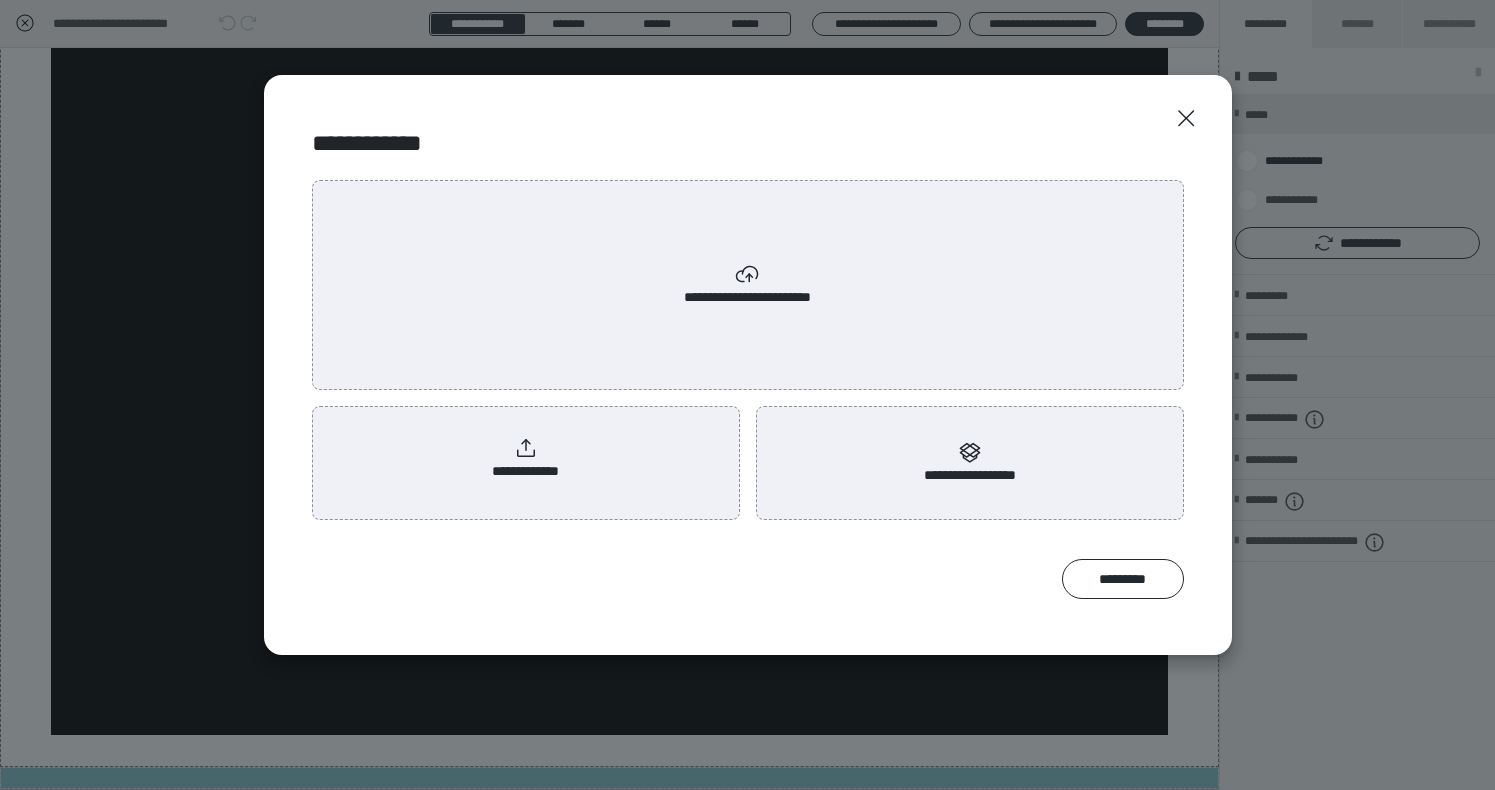 click on "**********" at bounding box center [526, 459] 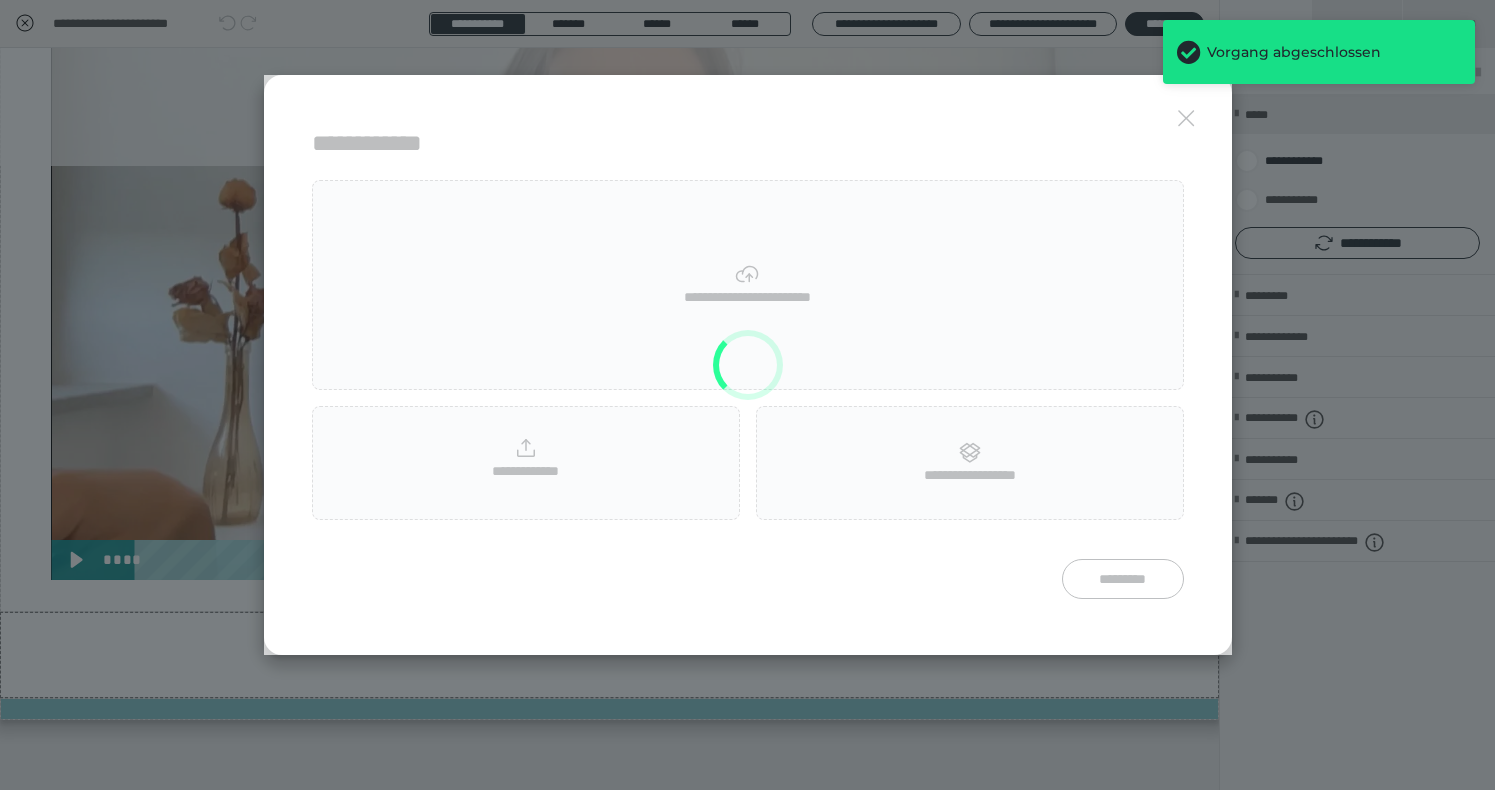 scroll, scrollTop: 625, scrollLeft: 0, axis: vertical 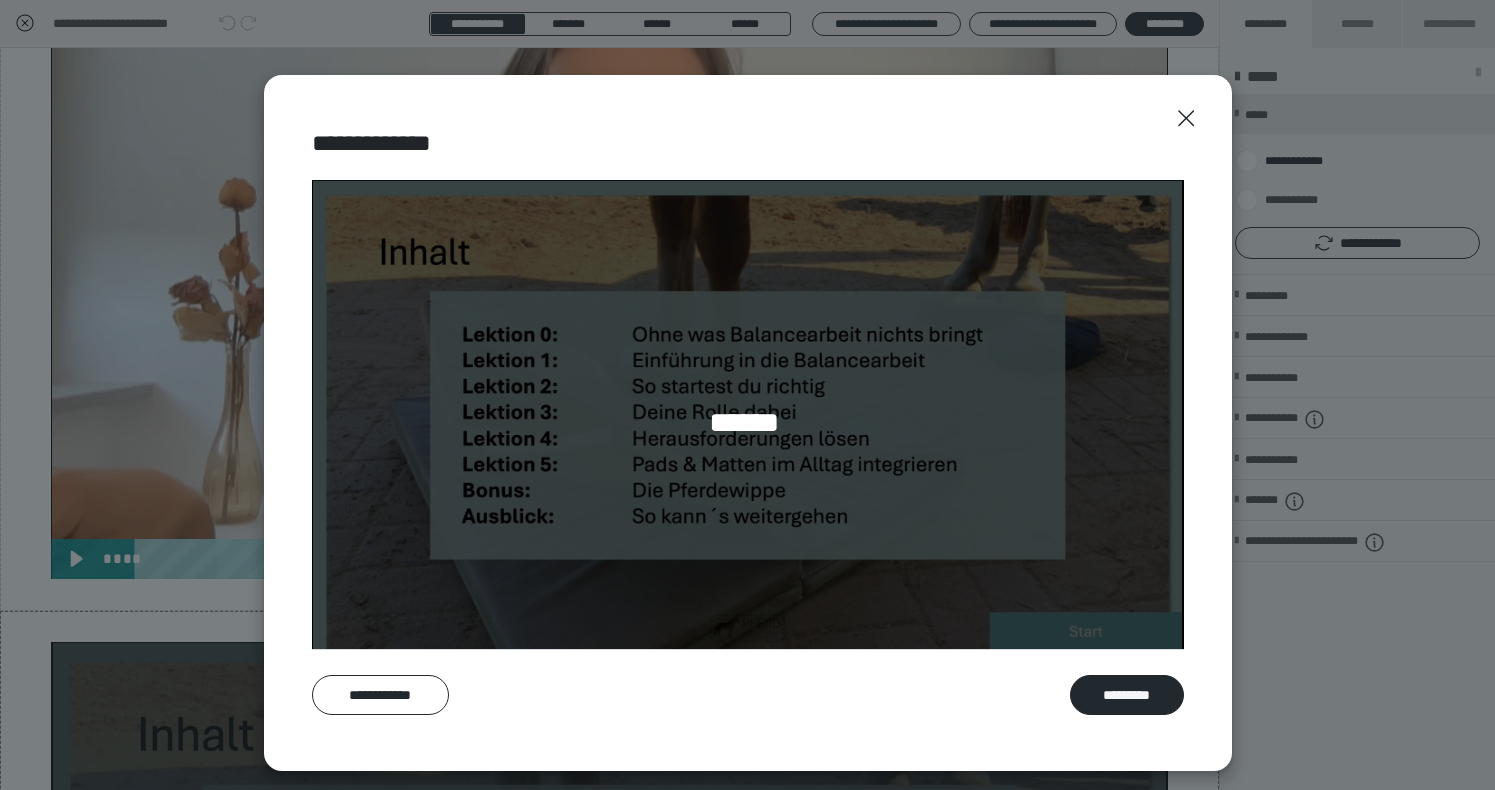 click on "**********" at bounding box center [748, 695] 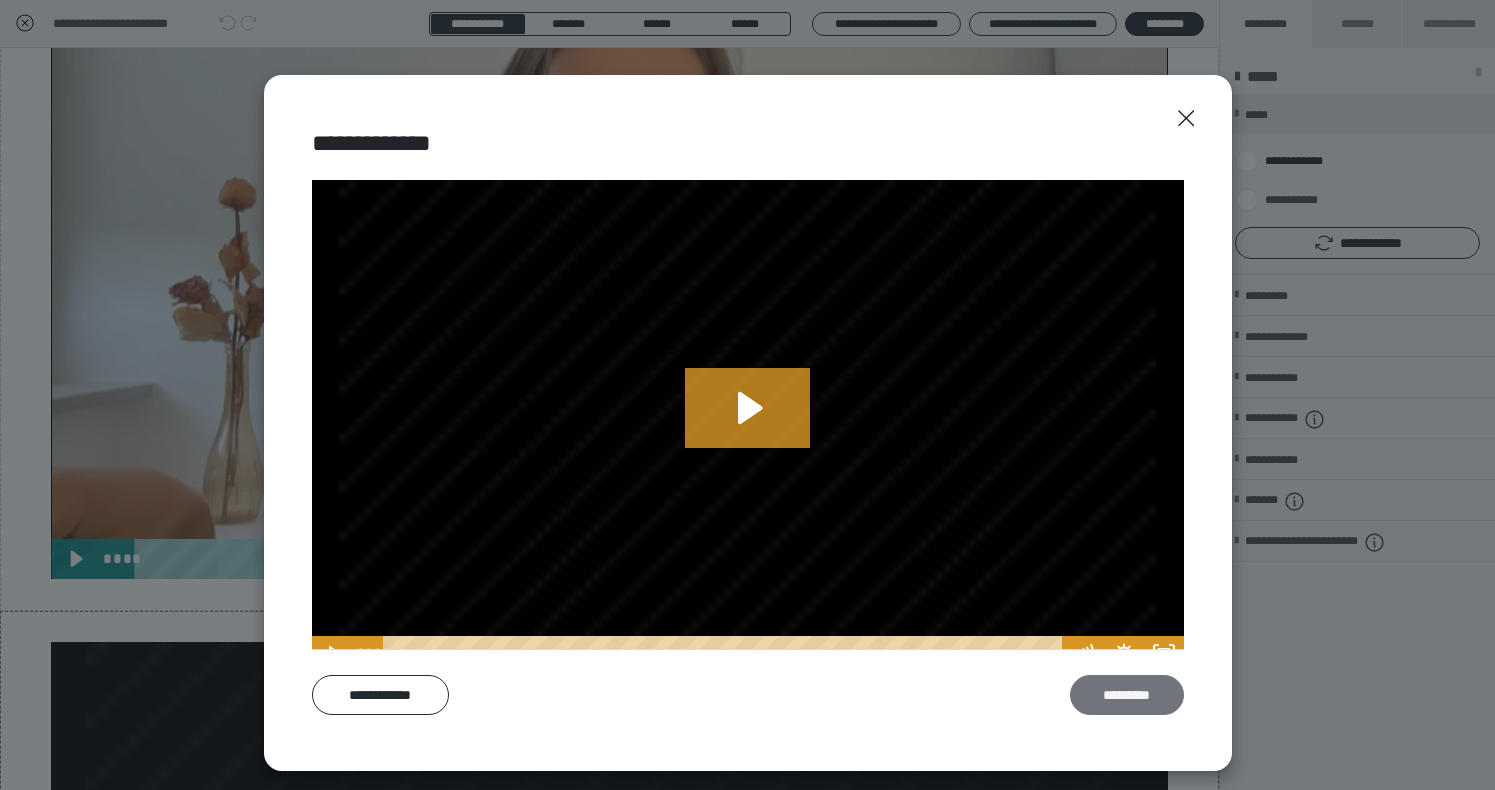 click on "*********" at bounding box center [1127, 695] 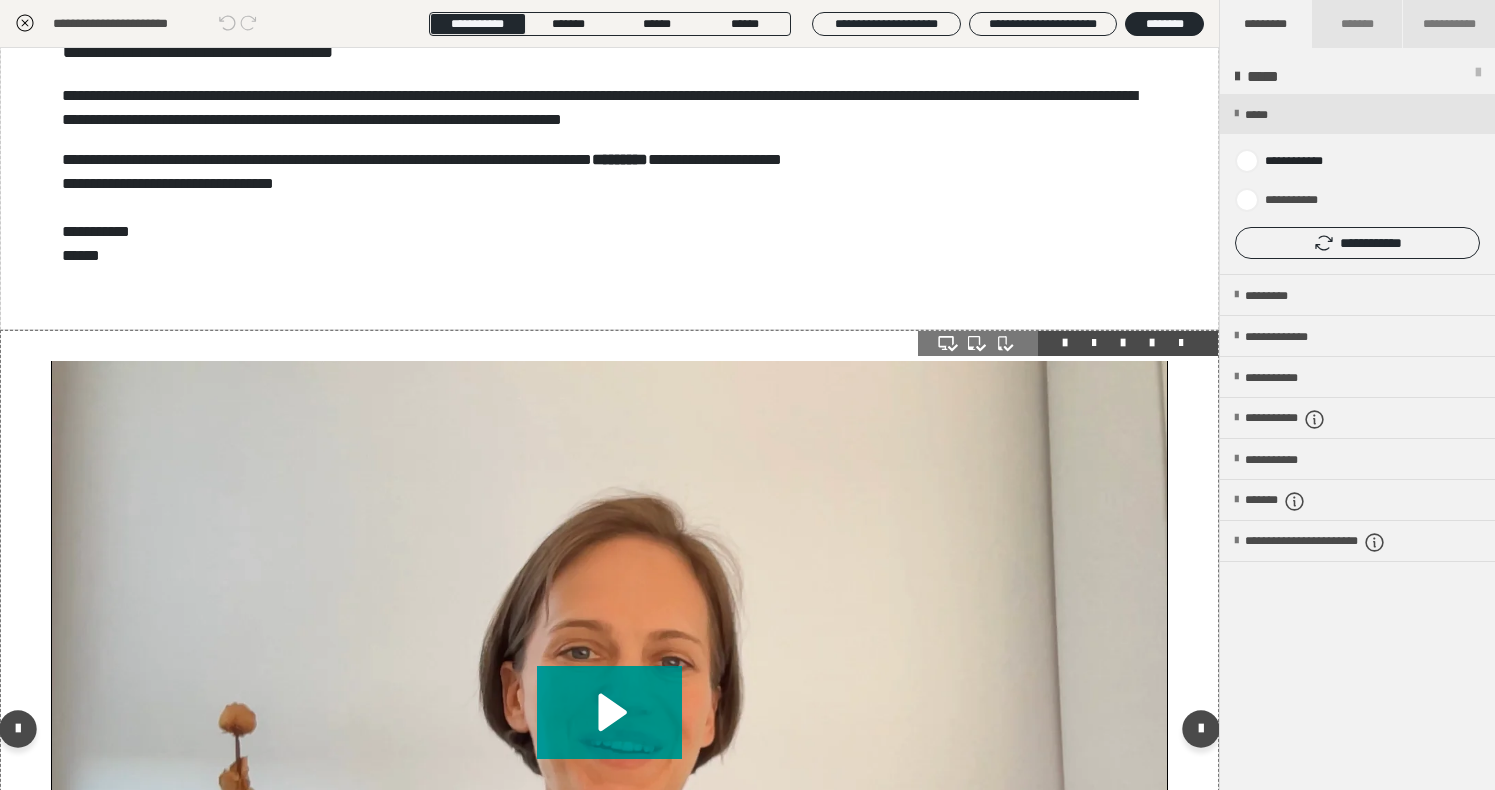 scroll, scrollTop: 0, scrollLeft: 0, axis: both 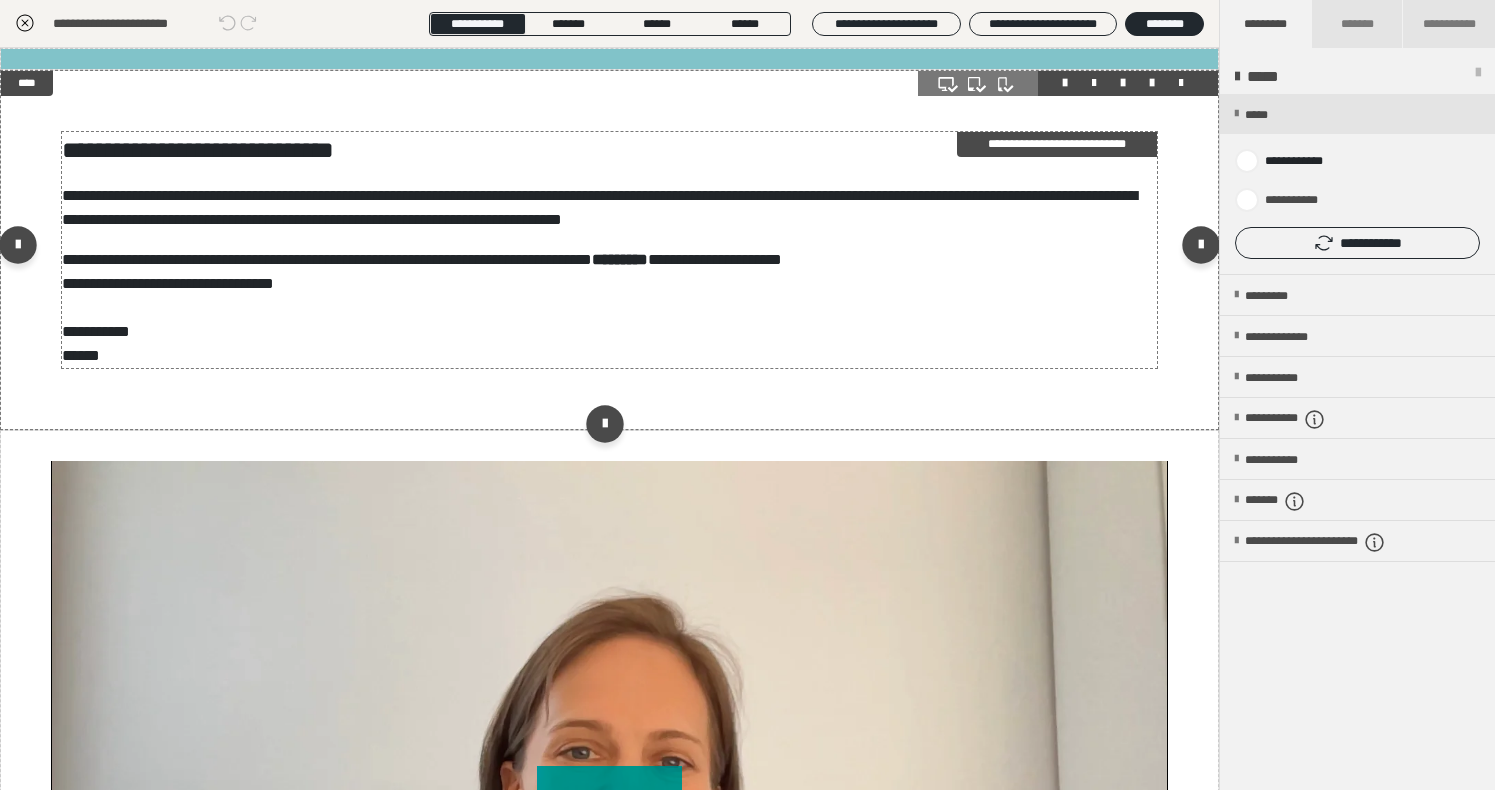 click on "**********" at bounding box center [422, 259] 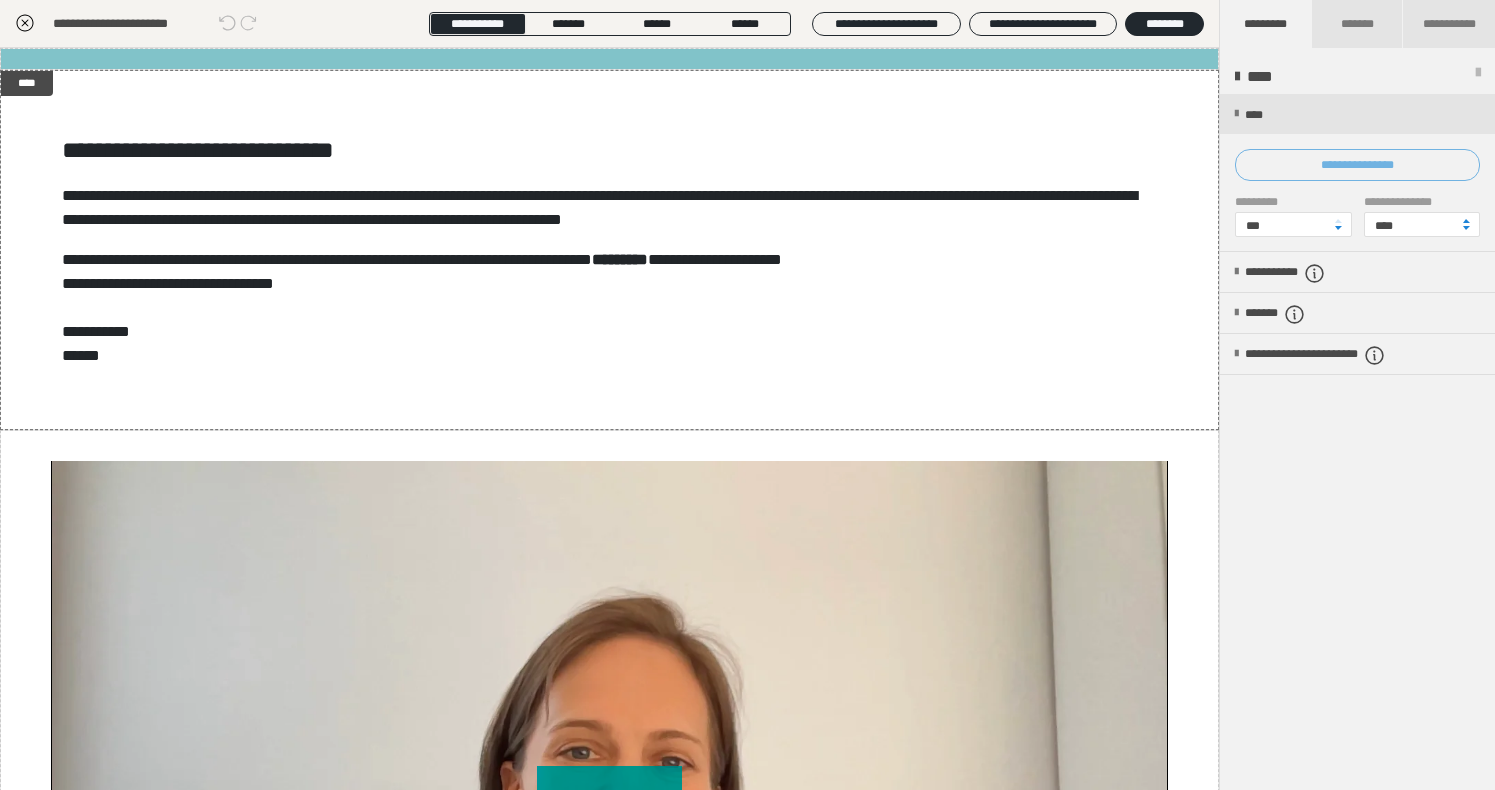 click on "**********" at bounding box center [1357, 165] 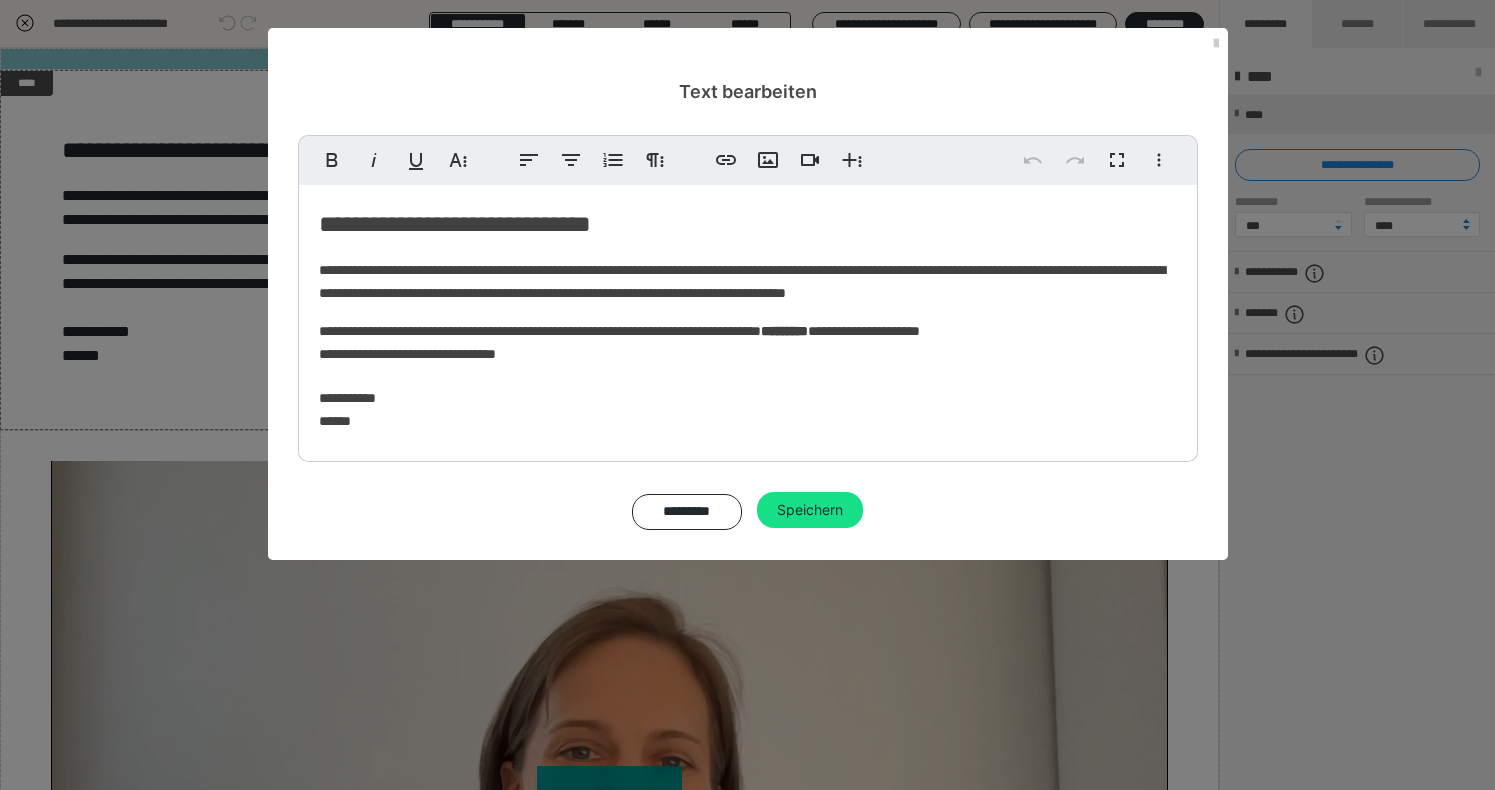 click on "**********" at bounding box center [455, 224] 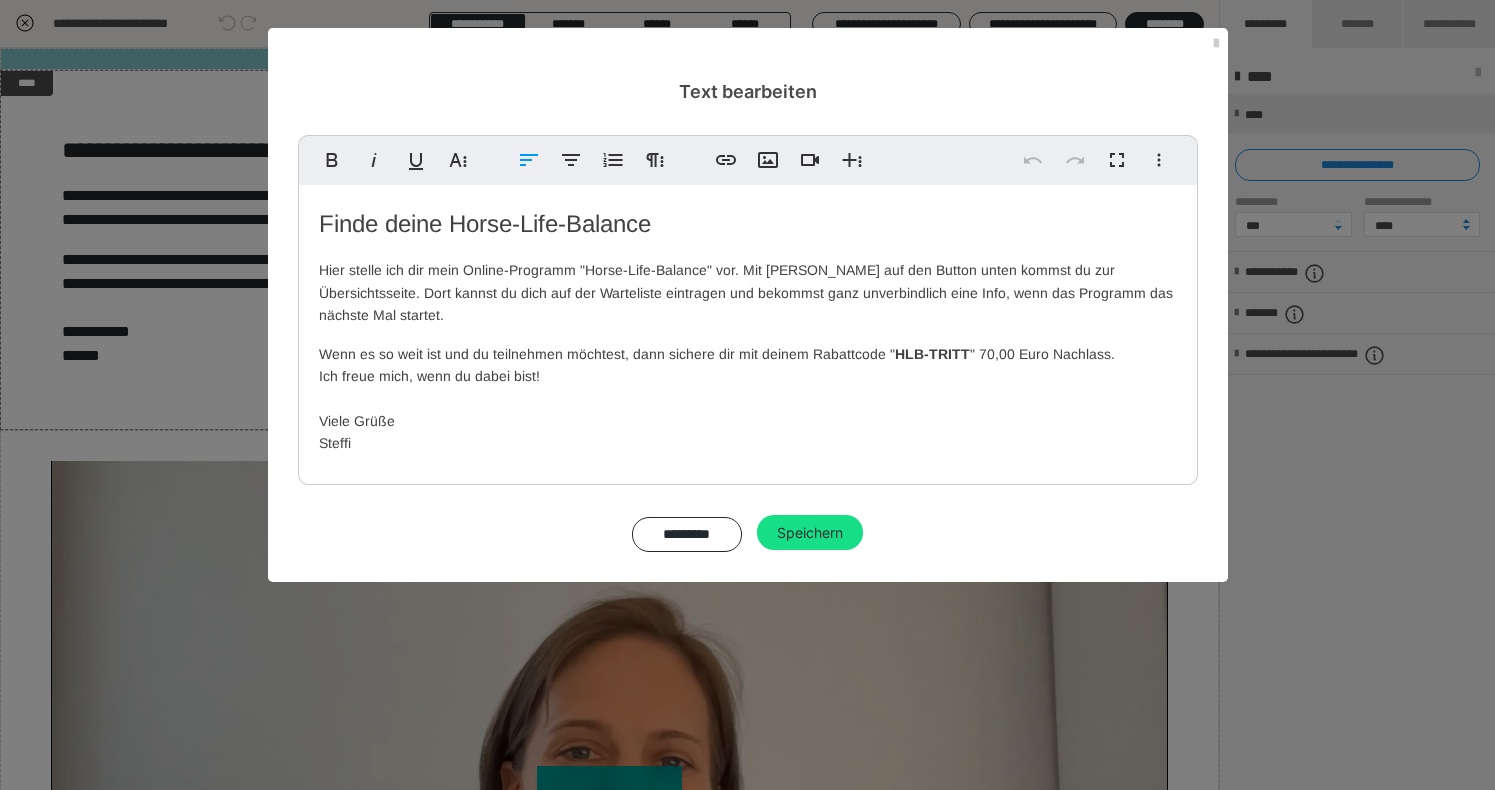 click on "Finde deine Horse-Life-Balance" at bounding box center [485, 223] 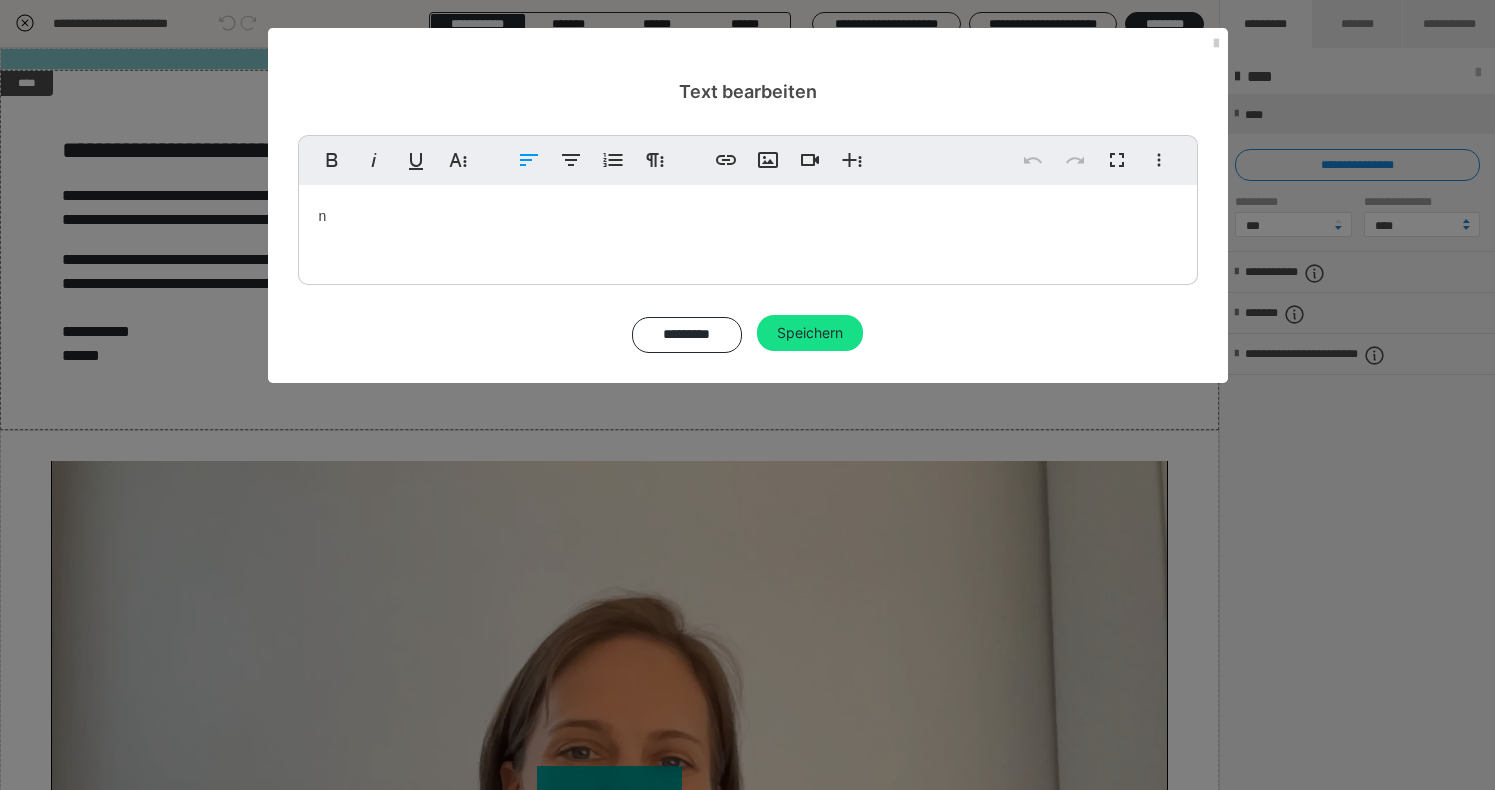 type 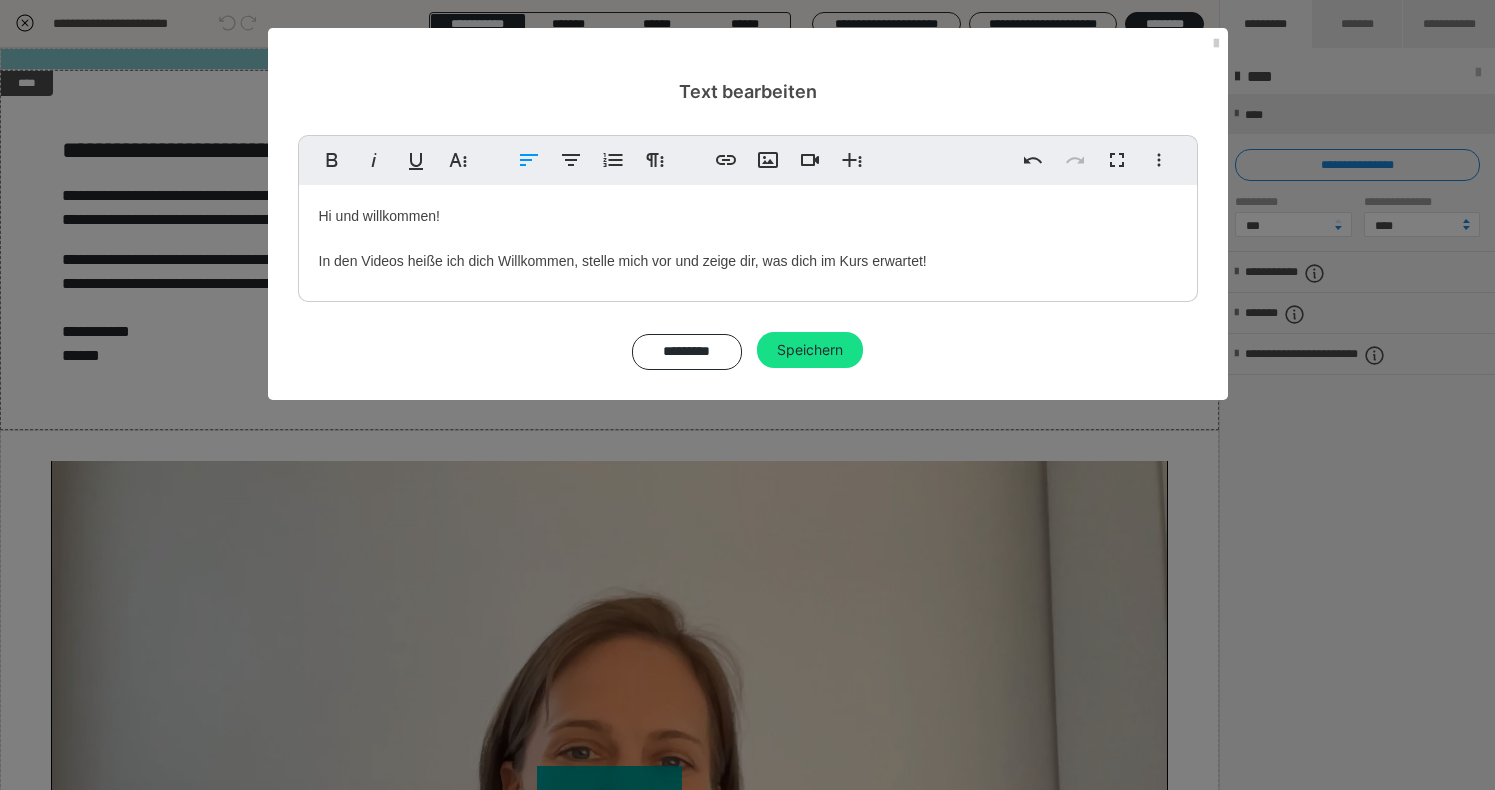 click on "Hi und willkommen! In den Videos heiße ich dich Willkommen, stelle mich vor und zeige dir, was dich im Kurs erwartet!" at bounding box center (748, 238) 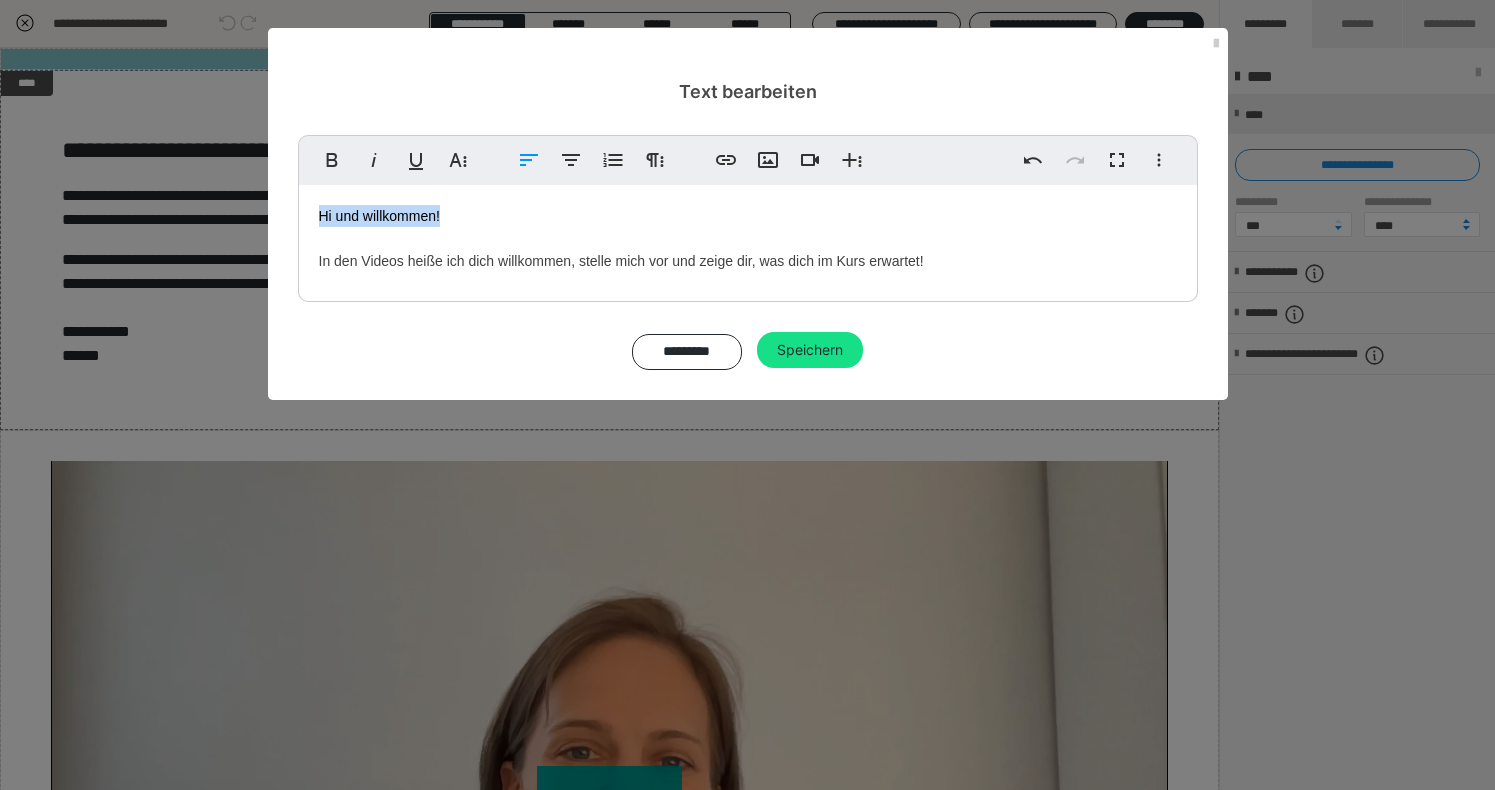 drag, startPoint x: 472, startPoint y: 221, endPoint x: 264, endPoint y: 219, distance: 208.00961 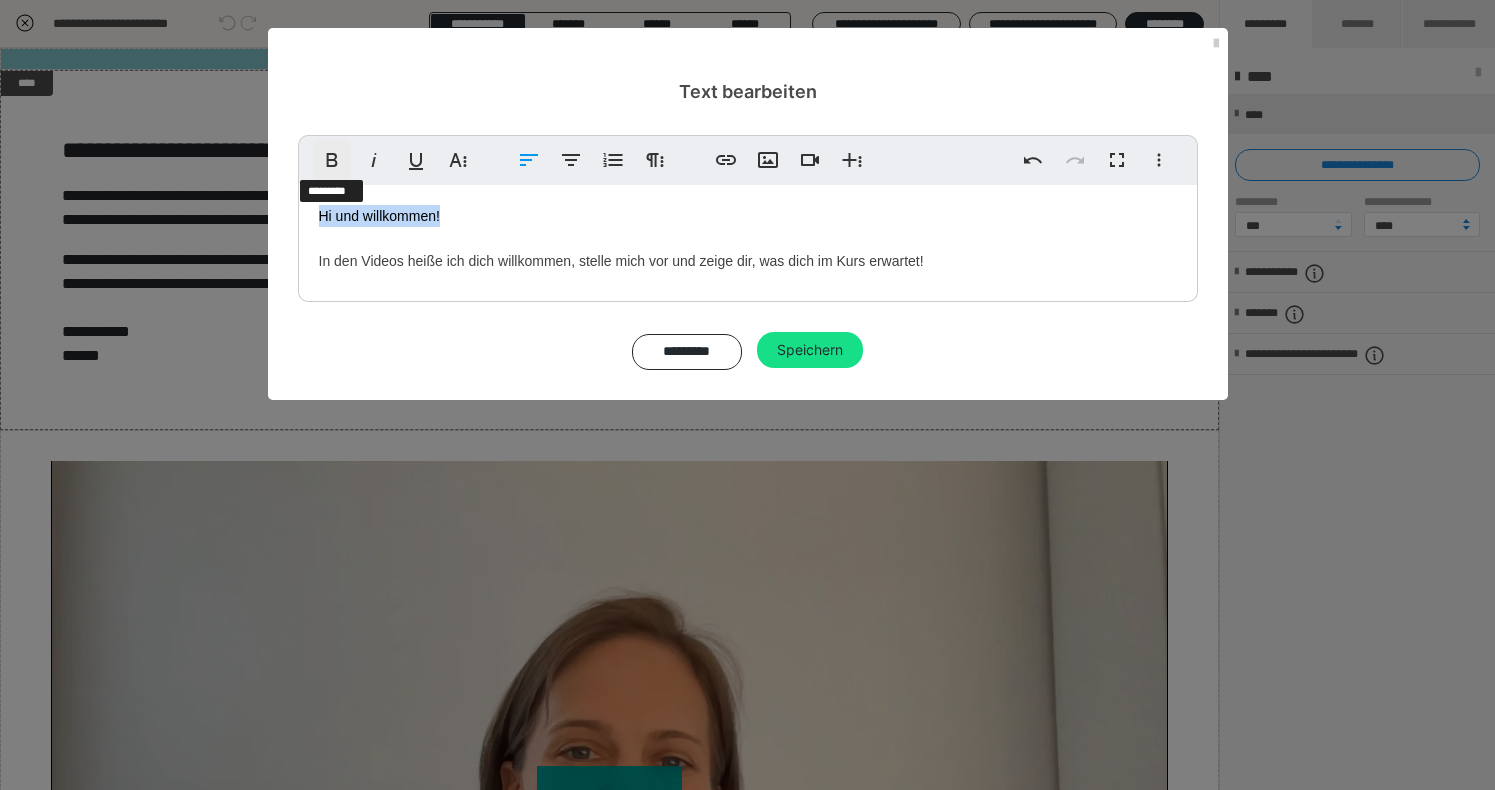 click 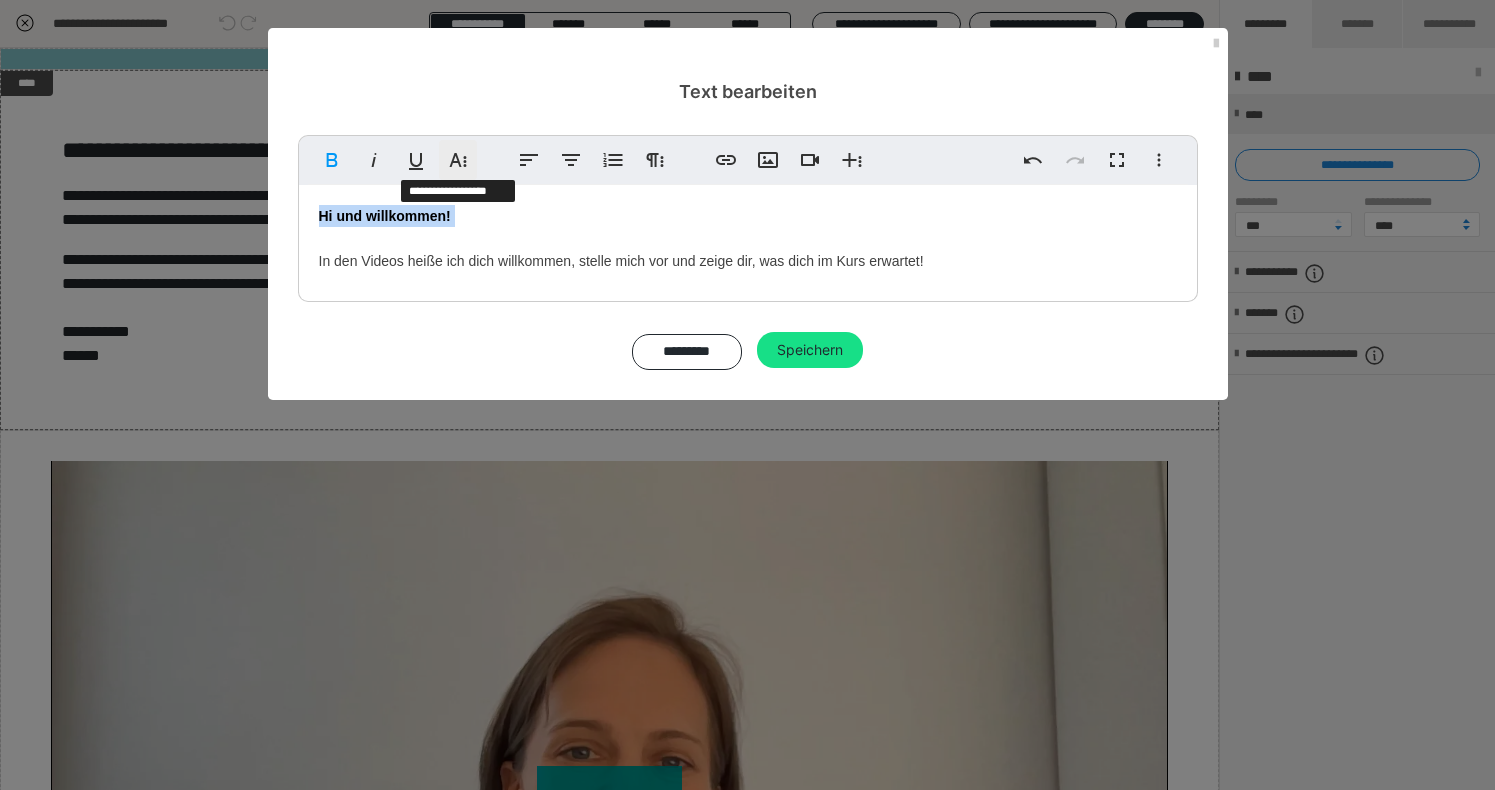 click 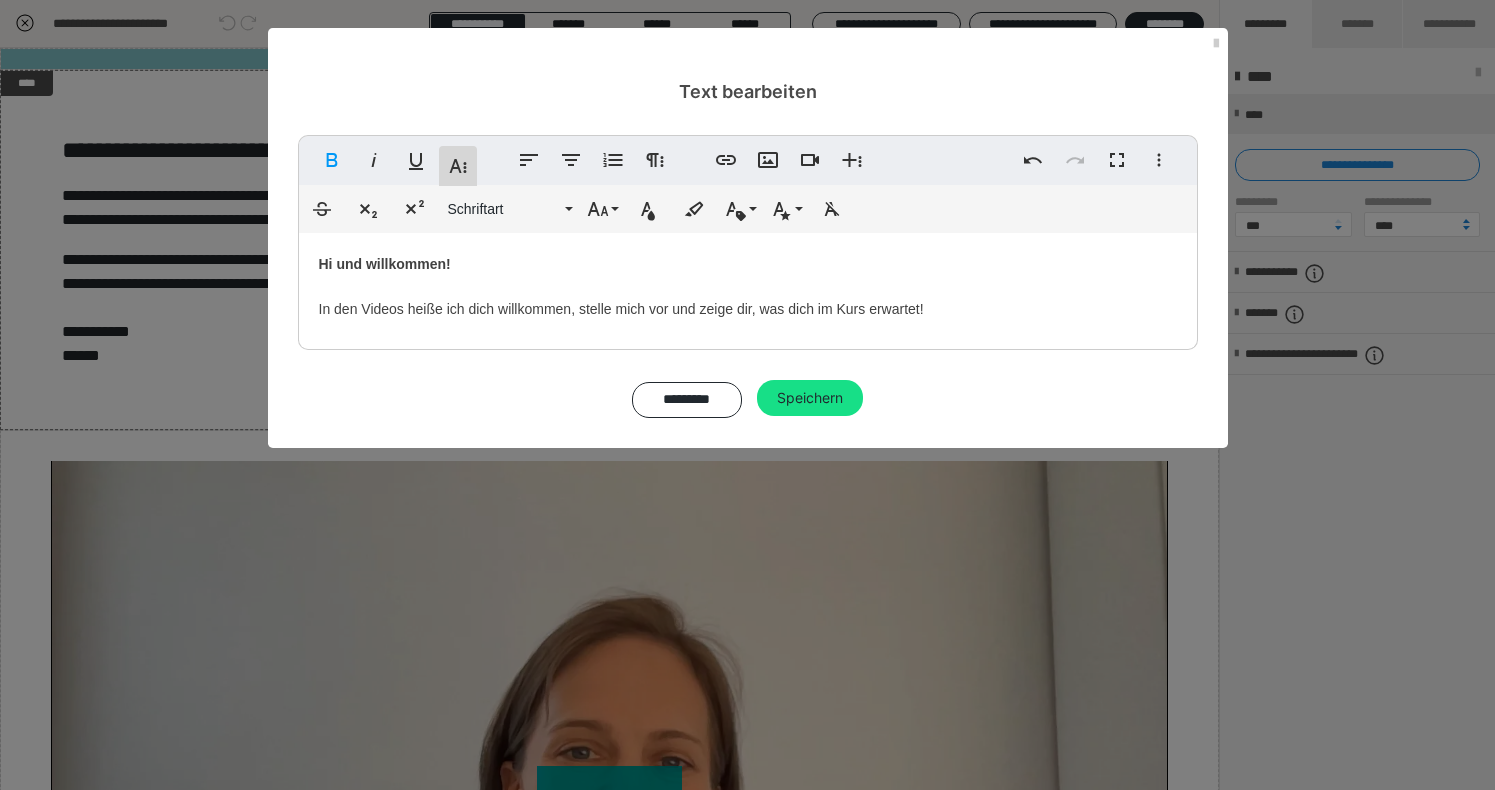 click 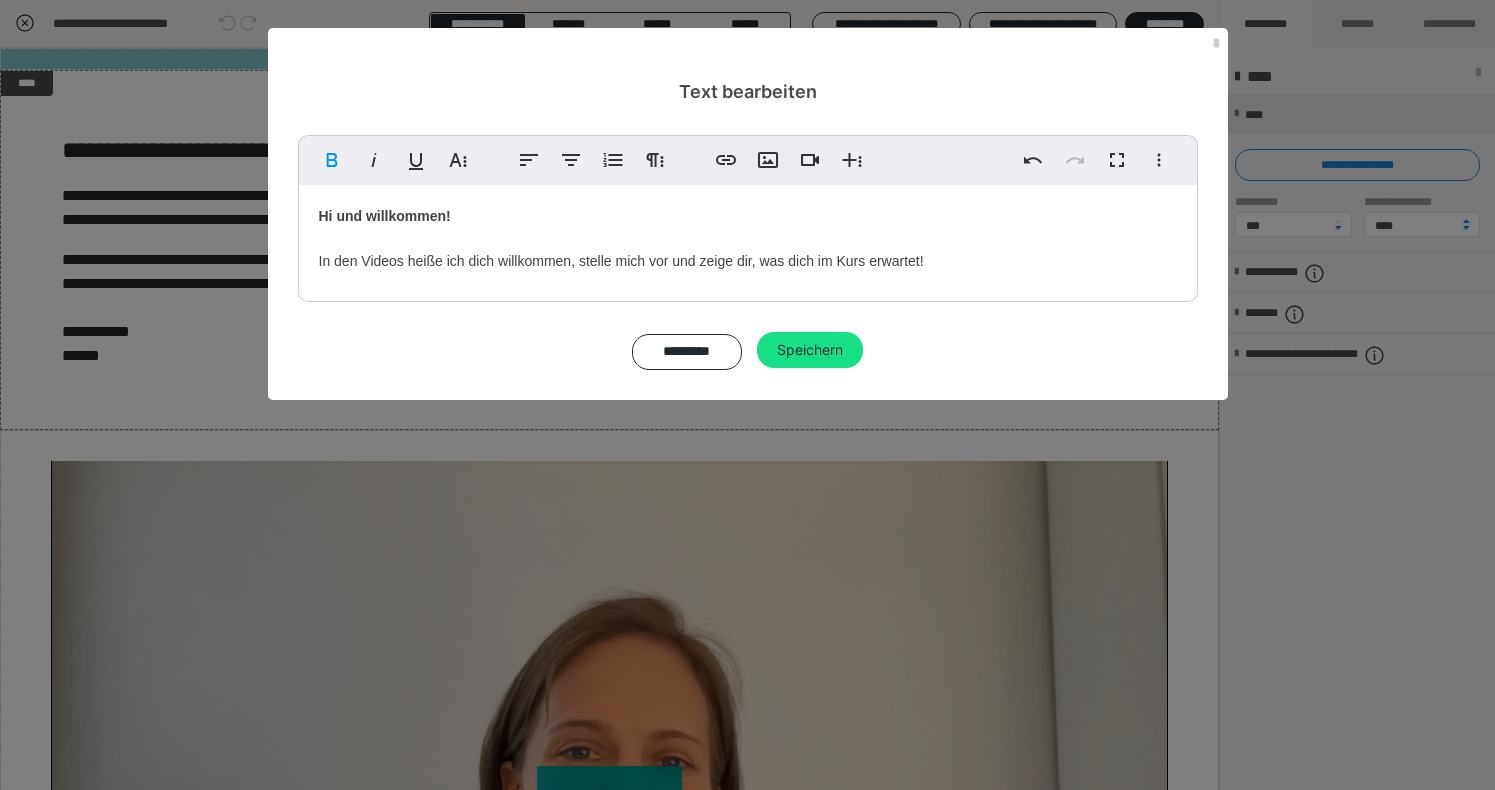 click on "Fett Kursiv Unterstrichen Weitere Textformate" at bounding box center [395, 160] 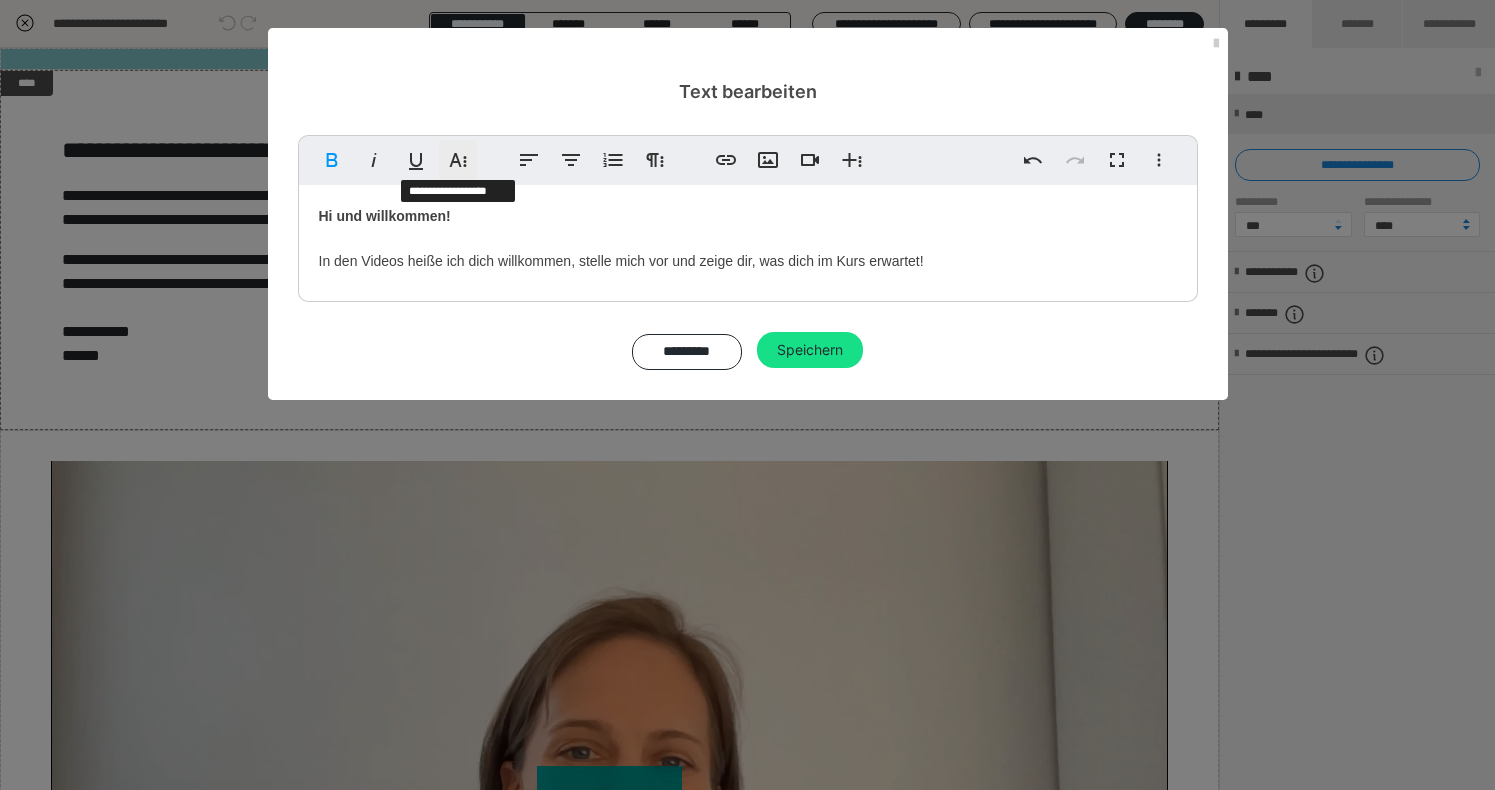 click 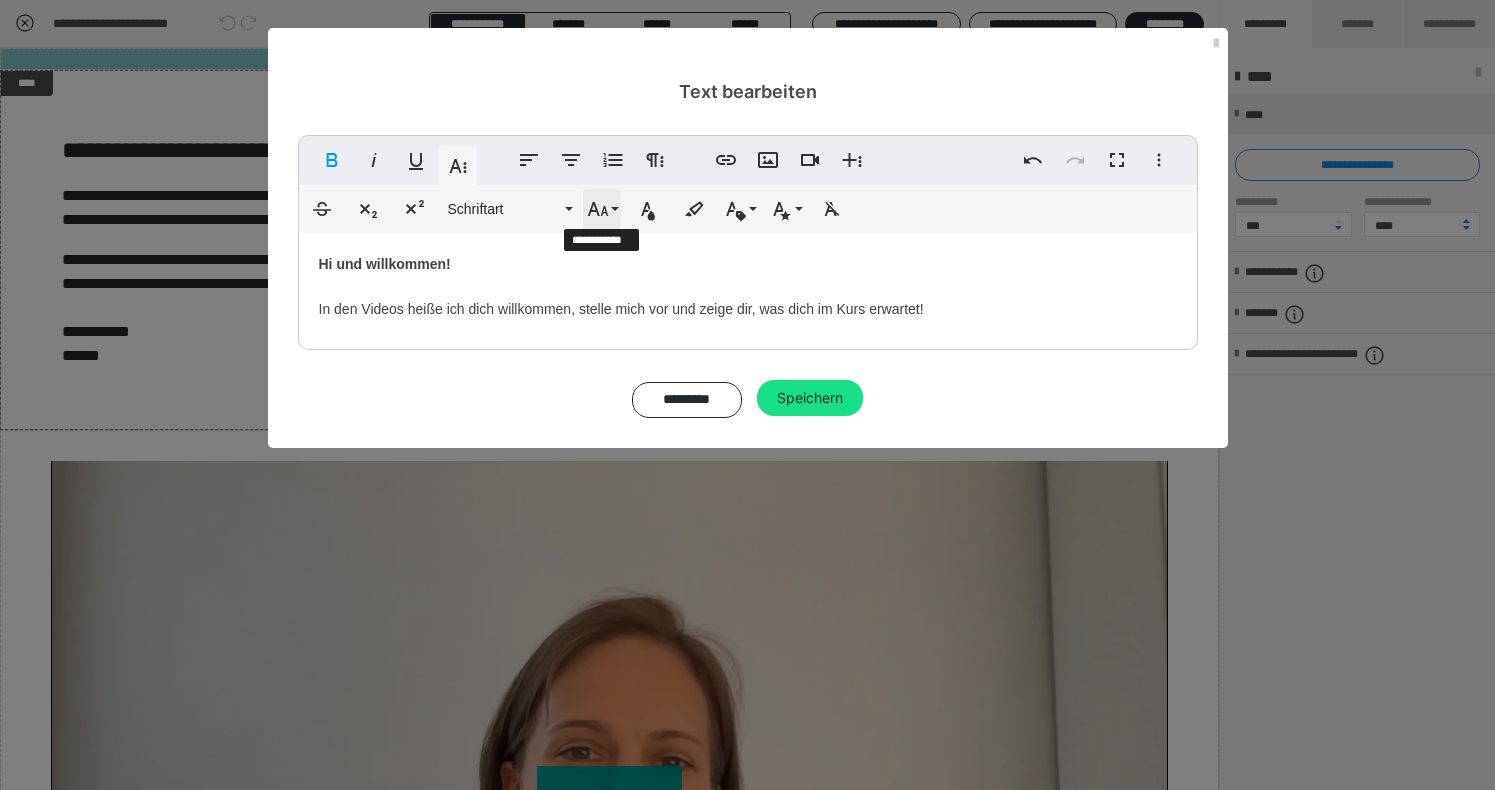 click on "Schriftgröße" at bounding box center (602, 209) 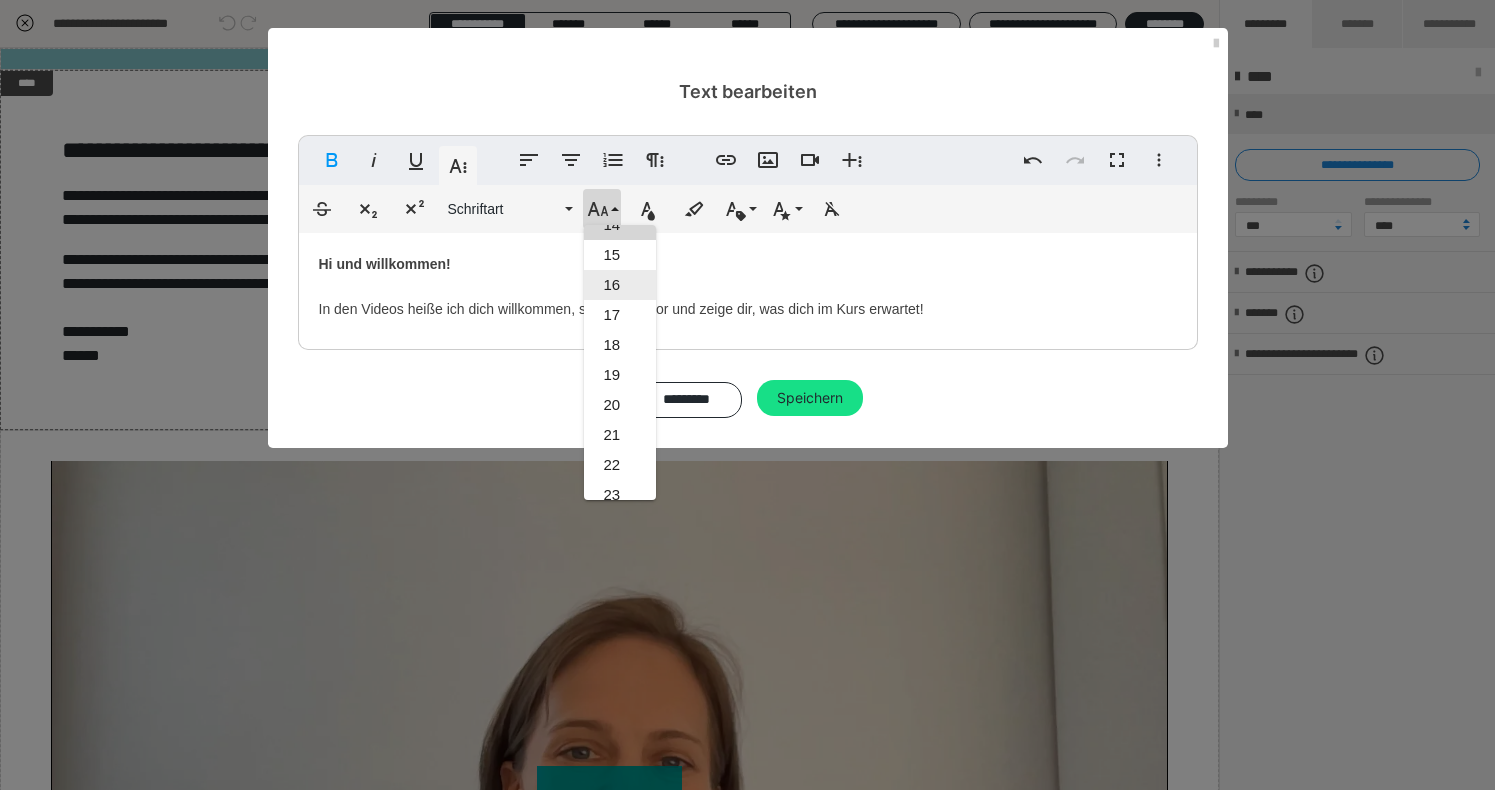click on "16" at bounding box center (620, 285) 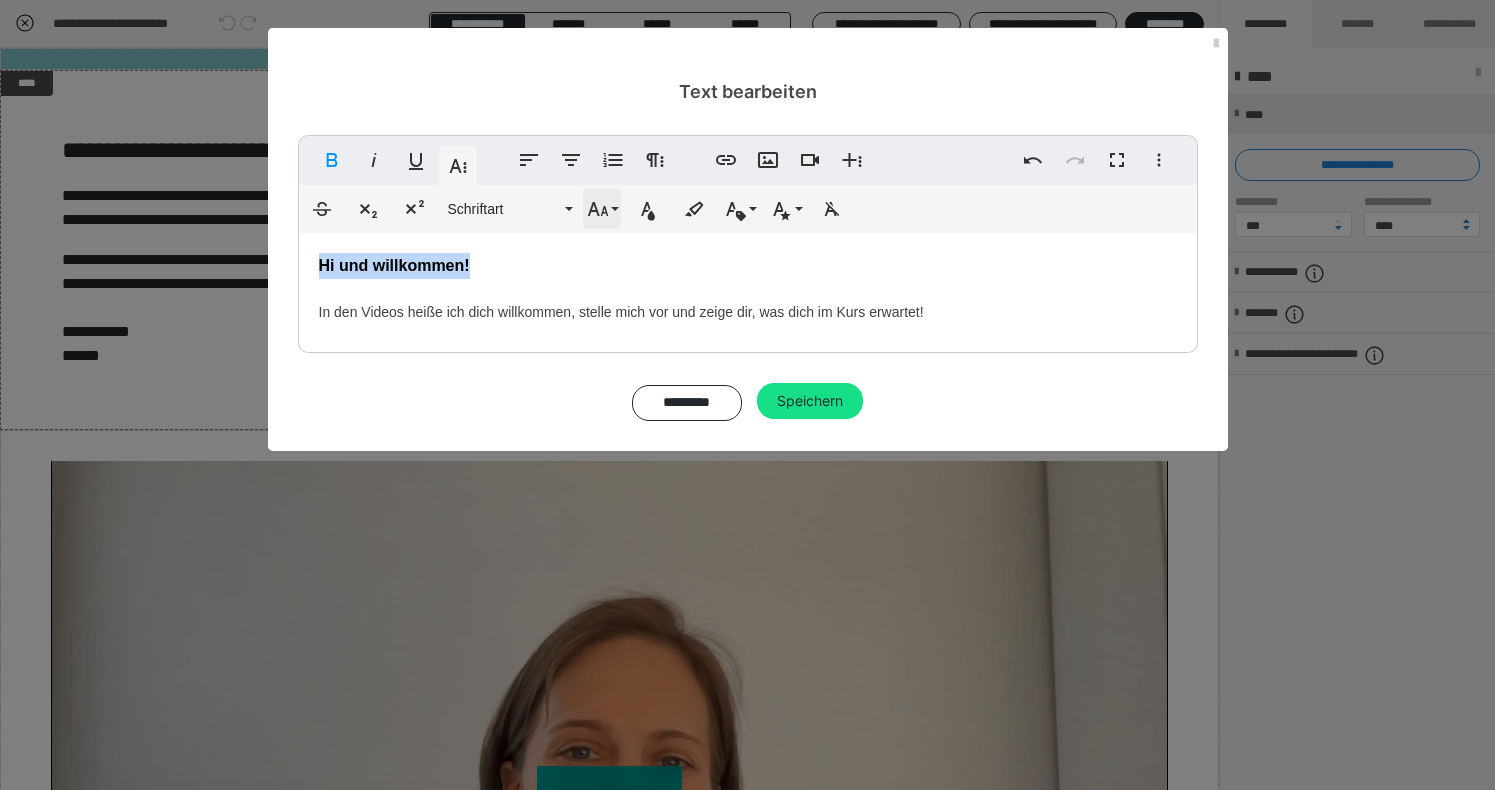 click on "Schriftgröße" at bounding box center (602, 209) 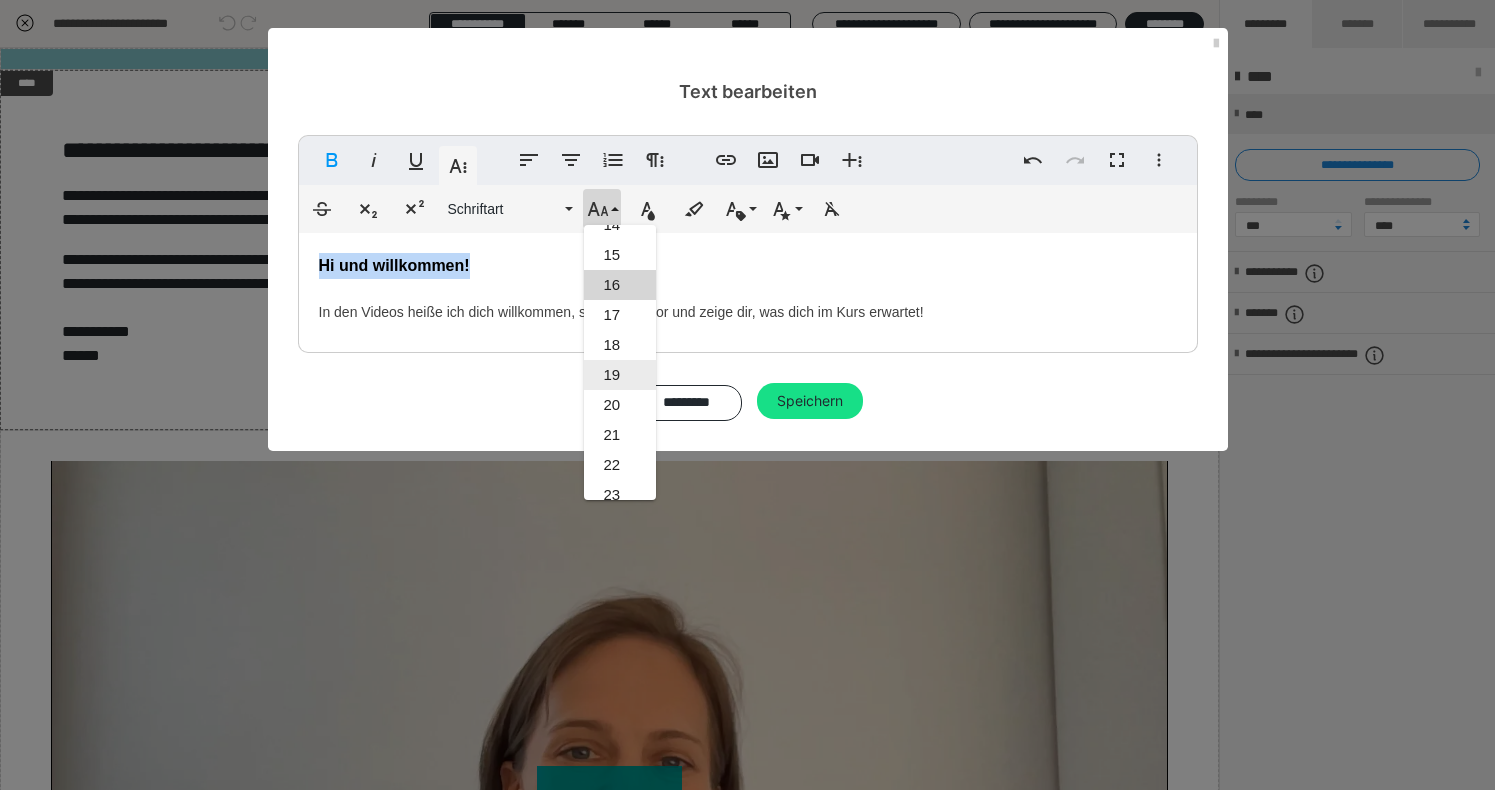 scroll, scrollTop: 473, scrollLeft: 0, axis: vertical 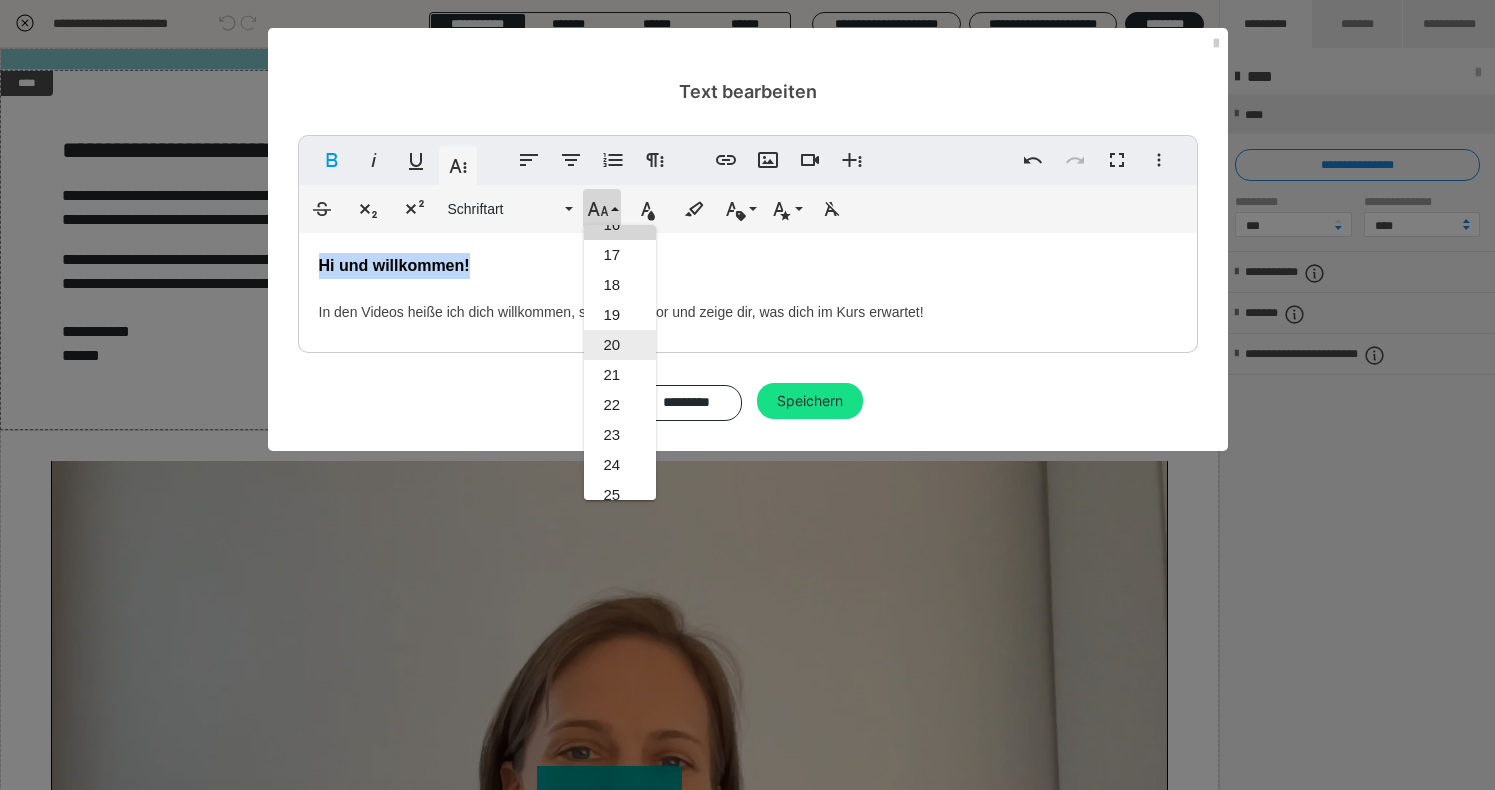 click on "20" at bounding box center [620, 345] 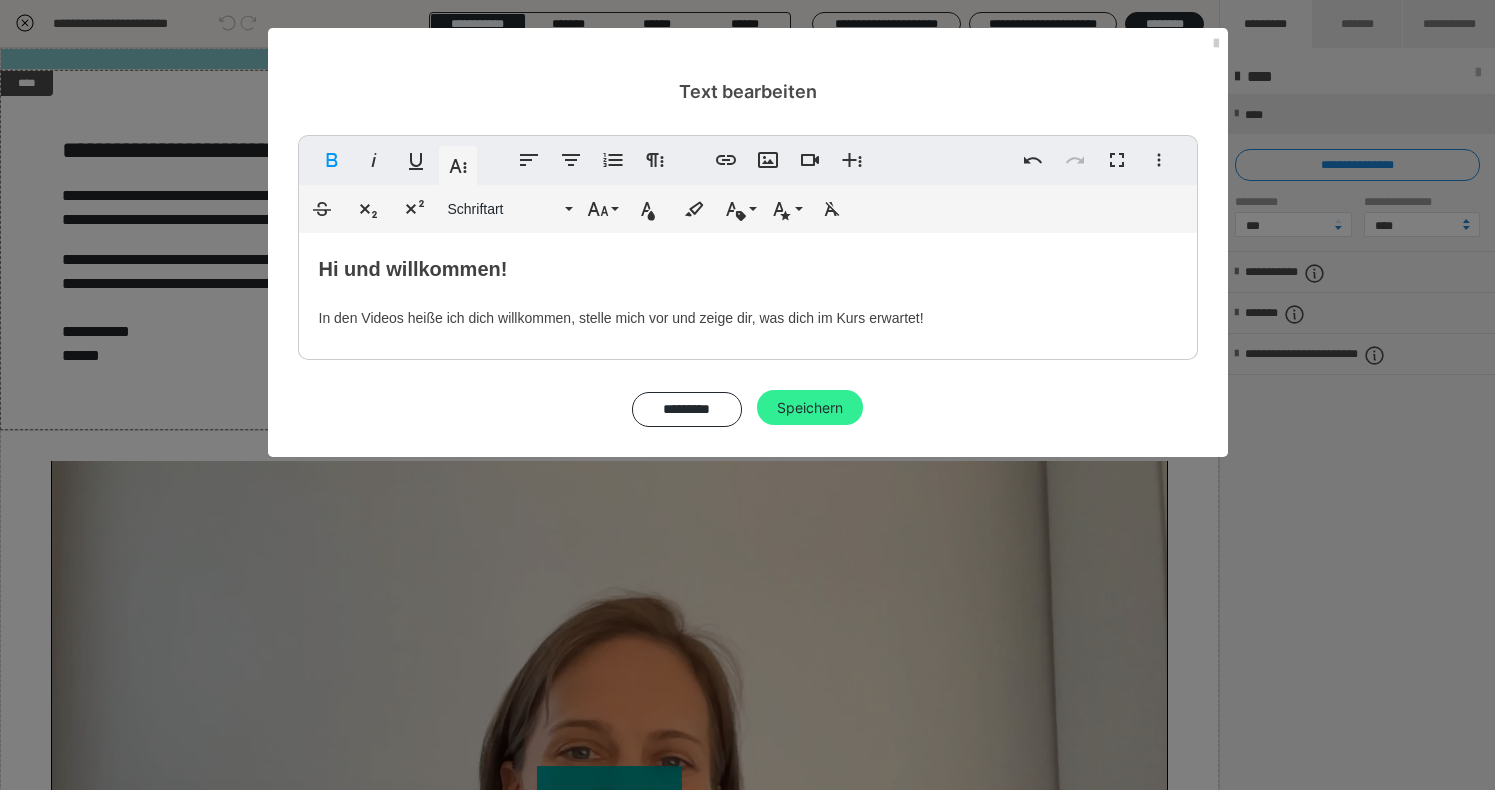 click on "Speichern" at bounding box center (810, 408) 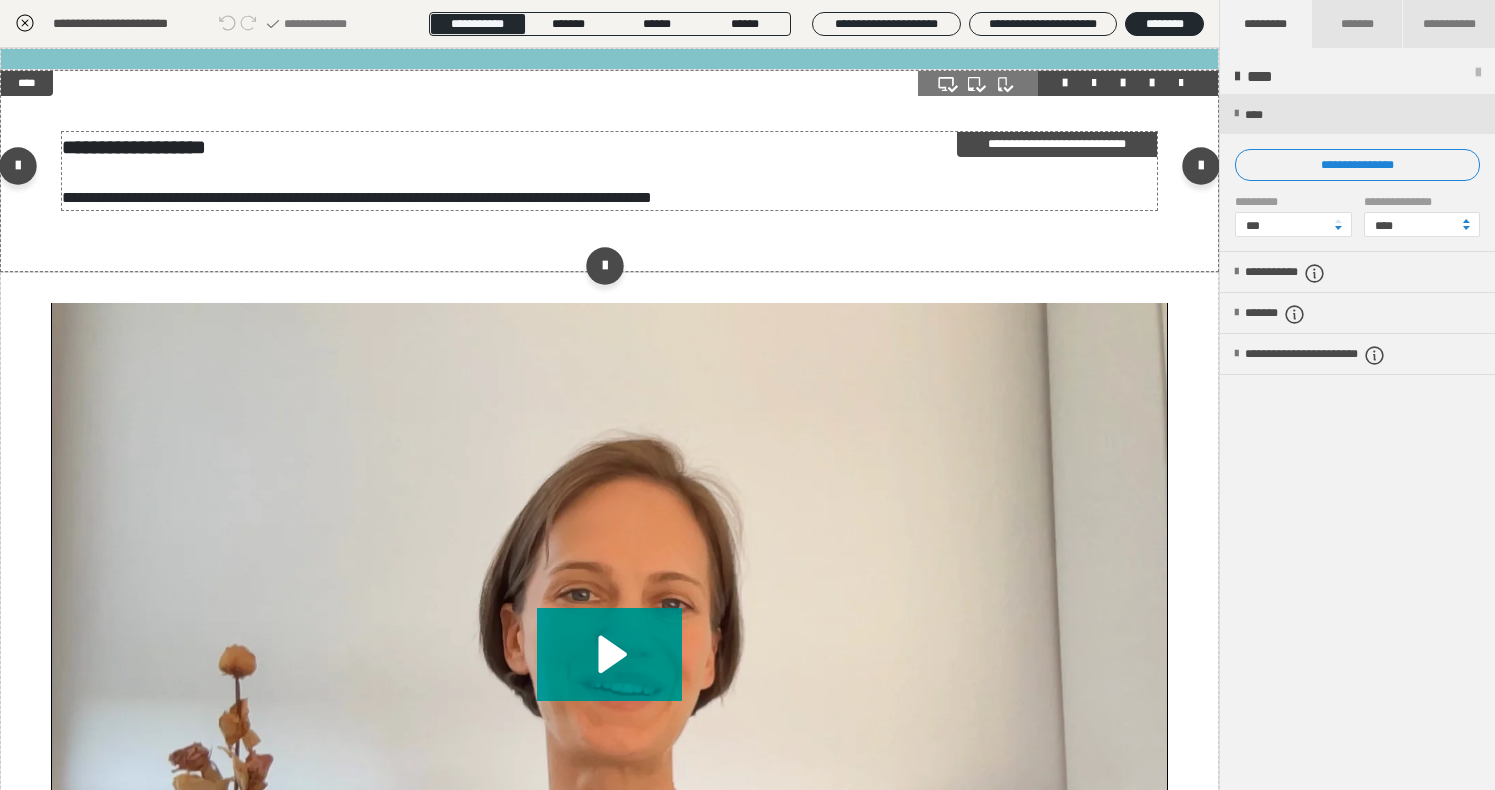 click on "**********" at bounding box center [609, 171] 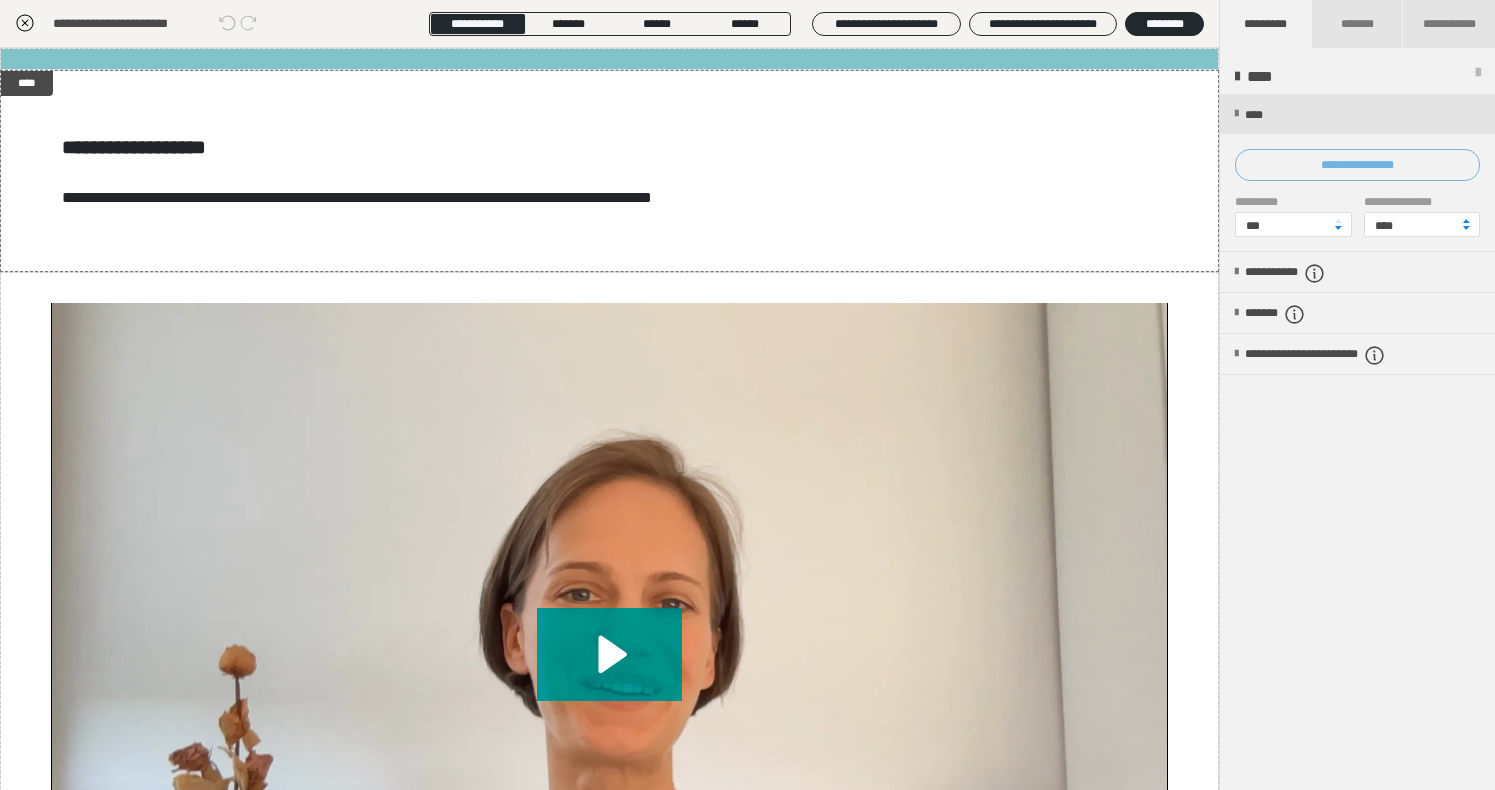 click on "**********" at bounding box center [1357, 165] 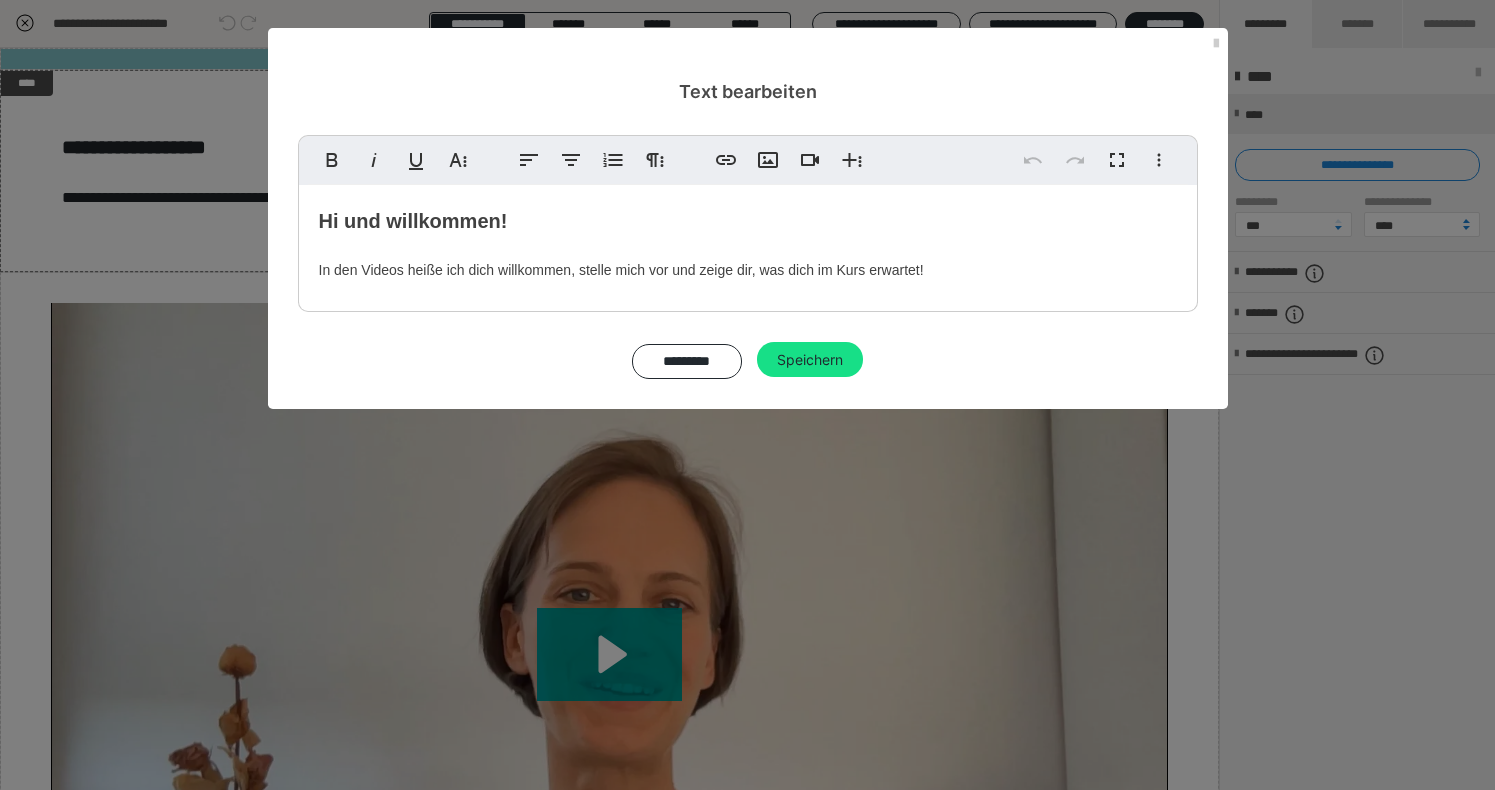 click on "Hi und willkommen! In den Videos heiße ich dich willkommen, stelle mich vor und zeige dir, was dich im Kurs erwartet!" at bounding box center (748, 243) 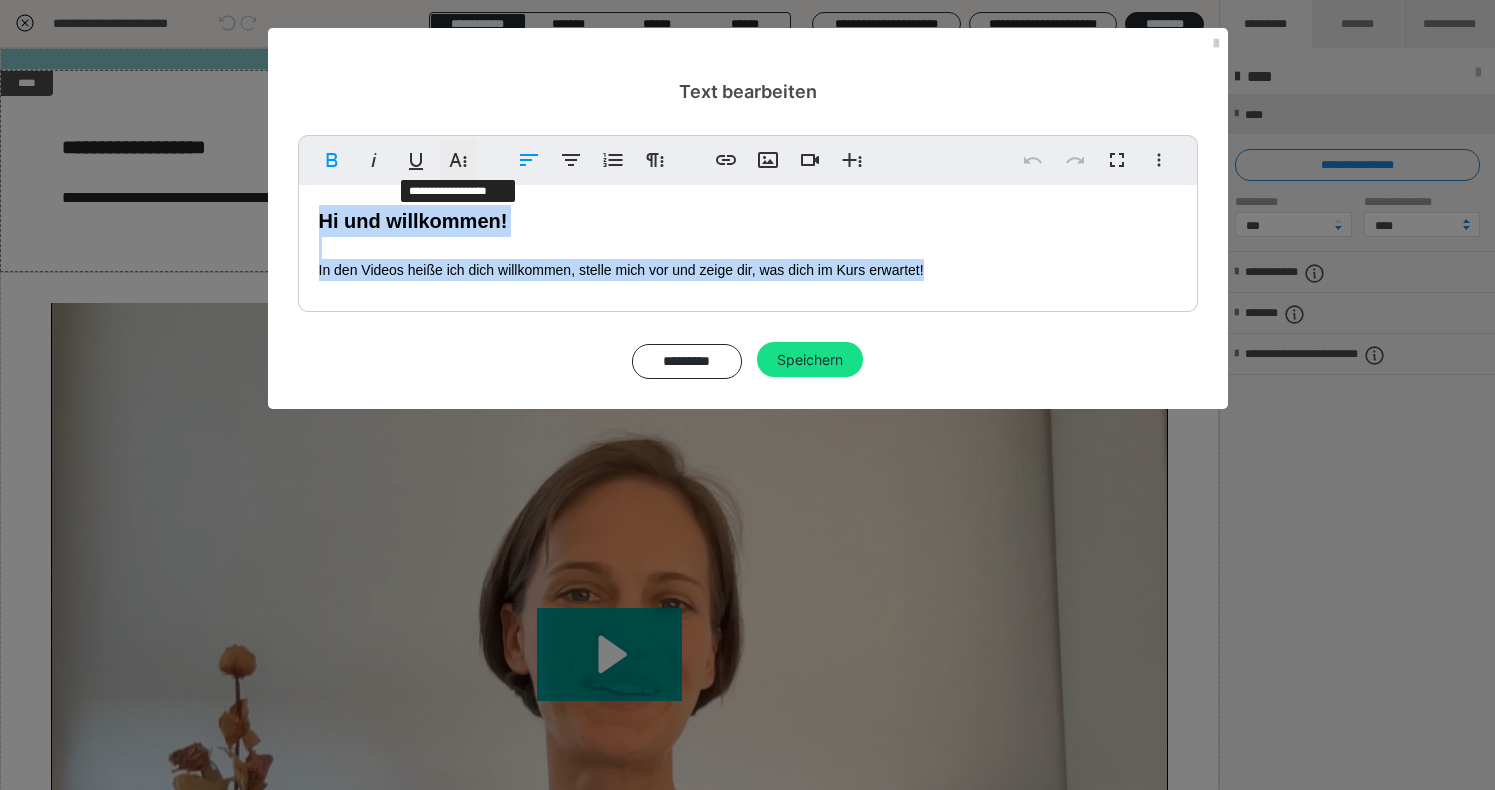click 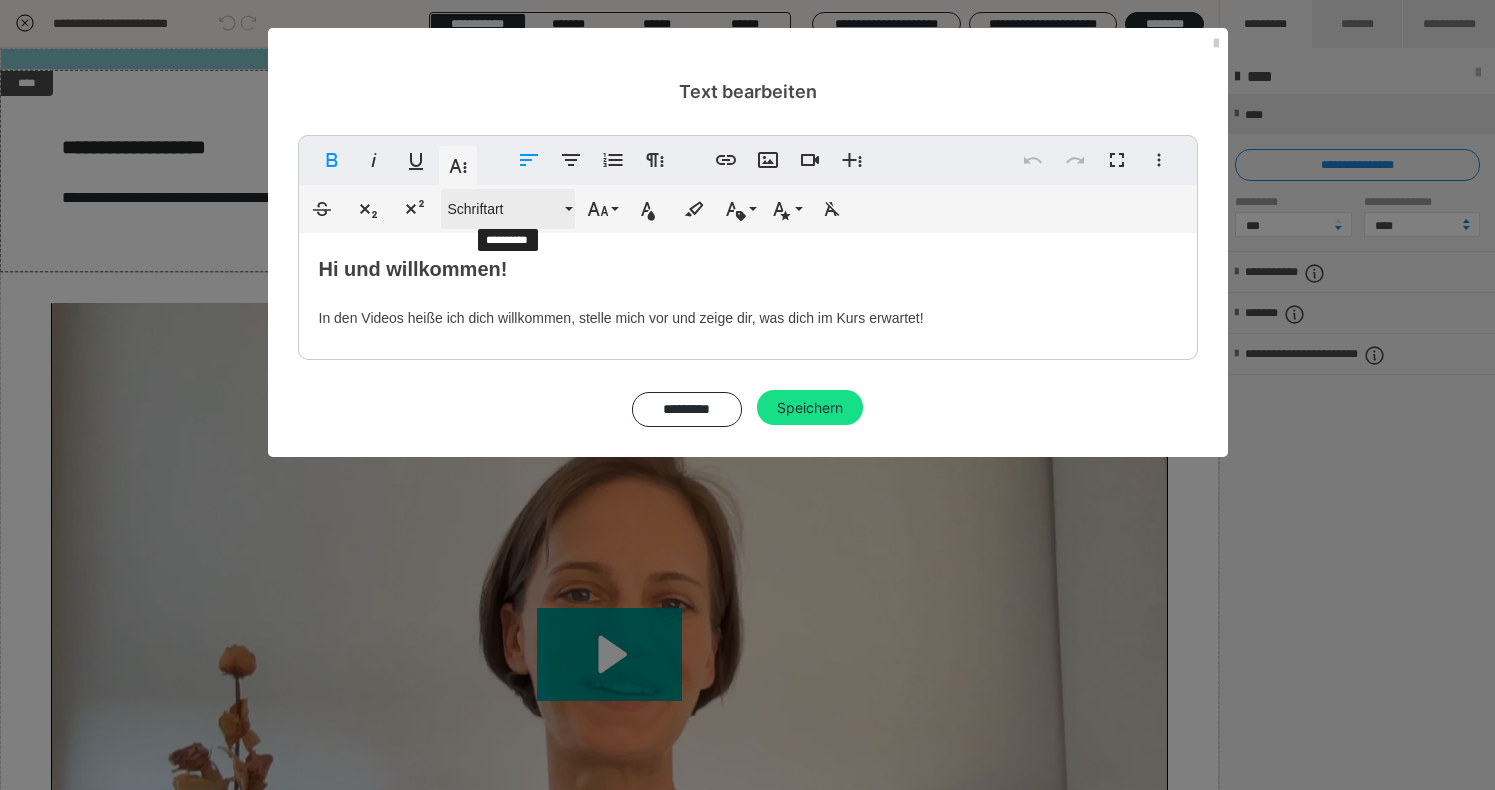 click on "Schriftart" at bounding box center (504, 209) 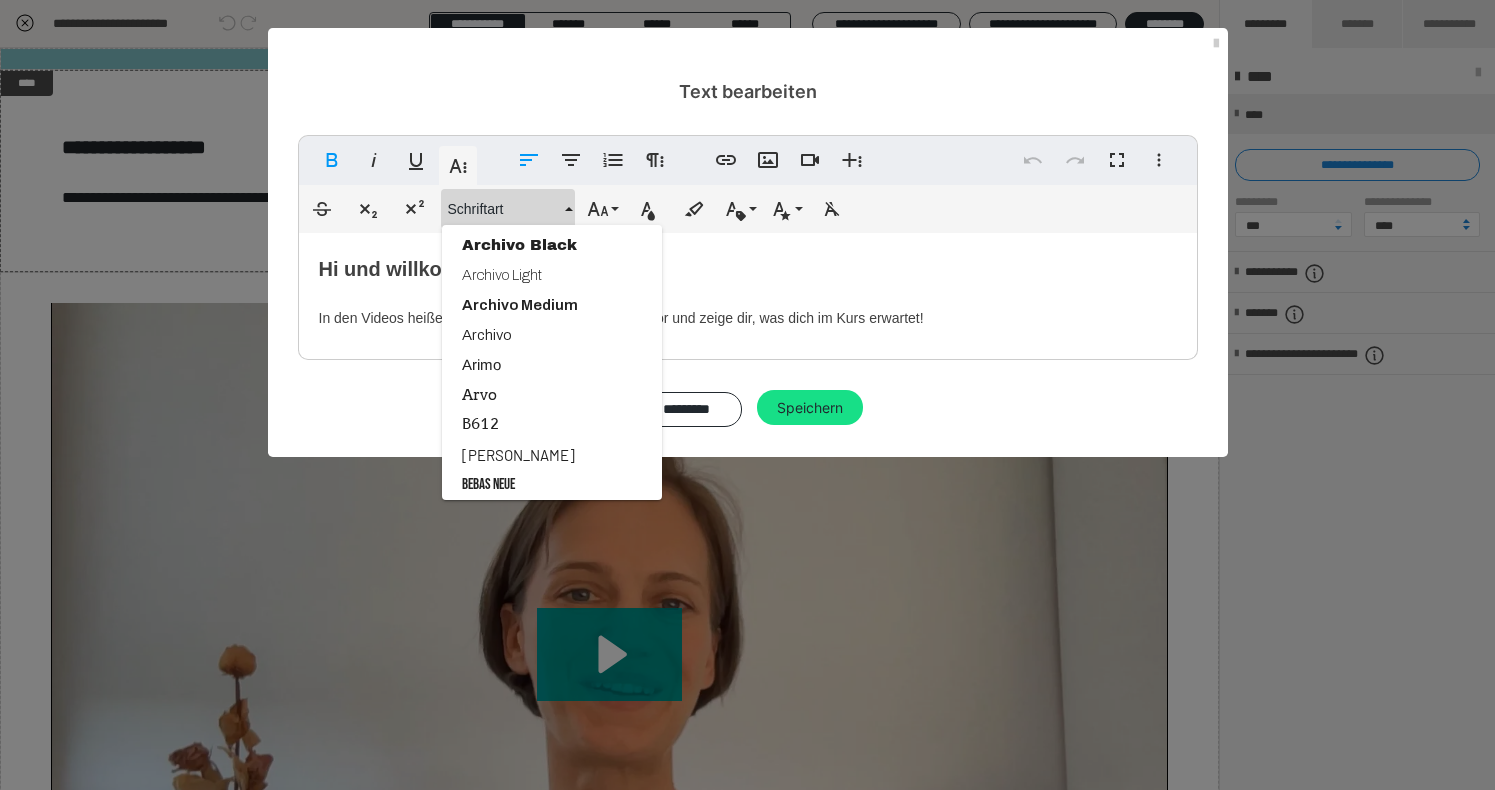 scroll, scrollTop: 312, scrollLeft: 0, axis: vertical 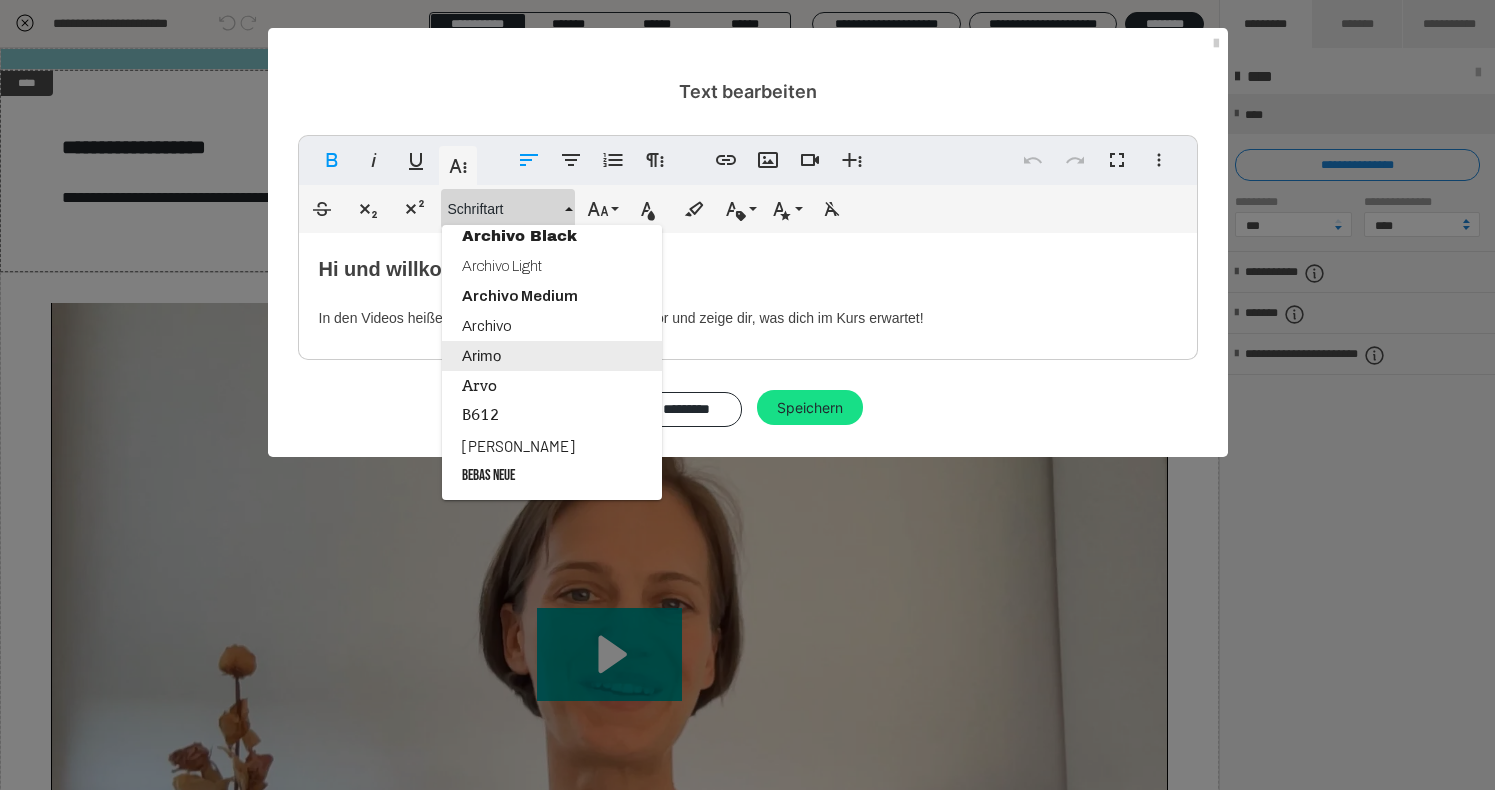 click on "Arimo" at bounding box center [552, 356] 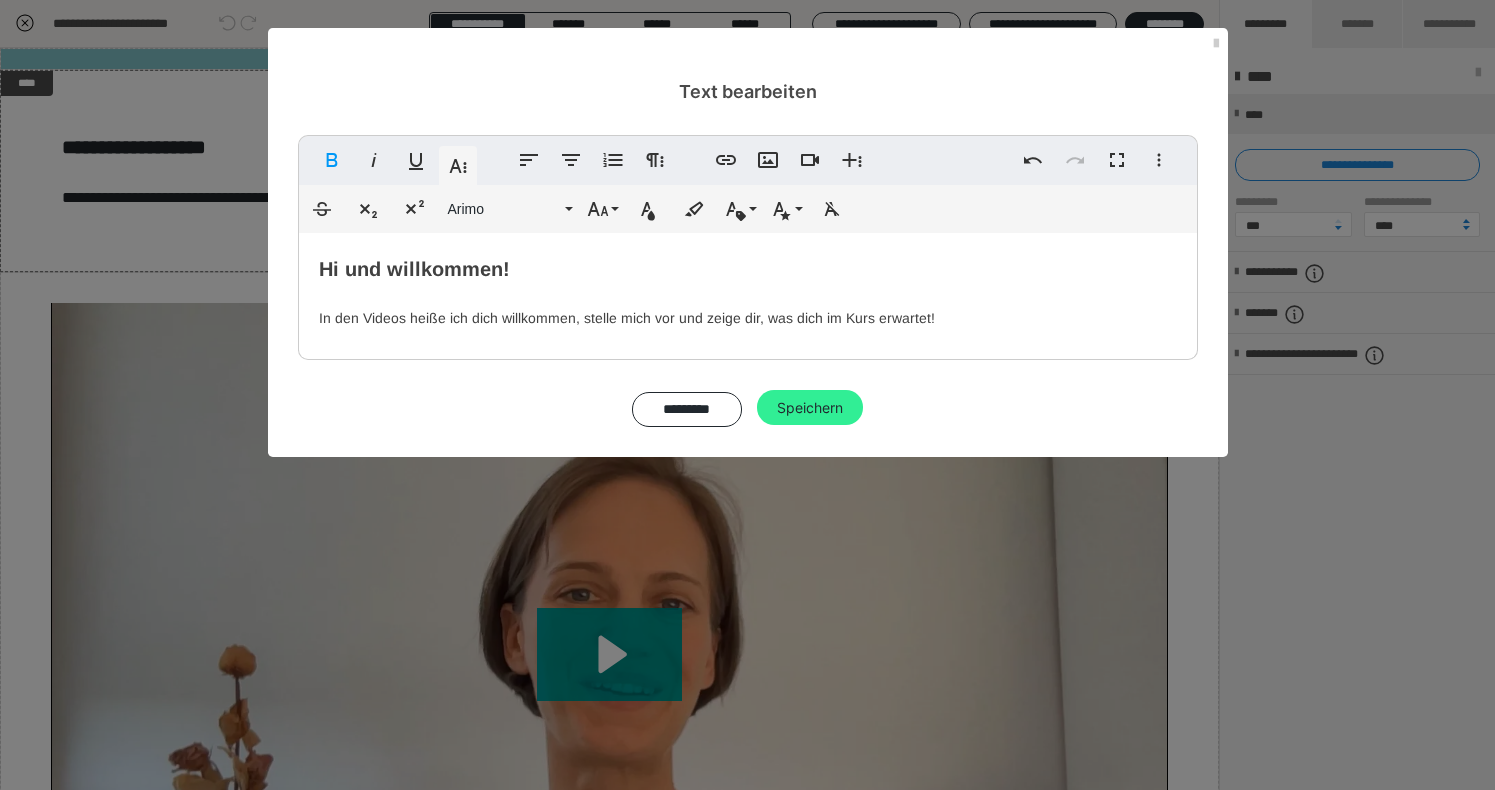 click on "Speichern" at bounding box center [810, 408] 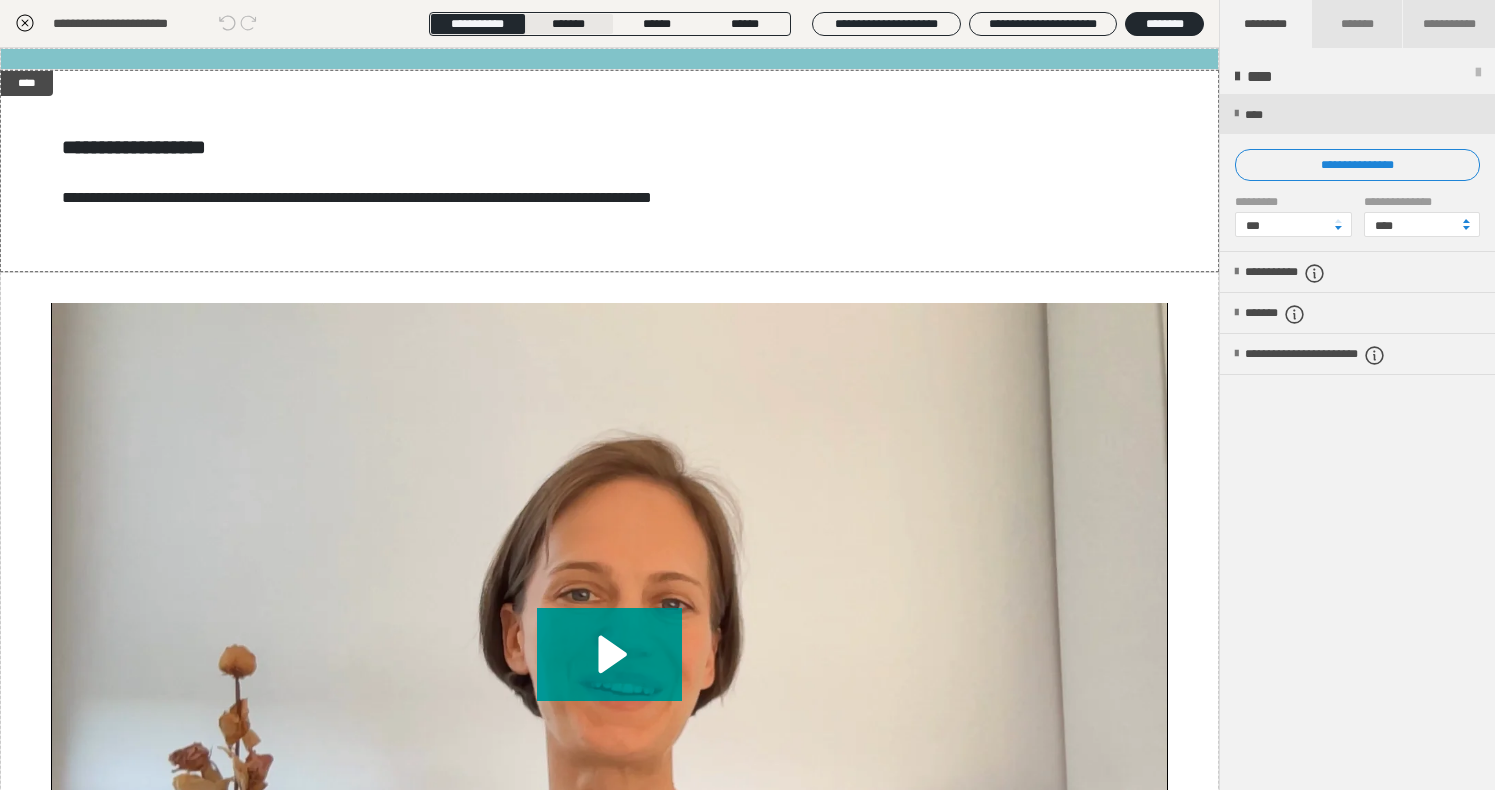 click on "*******" at bounding box center (568, 24) 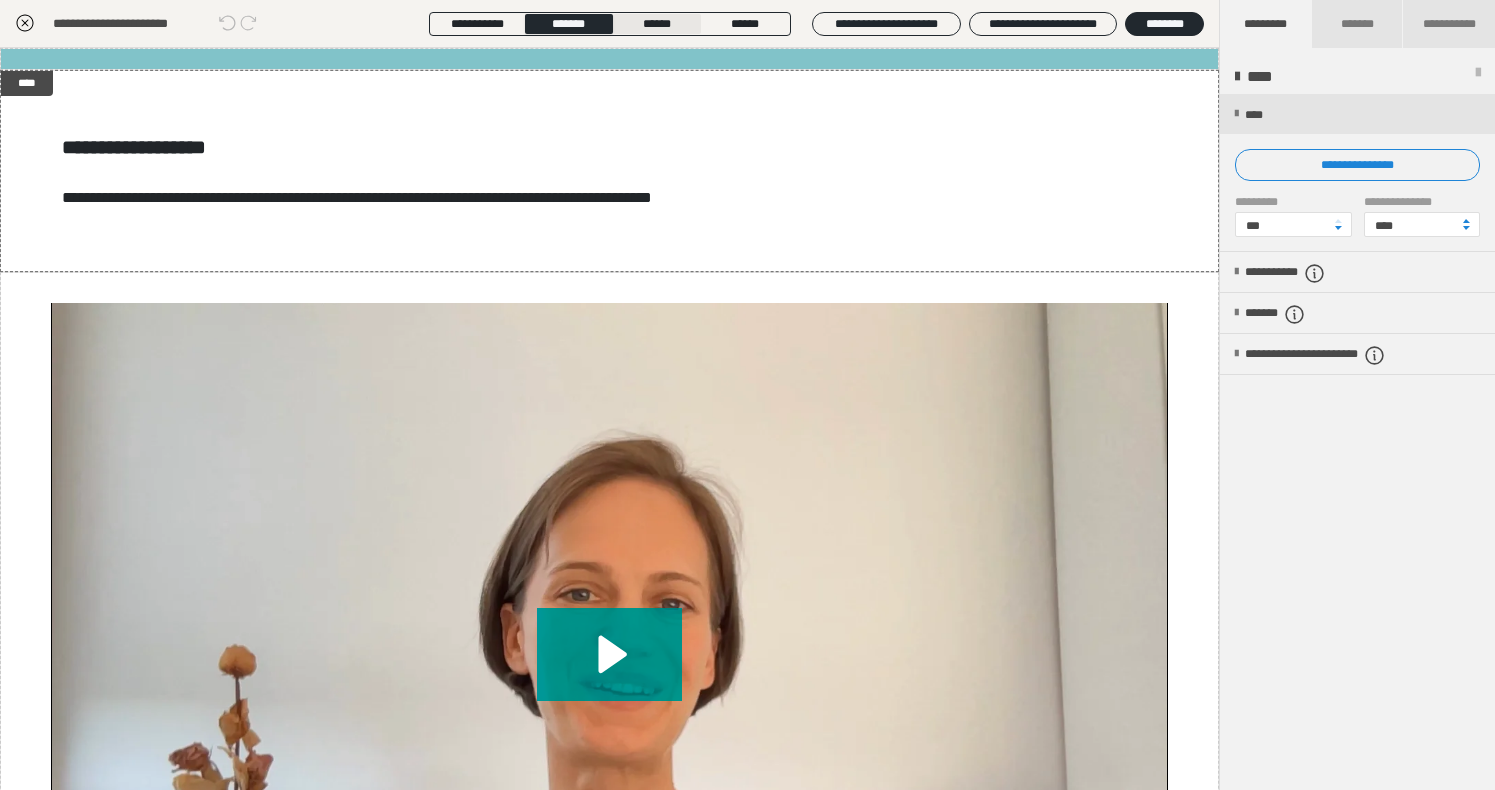 click on "******" at bounding box center [657, 24] 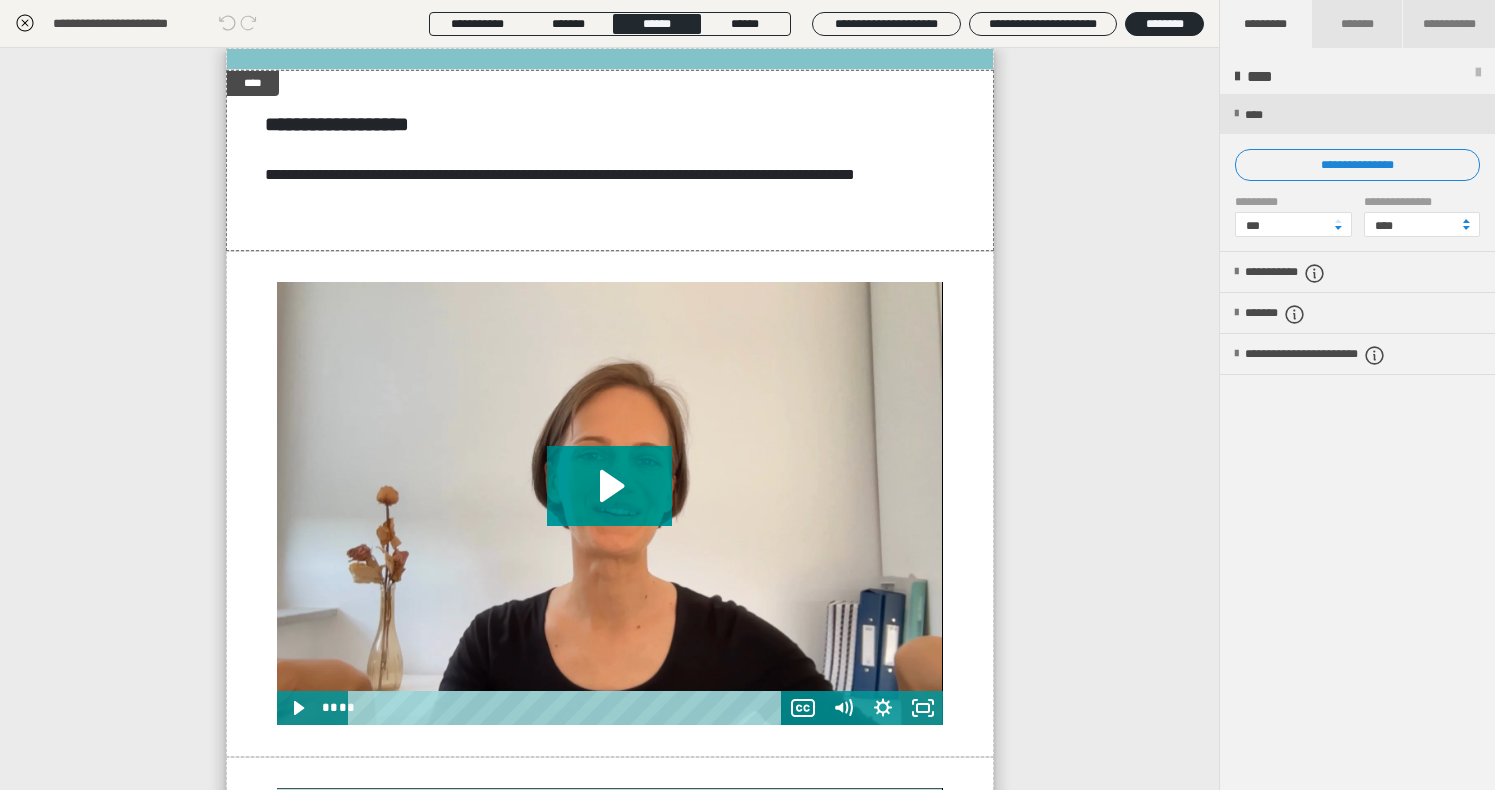 scroll, scrollTop: 0, scrollLeft: 0, axis: both 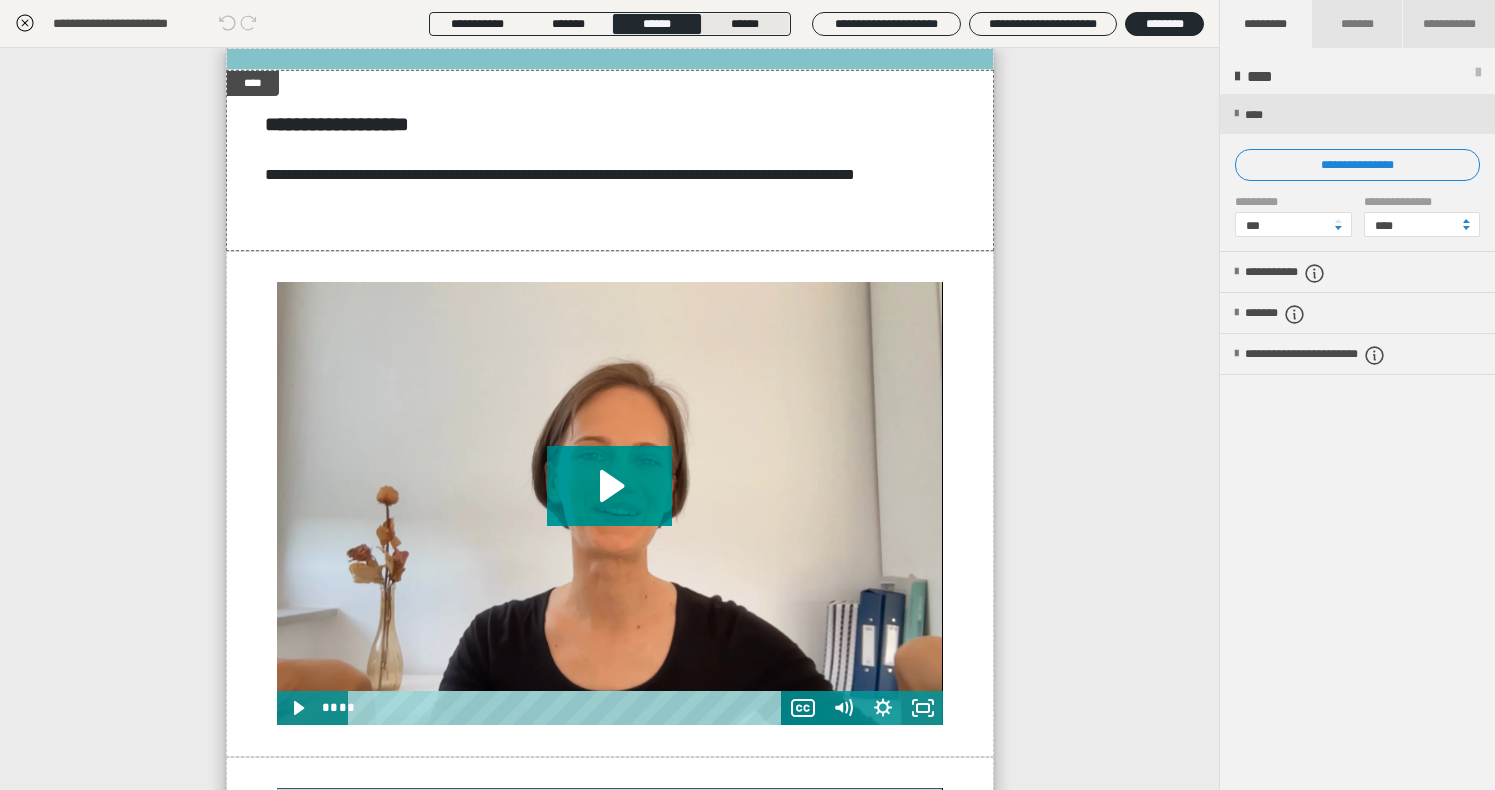 click on "******" at bounding box center [745, 24] 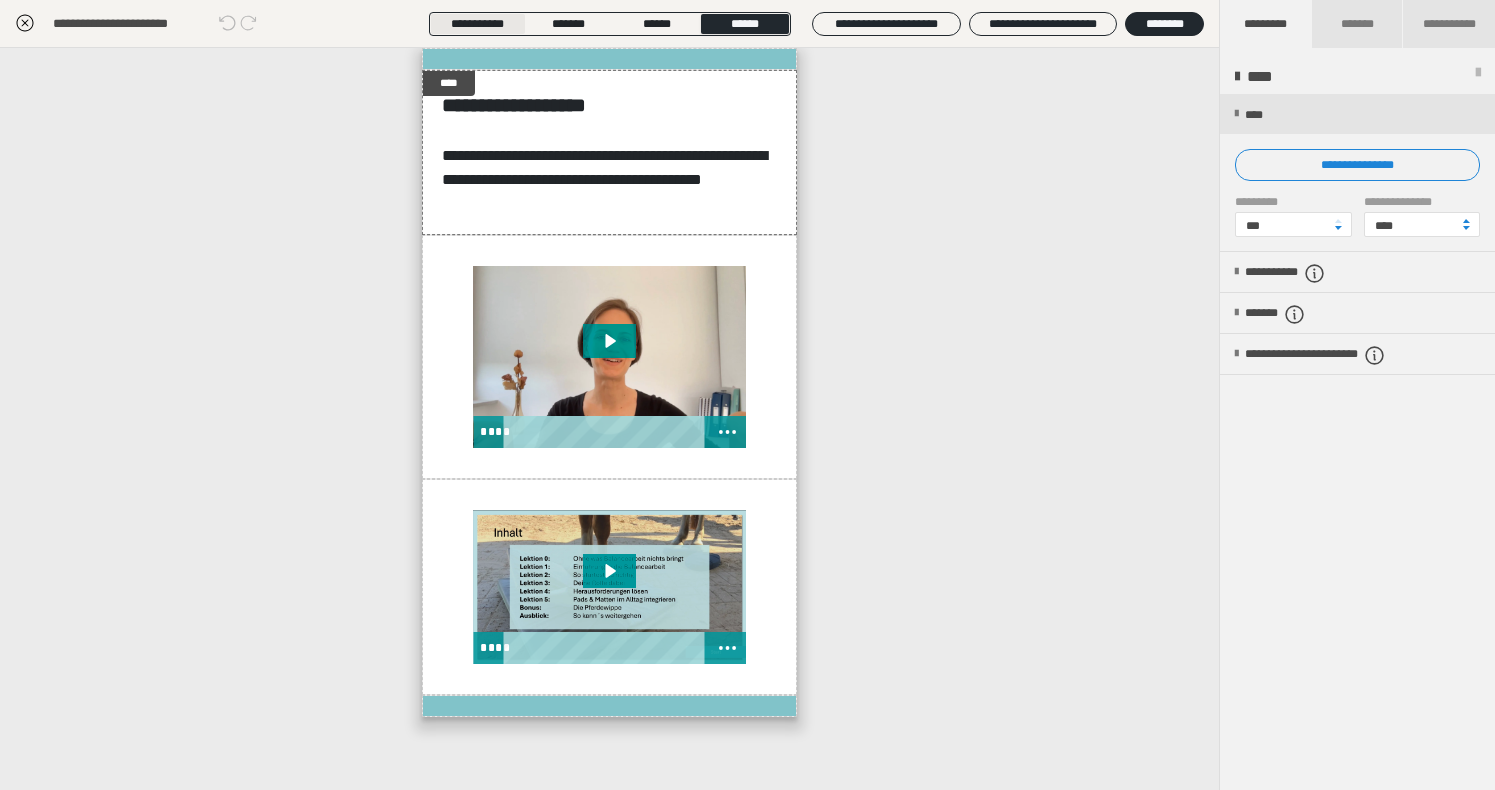 click on "**********" at bounding box center (478, 24) 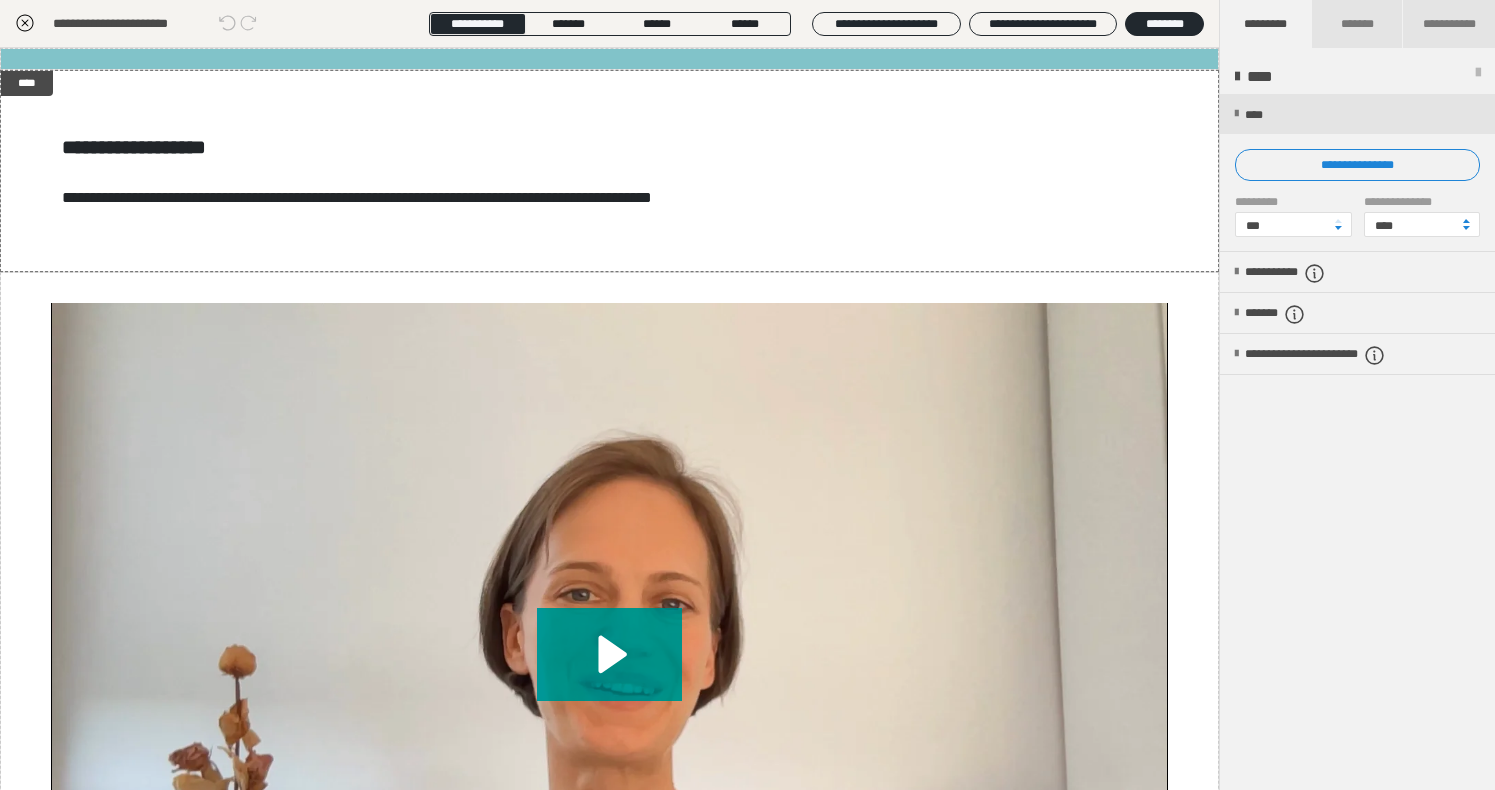 click 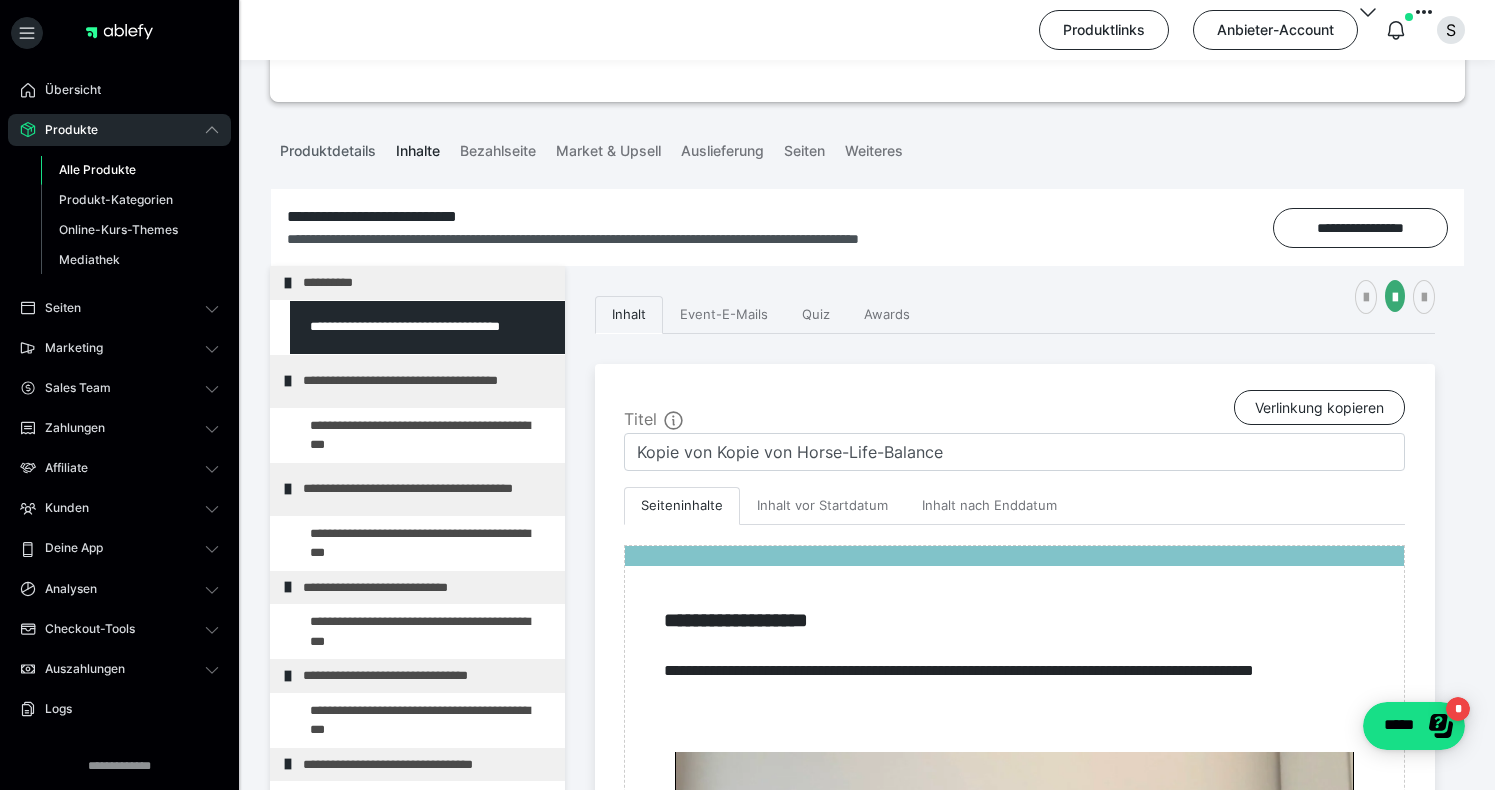 scroll, scrollTop: 203, scrollLeft: 0, axis: vertical 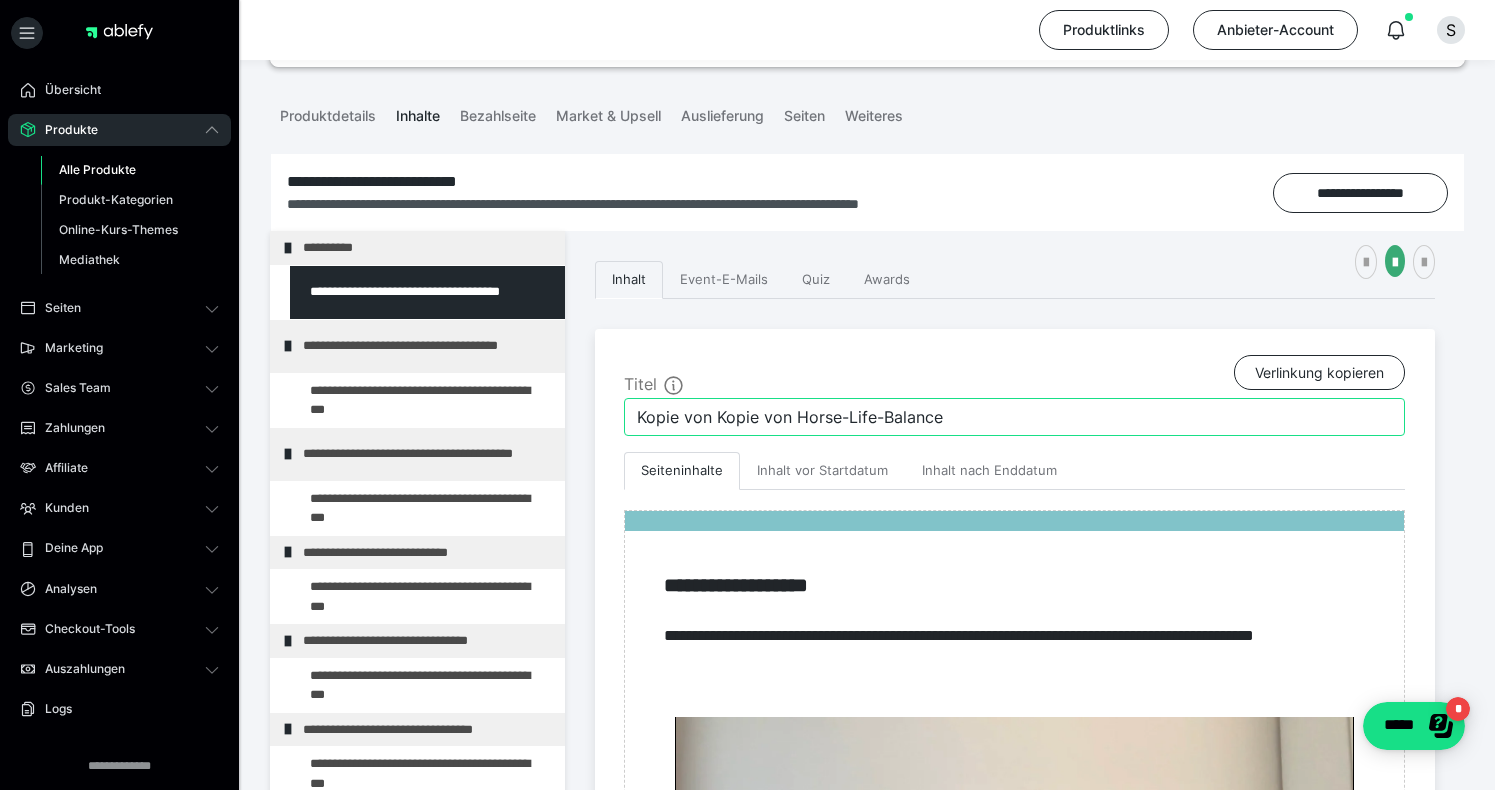 click on "Kopie von Kopie von Horse-Life-Balance" at bounding box center [1014, 417] 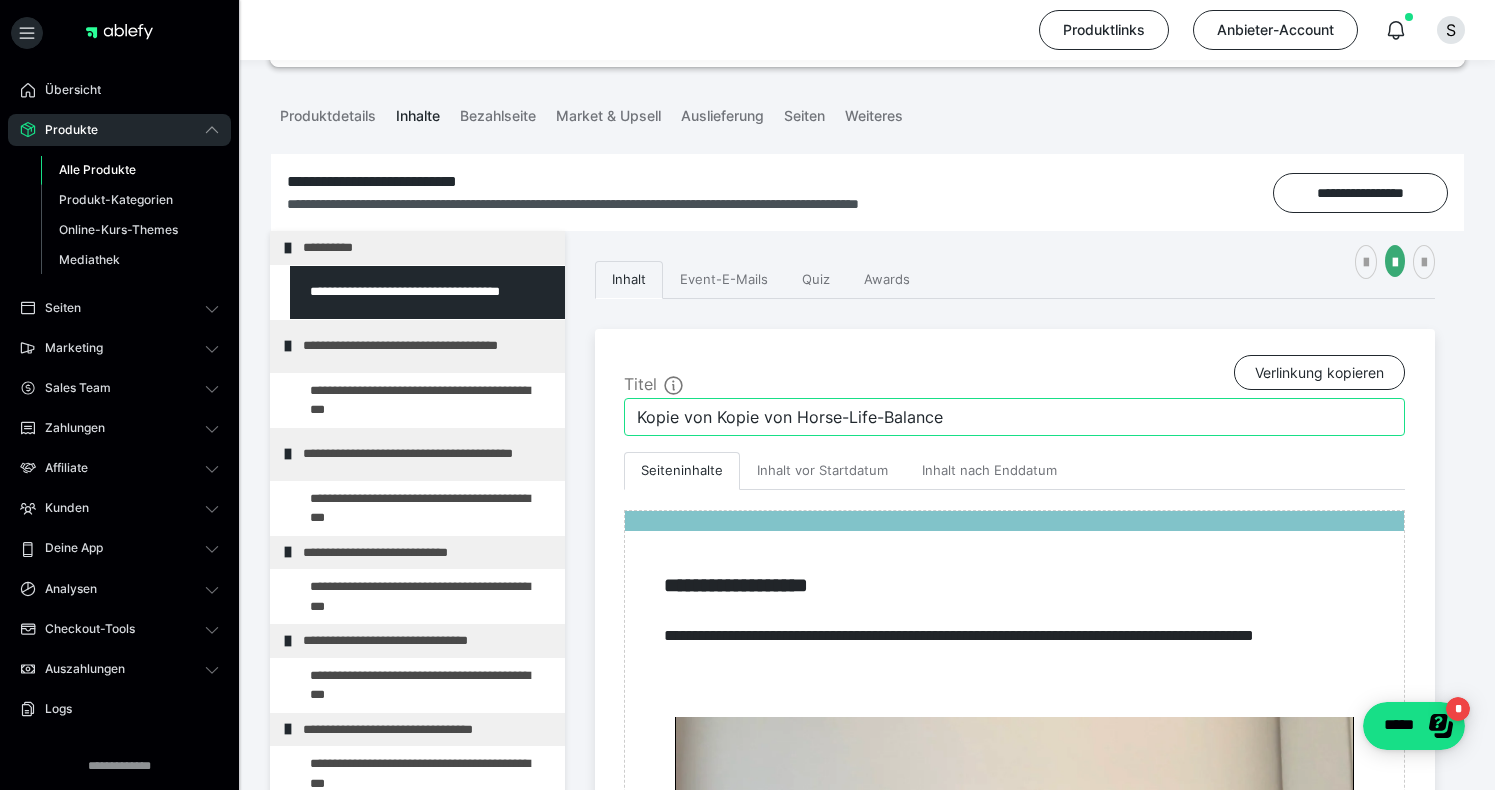 type on "S" 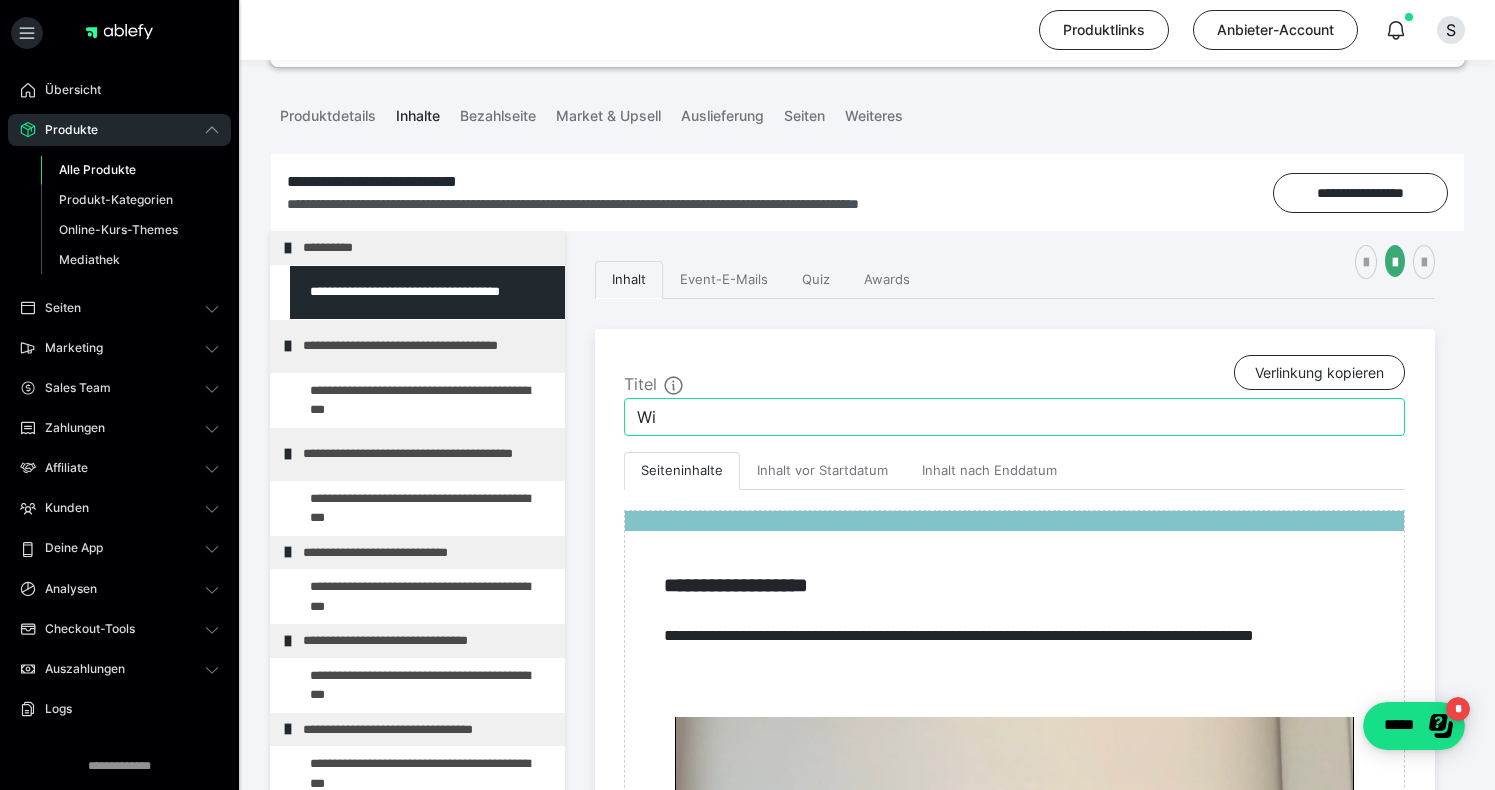 type on "W" 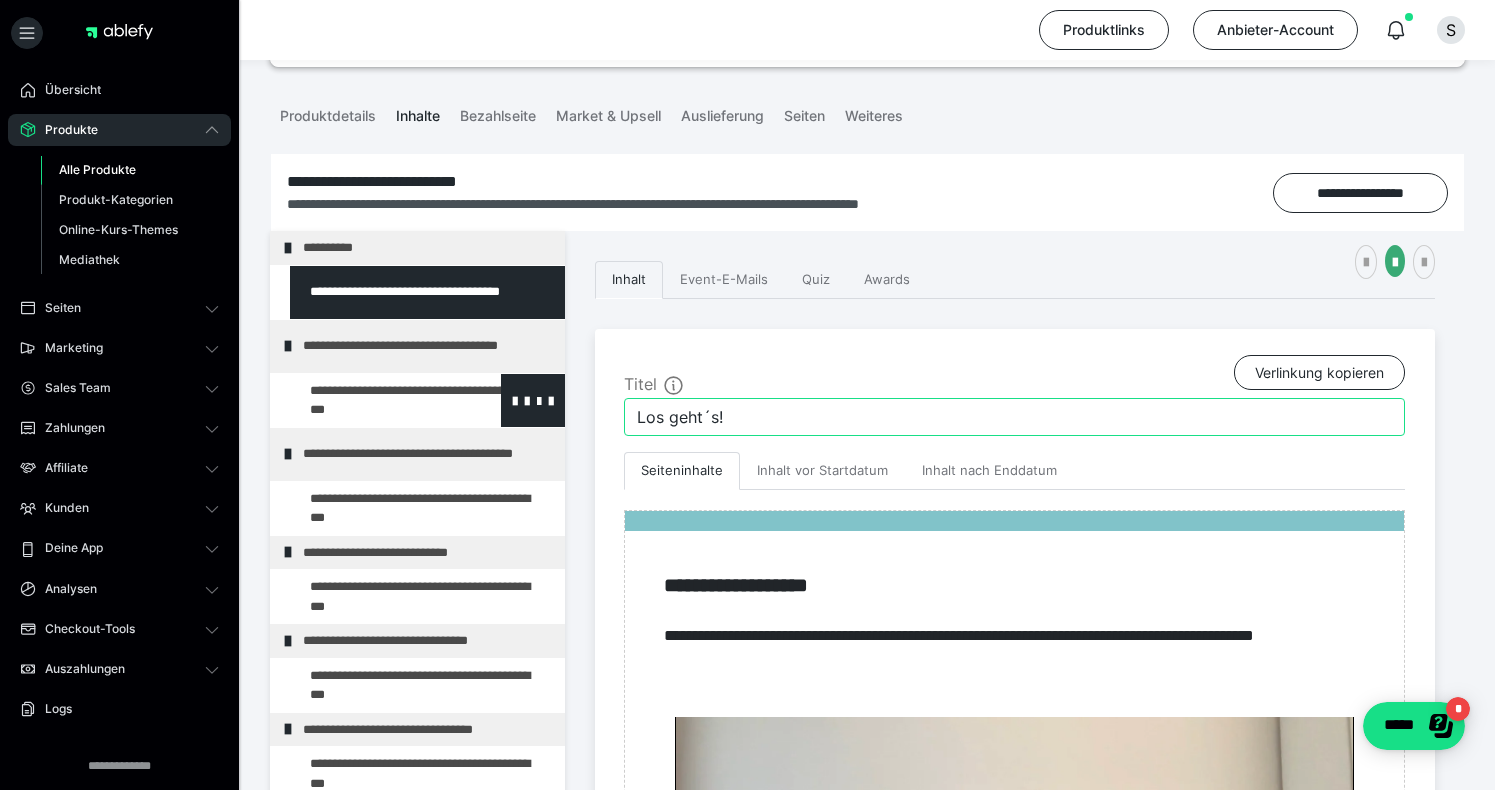 type on "Los geht´s!" 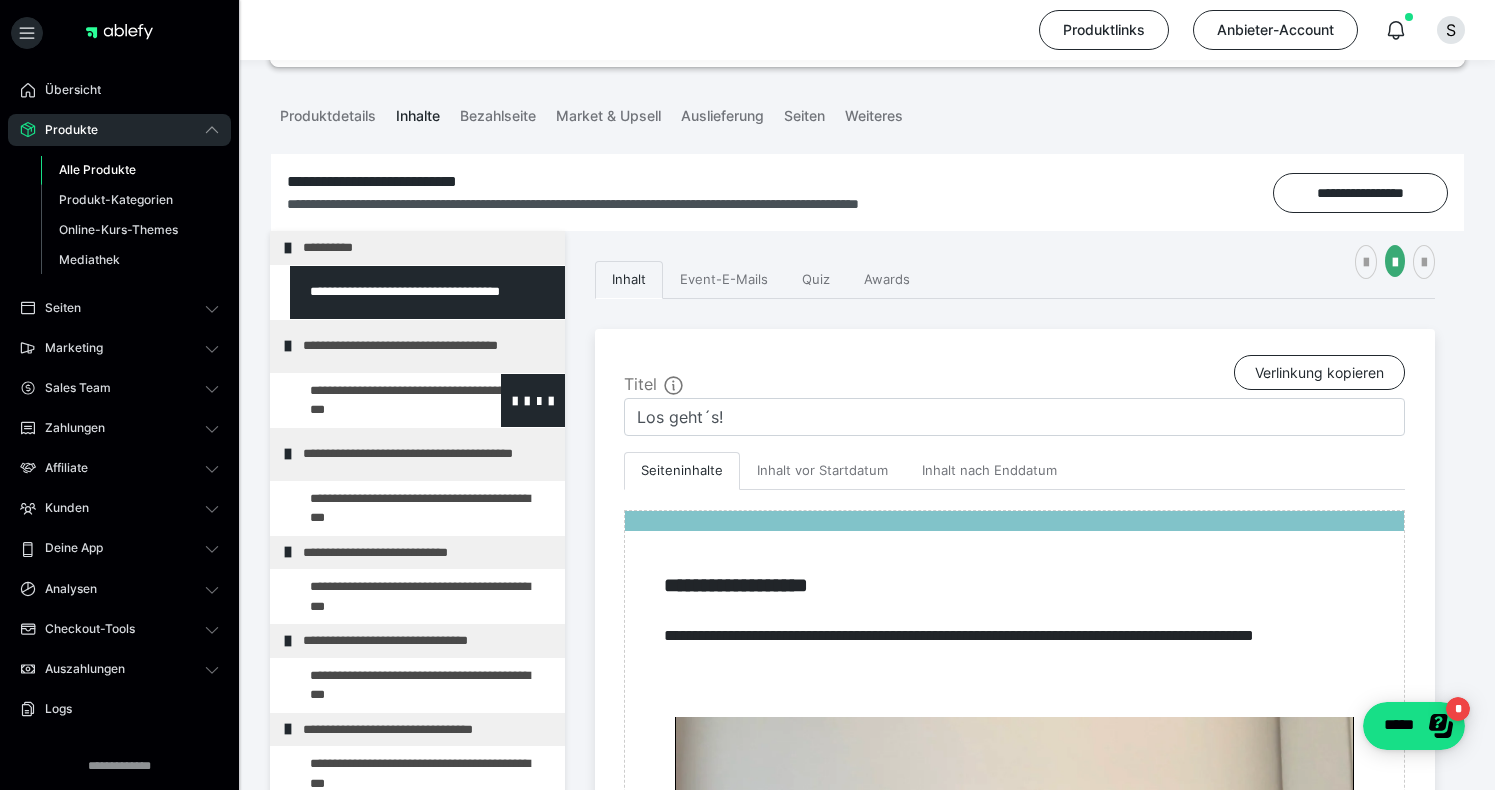 click at bounding box center (533, 400) 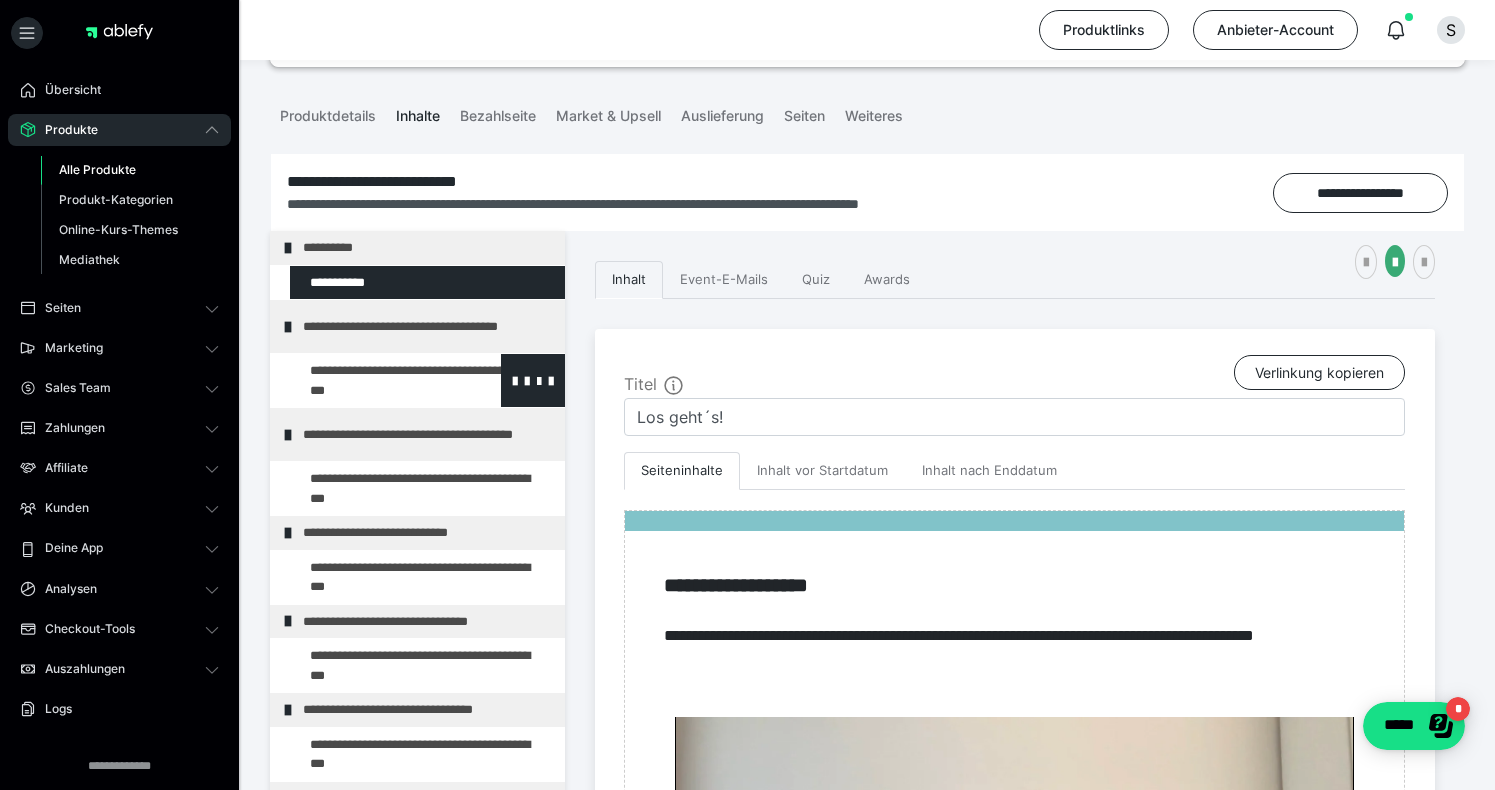 click at bounding box center [375, 380] 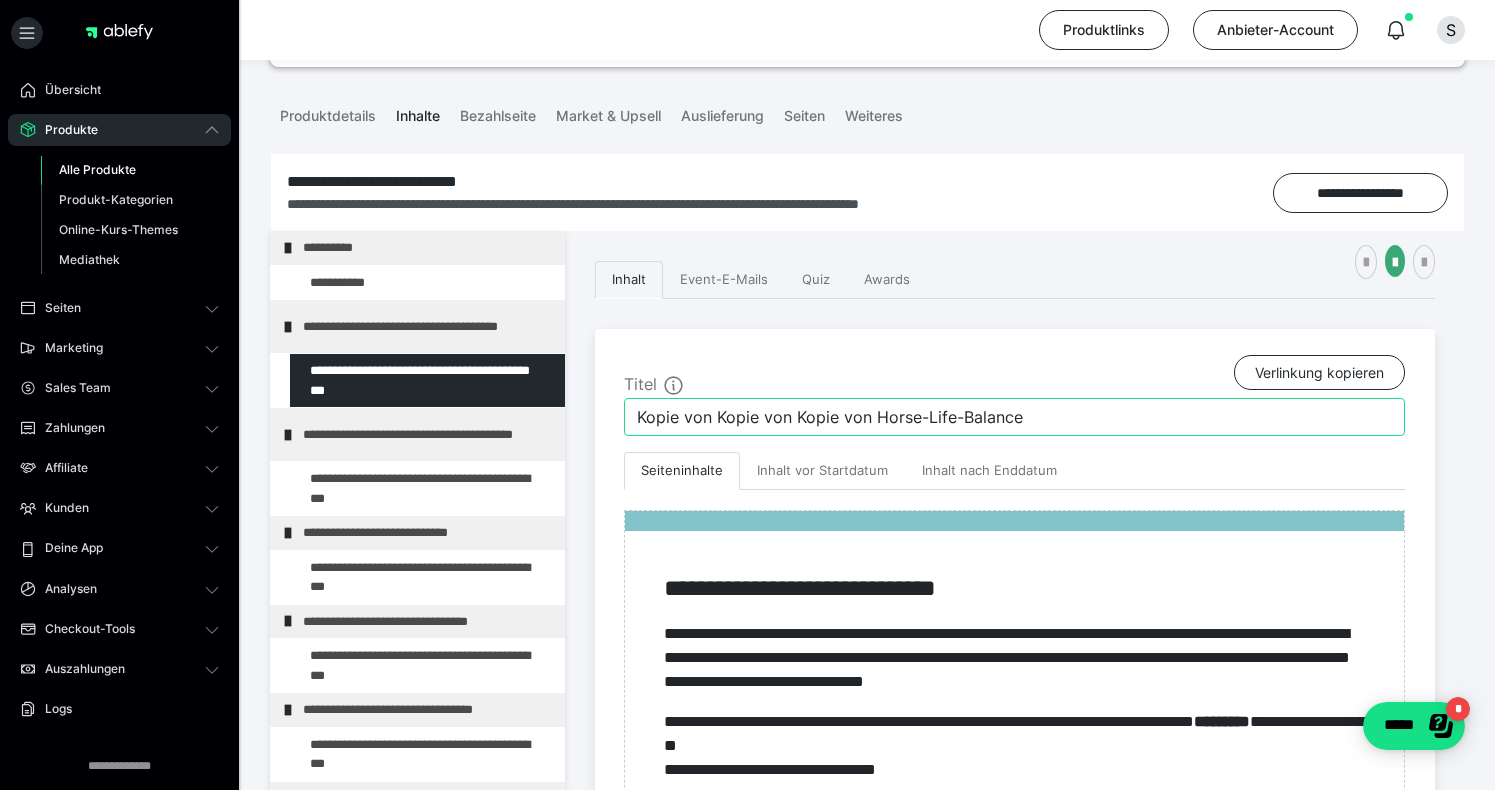click on "Kopie von Kopie von Kopie von Horse-Life-Balance" at bounding box center [1014, 417] 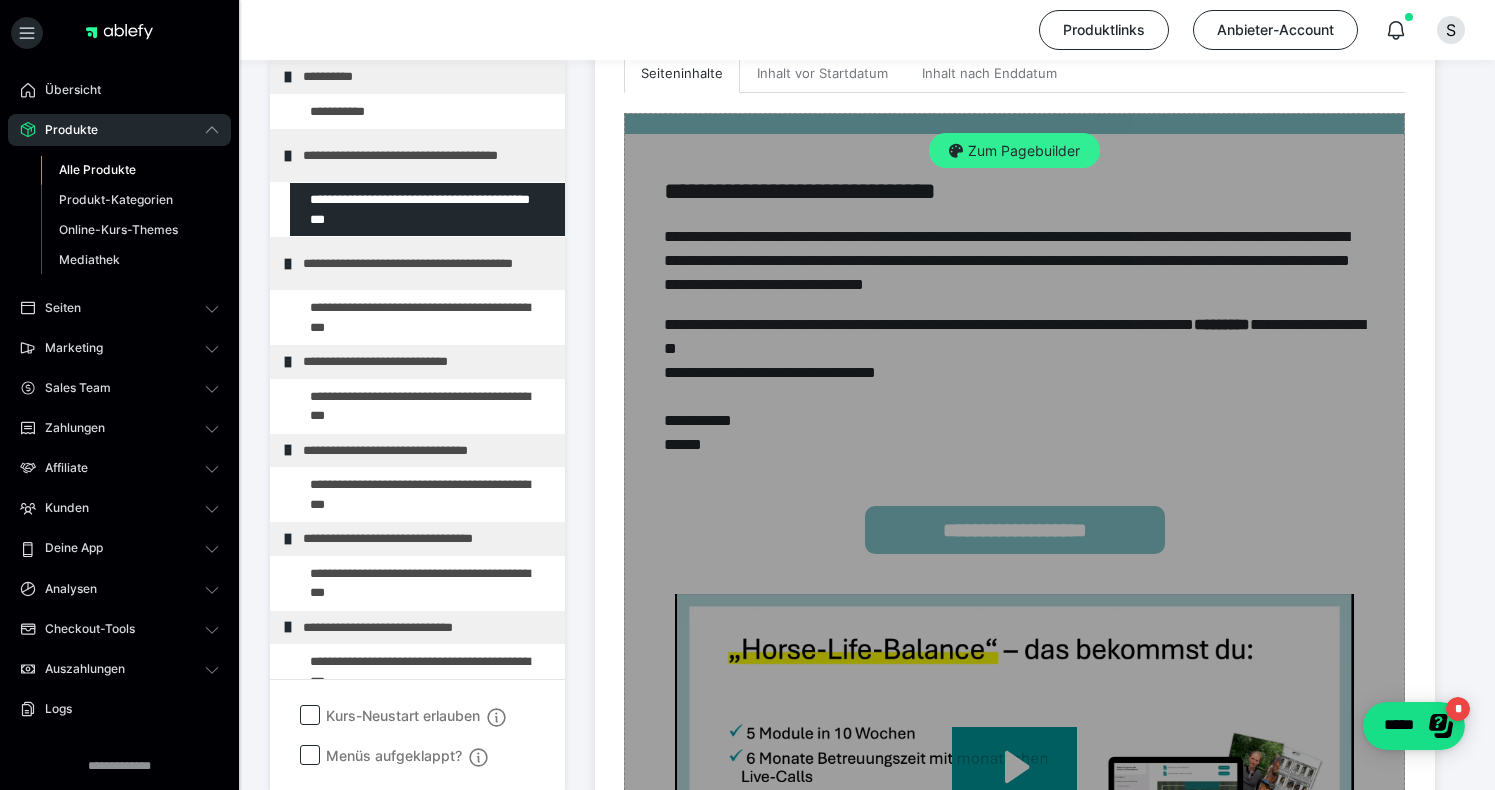 type on "Was wichtiger ist als Pads & Matten" 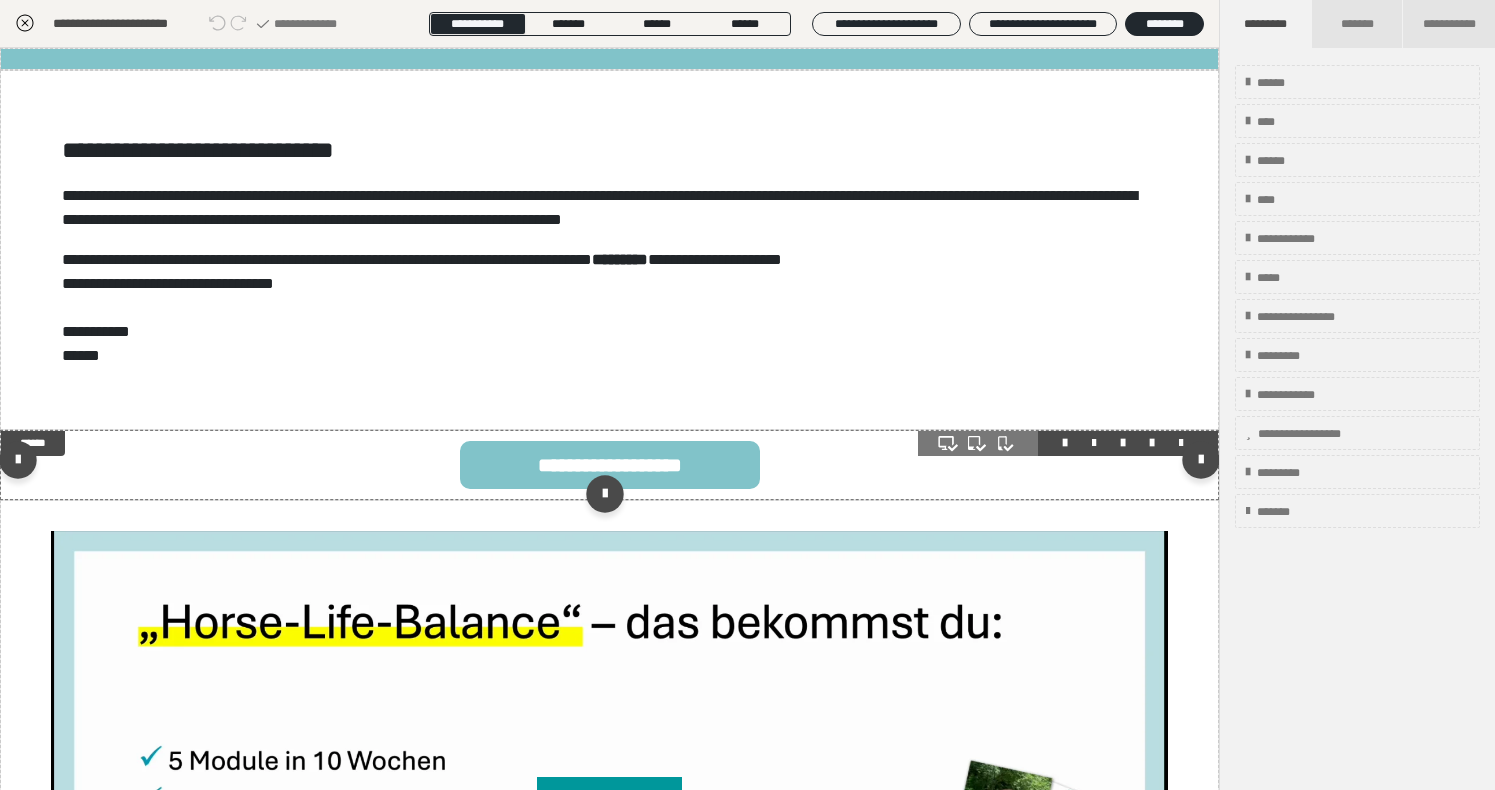 click at bounding box center (1181, 443) 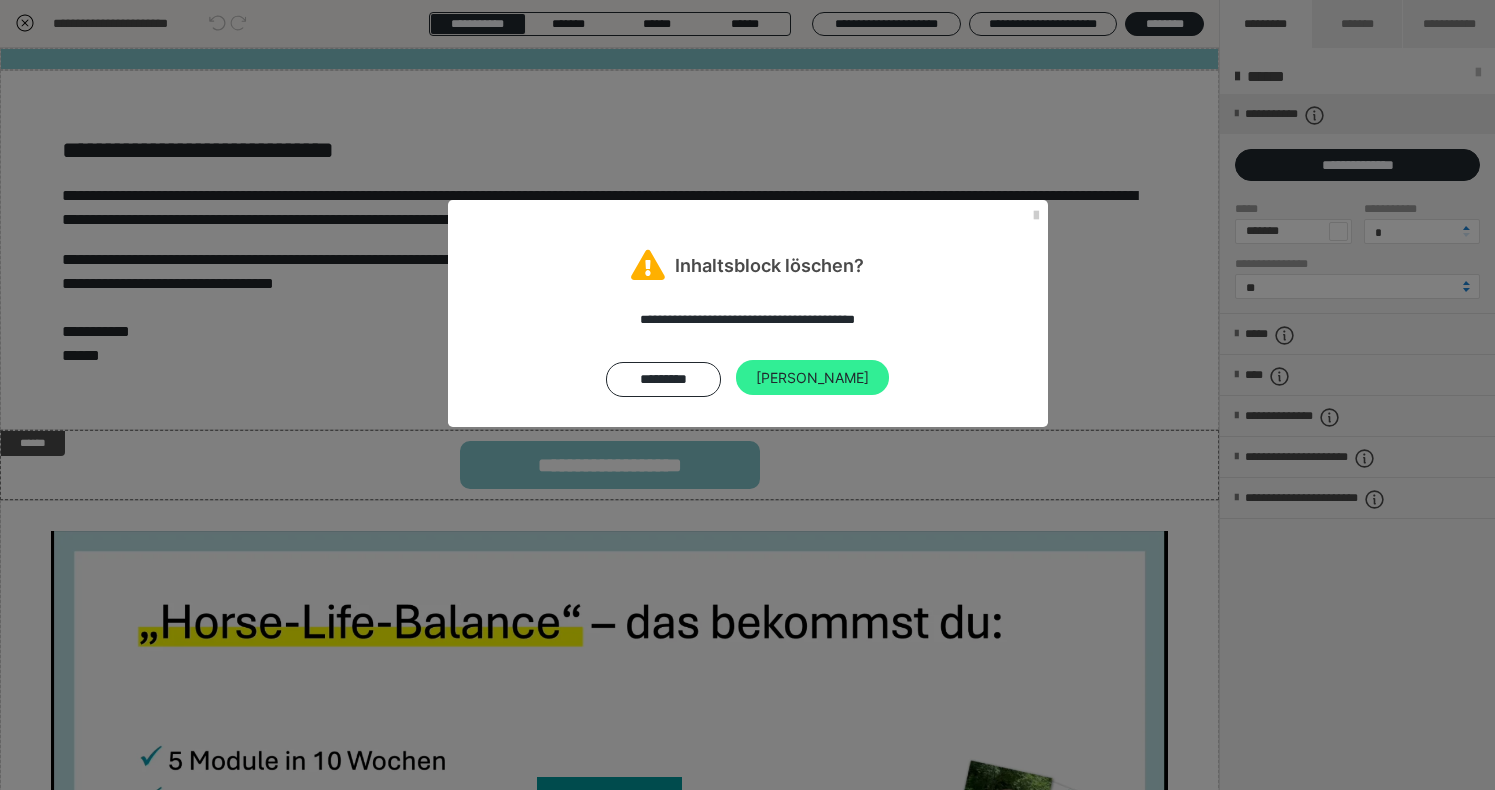 click on "[PERSON_NAME]" at bounding box center (812, 378) 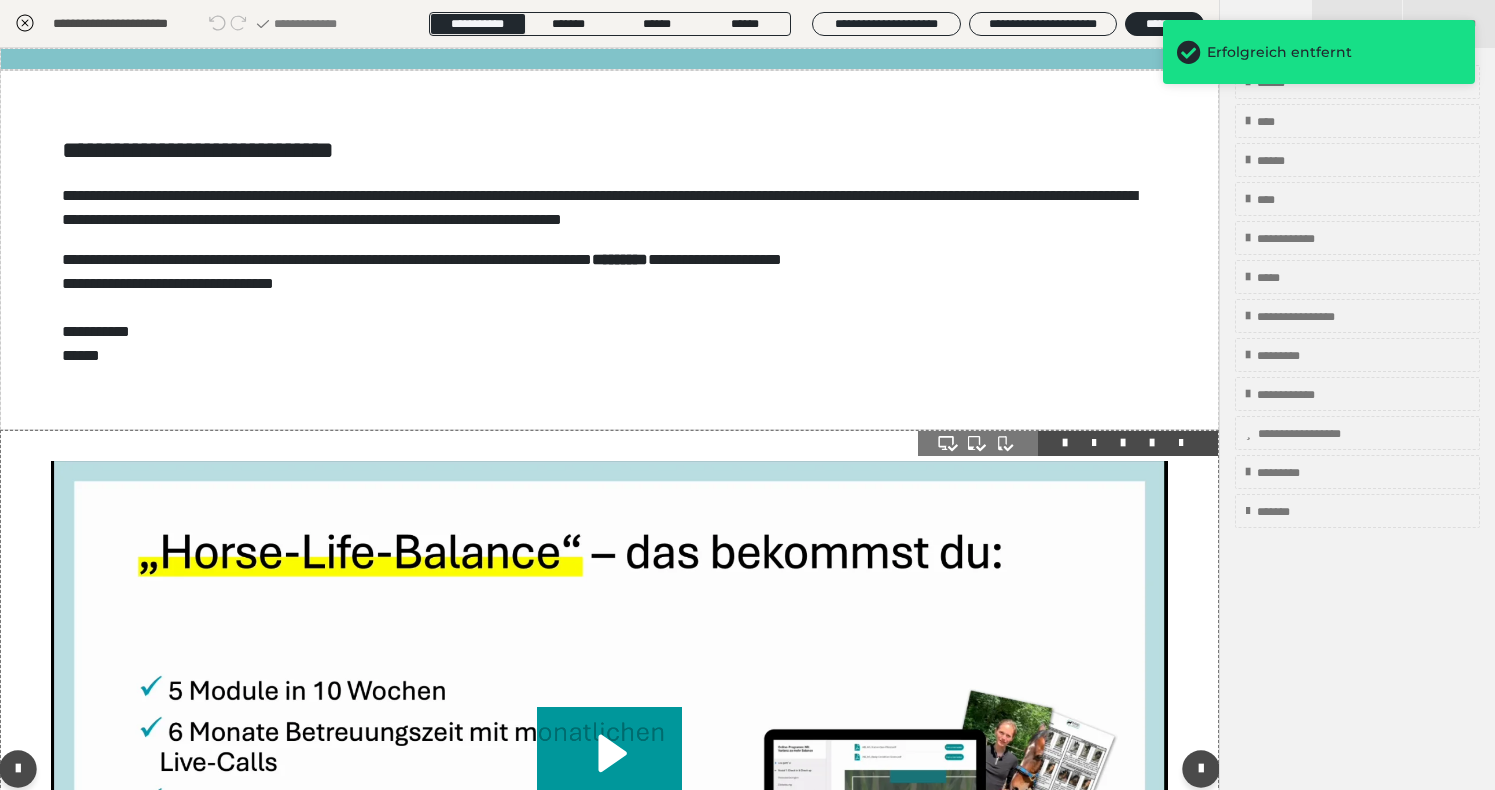 click at bounding box center (609, 773) 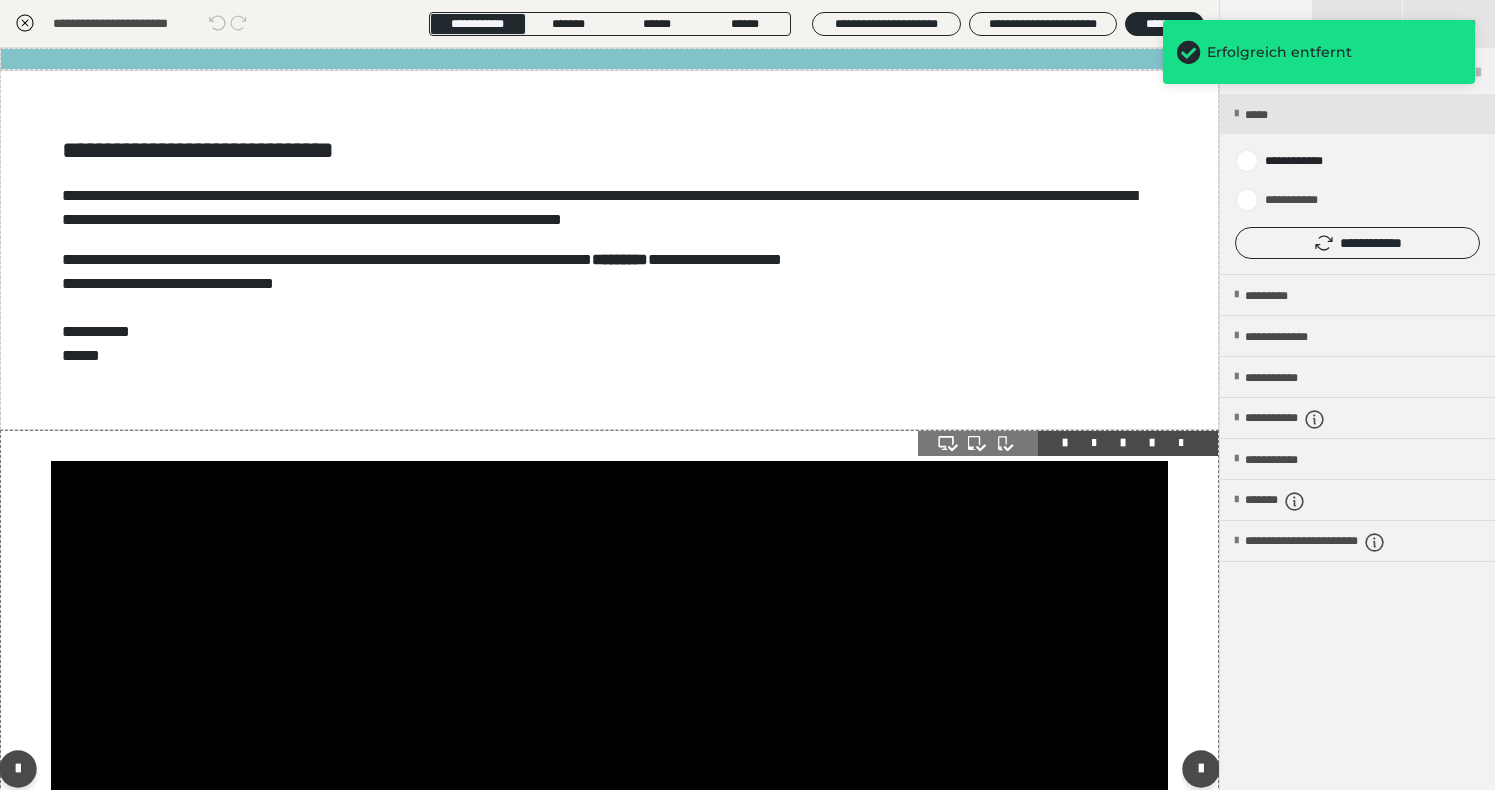 click at bounding box center [609, 773] 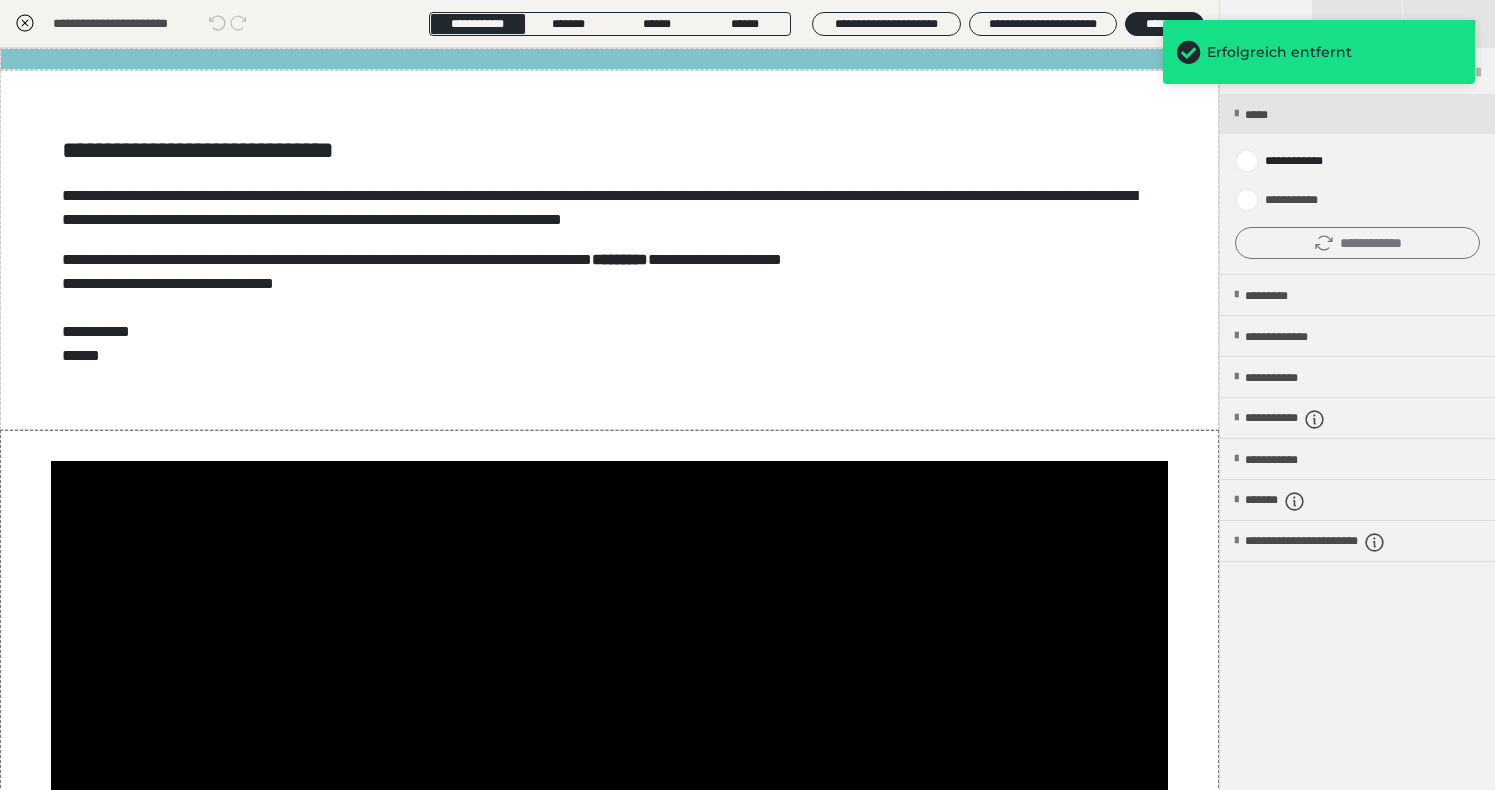 click on "**********" at bounding box center (1357, 243) 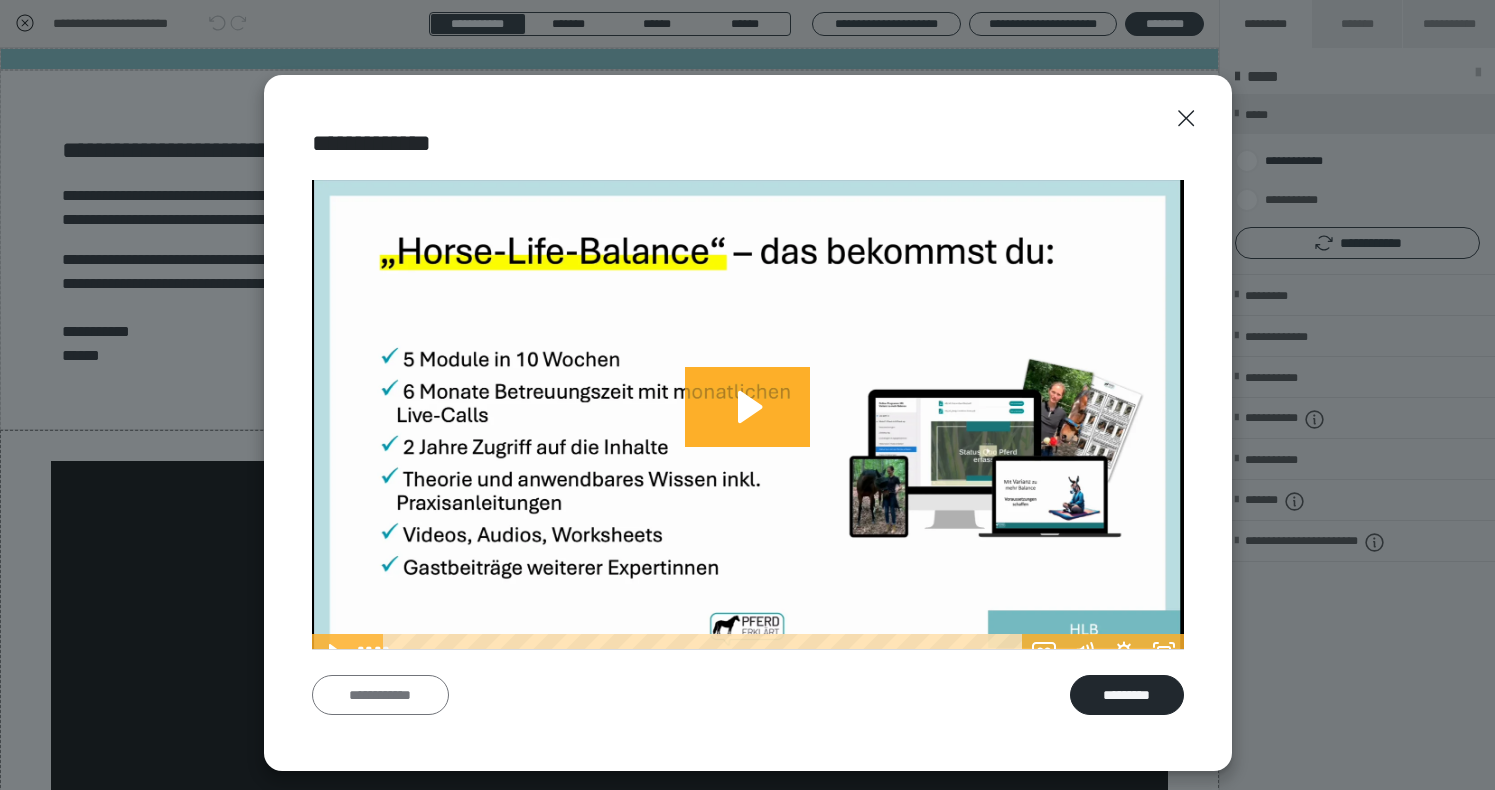 click on "**********" at bounding box center [380, 695] 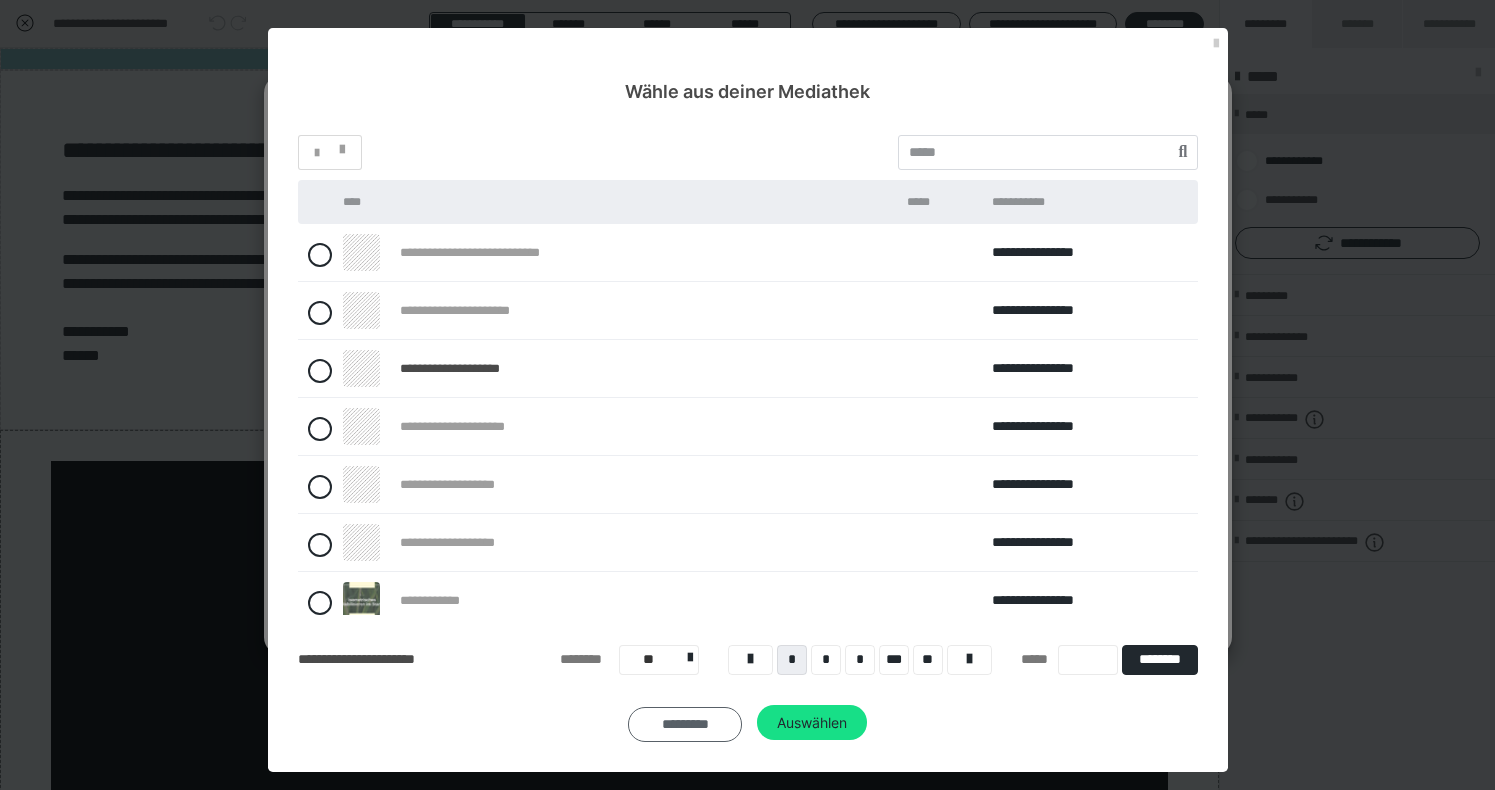 click on "*********" at bounding box center [685, 725] 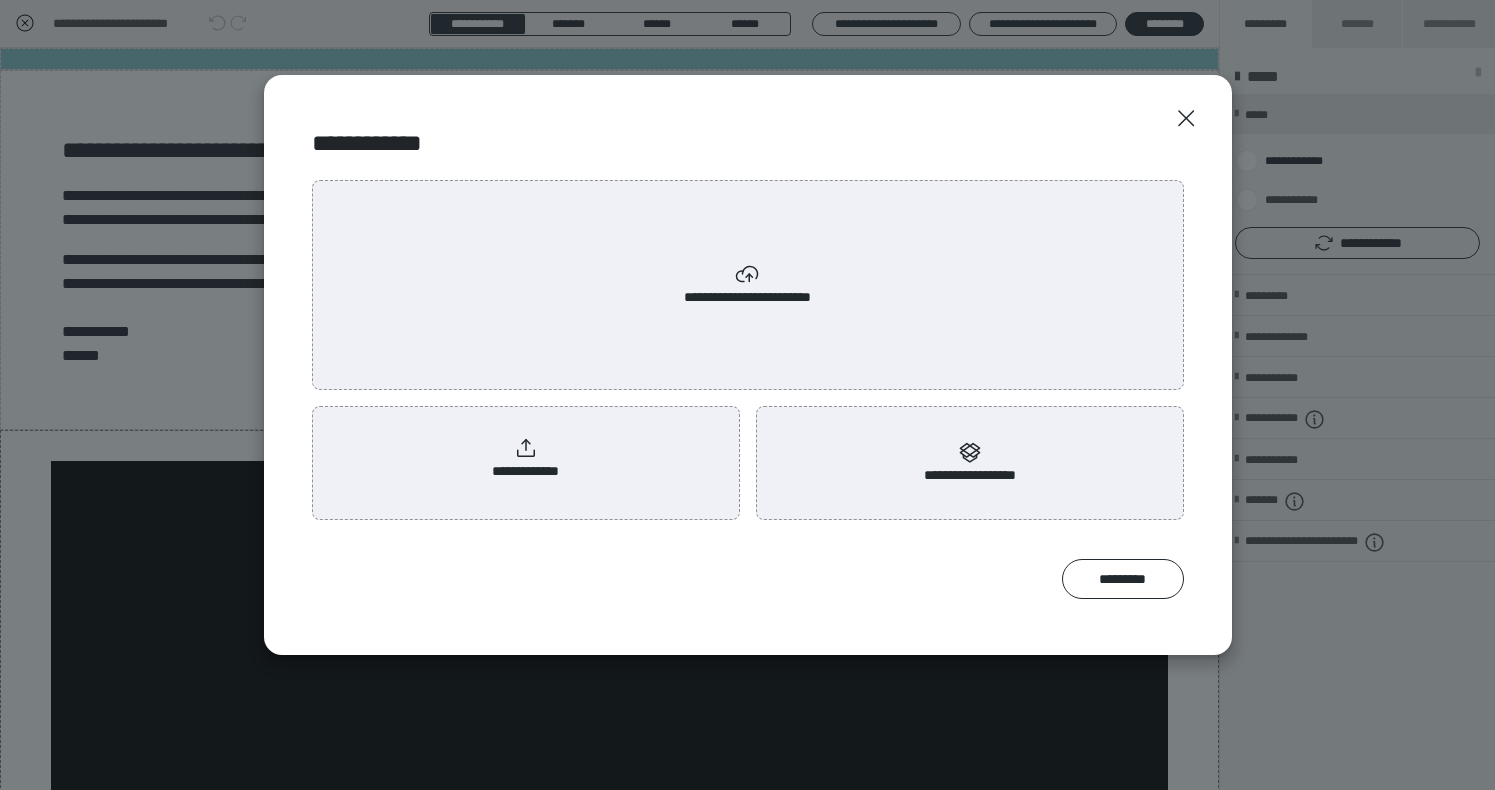 click on "**********" at bounding box center [526, 459] 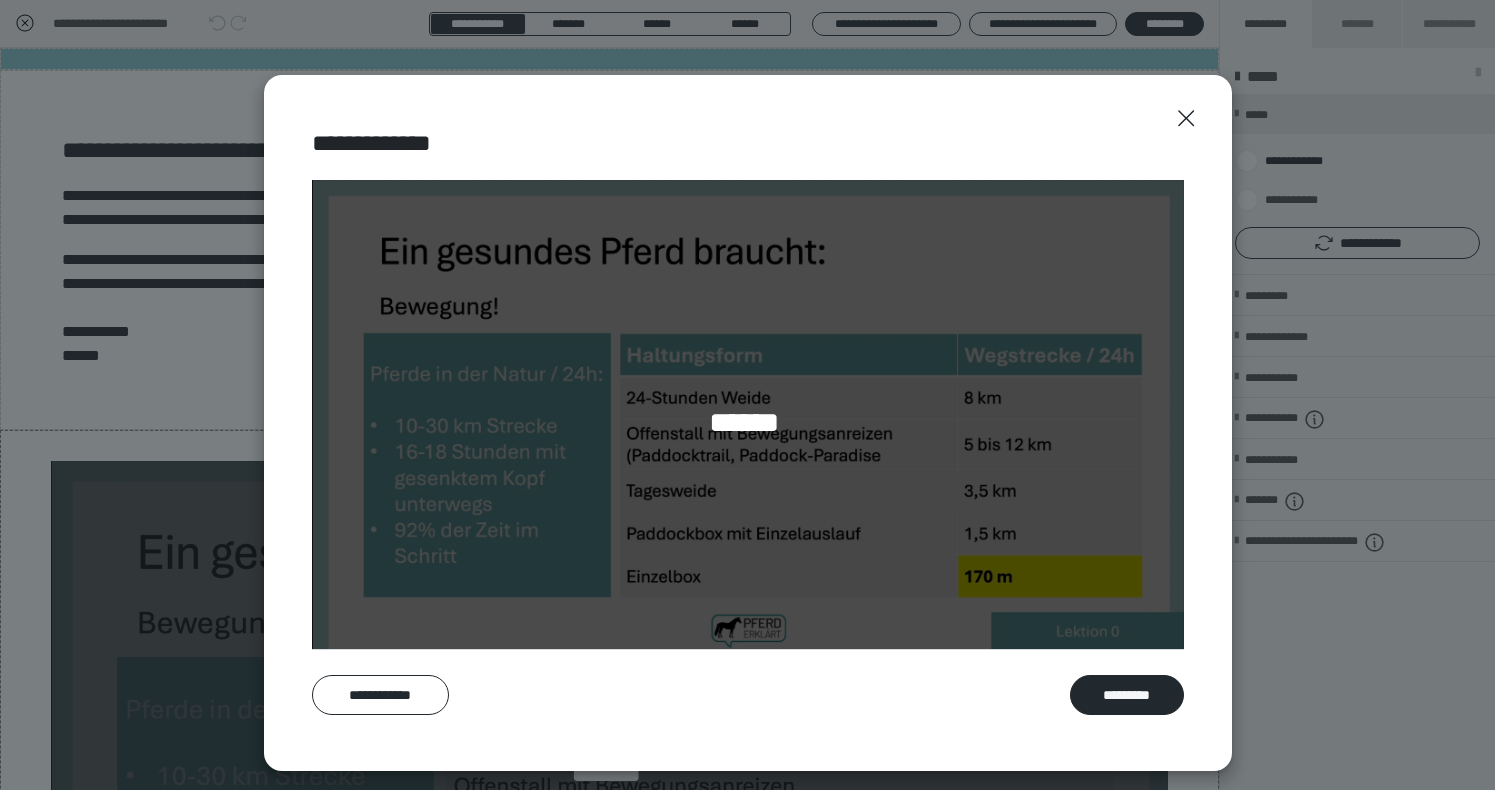 click on "**********" at bounding box center (748, 695) 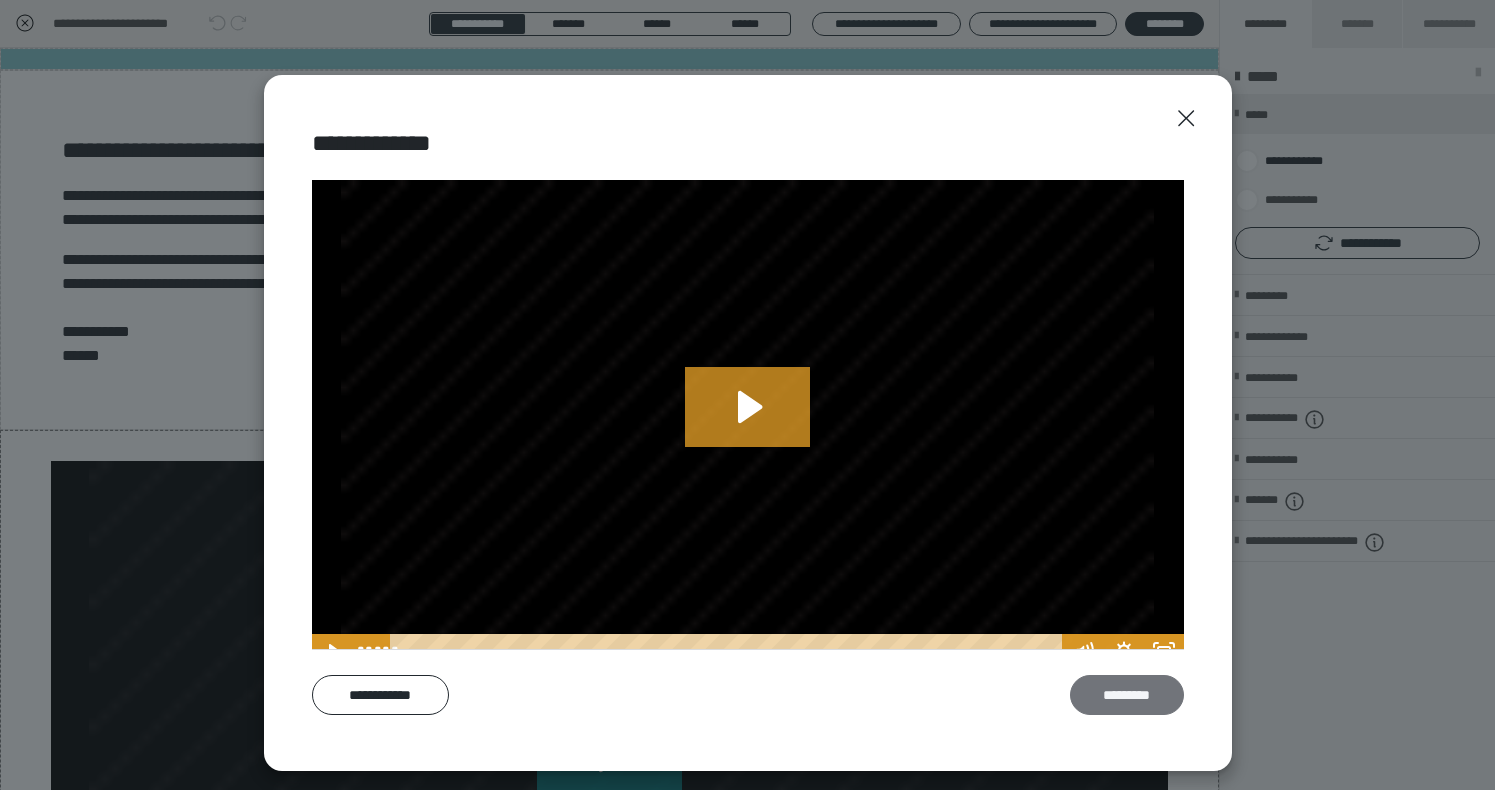 click on "*********" at bounding box center (1127, 695) 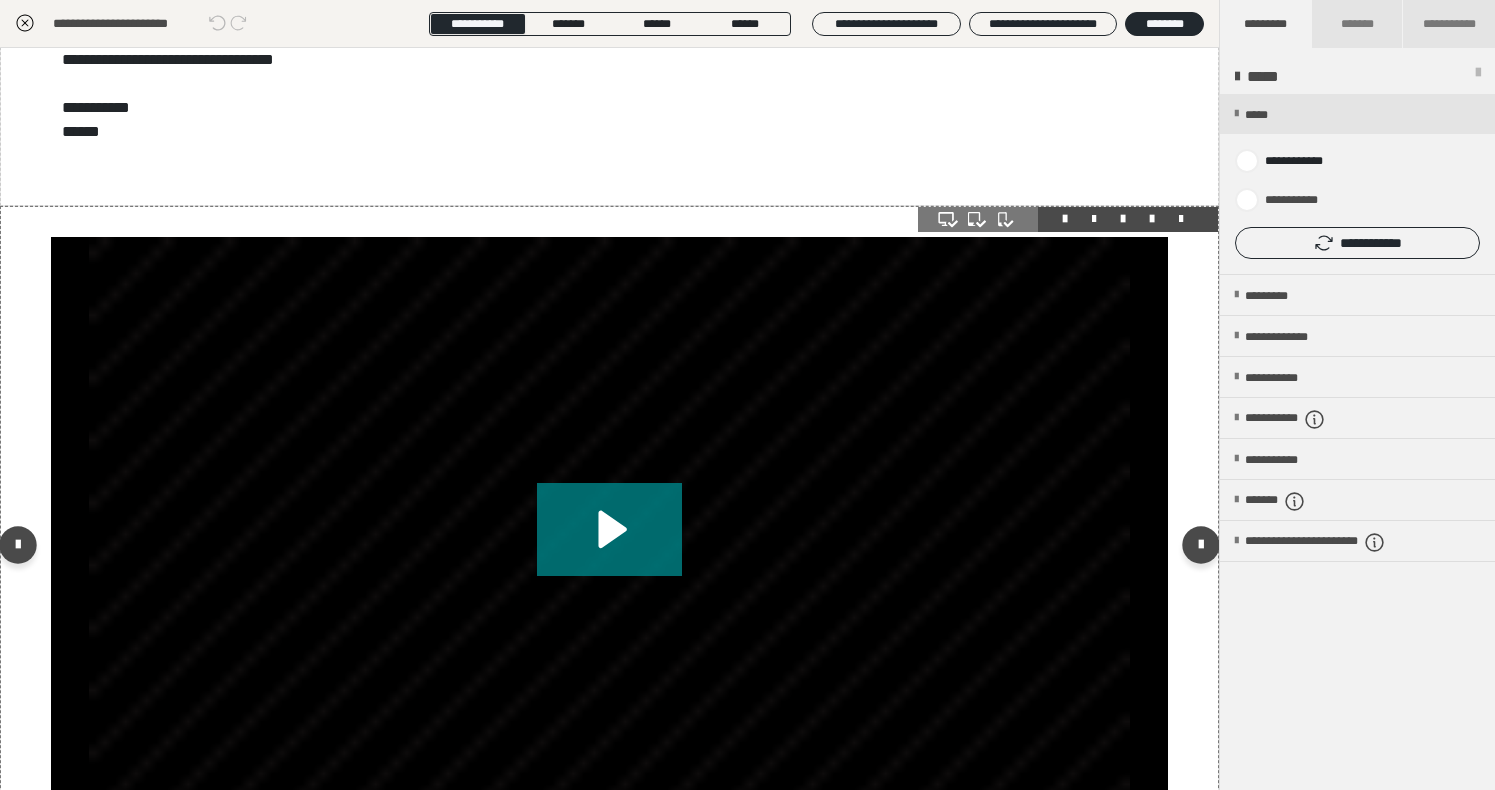 scroll, scrollTop: 0, scrollLeft: 0, axis: both 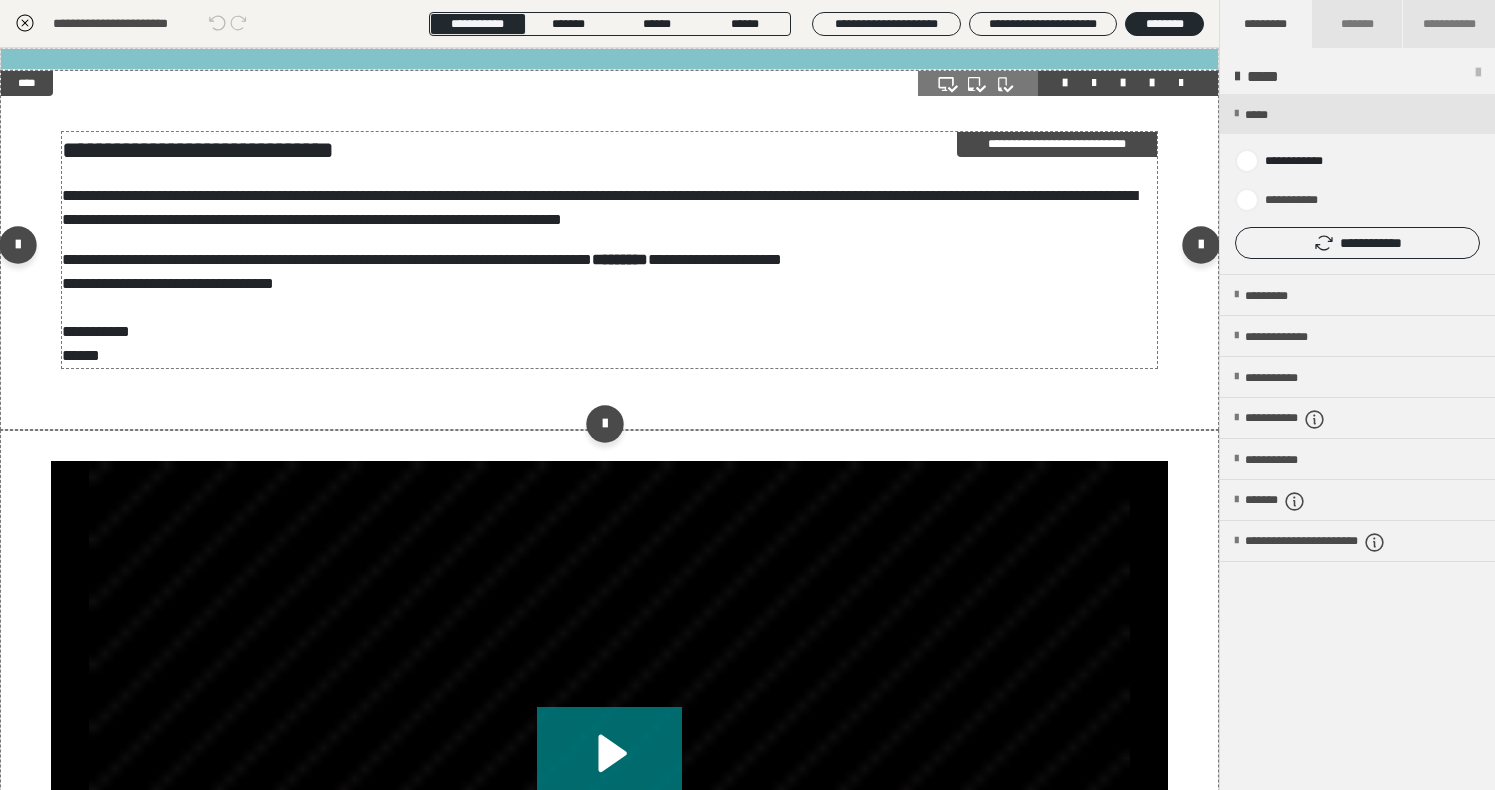 click on "**********" at bounding box center [599, 207] 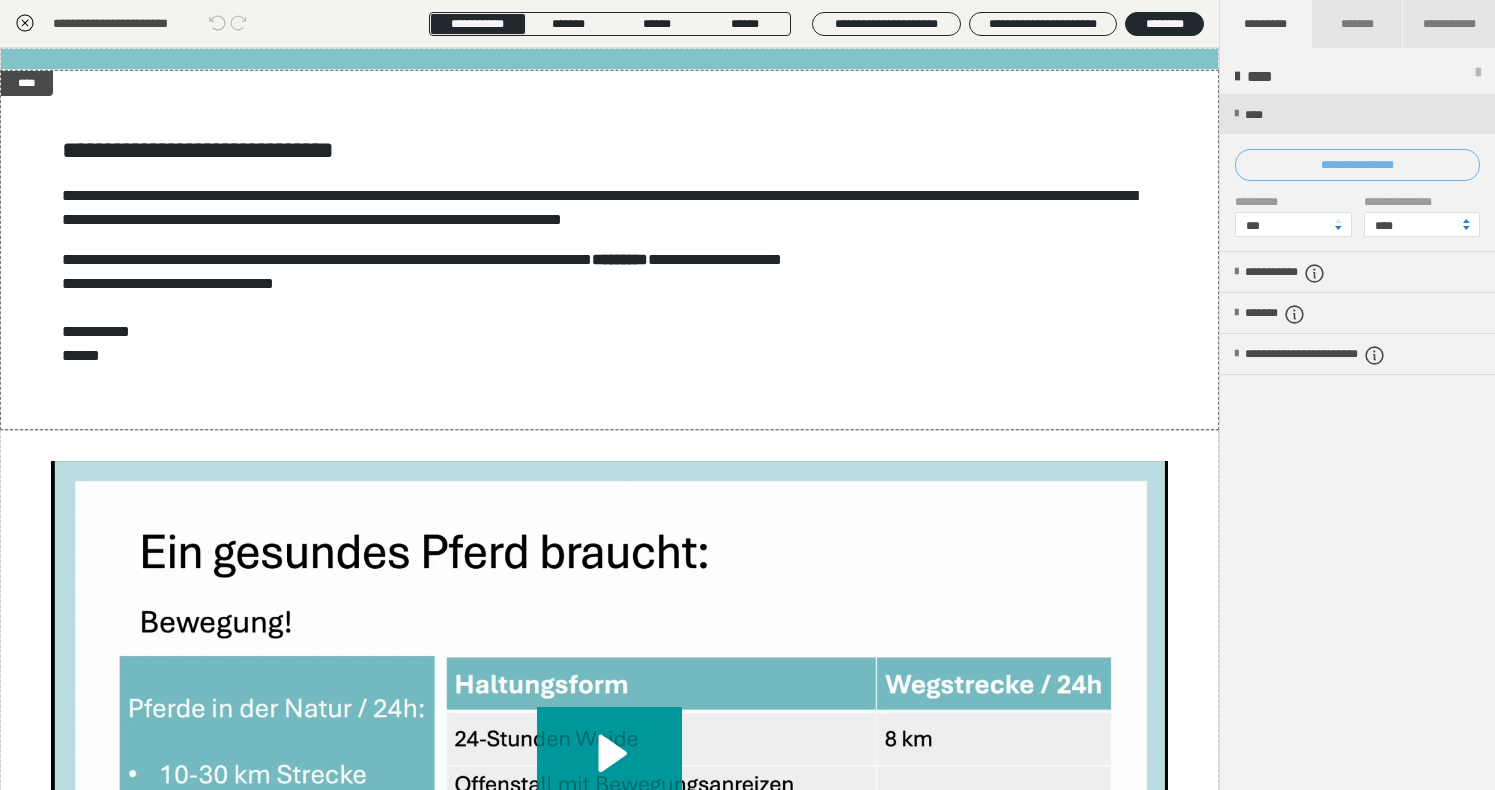 click on "**********" at bounding box center [1357, 165] 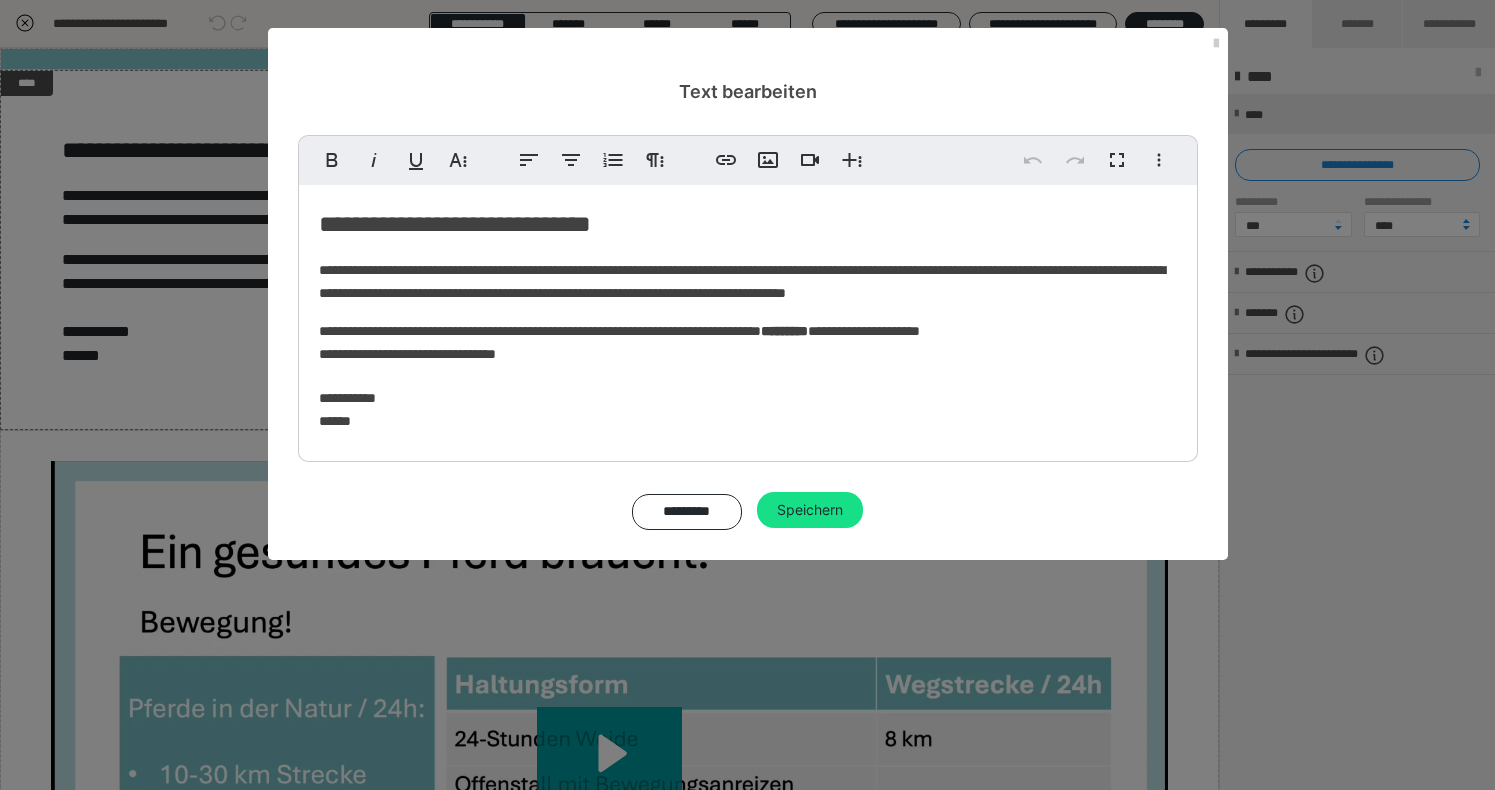 click on "**********" at bounding box center [748, 224] 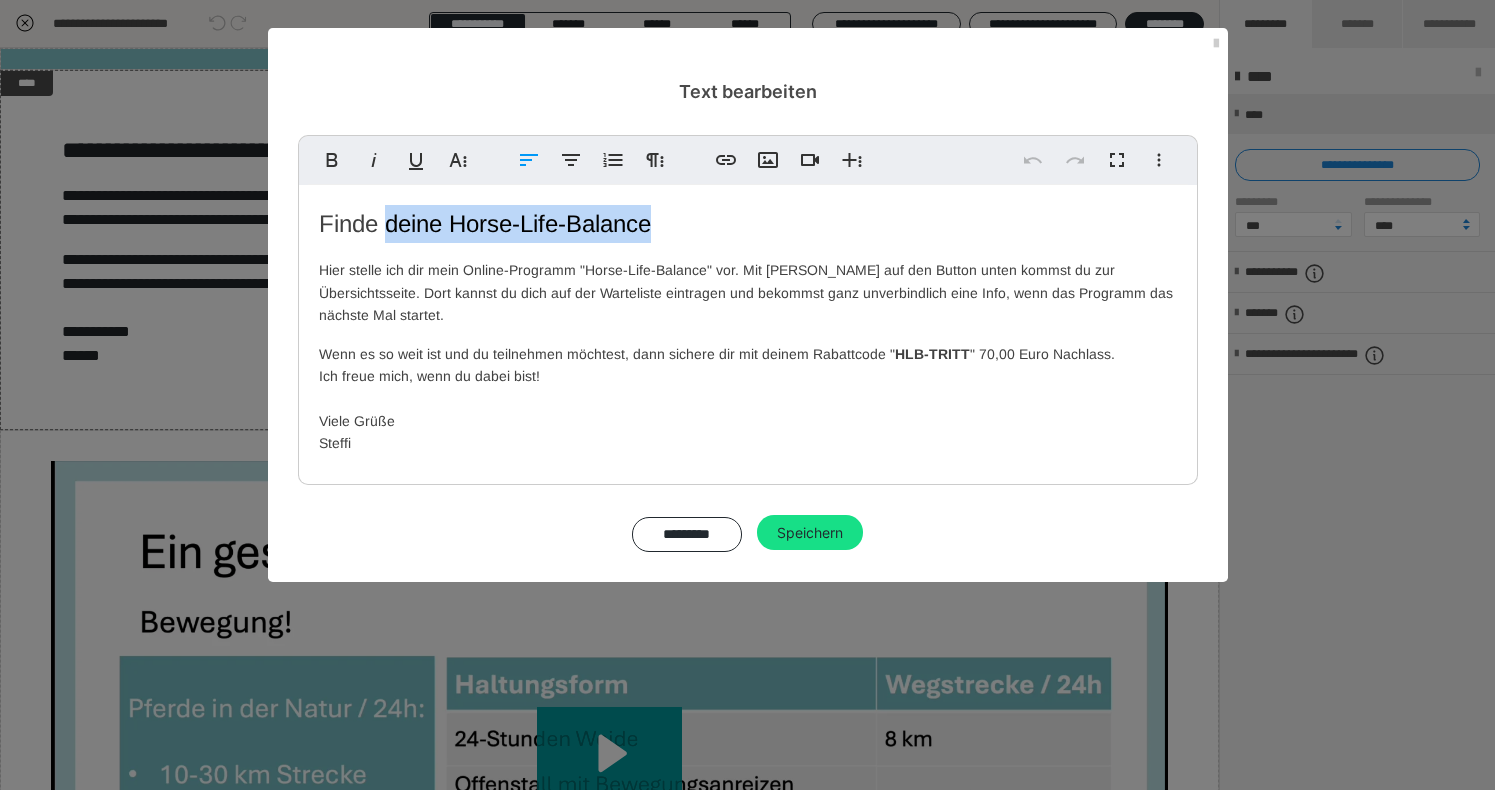 drag, startPoint x: 674, startPoint y: 226, endPoint x: 386, endPoint y: 225, distance: 288.00174 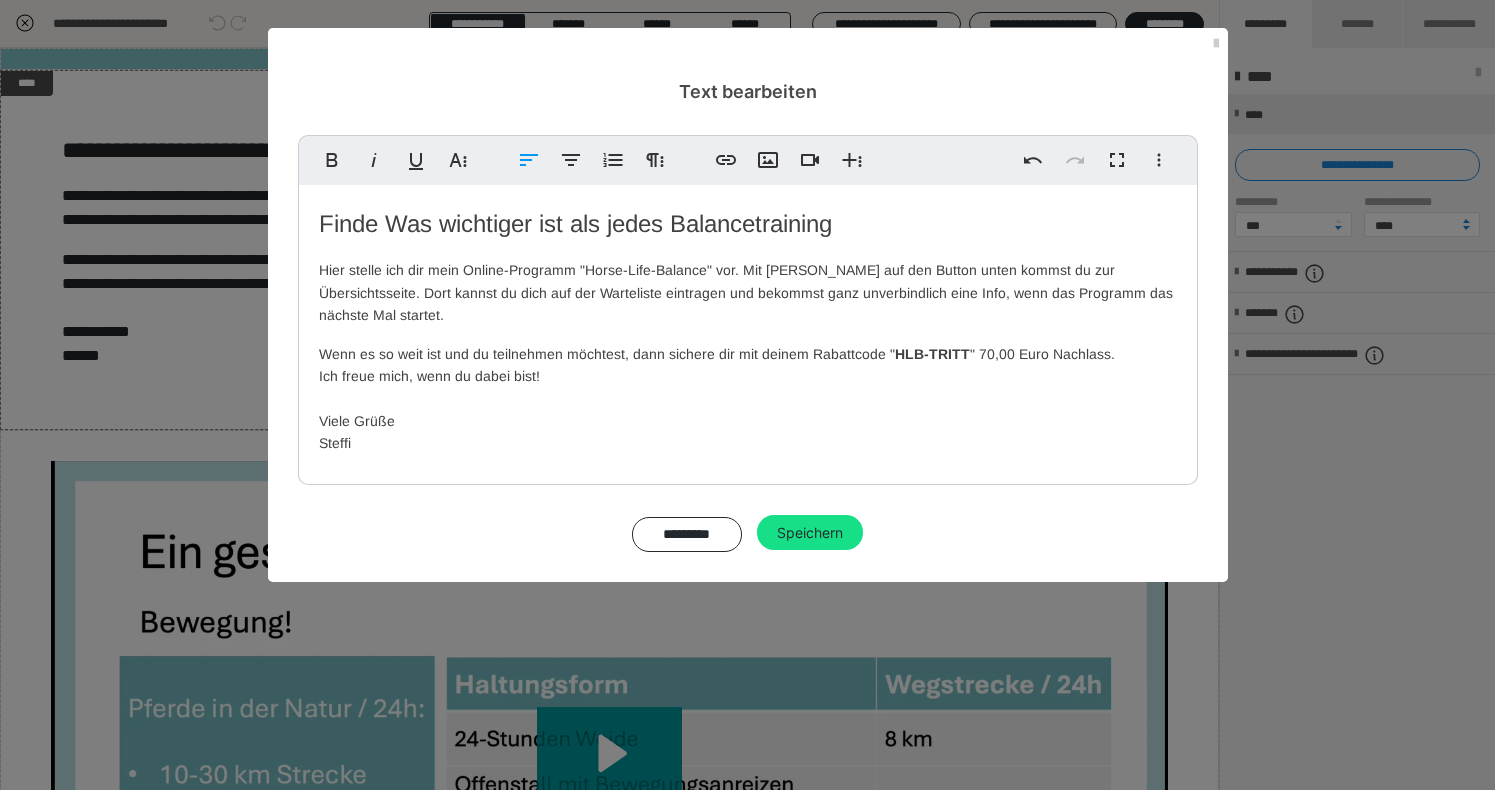 click on "Finde Was wichtiger ist als jedes Balancetraining" at bounding box center [575, 223] 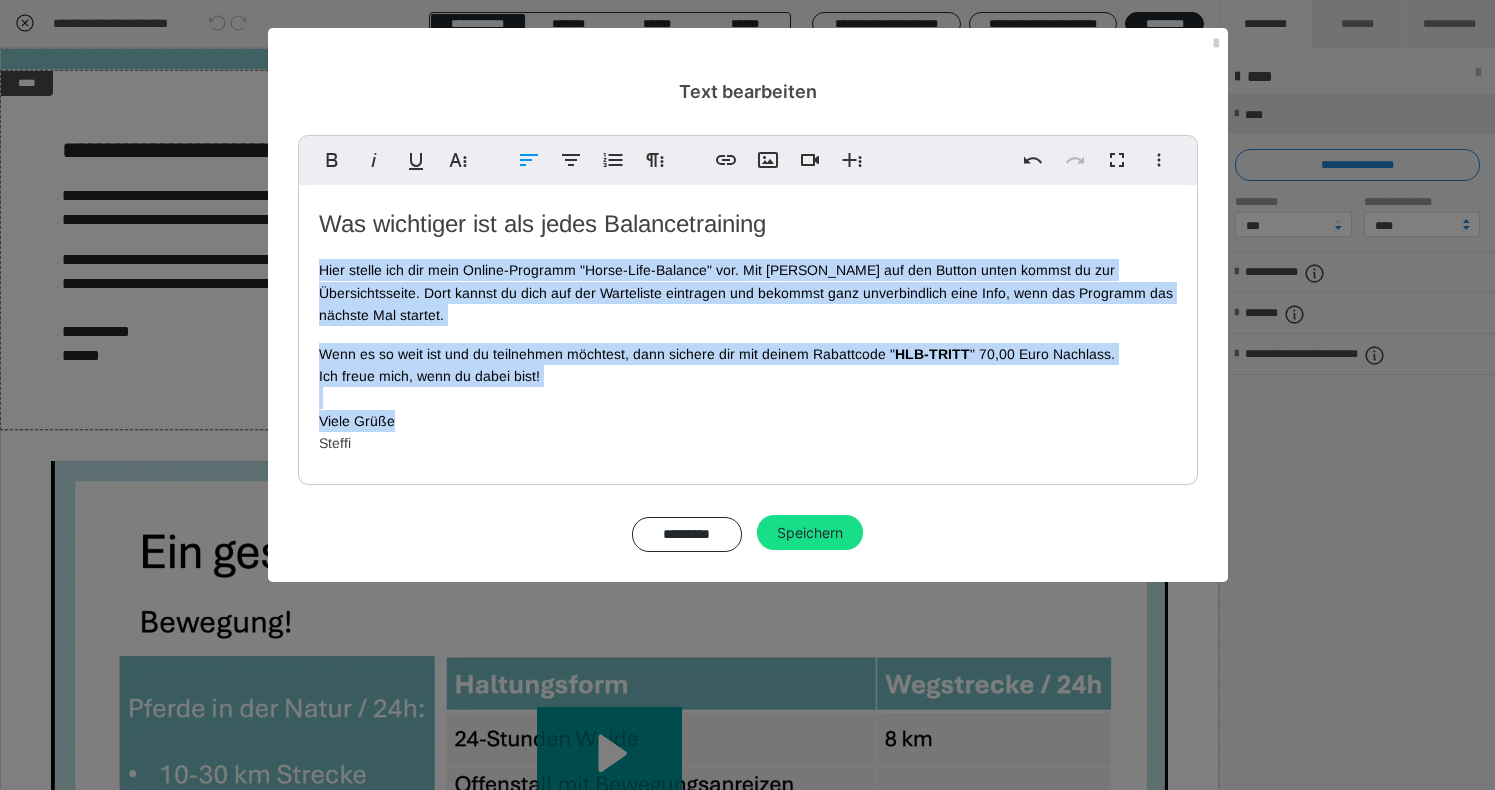 drag, startPoint x: 430, startPoint y: 413, endPoint x: 314, endPoint y: 277, distance: 178.75122 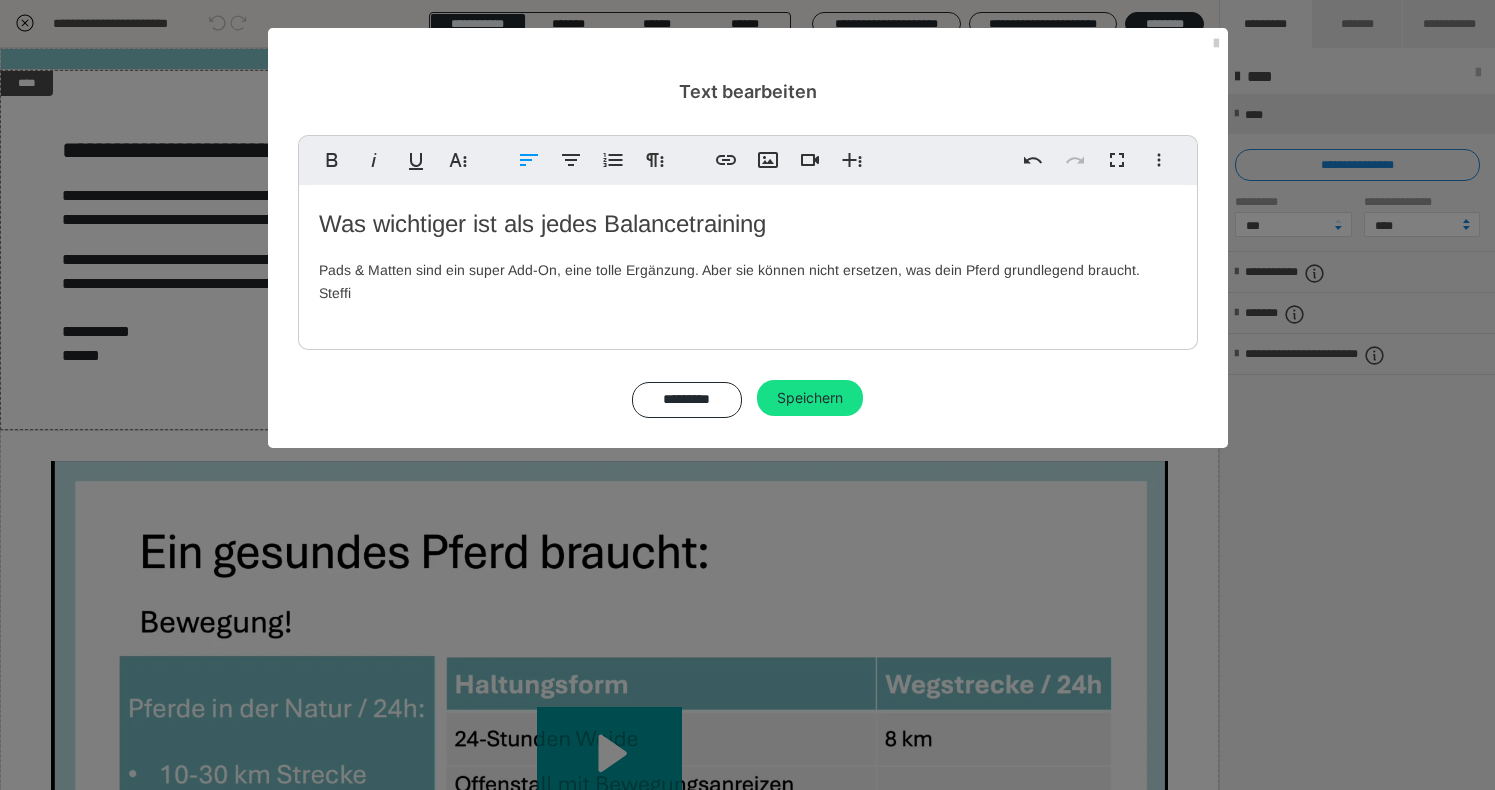 click on "Steffi" at bounding box center (335, 293) 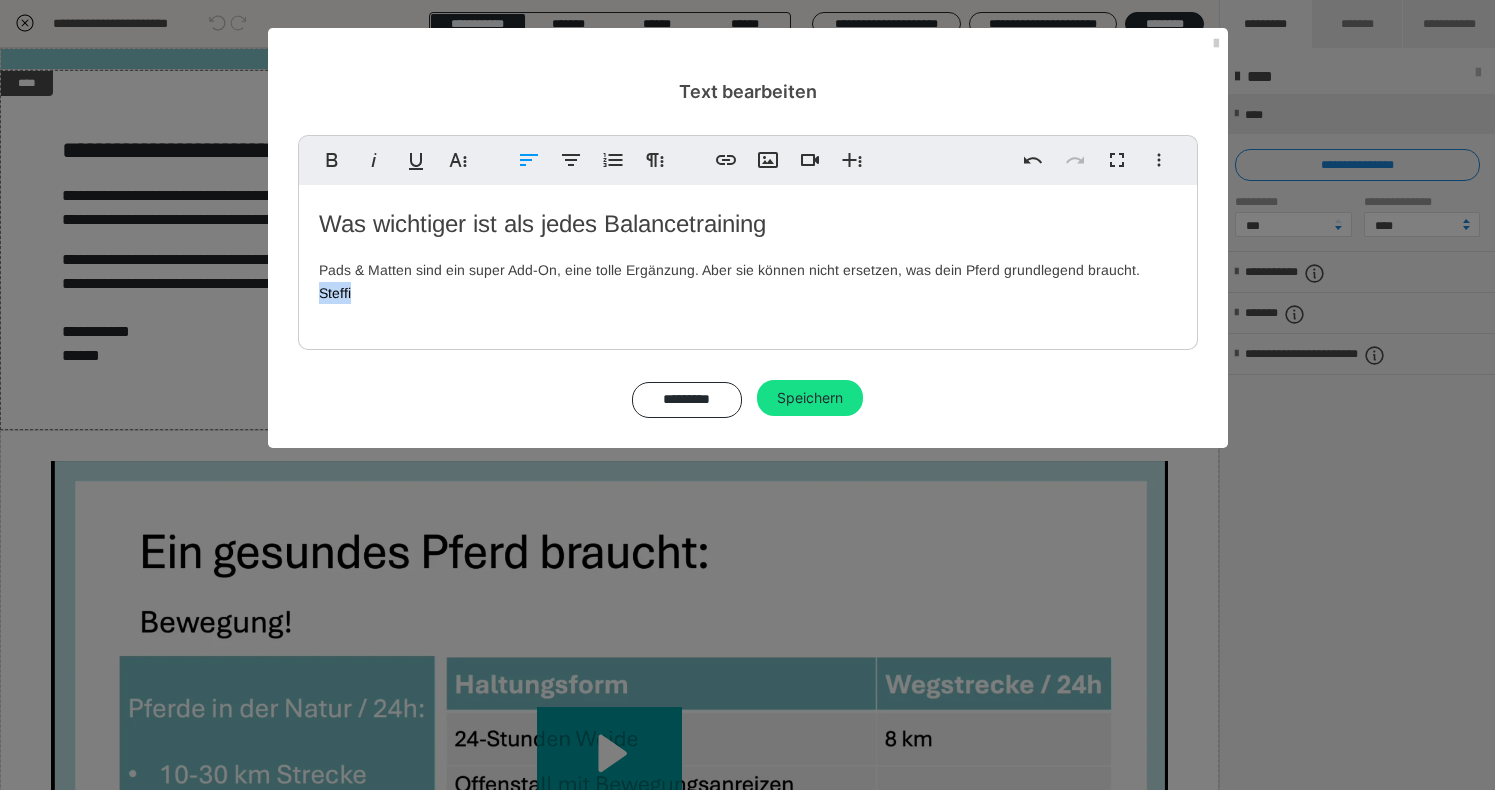 click on "Steffi" at bounding box center [335, 293] 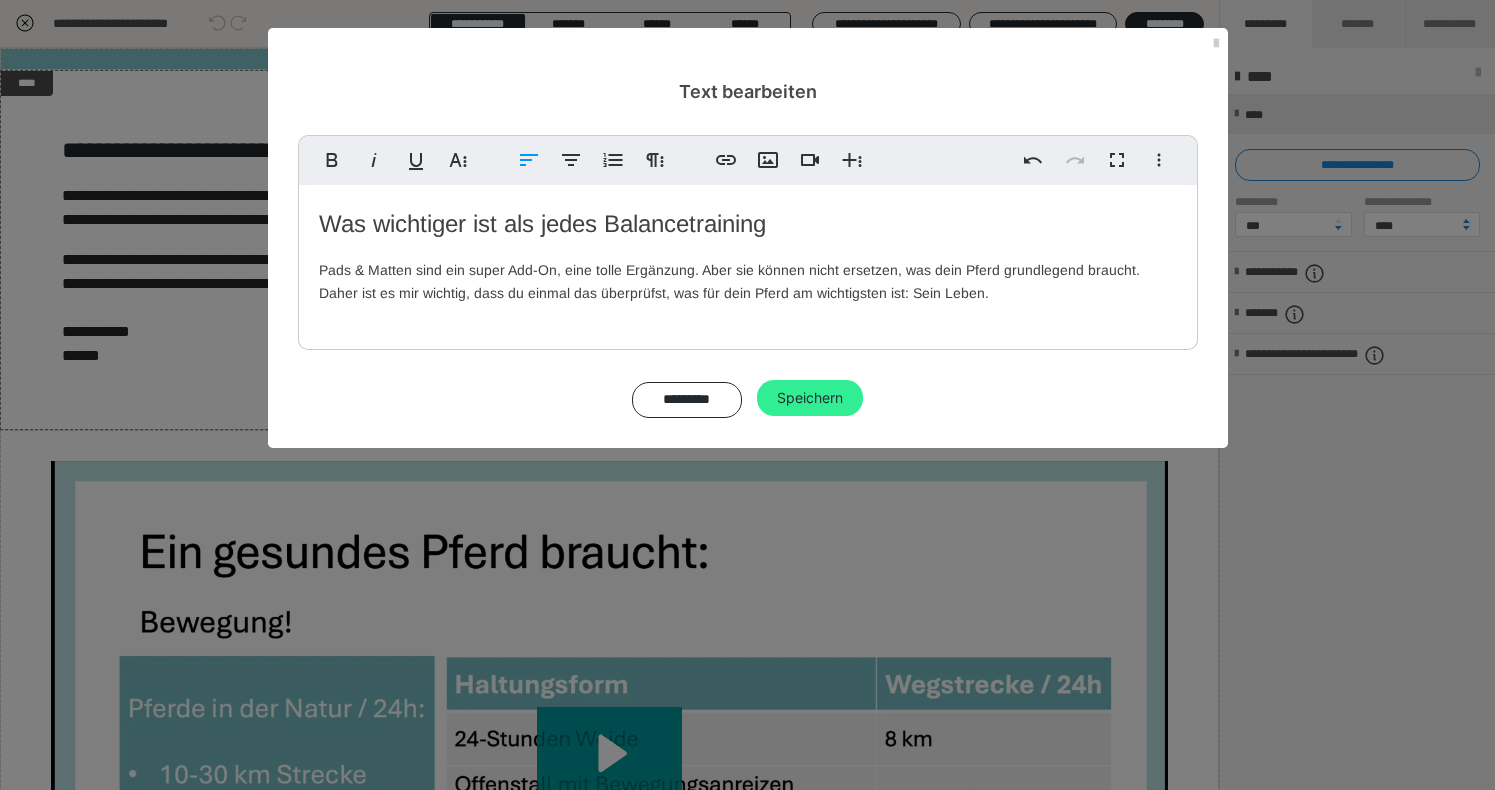 click on "Speichern" at bounding box center (810, 398) 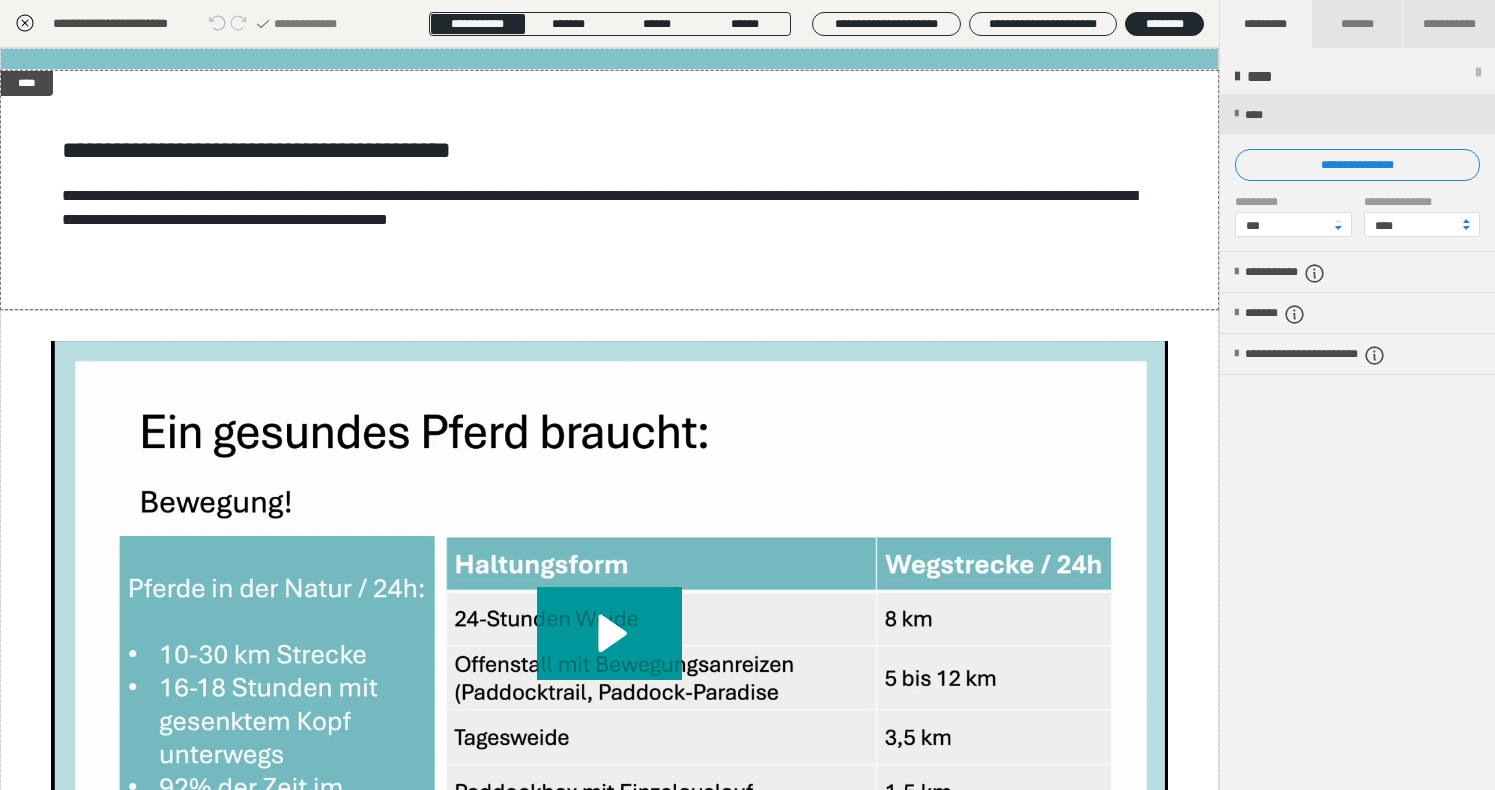 click 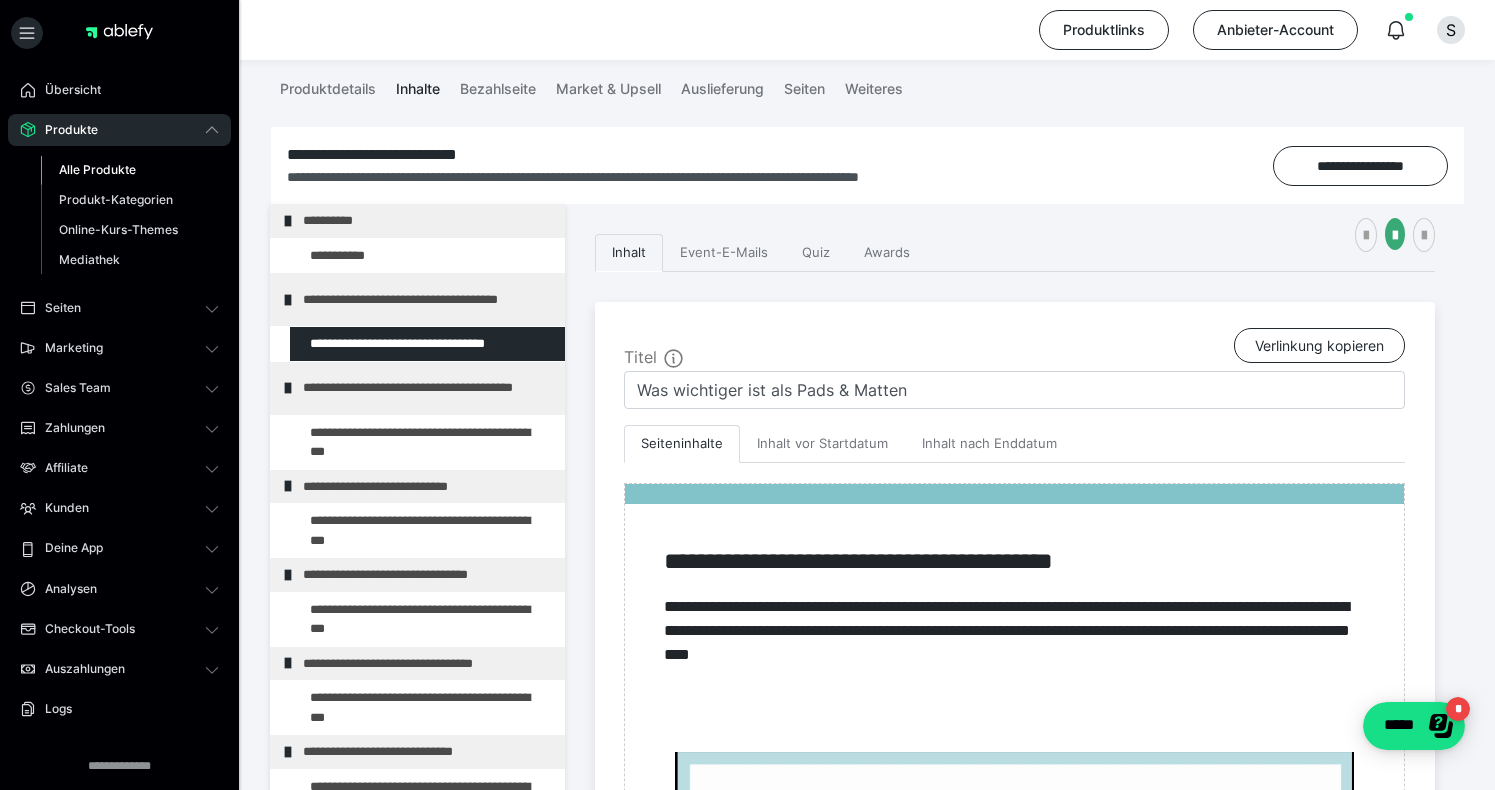 scroll, scrollTop: 482, scrollLeft: 0, axis: vertical 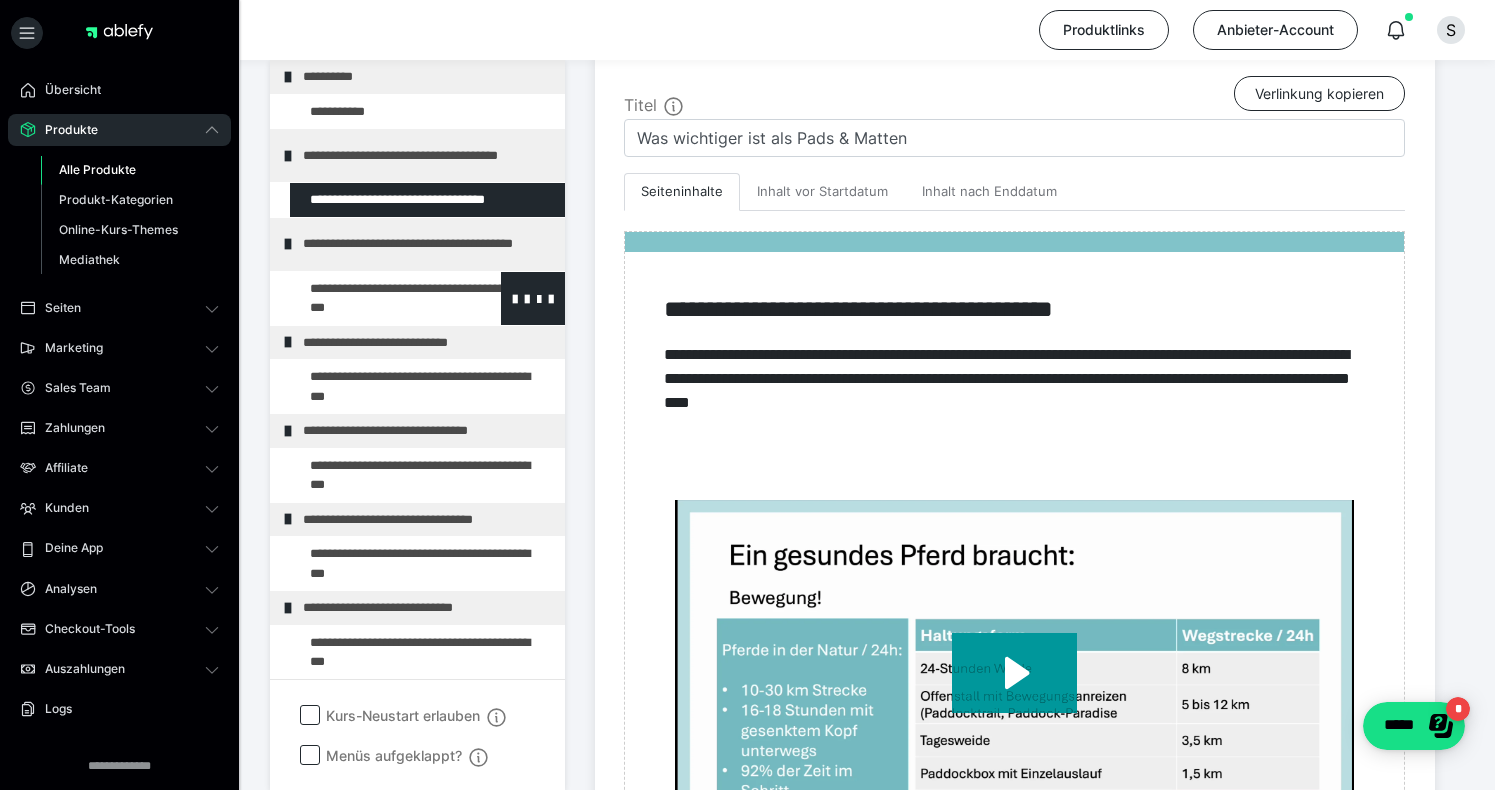 click at bounding box center (375, 298) 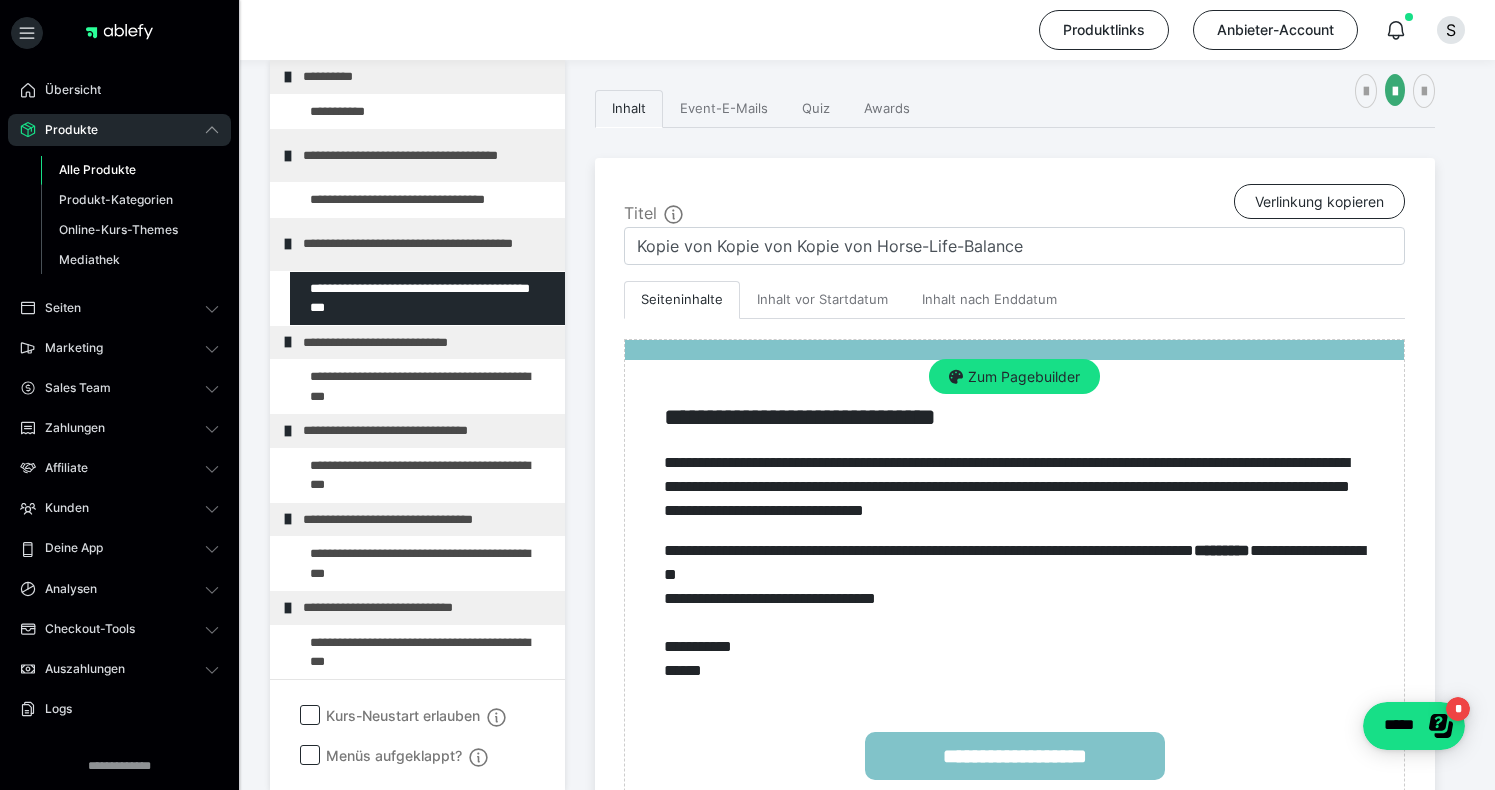scroll, scrollTop: 482, scrollLeft: 0, axis: vertical 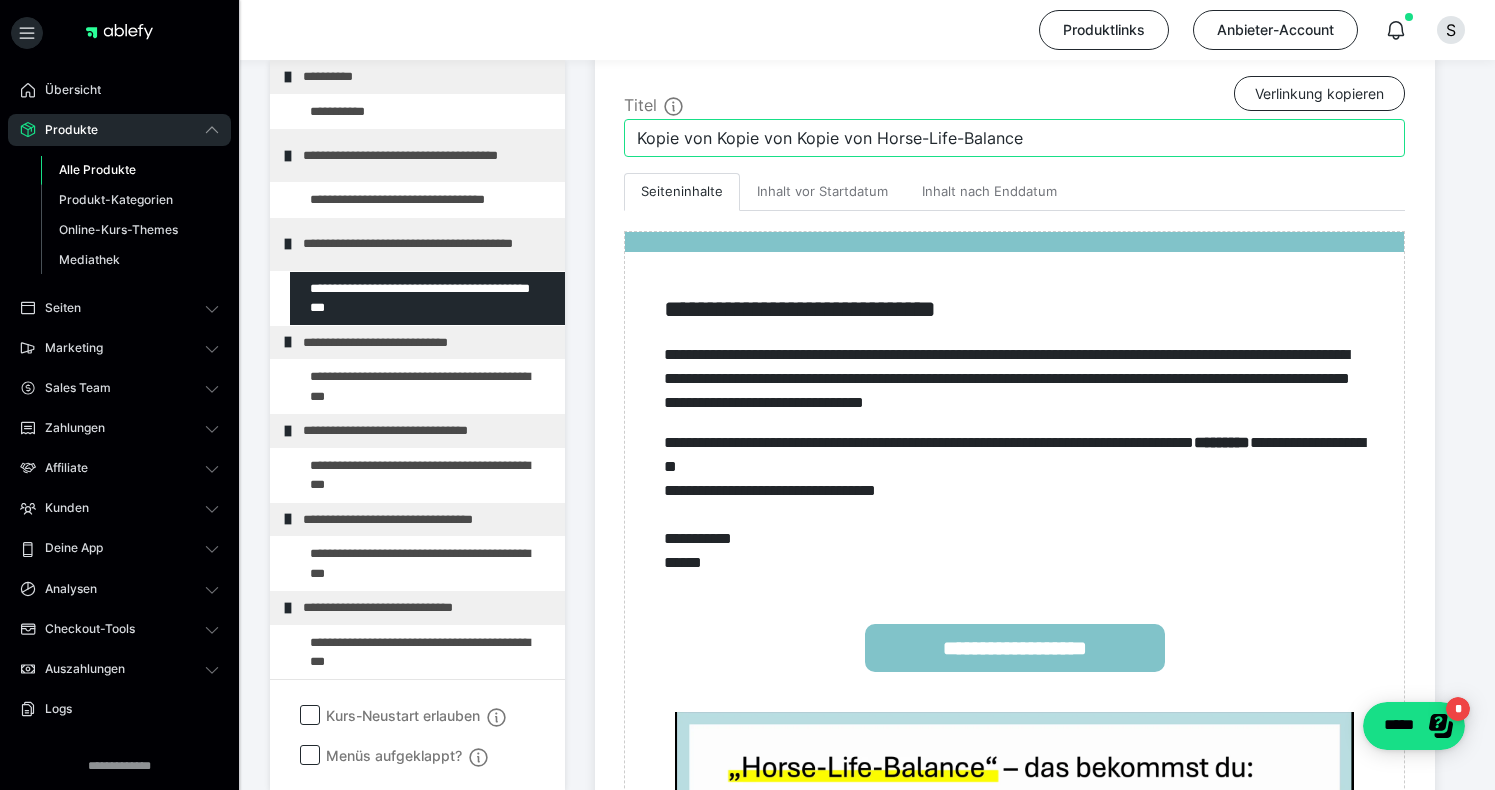 click on "Kopie von Kopie von Kopie von Horse-Life-Balance" at bounding box center (1014, 138) 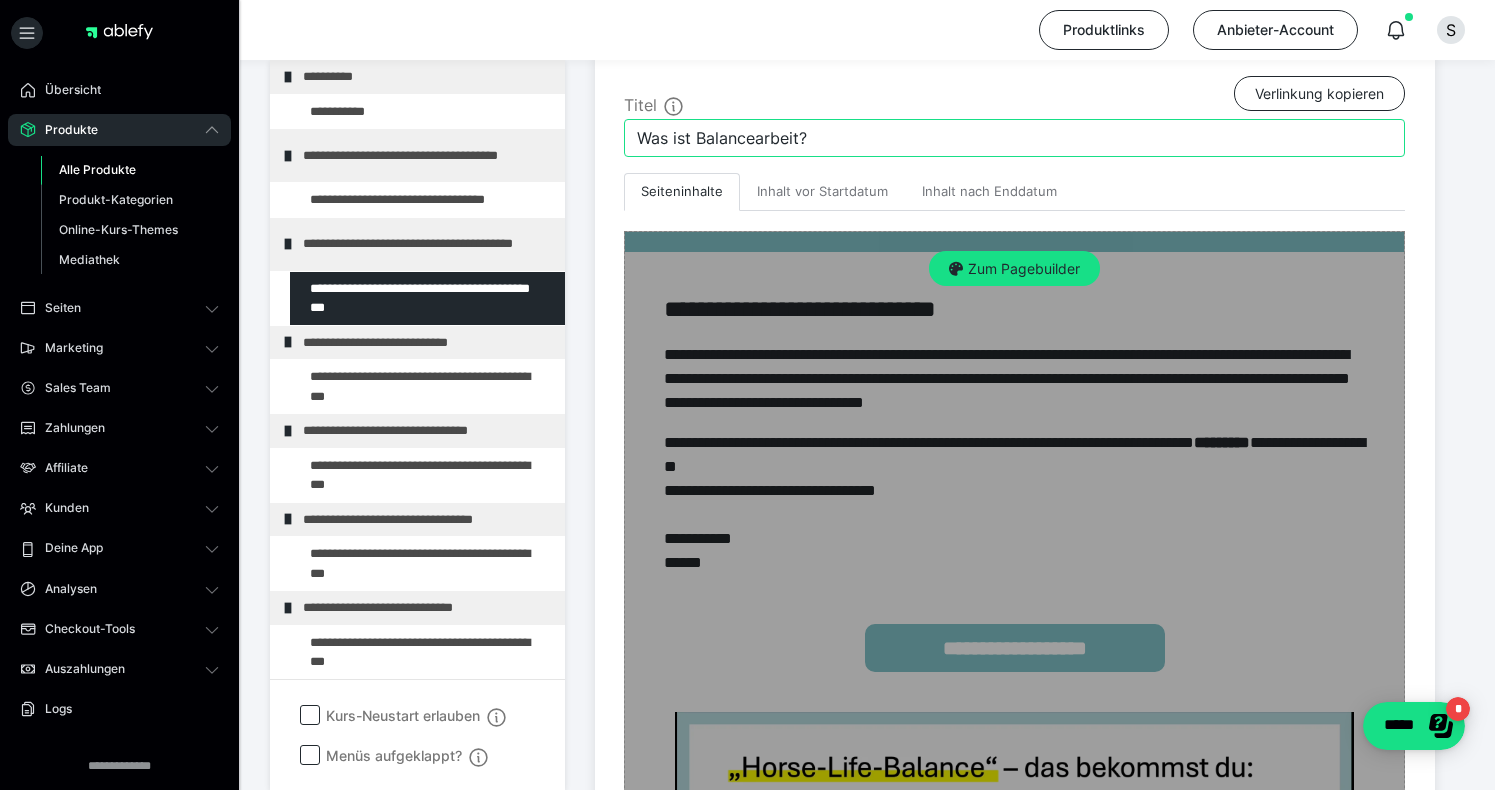 type on "Was ist Balancearbeit?" 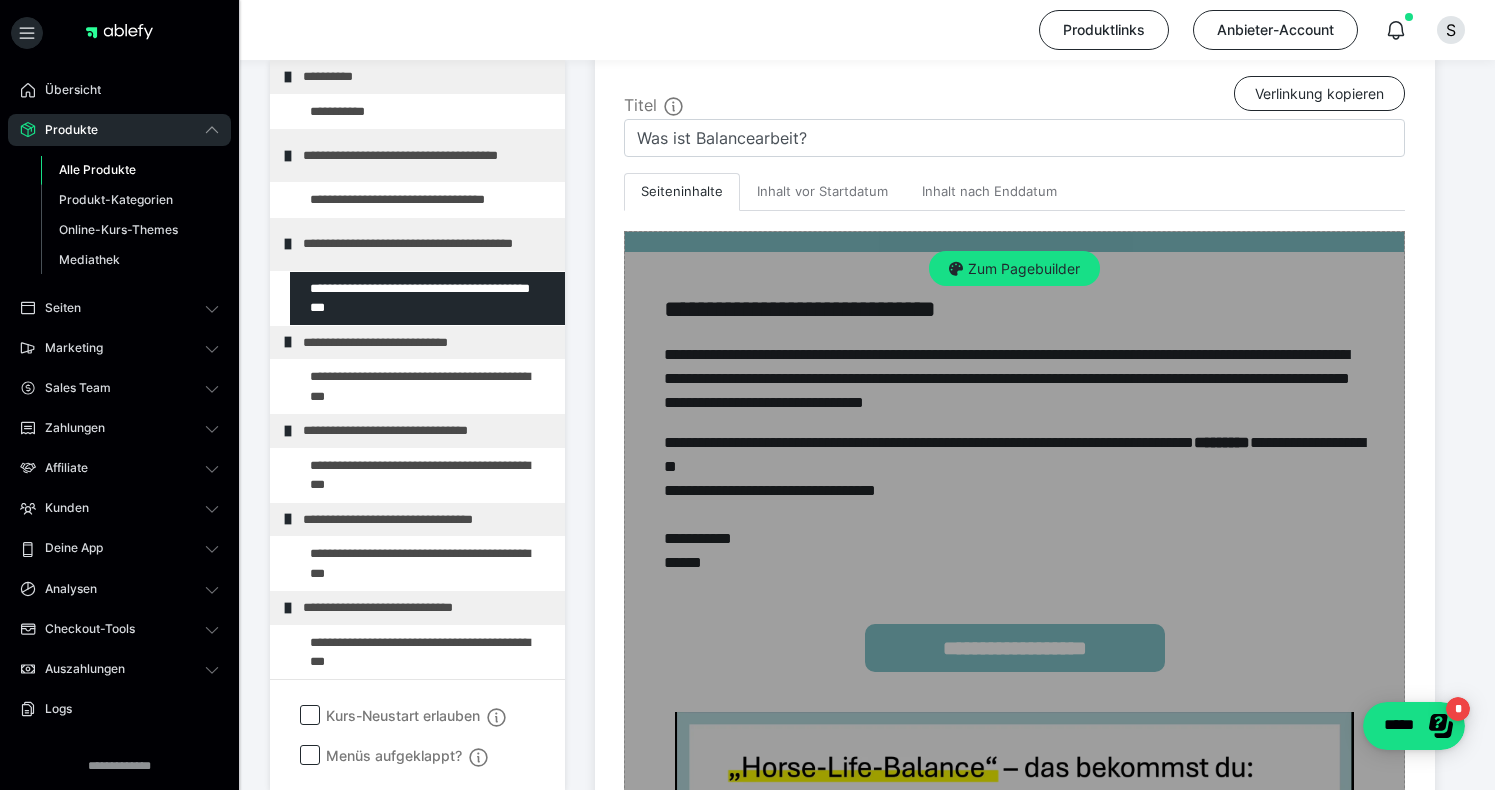 click on "Zum Pagebuilder" at bounding box center [1014, 687] 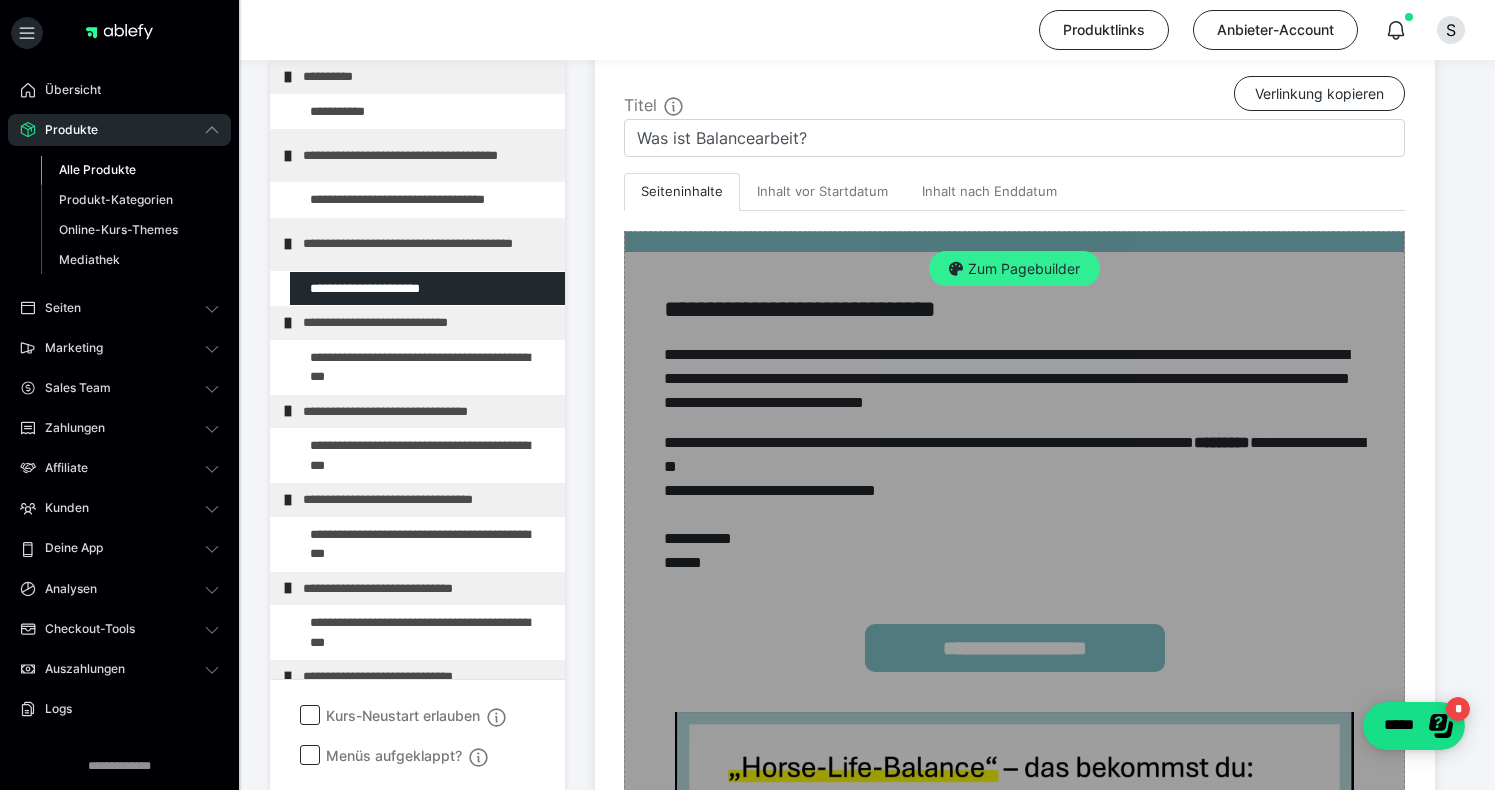 click on "Zum Pagebuilder" at bounding box center (1014, 269) 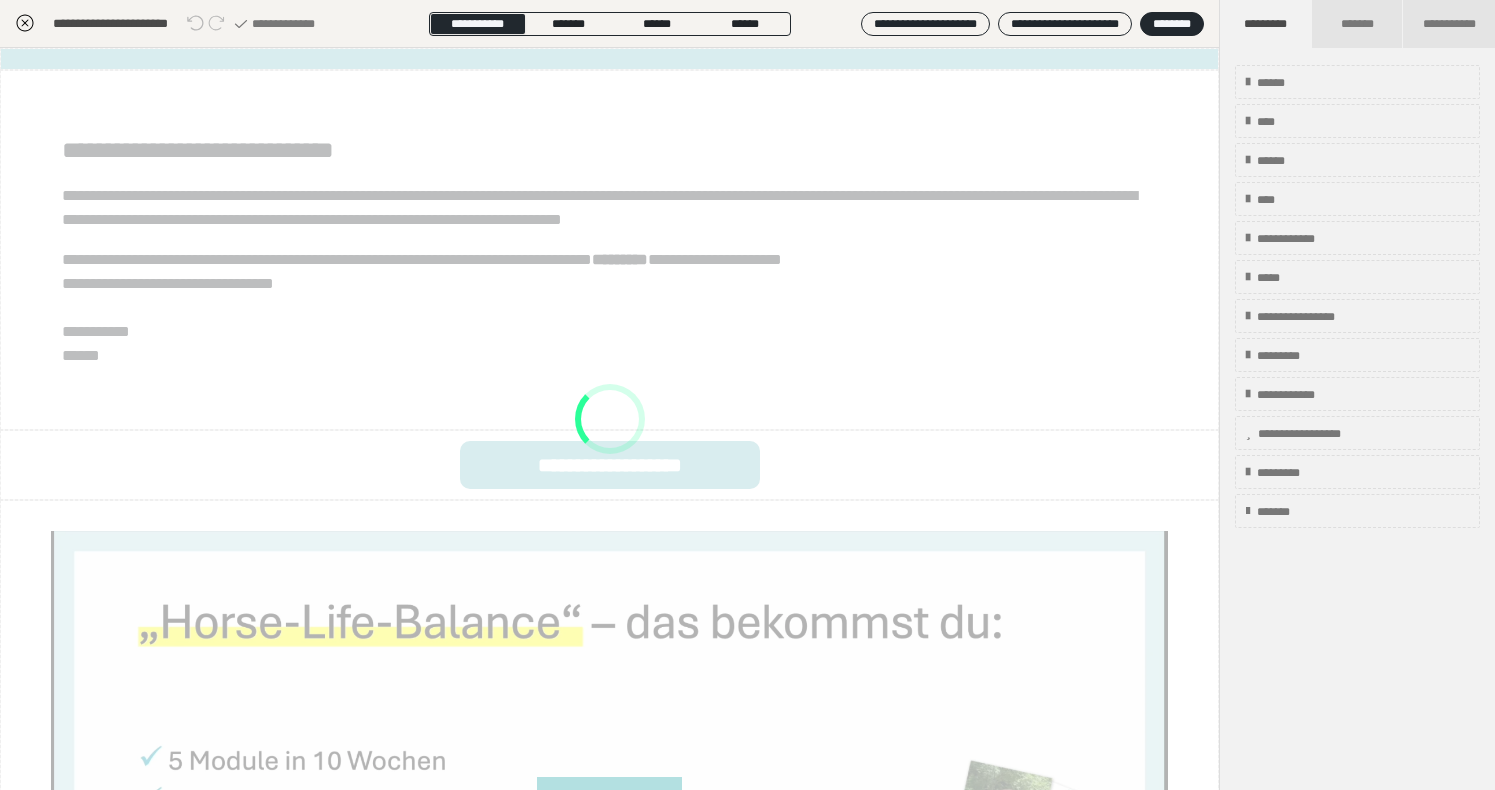 scroll, scrollTop: 374, scrollLeft: 0, axis: vertical 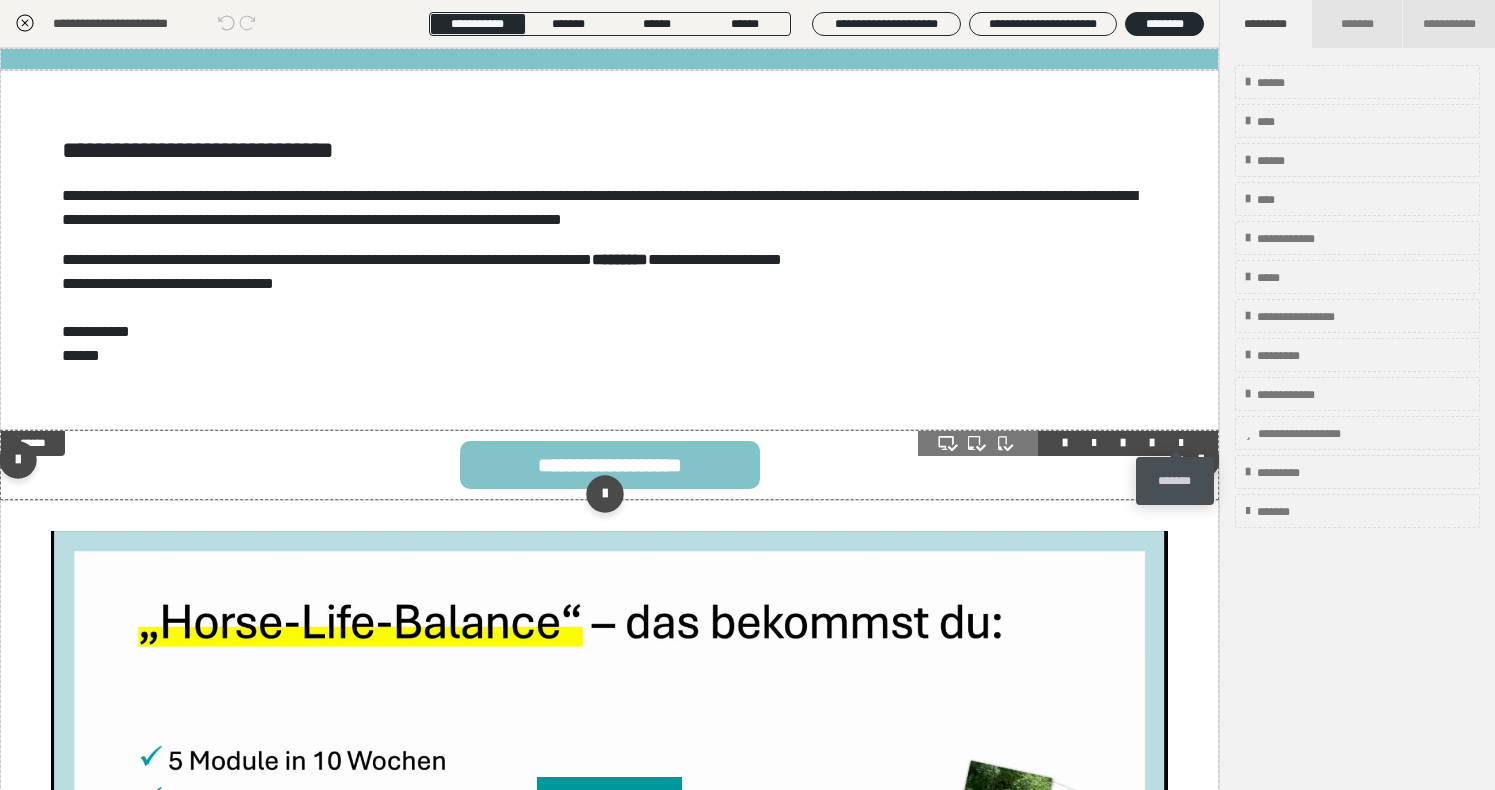 click at bounding box center [1181, 443] 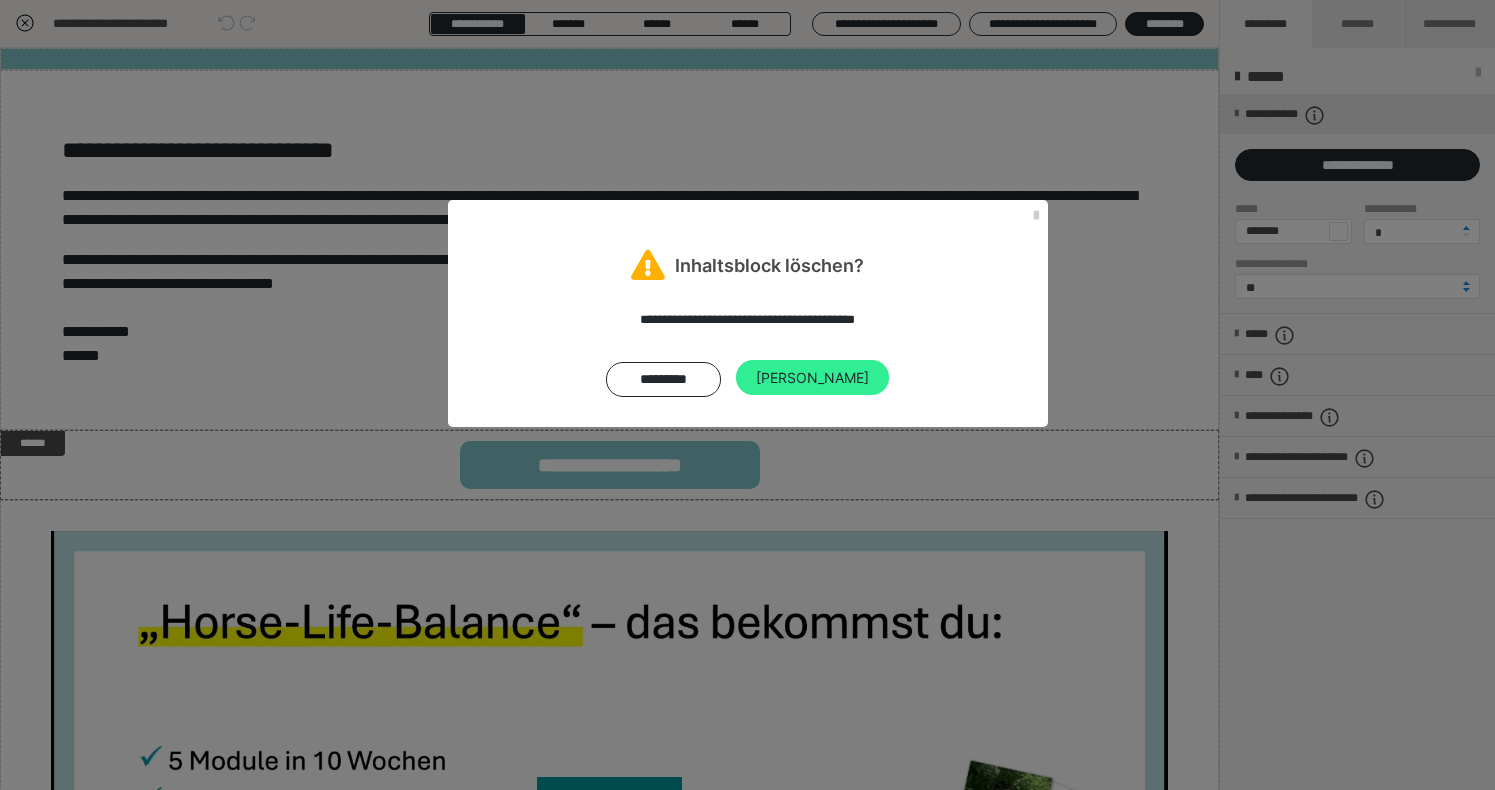 click on "[PERSON_NAME]" at bounding box center [812, 378] 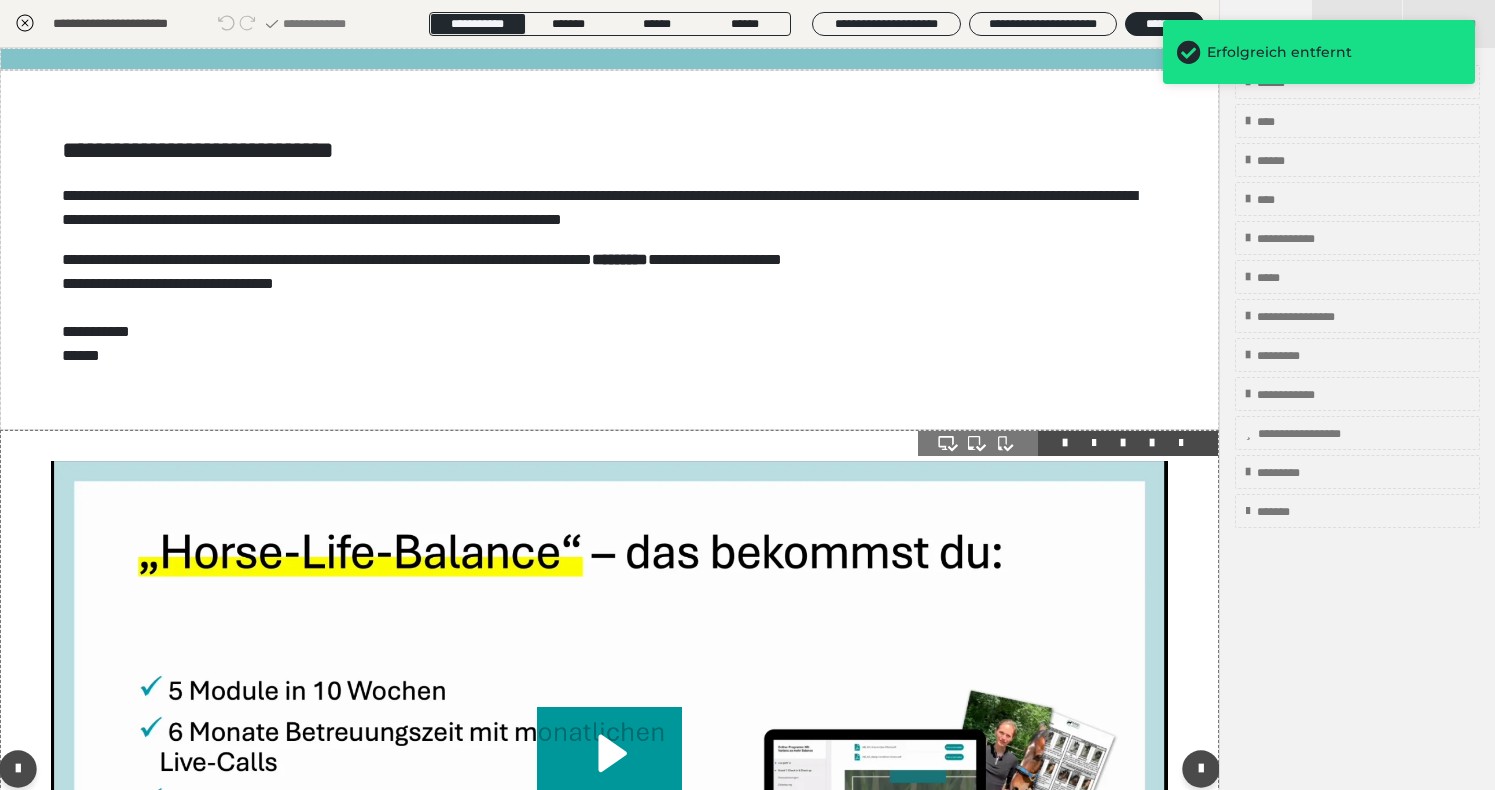 click at bounding box center (609, 773) 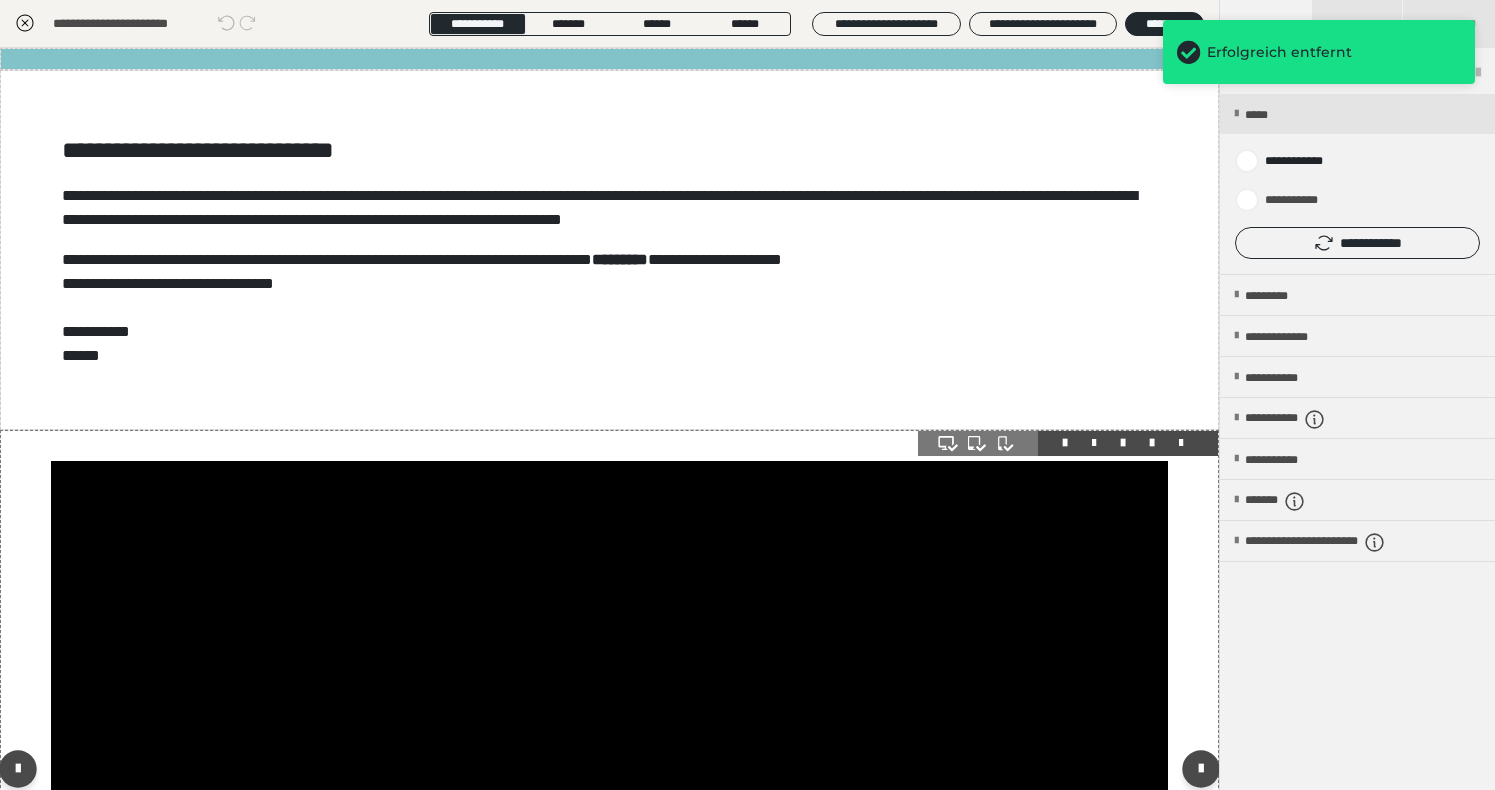 click at bounding box center [609, 773] 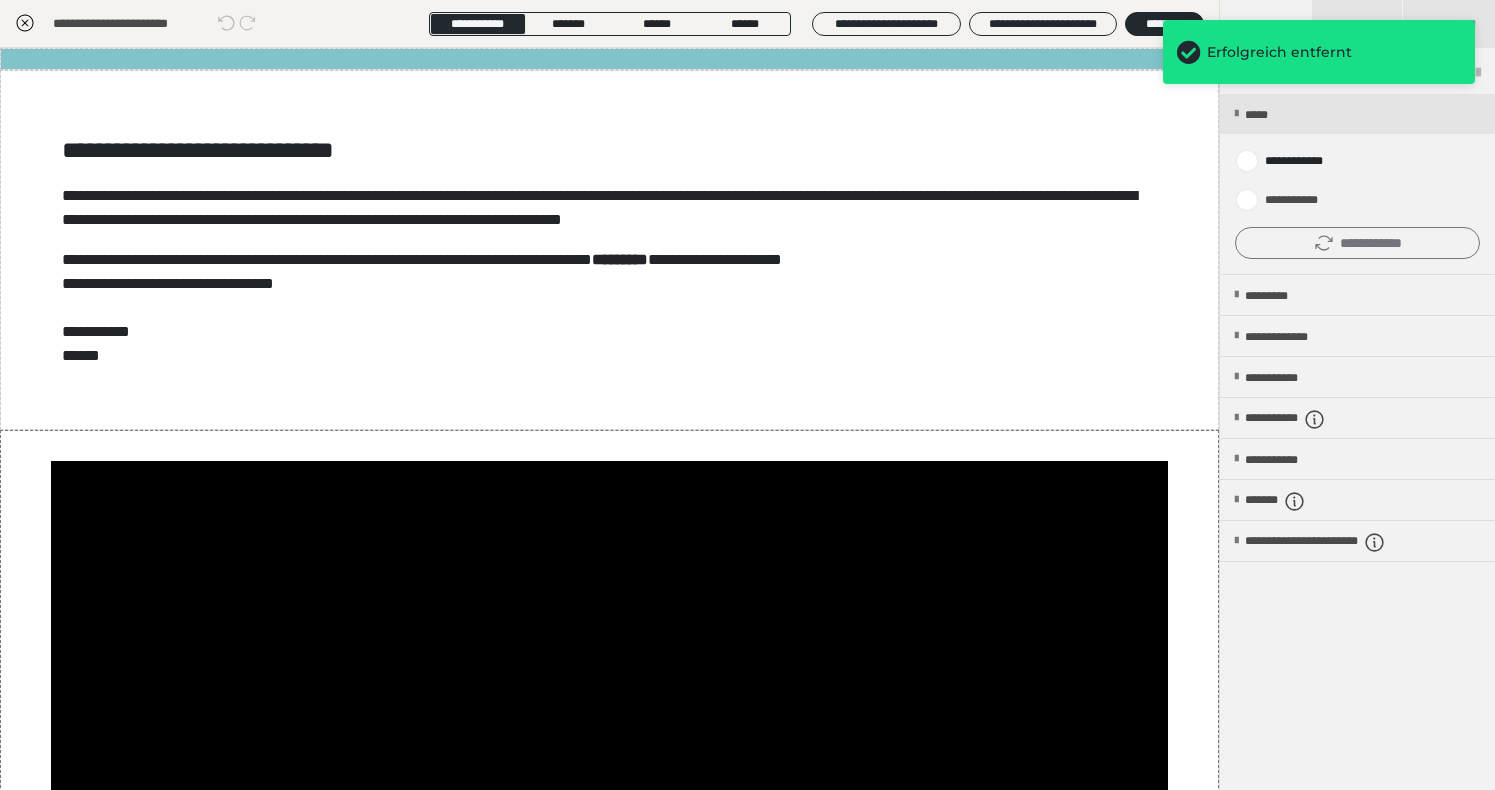 click on "**********" at bounding box center [1357, 243] 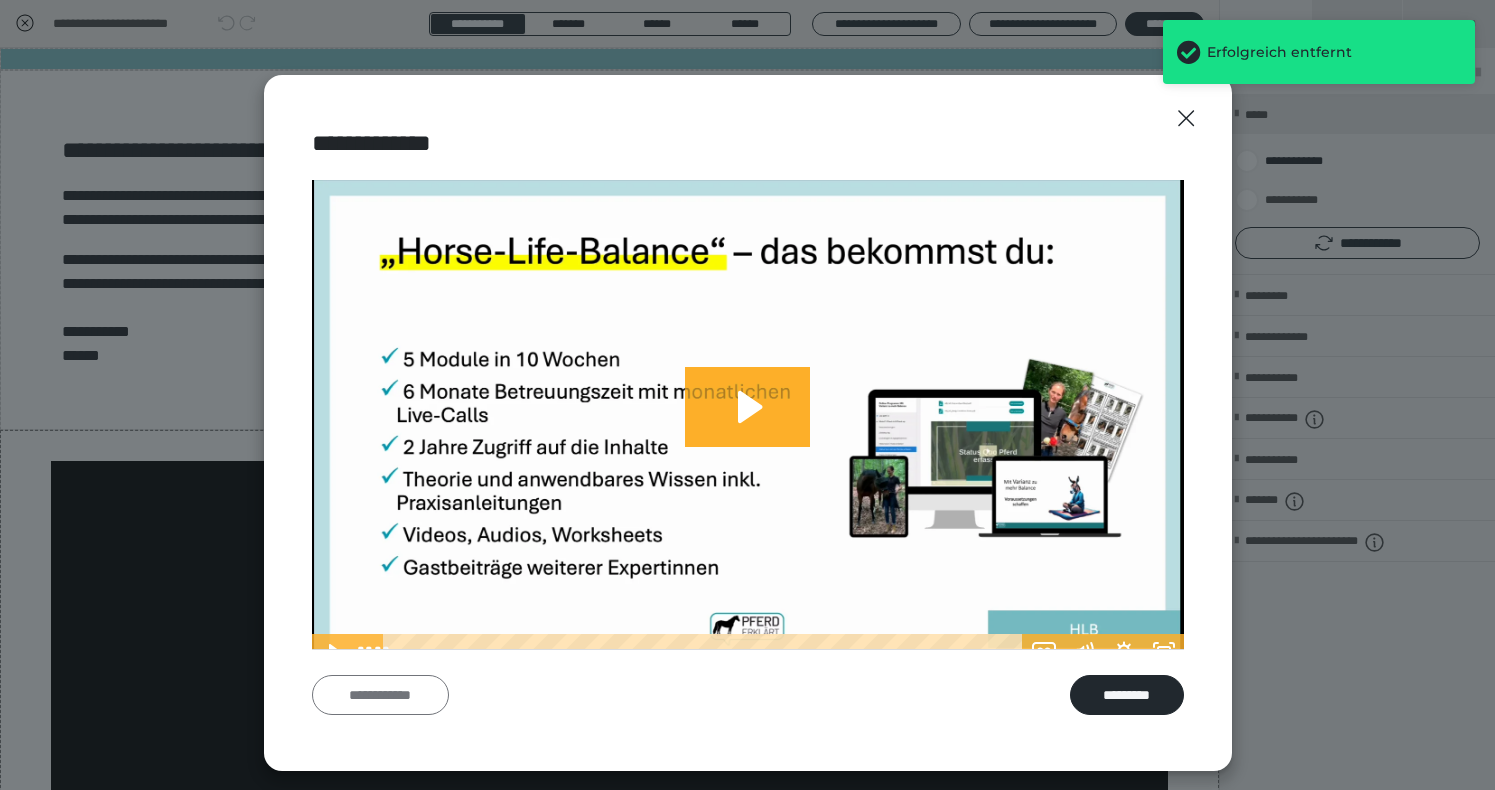 click on "**********" at bounding box center (380, 695) 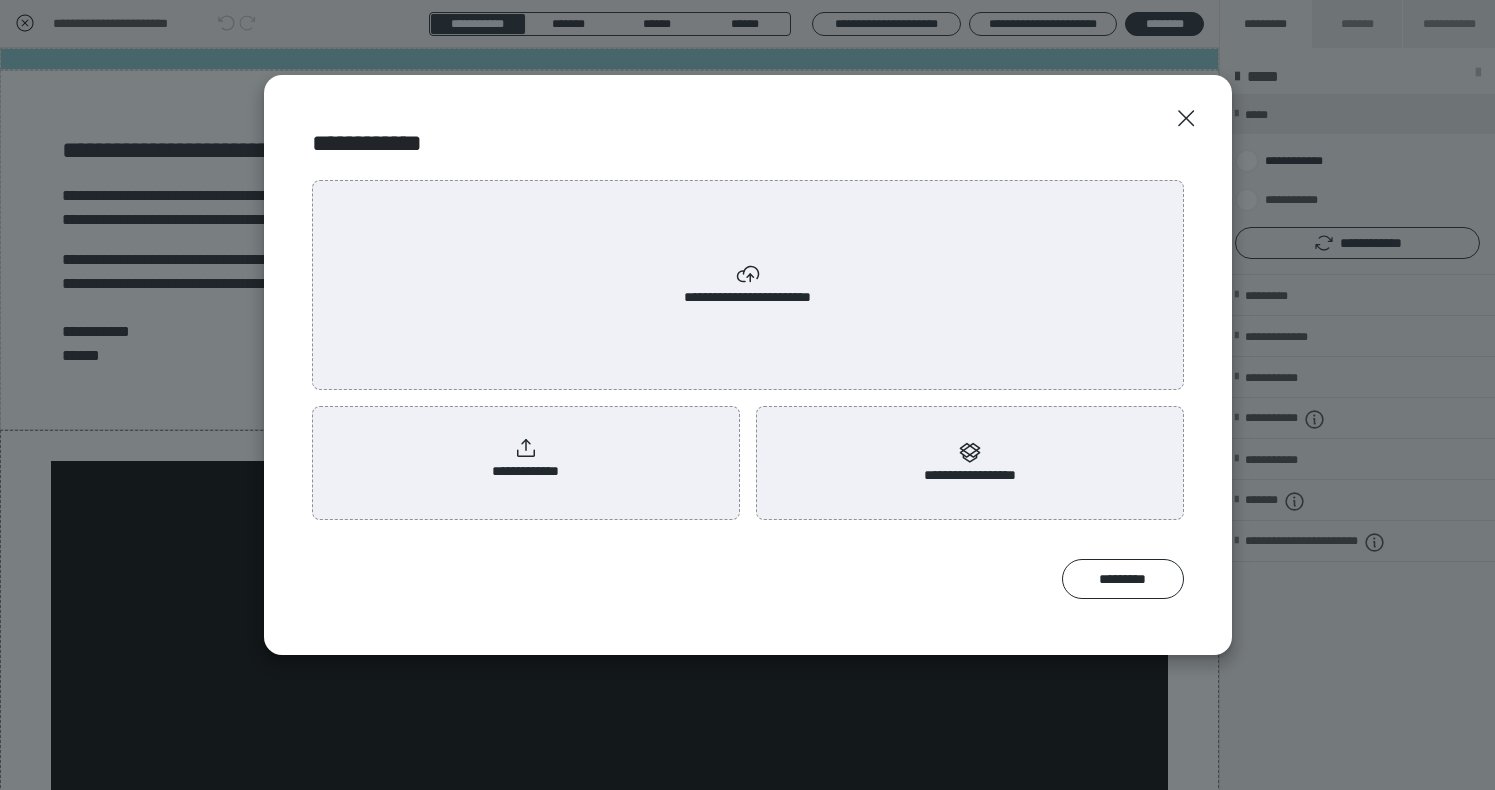 scroll, scrollTop: 0, scrollLeft: 0, axis: both 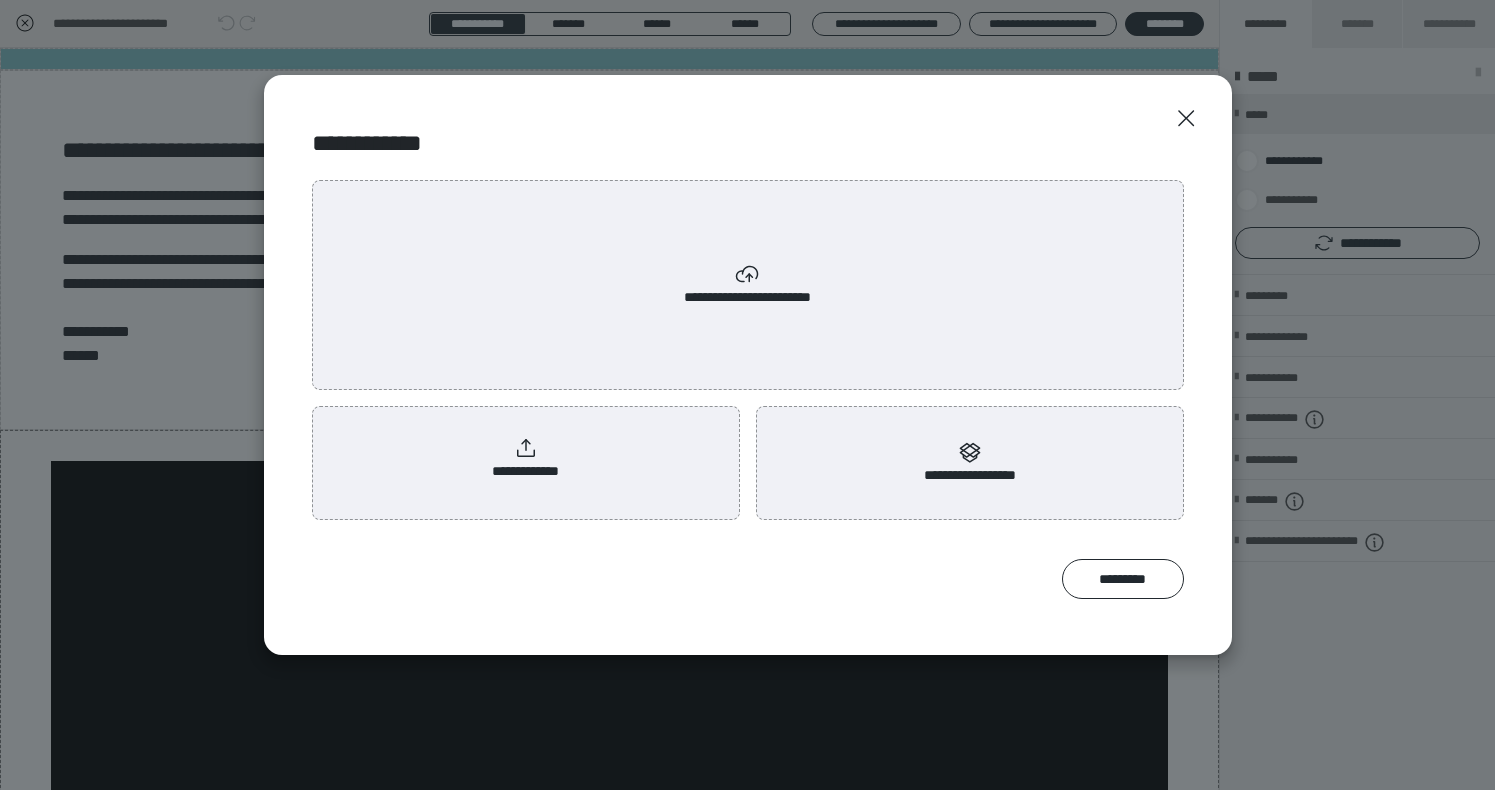 radio on "****" 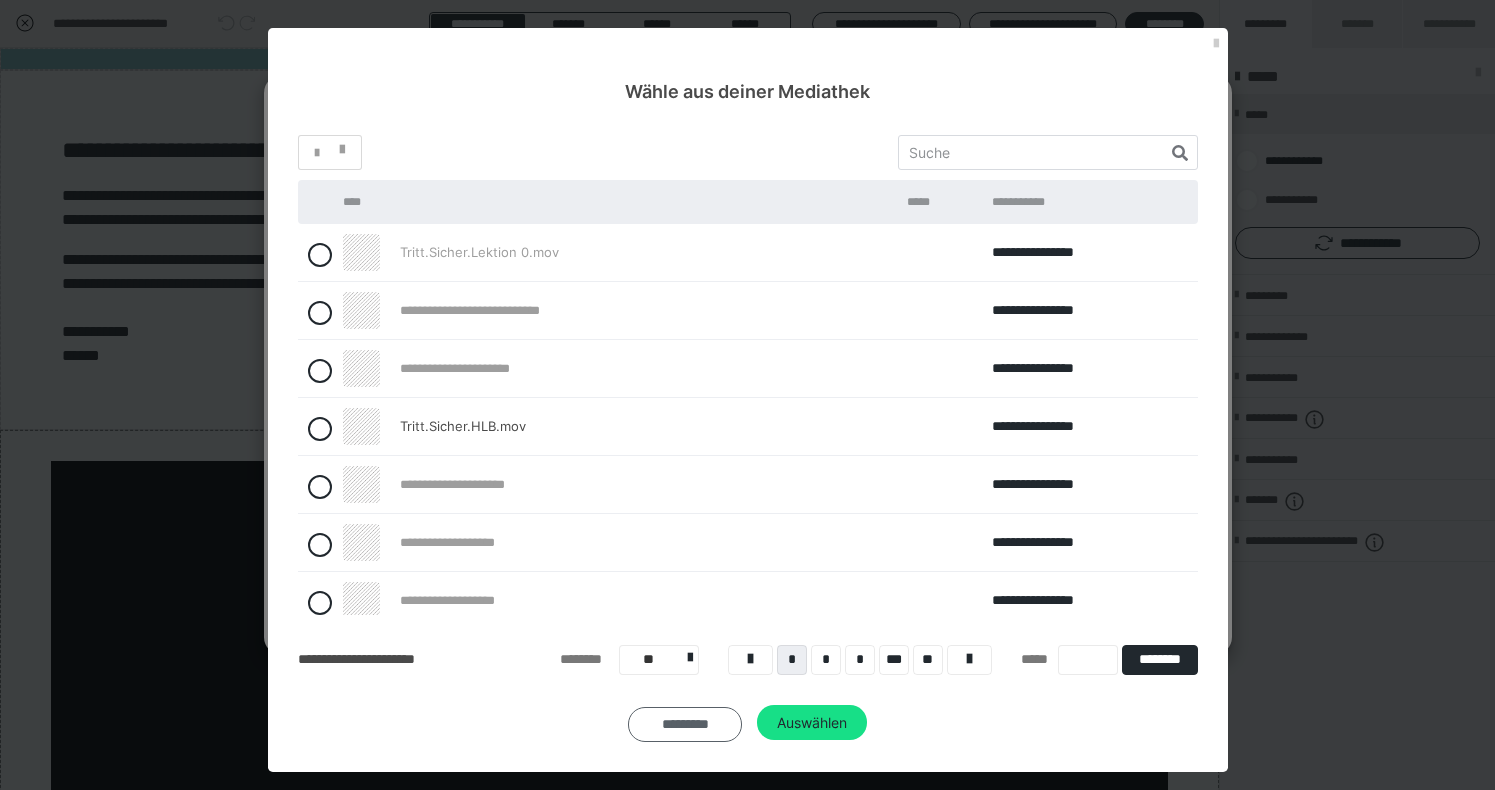 click on "*********" at bounding box center [685, 725] 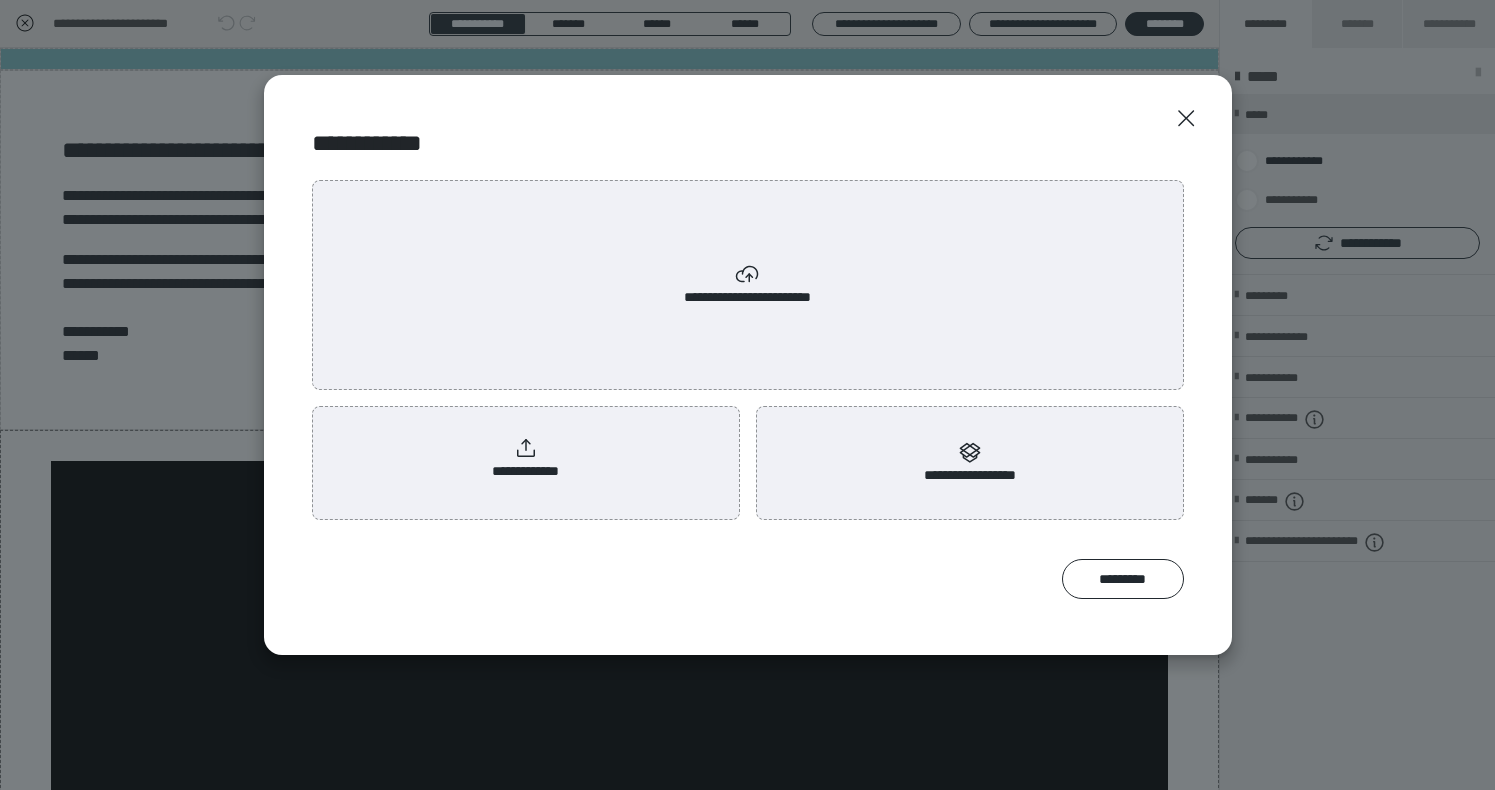 click on "**********" at bounding box center [526, 459] 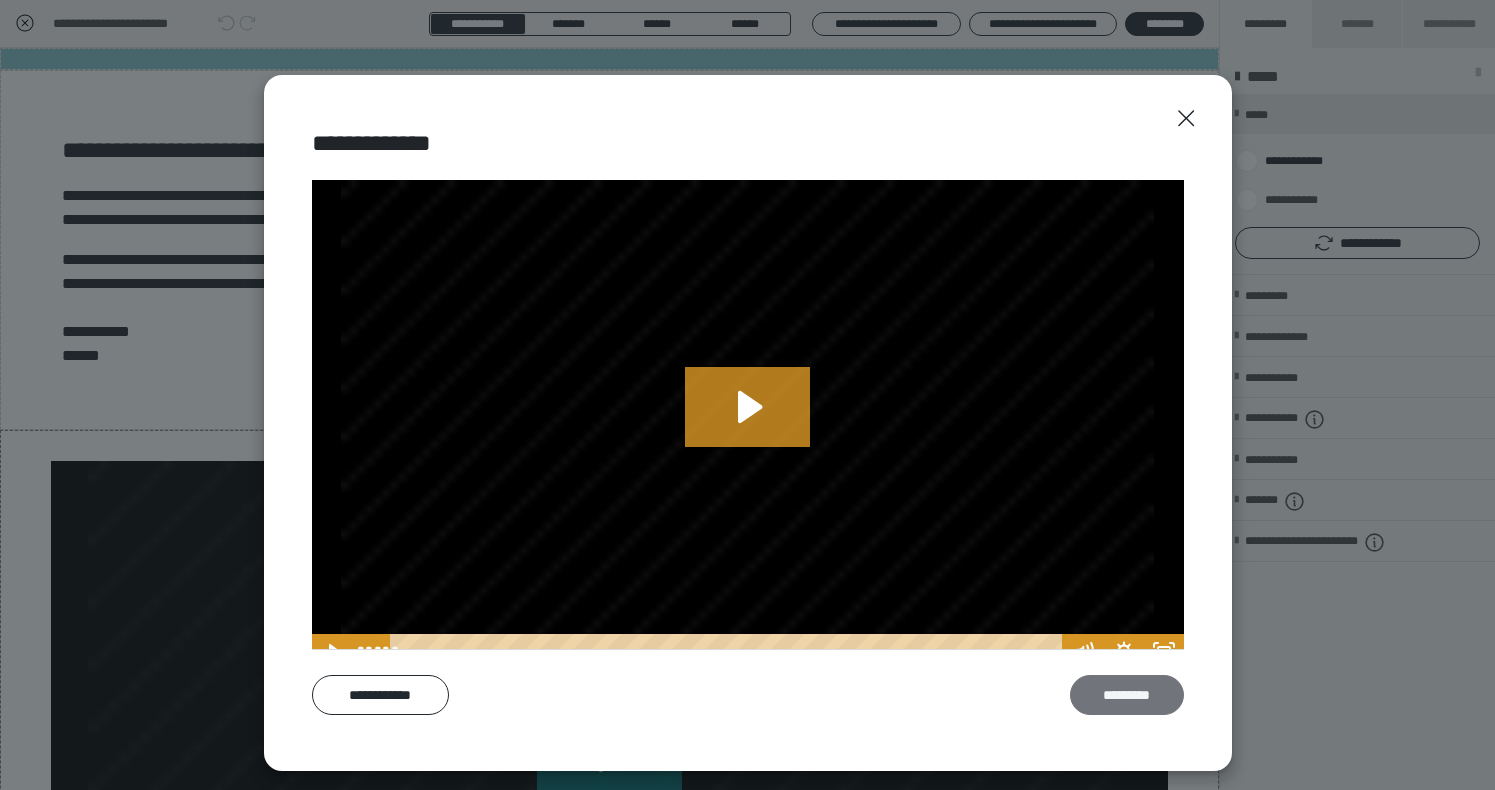 click on "*********" at bounding box center [1127, 695] 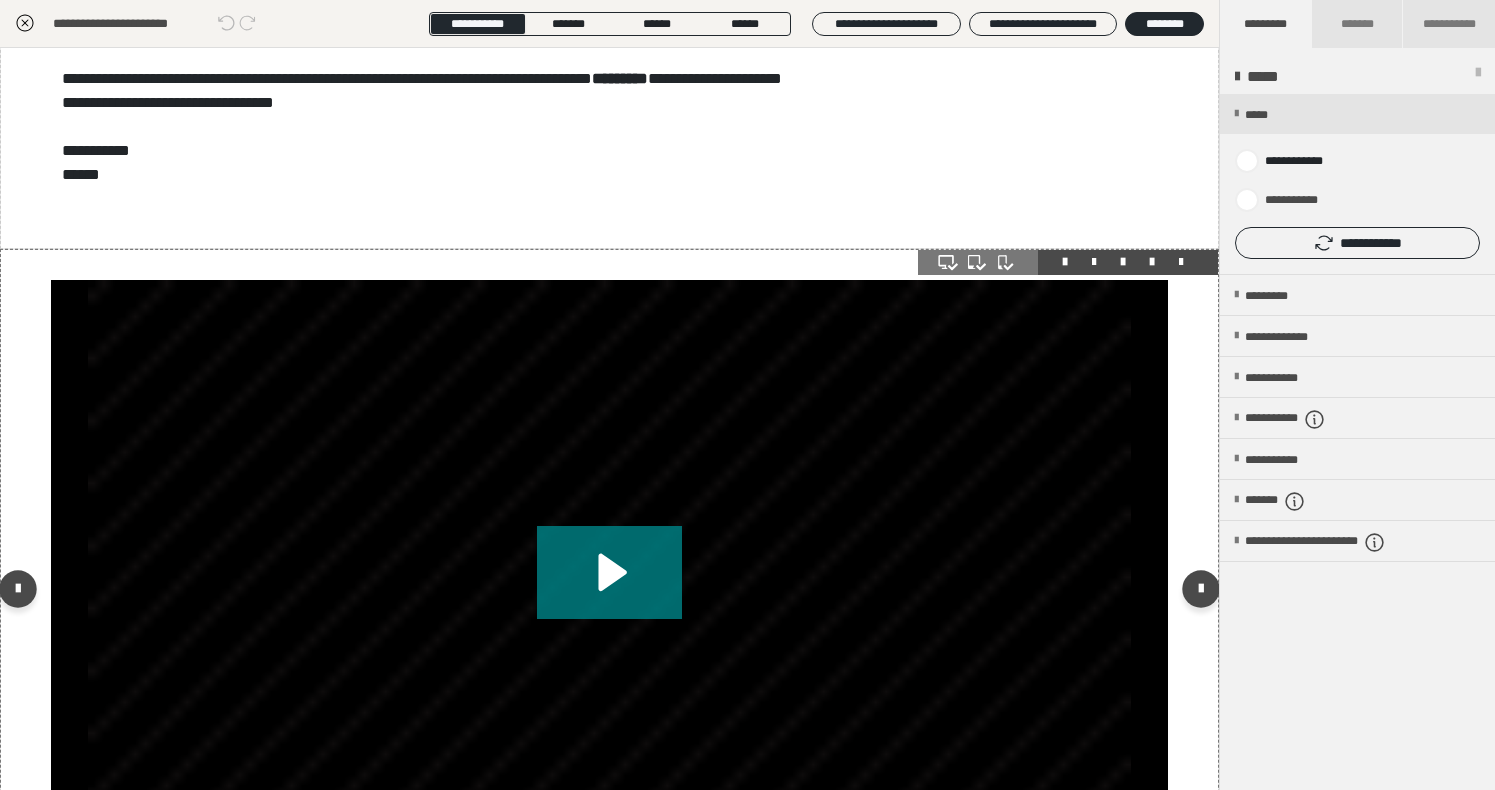 scroll, scrollTop: 0, scrollLeft: 0, axis: both 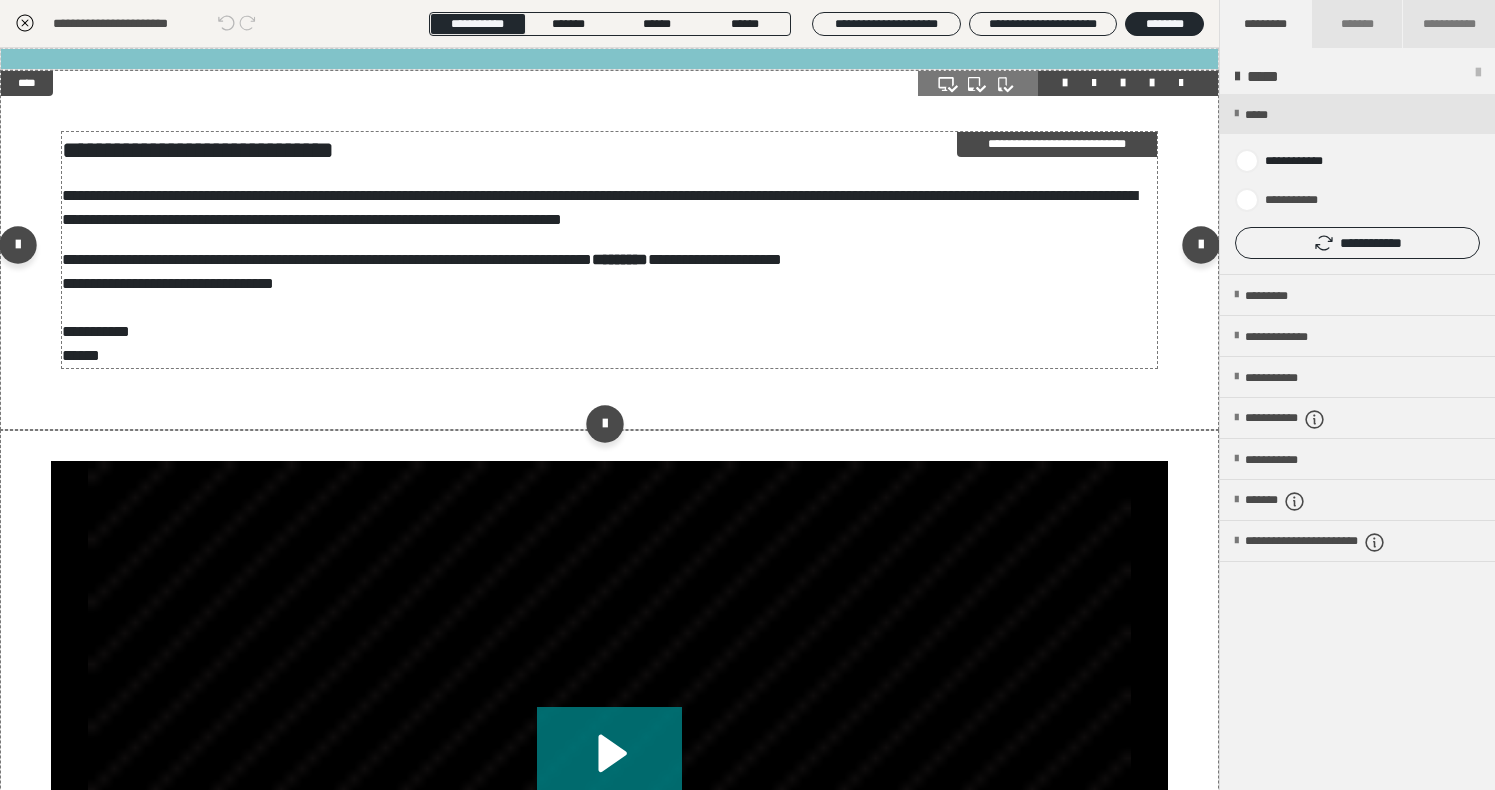 click on "**********" at bounding box center (609, 150) 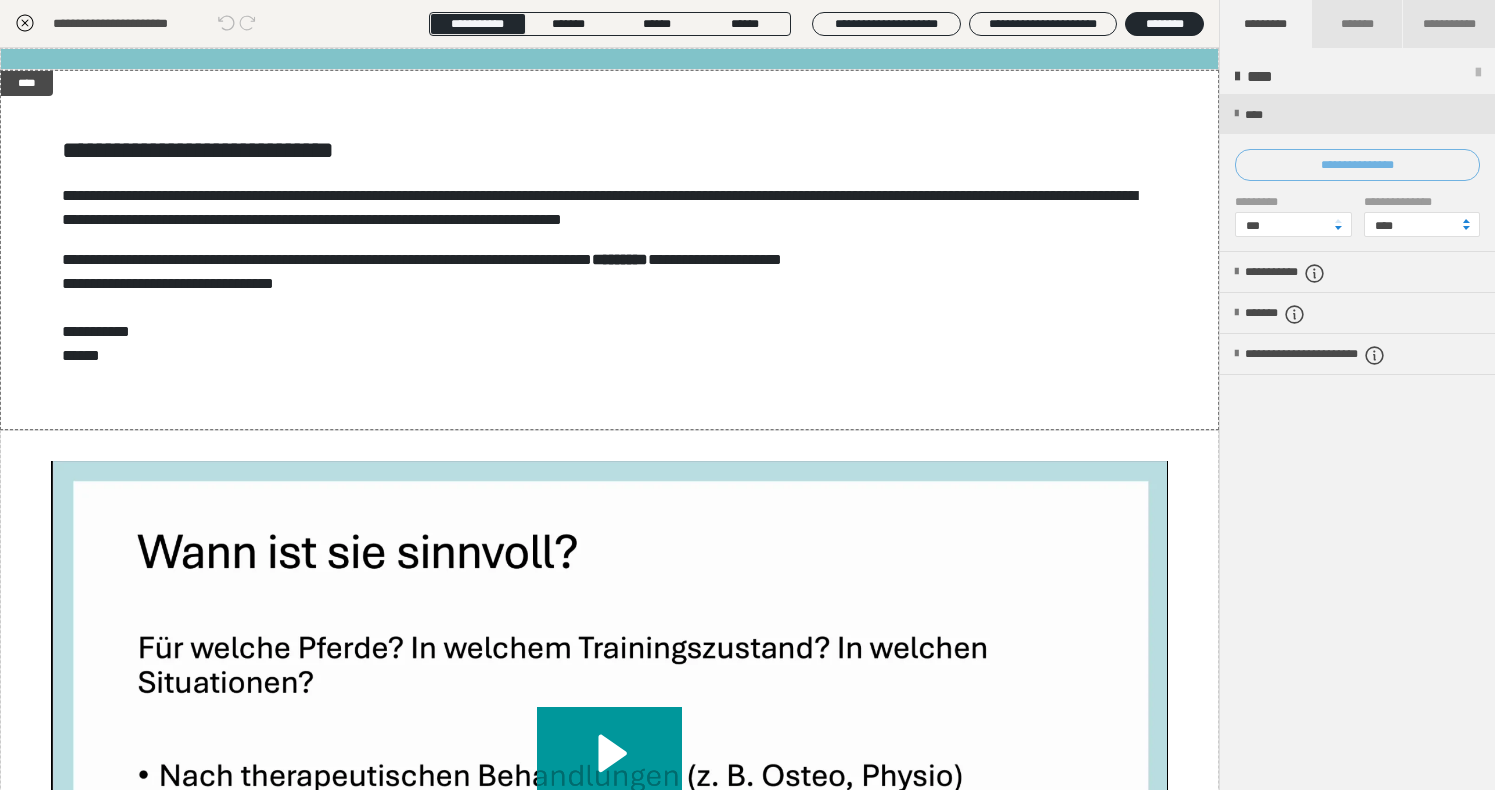 click on "**********" at bounding box center (1357, 165) 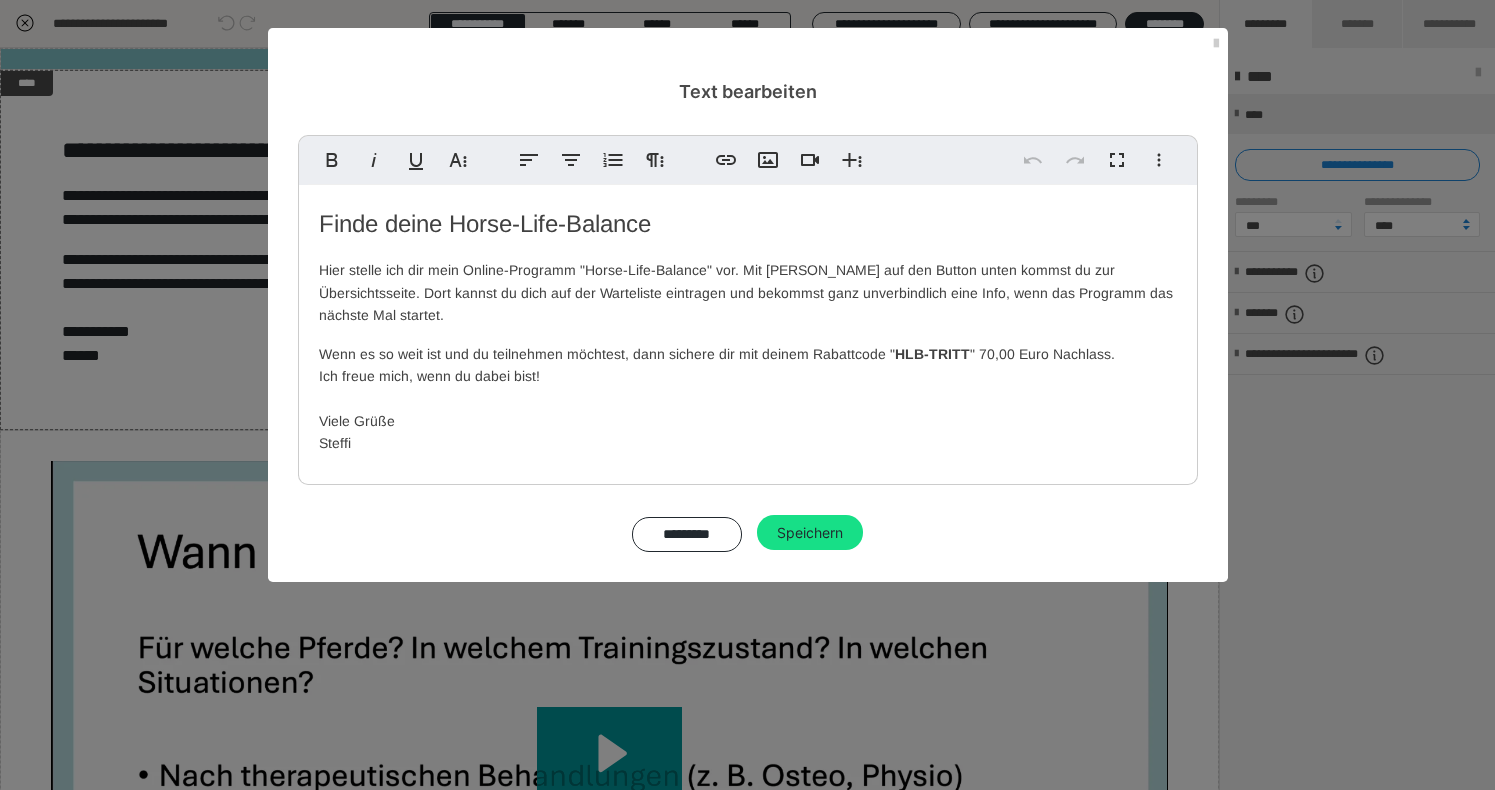 click on "Finde deine Horse-Life-Balance" at bounding box center (748, 224) 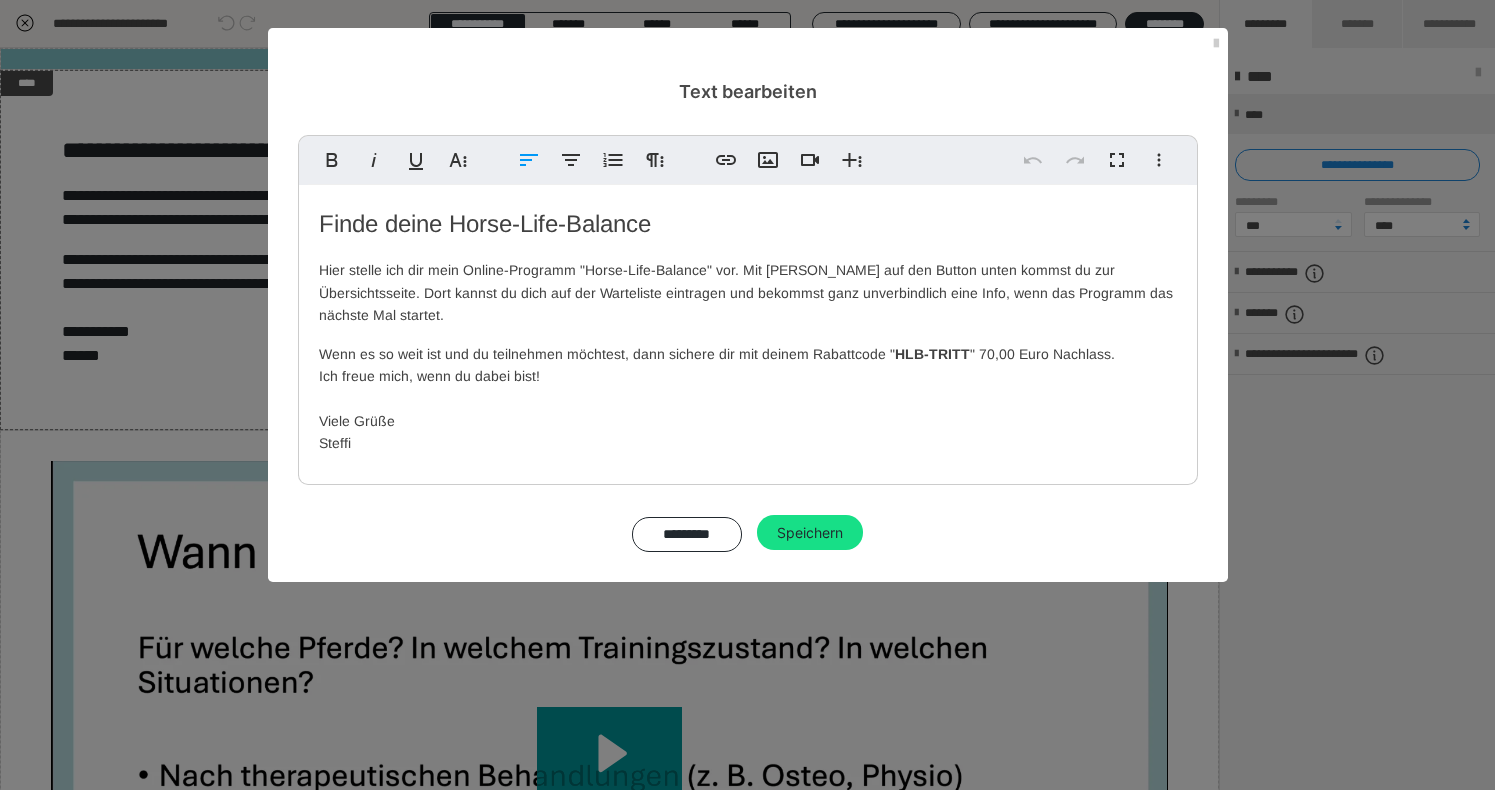 click on "Finde deine Horse-Life-Balance" at bounding box center (748, 224) 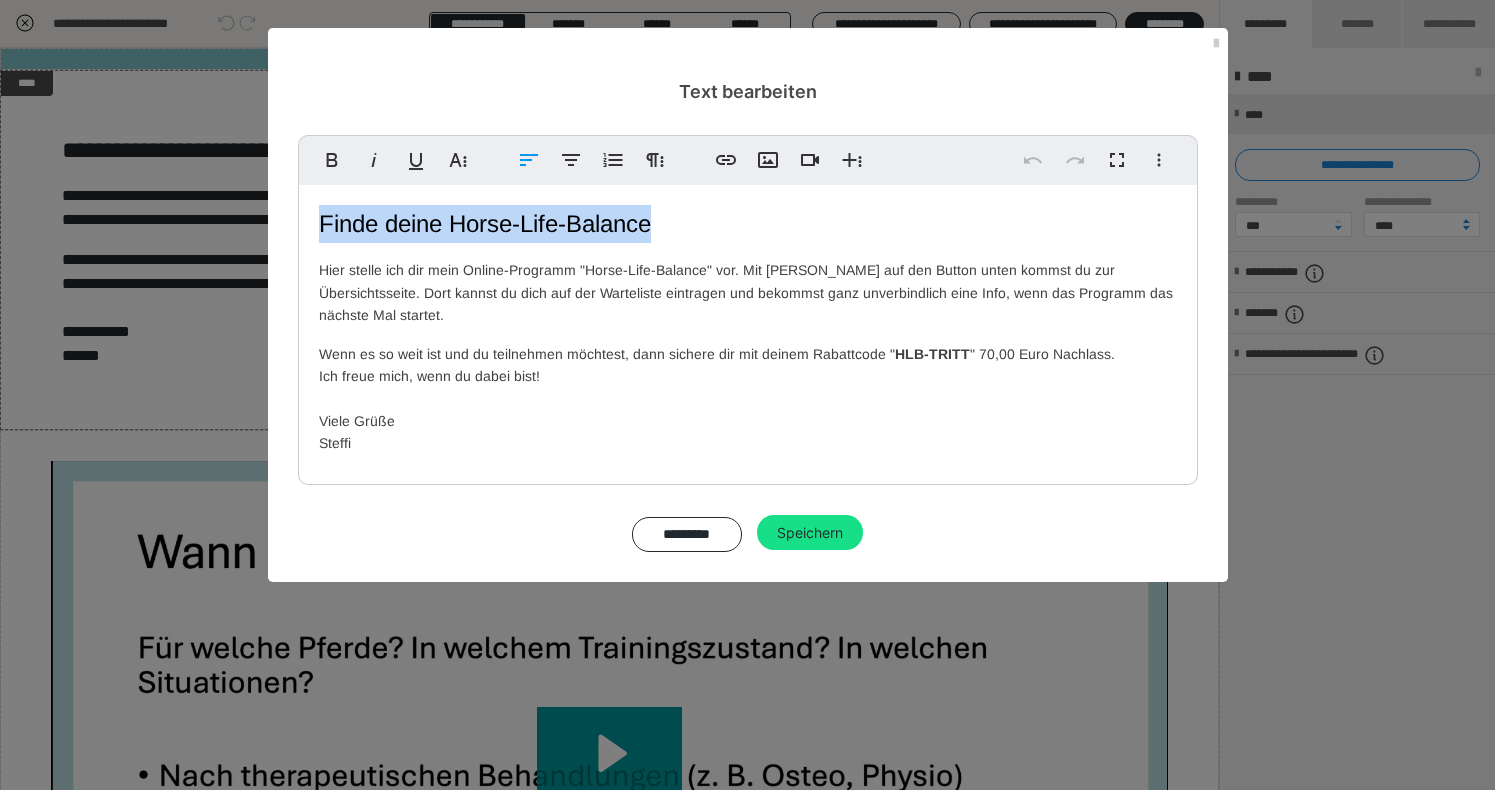 drag, startPoint x: 689, startPoint y: 217, endPoint x: 362, endPoint y: 222, distance: 327.03824 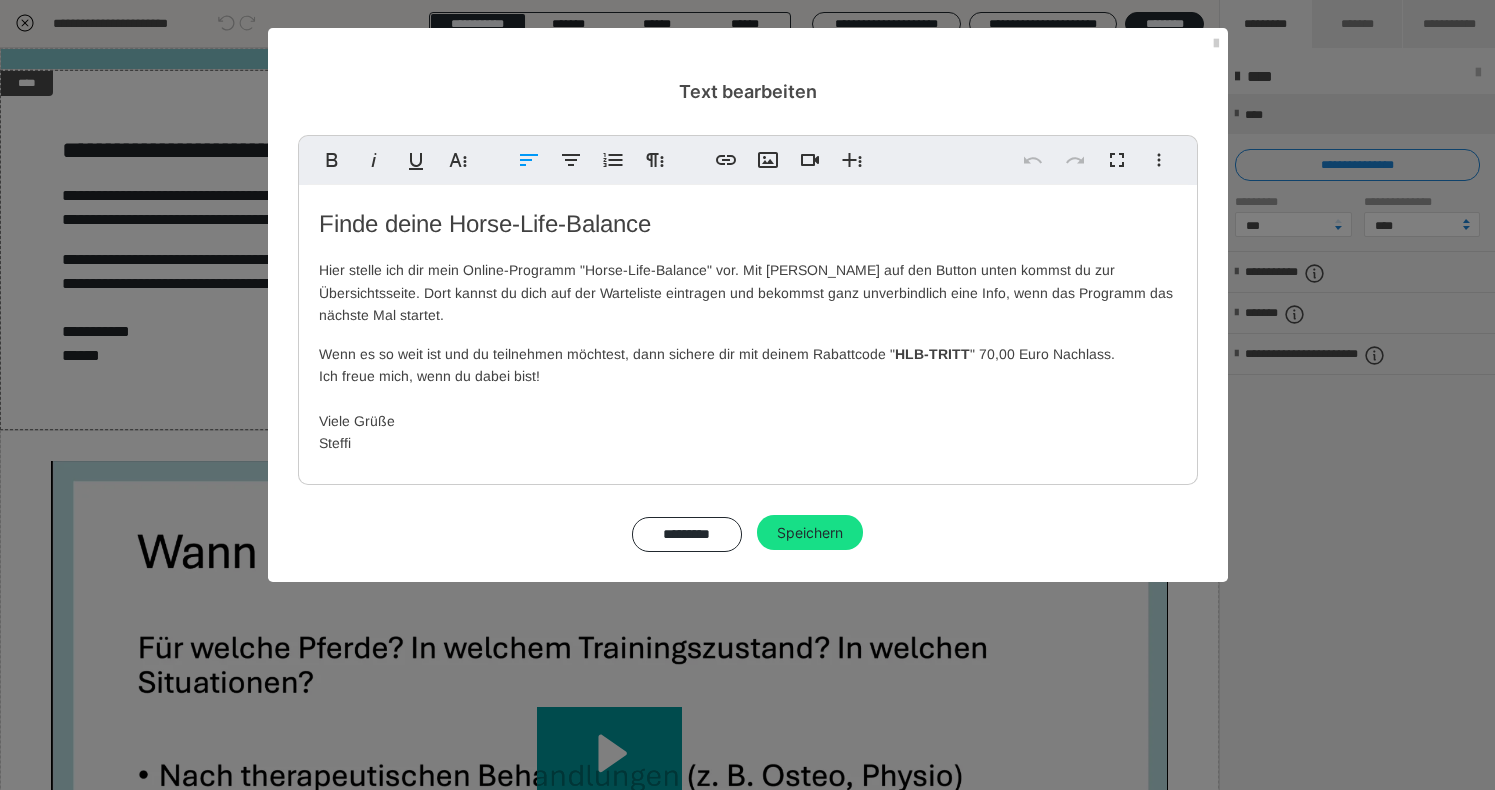 click on "Finde deine Horse-Life-Balance" at bounding box center (485, 223) 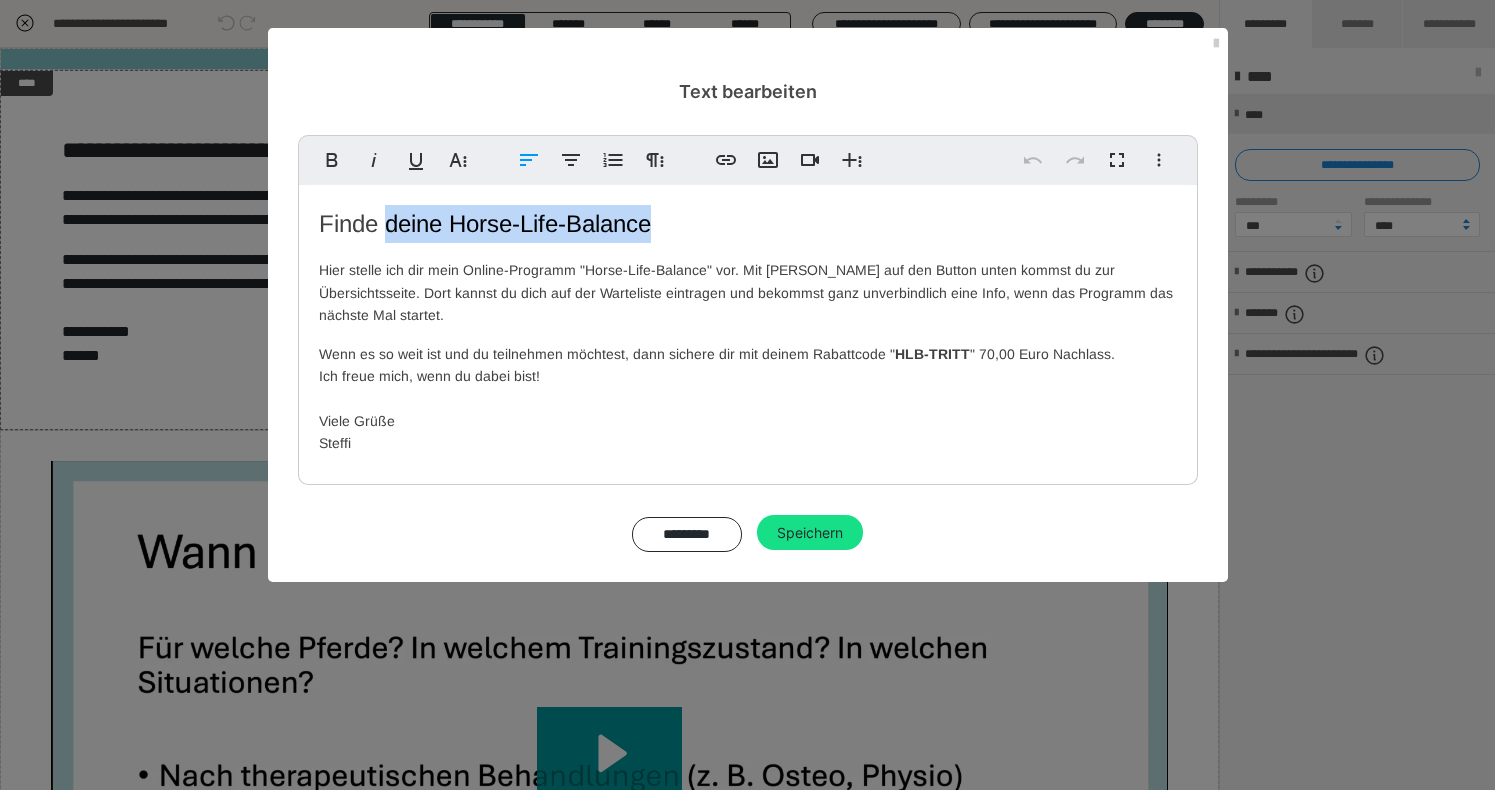 drag, startPoint x: 570, startPoint y: 236, endPoint x: 390, endPoint y: 233, distance: 180.025 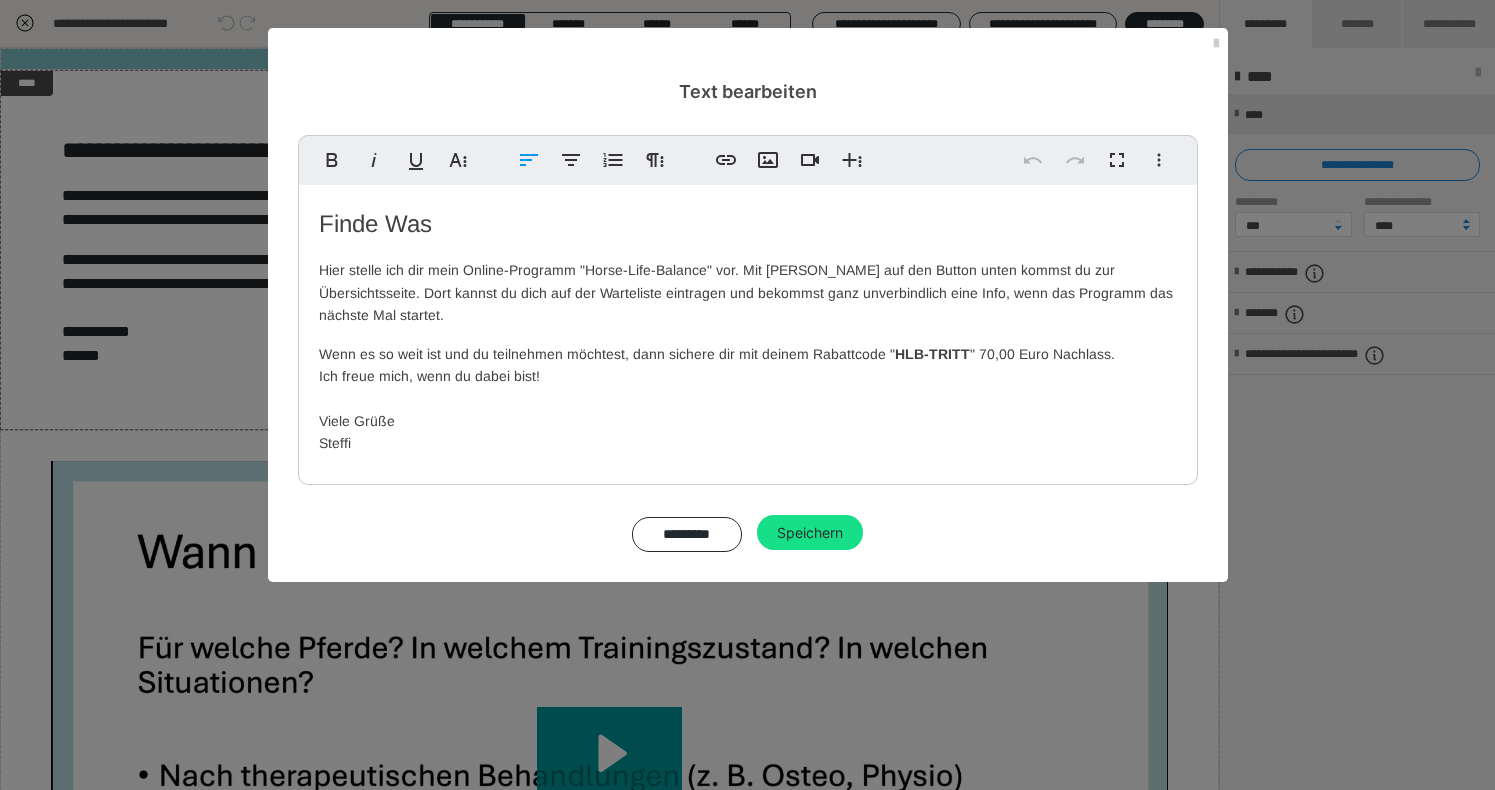 type 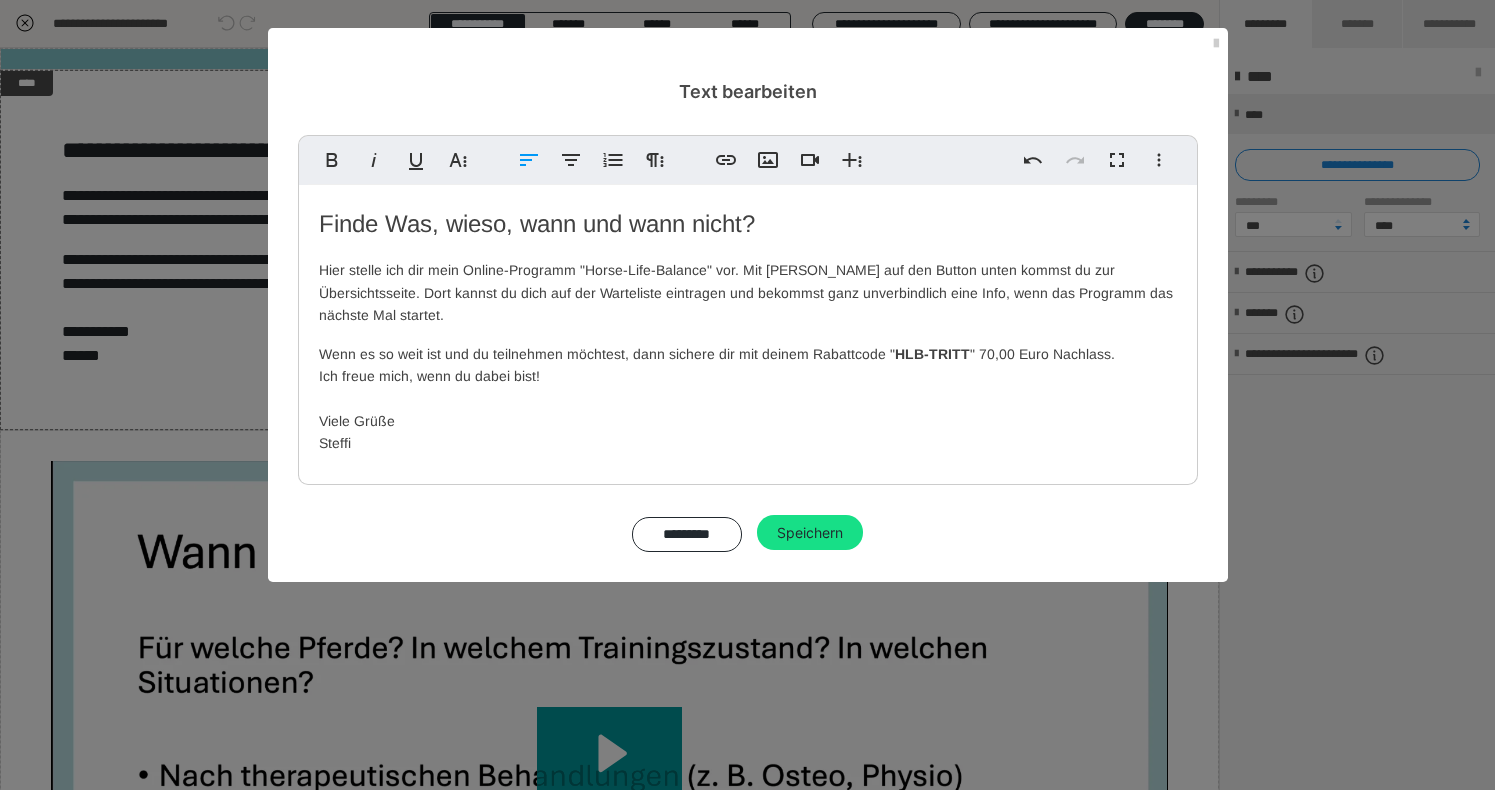click on "Finde Was, wieso, wann und wann nicht?" at bounding box center [537, 223] 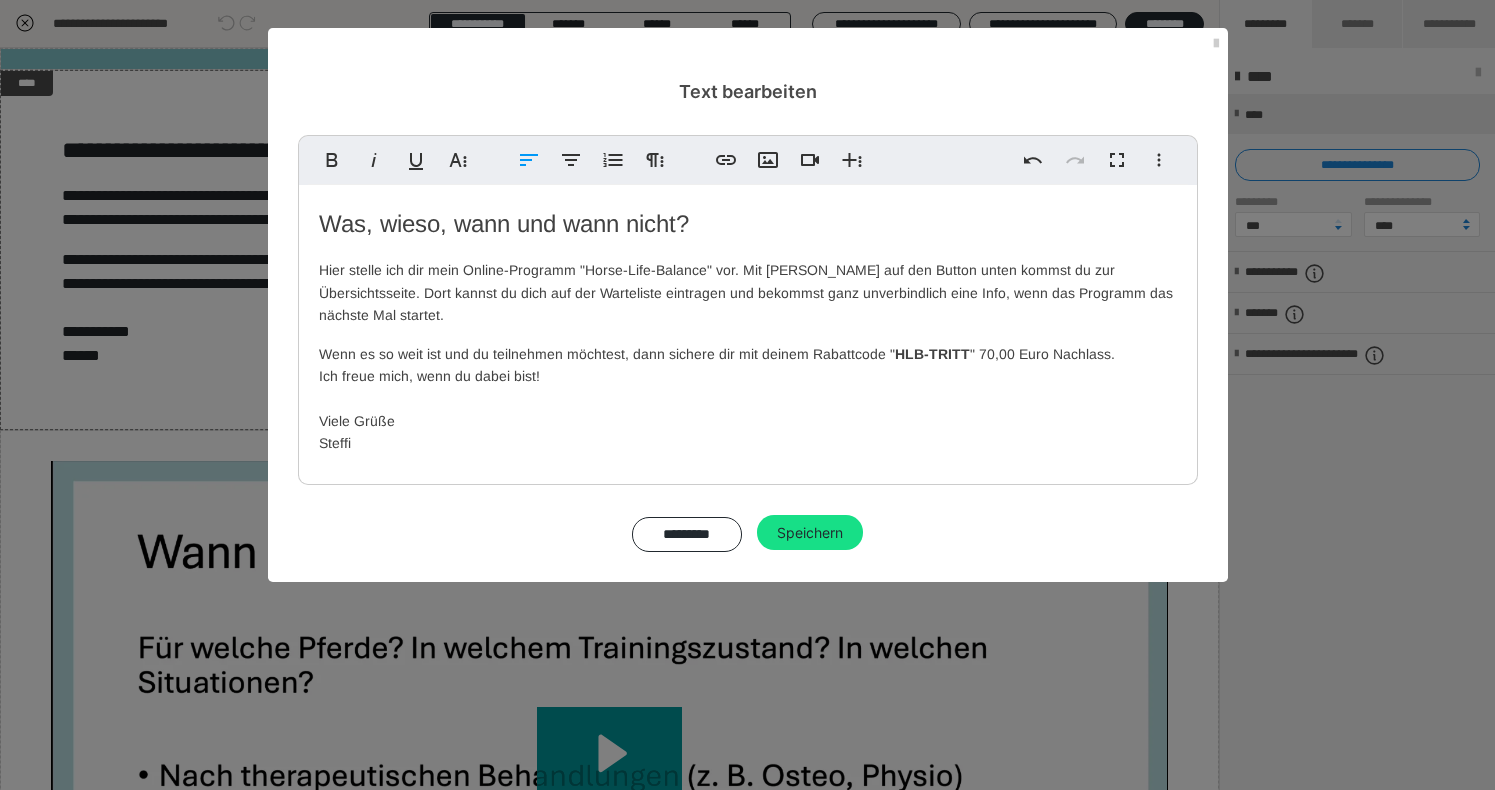 click on "Was, wieso, wann und wann nicht? Hier stelle ich dir mein Online-Programm "Horse-Life-Balance" vor. Mit [PERSON_NAME] auf den Button unten kommst du zur Übersichtsseite. Dort kannst du dich auf der Warteliste eintragen und bekommst ganz unverbindlich eine Info, wenn das Programm das nächste Mal startet. Wenn es so weit ist und du teilnehmen möchtest, dann sichere dir mit deinem Rabattcode " HLB-TRITT " 70,00 Euro Nachlass. Ich freue mich, wenn du dabei bist! Viele Grüße Steffi" at bounding box center (748, 330) 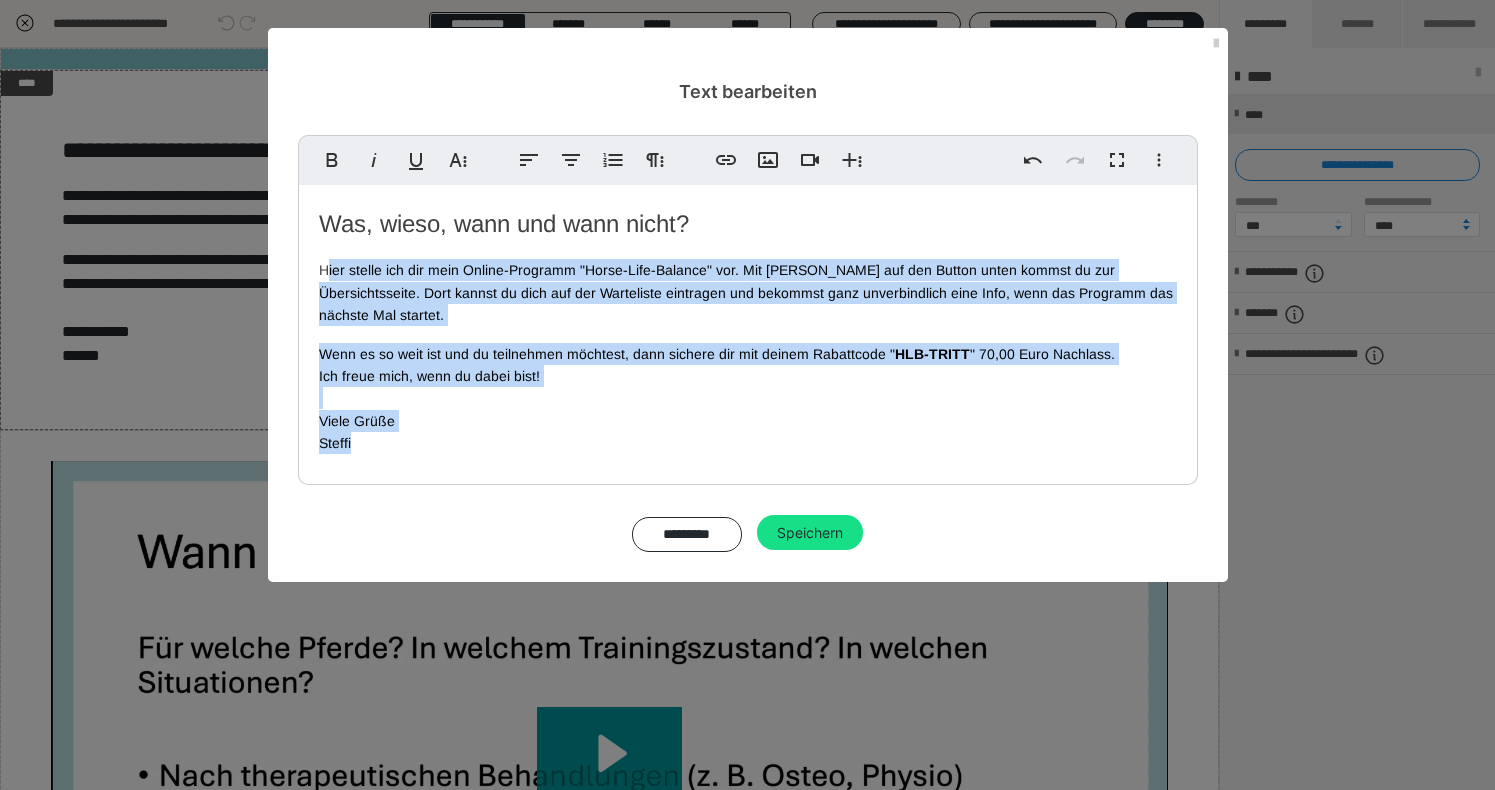 drag, startPoint x: 319, startPoint y: 375, endPoint x: 329, endPoint y: 268, distance: 107.46627 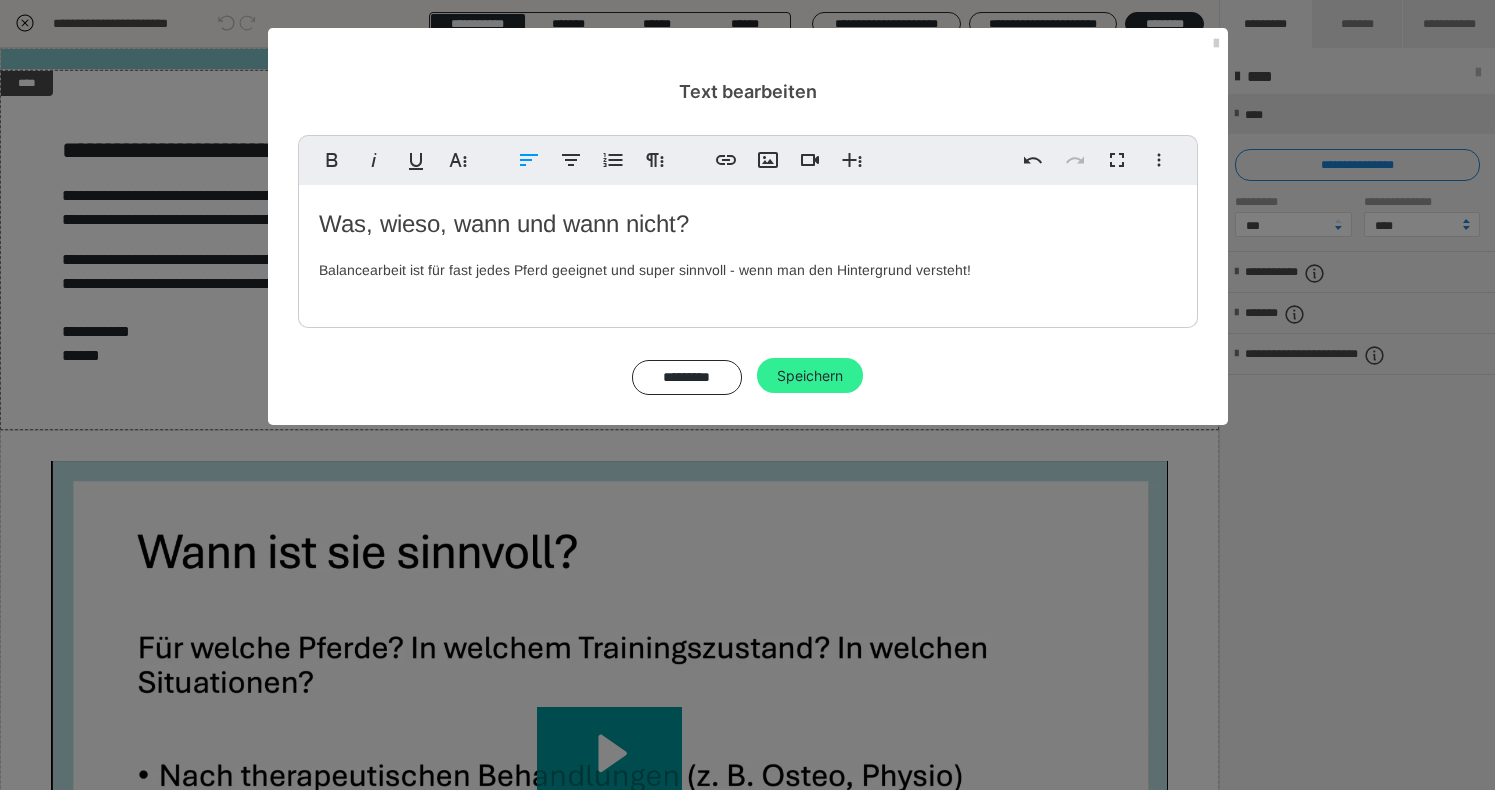 click on "Speichern" at bounding box center (810, 376) 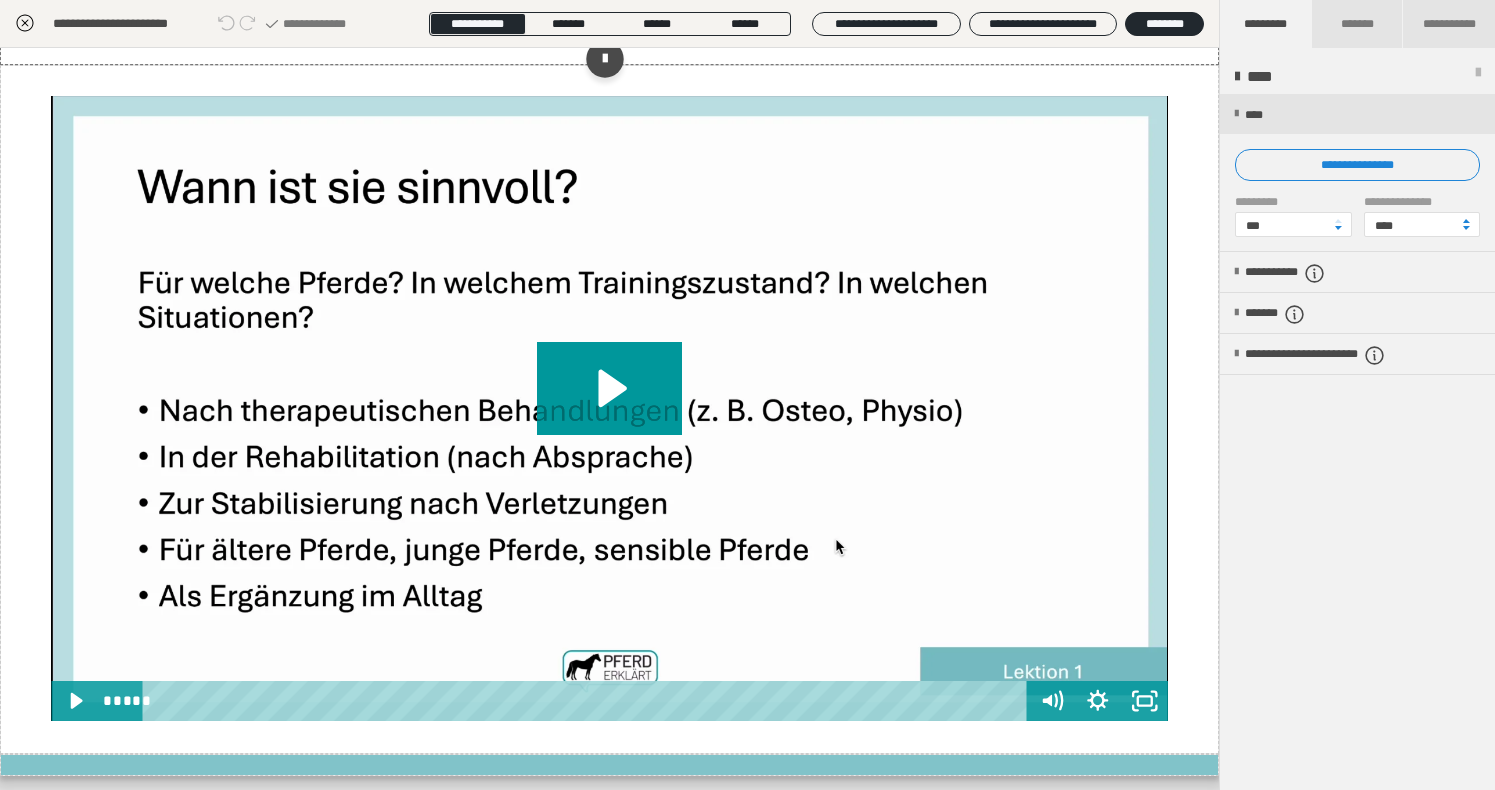scroll, scrollTop: 277, scrollLeft: 0, axis: vertical 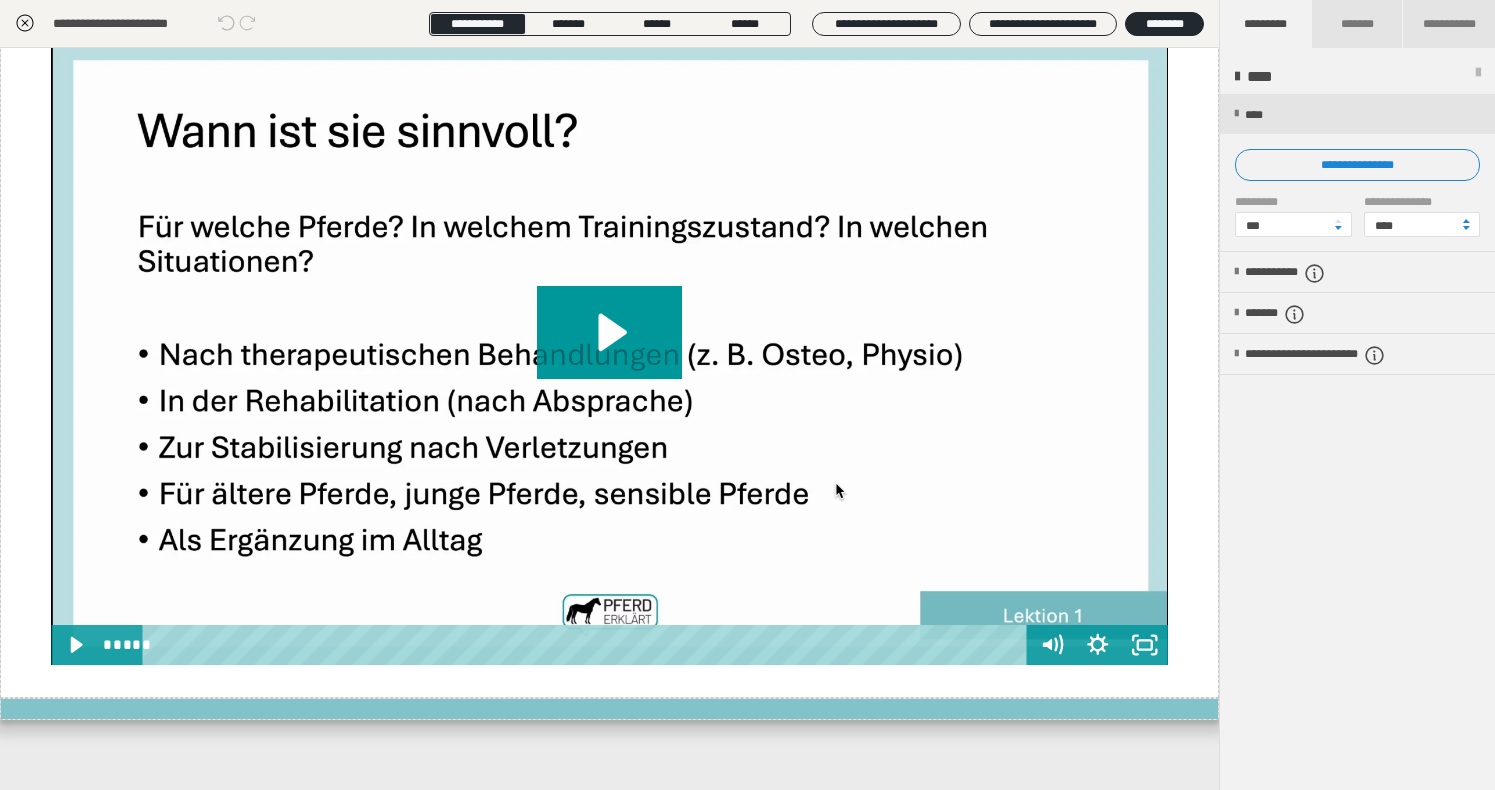 click 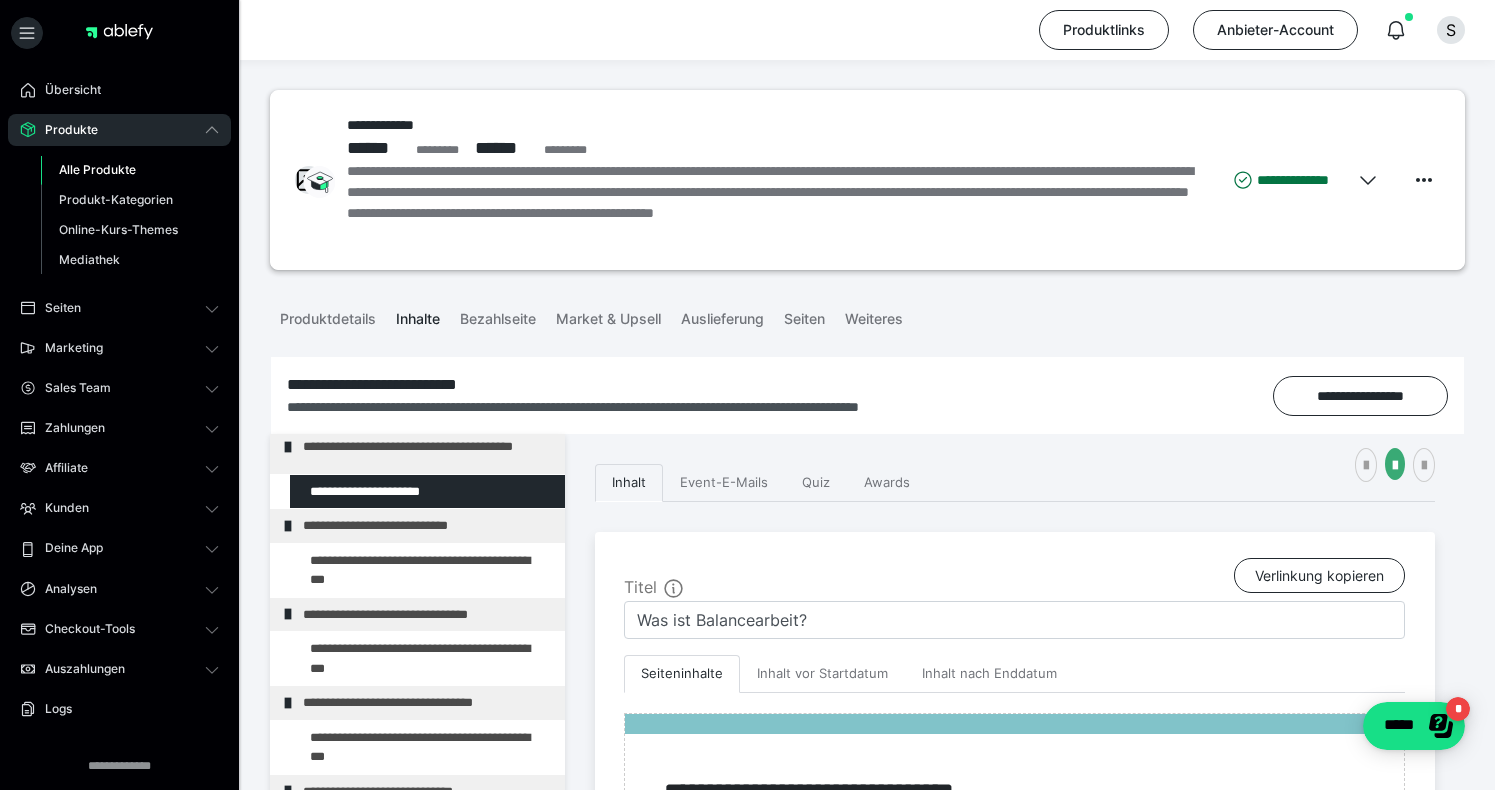 scroll, scrollTop: 223, scrollLeft: 0, axis: vertical 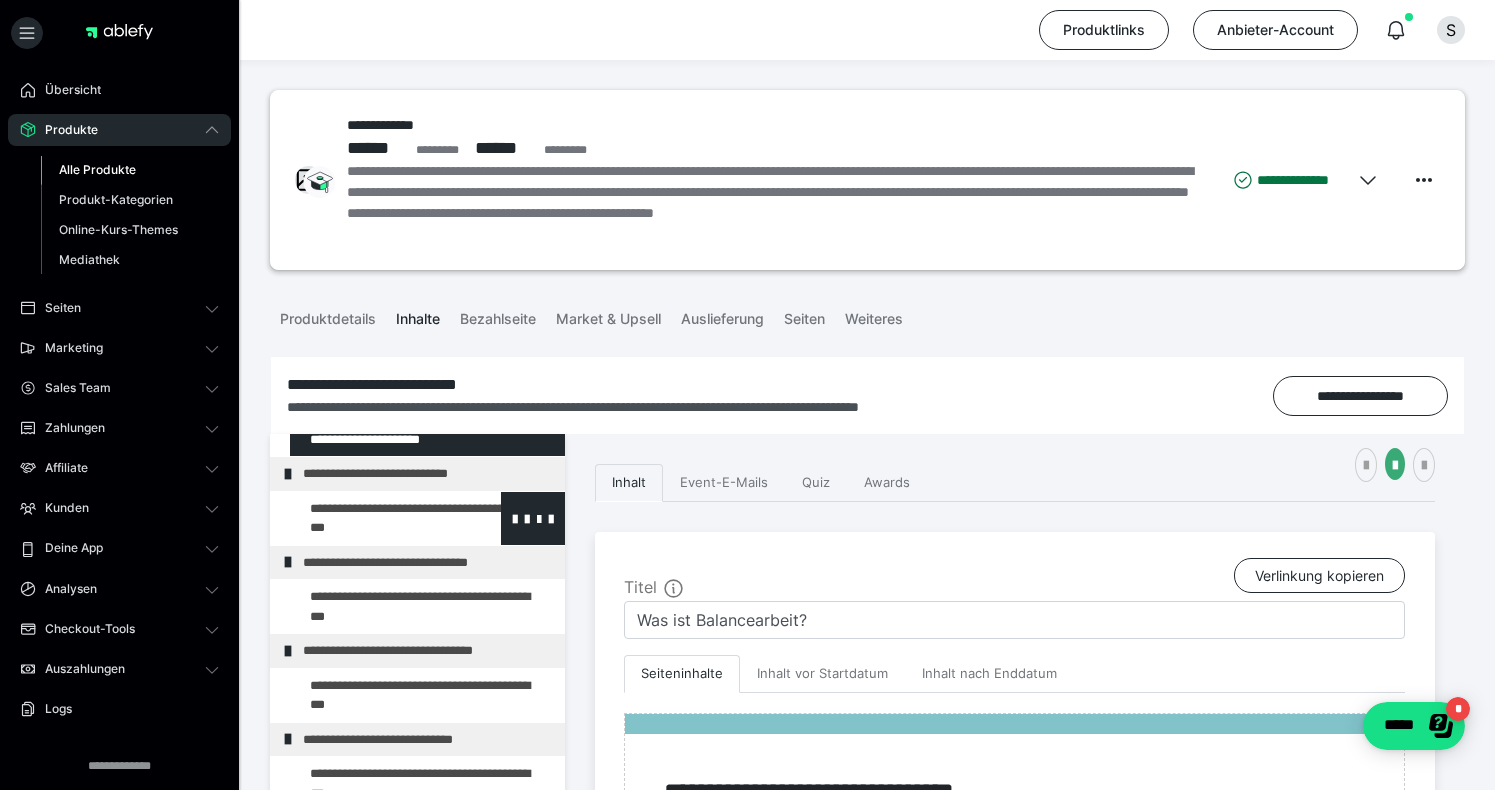 click at bounding box center [375, 518] 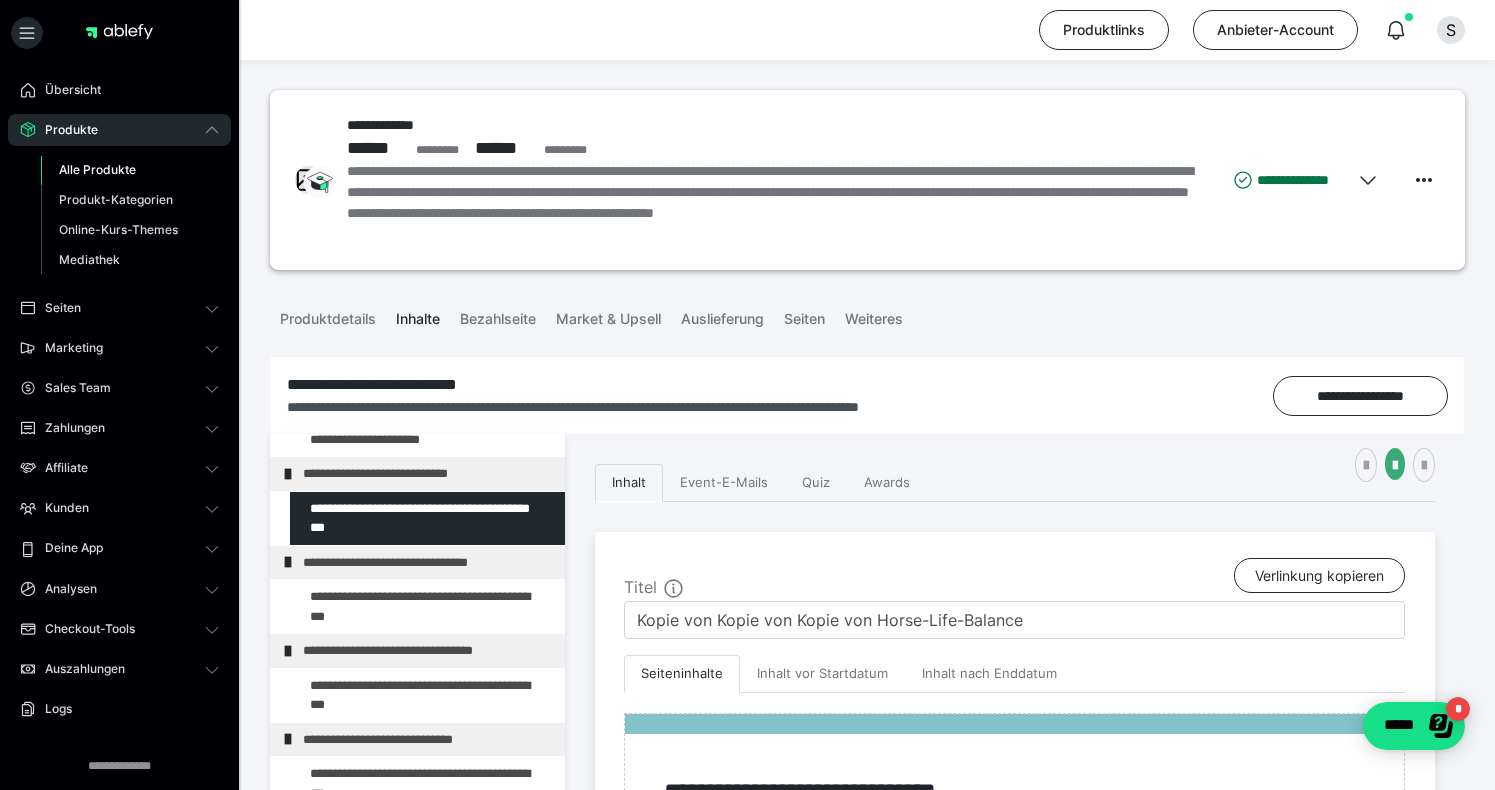 scroll, scrollTop: 175, scrollLeft: 0, axis: vertical 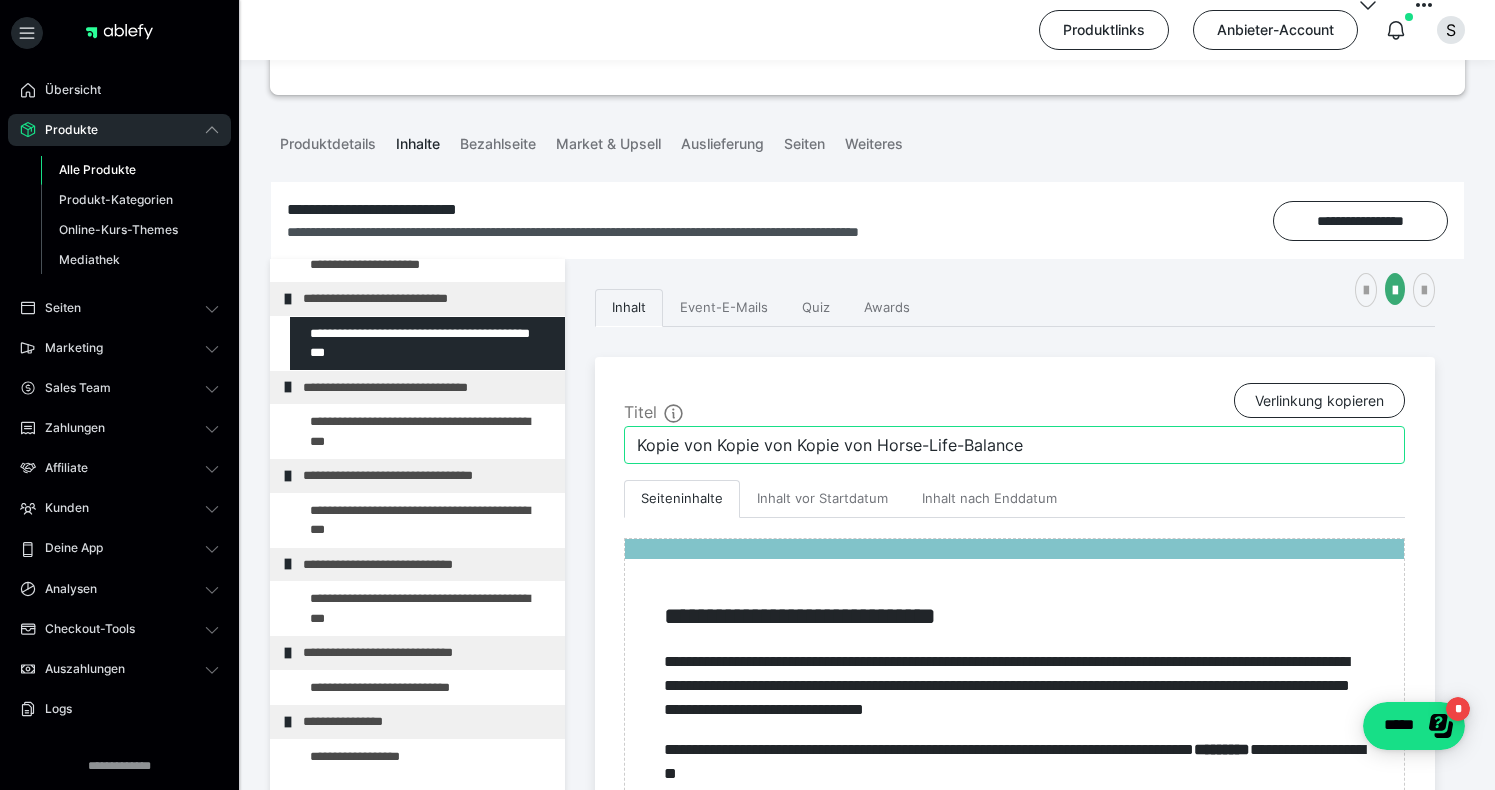 click on "Kopie von Kopie von Kopie von Horse-Life-Balance" at bounding box center [1014, 445] 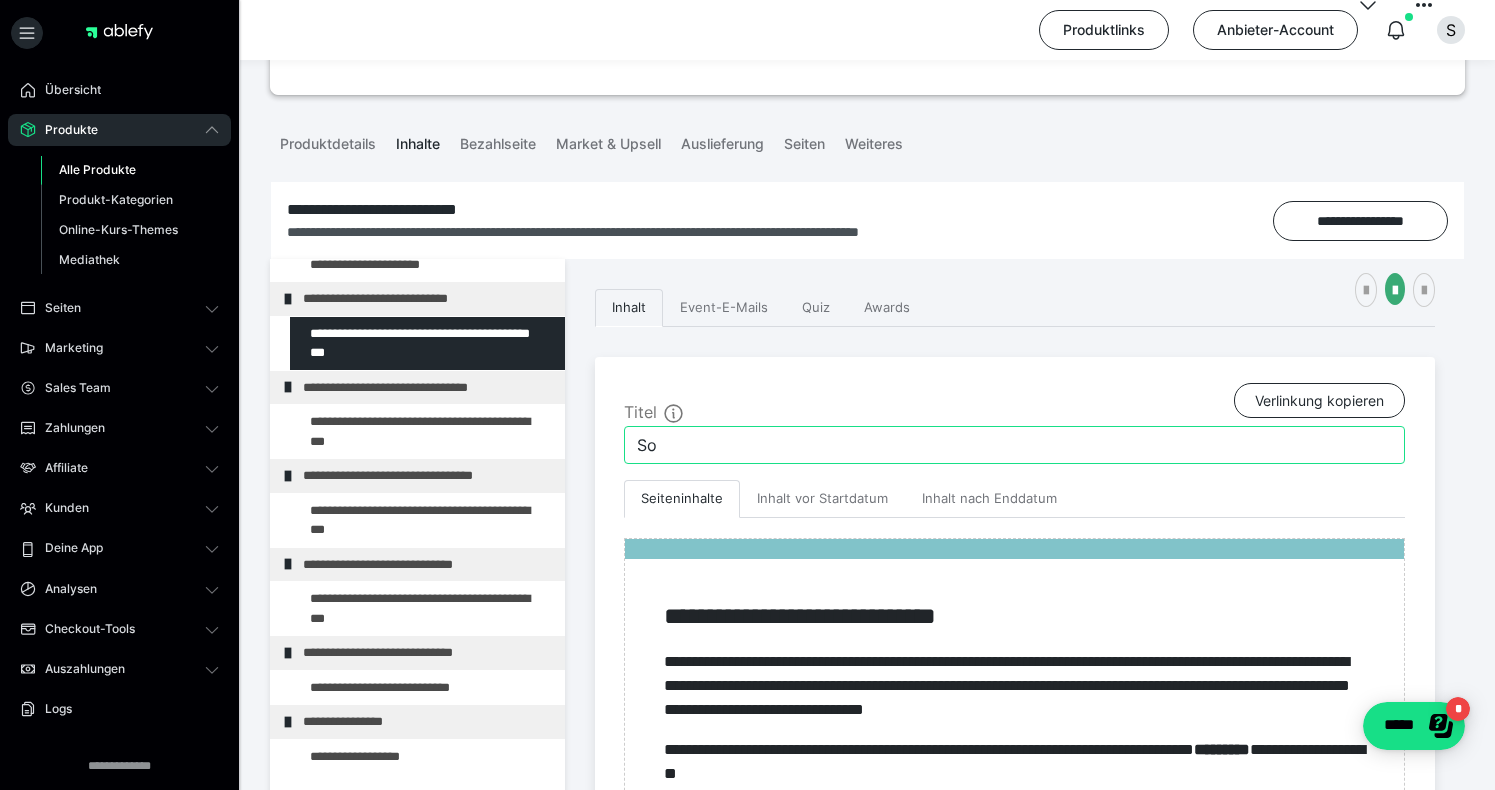 type on "S" 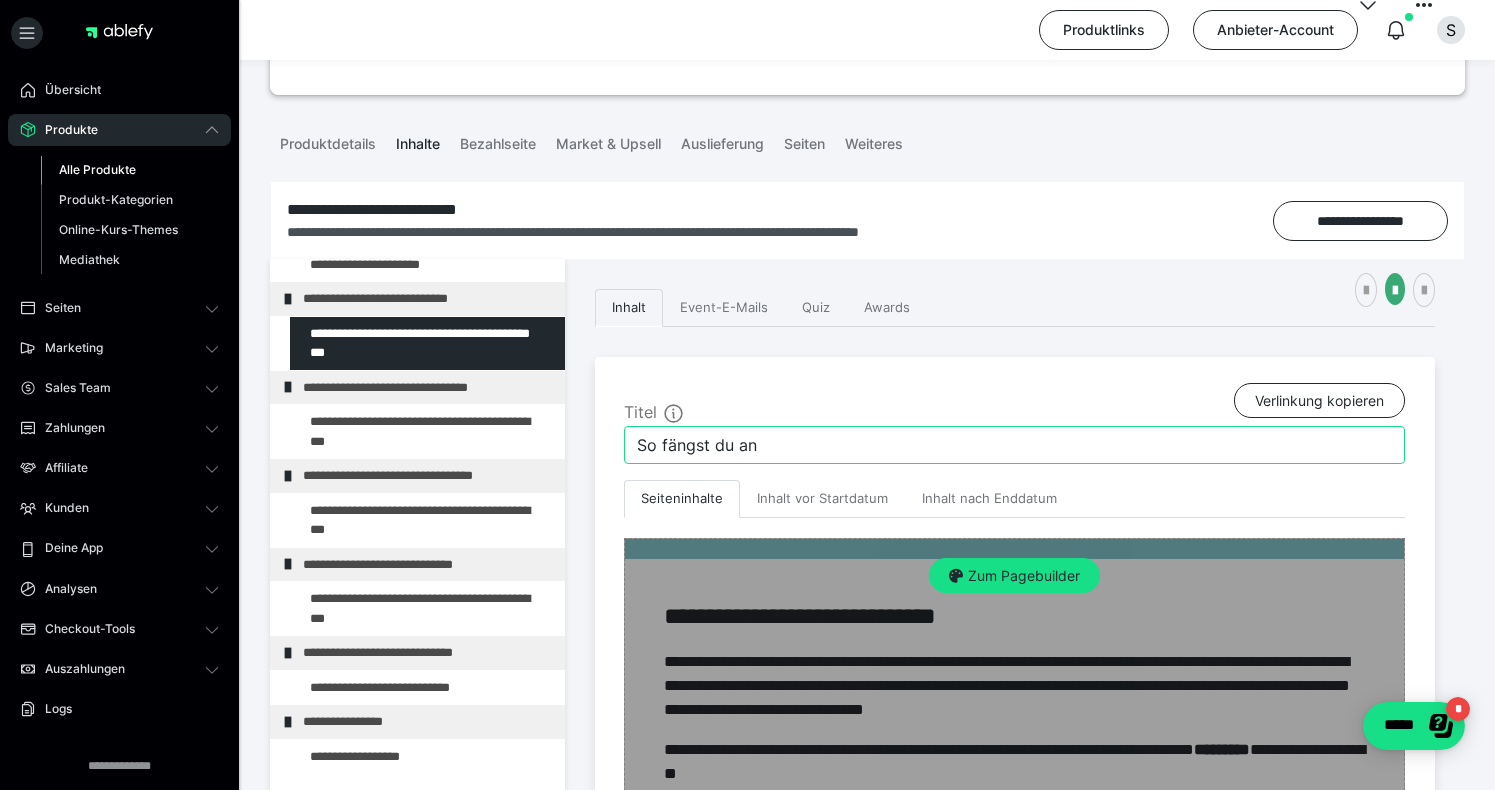 type on "So fängst du an" 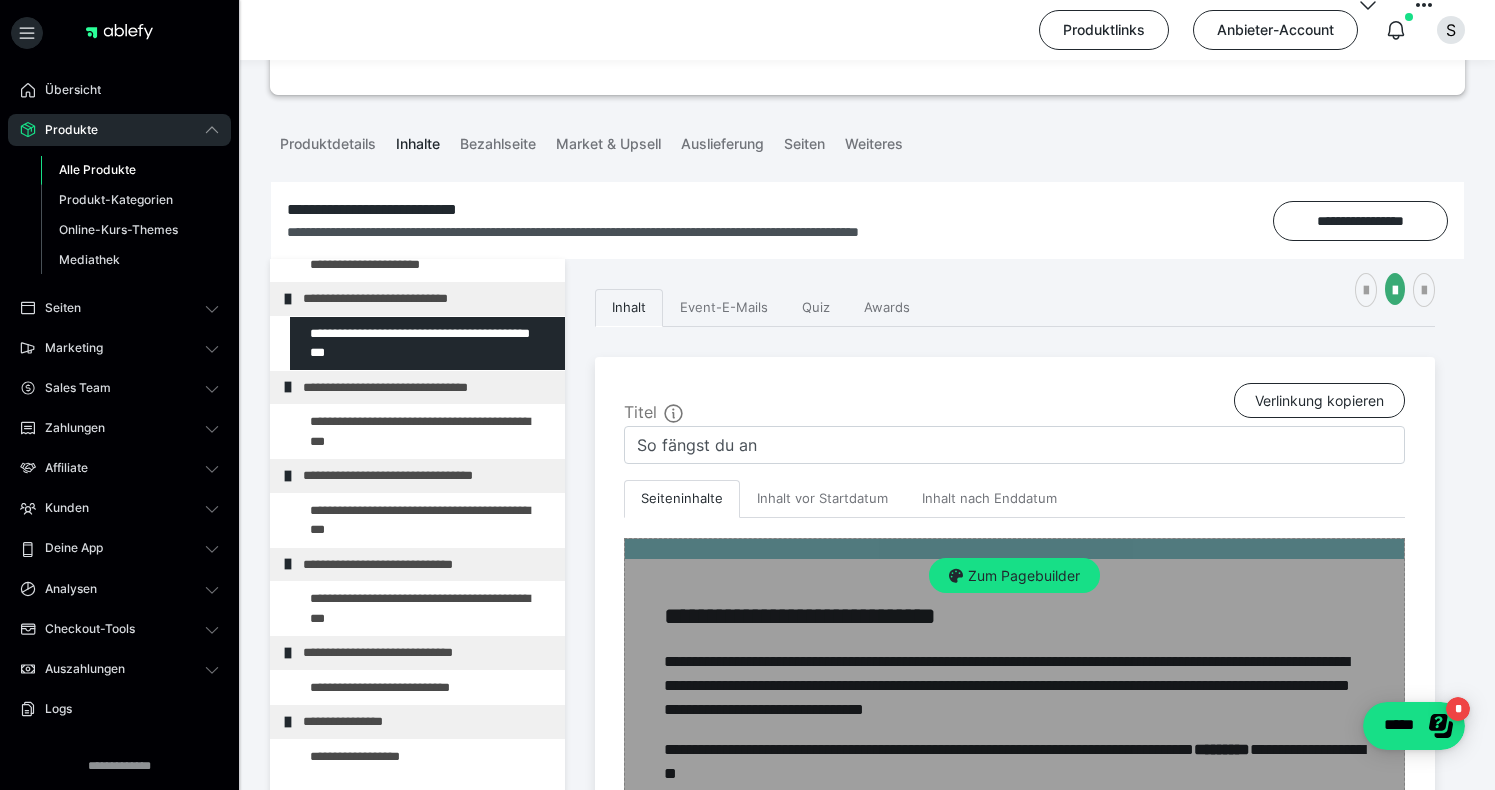click on "Zum Pagebuilder" at bounding box center (1014, 994) 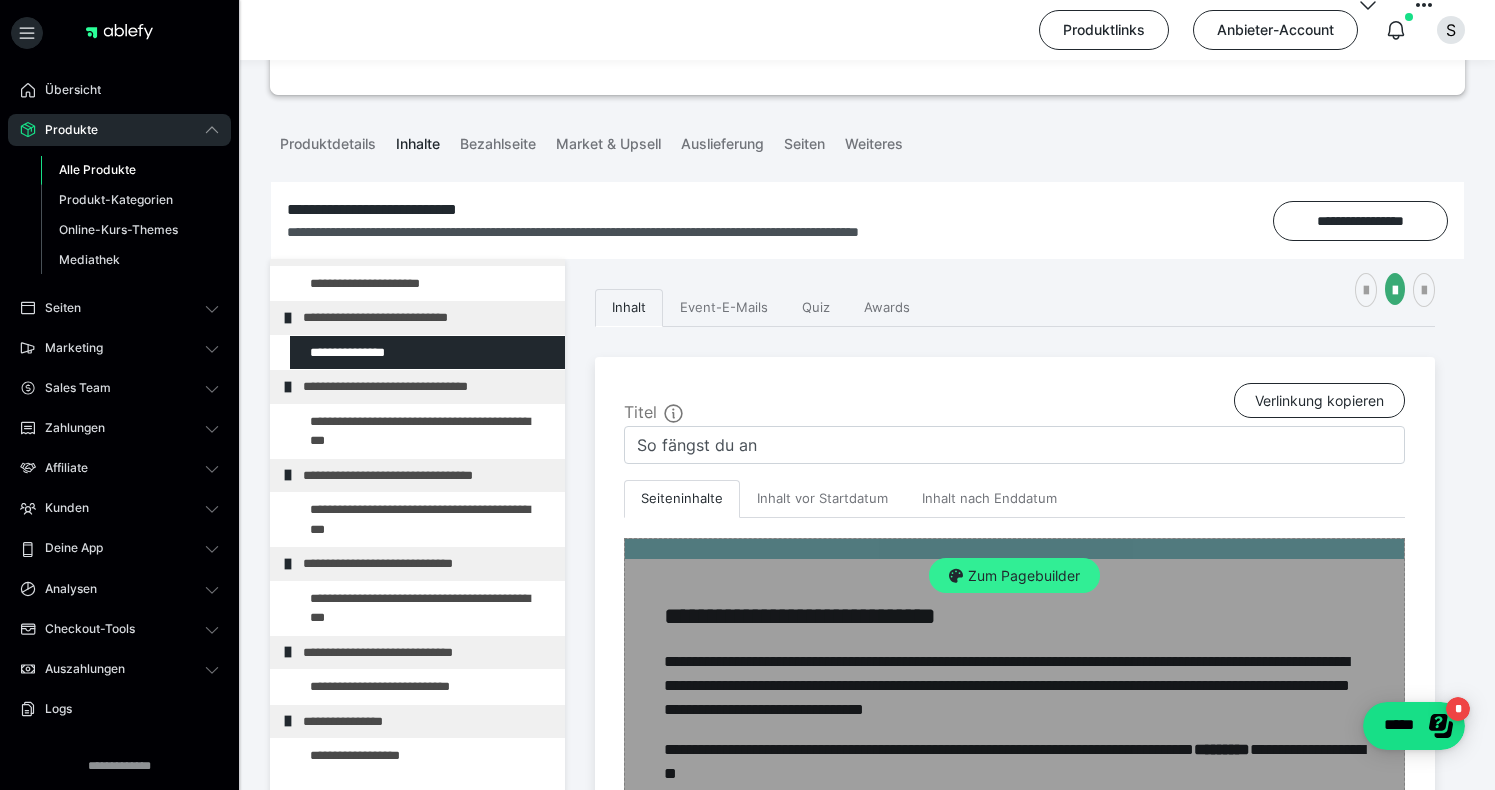 click on "Zum Pagebuilder" at bounding box center (1014, 576) 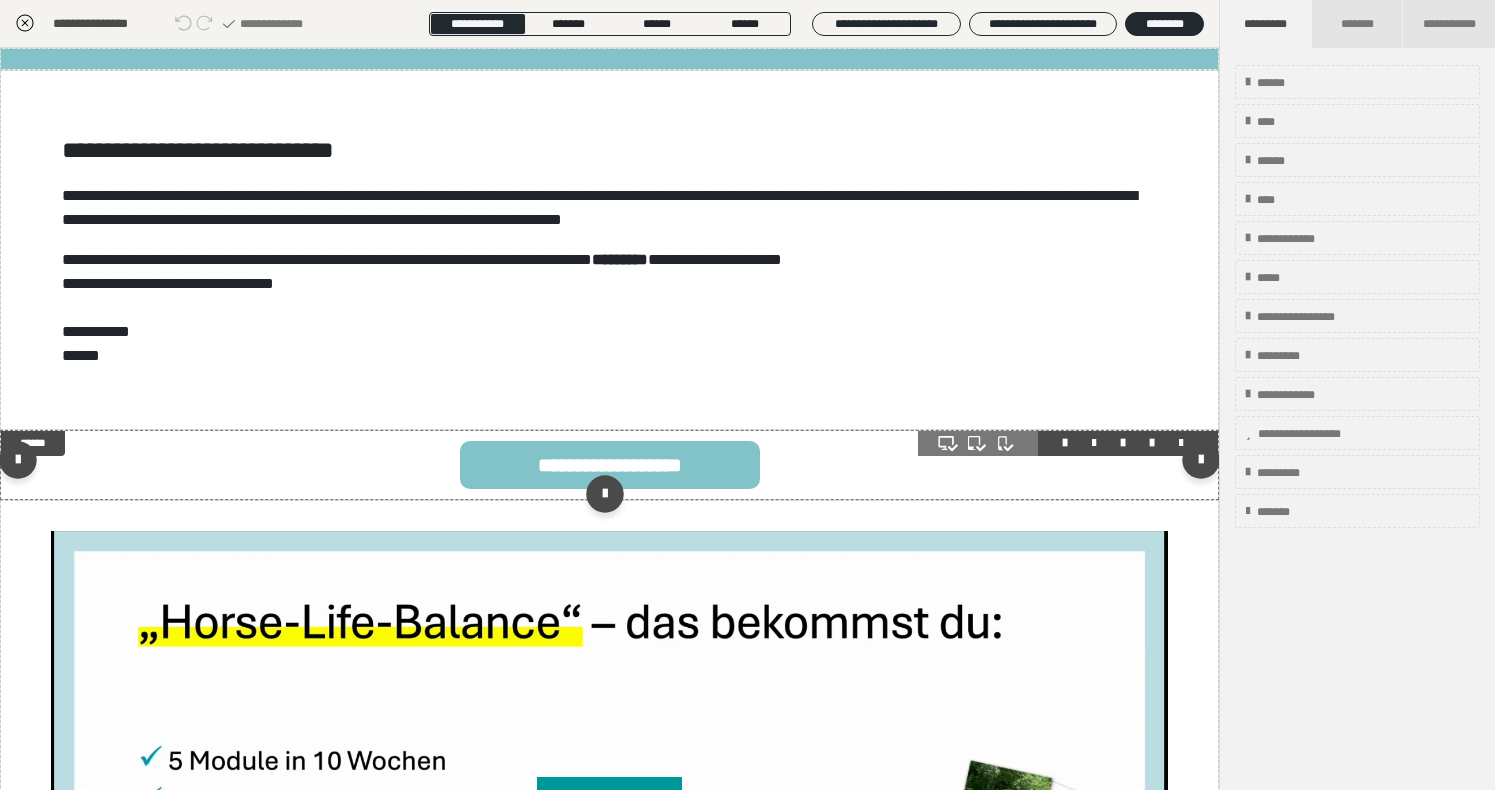 click at bounding box center [1181, 443] 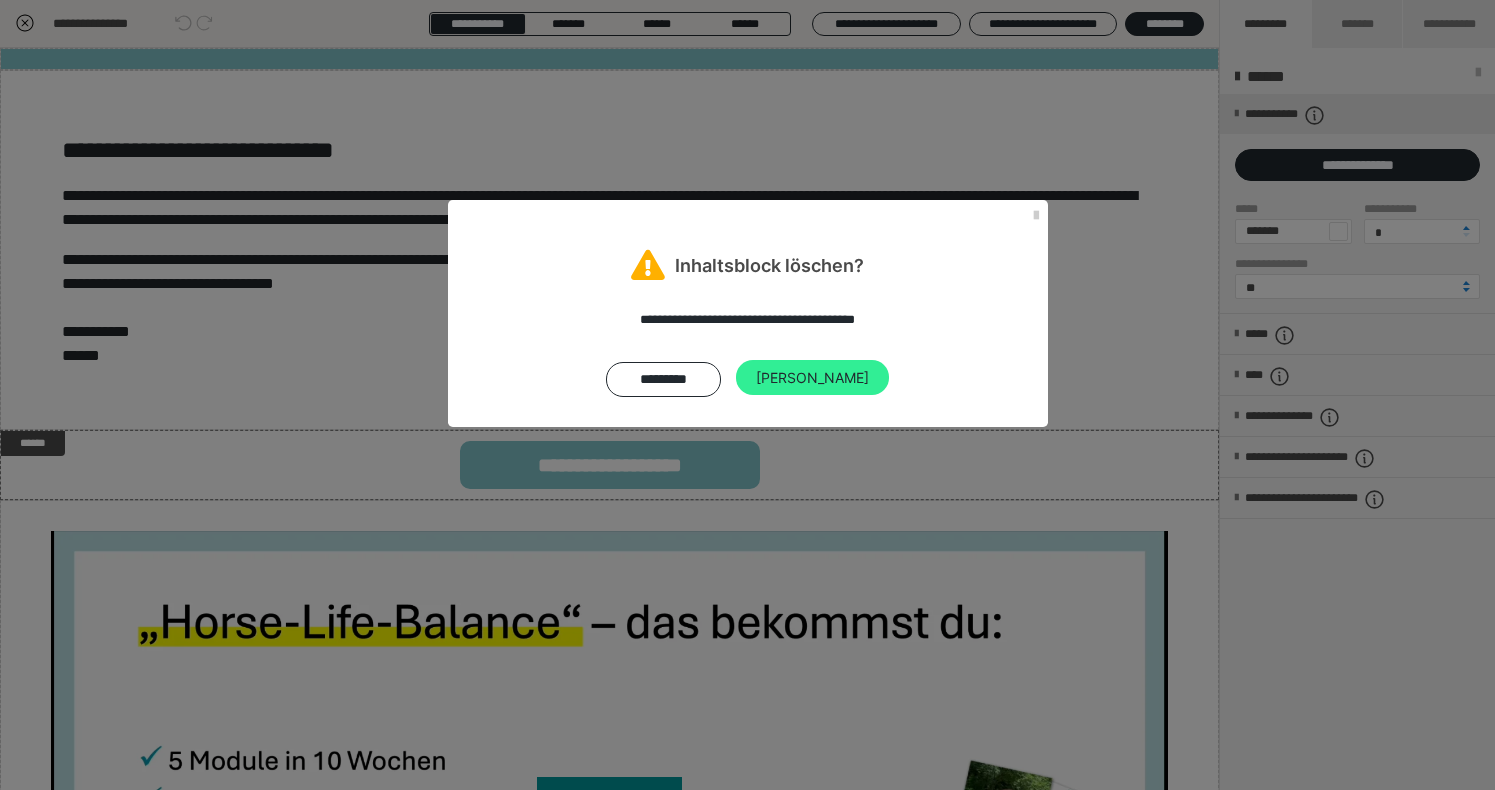 click on "[PERSON_NAME]" at bounding box center [812, 378] 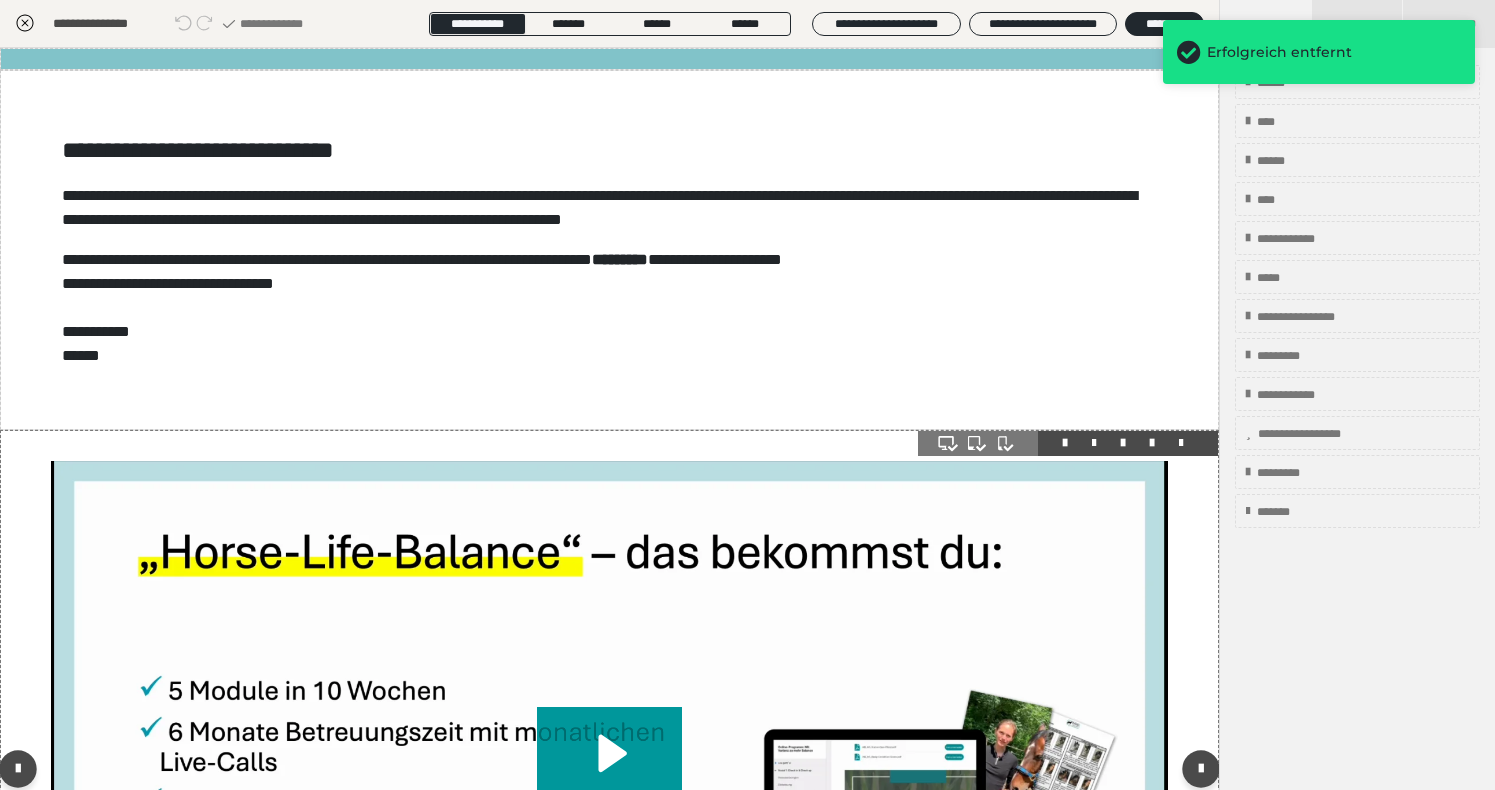 click at bounding box center (609, 773) 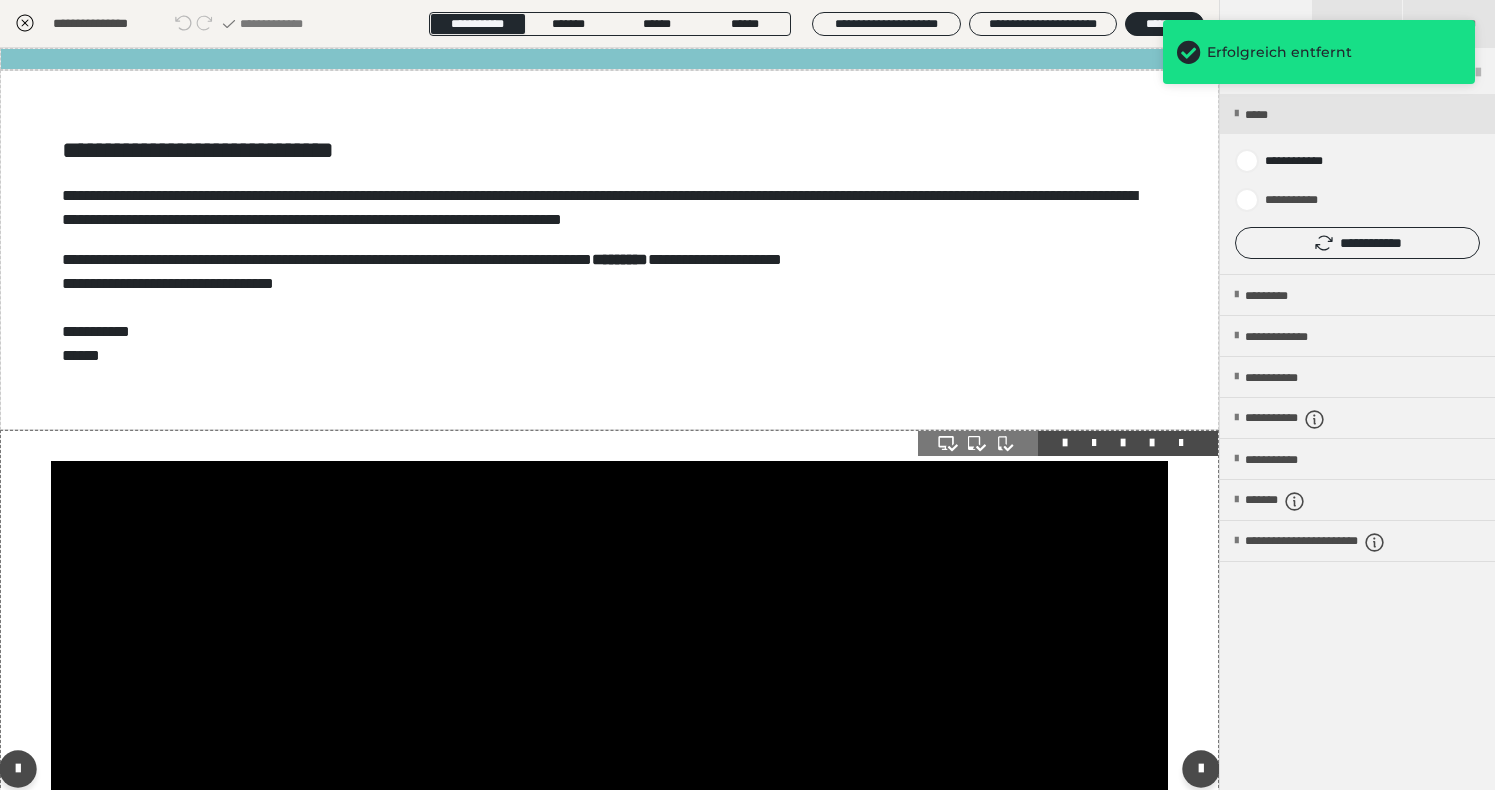 click at bounding box center [609, 773] 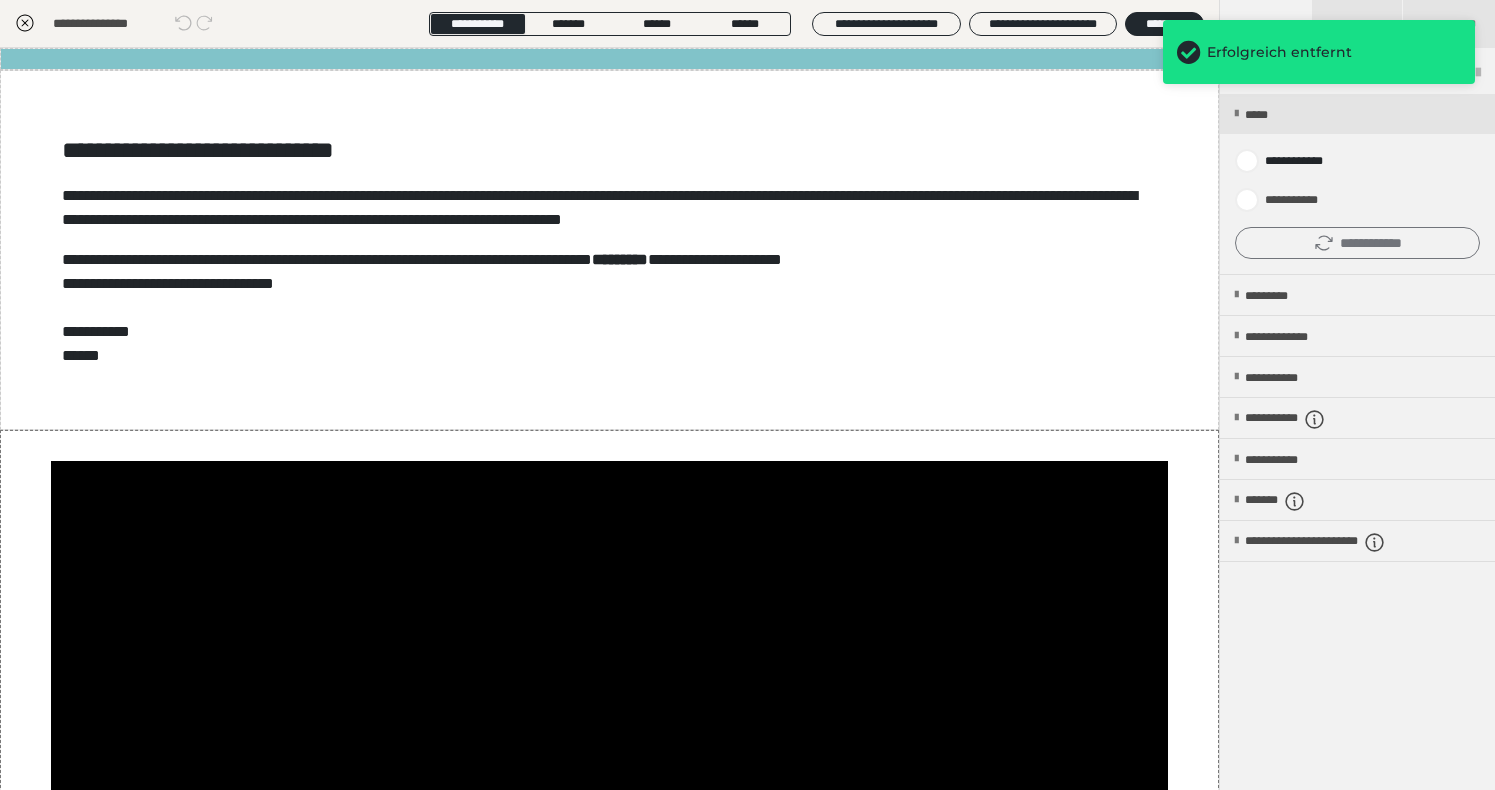 click 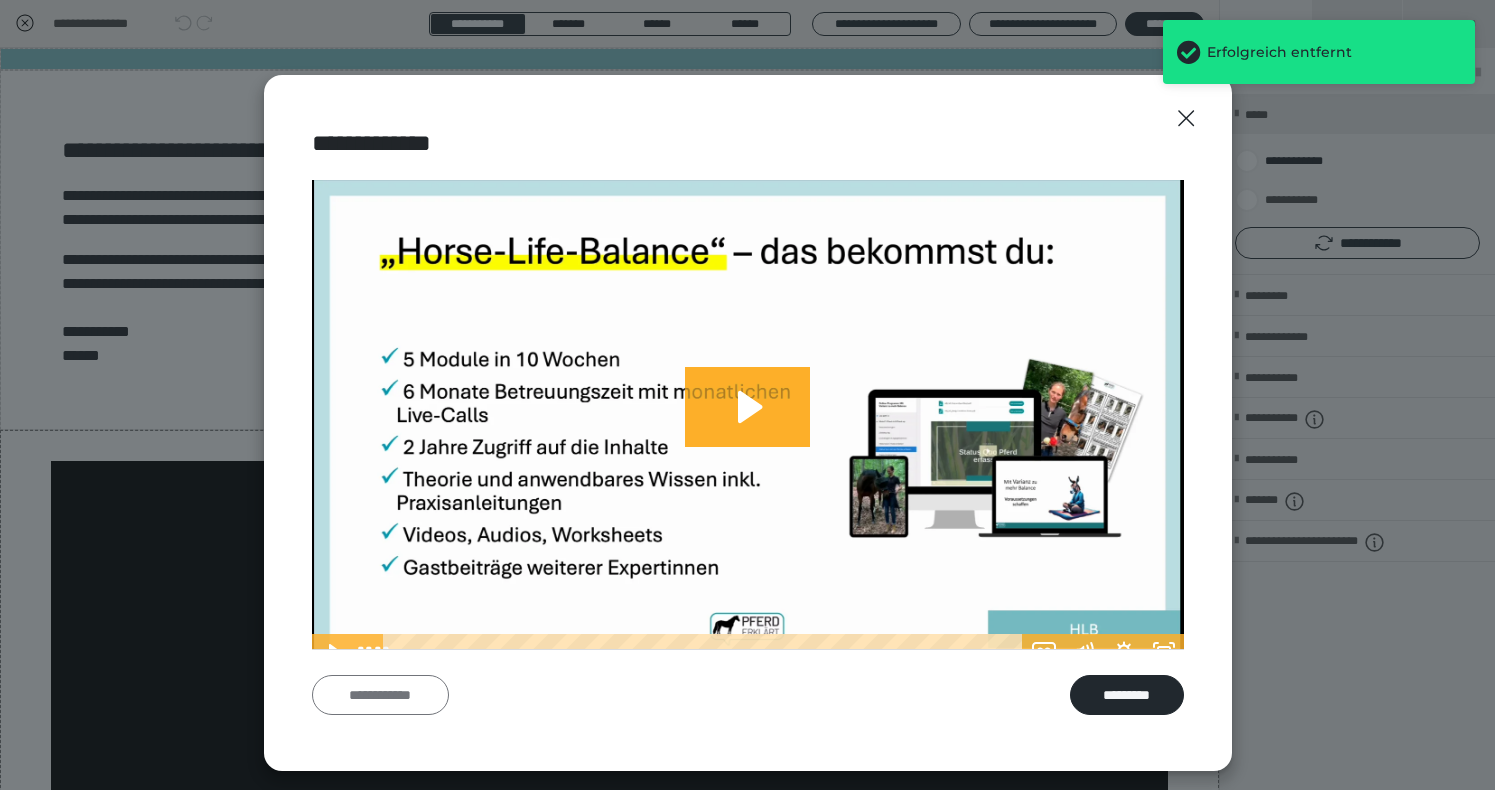 click on "**********" at bounding box center [380, 695] 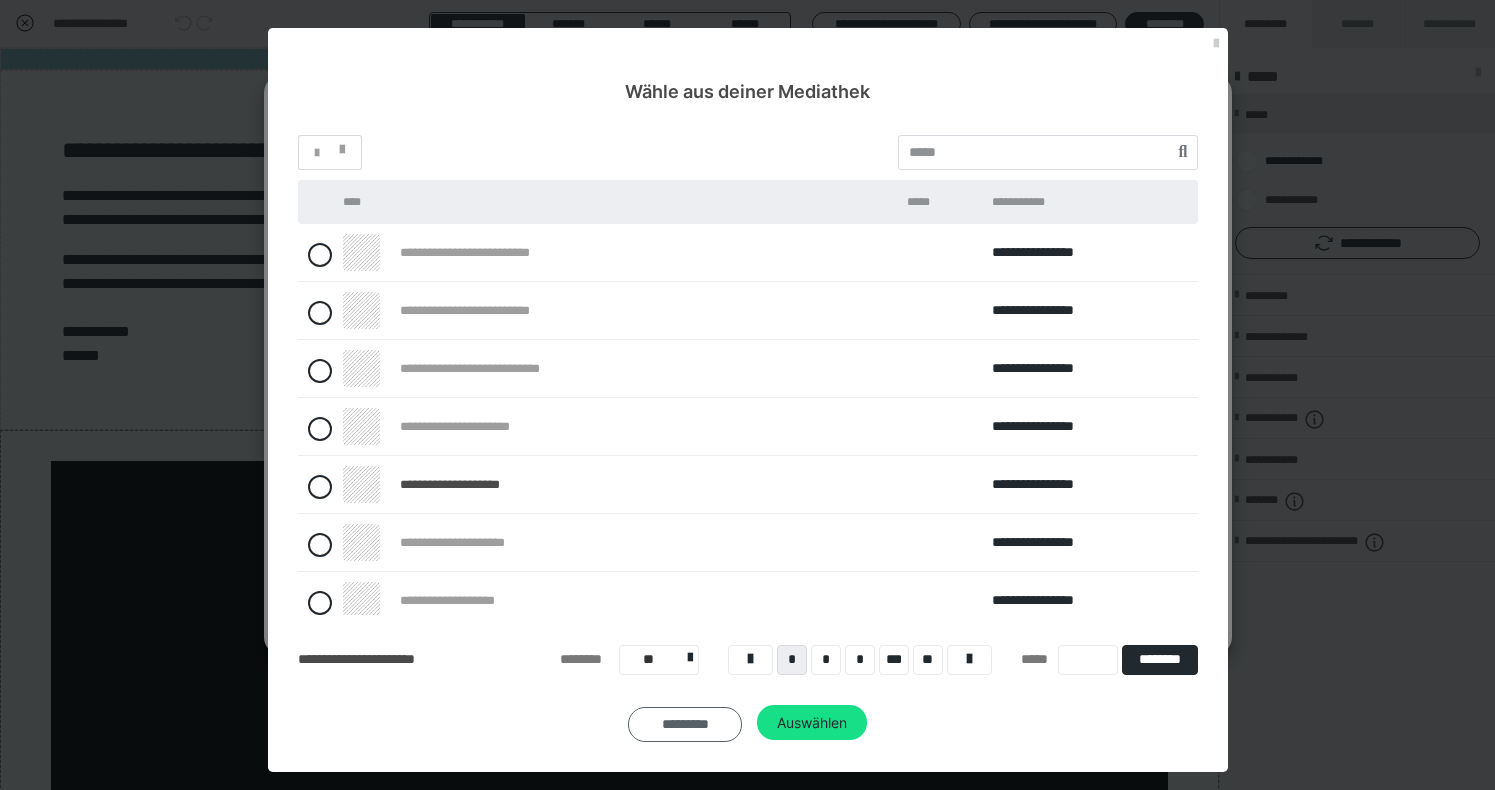 click on "*********" at bounding box center [685, 725] 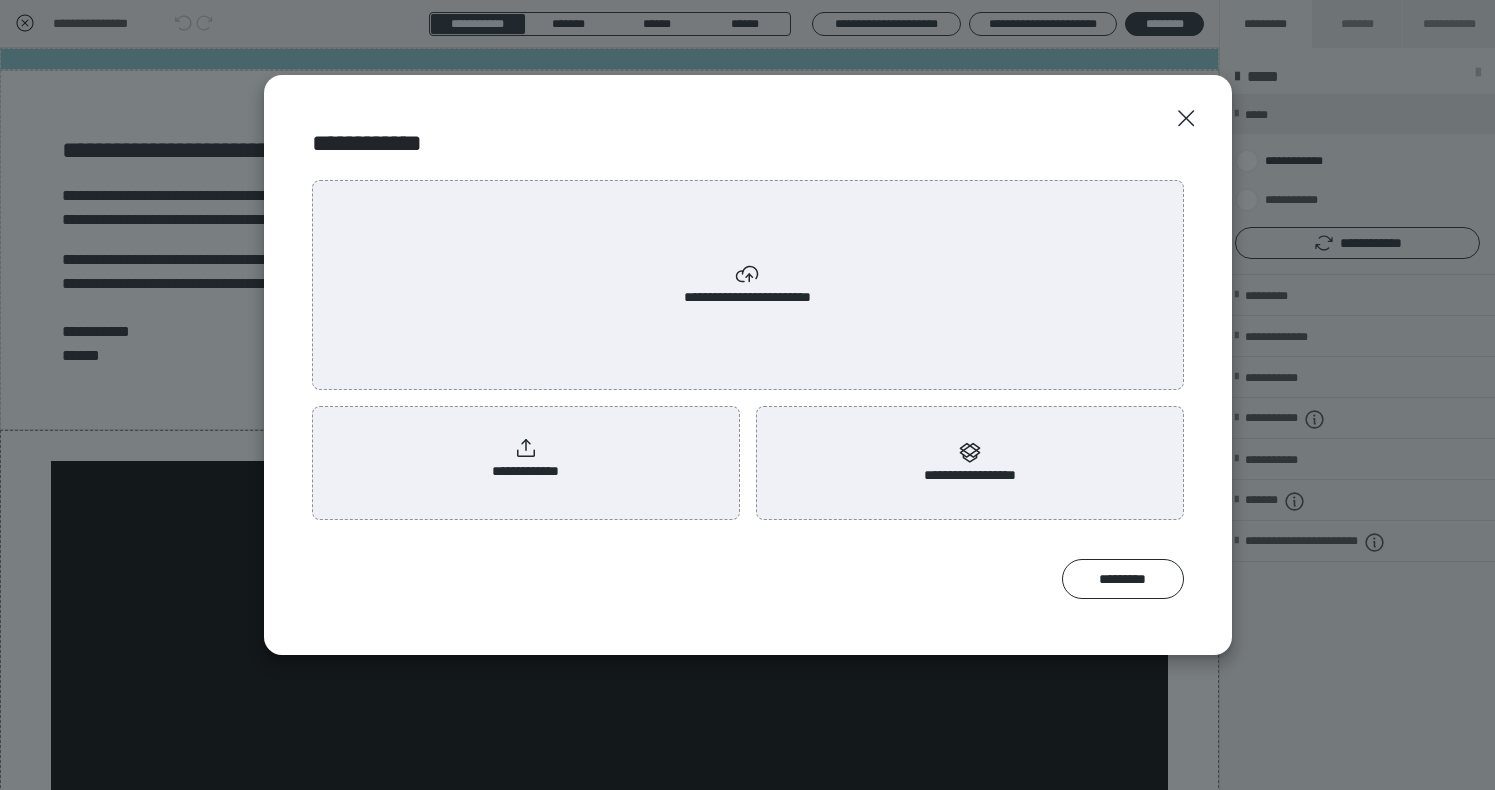 click on "**********" at bounding box center [526, 459] 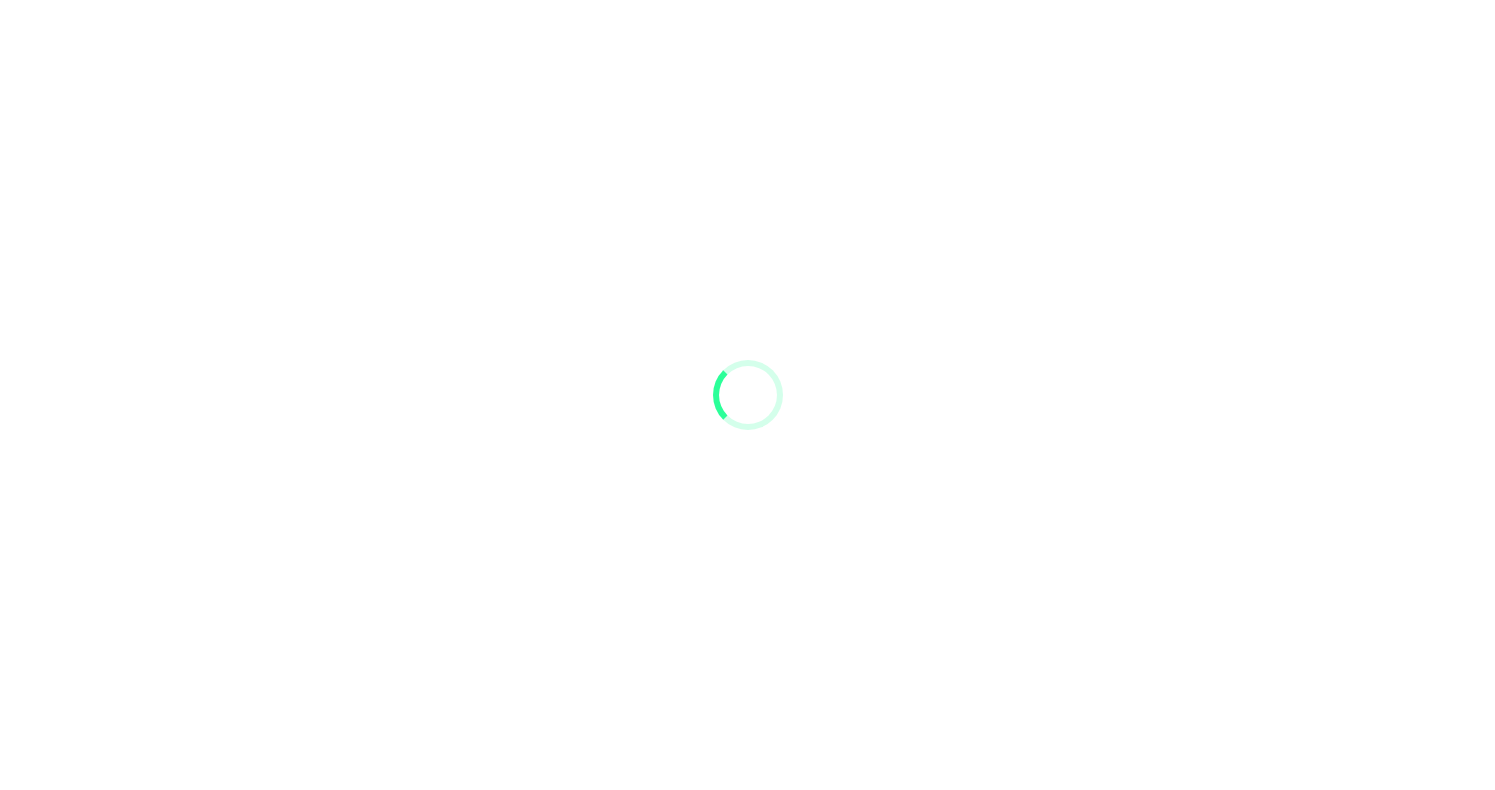 scroll, scrollTop: 0, scrollLeft: 0, axis: both 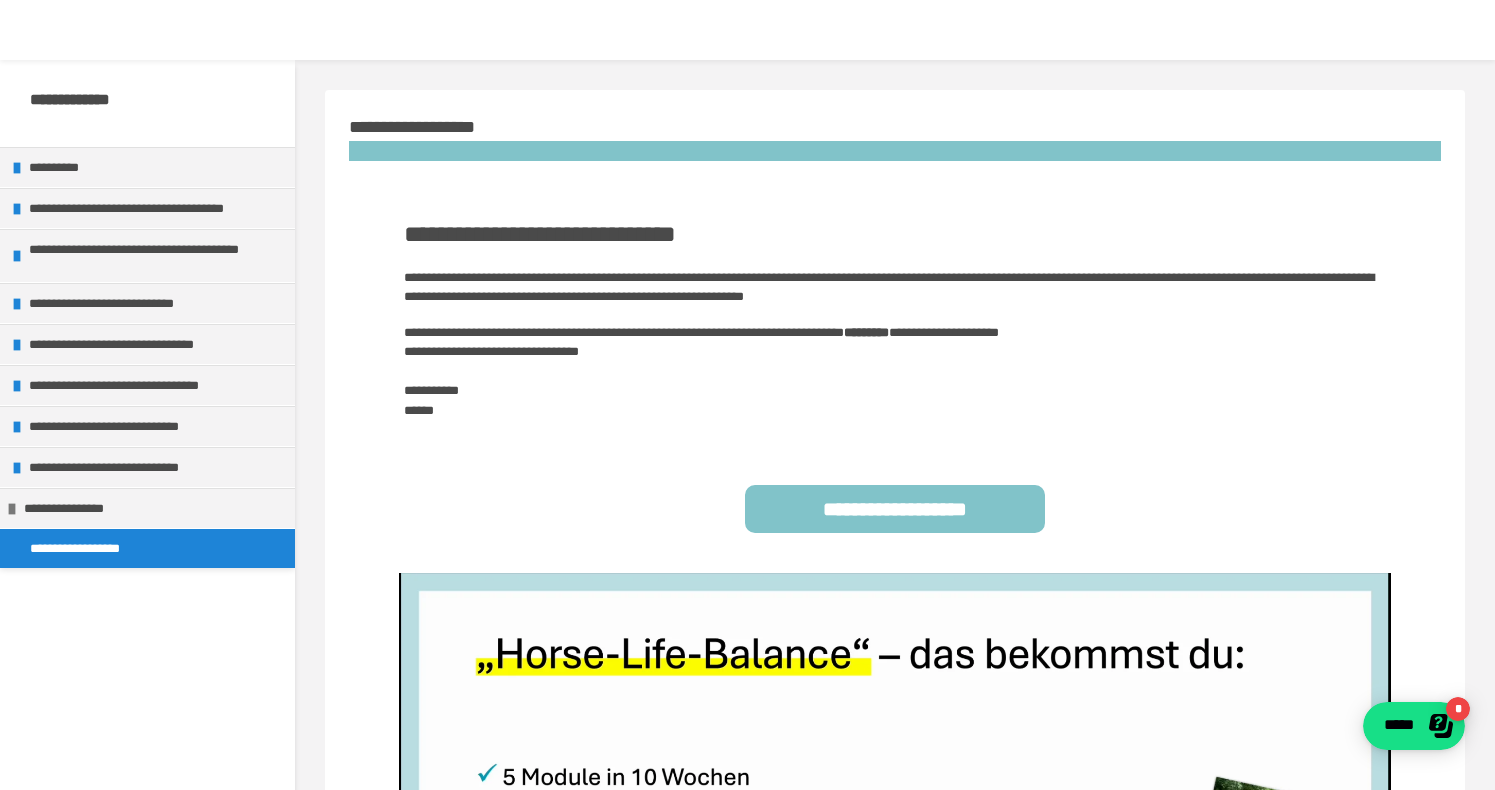 click on "**********" at bounding box center (432, 127) 